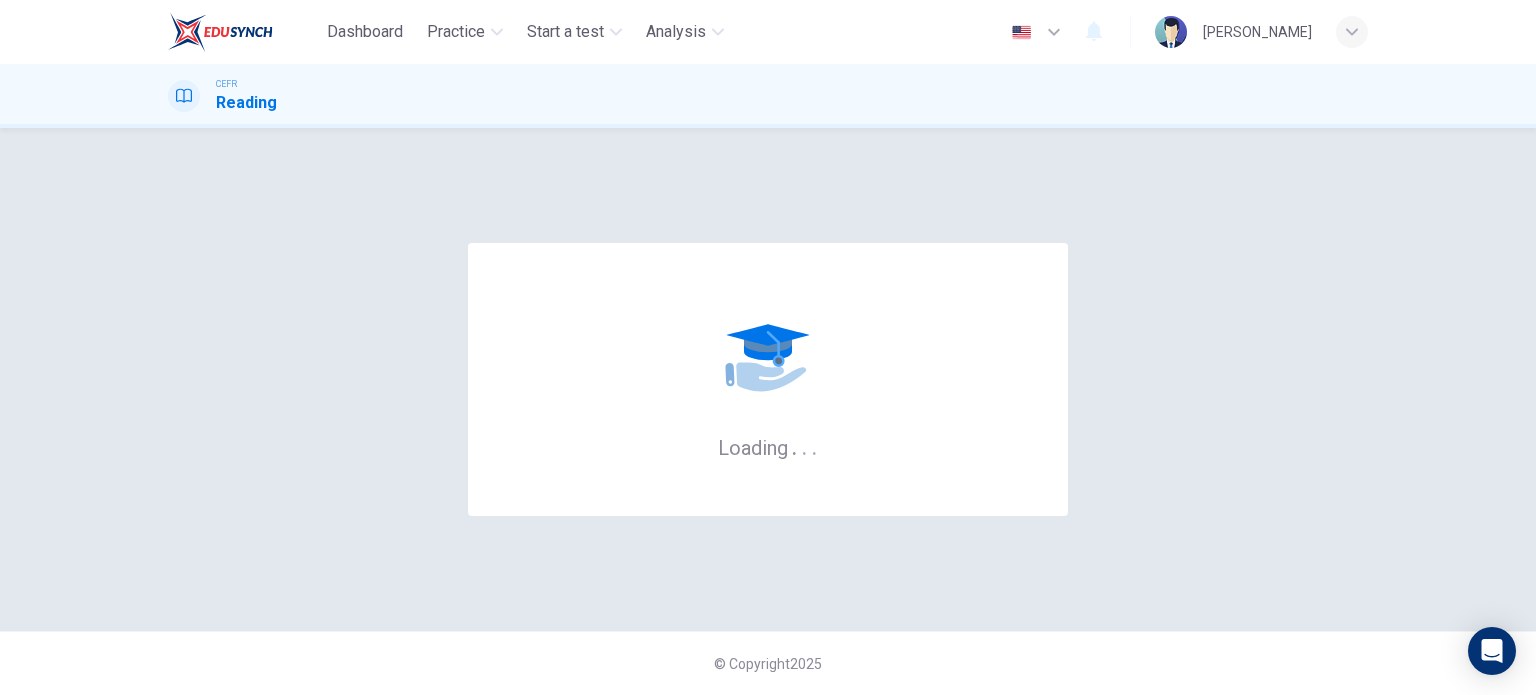 scroll, scrollTop: 0, scrollLeft: 0, axis: both 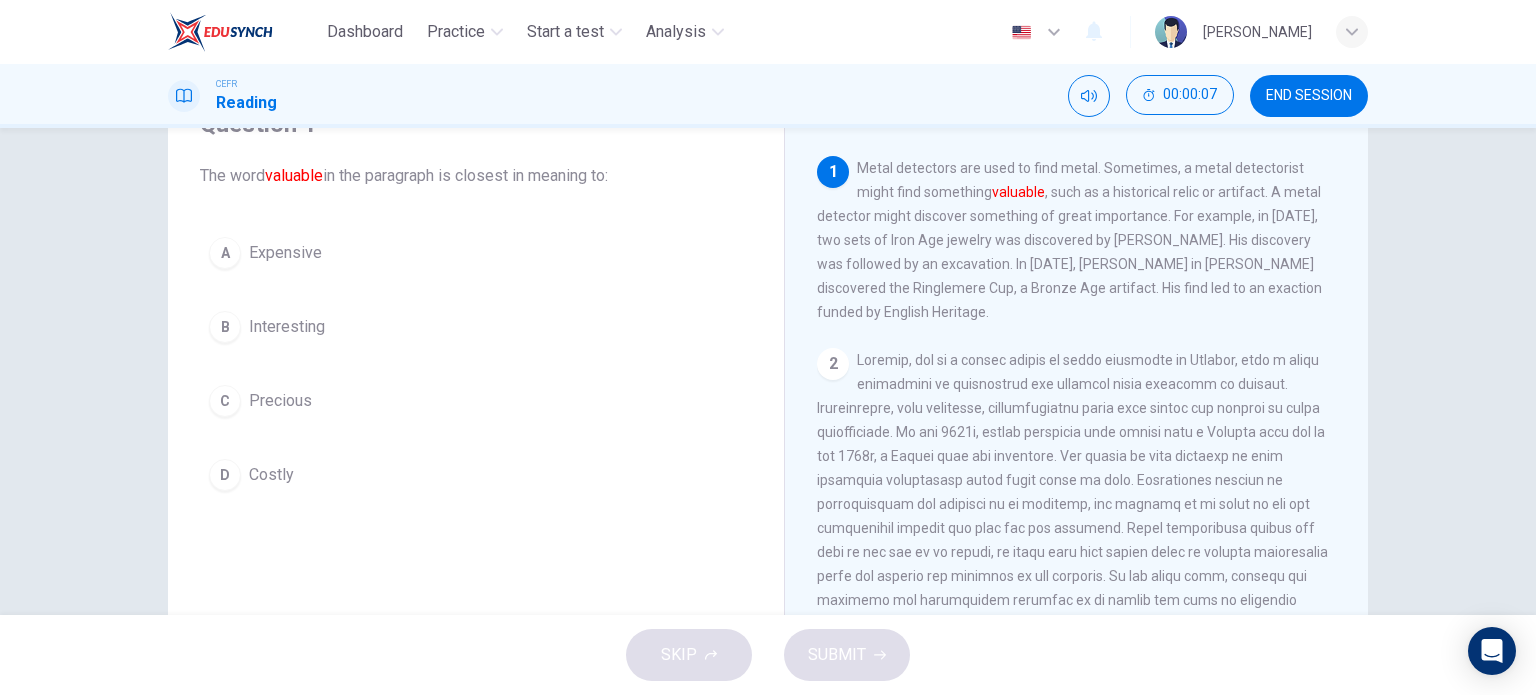 click on "Interesting" at bounding box center (287, 327) 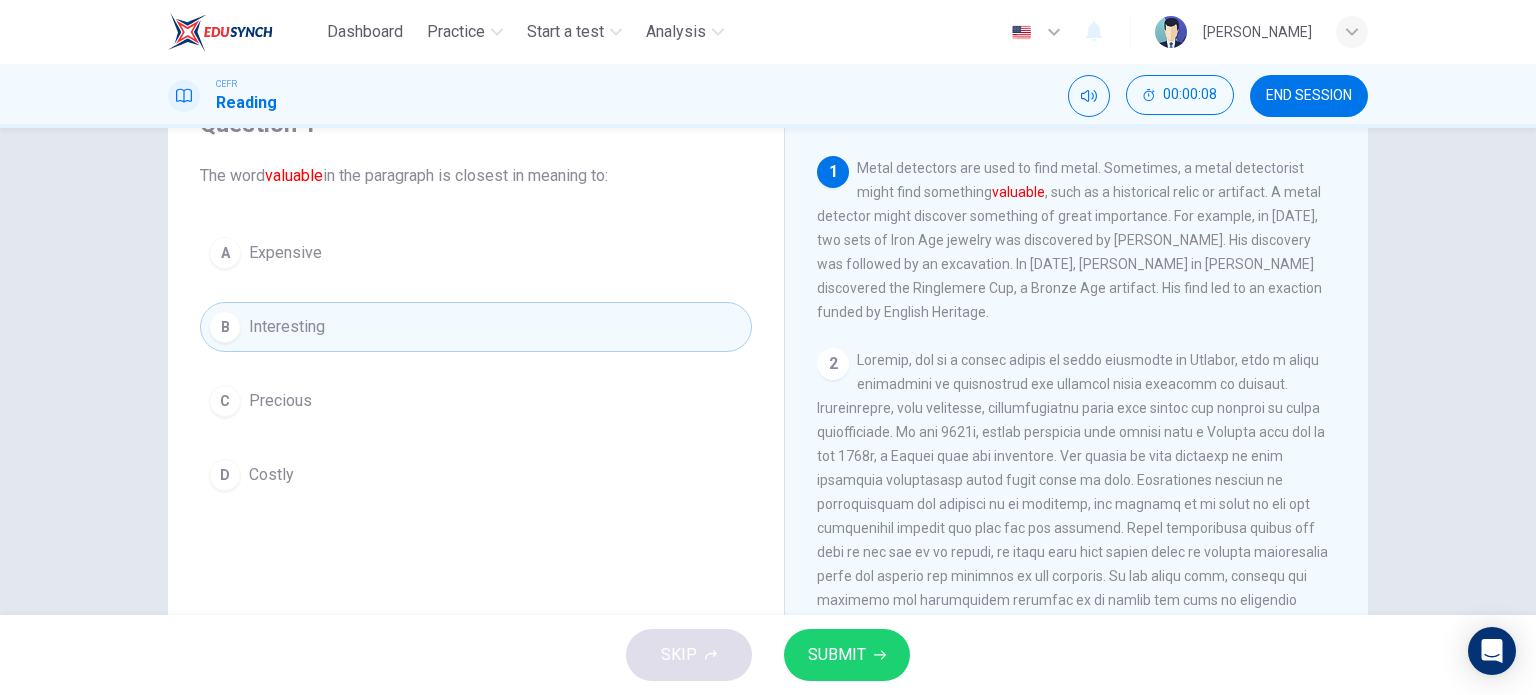 click on "SUBMIT" at bounding box center (837, 655) 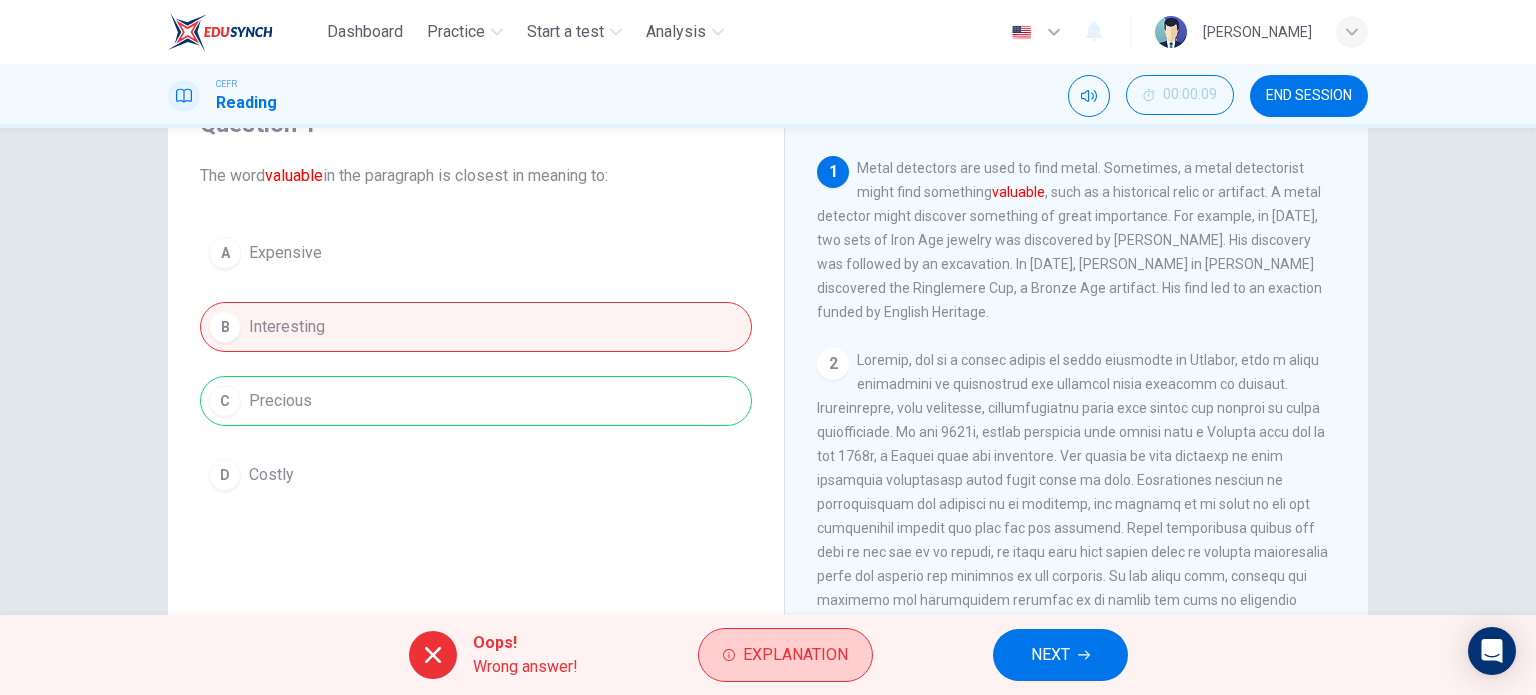 click on "Explanation" at bounding box center (785, 655) 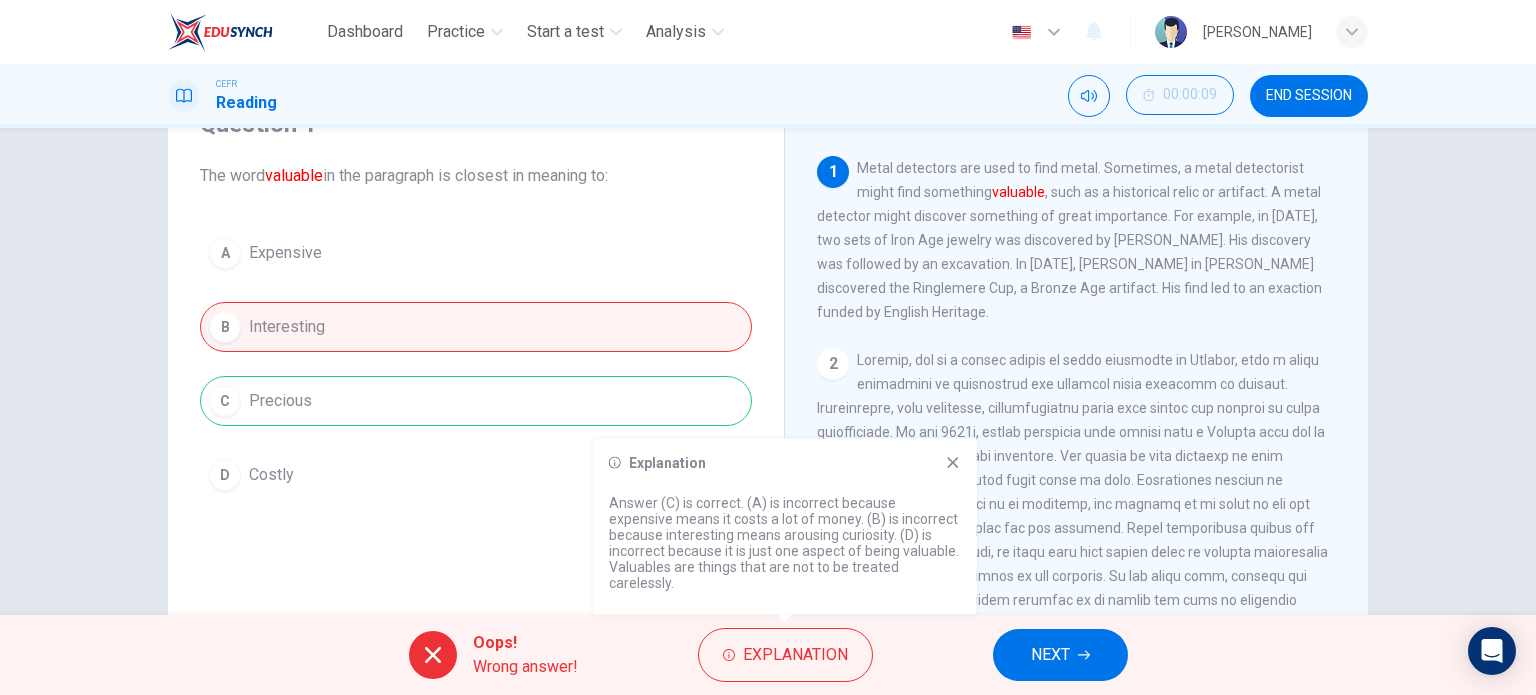 click on "NEXT" at bounding box center (1060, 655) 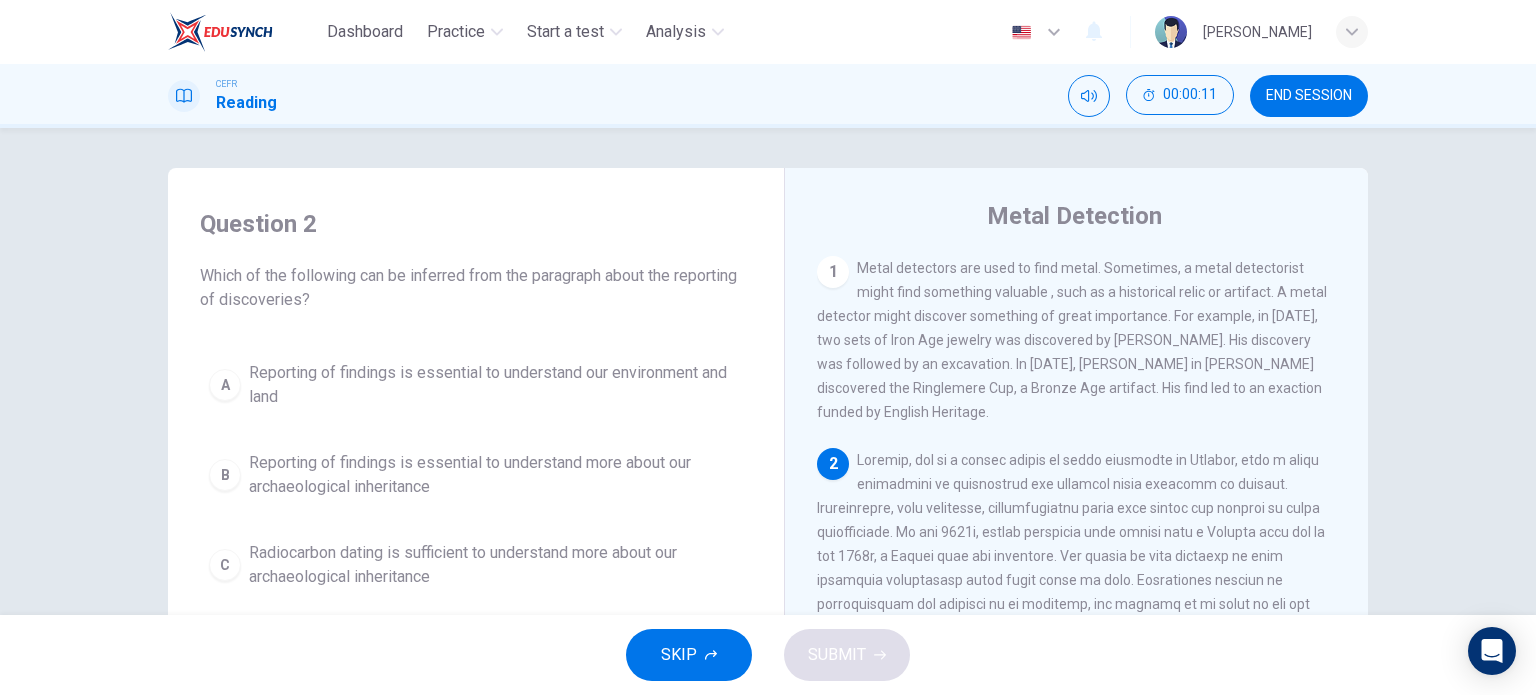 scroll, scrollTop: 100, scrollLeft: 0, axis: vertical 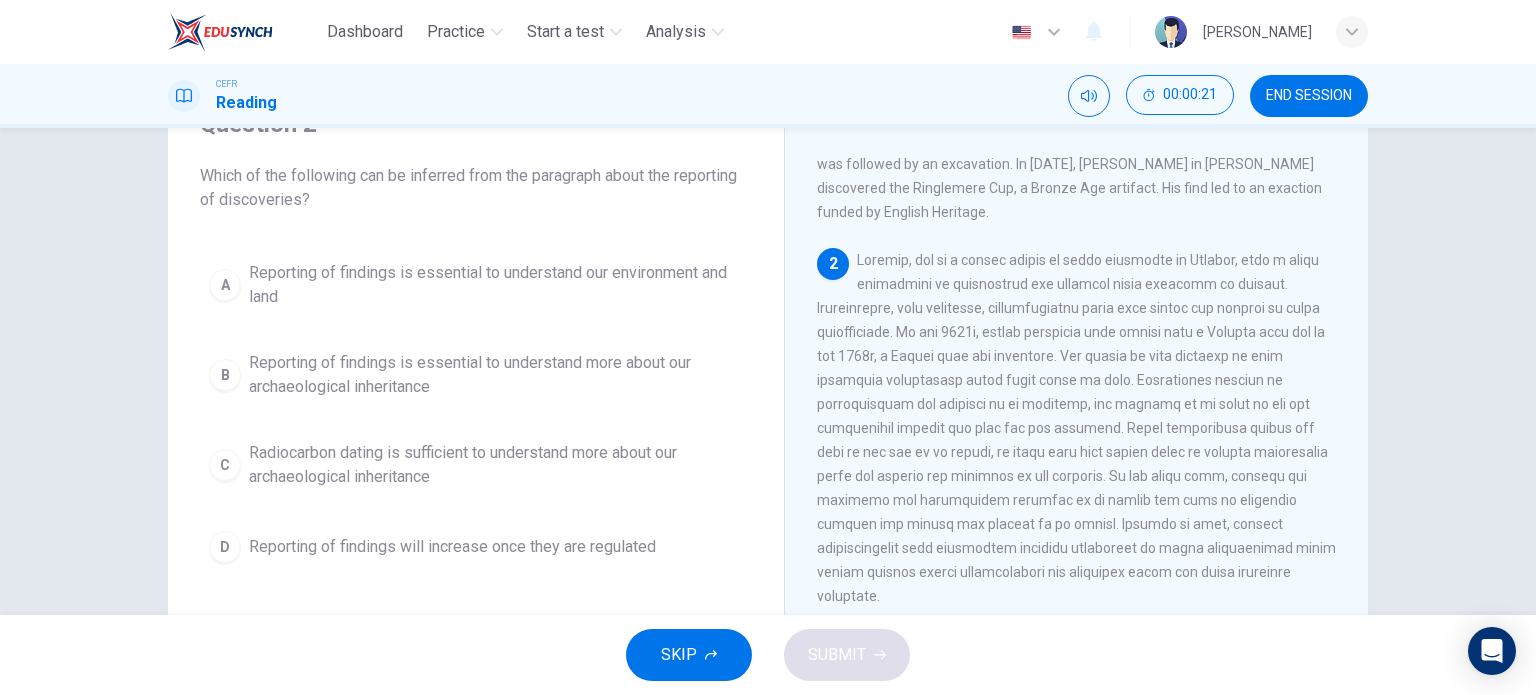 drag, startPoint x: 866, startPoint y: 267, endPoint x: 972, endPoint y: 371, distance: 148.49916 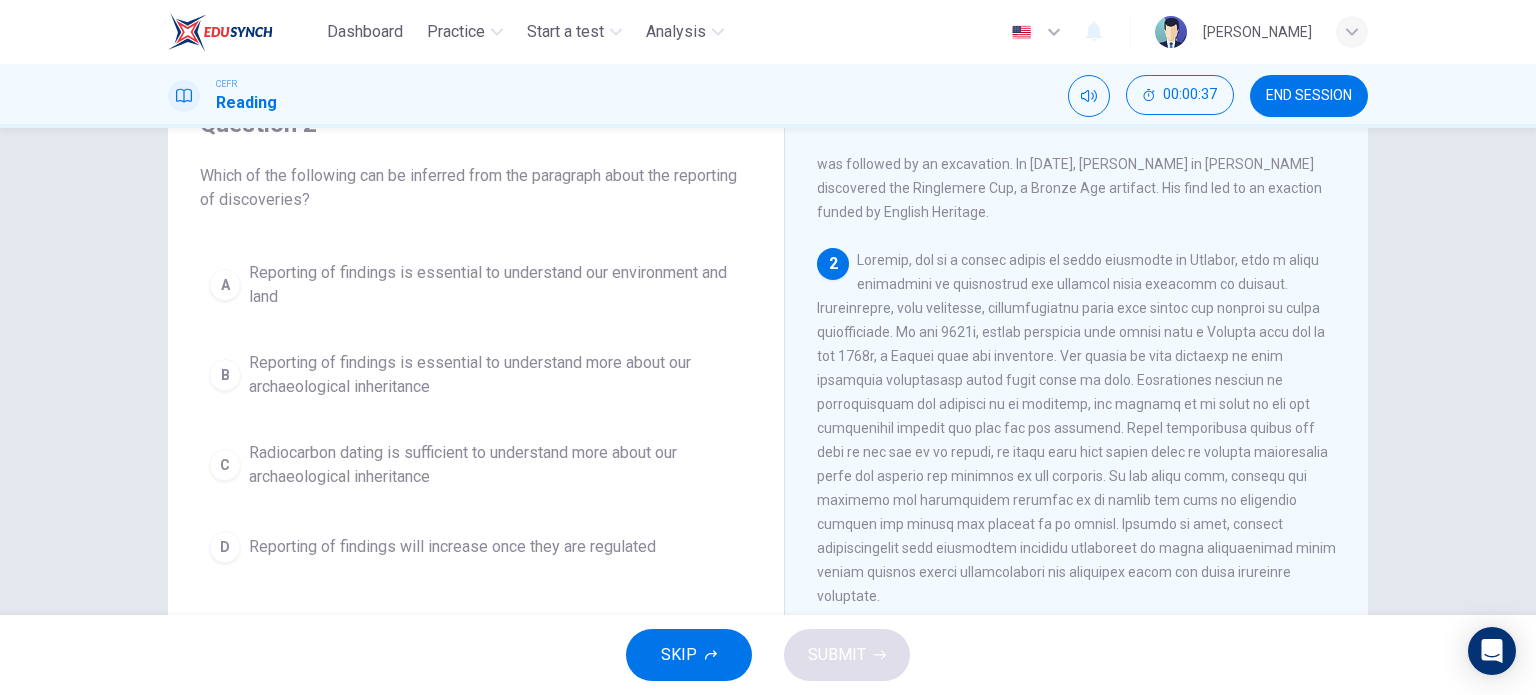 scroll, scrollTop: 200, scrollLeft: 0, axis: vertical 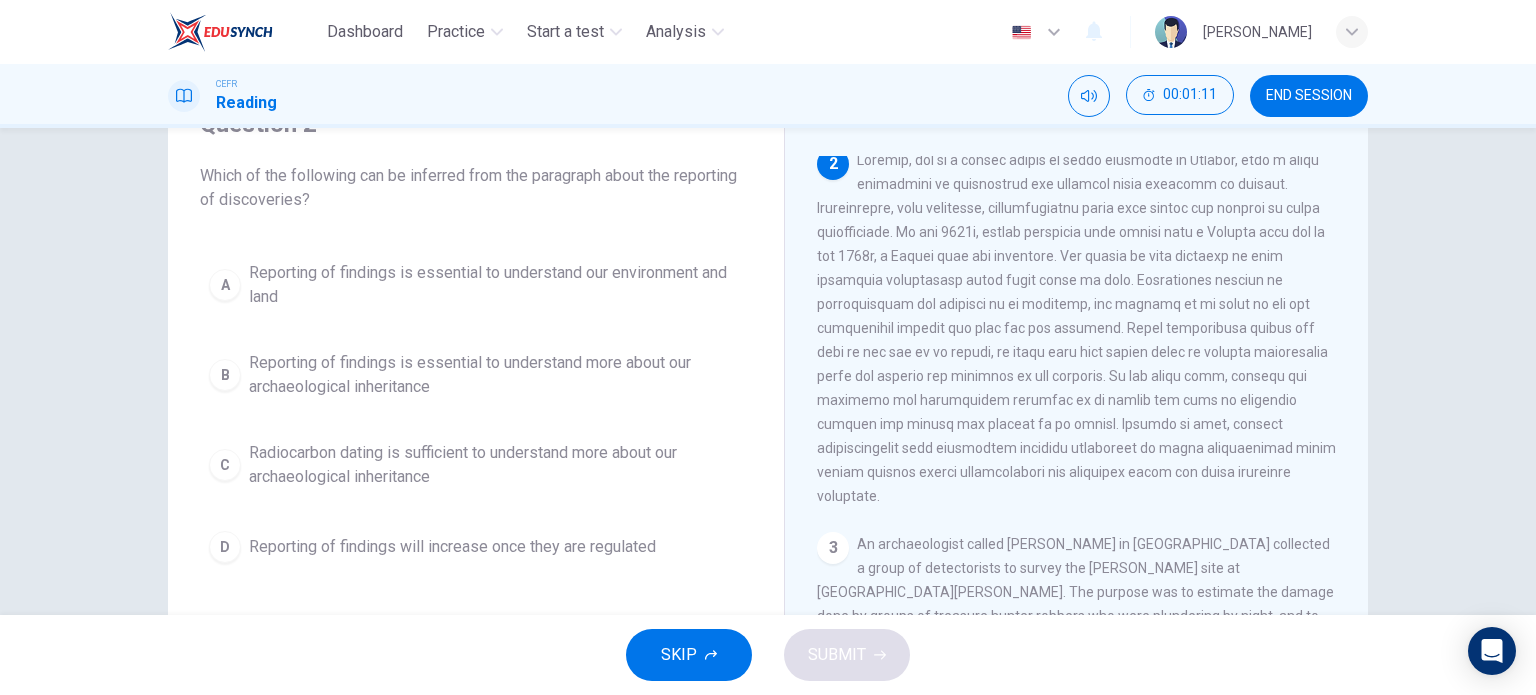 click on "2" at bounding box center [1077, 328] 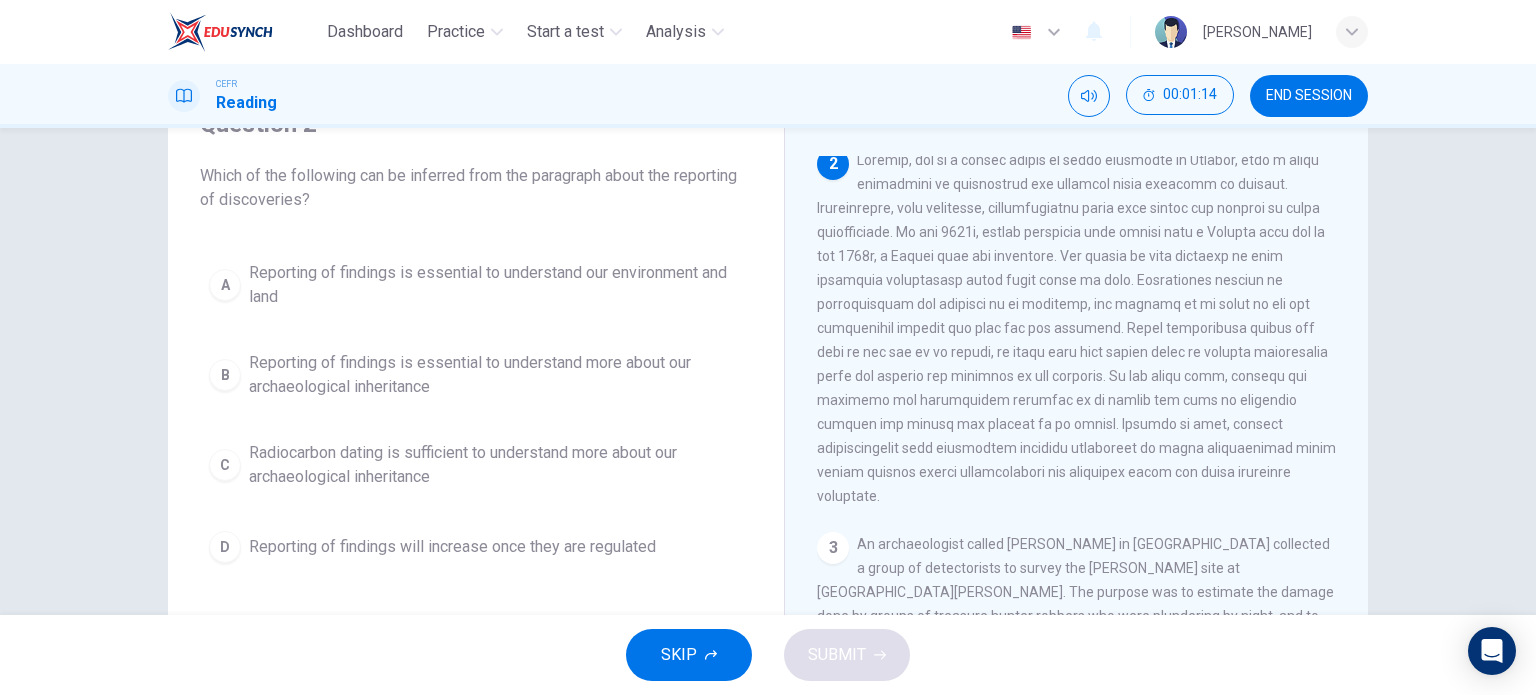 click on "B Reporting of findings is essential to understand more about our archaeological inheritance" at bounding box center [476, 375] 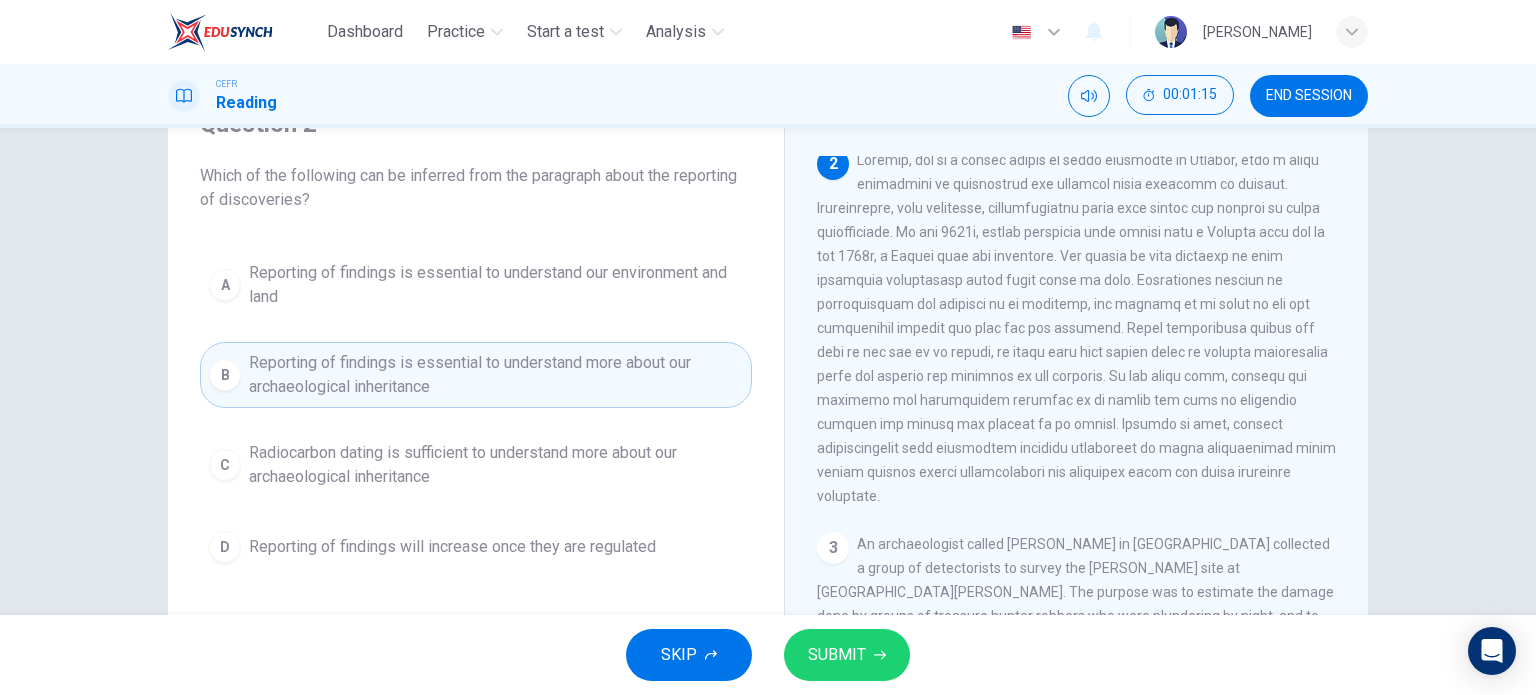 click on "SUBMIT" at bounding box center (847, 655) 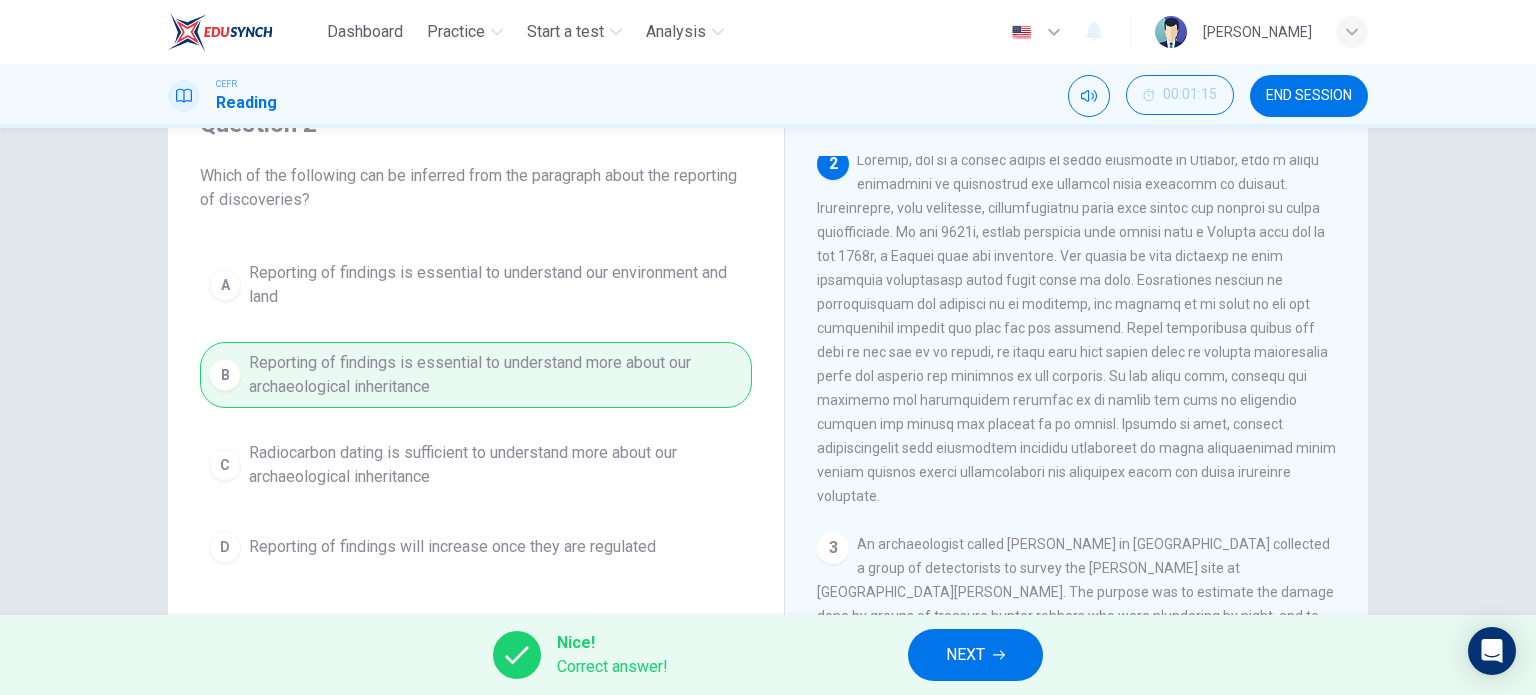 click on "Nice! Correct answer! NEXT" at bounding box center [768, 655] 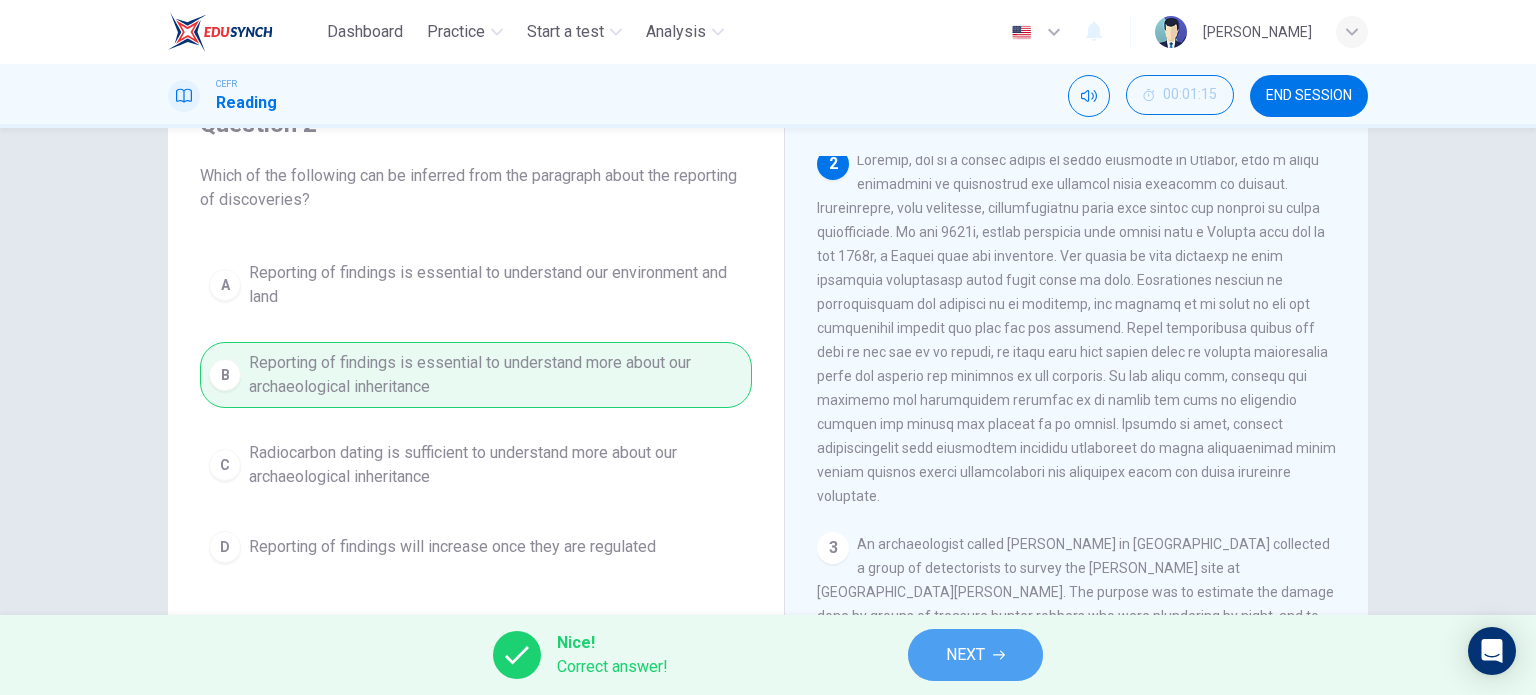 click on "NEXT" at bounding box center (975, 655) 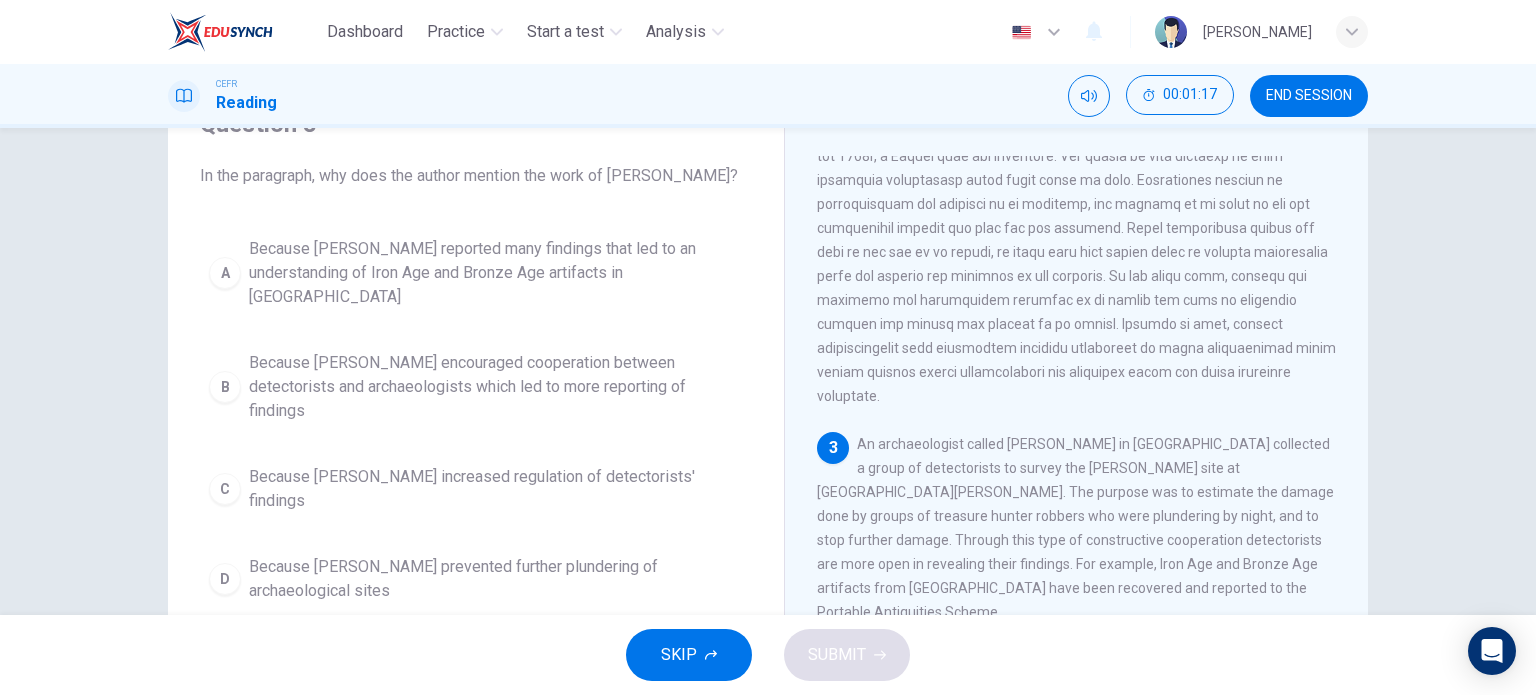 scroll, scrollTop: 400, scrollLeft: 0, axis: vertical 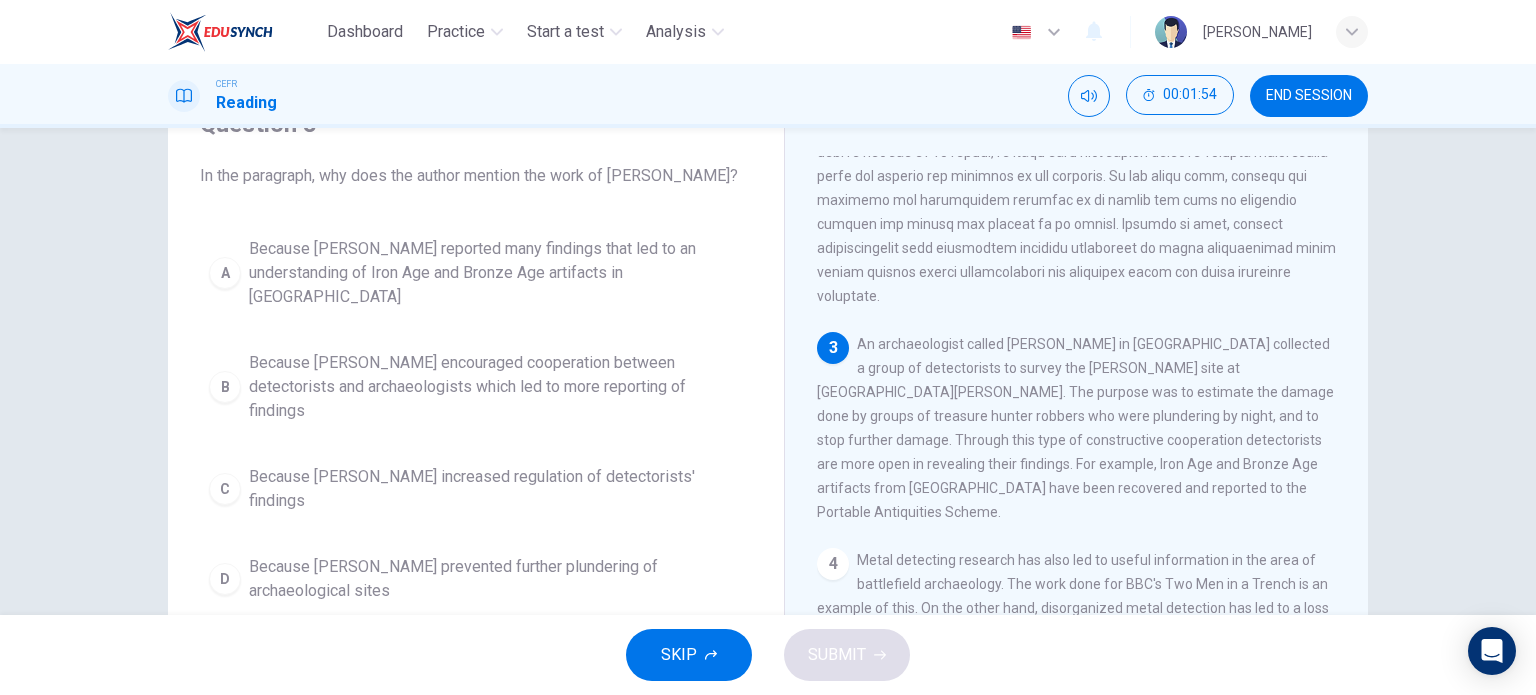 click on "Because Tony Gregory encouraged cooperation between detectorists and archaeologists which led to more reporting of findings" at bounding box center [496, 387] 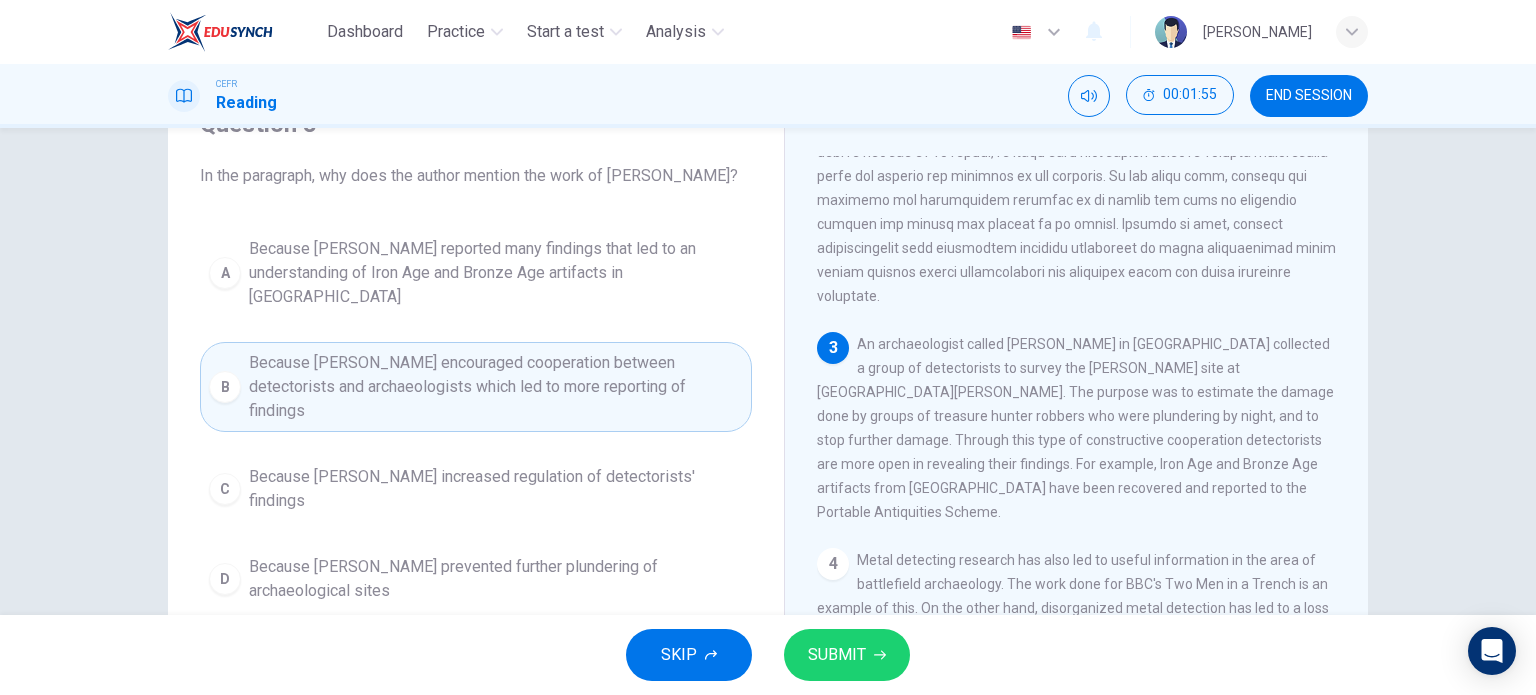 click on "SUBMIT" at bounding box center (847, 655) 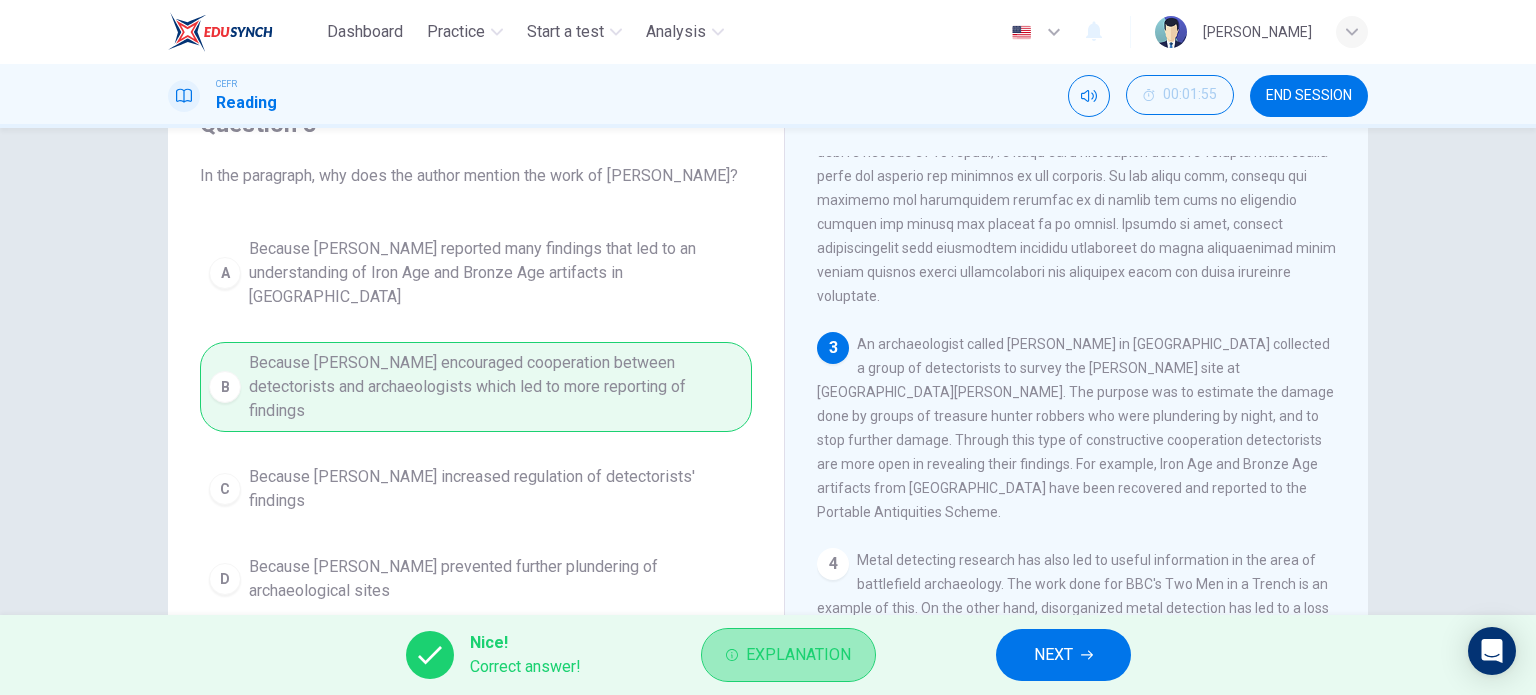 click on "Explanation" at bounding box center [798, 655] 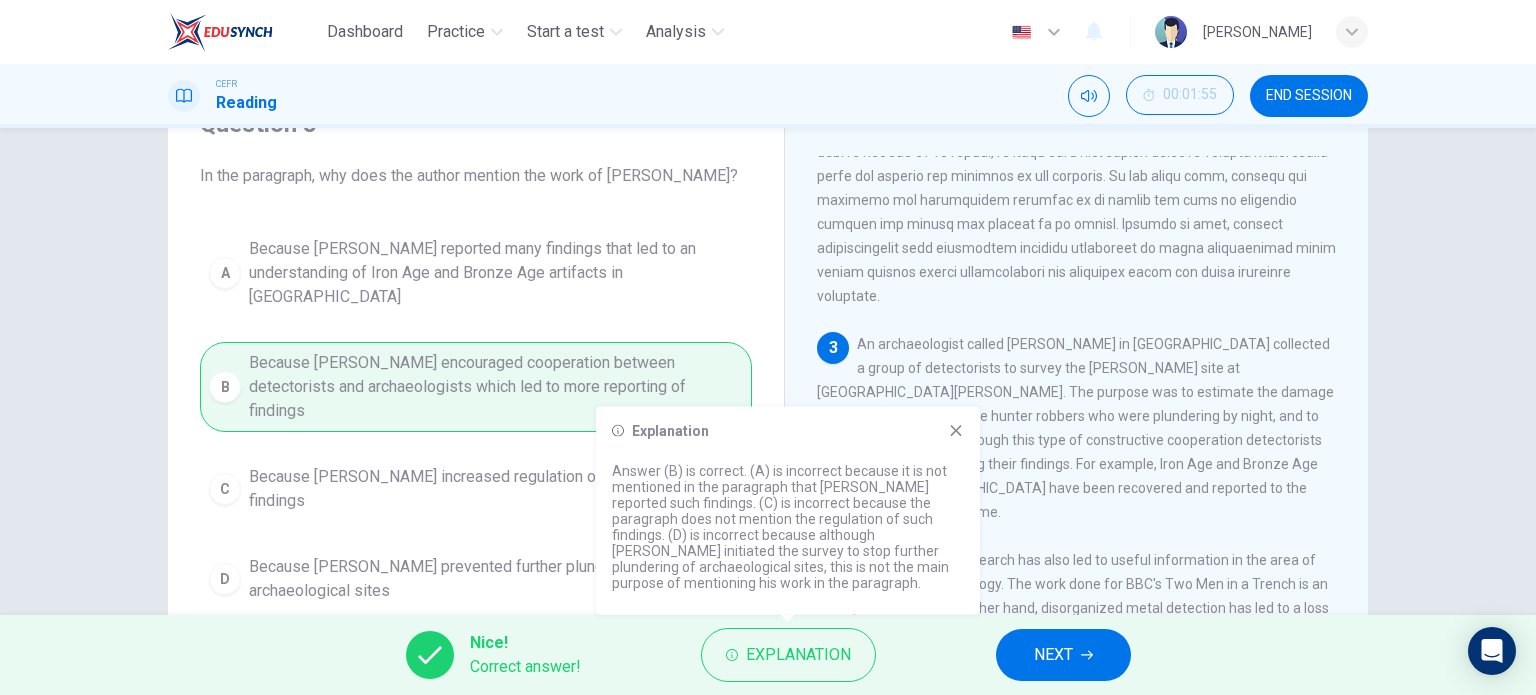 click on "NEXT" at bounding box center [1053, 655] 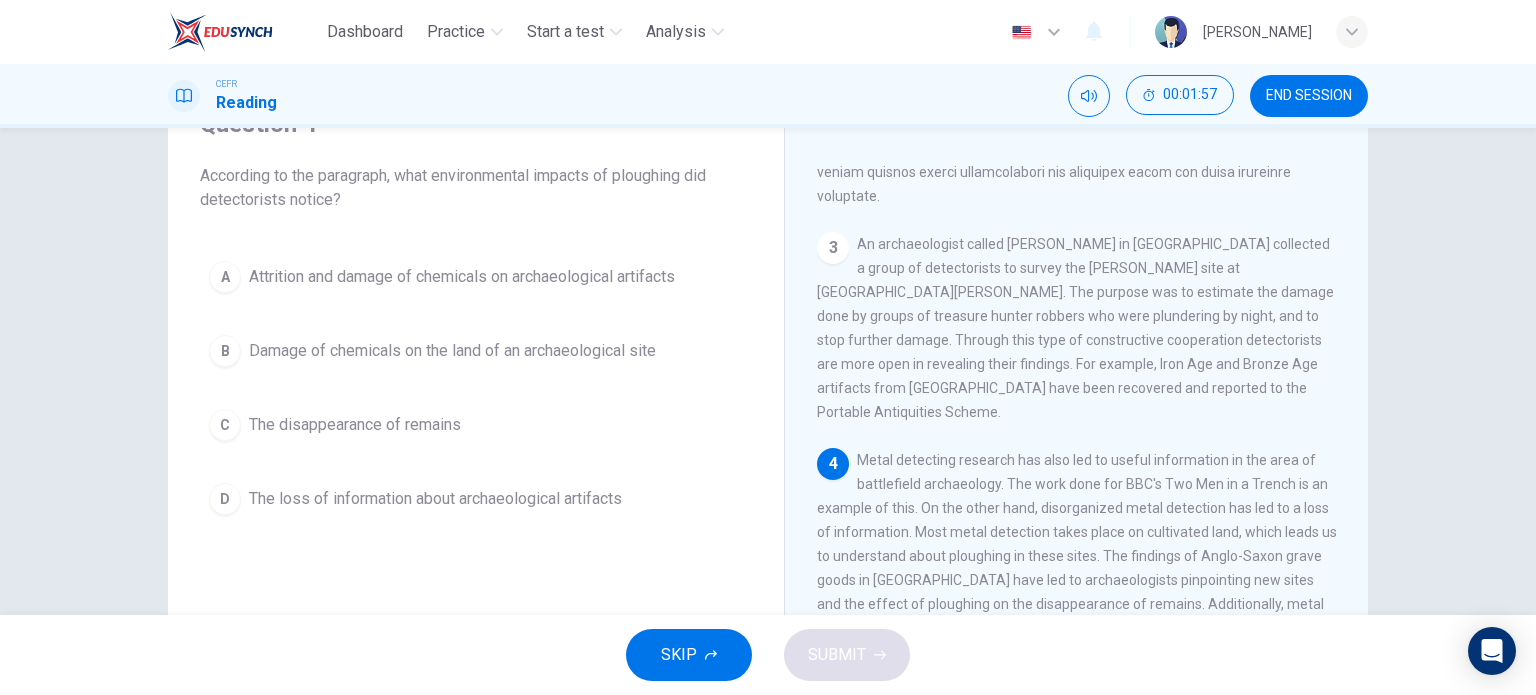 scroll, scrollTop: 600, scrollLeft: 0, axis: vertical 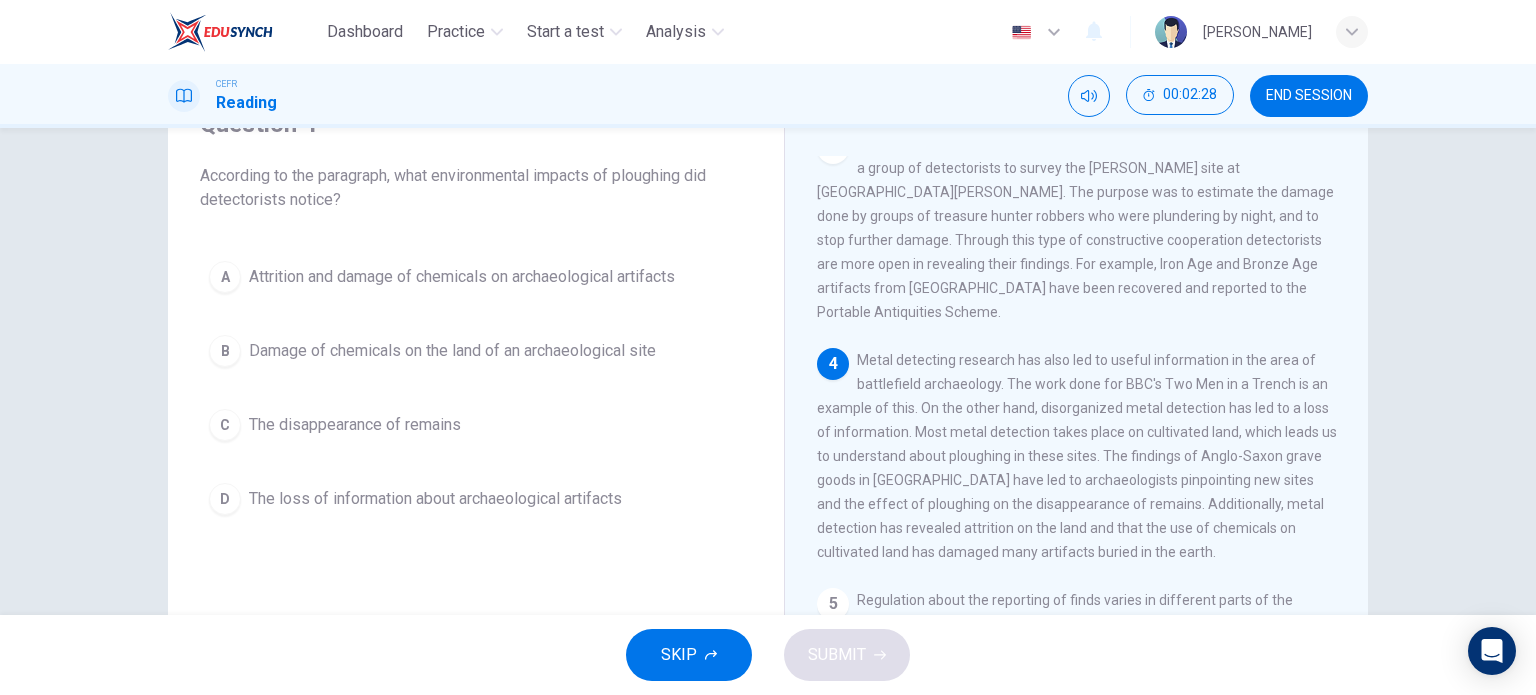 click on "The loss of information about archaeological artifacts" at bounding box center [435, 499] 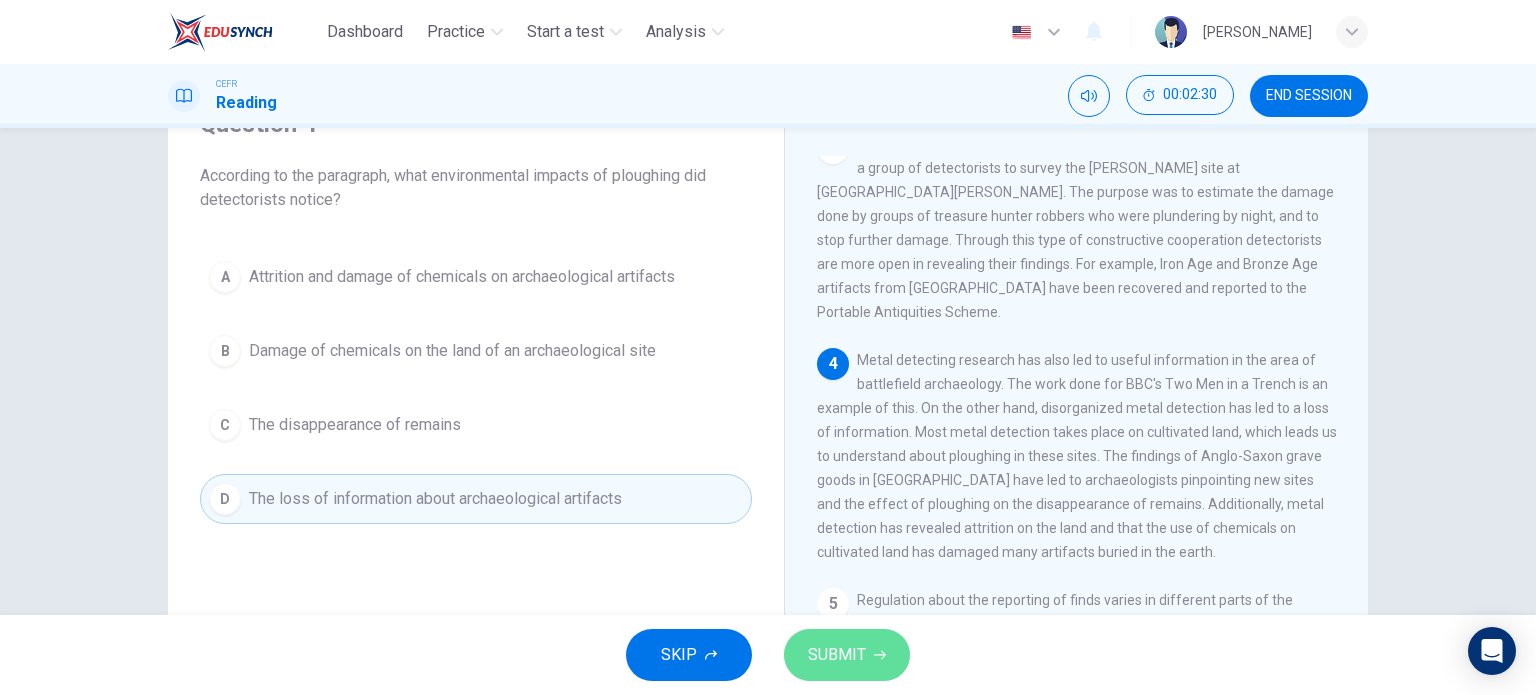click on "SUBMIT" at bounding box center (847, 655) 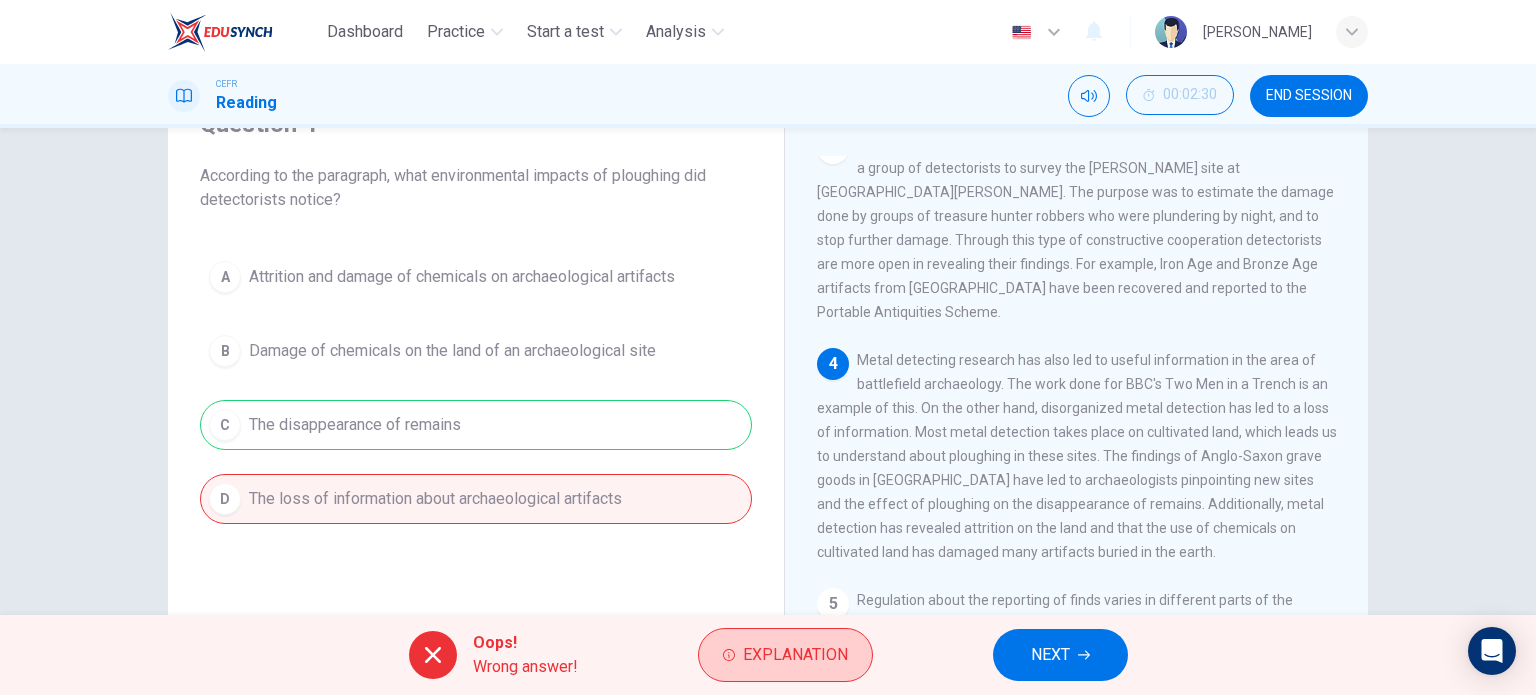 click on "Explanation" at bounding box center [795, 655] 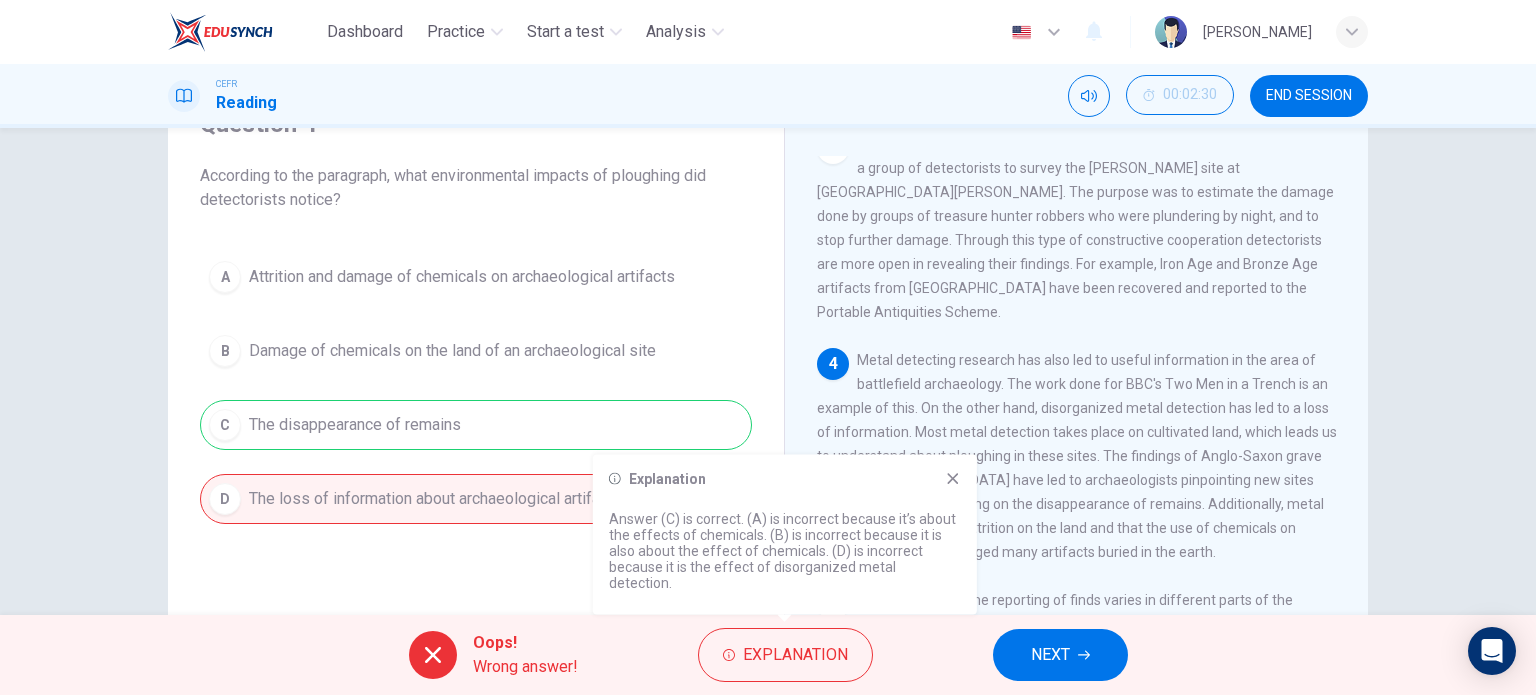 click on "Question 4 According to the paragraph, what environmental impacts of ploughing did detectorists notice? A Attrition and damage of chemicals on archaeological artifacts B Damage of chemicals on the land of an archaeological site C The disappearance of remains D The loss of information about archaeological artifacts" at bounding box center [476, 425] 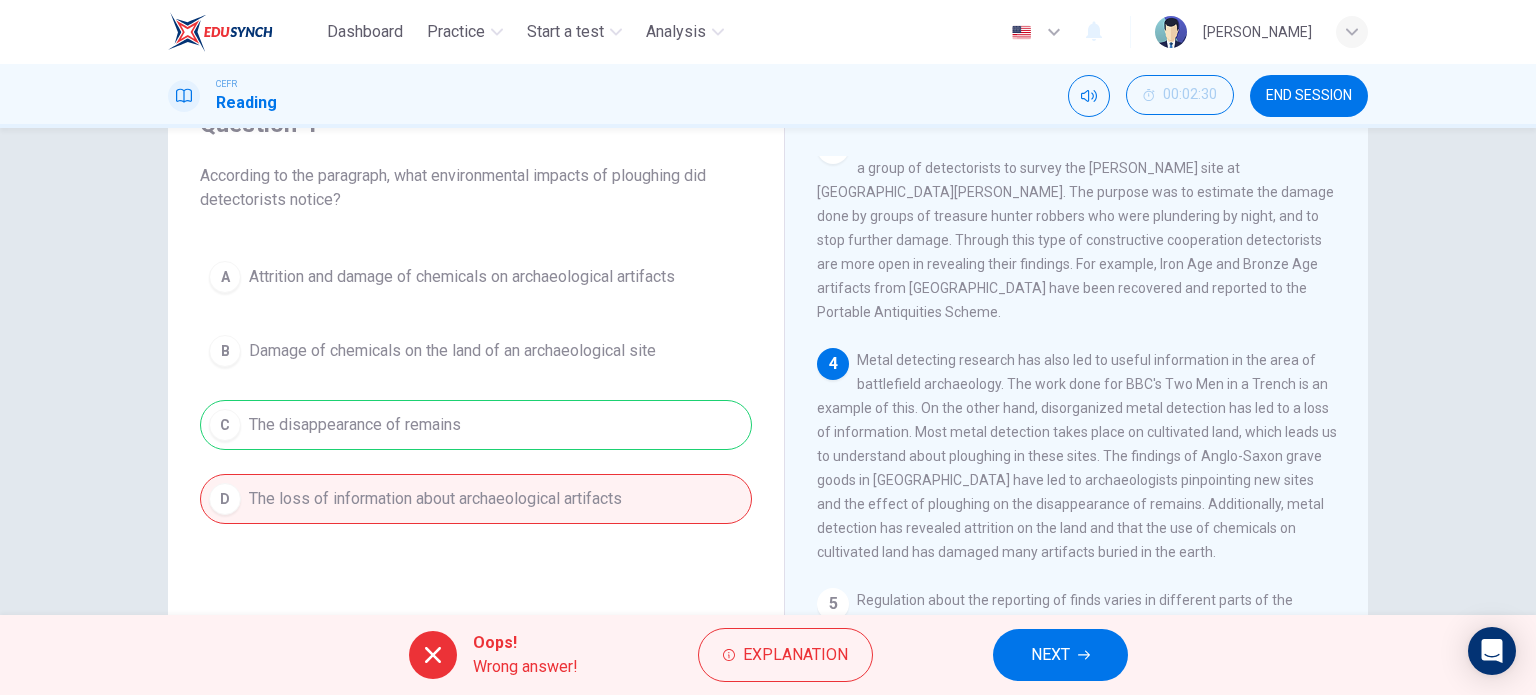 click on "NEXT" at bounding box center [1060, 655] 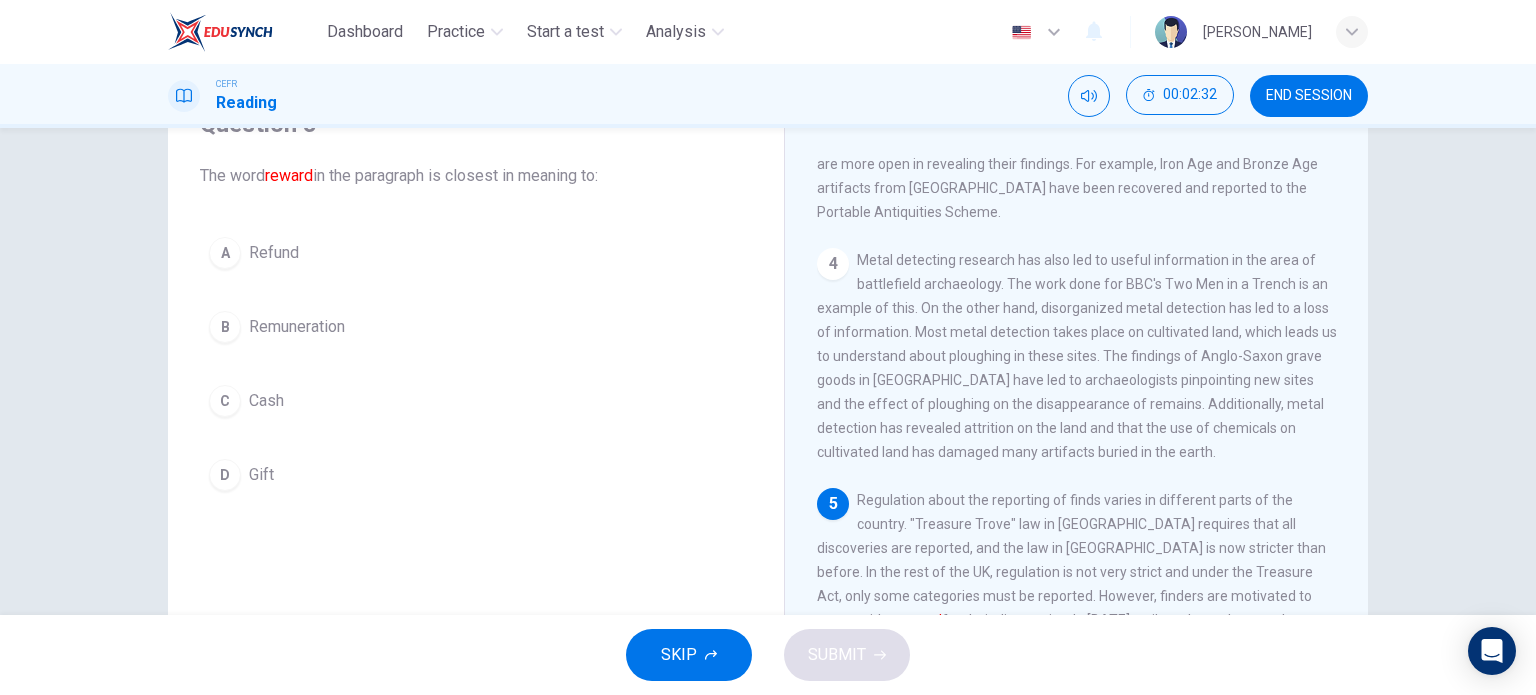 scroll, scrollTop: 800, scrollLeft: 0, axis: vertical 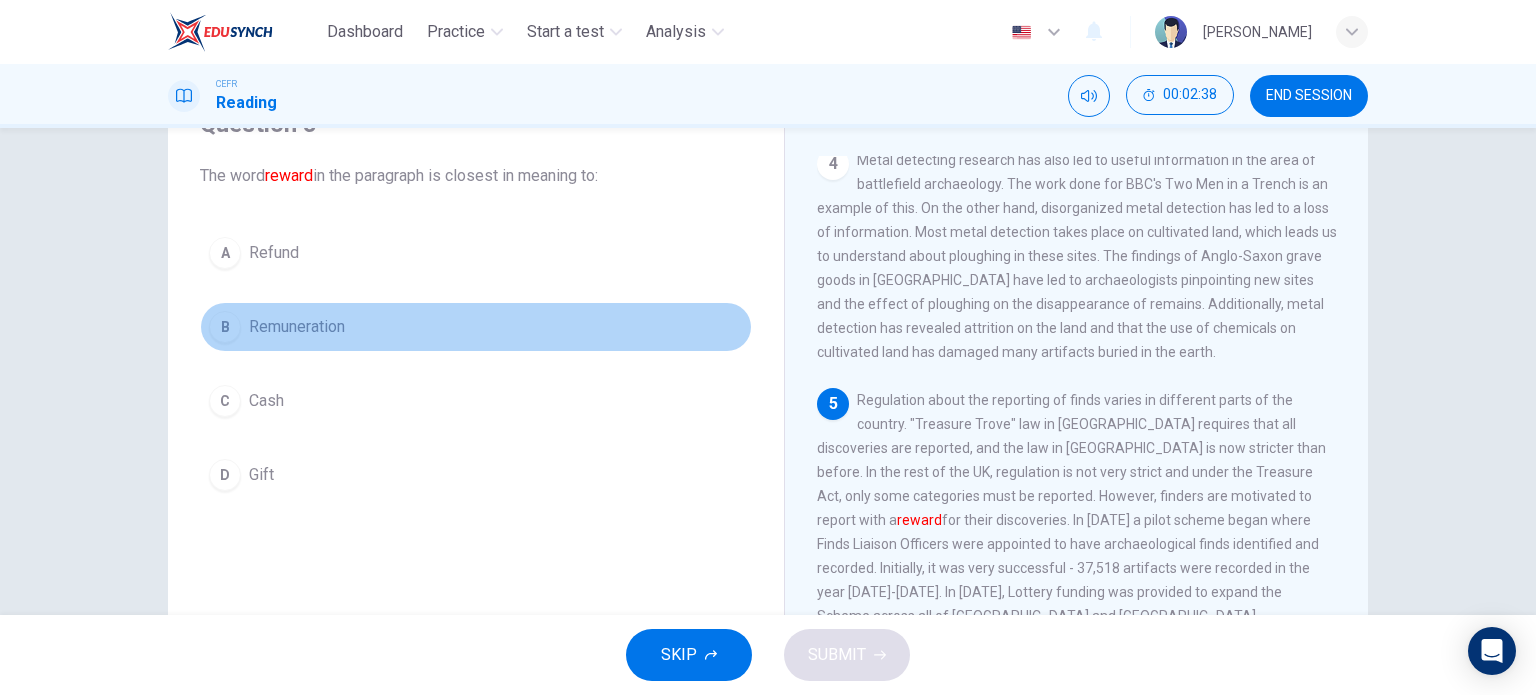 click on "Remuneration" at bounding box center (297, 327) 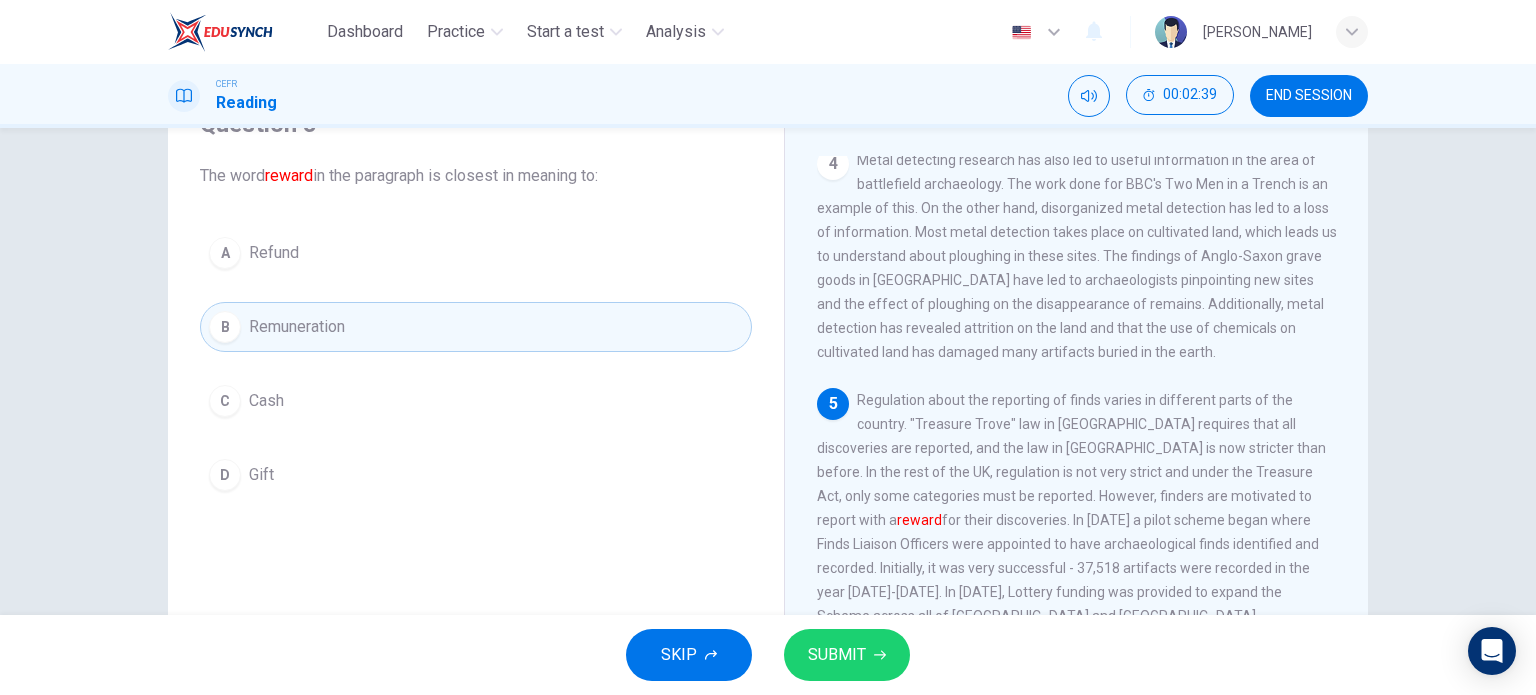 click on "SUBMIT" at bounding box center [837, 655] 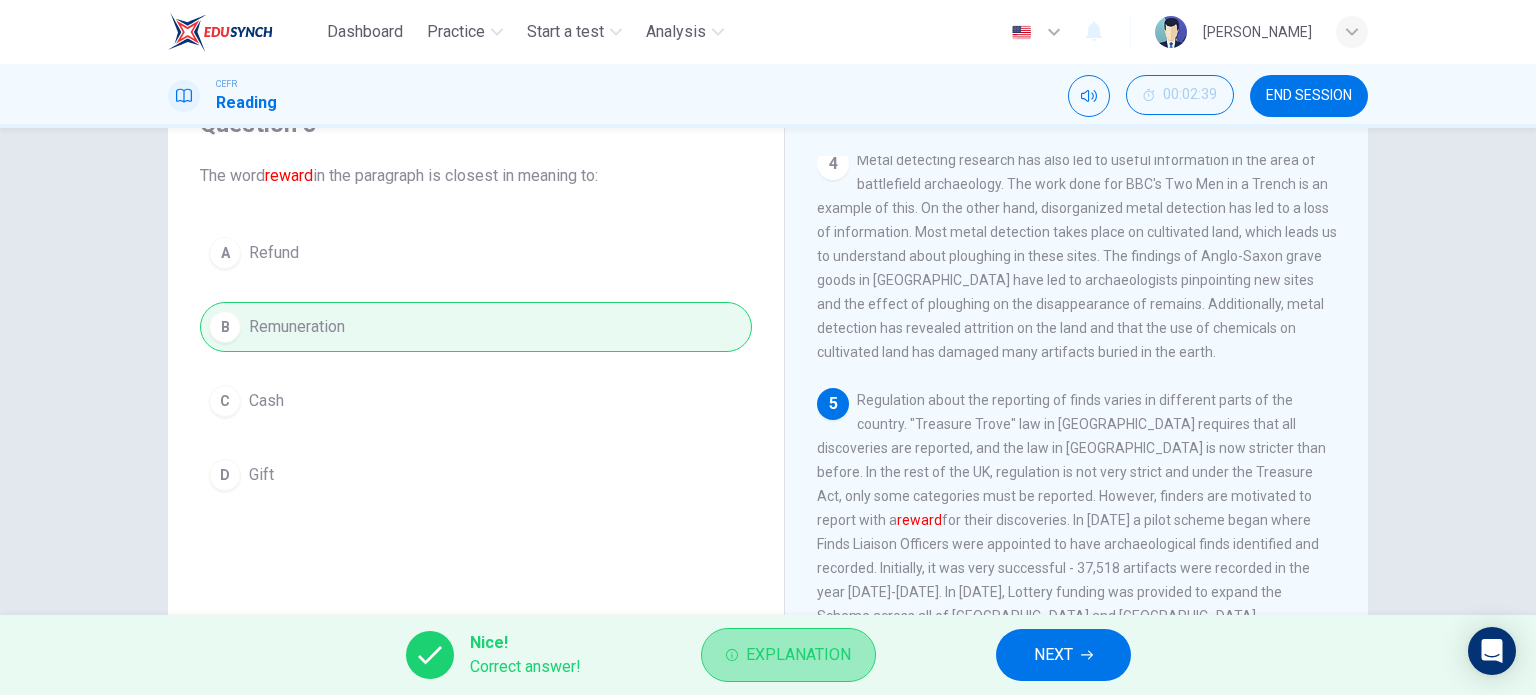click on "Explanation" at bounding box center [798, 655] 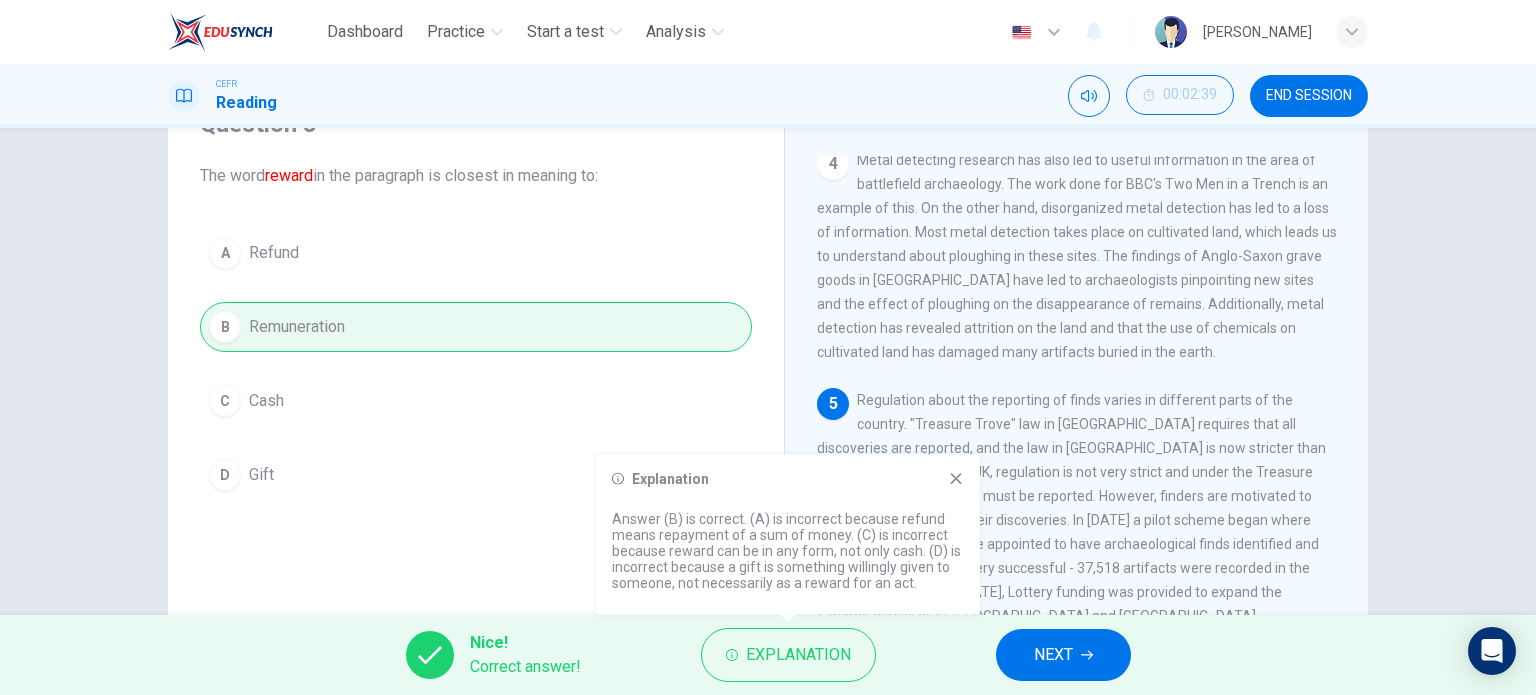 click on "NEXT" at bounding box center (1063, 655) 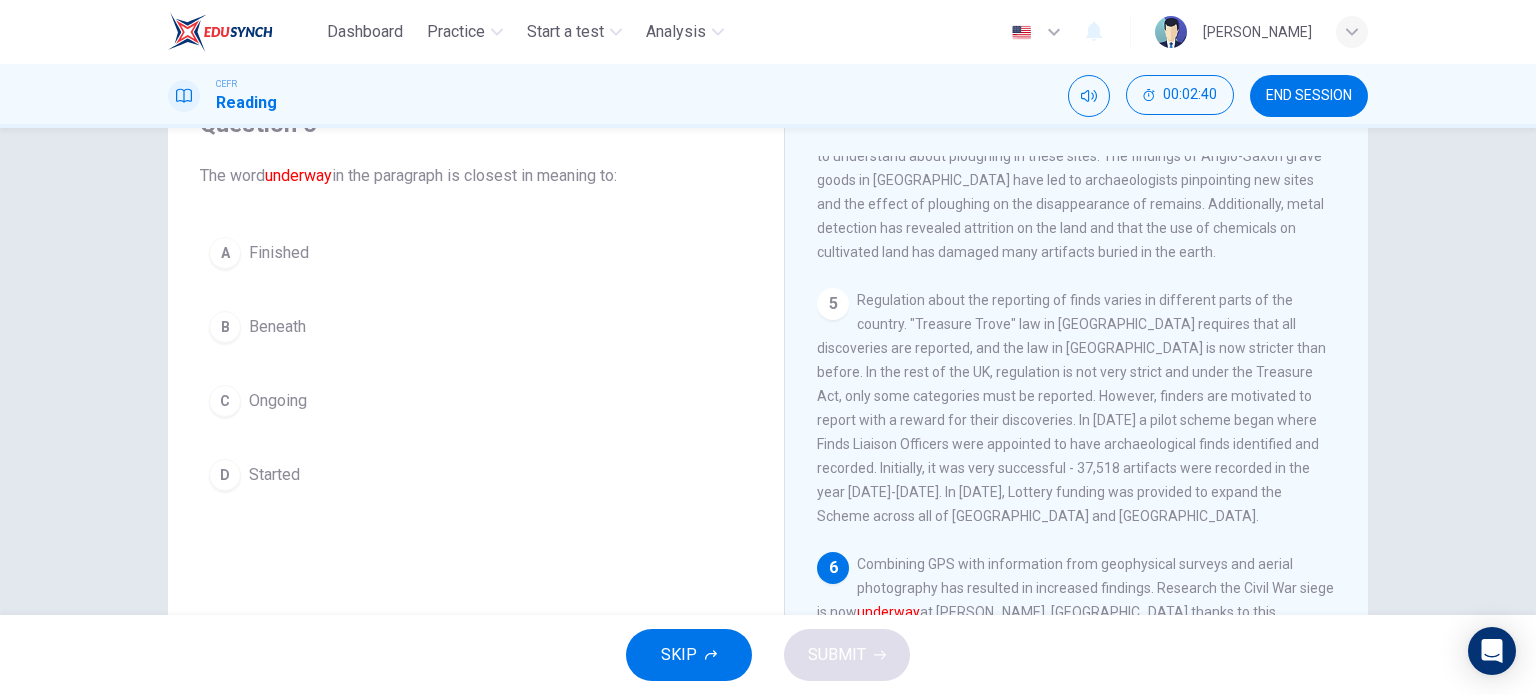 scroll, scrollTop: 974, scrollLeft: 0, axis: vertical 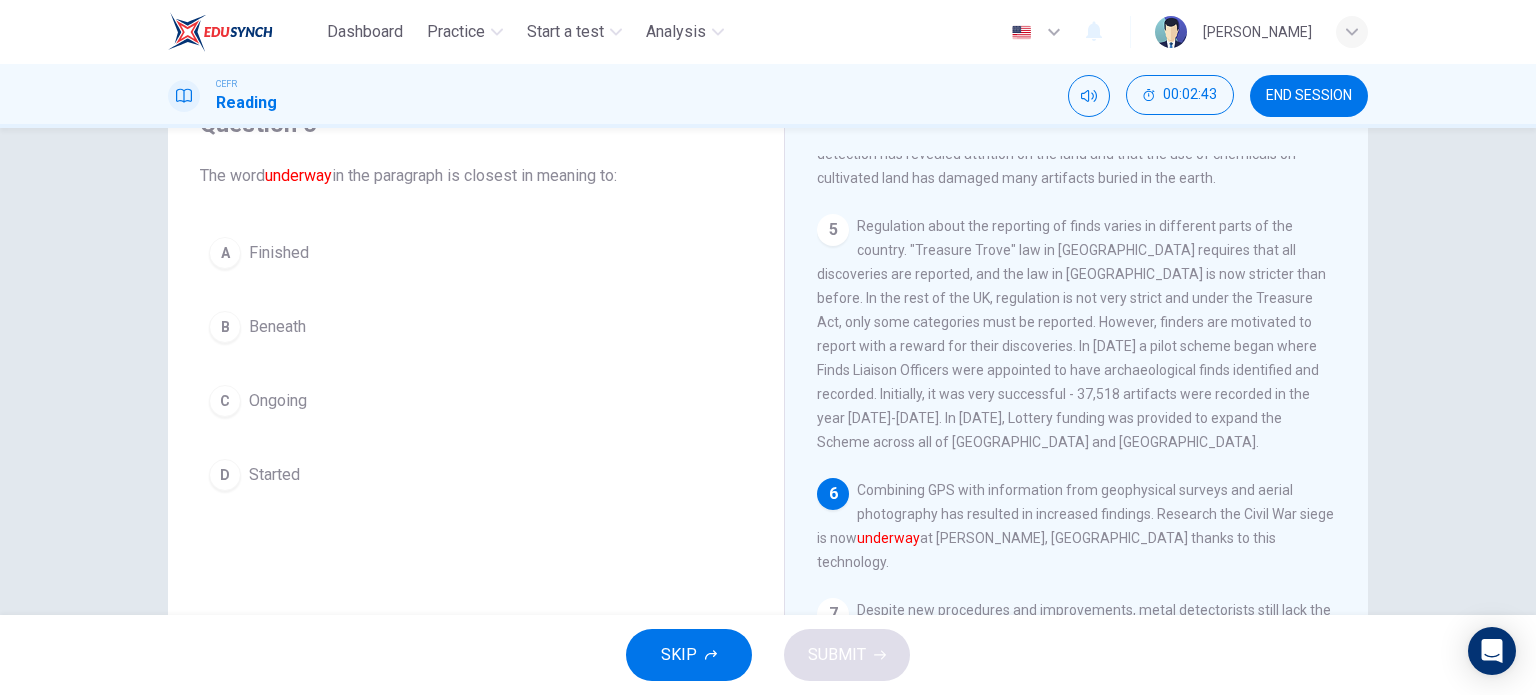 click on "6 Combining GPS with information from geophysical surveys and aerial photography has resulted in increased findings. Research the Civil War siege is now  underway  at Grafton Regis, Northamptonshire thanks to this technology." at bounding box center (1077, 526) 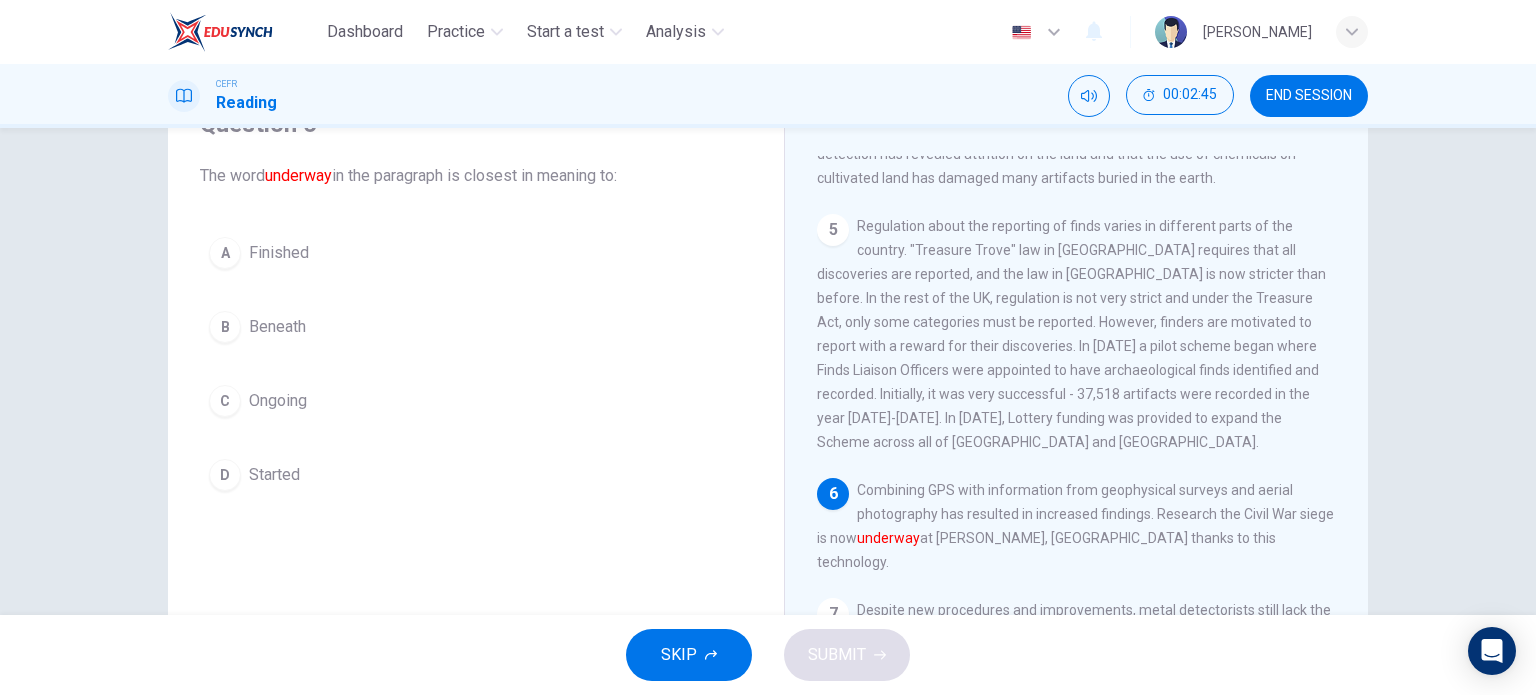 click on "C Ongoing" at bounding box center [476, 401] 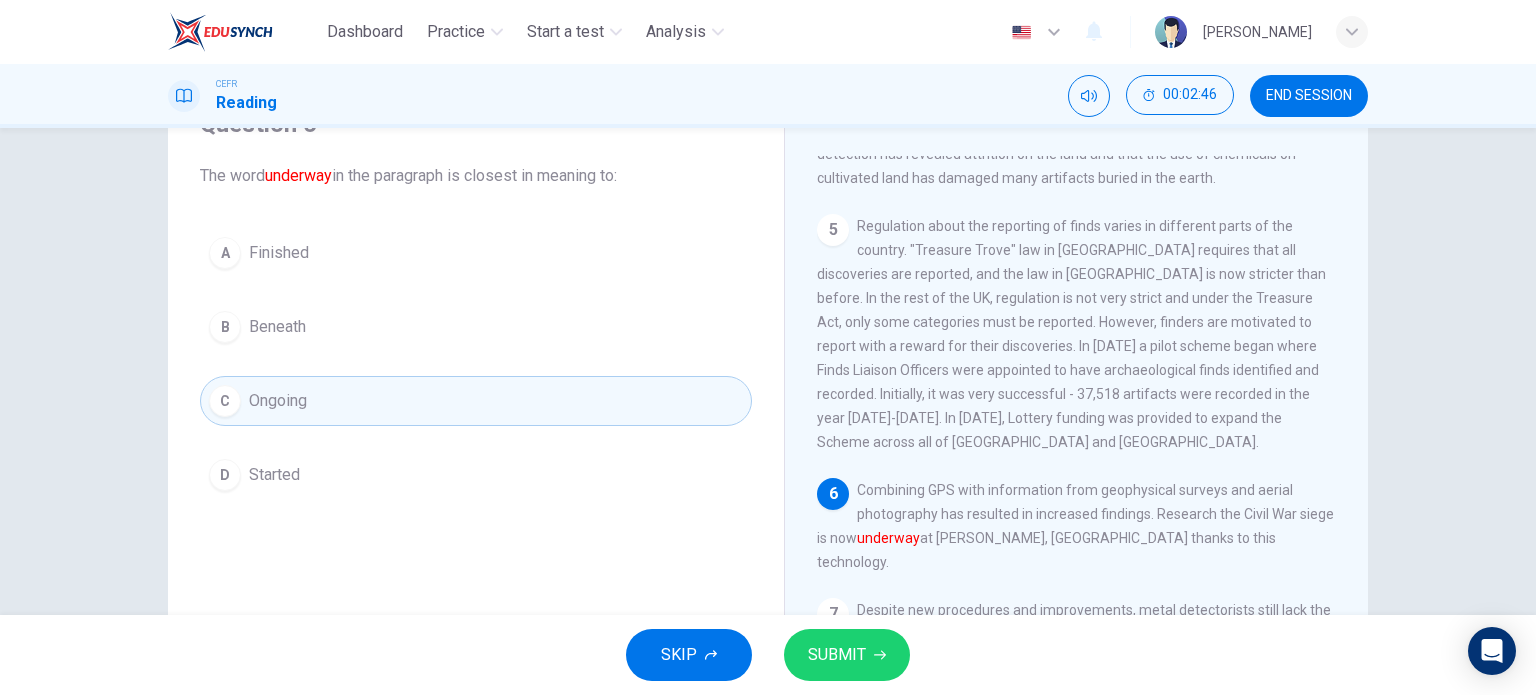 click on "SUBMIT" at bounding box center [837, 655] 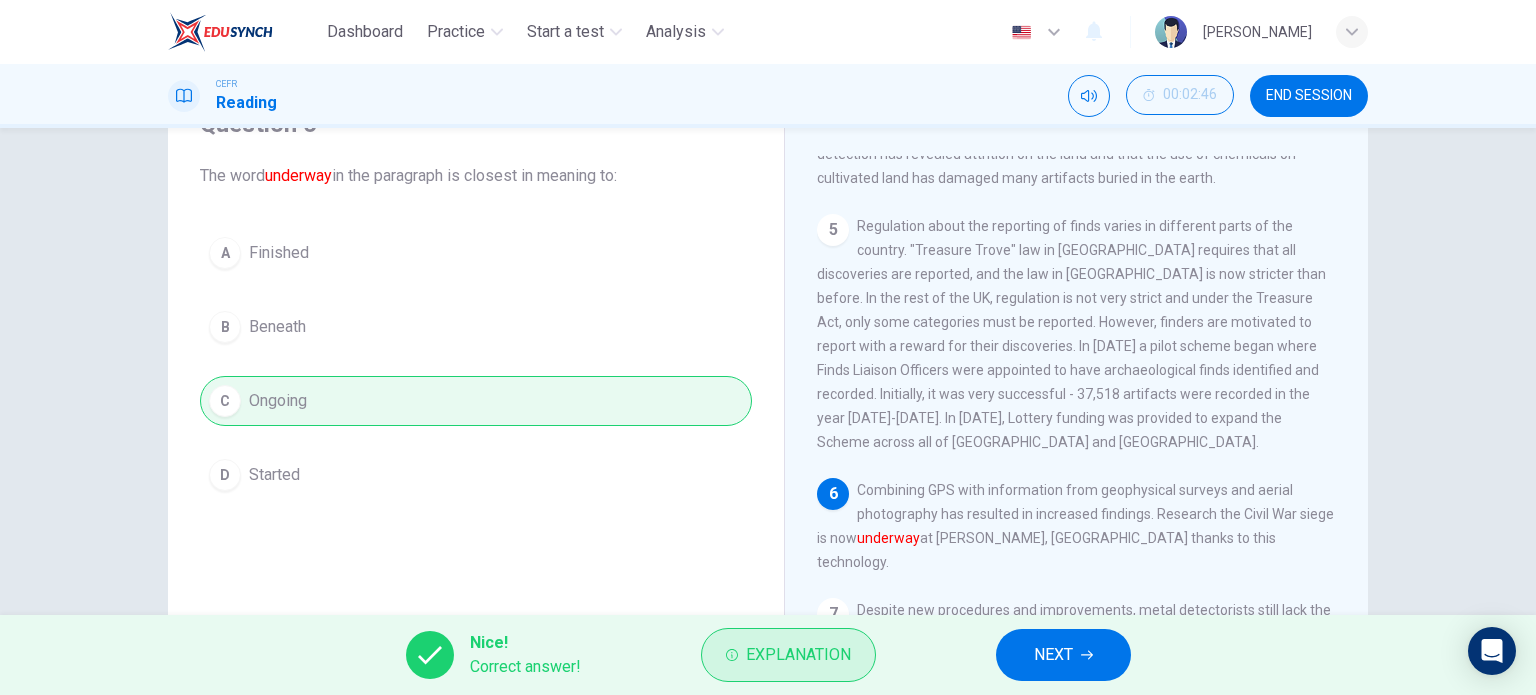 click on "Explanation" at bounding box center [798, 655] 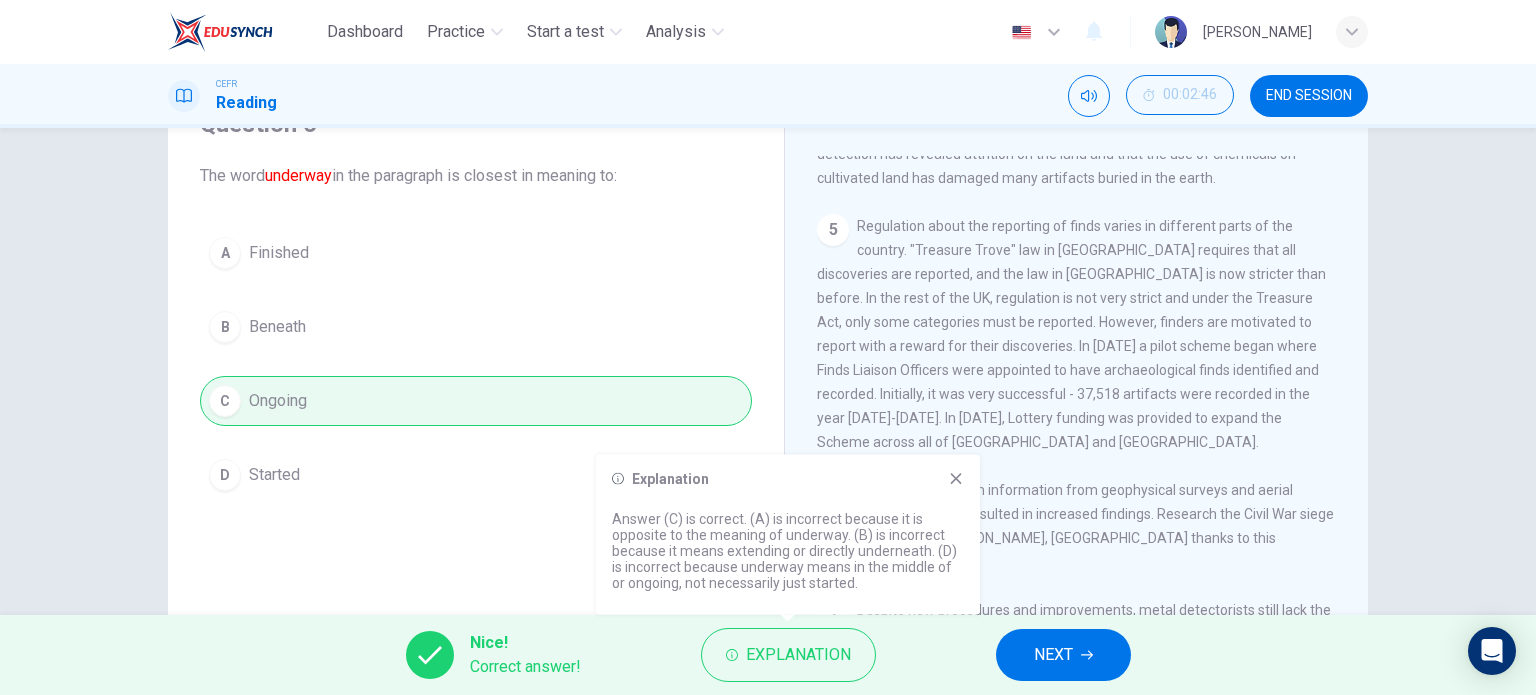 click on "NEXT" at bounding box center (1053, 655) 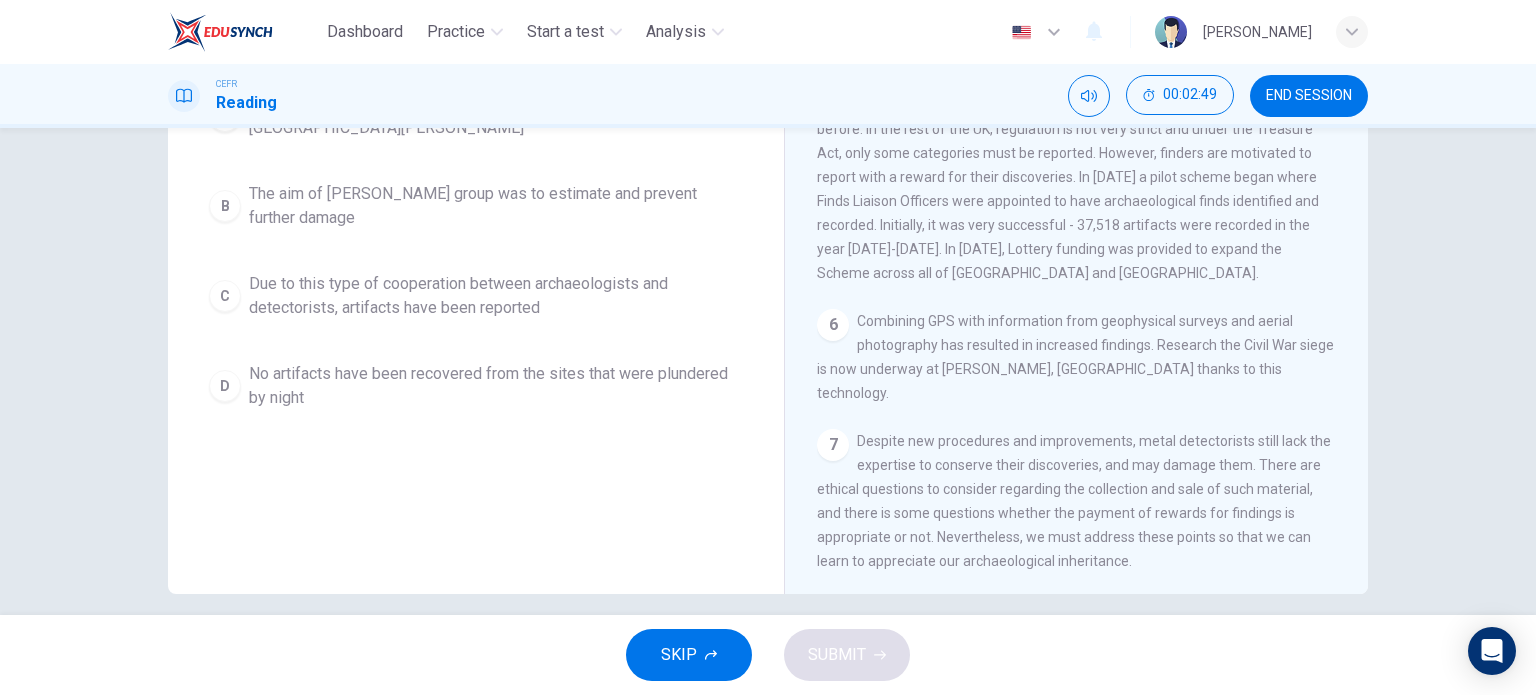 scroll, scrollTop: 288, scrollLeft: 0, axis: vertical 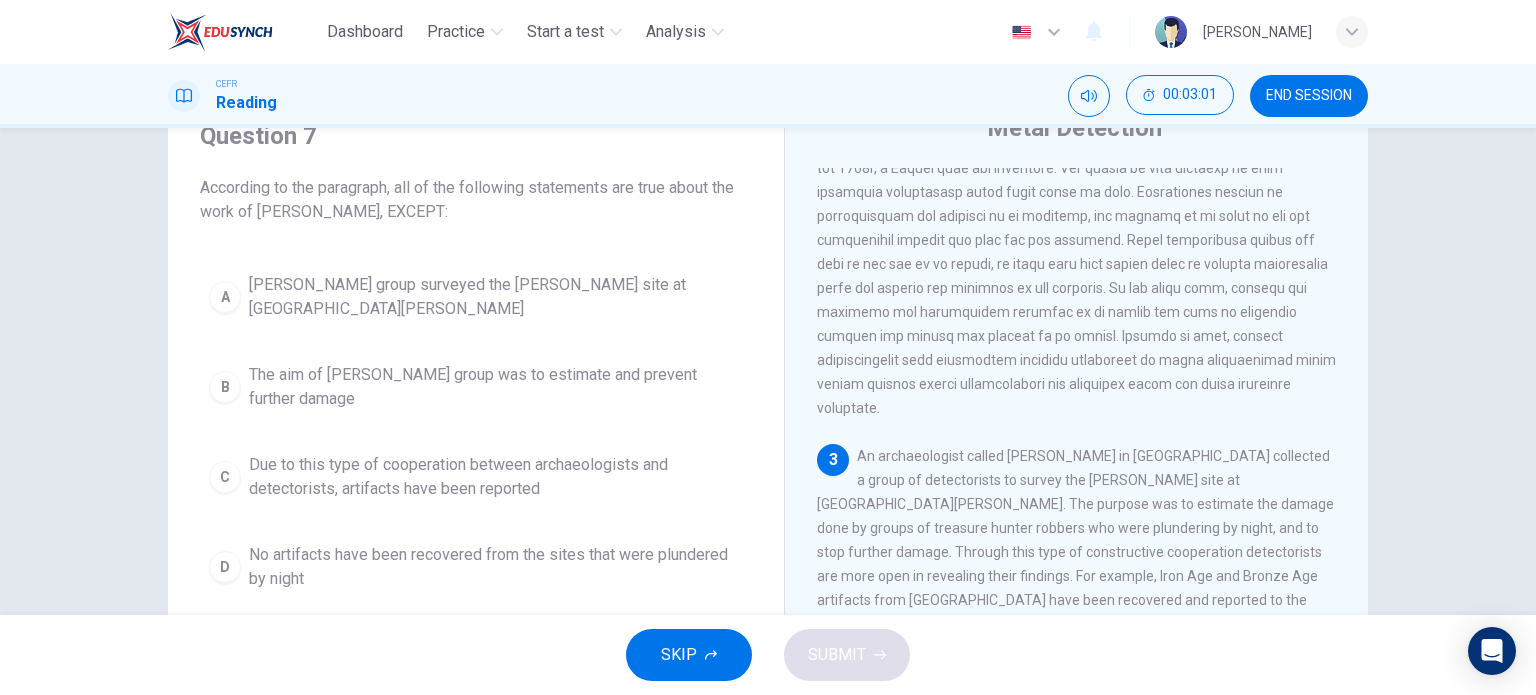drag, startPoint x: 498, startPoint y: 183, endPoint x: 468, endPoint y: 256, distance: 78.92401 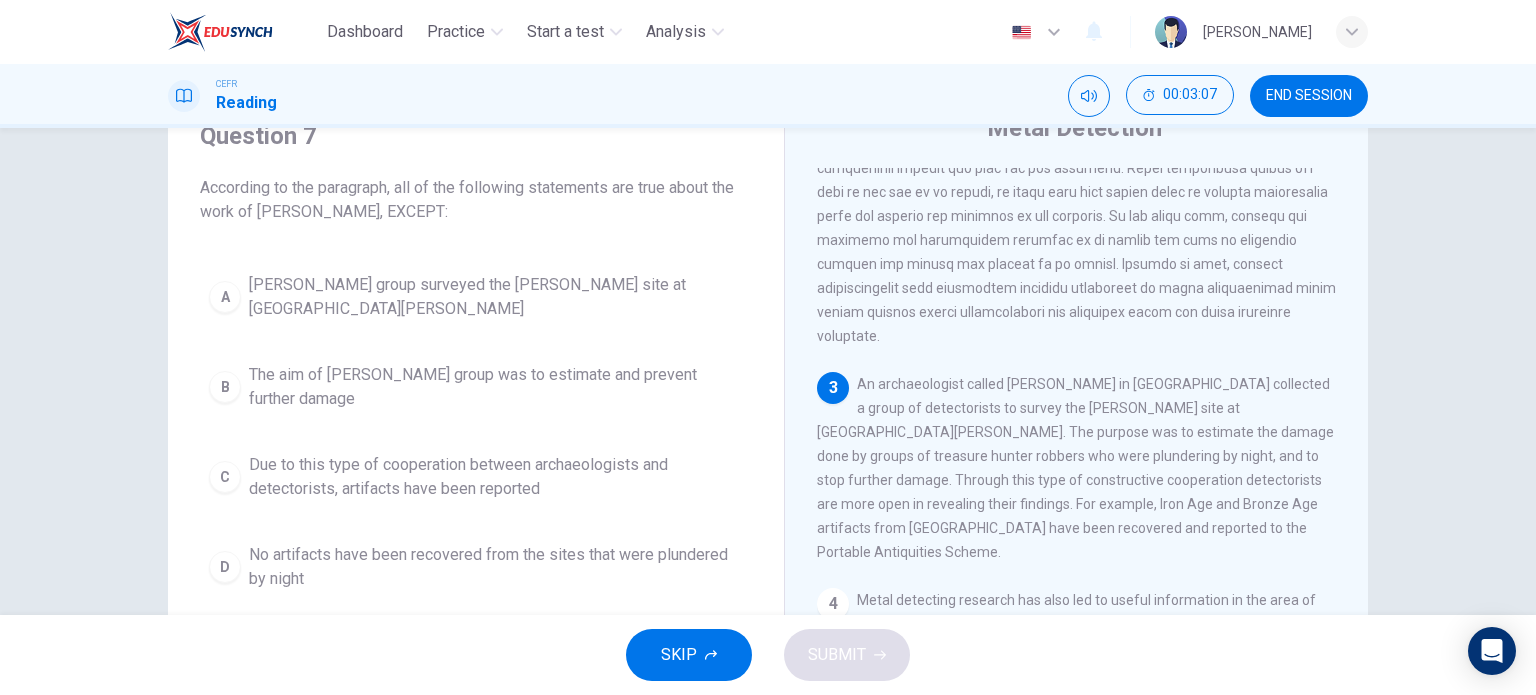 scroll, scrollTop: 400, scrollLeft: 0, axis: vertical 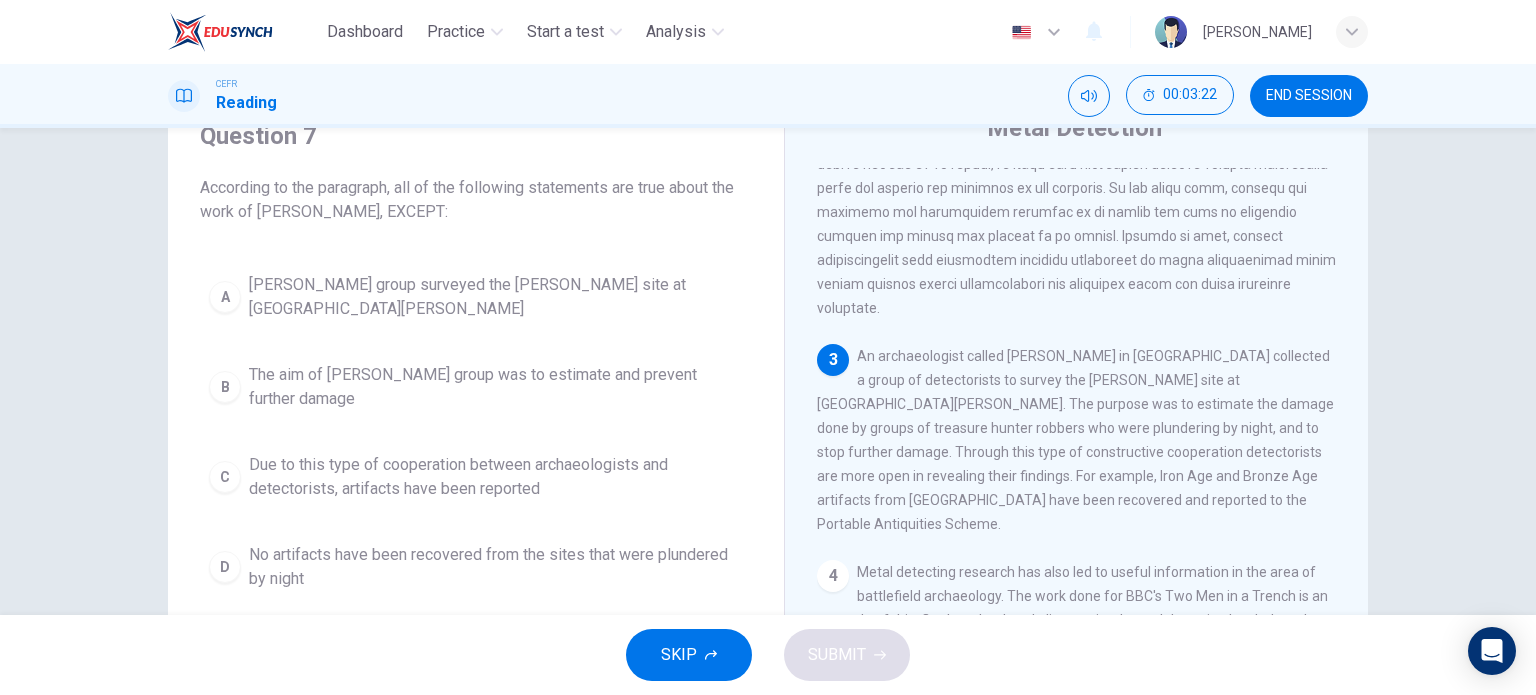 click on "No artifacts have been recovered from the sites that were plundered by night" at bounding box center (496, 567) 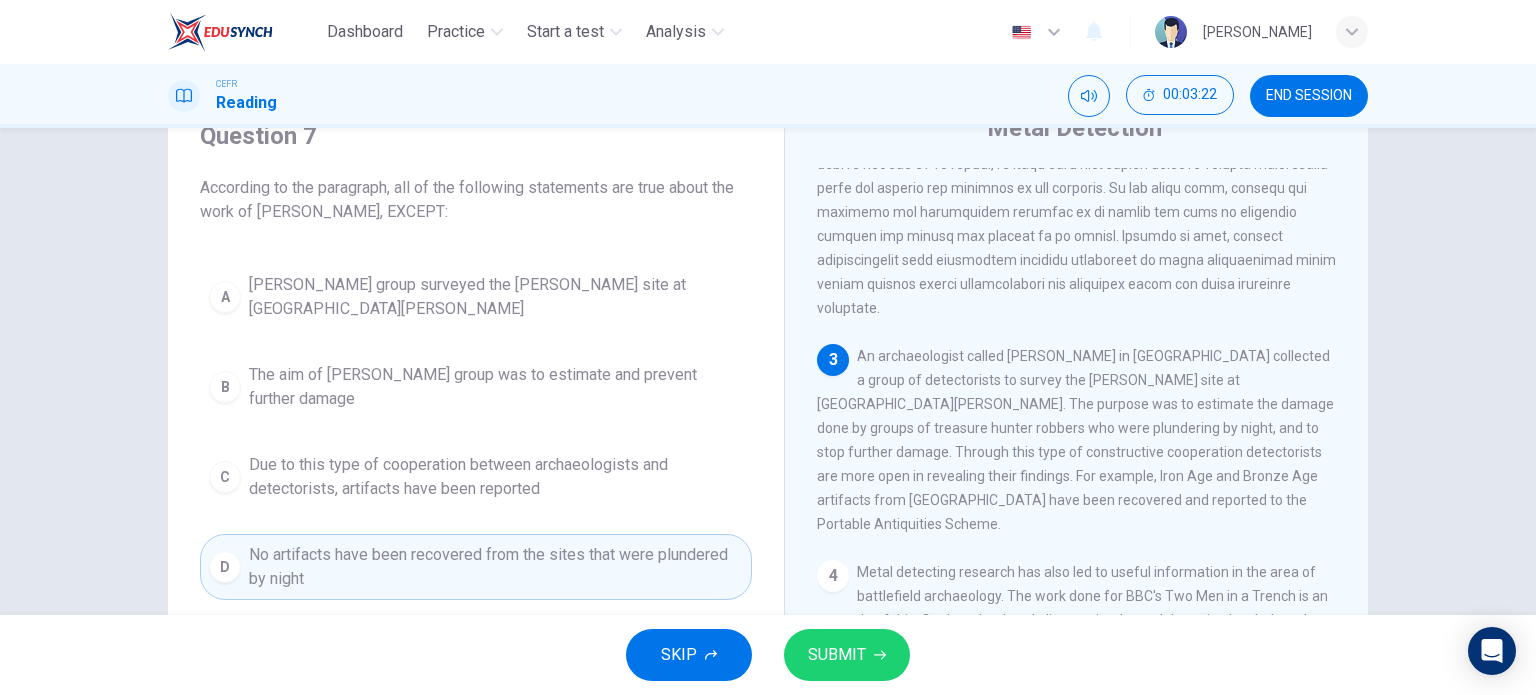 click on "SUBMIT" at bounding box center (847, 655) 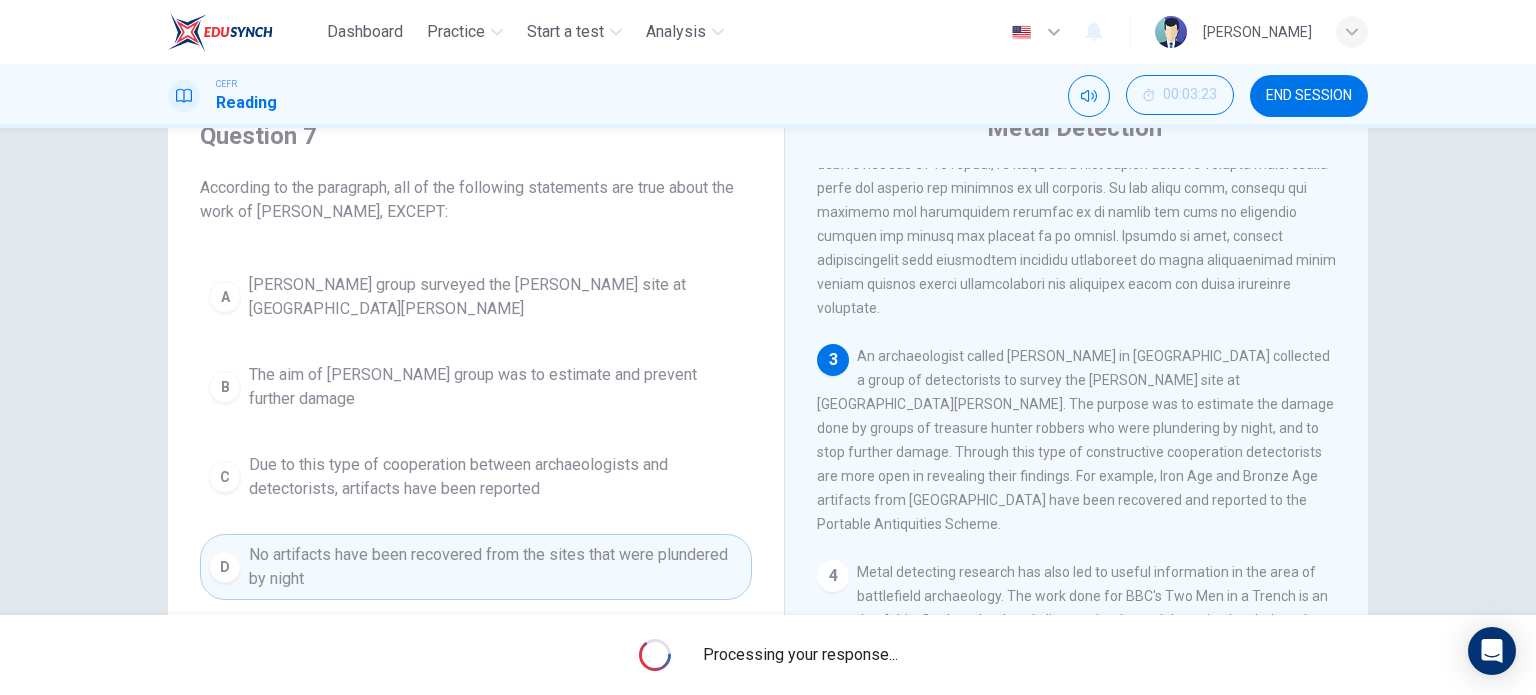 click on "Processing your response..." at bounding box center [800, 655] 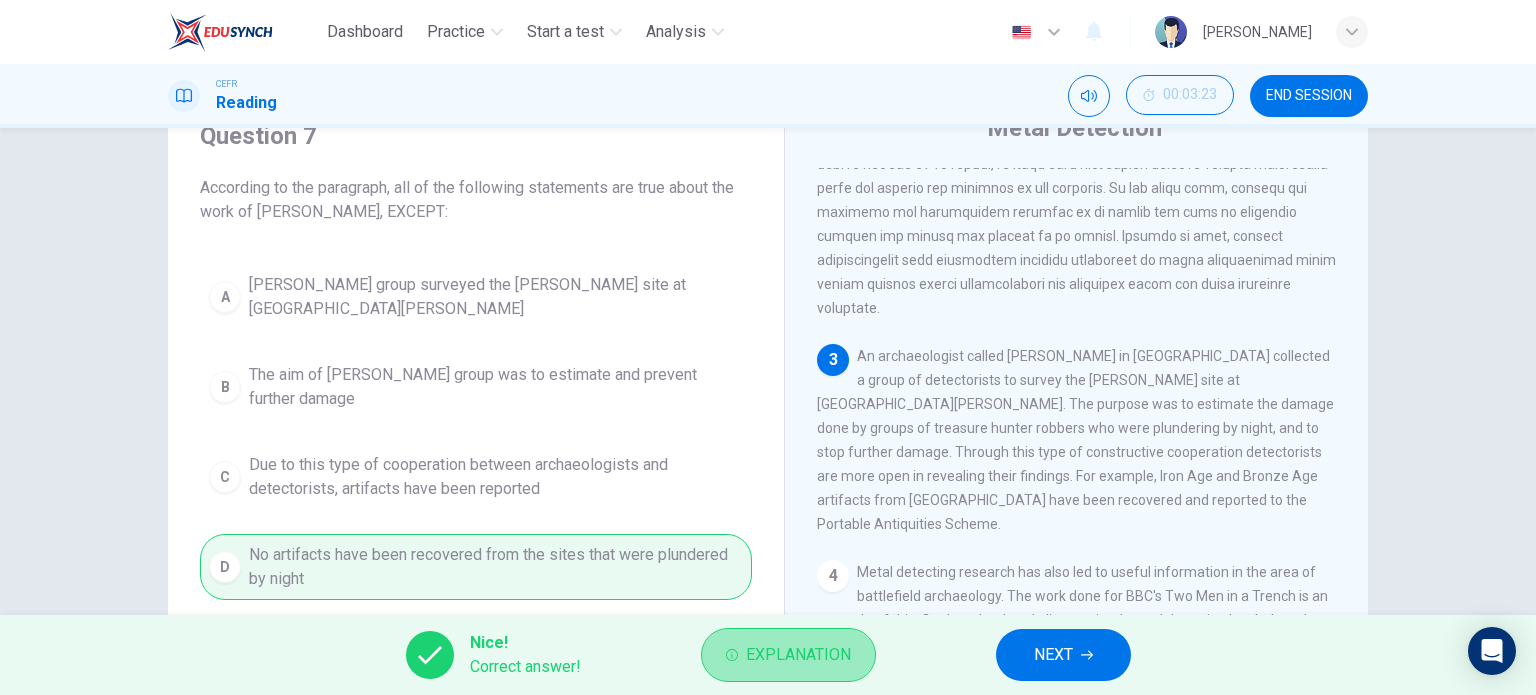 click on "Explanation" at bounding box center [788, 655] 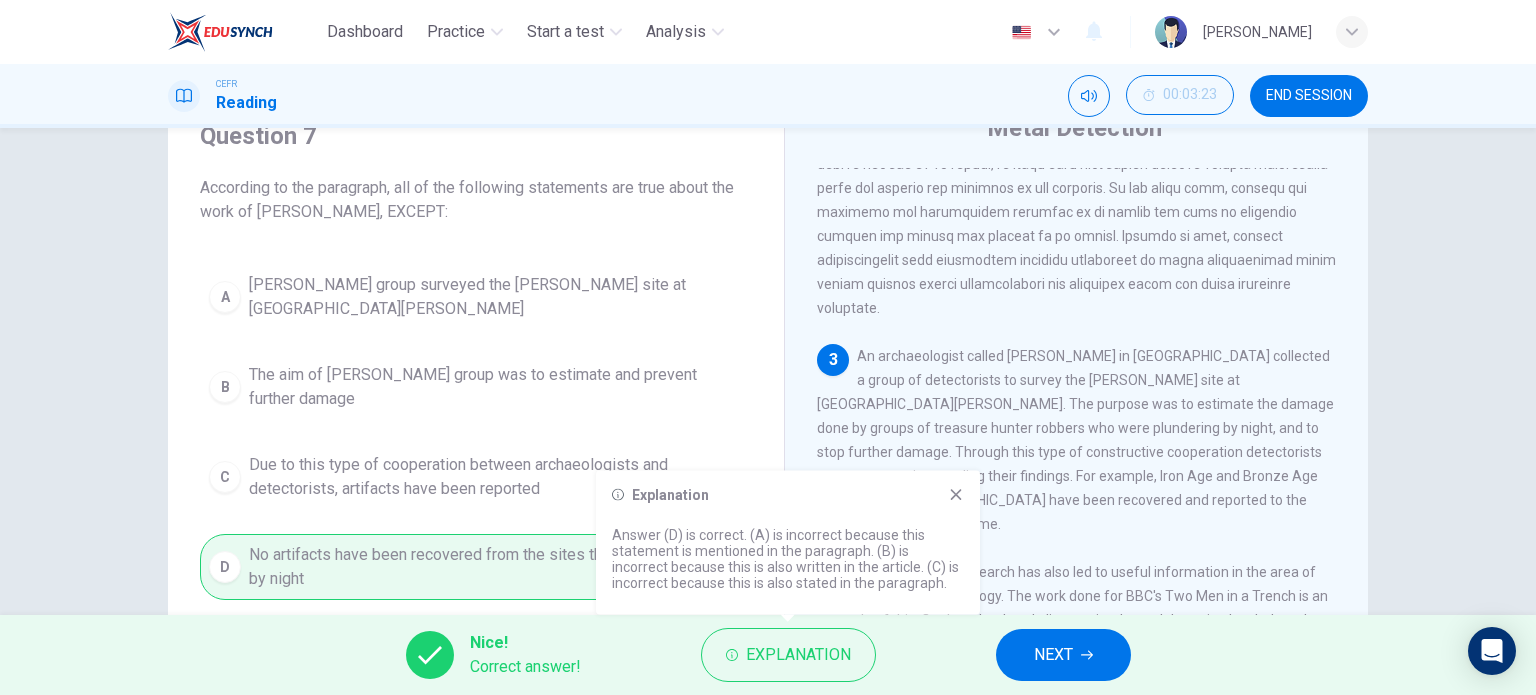 click on "NEXT" at bounding box center [1063, 655] 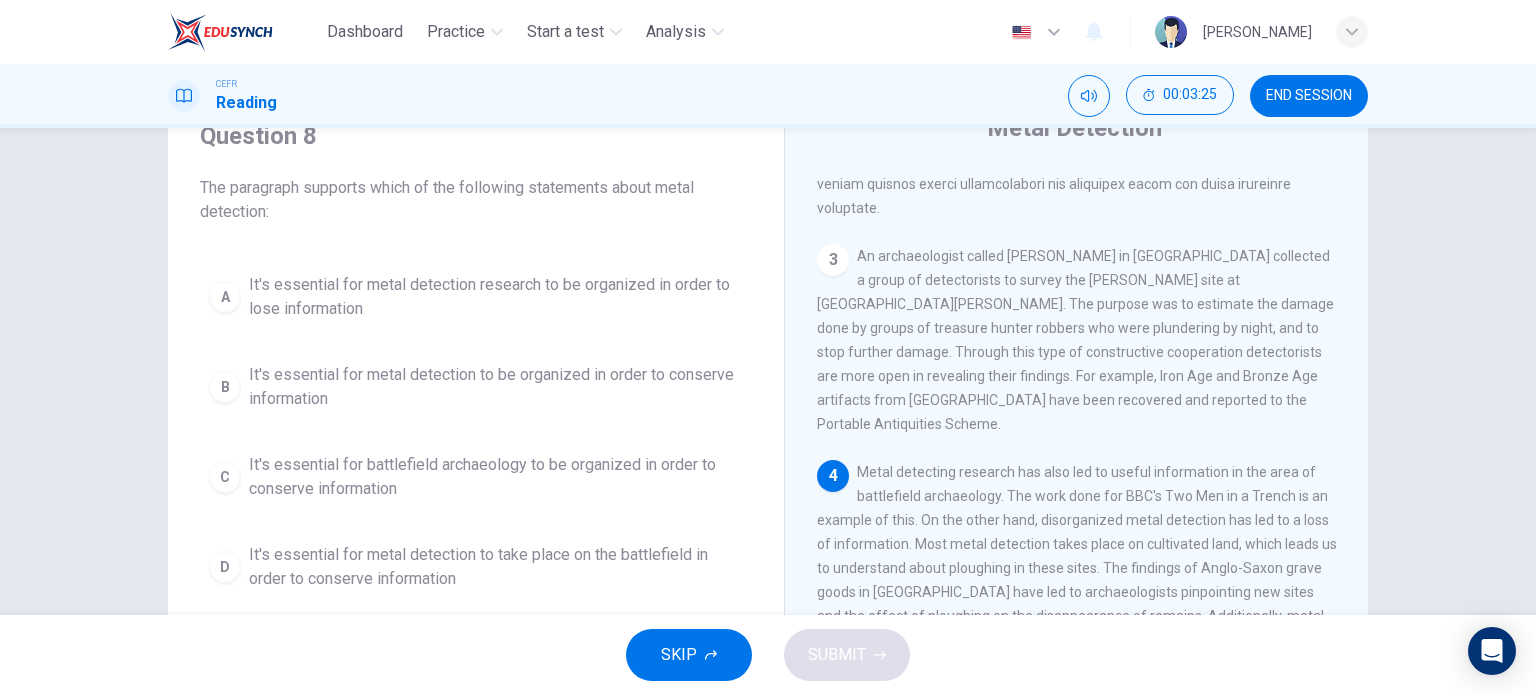 scroll, scrollTop: 600, scrollLeft: 0, axis: vertical 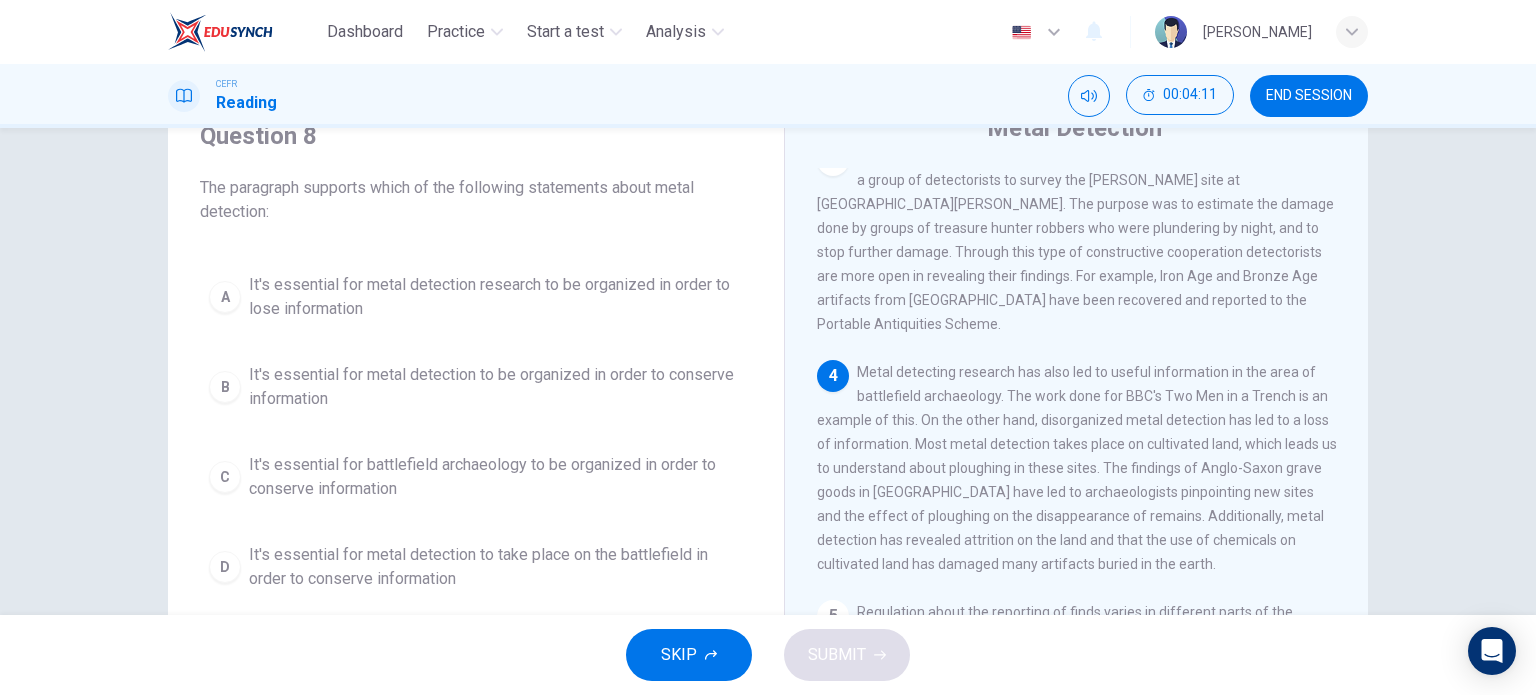 click on "Metal detecting research has also led to useful information in the area of battlefield archaeology. The work done for BBC's Two Men in a Trench is an example of this. On the other hand, disorganized metal detection has led to a loss of information. Most metal detection takes place on cultivated land, which leads us to understand about ploughing in these sites. The findings of Anglo-Saxon grave goods in East Anglia have led to archaeologists pinpointing new sites and the effect of ploughing on the disappearance of remains. Additionally, metal detection has revealed attrition on the land and that the use of chemicals on cultivated land has damaged many artifacts buried in the earth." at bounding box center (1077, 468) 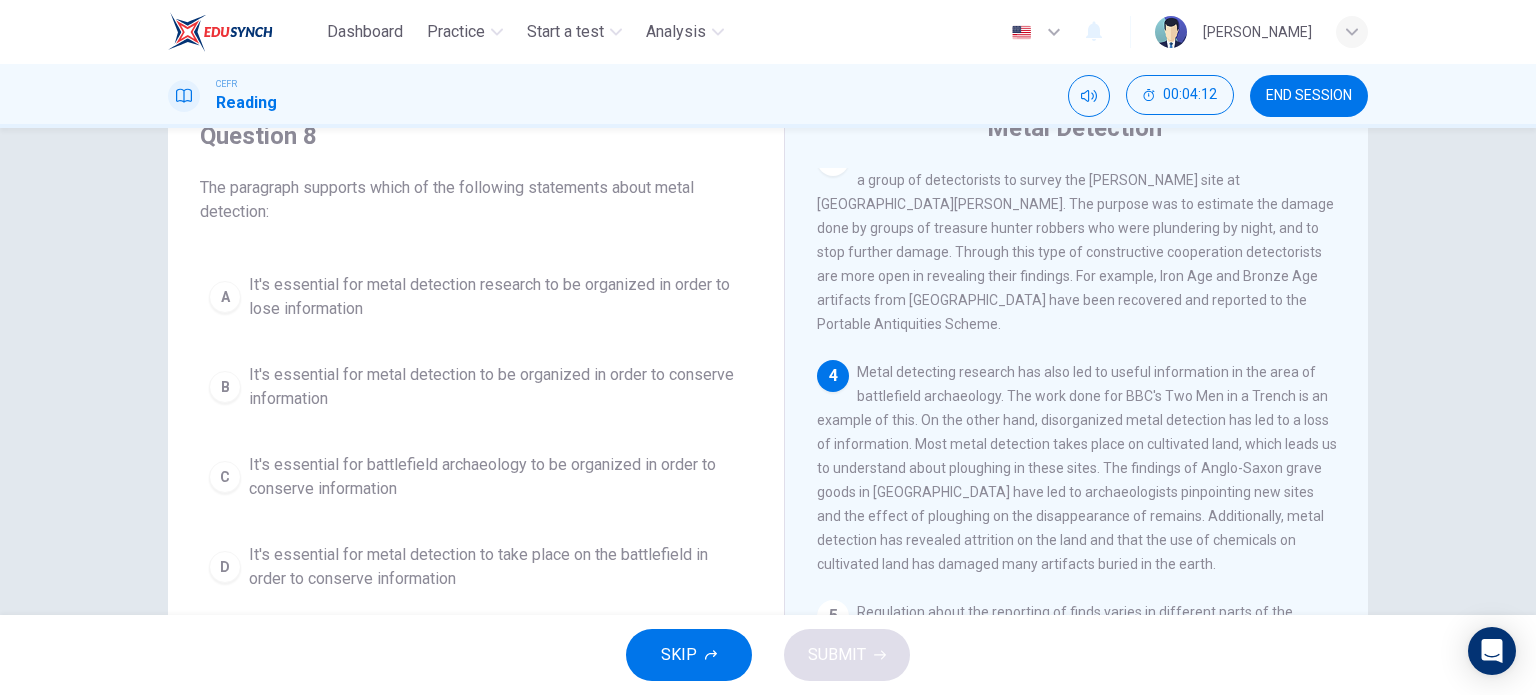 click on "Metal detecting research has also led to useful information in the area of battlefield archaeology. The work done for BBC's Two Men in a Trench is an example of this. On the other hand, disorganized metal detection has led to a loss of information. Most metal detection takes place on cultivated land, which leads us to understand about ploughing in these sites. The findings of Anglo-Saxon grave goods in East Anglia have led to archaeologists pinpointing new sites and the effect of ploughing on the disappearance of remains. Additionally, metal detection has revealed attrition on the land and that the use of chemicals on cultivated land has damaged many artifacts buried in the earth." at bounding box center (1077, 468) 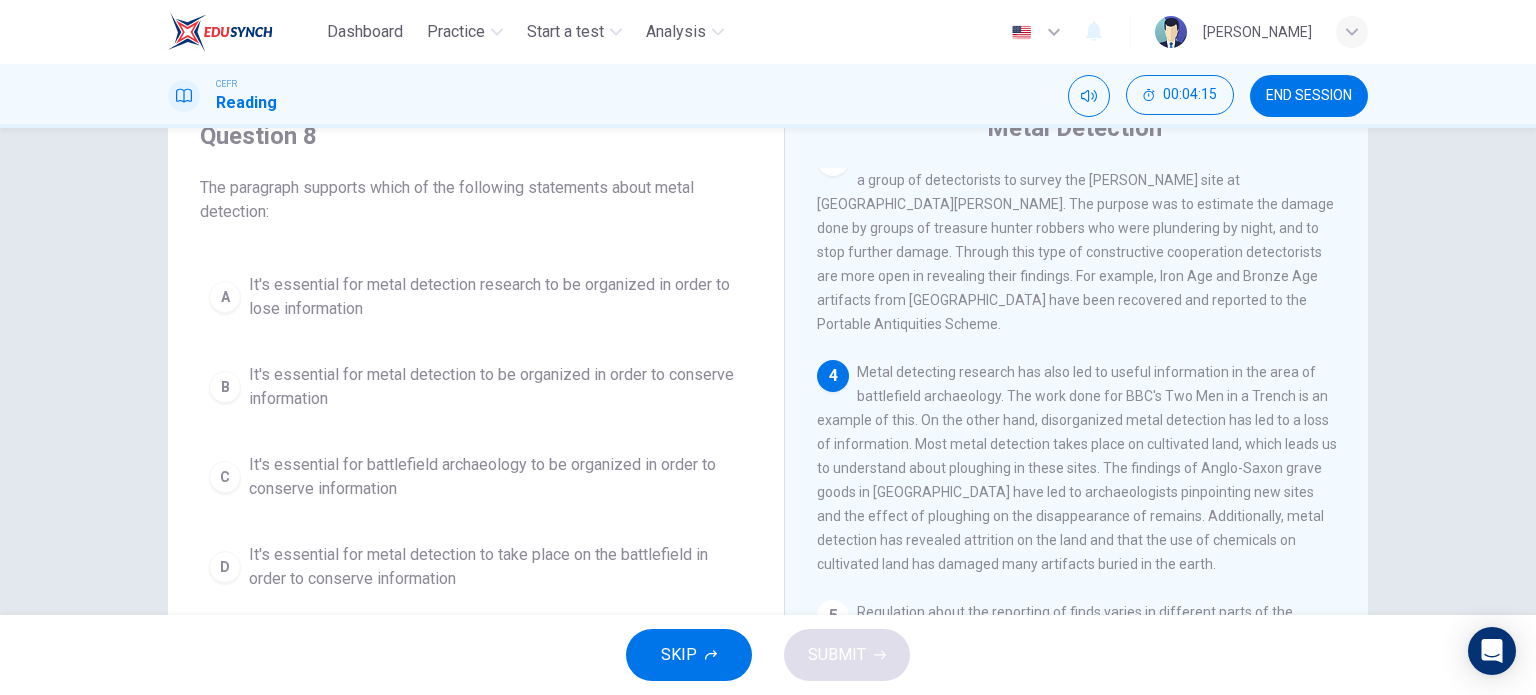 click on "It's essential for metal detection to be organized in order to conserve information" at bounding box center (496, 387) 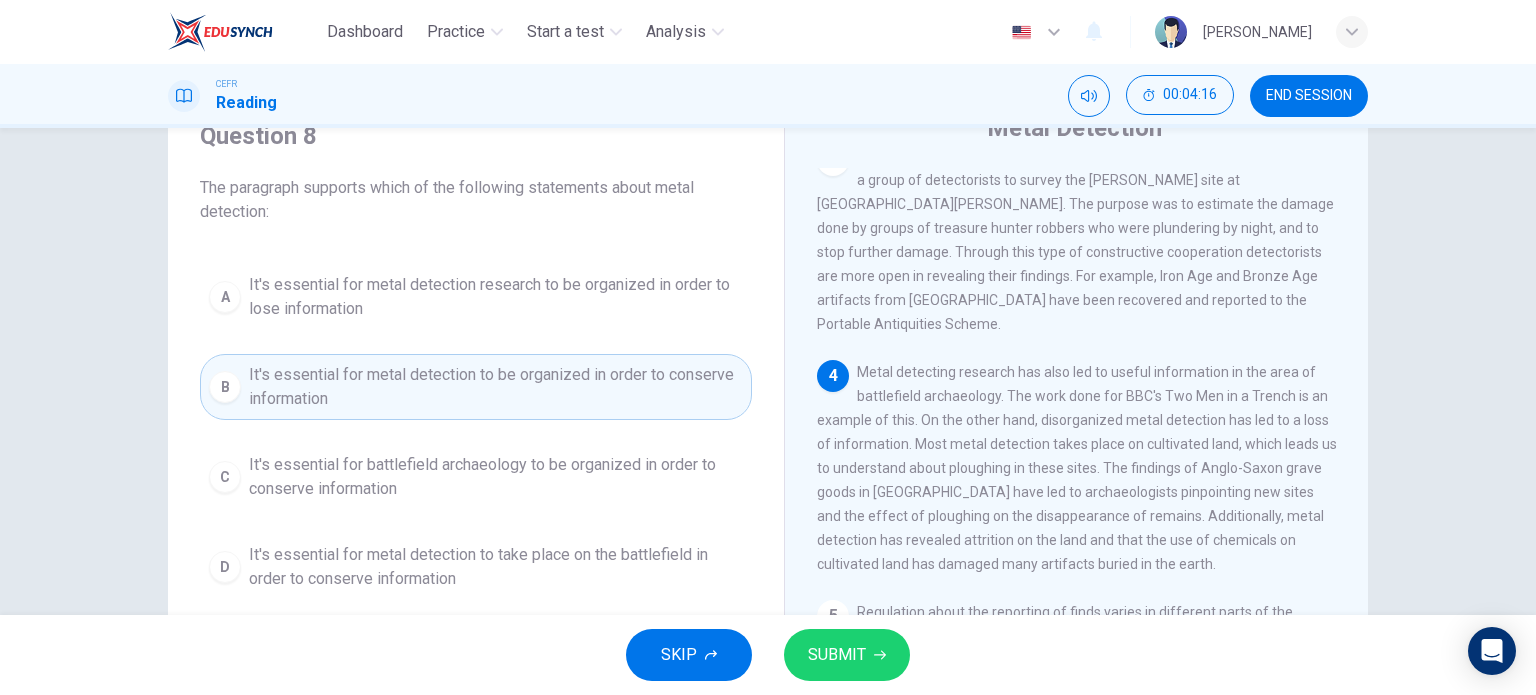 click on "SKIP SUBMIT" at bounding box center [768, 655] 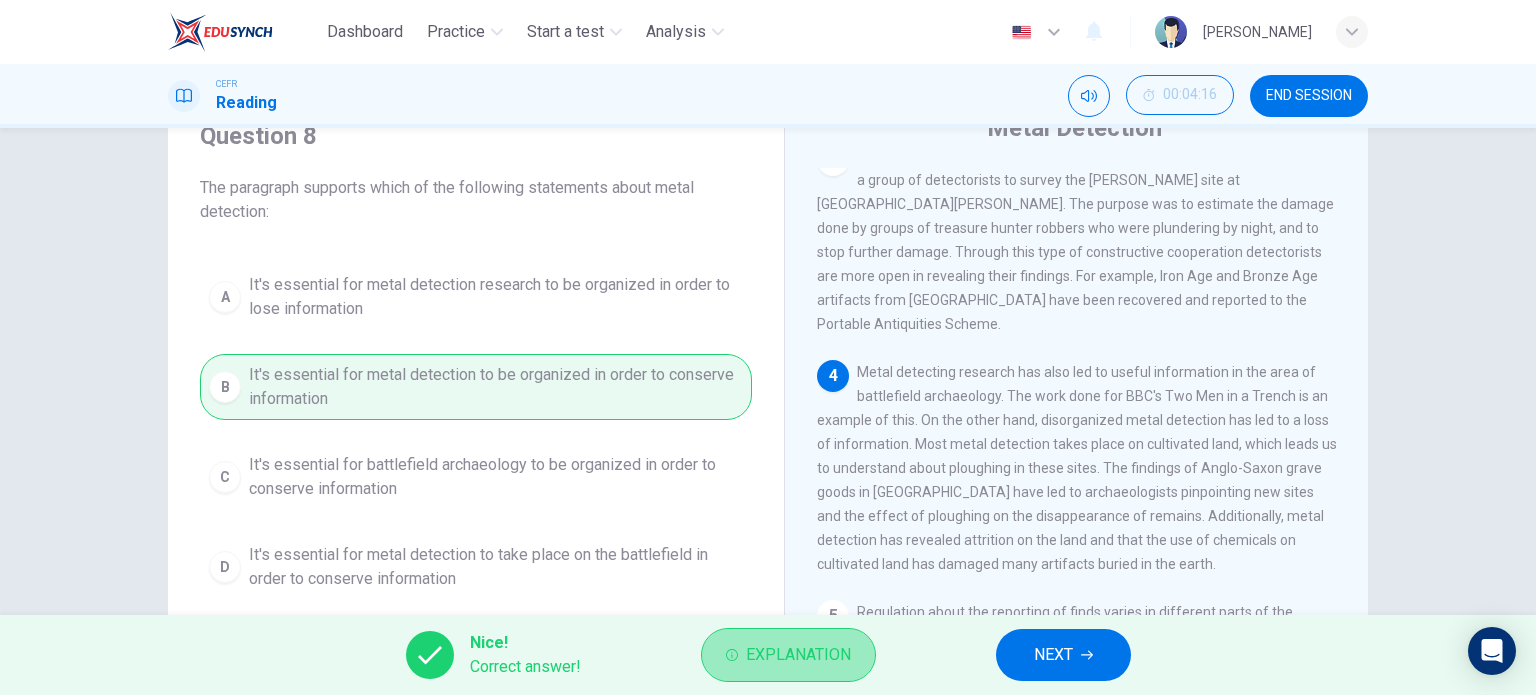 click on "Explanation" at bounding box center (788, 655) 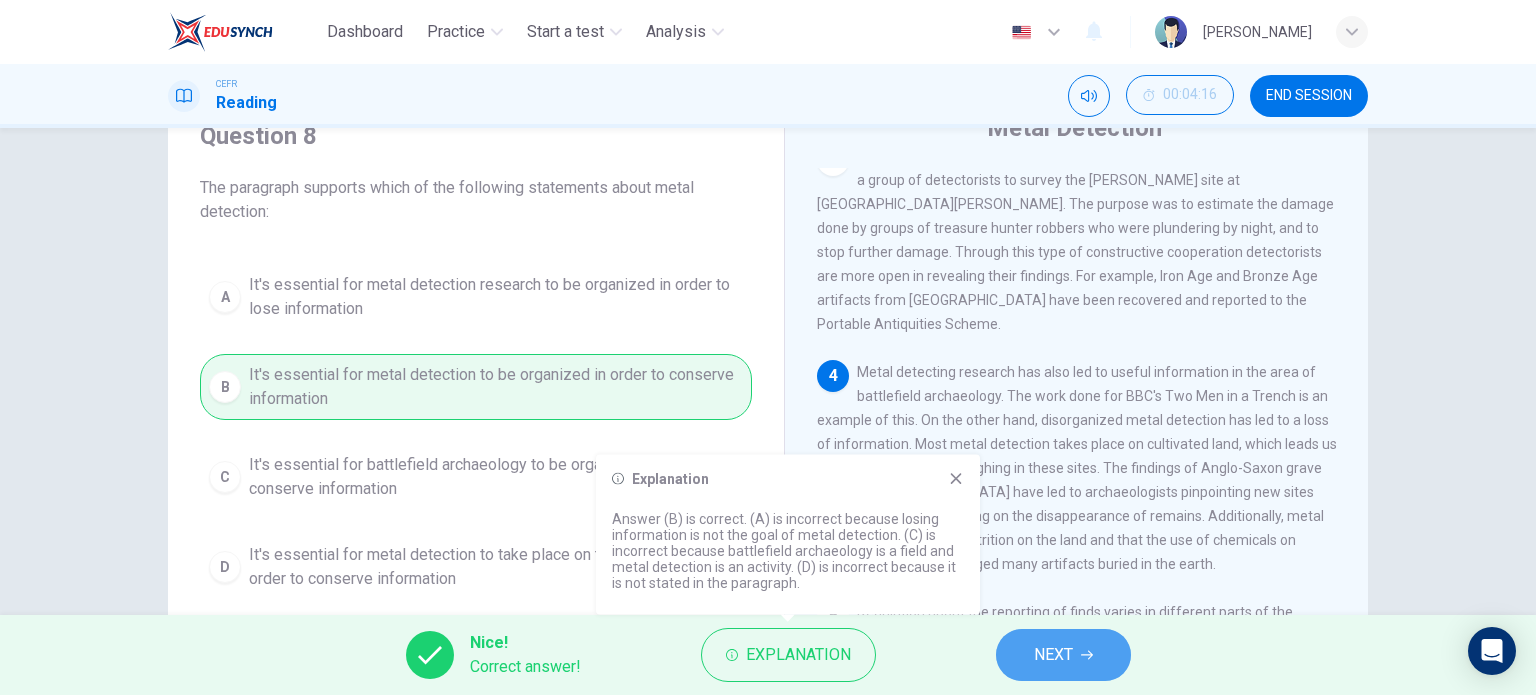 click on "NEXT" at bounding box center (1063, 655) 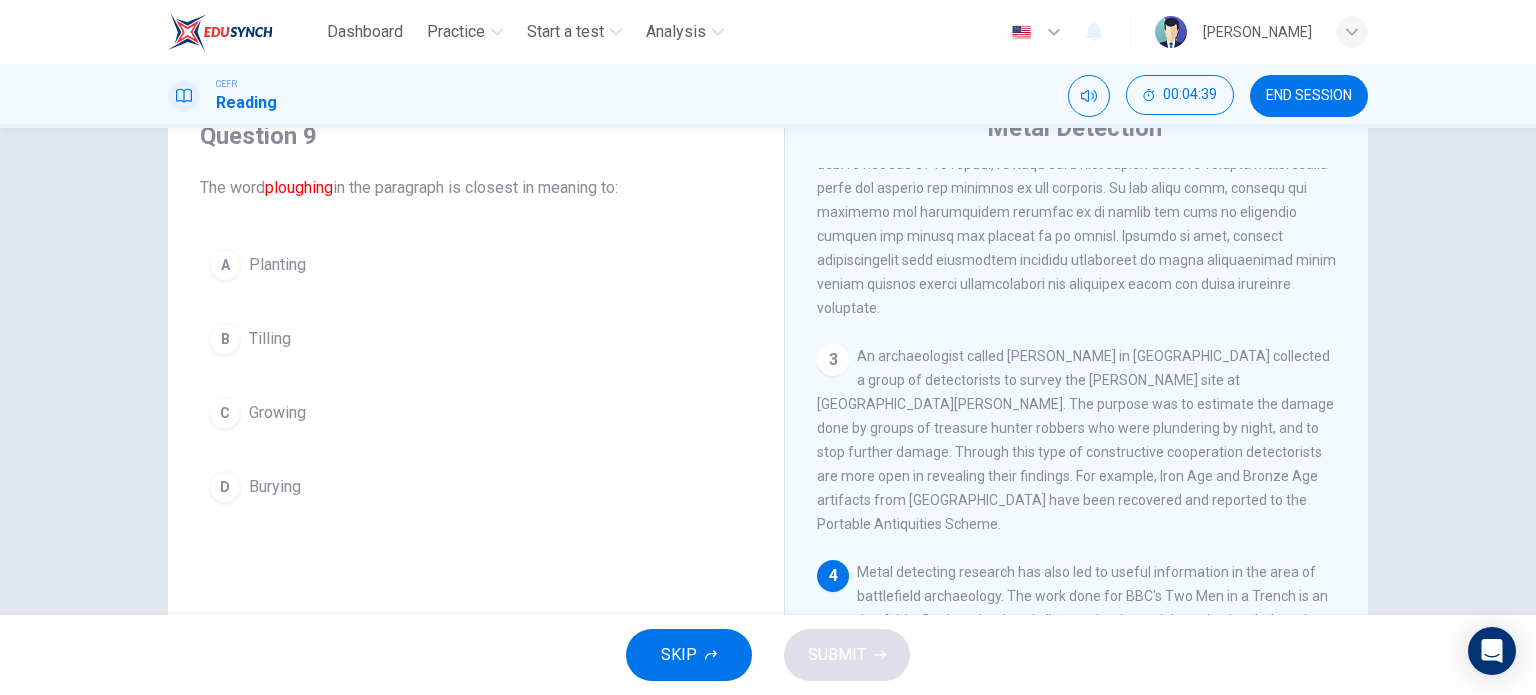 scroll, scrollTop: 600, scrollLeft: 0, axis: vertical 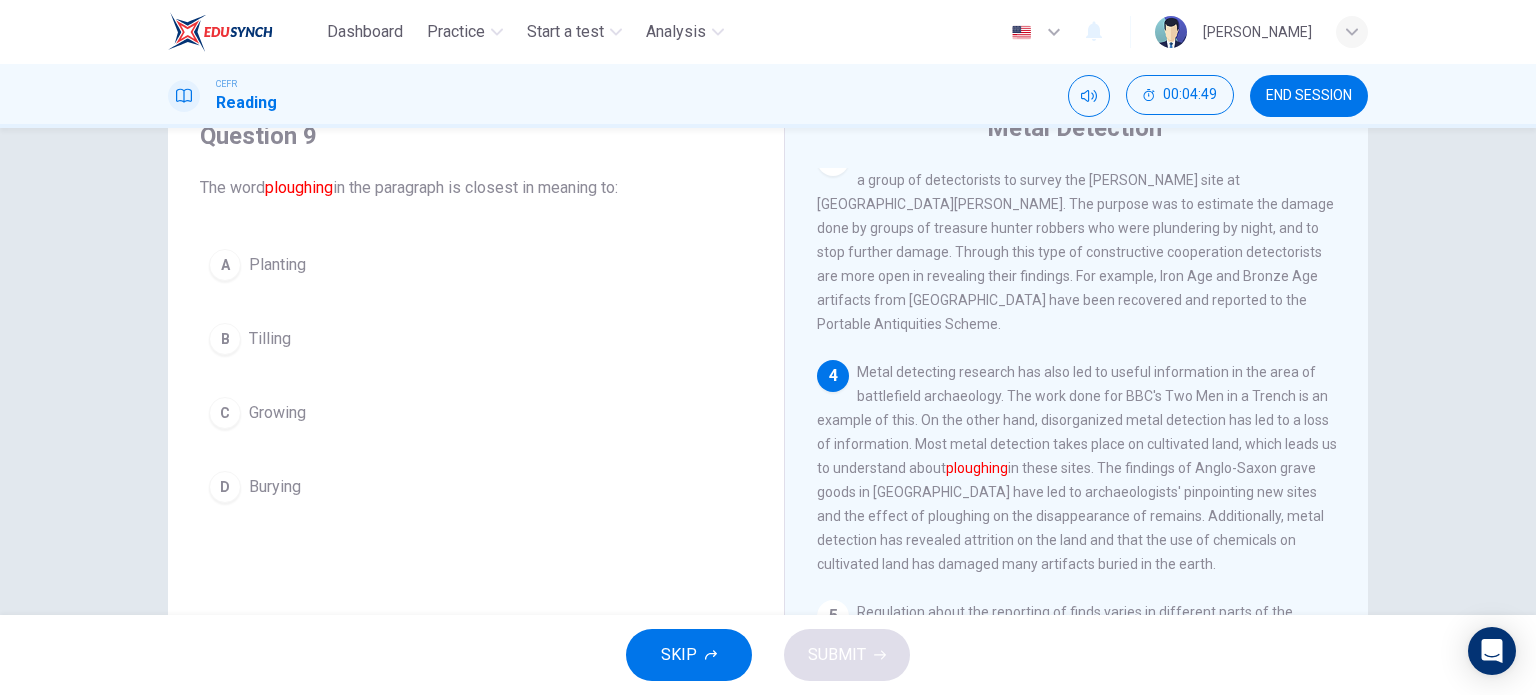 click on "A Planting" at bounding box center (476, 265) 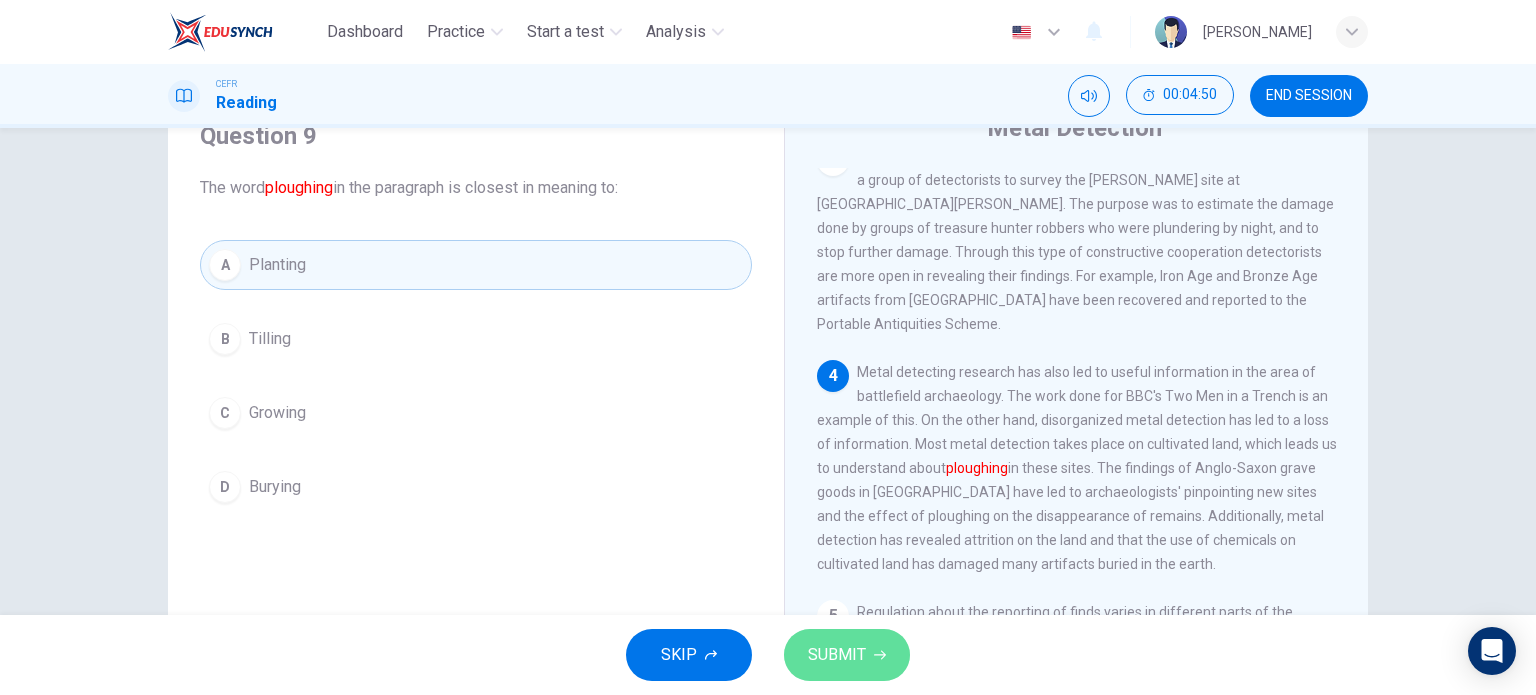 click on "SUBMIT" at bounding box center (837, 655) 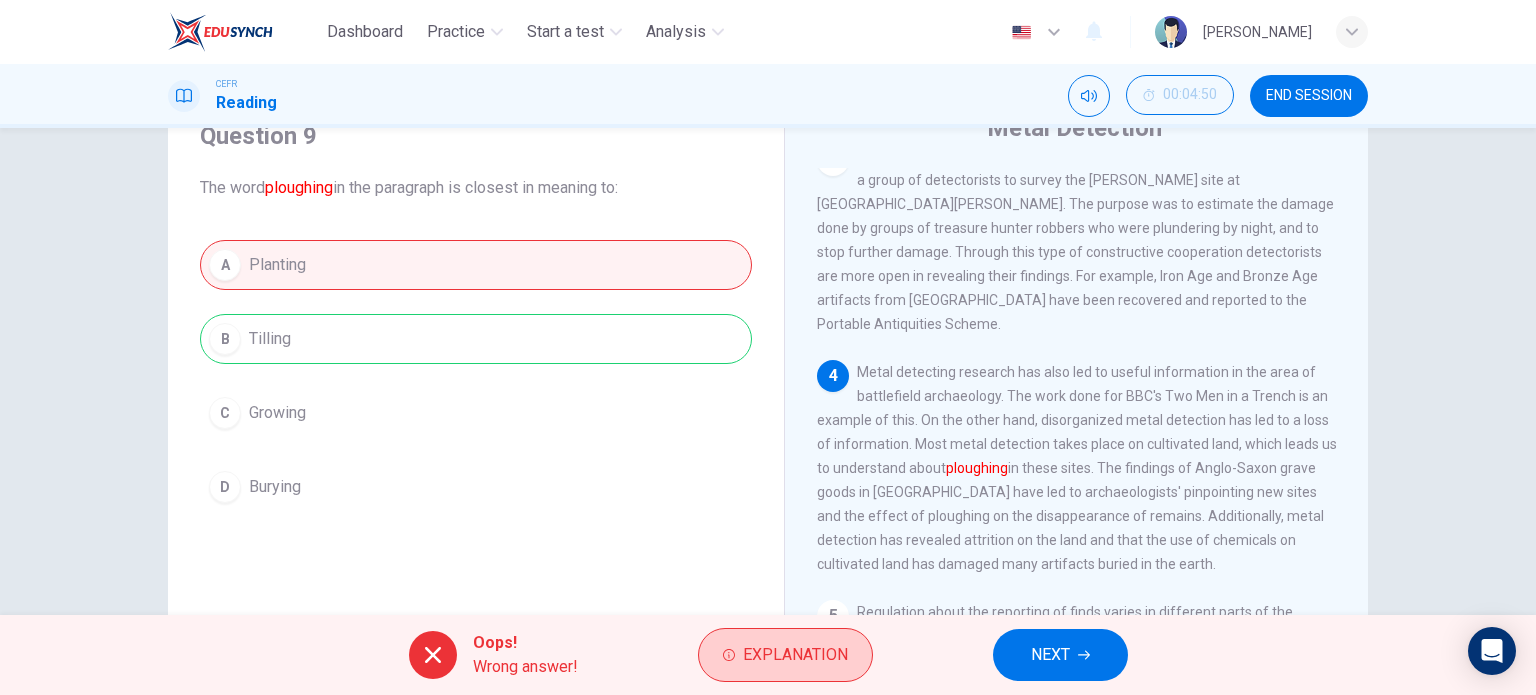 click on "Explanation" at bounding box center [795, 655] 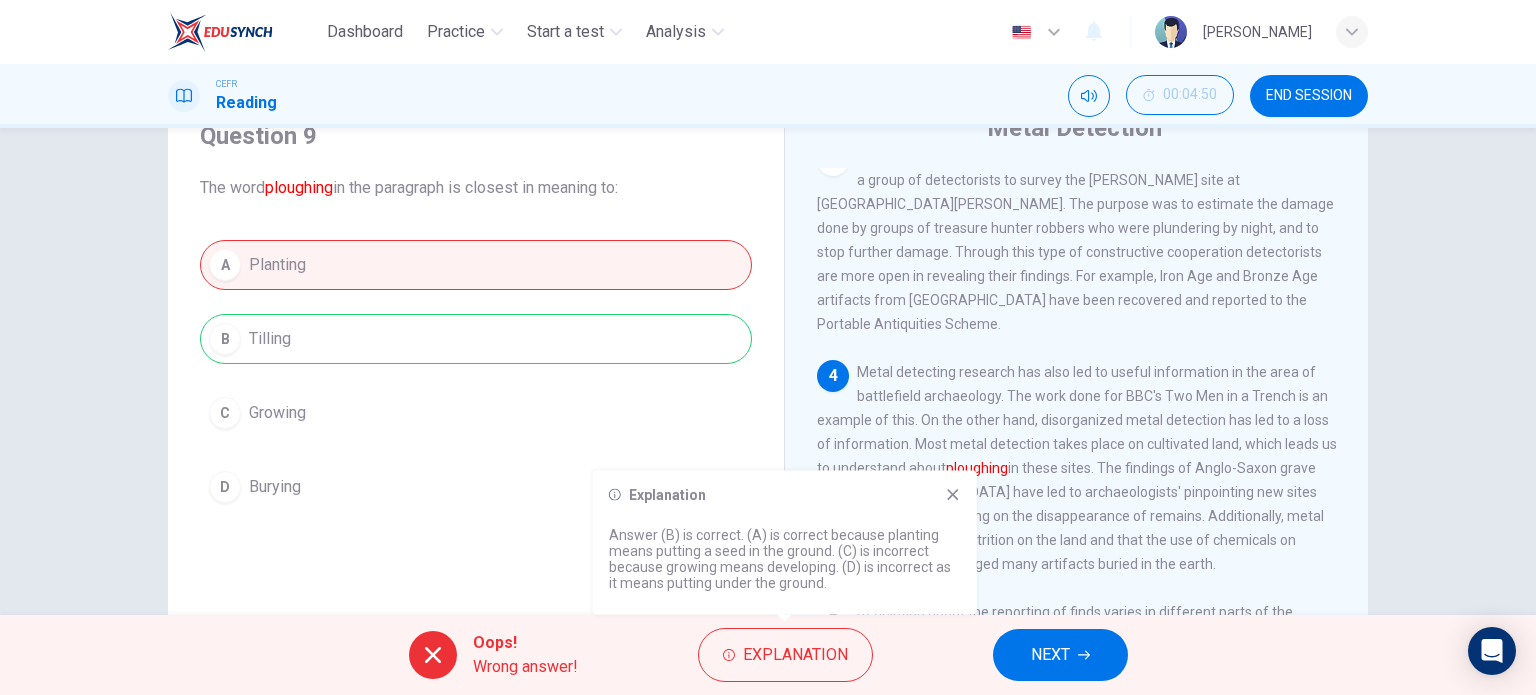 click on "NEXT" at bounding box center [1060, 655] 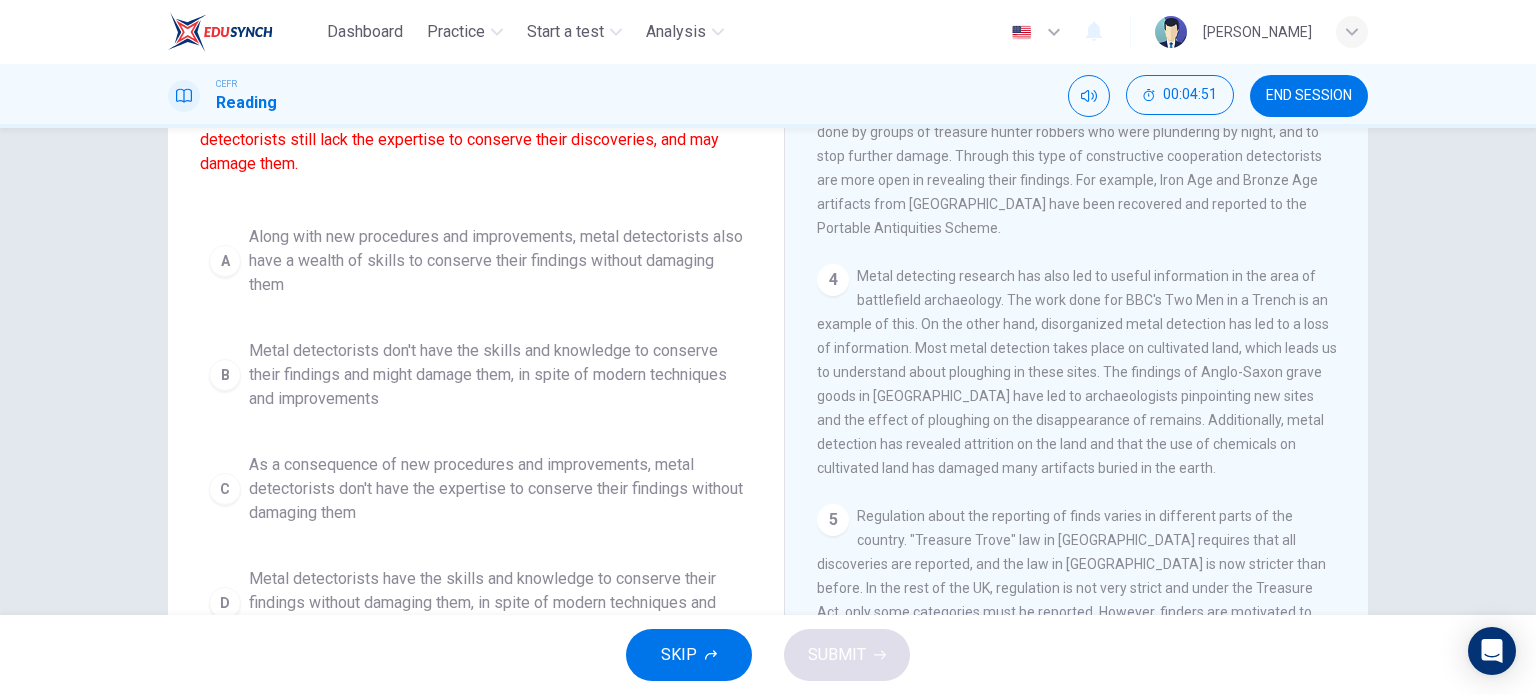 scroll, scrollTop: 288, scrollLeft: 0, axis: vertical 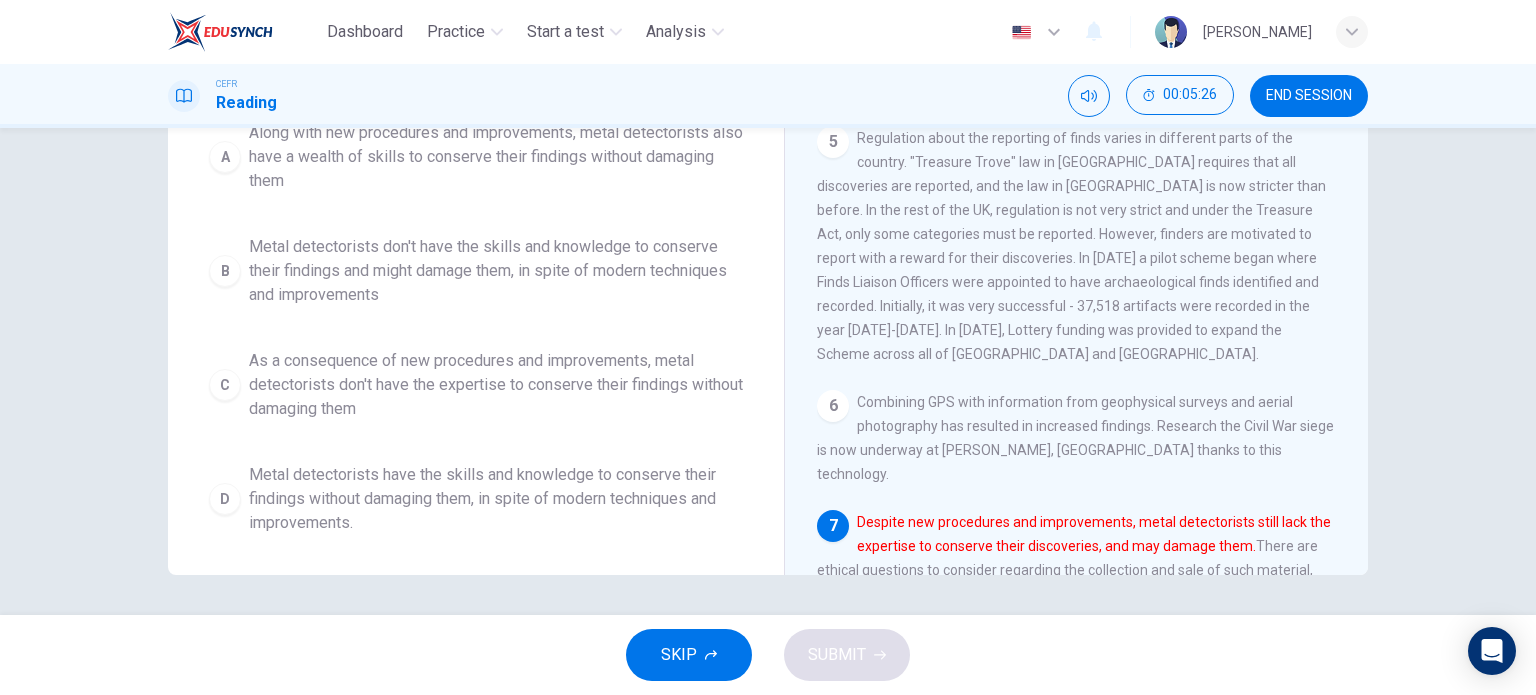 click on "Metal detectorists don't have the skills and knowledge to conserve their findings and might damage them, in spite of modern techniques and improvements" at bounding box center [496, 271] 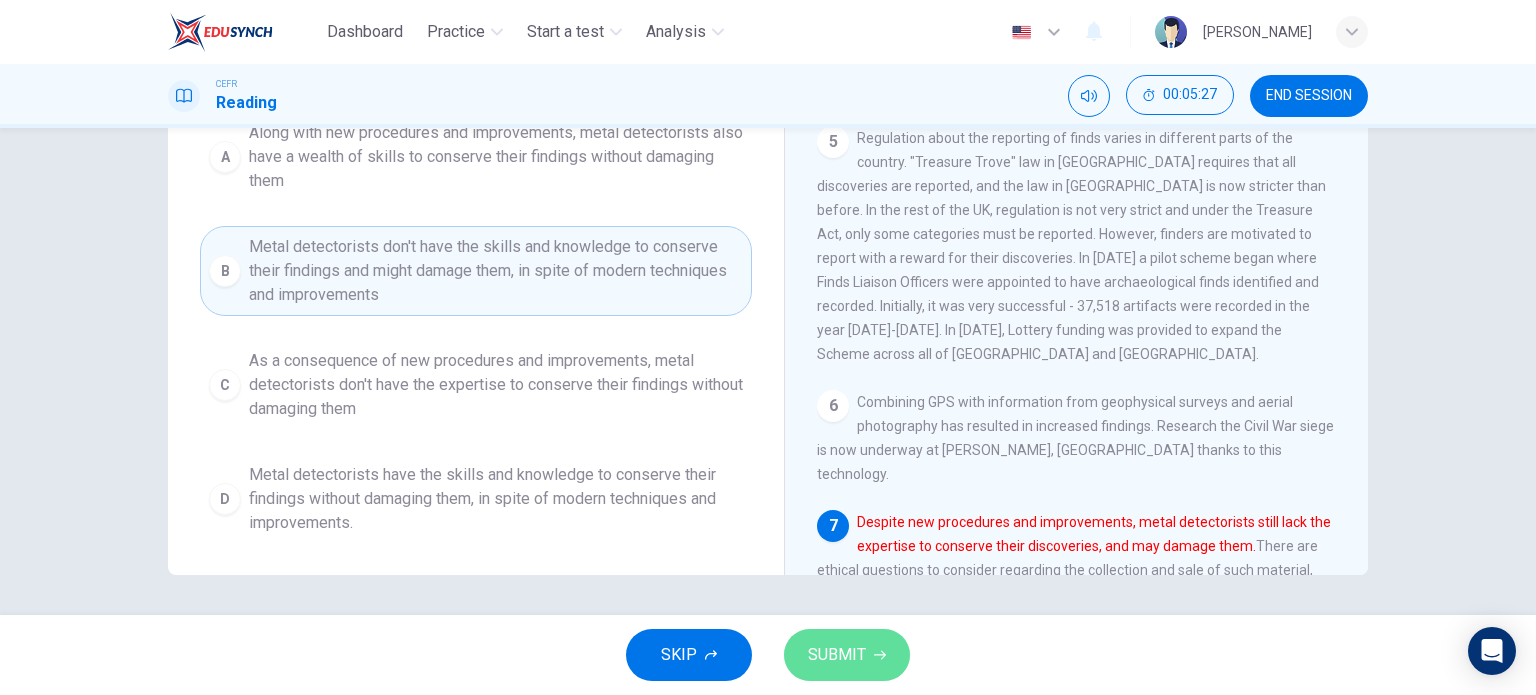 click on "SUBMIT" at bounding box center (837, 655) 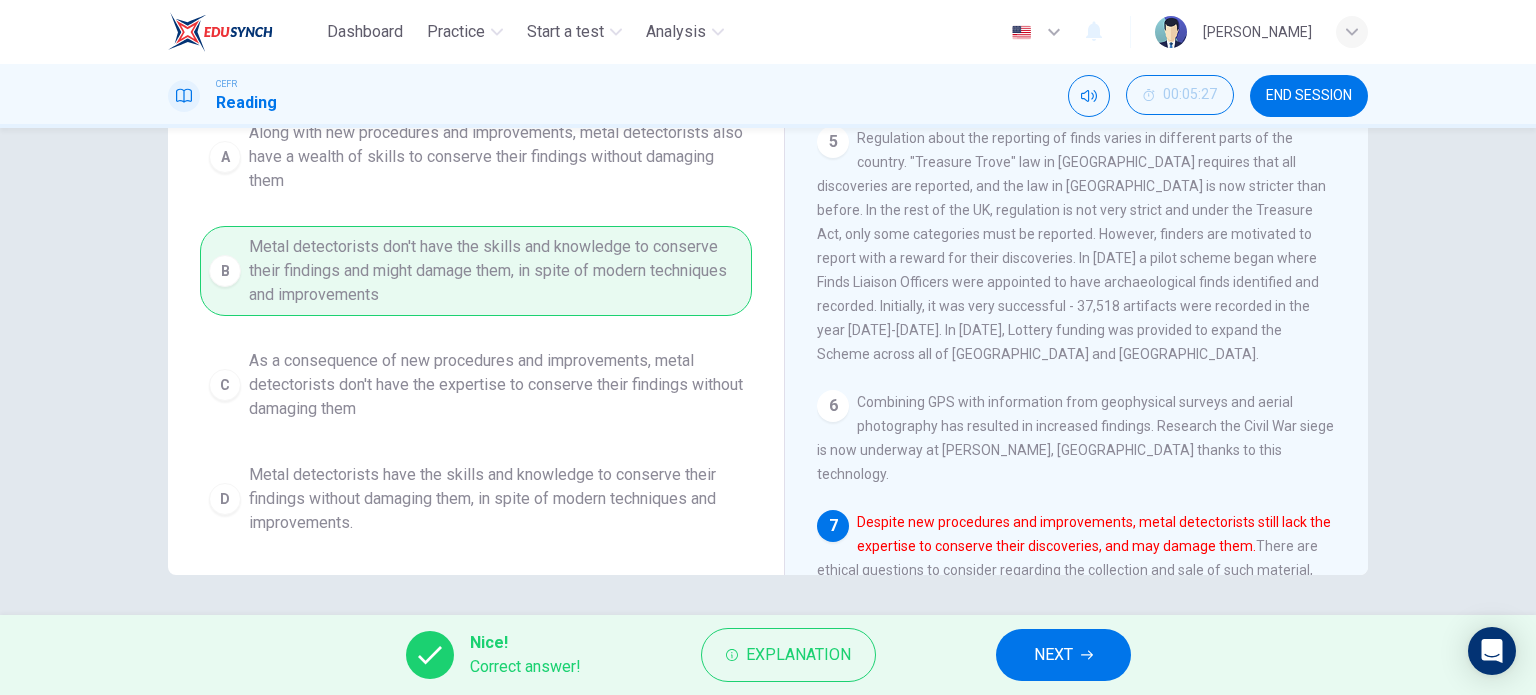 click on "NEXT" at bounding box center (1053, 655) 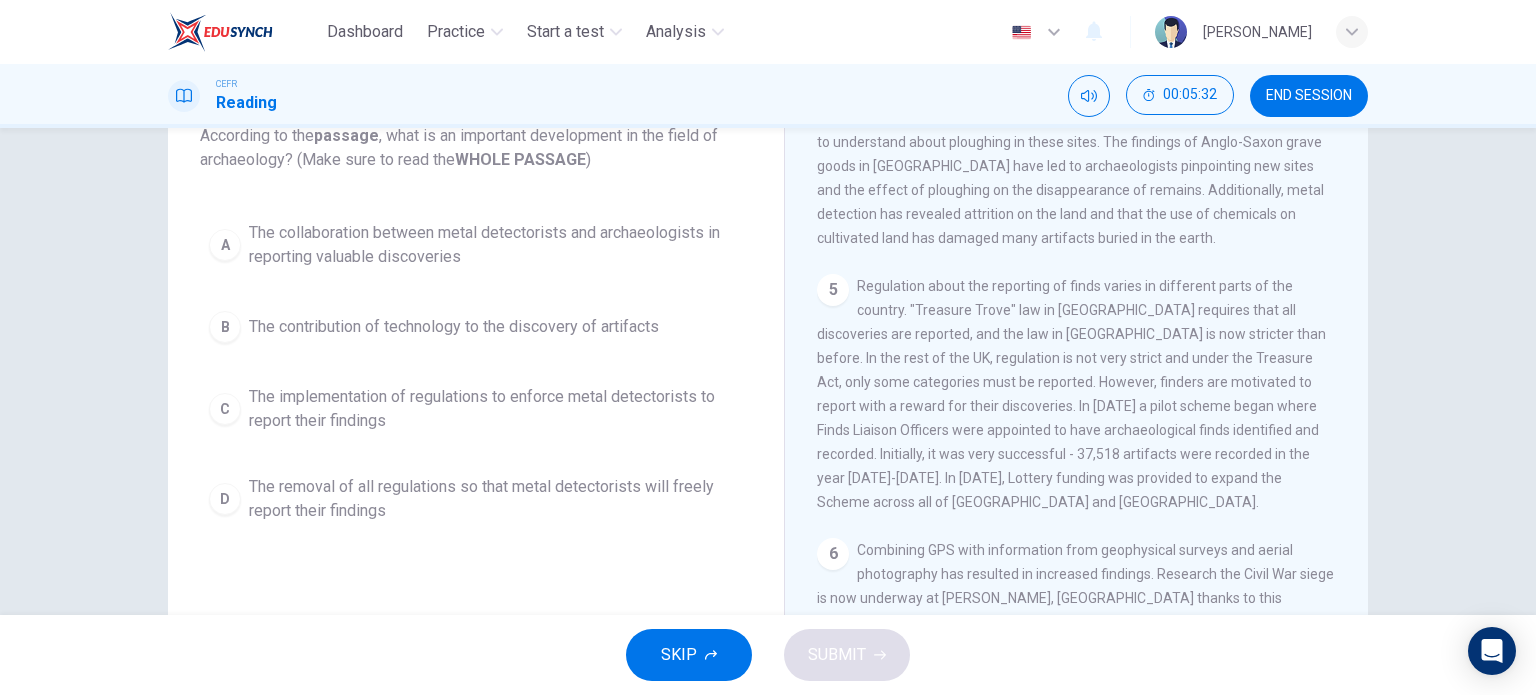 scroll, scrollTop: 40, scrollLeft: 0, axis: vertical 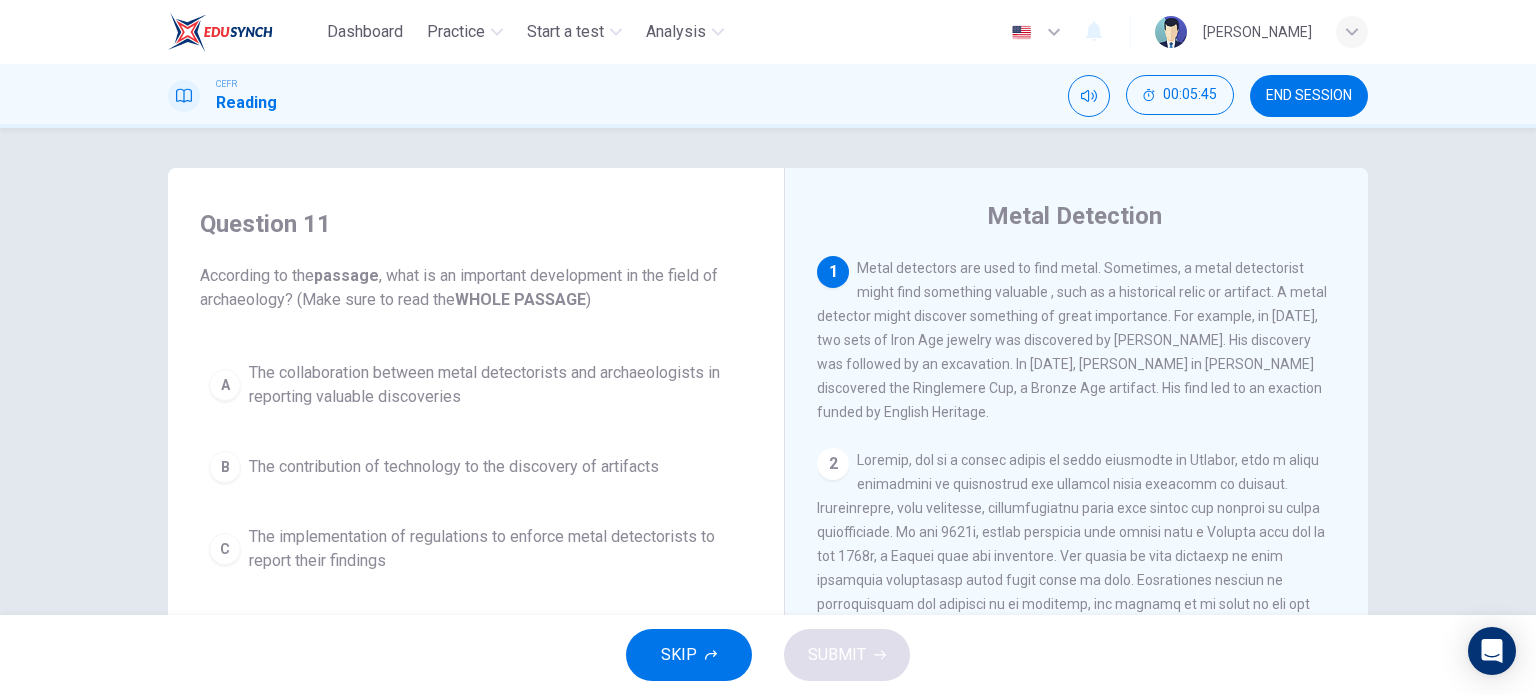 drag, startPoint x: 915, startPoint y: 263, endPoint x: 938, endPoint y: 309, distance: 51.42956 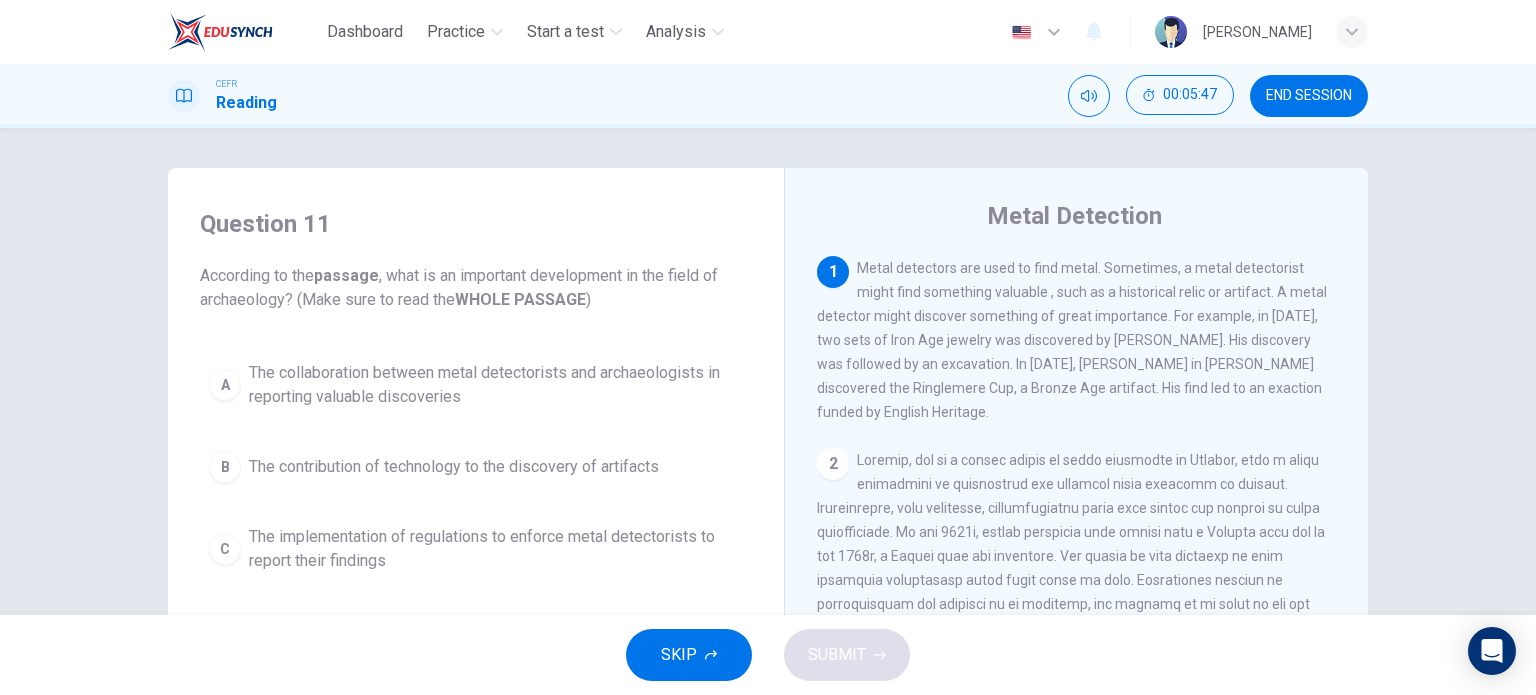 drag, startPoint x: 938, startPoint y: 309, endPoint x: 952, endPoint y: 336, distance: 30.413813 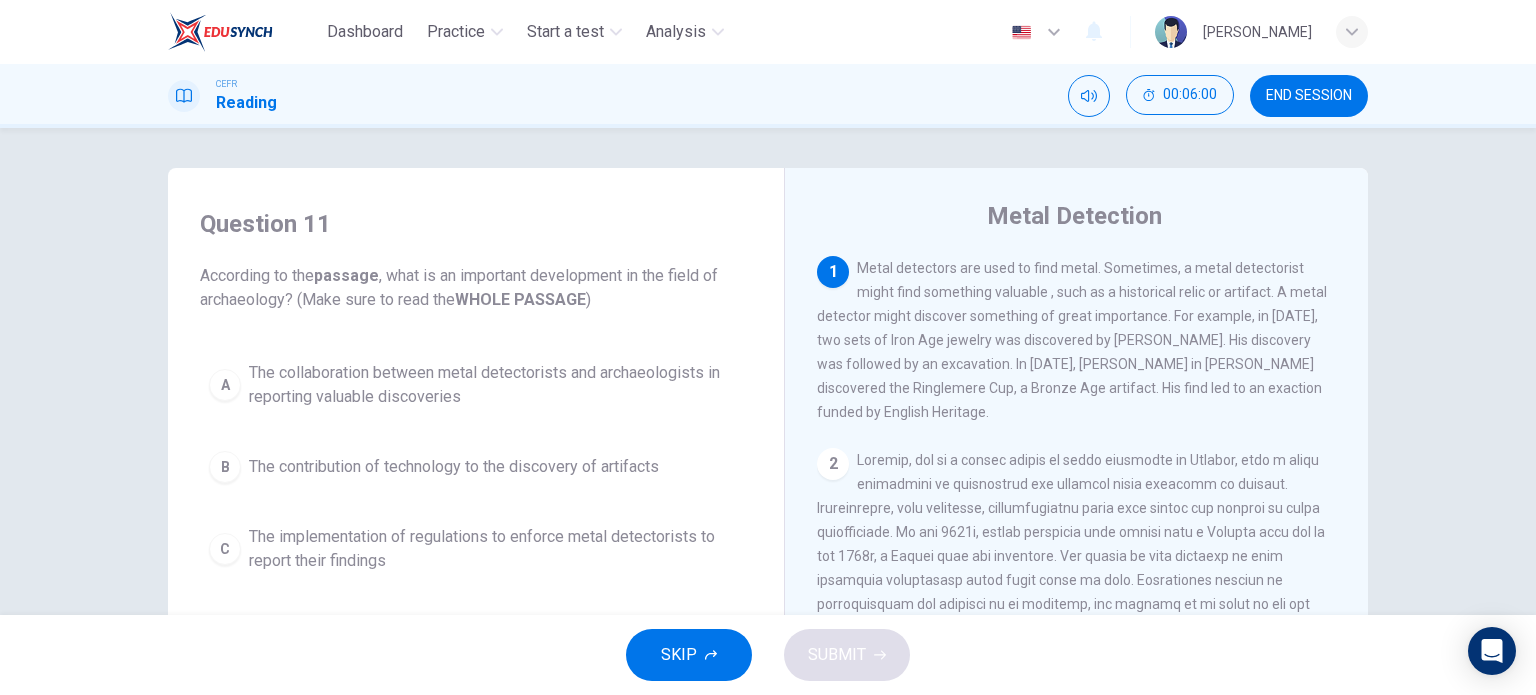 scroll, scrollTop: 100, scrollLeft: 0, axis: vertical 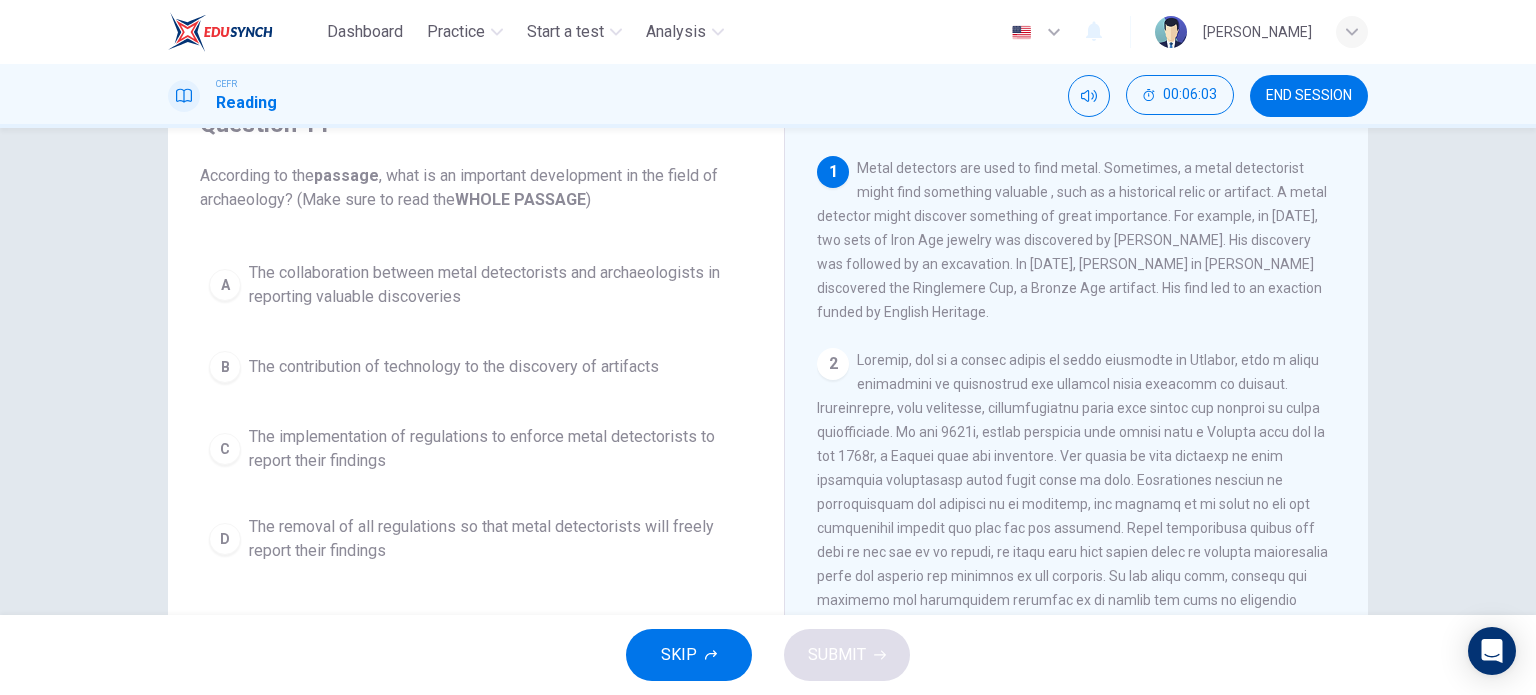 click on "The contribution of technology to the discovery of artifacts" at bounding box center (454, 367) 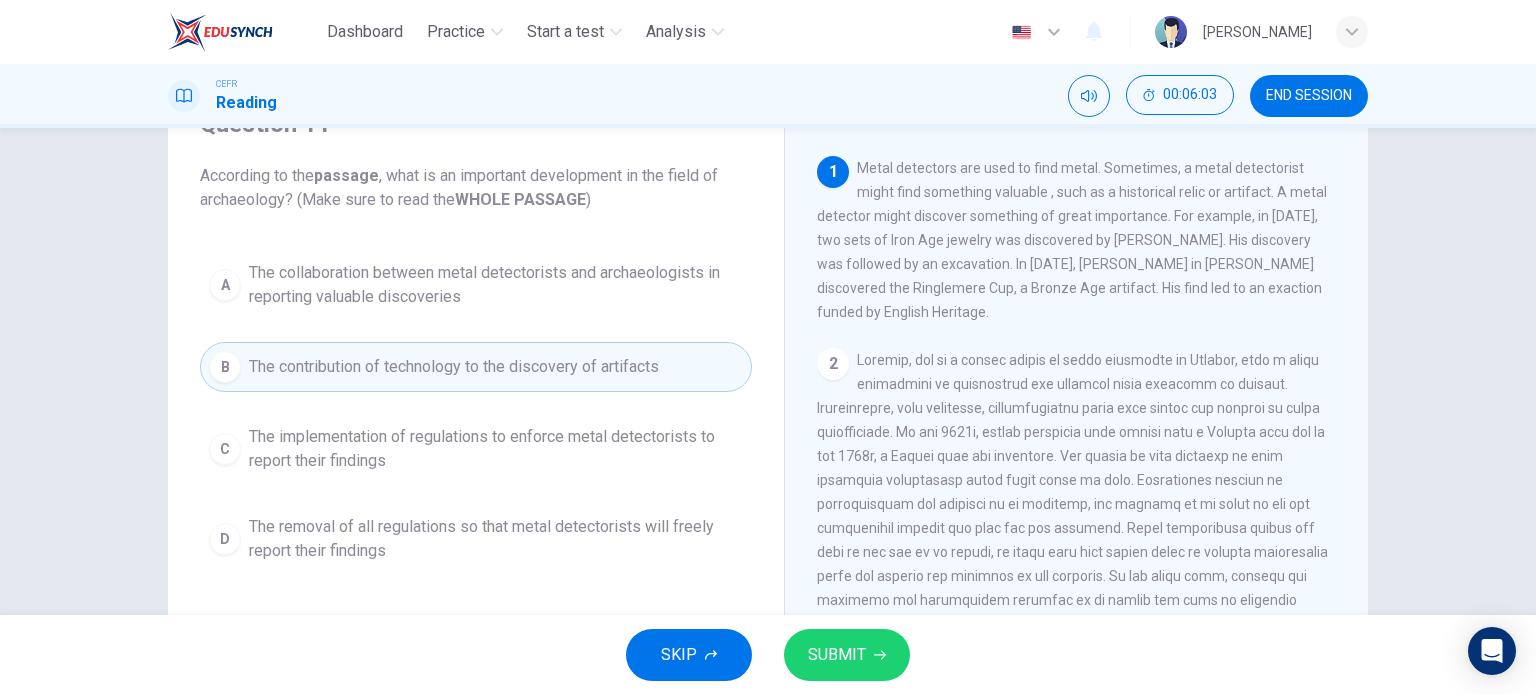click on "SUBMIT" at bounding box center (837, 655) 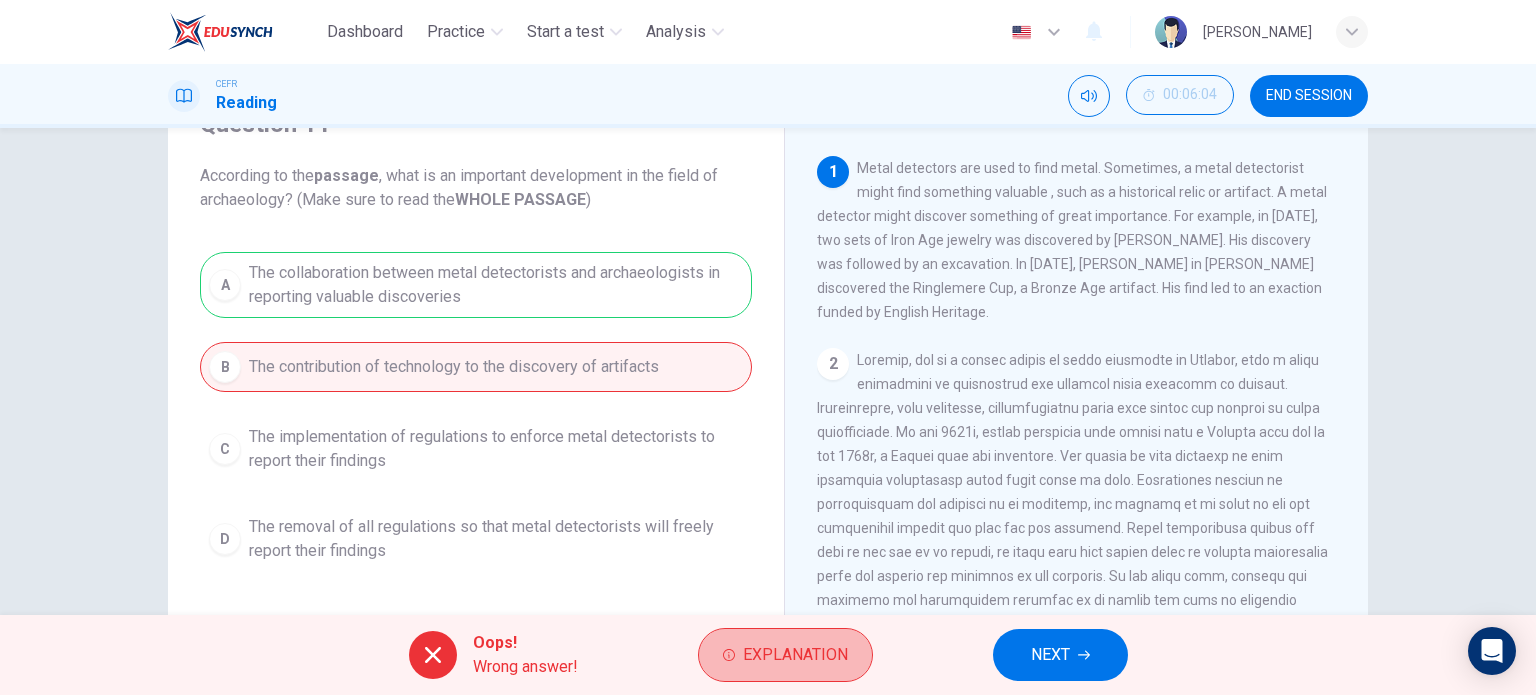 click on "Explanation" at bounding box center (795, 655) 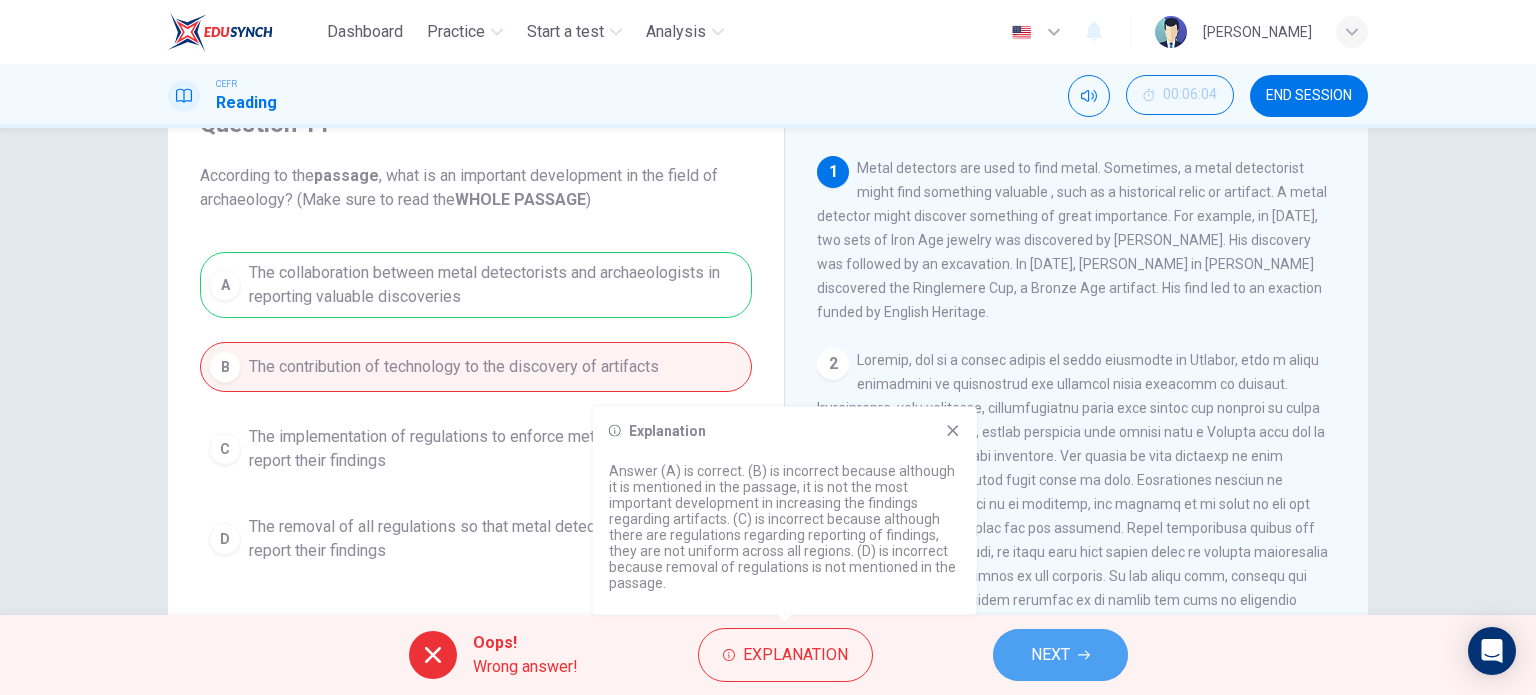 click on "NEXT" at bounding box center [1060, 655] 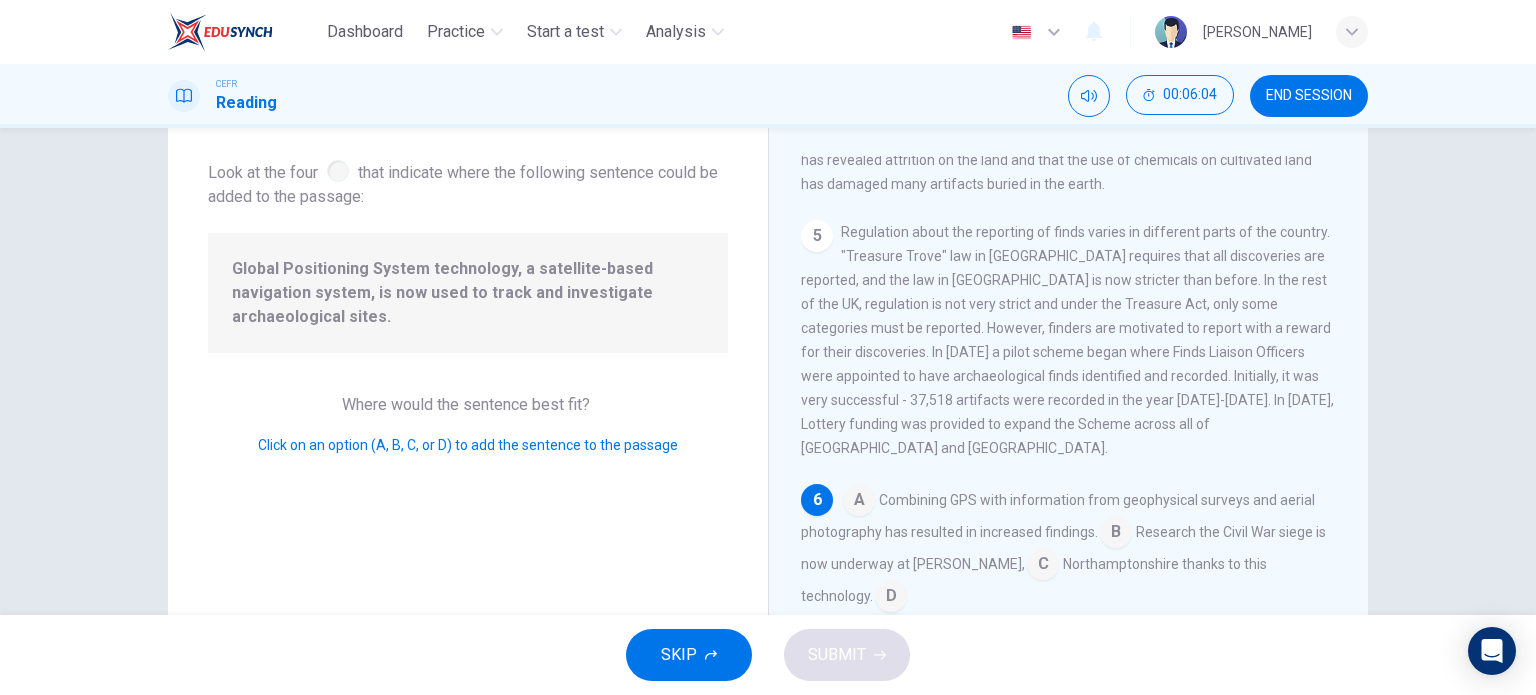 scroll, scrollTop: 985, scrollLeft: 0, axis: vertical 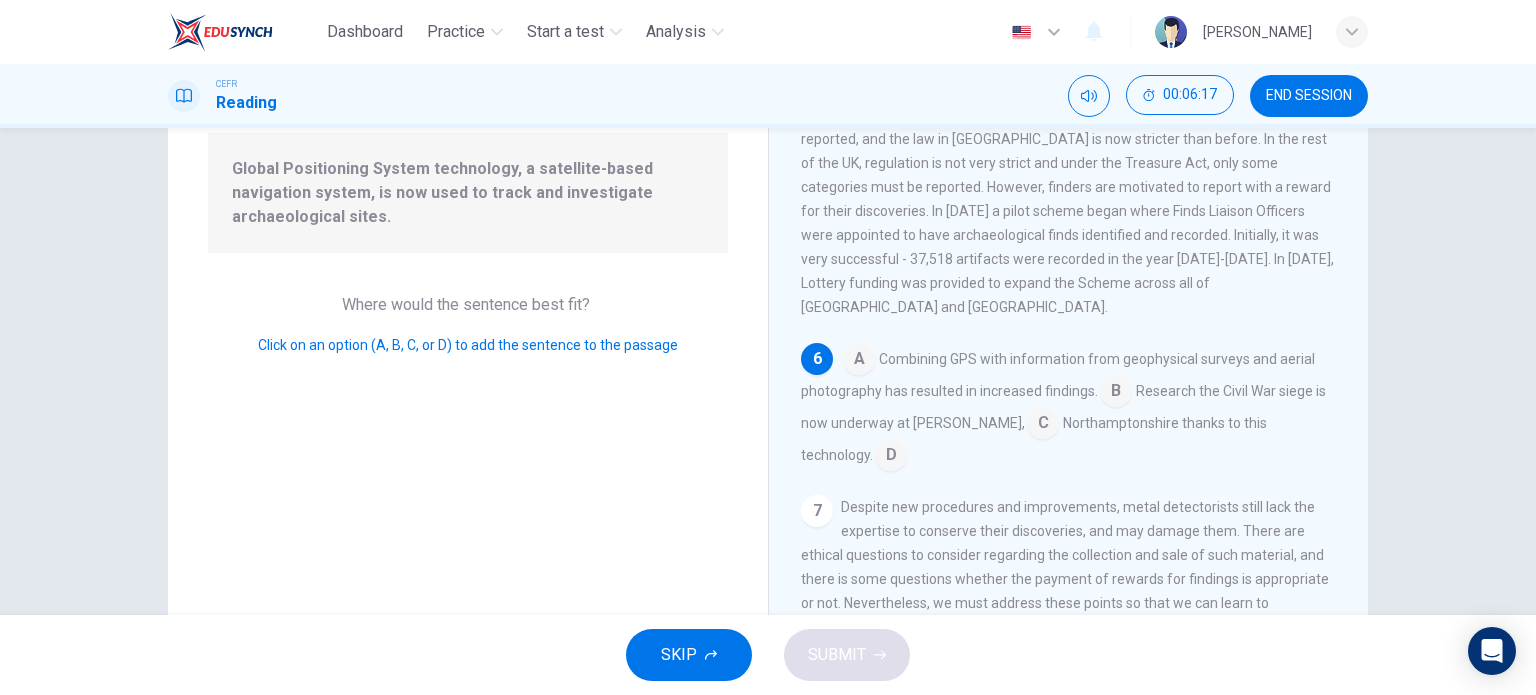 click at bounding box center [859, 361] 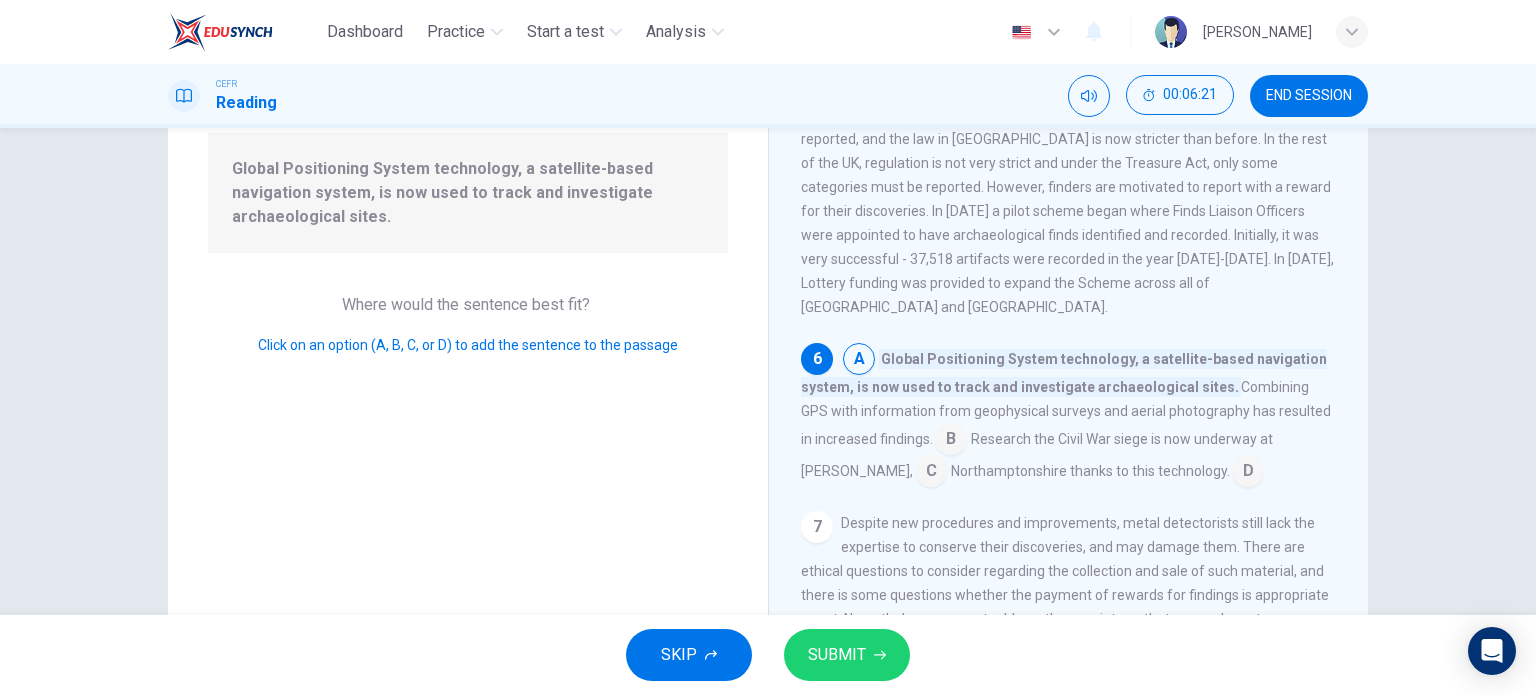 click at bounding box center [951, 441] 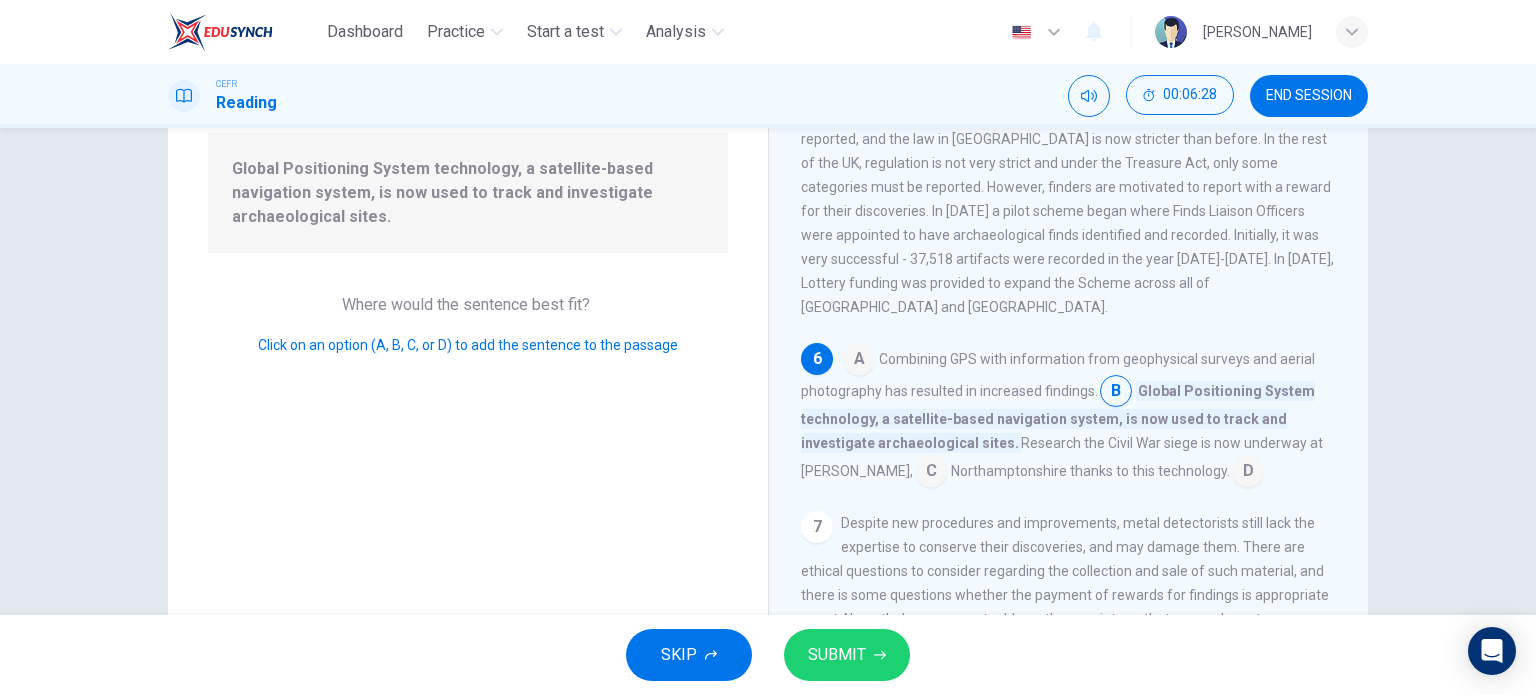 click at bounding box center [859, 361] 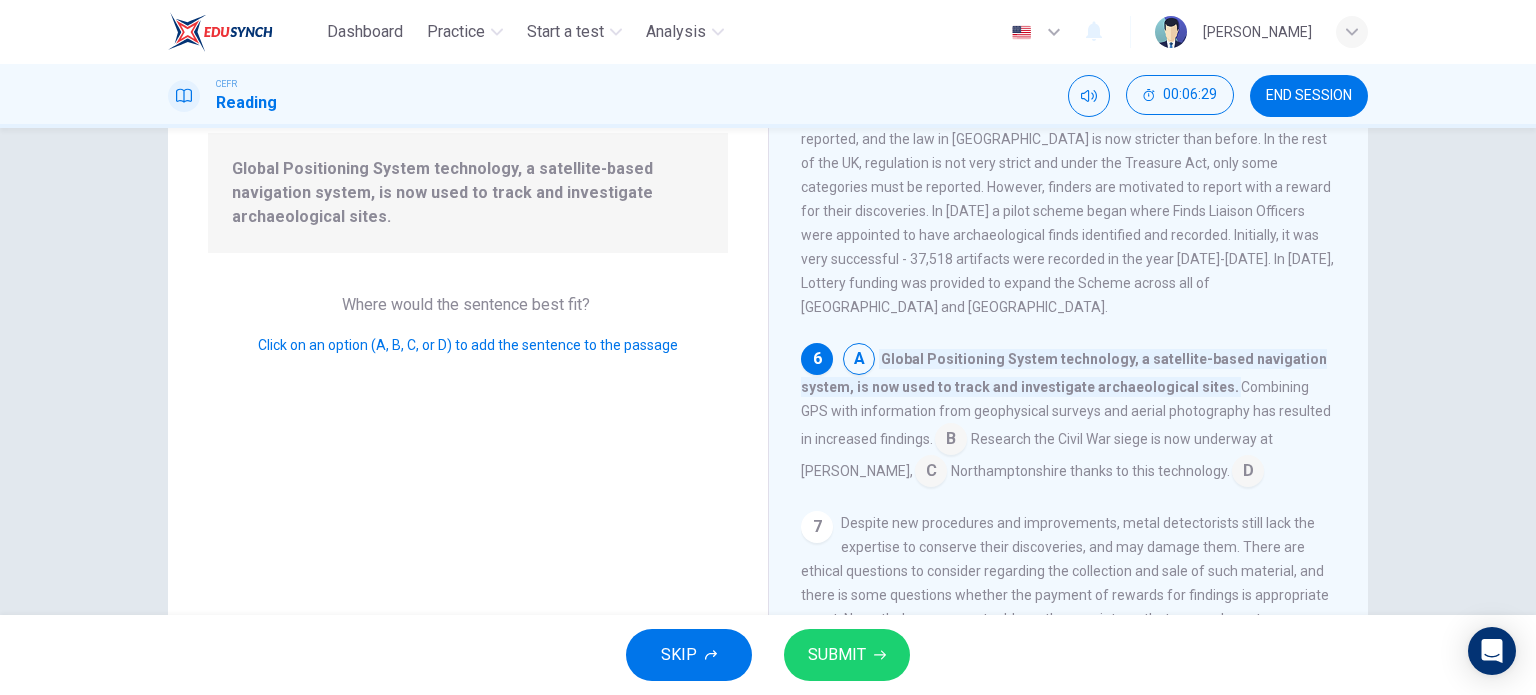 click on "SUBMIT" at bounding box center (837, 655) 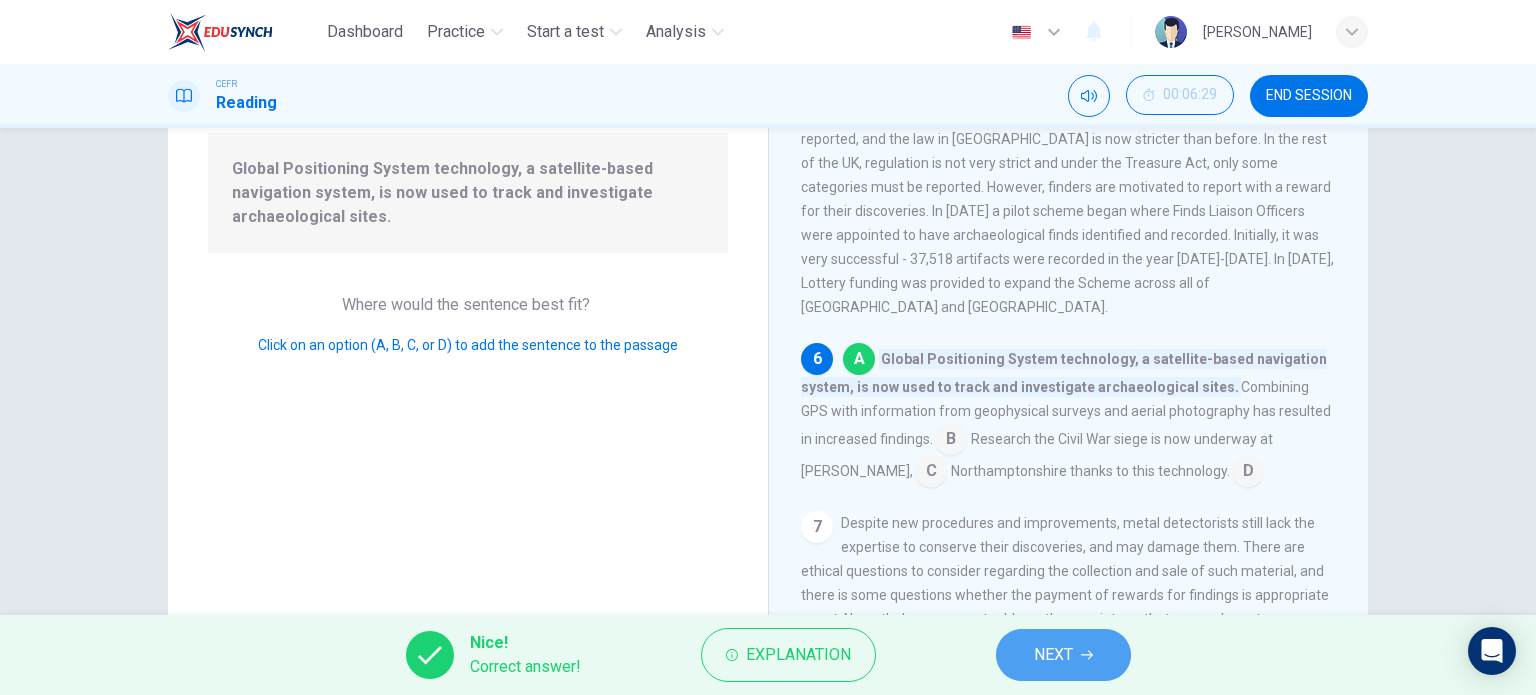 click on "NEXT" at bounding box center [1053, 655] 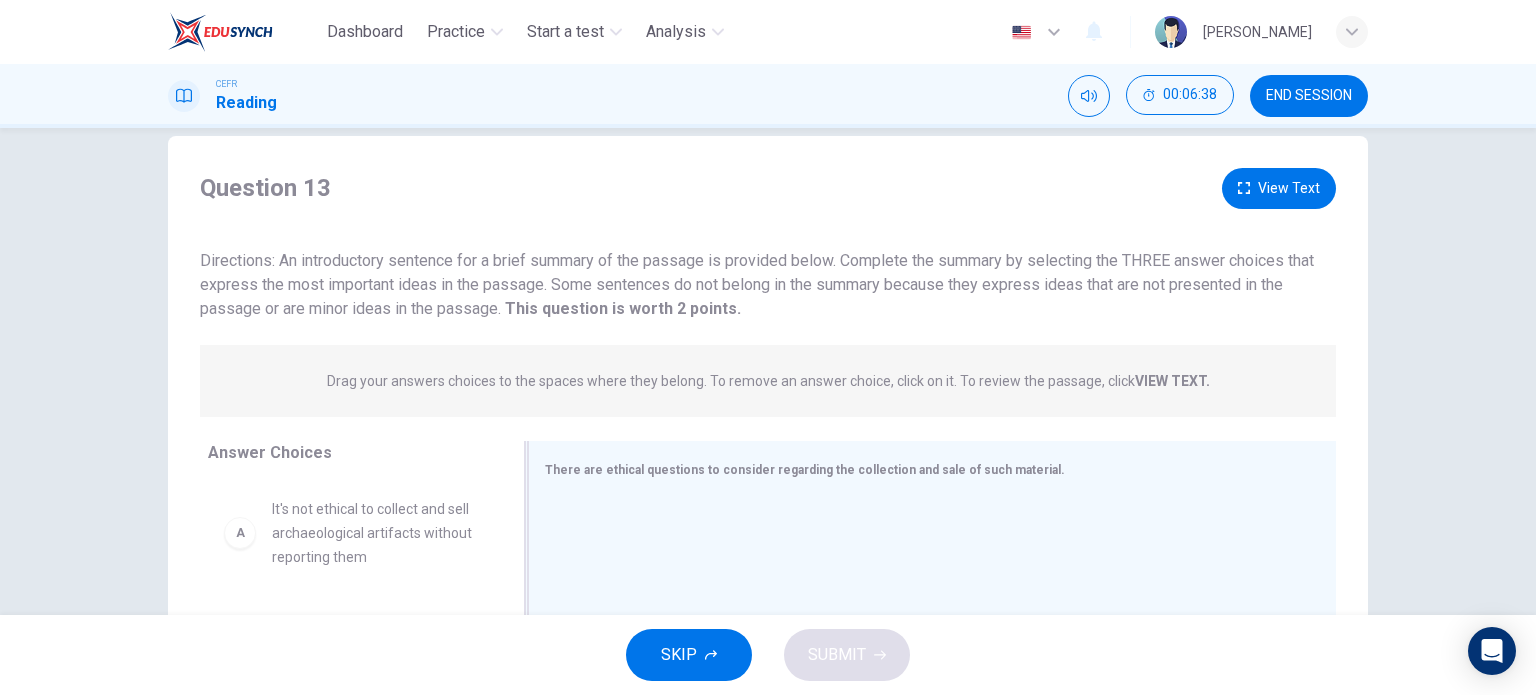 scroll, scrollTop: 0, scrollLeft: 0, axis: both 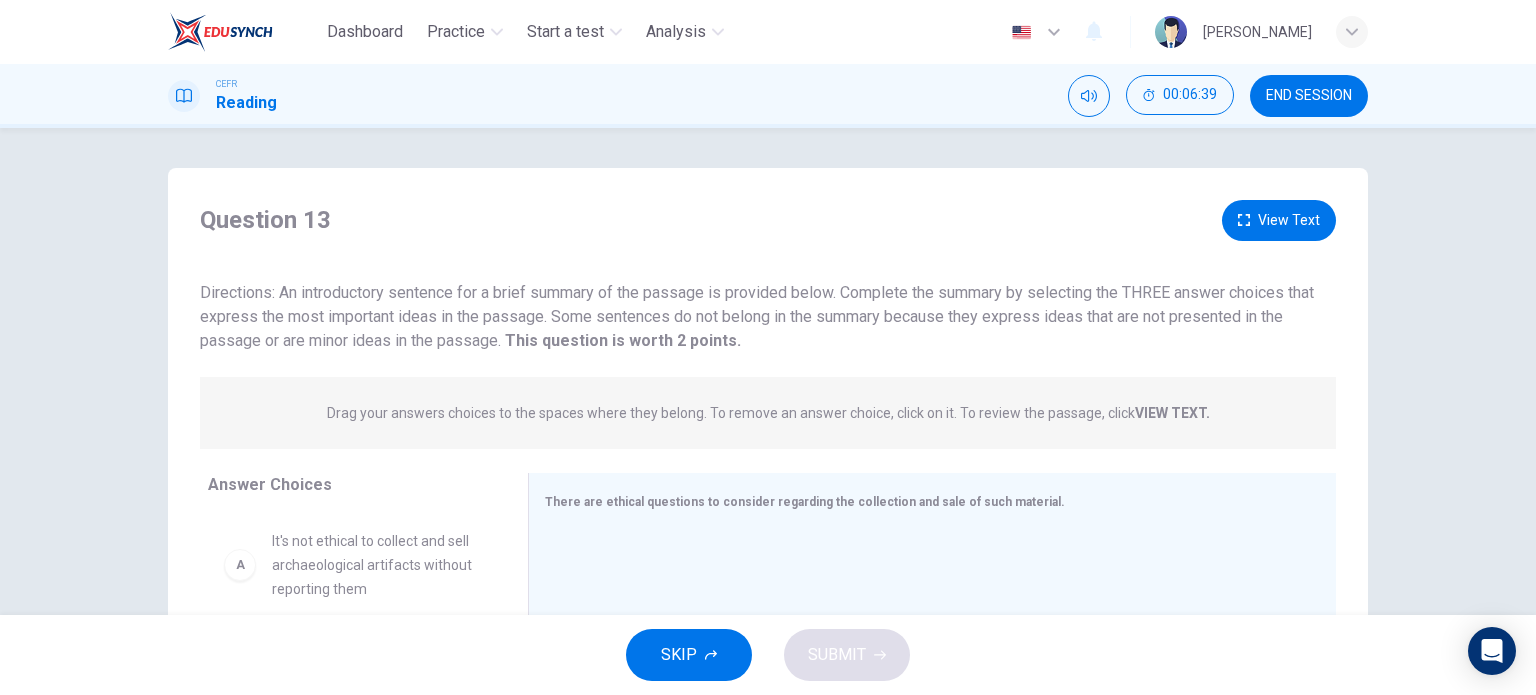 click on "View Text" at bounding box center (1279, 220) 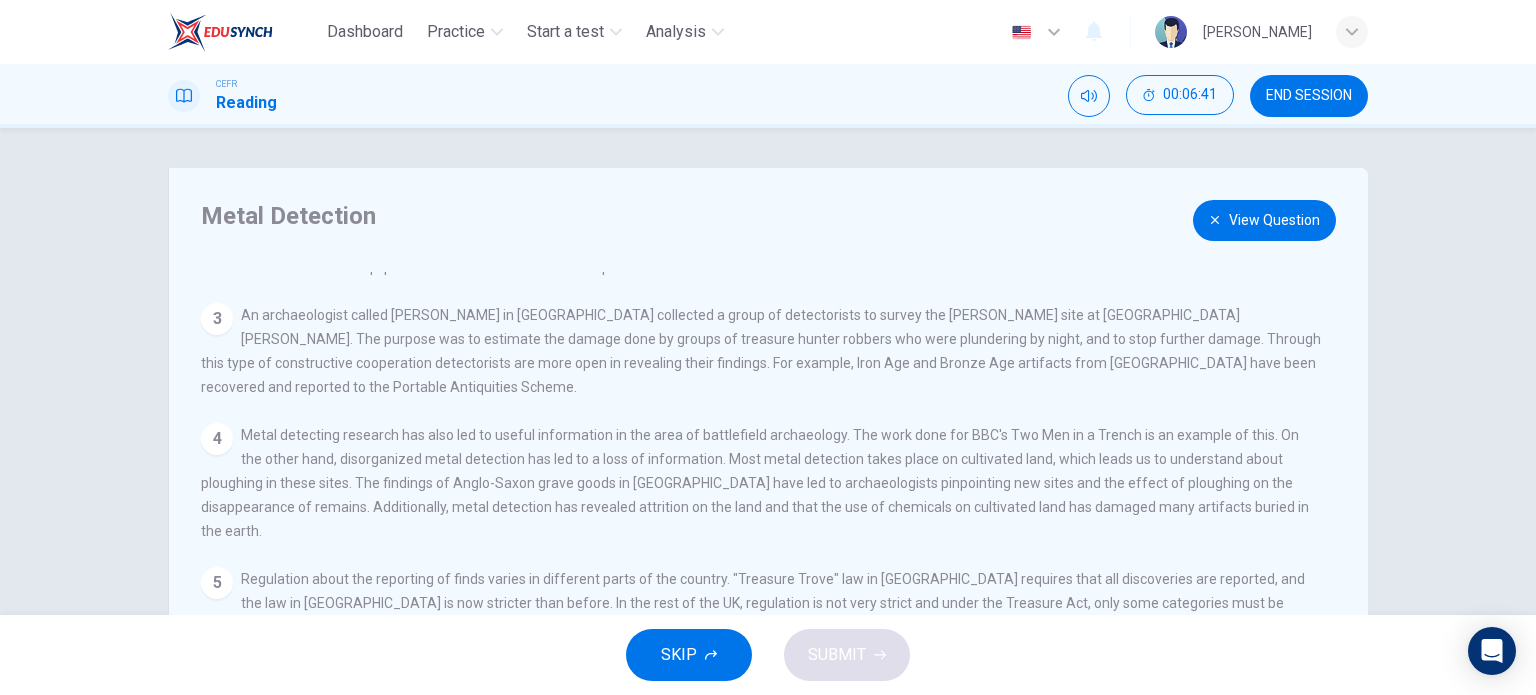 scroll, scrollTop: 262, scrollLeft: 0, axis: vertical 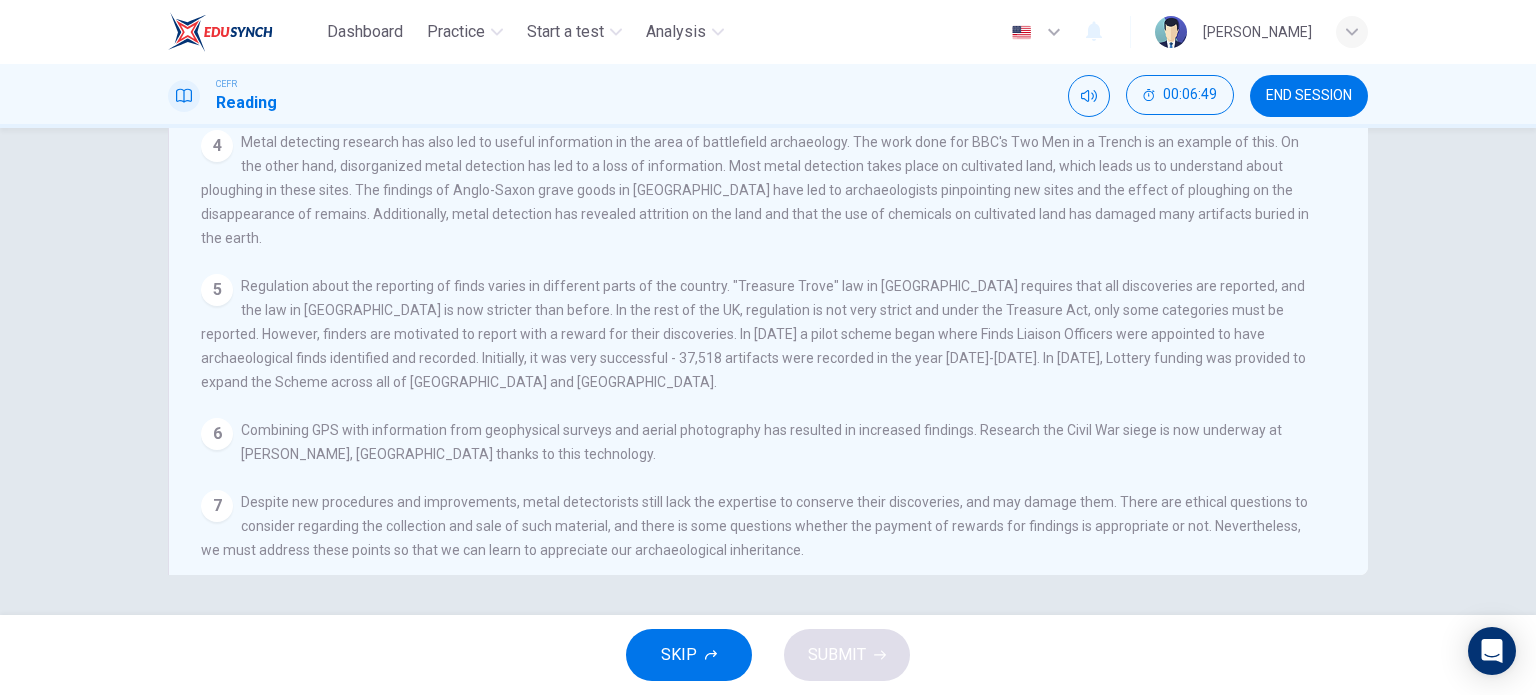 drag, startPoint x: 1096, startPoint y: 471, endPoint x: 1078, endPoint y: 521, distance: 53.14132 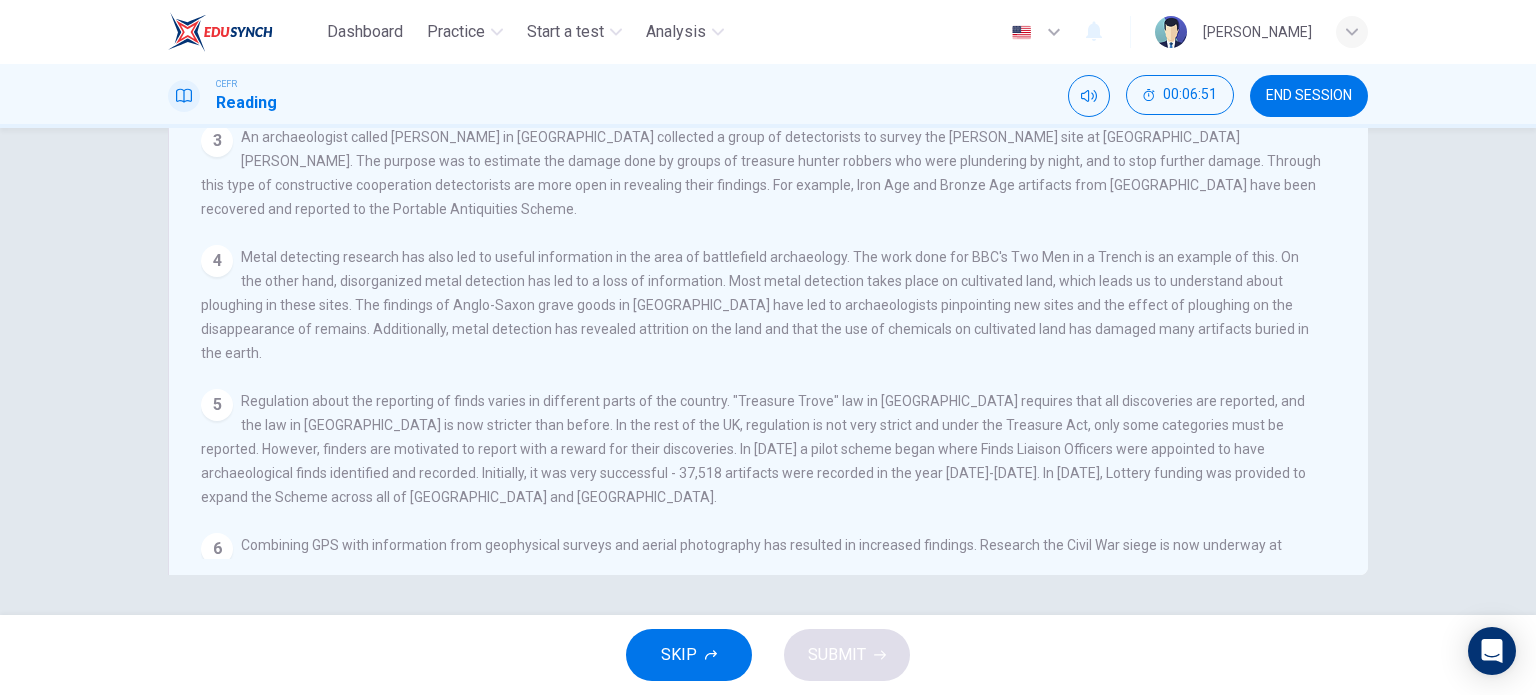 scroll, scrollTop: 0, scrollLeft: 0, axis: both 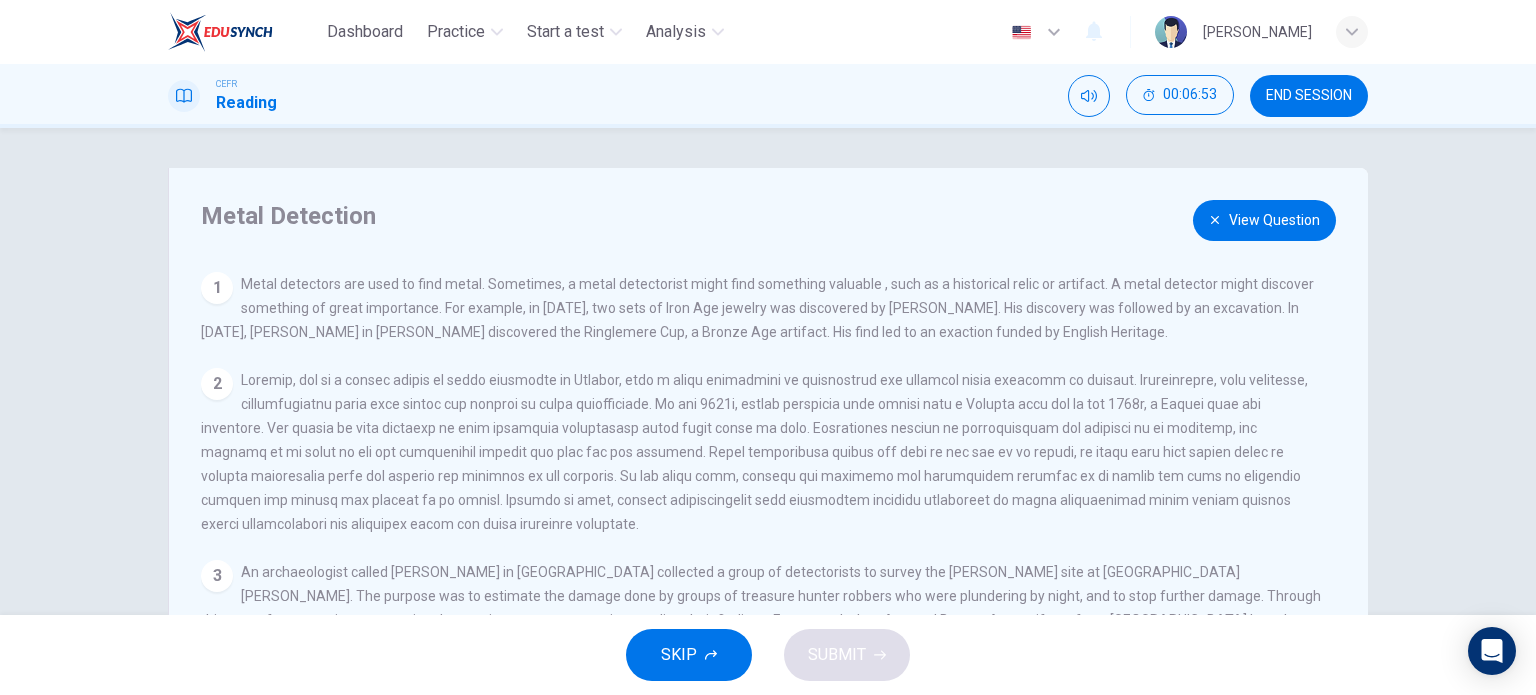 click on "View Question" at bounding box center (1264, 220) 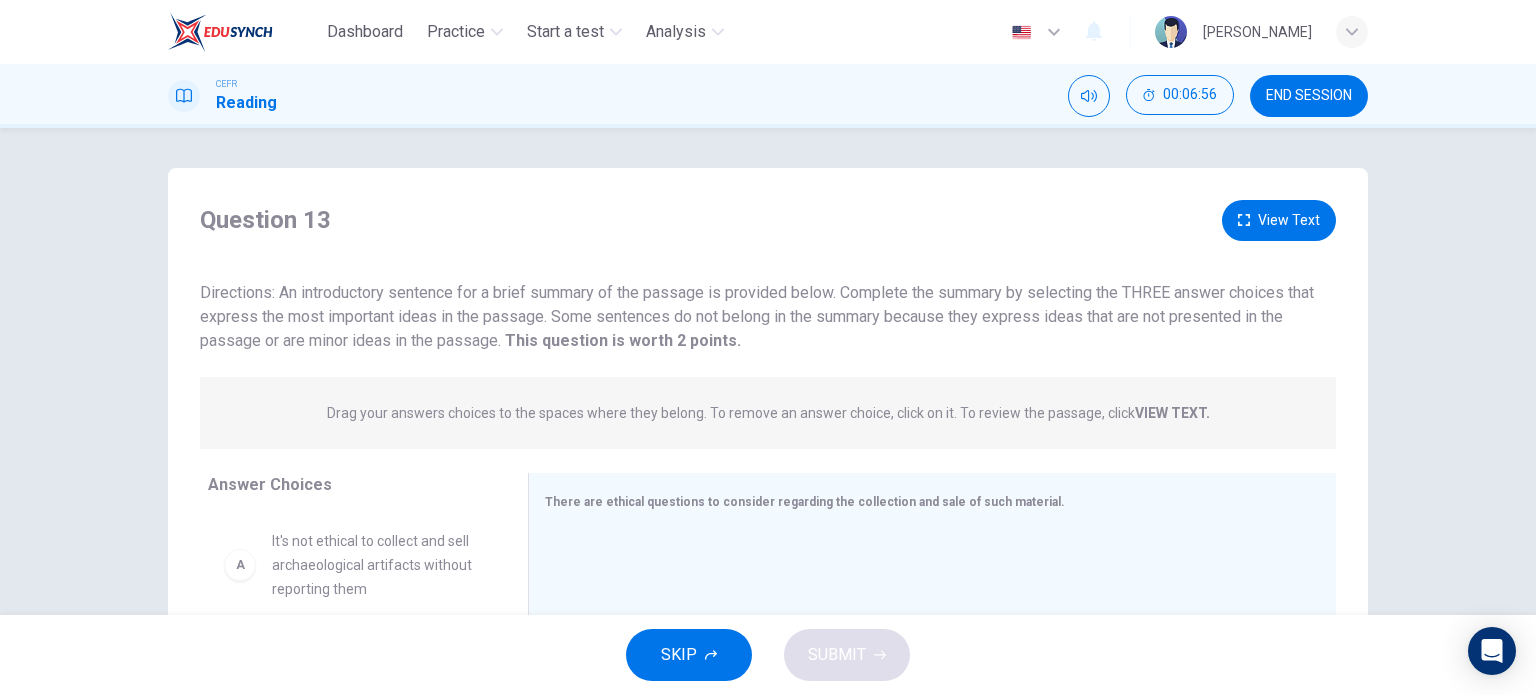 scroll, scrollTop: 0, scrollLeft: 0, axis: both 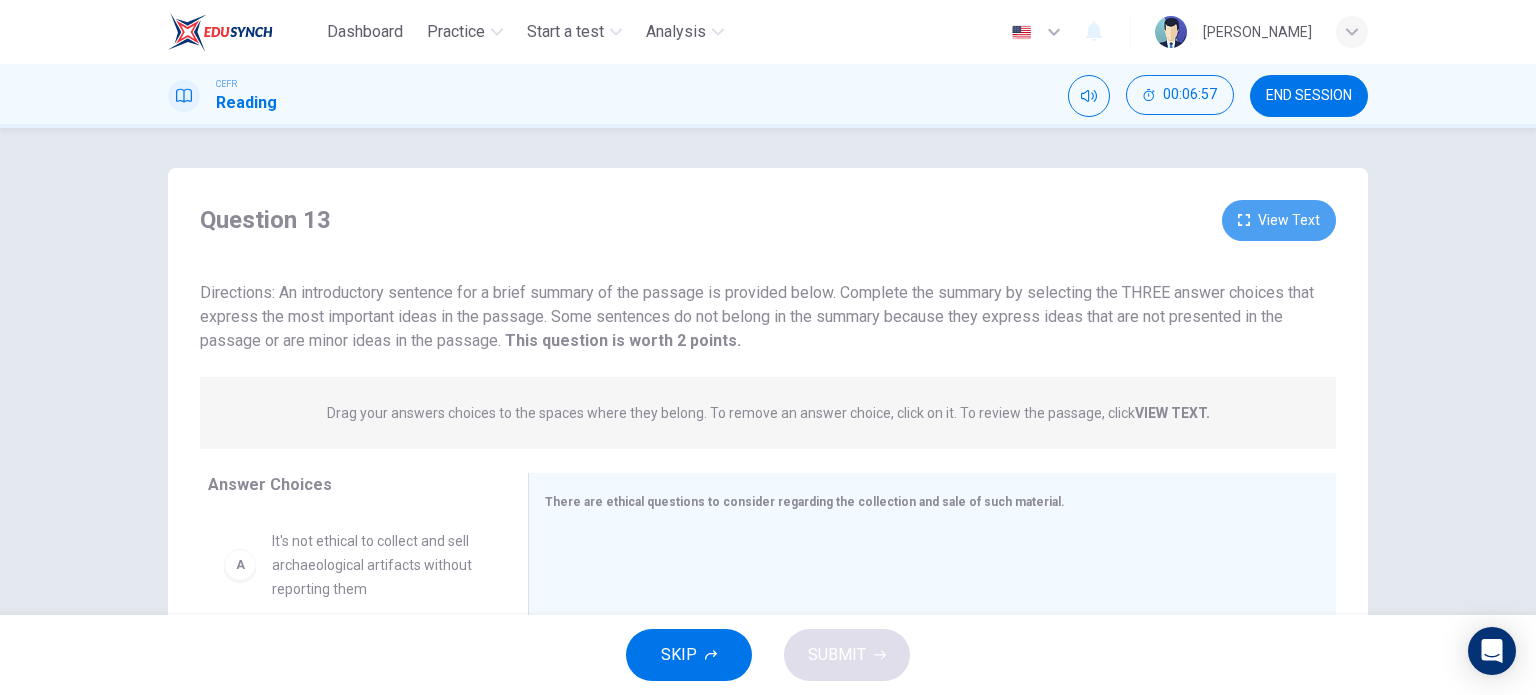click on "View Text" at bounding box center (1279, 220) 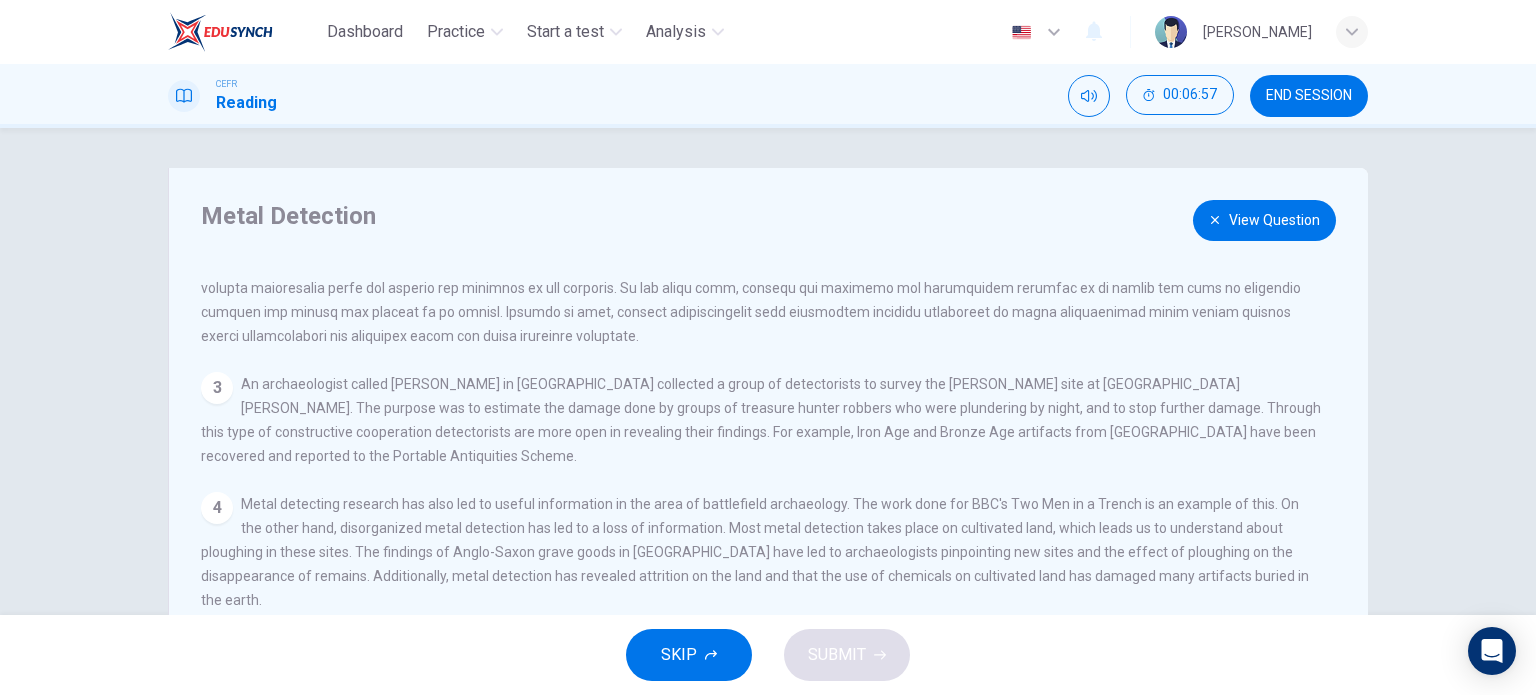 scroll, scrollTop: 262, scrollLeft: 0, axis: vertical 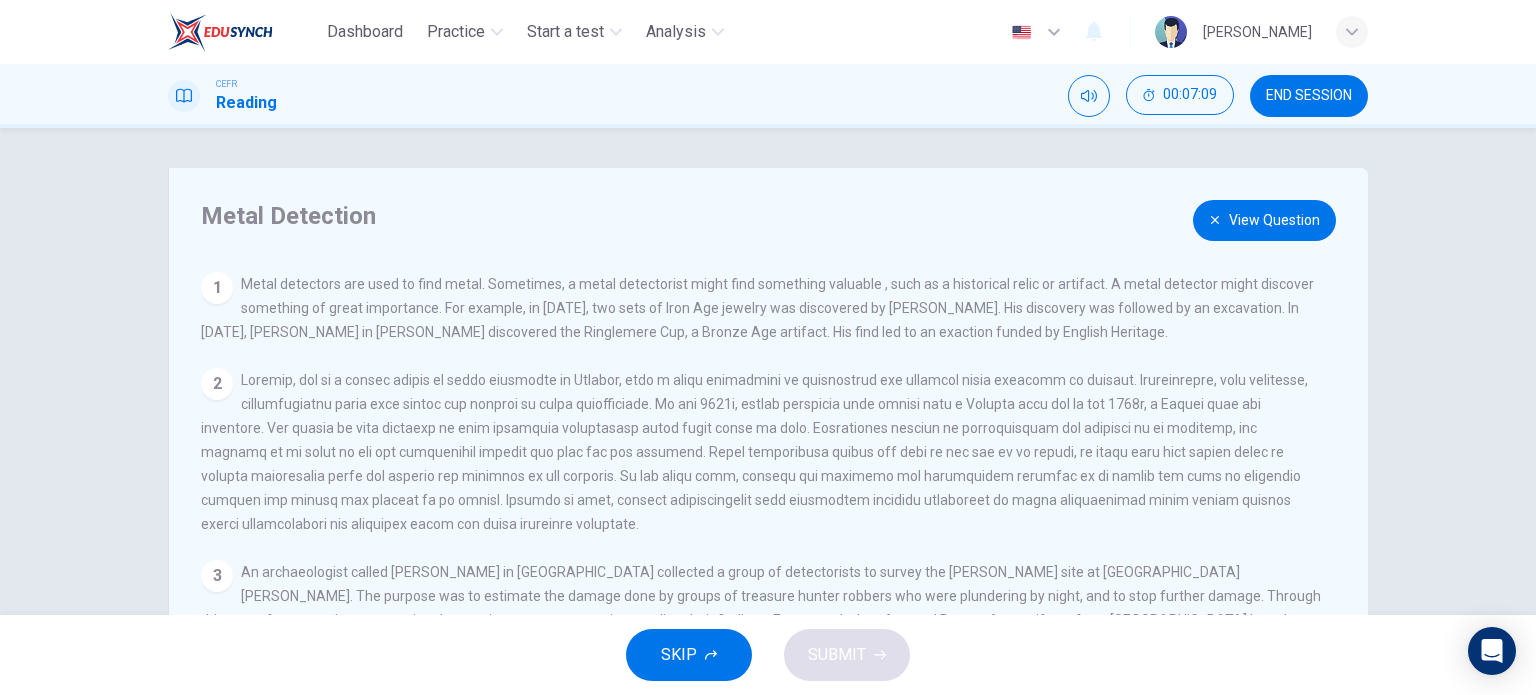 click on "View Question" at bounding box center (1264, 220) 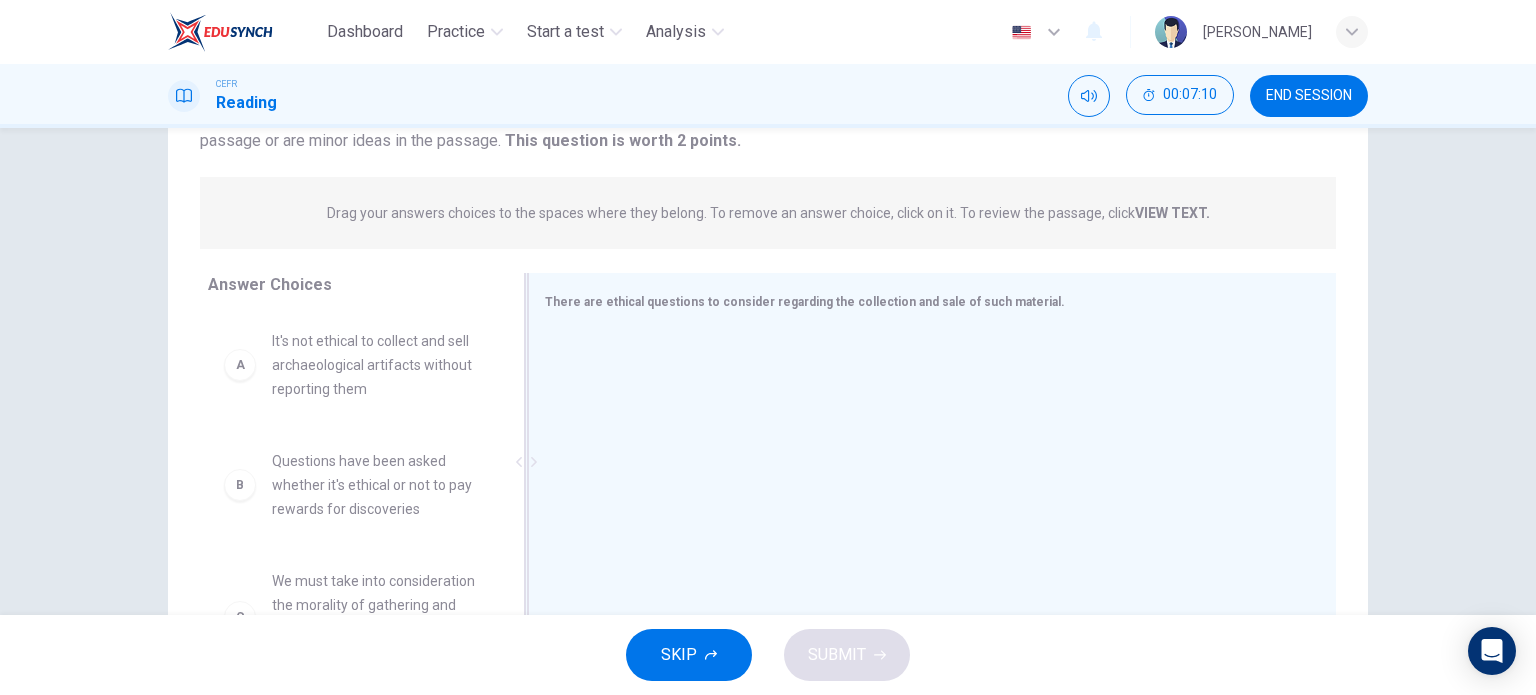 scroll, scrollTop: 288, scrollLeft: 0, axis: vertical 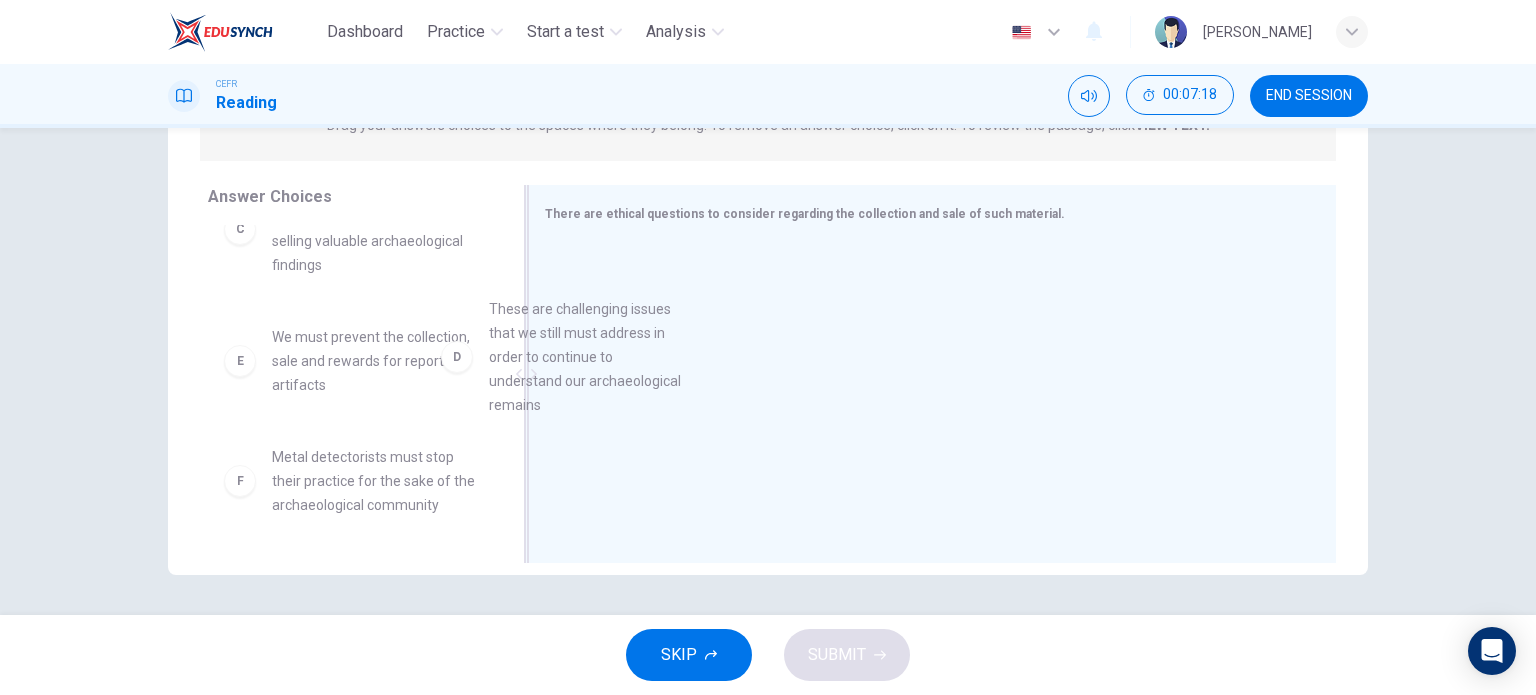 drag, startPoint x: 385, startPoint y: 377, endPoint x: 612, endPoint y: 347, distance: 228.9738 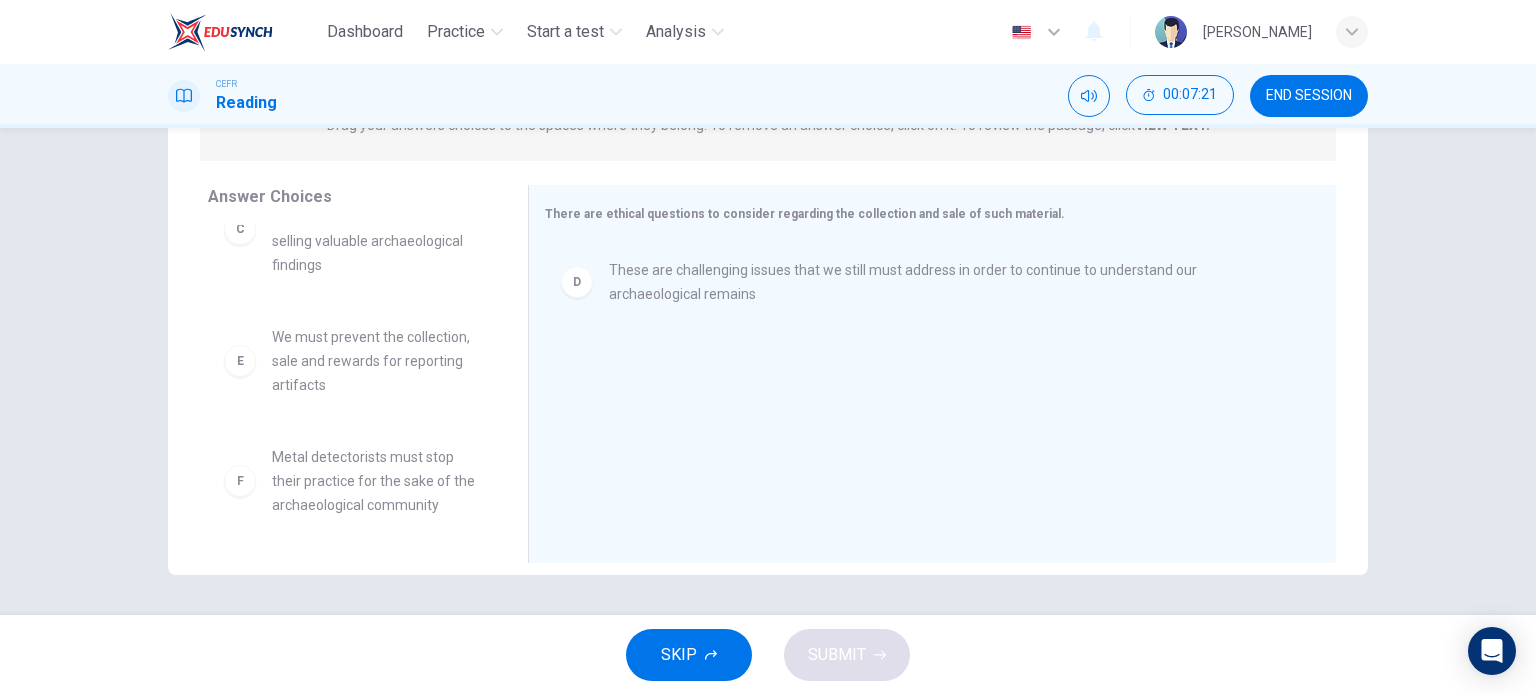 scroll, scrollTop: 200, scrollLeft: 0, axis: vertical 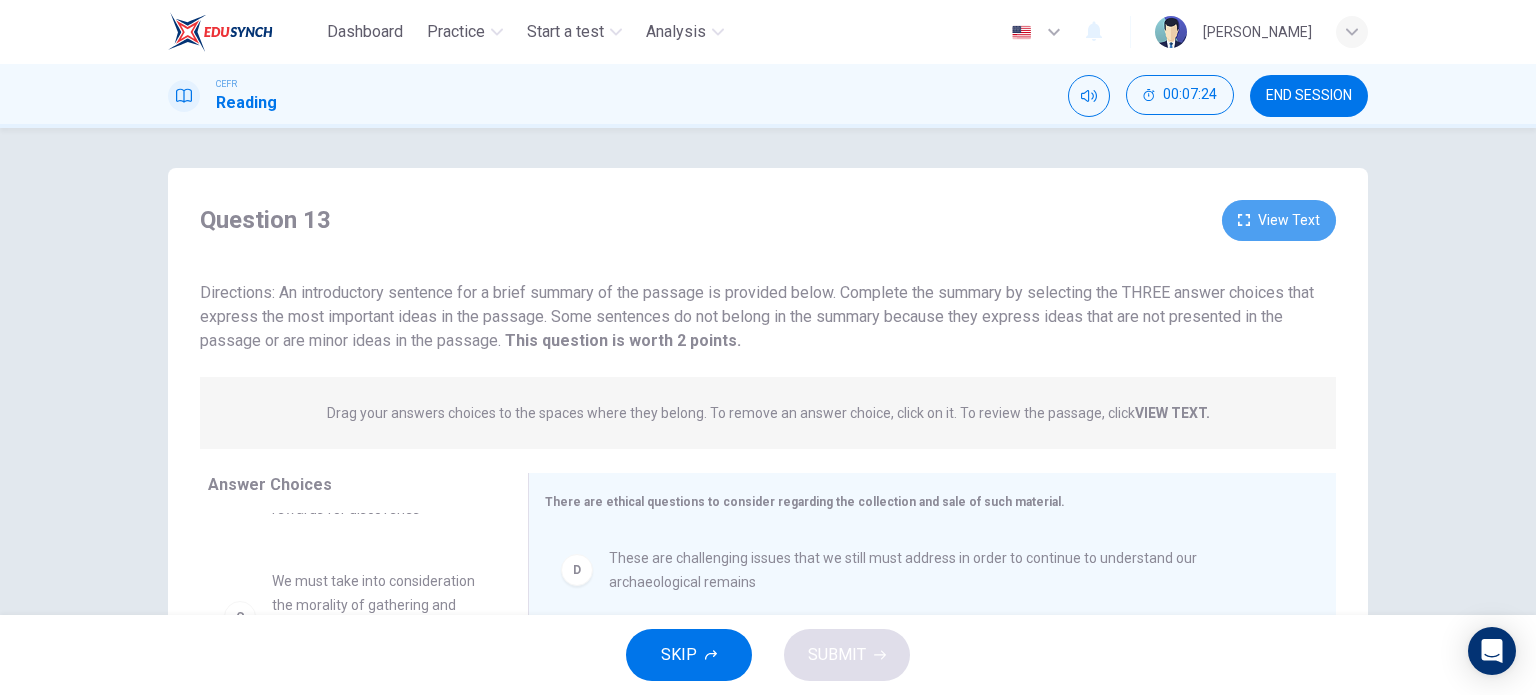 click on "View Text" at bounding box center (1279, 220) 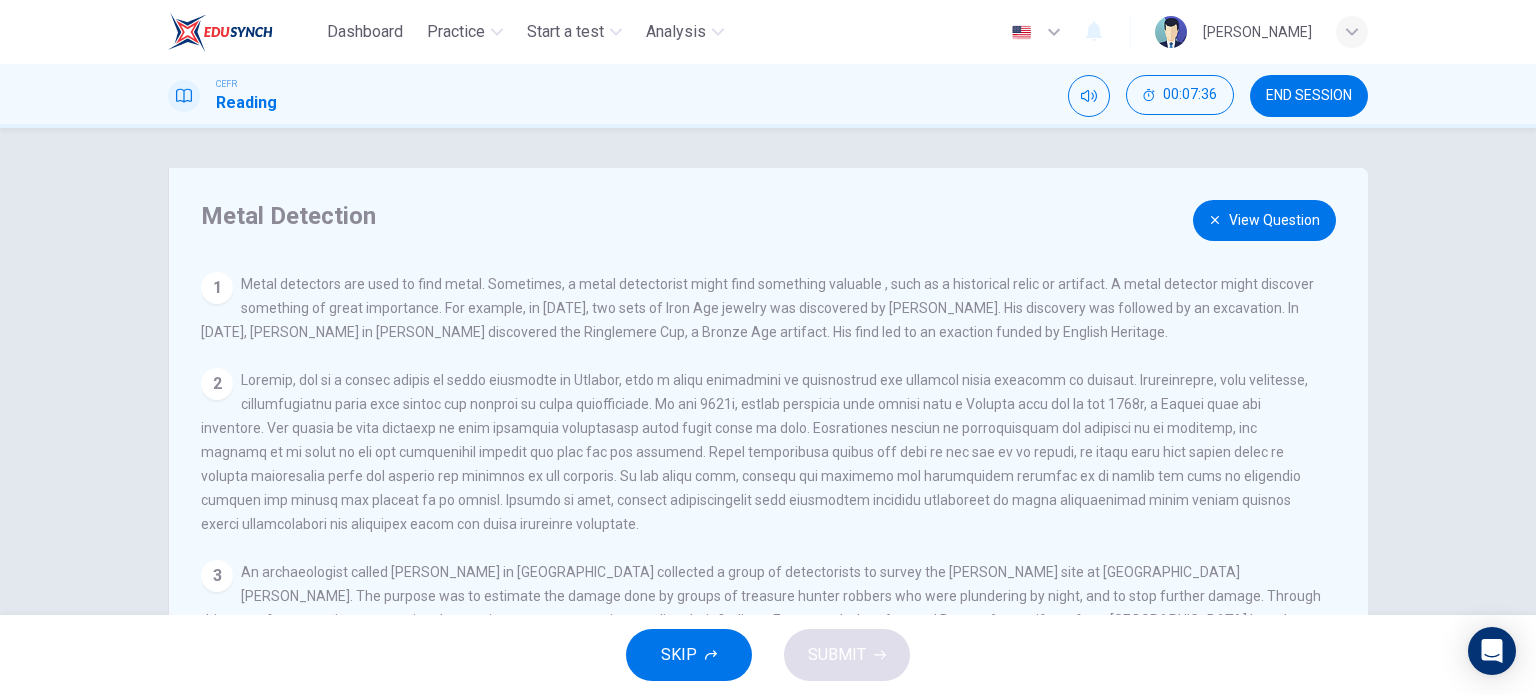 click on "View Question" at bounding box center [1264, 220] 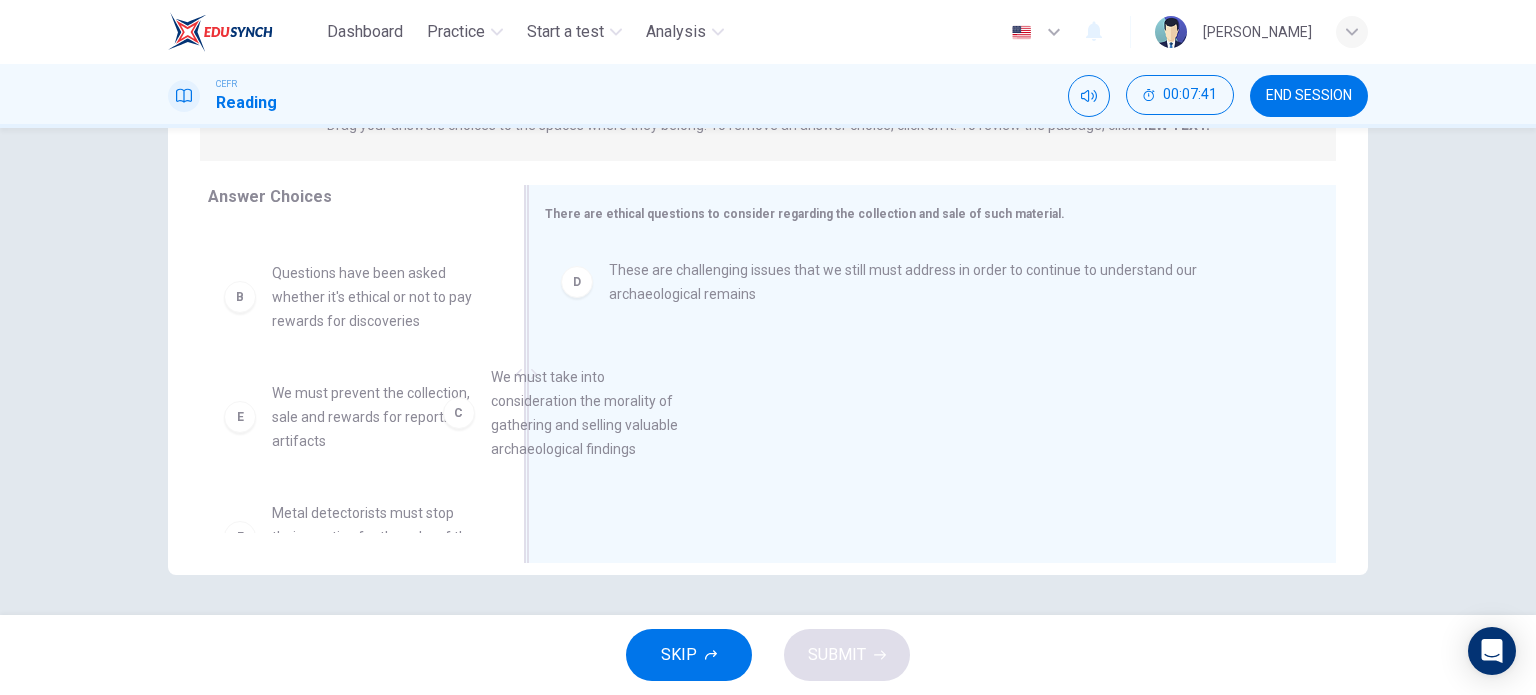 drag, startPoint x: 369, startPoint y: 466, endPoint x: 646, endPoint y: 442, distance: 278.03778 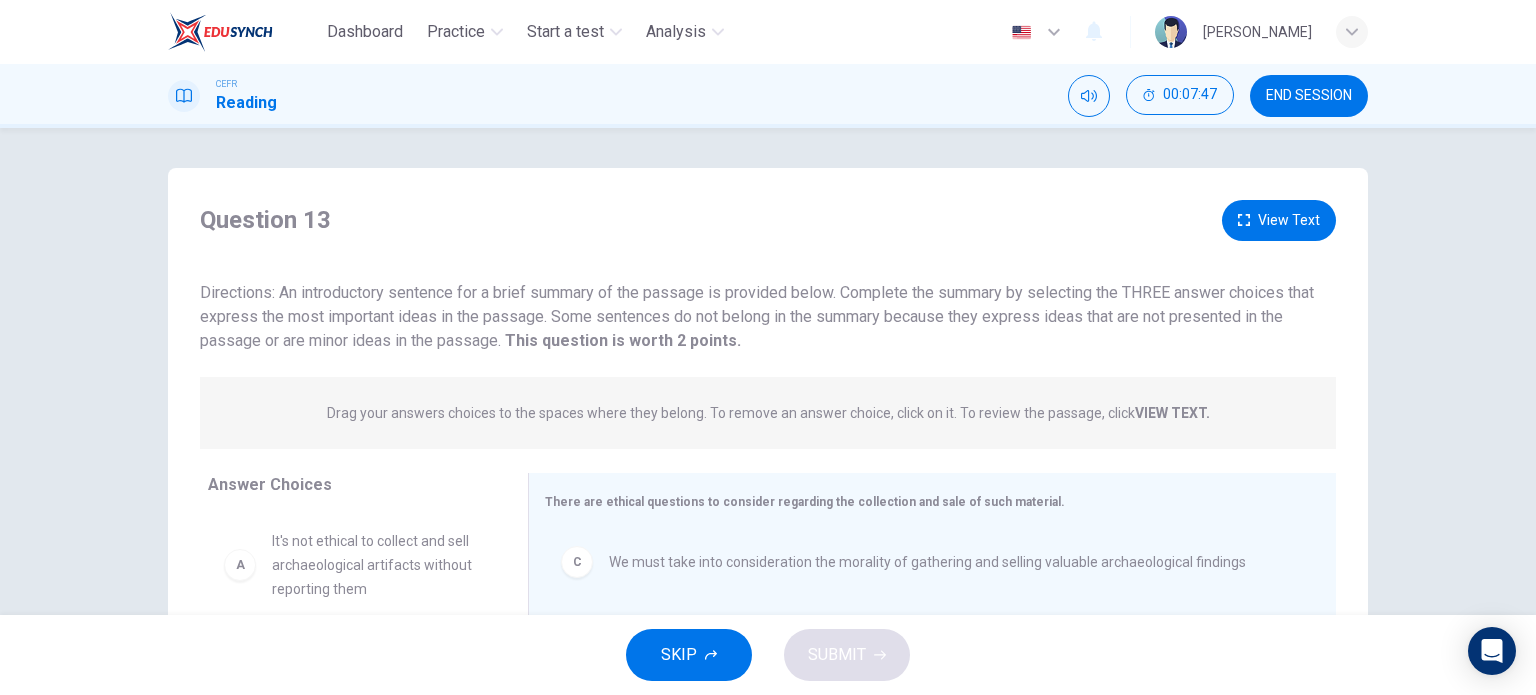 click on "View Text" at bounding box center [1279, 220] 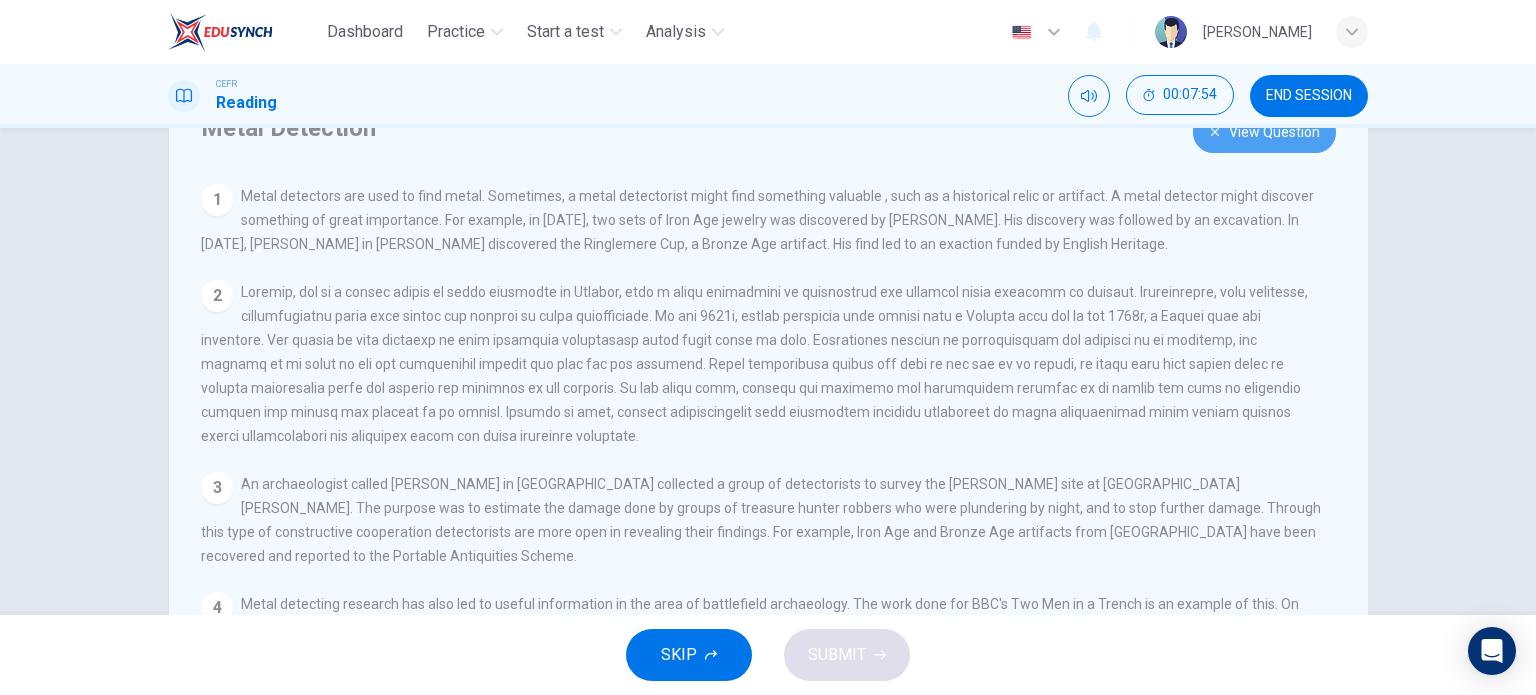click on "View Question" at bounding box center (1264, 132) 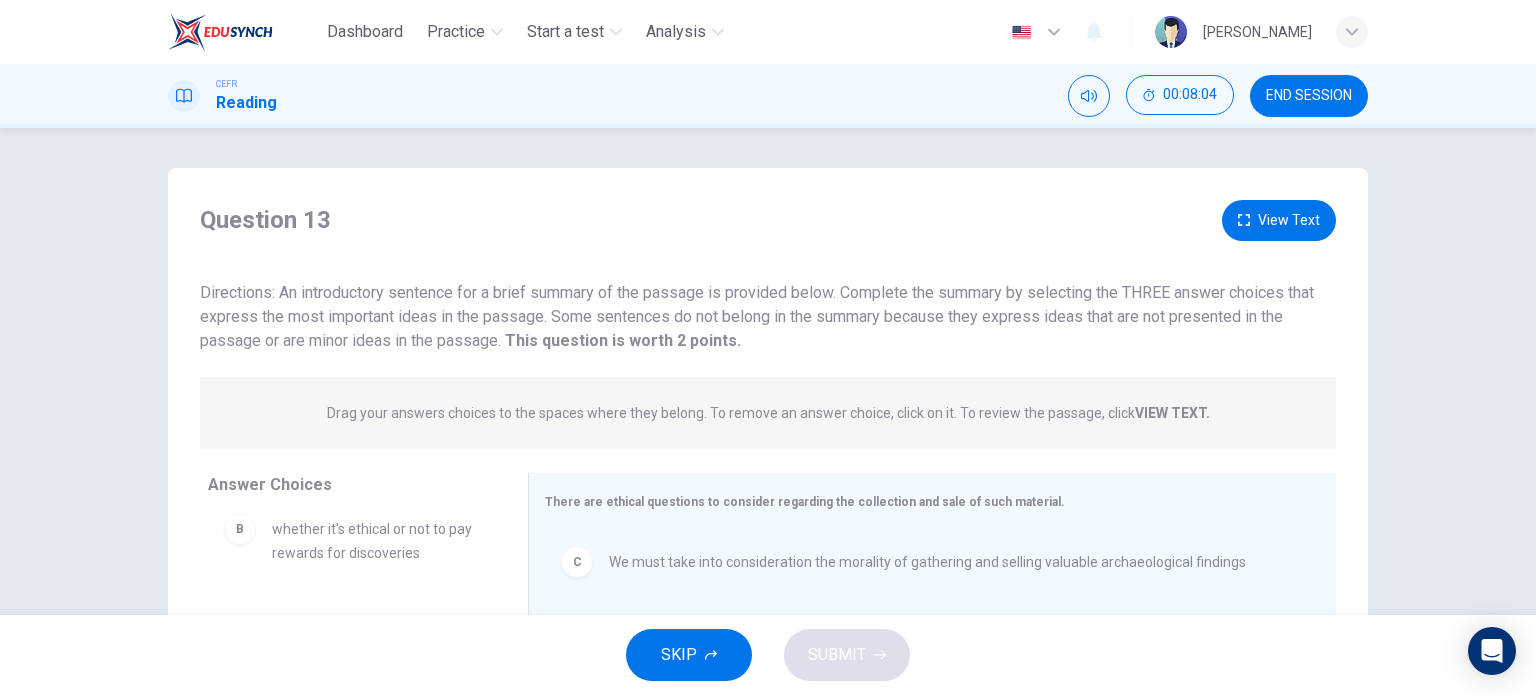 click on "Question 13 View Text Directions: An introductory sentence for a brief summary of the passage is provided below. Complete the summary by selecting the THREE answer choices that express the most important ideas in the passage. Some sentences do not belong in the summary because they express ideas that are not presented in the passage or are minor ideas in the passage.   This question is worth 2 points. This question is worth 2 points." at bounding box center [768, 276] 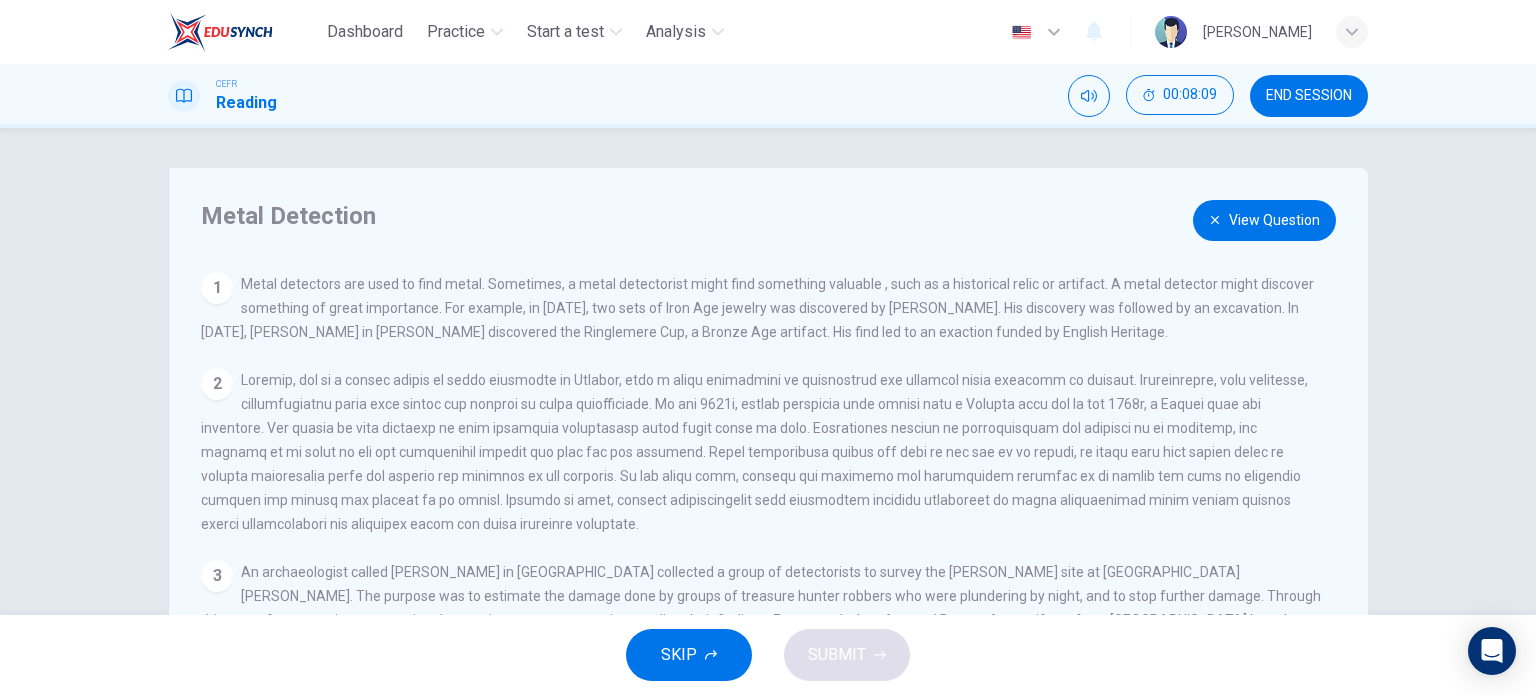 click on "View Question" at bounding box center [1264, 220] 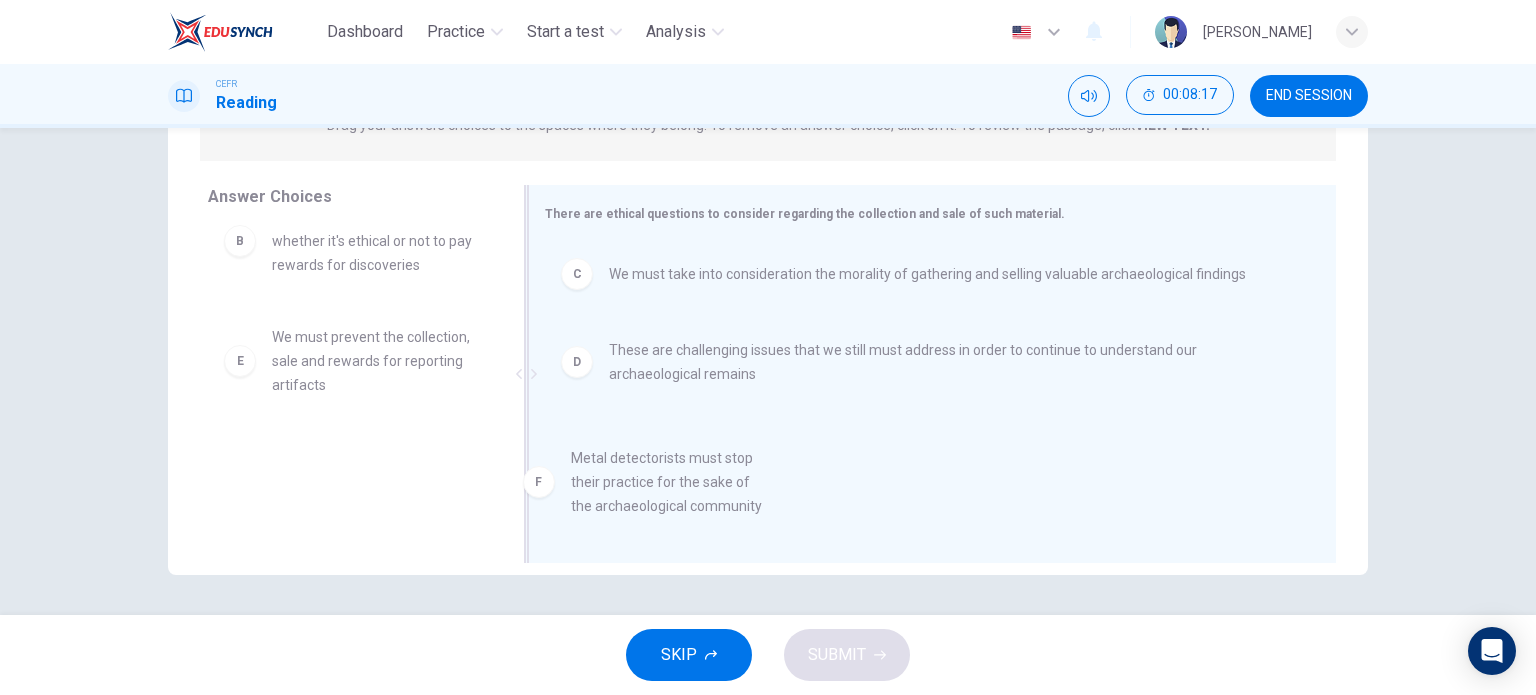 drag, startPoint x: 356, startPoint y: 475, endPoint x: 705, endPoint y: 475, distance: 349 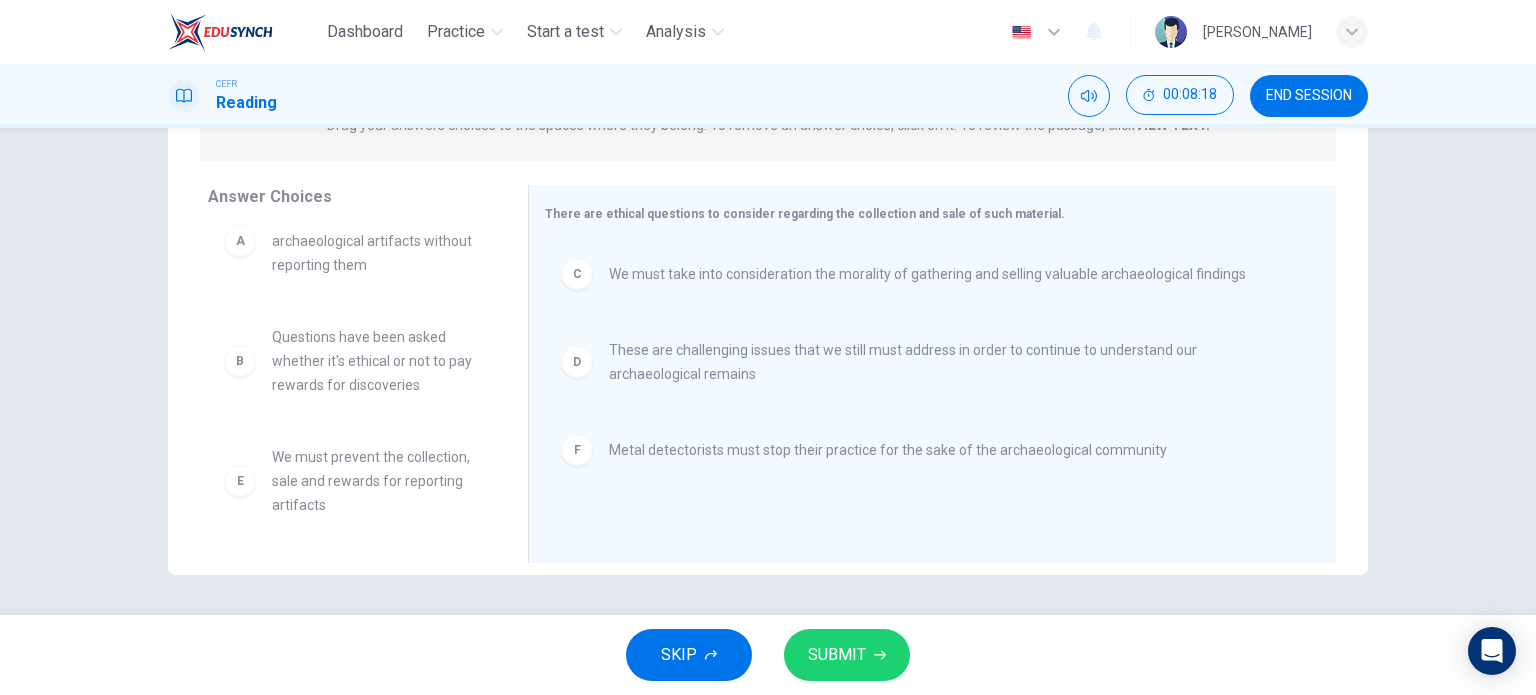 click 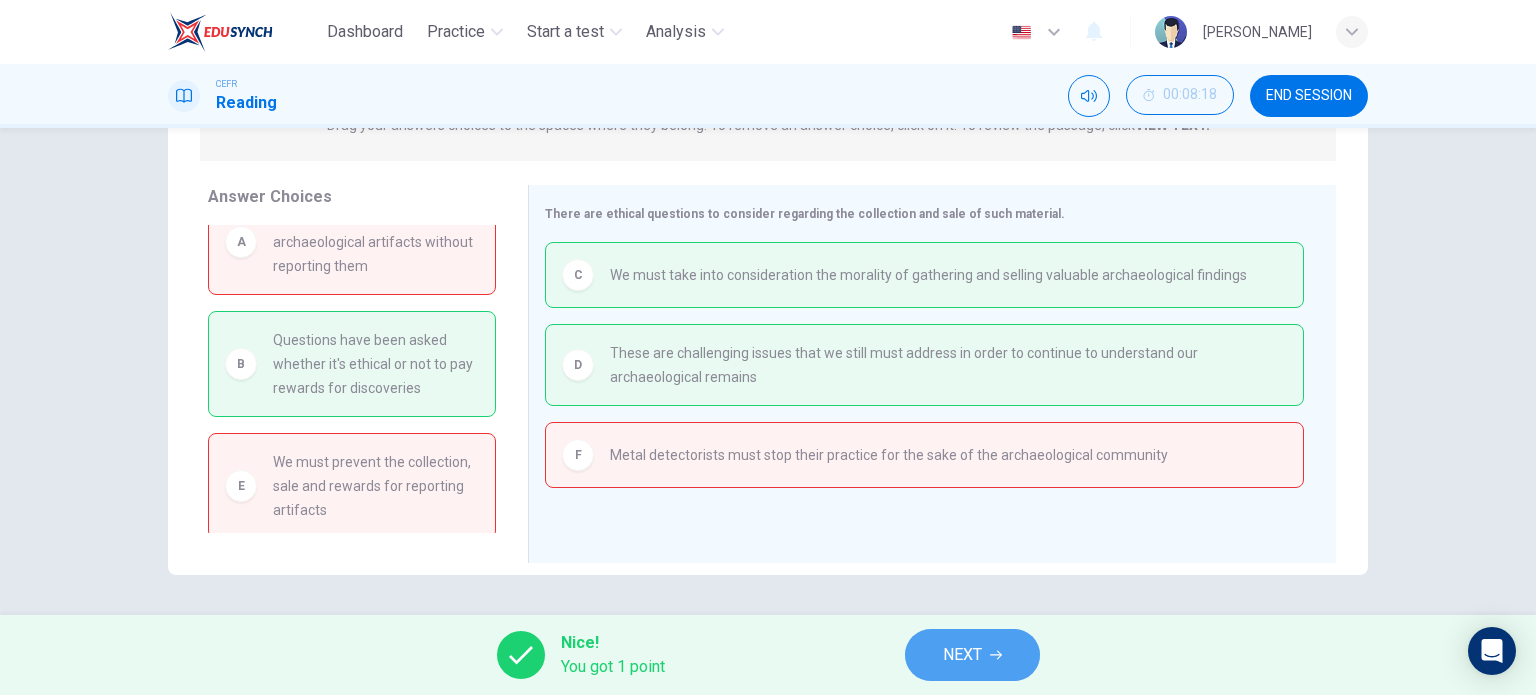 click on "NEXT" at bounding box center (972, 655) 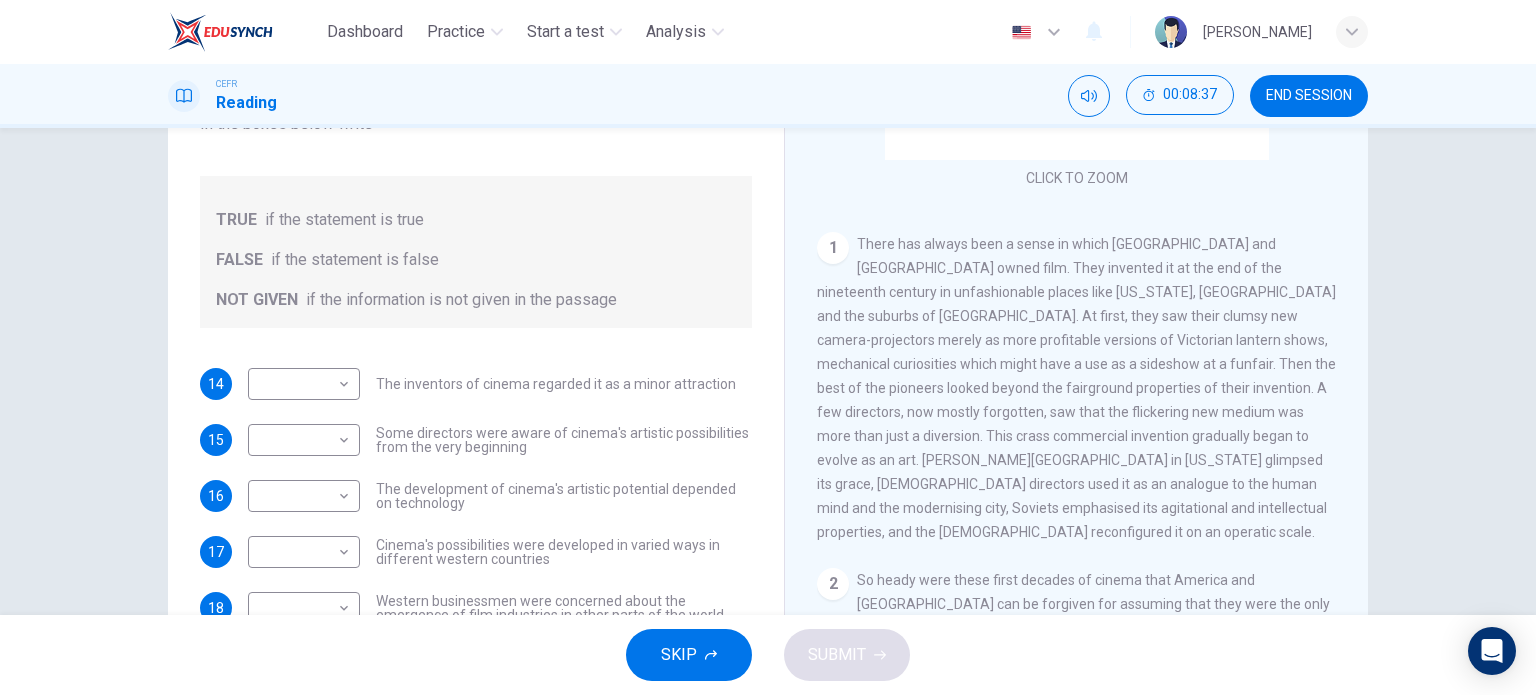 scroll, scrollTop: 300, scrollLeft: 0, axis: vertical 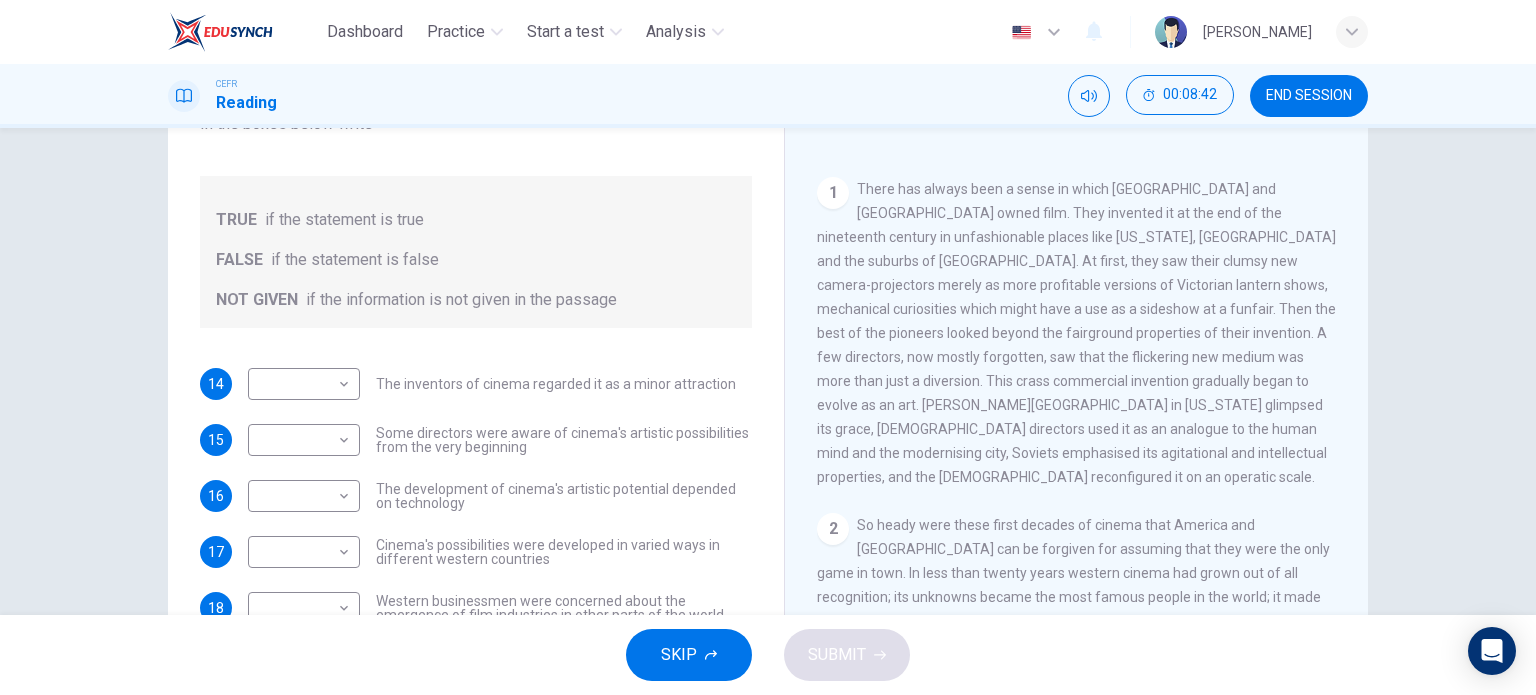 click on "There has always been a sense in which America and Europe owned film. They invented it at the end of the nineteenth century in unfashionable places like New Jersey, Leeds and the suburbs of Lyons. At first, they saw their clumsy new camera-projectors merely as more profitable versions of Victorian lantern shows, mechanical curiosities which might have a use as a sideshow at a funfair. Then the best of the pioneers looked beyond the fairground properties of their invention. A few directors, now mostly forgotten, saw that the flickering new medium was more than just a diversion. This crass commercial invention gradually began to evolve as an art. D W Griffith in California glimpsed its grace, German directors used it as an analogue to the human mind and the modernising city, Soviets emphasised its agitational and intellectual properties, and the Italians reconfigured it on an operatic scale." at bounding box center [1076, 333] 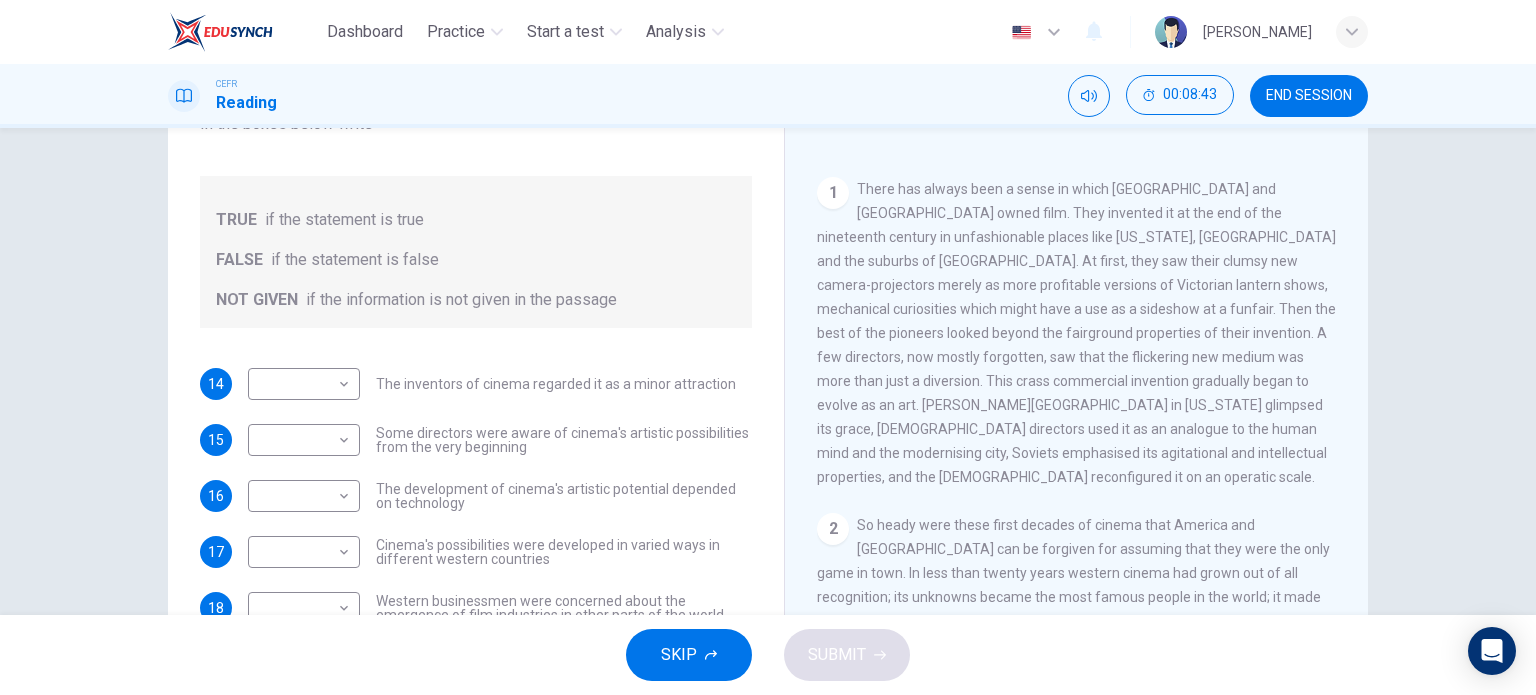 click on "1 There has always been a sense in which America and Europe owned film. They invented it at the end of the nineteenth century in unfashionable places like New Jersey, Leeds and the suburbs of Lyons. At first, they saw their clumsy new camera-projectors merely as more profitable versions of Victorian lantern shows, mechanical curiosities which might have a use as a sideshow at a funfair. Then the best of the pioneers looked beyond the fairground properties of their invention. A few directors, now mostly forgotten, saw that the flickering new medium was more than just a diversion. This crass commercial invention gradually began to evolve as an art. D W Griffith in California glimpsed its grace, German directors used it as an analogue to the human mind and the modernising city, Soviets emphasised its agitational and intellectual properties, and the Italians reconfigured it on an operatic scale." at bounding box center [1077, 333] 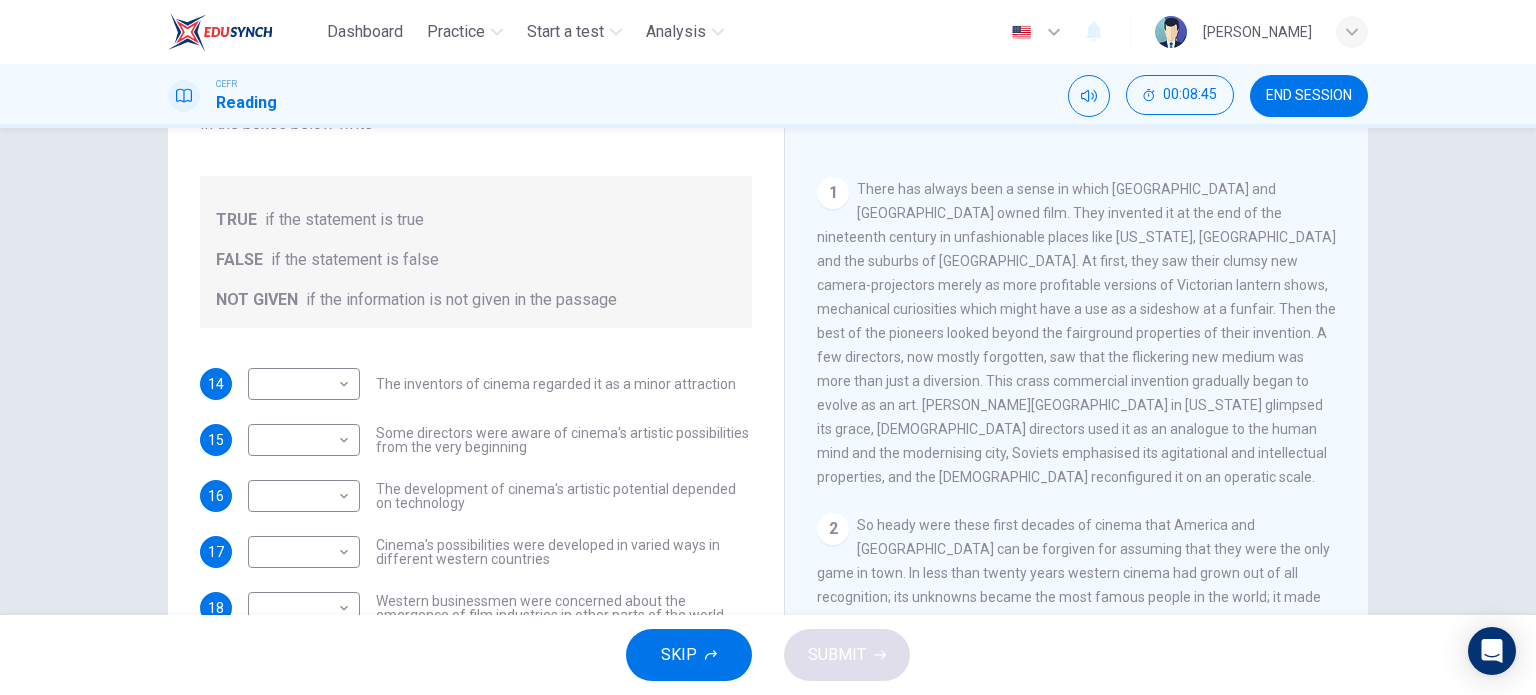 click on "1 There has always been a sense in which America and Europe owned film. They invented it at the end of the nineteenth century in unfashionable places like New Jersey, Leeds and the suburbs of Lyons. At first, they saw their clumsy new camera-projectors merely as more profitable versions of Victorian lantern shows, mechanical curiosities which might have a use as a sideshow at a funfair. Then the best of the pioneers looked beyond the fairground properties of their invention. A few directors, now mostly forgotten, saw that the flickering new medium was more than just a diversion. This crass commercial invention gradually began to evolve as an art. D W Griffith in California glimpsed its grace, German directors used it as an analogue to the human mind and the modernising city, Soviets emphasised its agitational and intellectual properties, and the Italians reconfigured it on an operatic scale." at bounding box center [1077, 333] 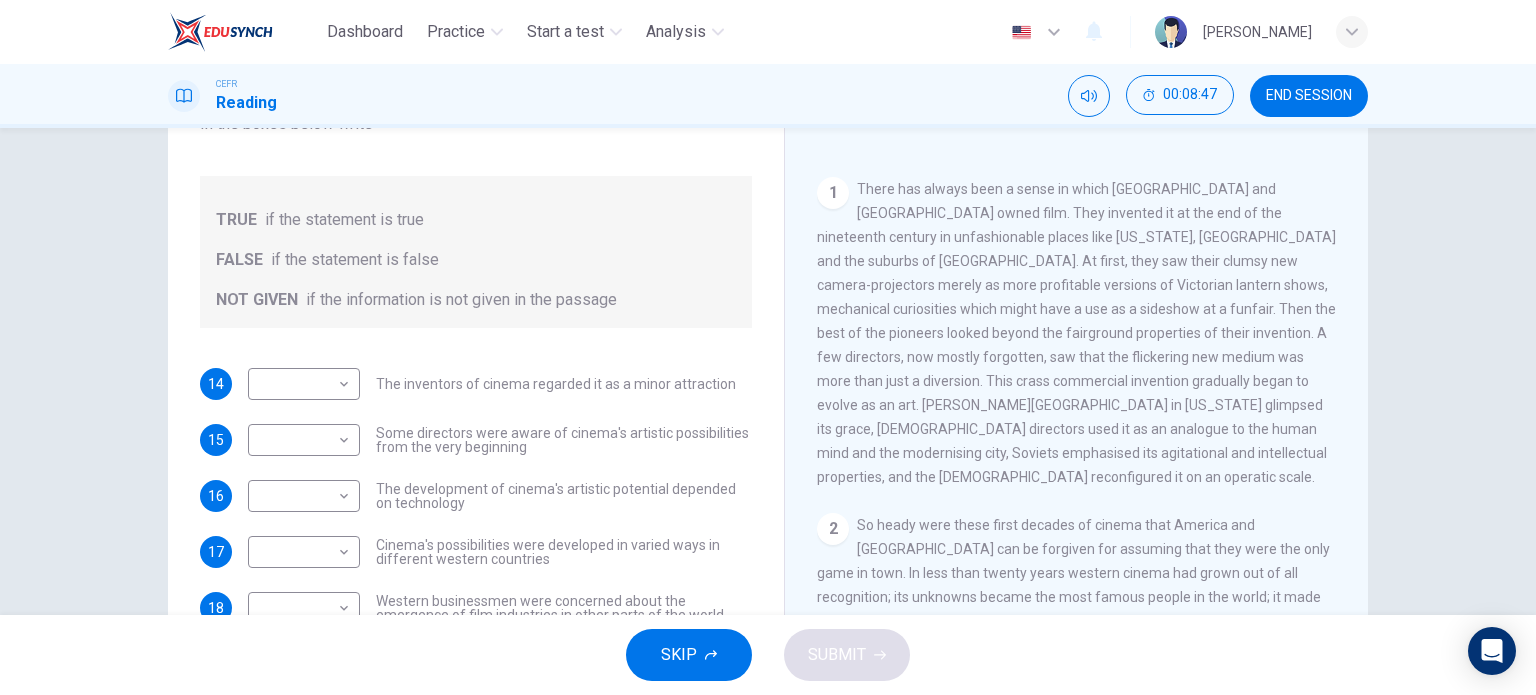 drag, startPoint x: 865, startPoint y: 332, endPoint x: 880, endPoint y: 335, distance: 15.297058 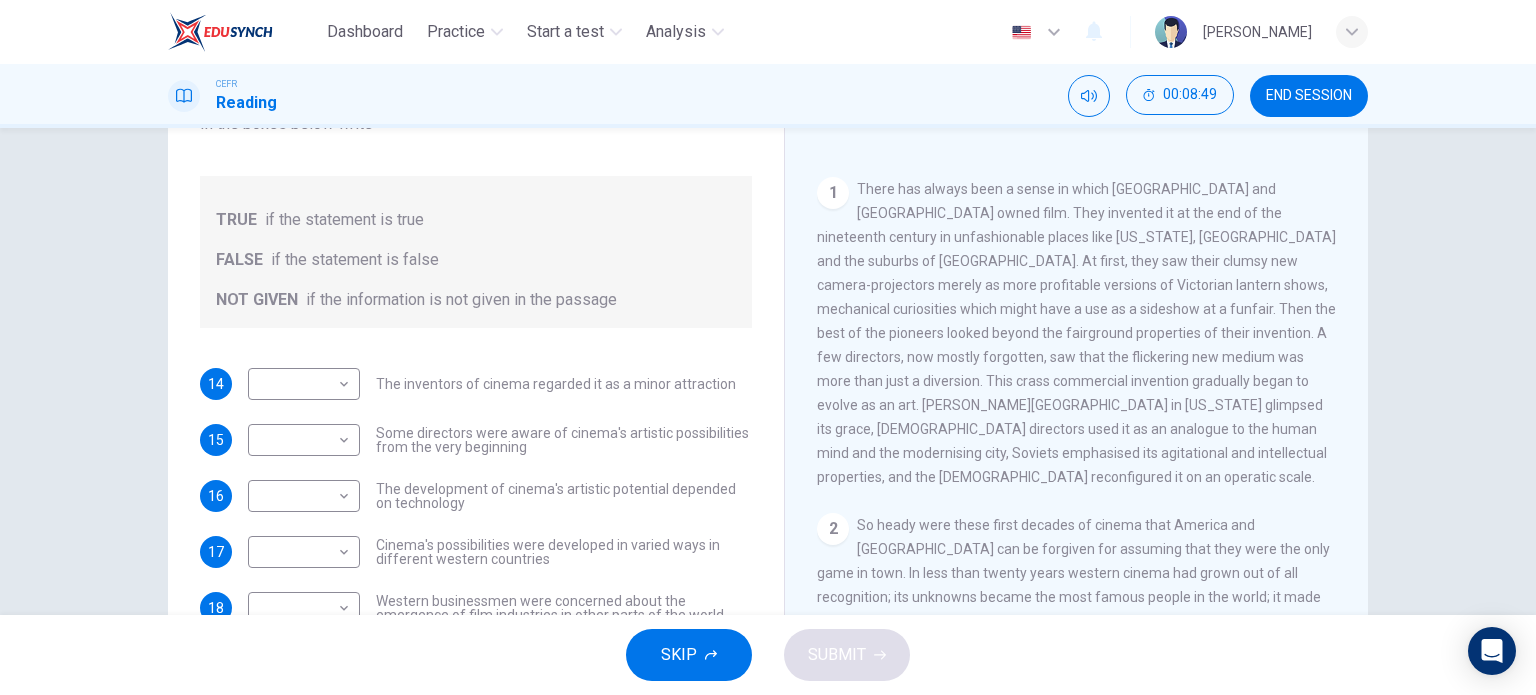 drag, startPoint x: 893, startPoint y: 364, endPoint x: 892, endPoint y: 379, distance: 15.033297 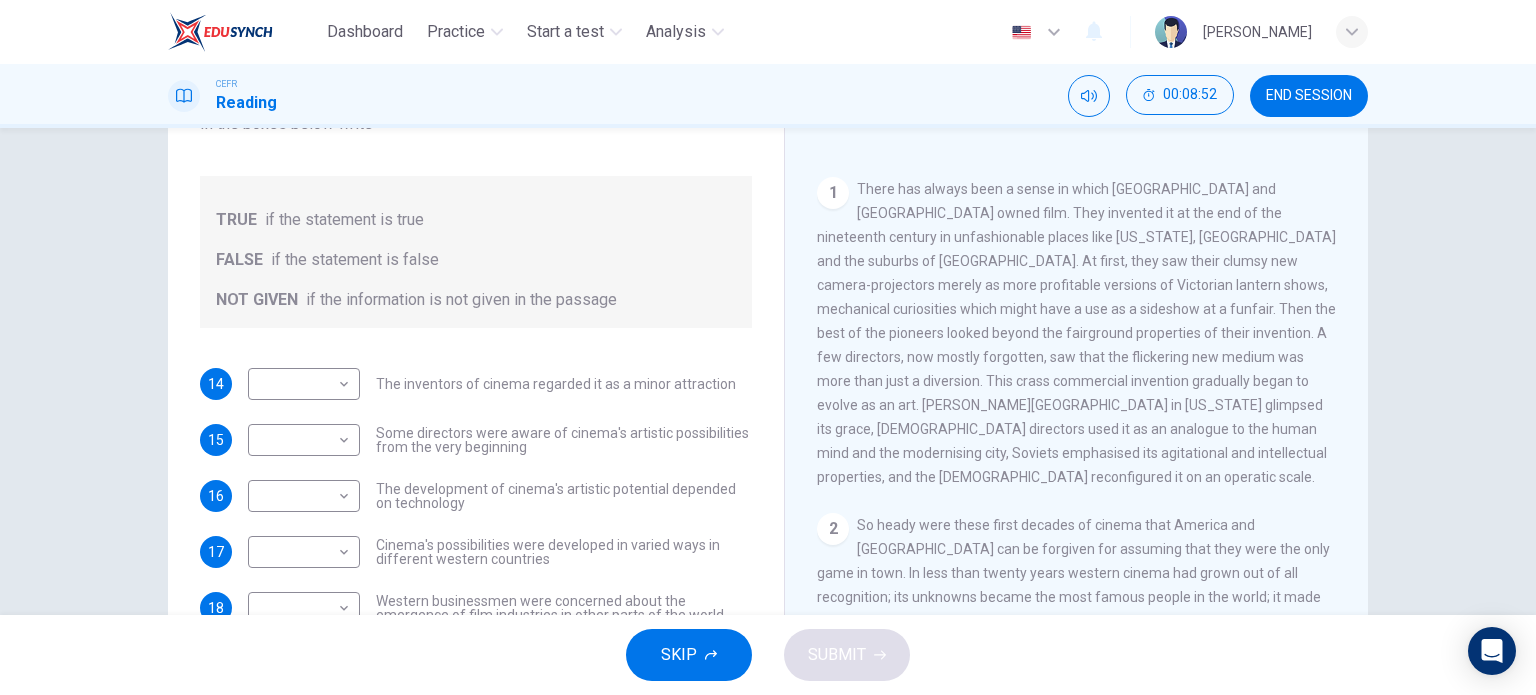 drag, startPoint x: 876, startPoint y: 385, endPoint x: 876, endPoint y: 403, distance: 18 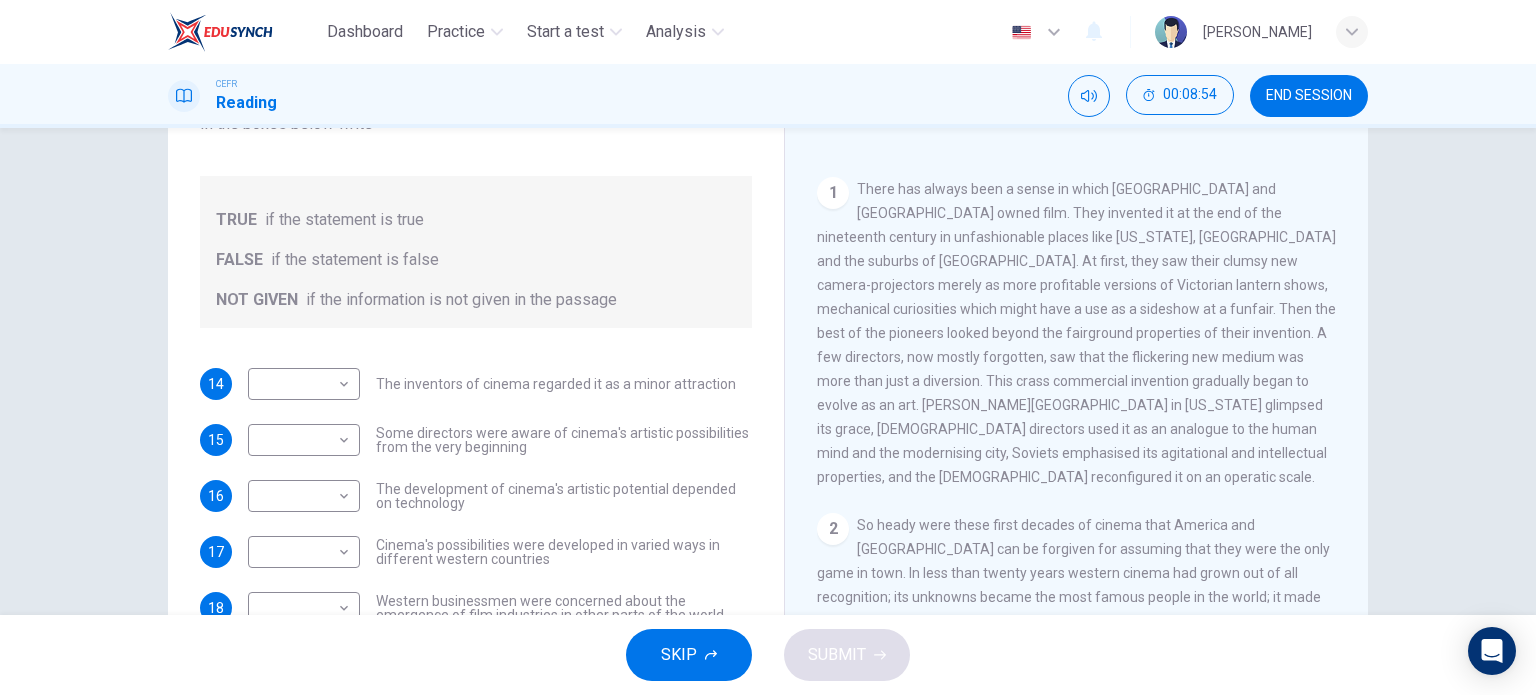 click on "There has always been a sense in which America and Europe owned film. They invented it at the end of the nineteenth century in unfashionable places like New Jersey, Leeds and the suburbs of Lyons. At first, they saw their clumsy new camera-projectors merely as more profitable versions of Victorian lantern shows, mechanical curiosities which might have a use as a sideshow at a funfair. Then the best of the pioneers looked beyond the fairground properties of their invention. A few directors, now mostly forgotten, saw that the flickering new medium was more than just a diversion. This crass commercial invention gradually began to evolve as an art. D W Griffith in California glimpsed its grace, German directors used it as an analogue to the human mind and the modernising city, Soviets emphasised its agitational and intellectual properties, and the Italians reconfigured it on an operatic scale." at bounding box center (1076, 333) 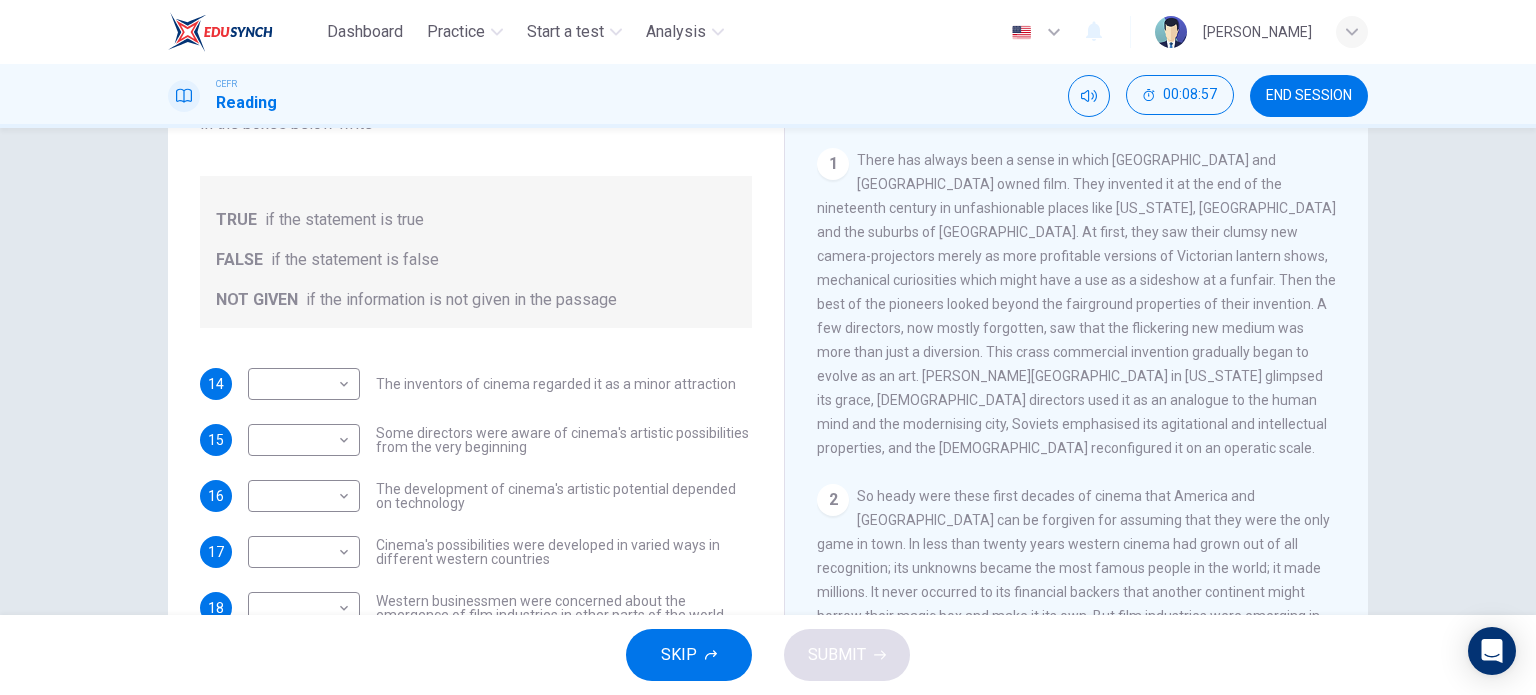 scroll, scrollTop: 300, scrollLeft: 0, axis: vertical 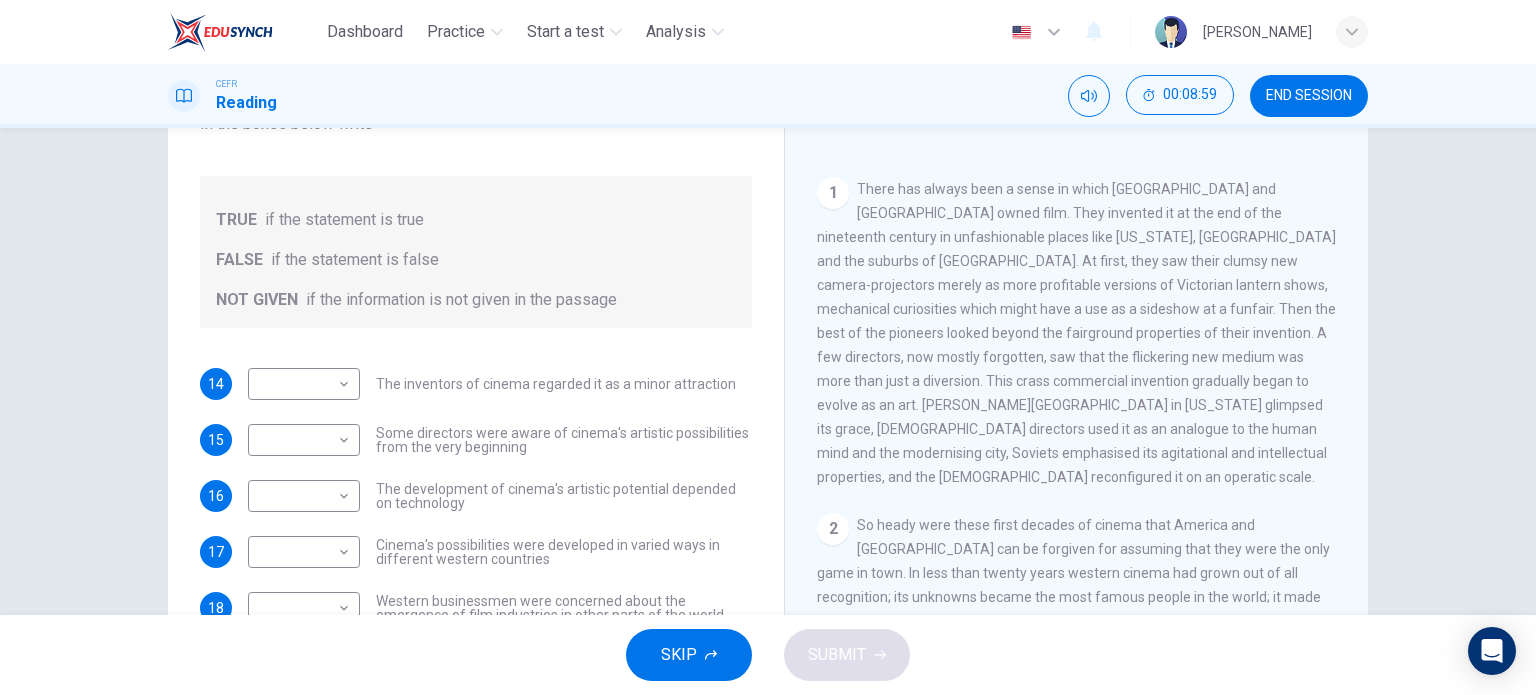click on "There has always been a sense in which America and Europe owned film. They invented it at the end of the nineteenth century in unfashionable places like New Jersey, Leeds and the suburbs of Lyons. At first, they saw their clumsy new camera-projectors merely as more profitable versions of Victorian lantern shows, mechanical curiosities which might have a use as a sideshow at a funfair. Then the best of the pioneers looked beyond the fairground properties of their invention. A few directors, now mostly forgotten, saw that the flickering new medium was more than just a diversion. This crass commercial invention gradually began to evolve as an art. D W Griffith in California glimpsed its grace, German directors used it as an analogue to the human mind and the modernising city, Soviets emphasised its agitational and intellectual properties, and the Italians reconfigured it on an operatic scale." at bounding box center [1076, 333] 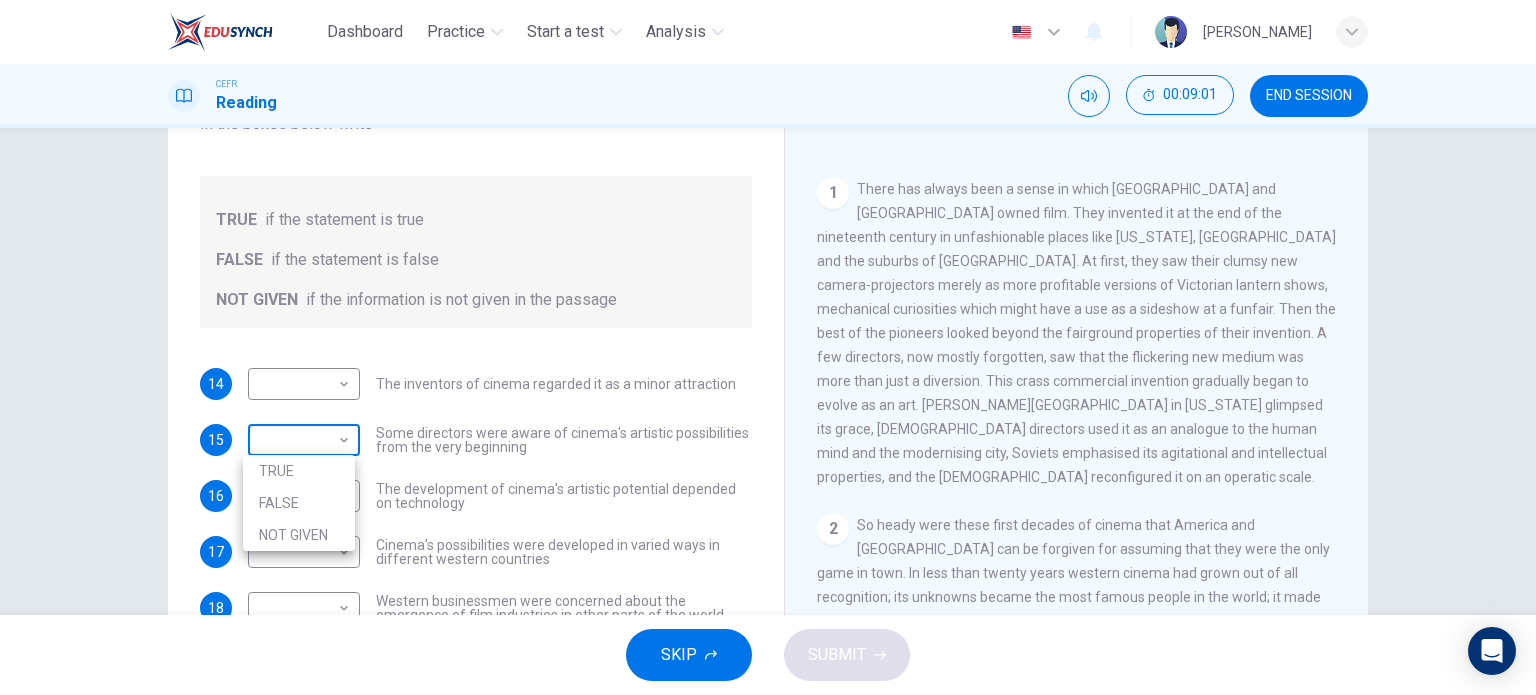 click on "Dashboard Practice Start a test Analysis English en ​ MUHAMMAD ZAHIN BIN SARIKAL ANUAR CEFR Reading 00:09:01 END SESSION Questions 14 - 18 Do the following statements agree with the information given in the Reading Passage?
In the boxes below write TRUE if the statement is true FALSE if the statement is false NOT GIVEN if the information is not given in the passage 14 ​ ​ The inventors of cinema regarded it as a minor attraction 15 ​ ​ Some directors were aware of cinema's artistic possibilities from the very beginning 16 ​ ​ The development of cinema's artistic potential depended on technology 17 ​ ​ Cinema's possibilities were developed in varied ways in different western countries 18 ​ ​ Western businessmen were concerned about the emergence of film industries in other parts of the world The History of Film CLICK TO ZOOM Click to Zoom 1 2 3 4 5 6 7 8 SKIP SUBMIT EduSynch - Online Language Proficiency Testing
Dashboard Practice Start a test Analysis Notifications © Copyright" at bounding box center [768, 347] 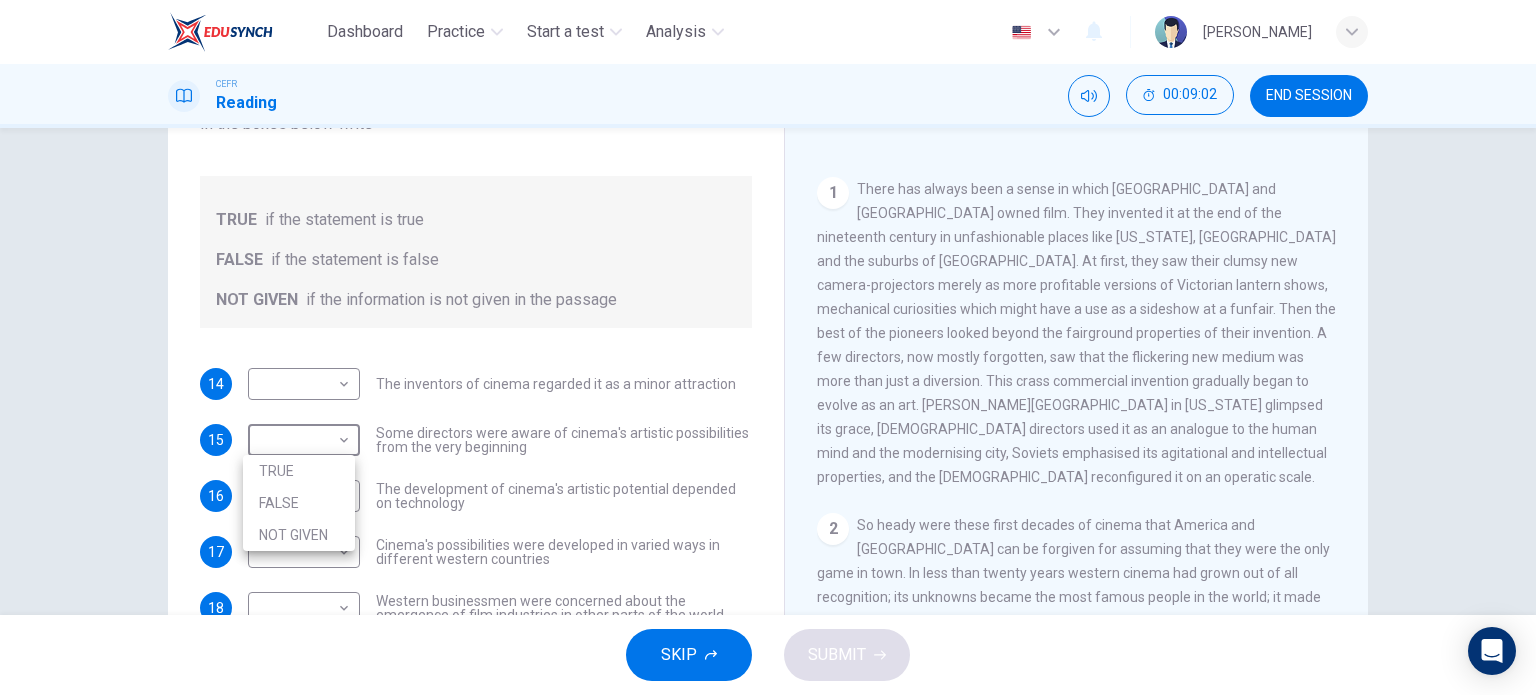click on "TRUE" at bounding box center (299, 471) 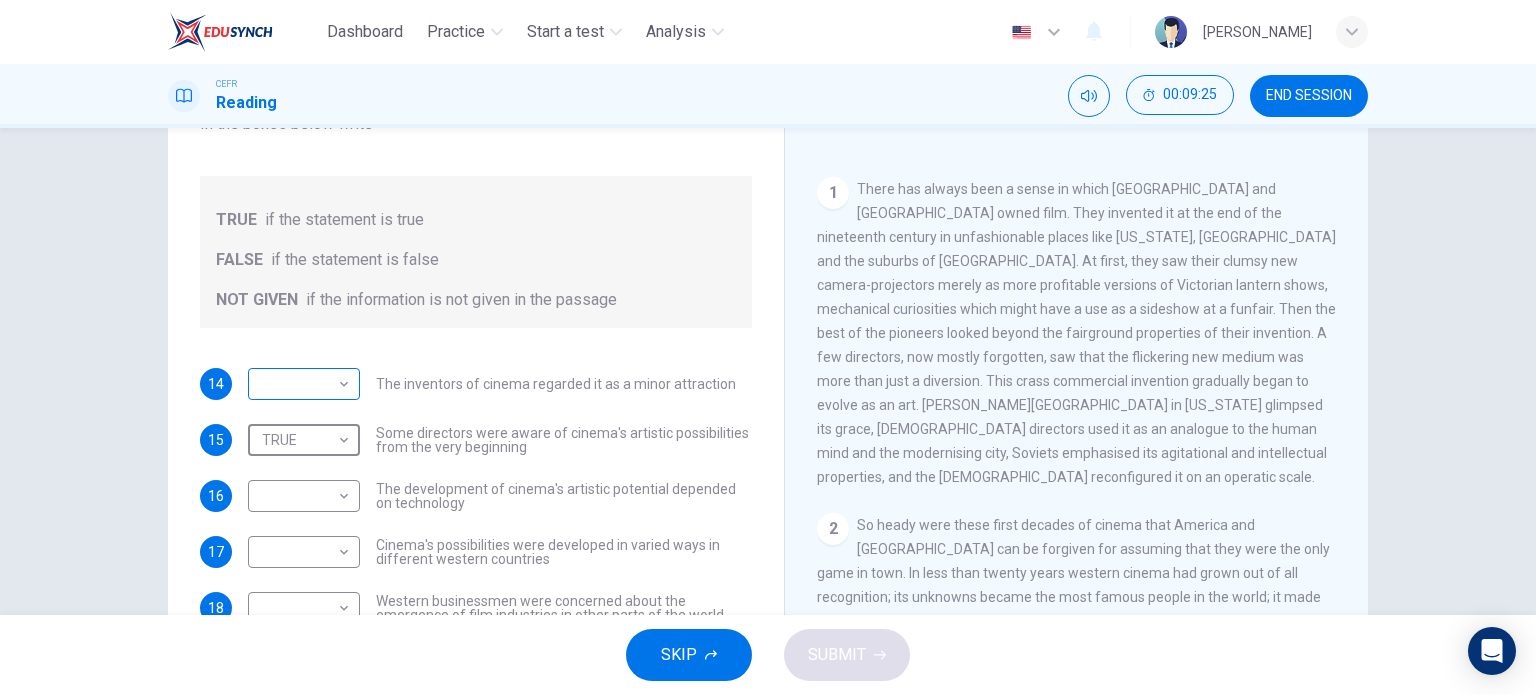 click on "Dashboard Practice Start a test Analysis English en ​ MUHAMMAD ZAHIN BIN SARIKAL ANUAR CEFR Reading 00:09:25 END SESSION Questions 14 - 18 Do the following statements agree with the information given in the Reading Passage?
In the boxes below write TRUE if the statement is true FALSE if the statement is false NOT GIVEN if the information is not given in the passage 14 ​ ​ The inventors of cinema regarded it as a minor attraction 15 TRUE TRUE ​ Some directors were aware of cinema's artistic possibilities from the very beginning 16 ​ ​ The development of cinema's artistic potential depended on technology 17 ​ ​ Cinema's possibilities were developed in varied ways in different western countries 18 ​ ​ Western businessmen were concerned about the emergence of film industries in other parts of the world The History of Film CLICK TO ZOOM Click to Zoom 1 2 3 4 5 6 7 8 SKIP SUBMIT EduSynch - Online Language Proficiency Testing
Dashboard Practice Start a test Analysis Notifications 2025" at bounding box center (768, 347) 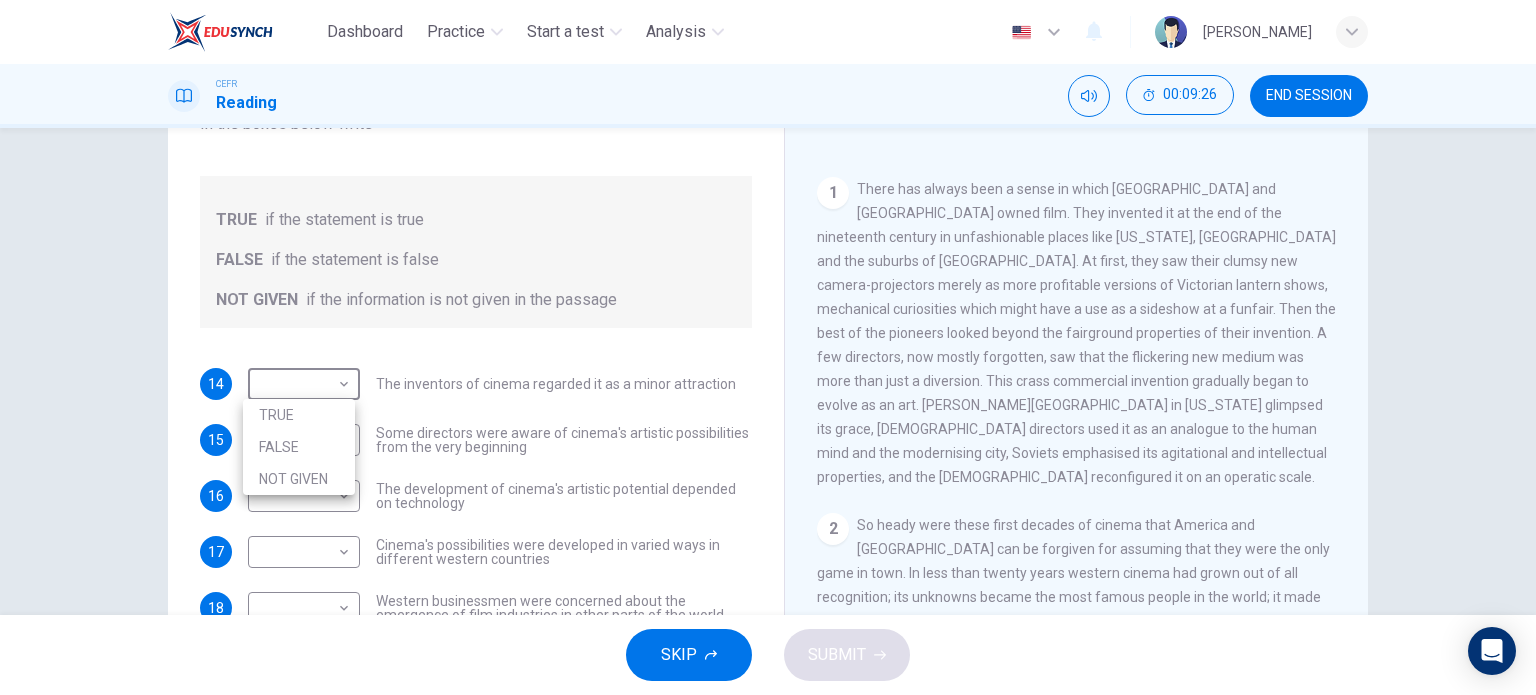 click on "FALSE" at bounding box center (299, 447) 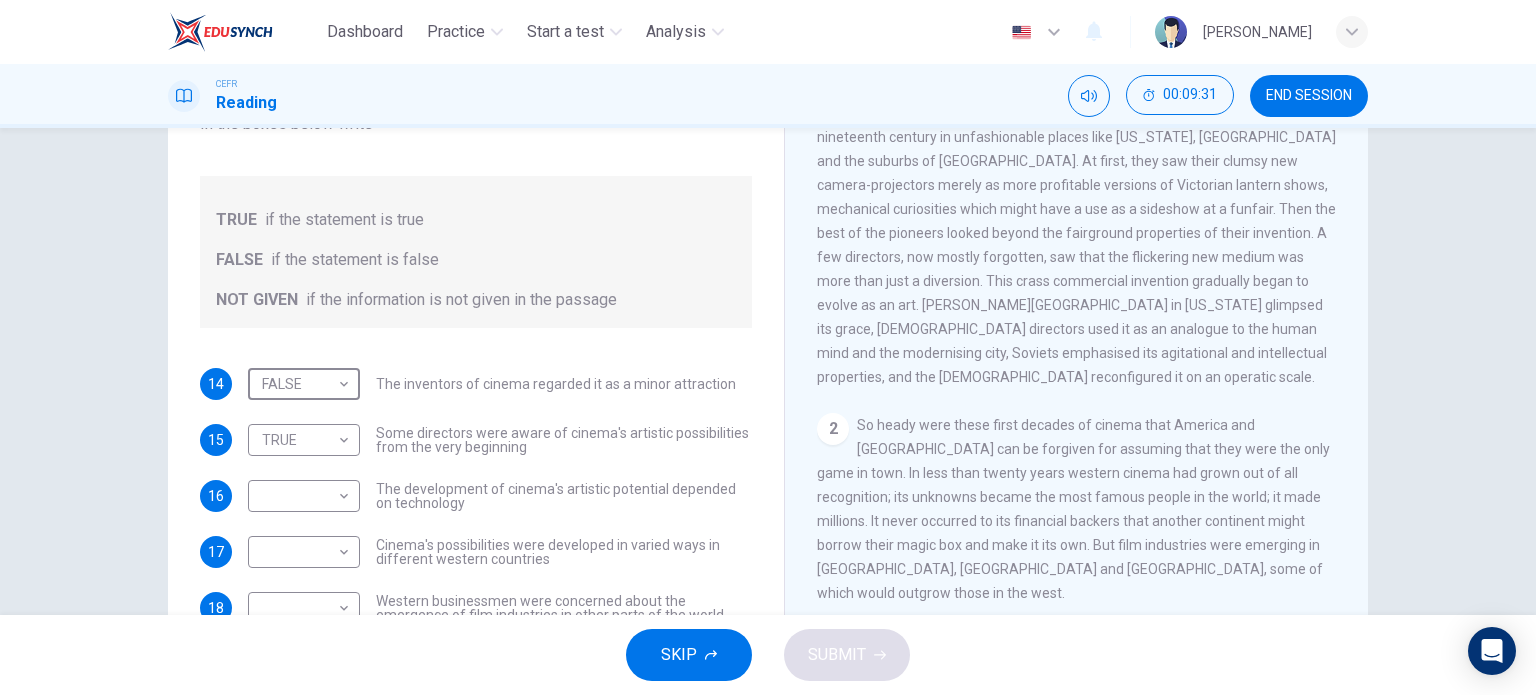 scroll, scrollTop: 500, scrollLeft: 0, axis: vertical 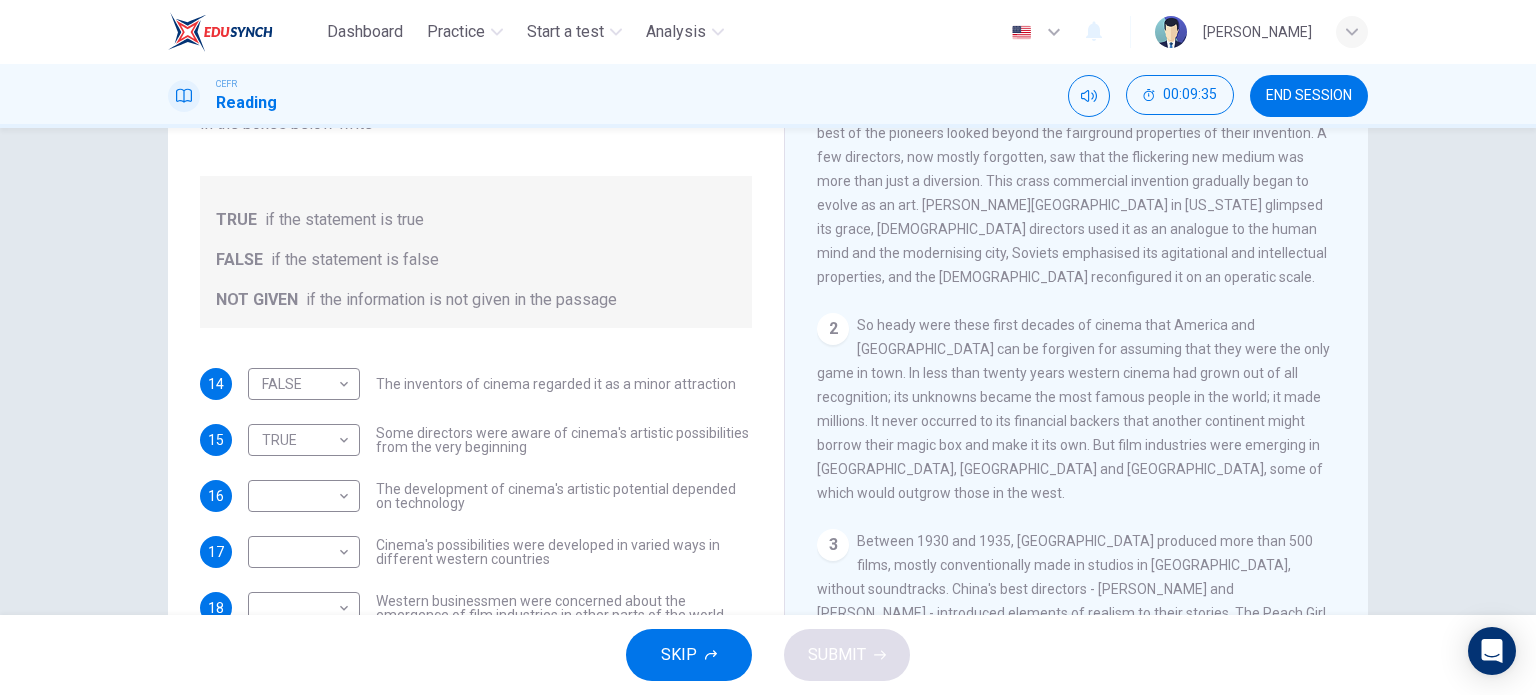 drag, startPoint x: 869, startPoint y: 350, endPoint x: 891, endPoint y: 359, distance: 23.769728 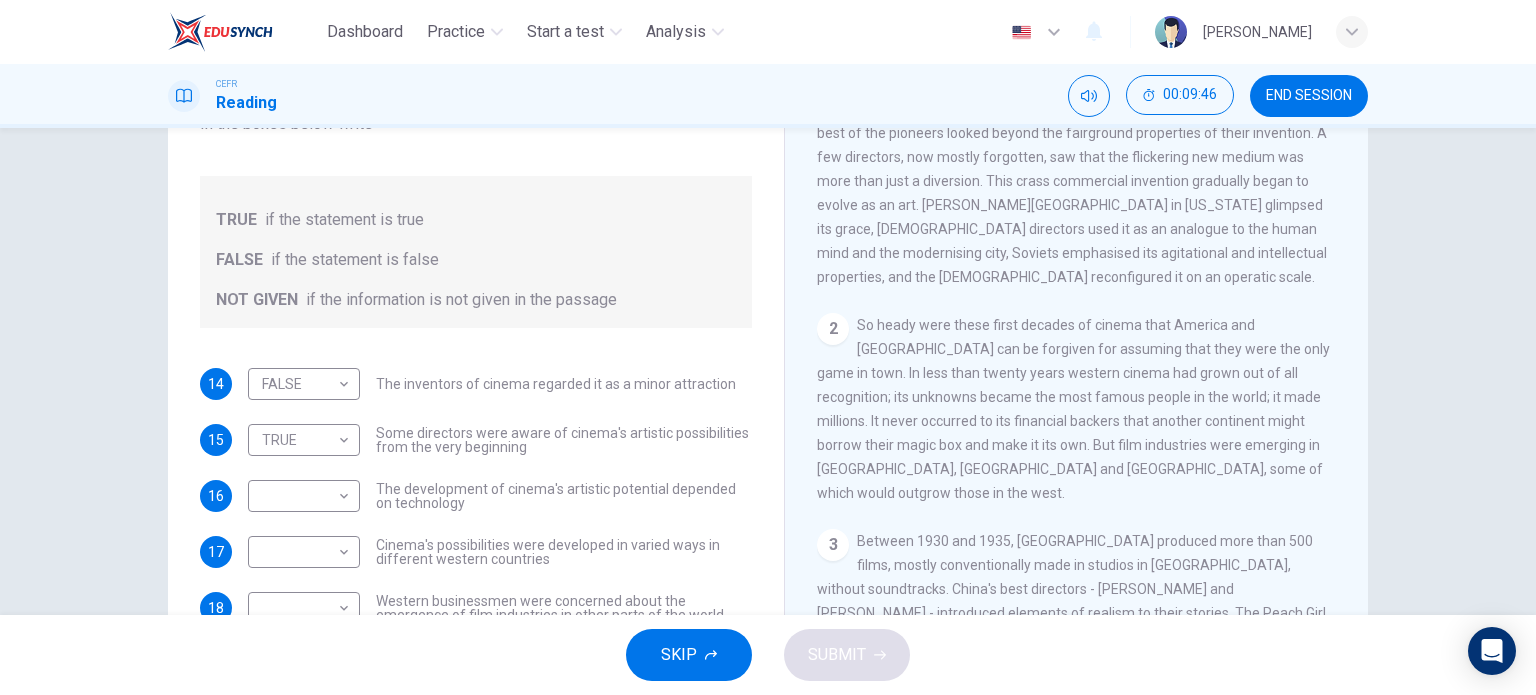 scroll, scrollTop: 600, scrollLeft: 0, axis: vertical 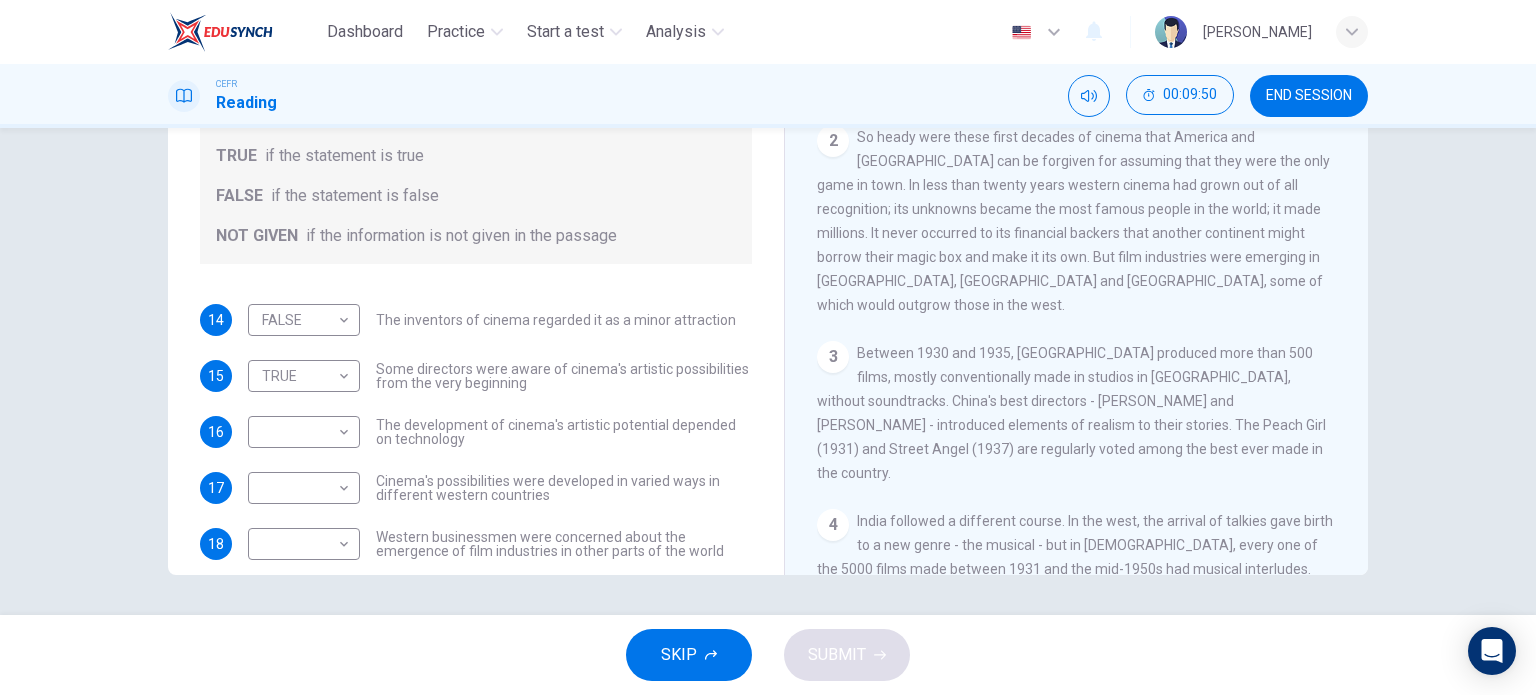drag, startPoint x: 879, startPoint y: 323, endPoint x: 929, endPoint y: 379, distance: 75.073296 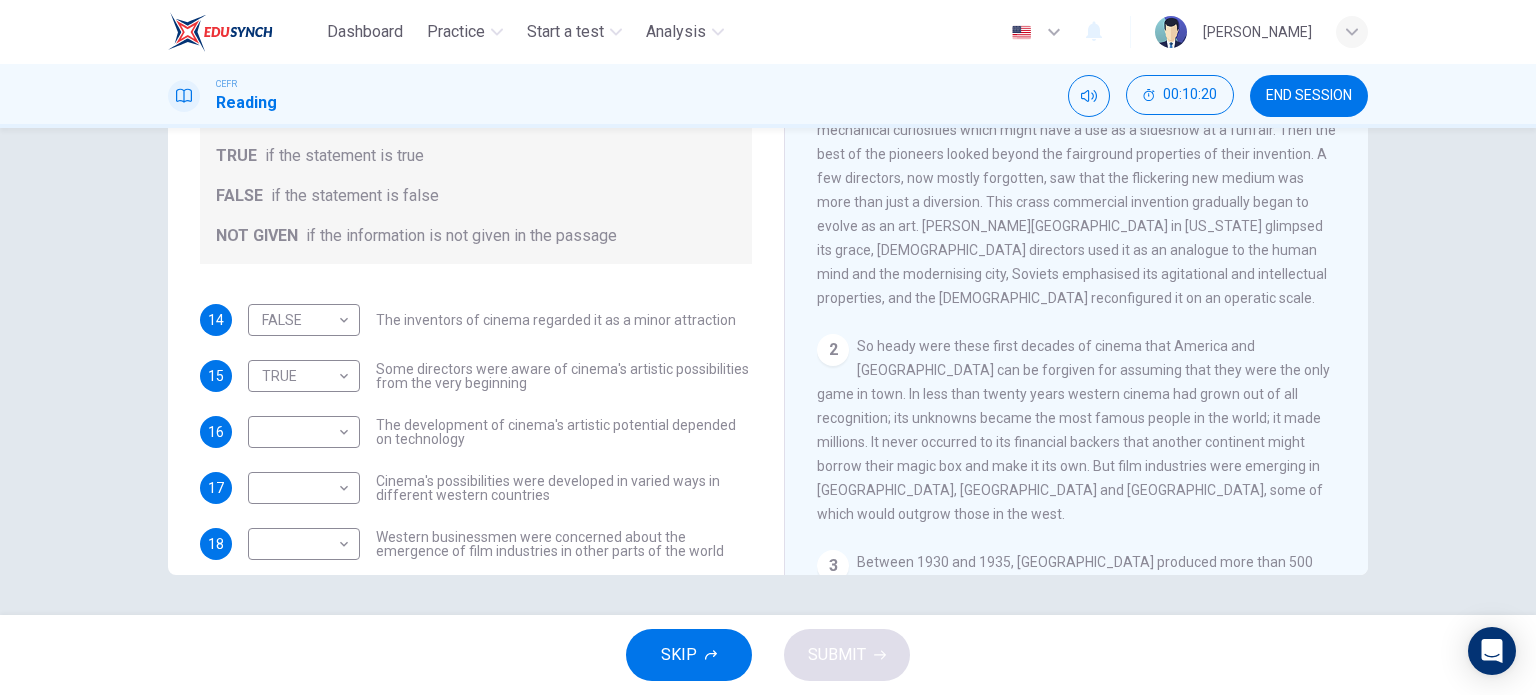scroll, scrollTop: 392, scrollLeft: 0, axis: vertical 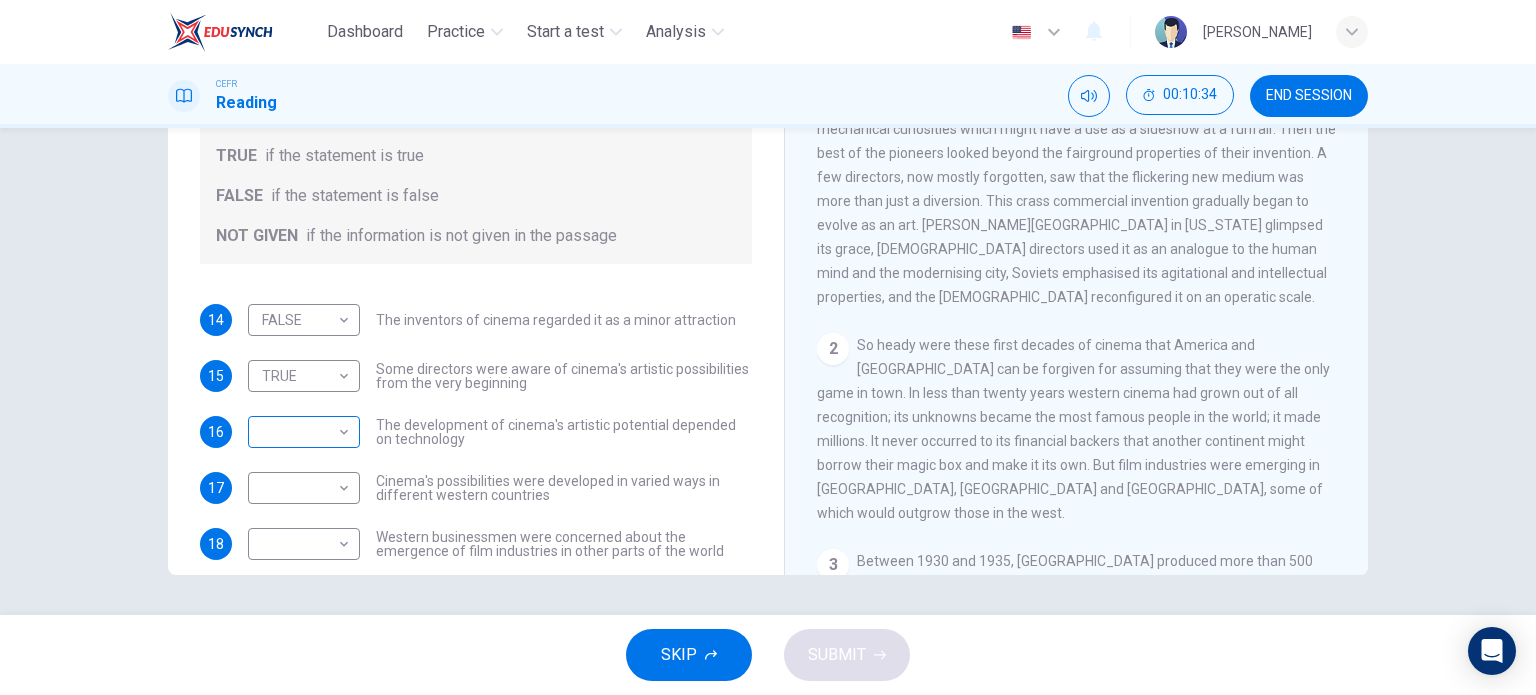 click on "Dashboard Practice Start a test Analysis English en ​ MUHAMMAD ZAHIN BIN SARIKAL ANUAR CEFR Reading 00:10:34 END SESSION Questions 14 - 18 Do the following statements agree with the information given in the Reading Passage?
In the boxes below write TRUE if the statement is true FALSE if the statement is false NOT GIVEN if the information is not given in the passage 14 FALSE FALSE ​ The inventors of cinema regarded it as a minor attraction 15 TRUE TRUE ​ Some directors were aware of cinema's artistic possibilities from the very beginning 16 ​ ​ The development of cinema's artistic potential depended on technology 17 ​ ​ Cinema's possibilities were developed in varied ways in different western countries 18 ​ ​ Western businessmen were concerned about the emergence of film industries in other parts of the world The History of Film CLICK TO ZOOM Click to Zoom 1 2 3 4 5 6 7 8 SKIP SUBMIT EduSynch - Online Language Proficiency Testing
Dashboard Practice Start a test Analysis Notifications" at bounding box center [768, 347] 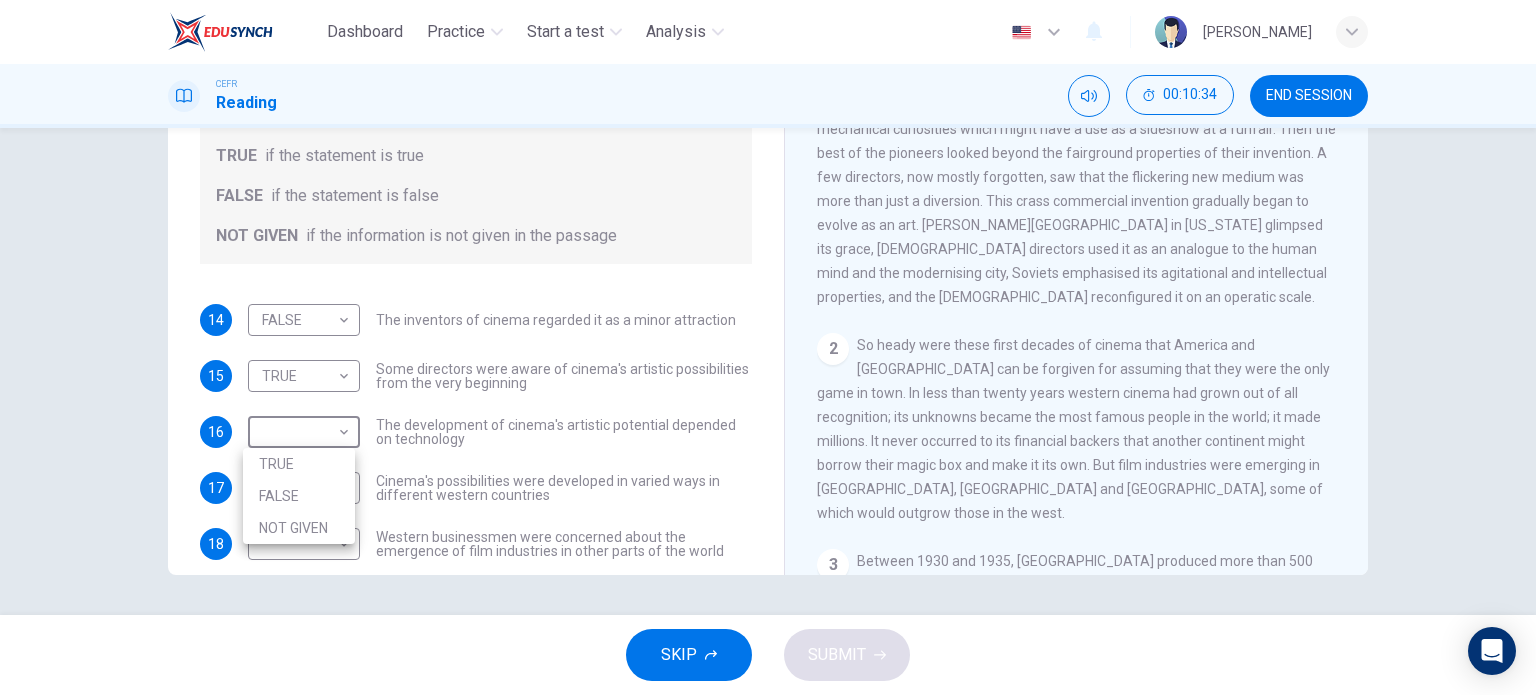click on "NOT GIVEN" at bounding box center (299, 528) 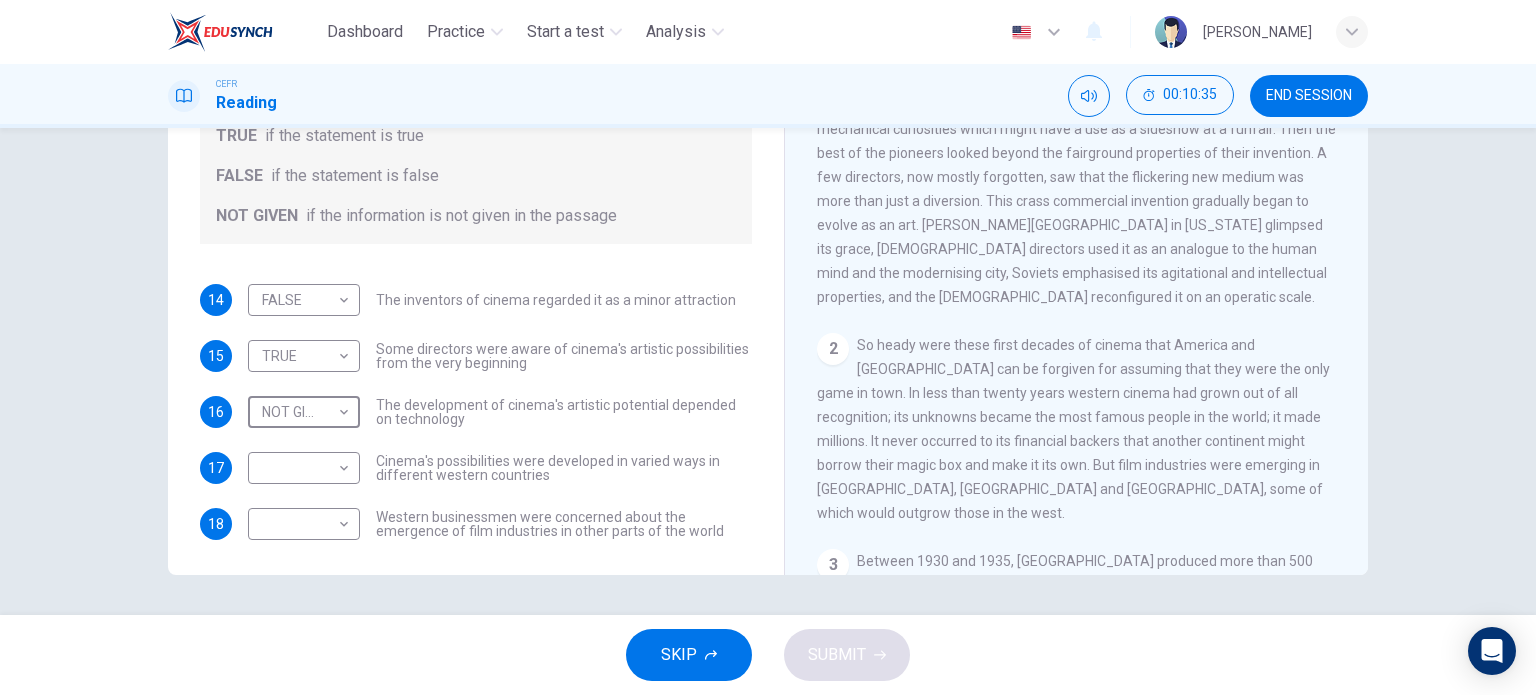 scroll, scrollTop: 24, scrollLeft: 0, axis: vertical 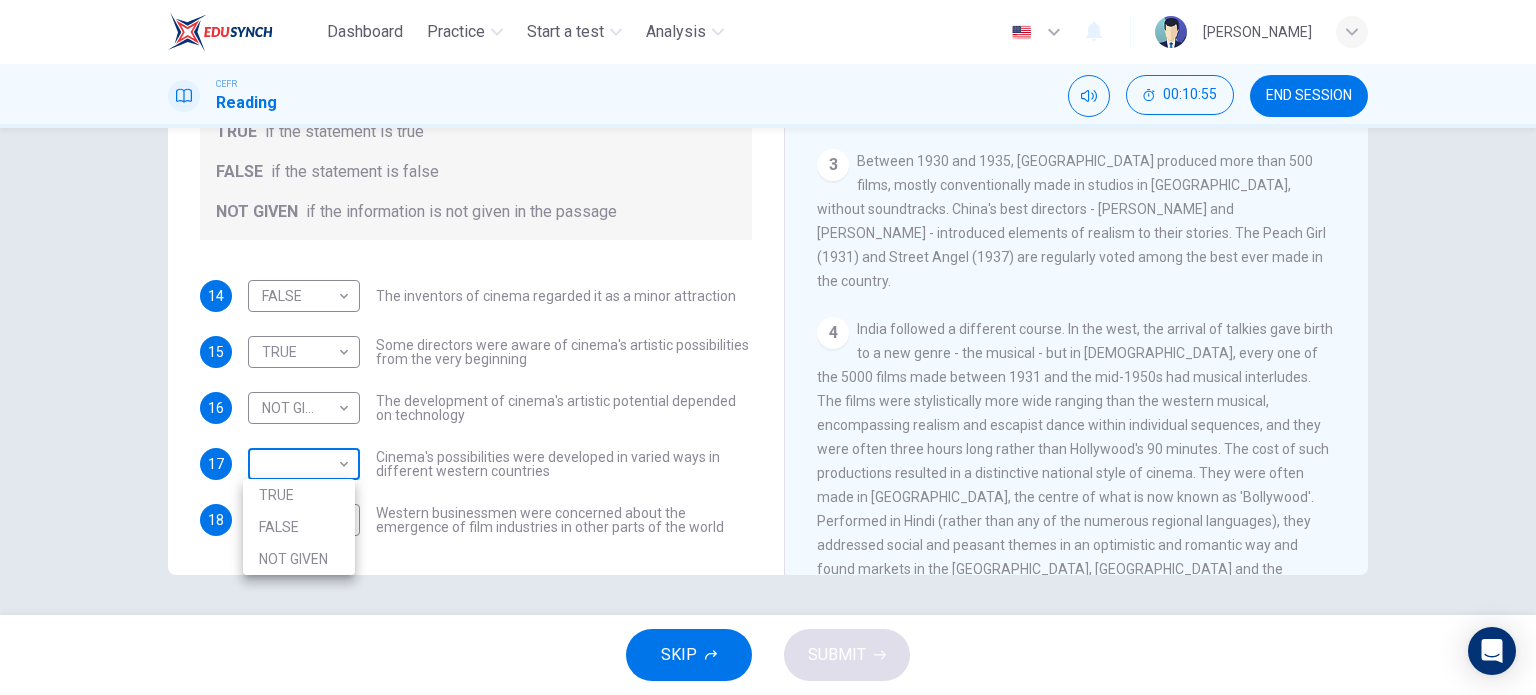 click on "Dashboard Practice Start a test Analysis English en ​ MUHAMMAD ZAHIN BIN SARIKAL ANUAR CEFR Reading 00:10:55 END SESSION Questions 14 - 18 Do the following statements agree with the information given in the Reading Passage?
In the boxes below write TRUE if the statement is true FALSE if the statement is false NOT GIVEN if the information is not given in the passage 14 FALSE FALSE ​ The inventors of cinema regarded it as a minor attraction 15 TRUE TRUE ​ Some directors were aware of cinema's artistic possibilities from the very beginning 16 NOT GIVEN NOT GIVEN ​ The development of cinema's artistic potential depended on technology 17 ​ ​ Cinema's possibilities were developed in varied ways in different western countries 18 ​ ​ Western businessmen were concerned about the emergence of film industries in other parts of the world The History of Film CLICK TO ZOOM Click to Zoom 1 2 3 4 5 6 7 8 SKIP SUBMIT EduSynch - Online Language Proficiency Testing
Dashboard Practice Start a test 2025" at bounding box center (768, 347) 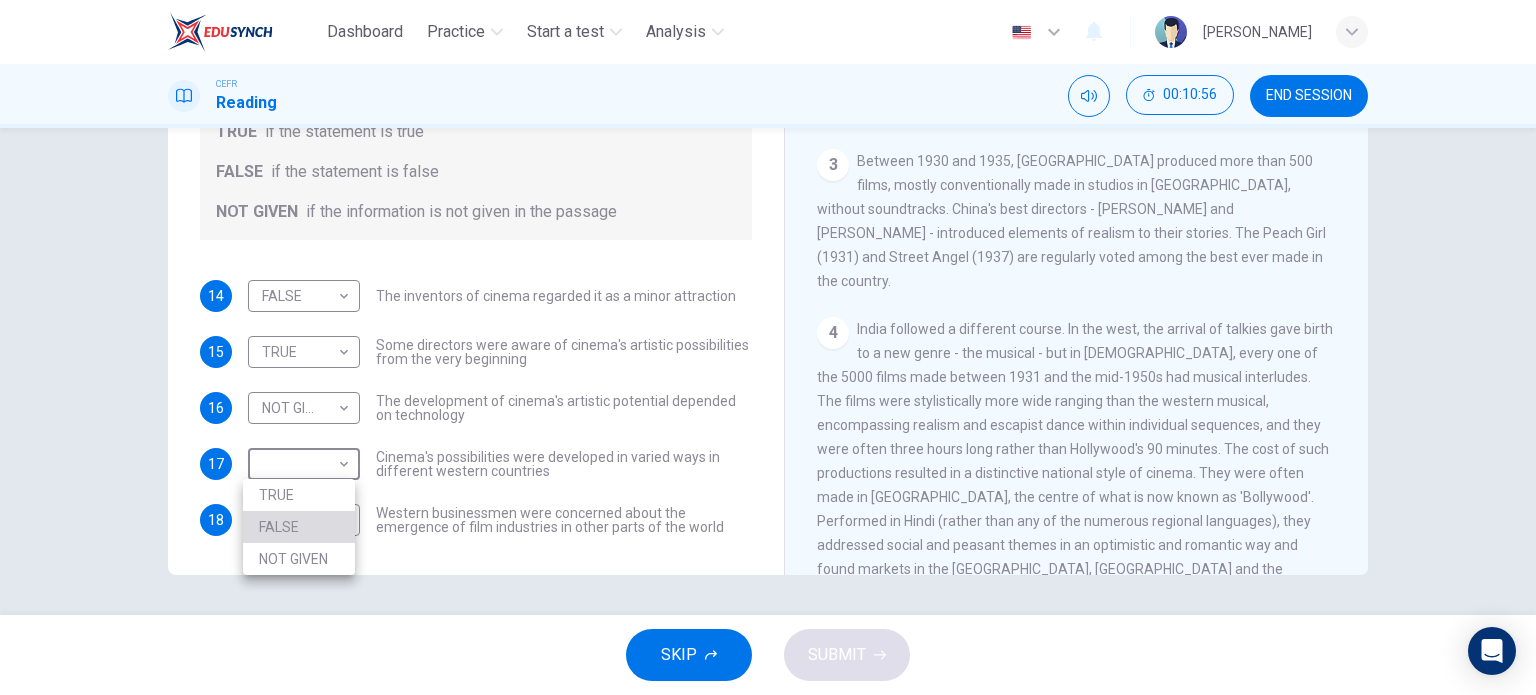 click on "FALSE" at bounding box center (299, 527) 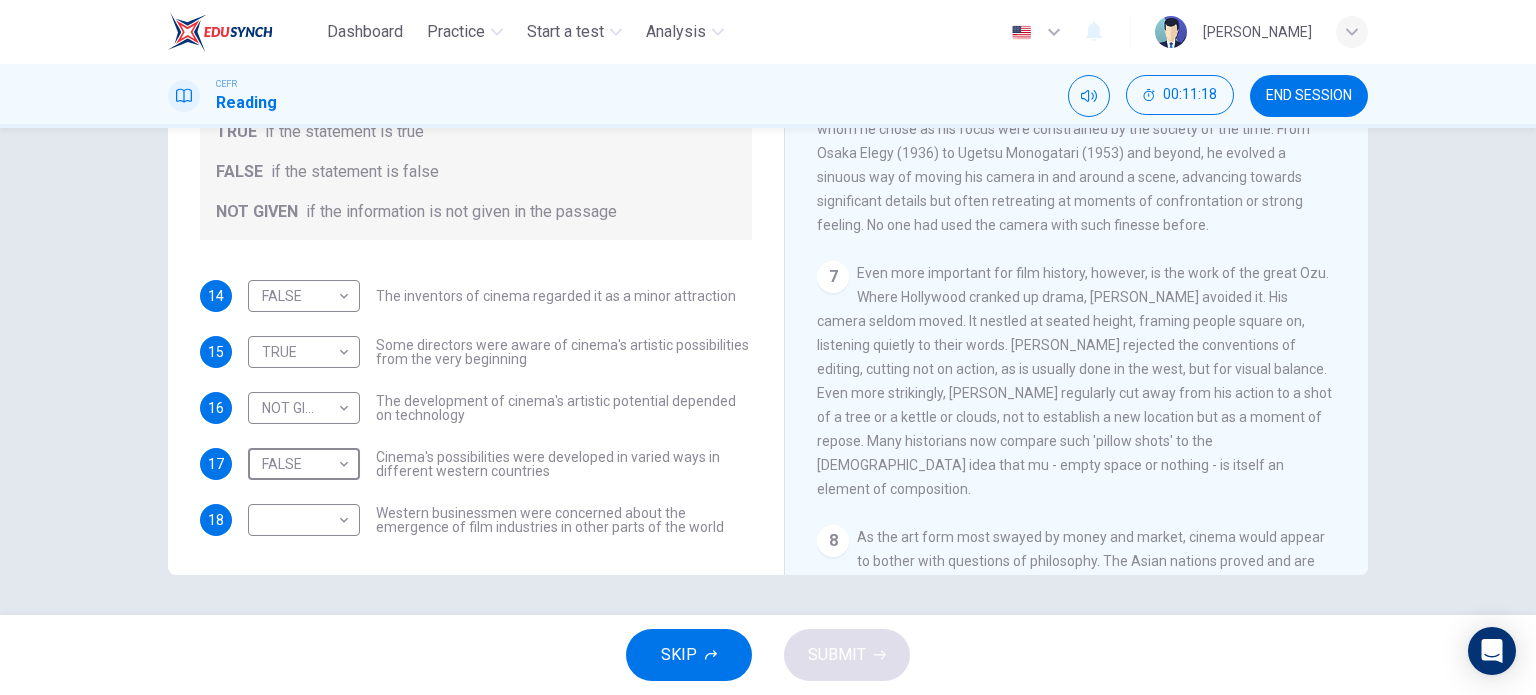 scroll, scrollTop: 1692, scrollLeft: 0, axis: vertical 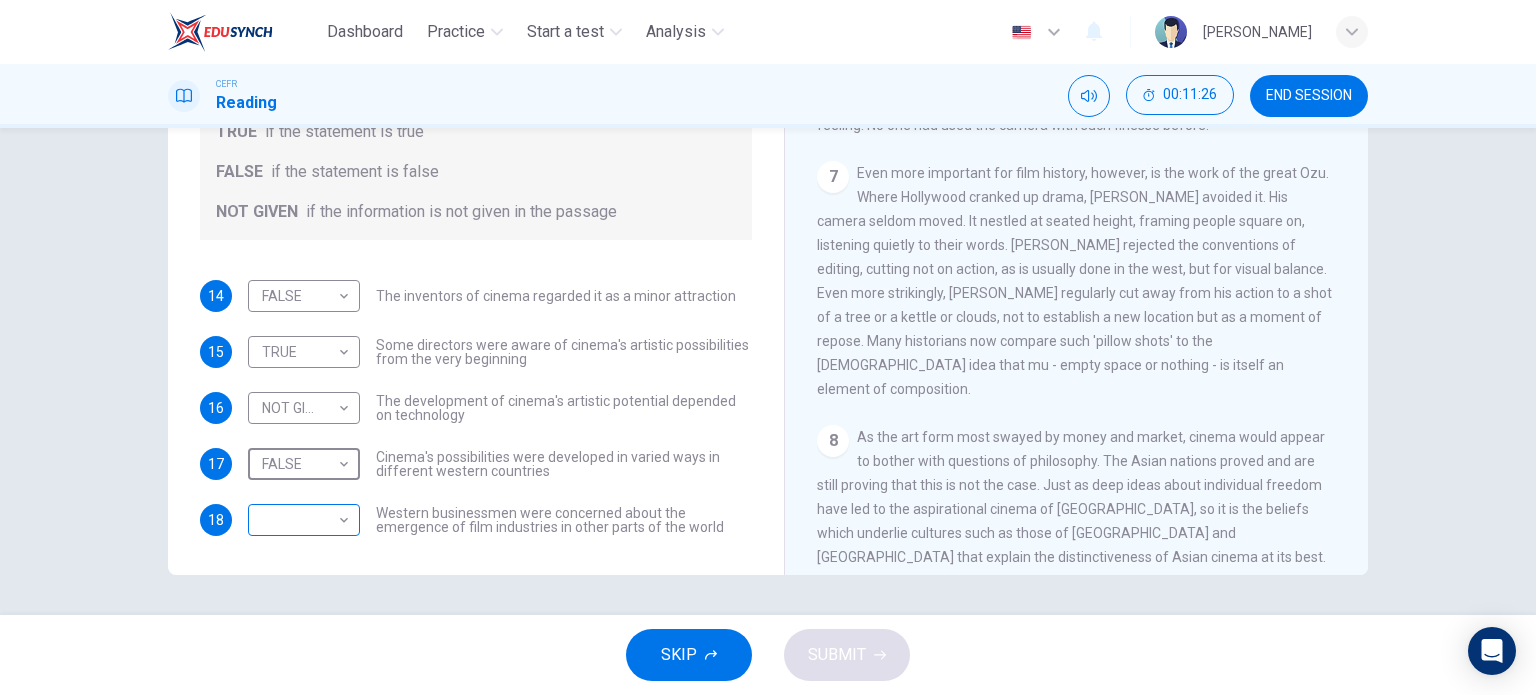 click on "Dashboard Practice Start a test Analysis English en ​ MUHAMMAD ZAHIN BIN SARIKAL ANUAR CEFR Reading 00:11:26 END SESSION Questions 14 - 18 Do the following statements agree with the information given in the Reading Passage?
In the boxes below write TRUE if the statement is true FALSE if the statement is false NOT GIVEN if the information is not given in the passage 14 FALSE FALSE ​ The inventors of cinema regarded it as a minor attraction 15 TRUE TRUE ​ Some directors were aware of cinema's artistic possibilities from the very beginning 16 NOT GIVEN NOT GIVEN ​ The development of cinema's artistic potential depended on technology 17 FALSE FALSE ​ Cinema's possibilities were developed in varied ways in different western countries 18 ​ ​ Western businessmen were concerned about the emergence of film industries in other parts of the world The History of Film CLICK TO ZOOM Click to Zoom 1 2 3 4 5 6 7 8 SKIP SUBMIT EduSynch - Online Language Proficiency Testing
Dashboard Practice Analysis" at bounding box center [768, 347] 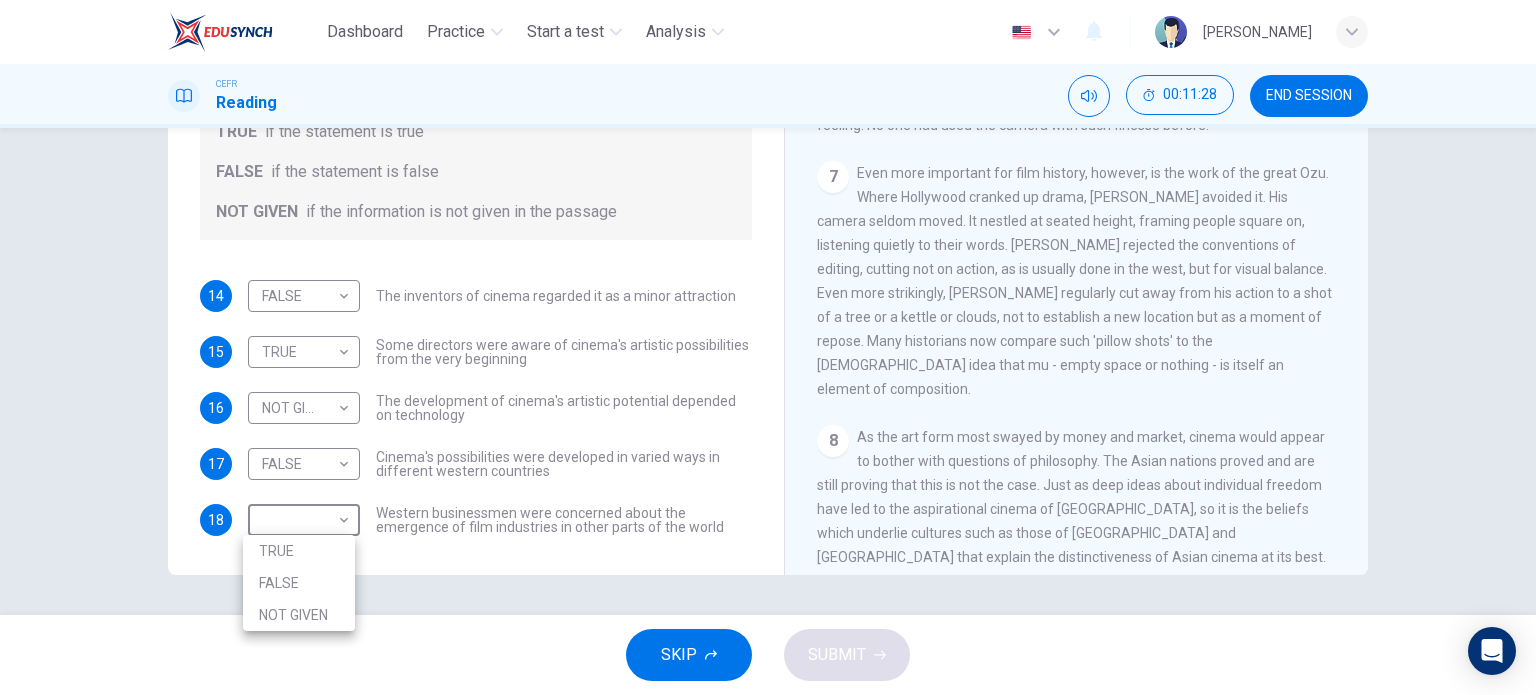 click on "FALSE" at bounding box center (299, 583) 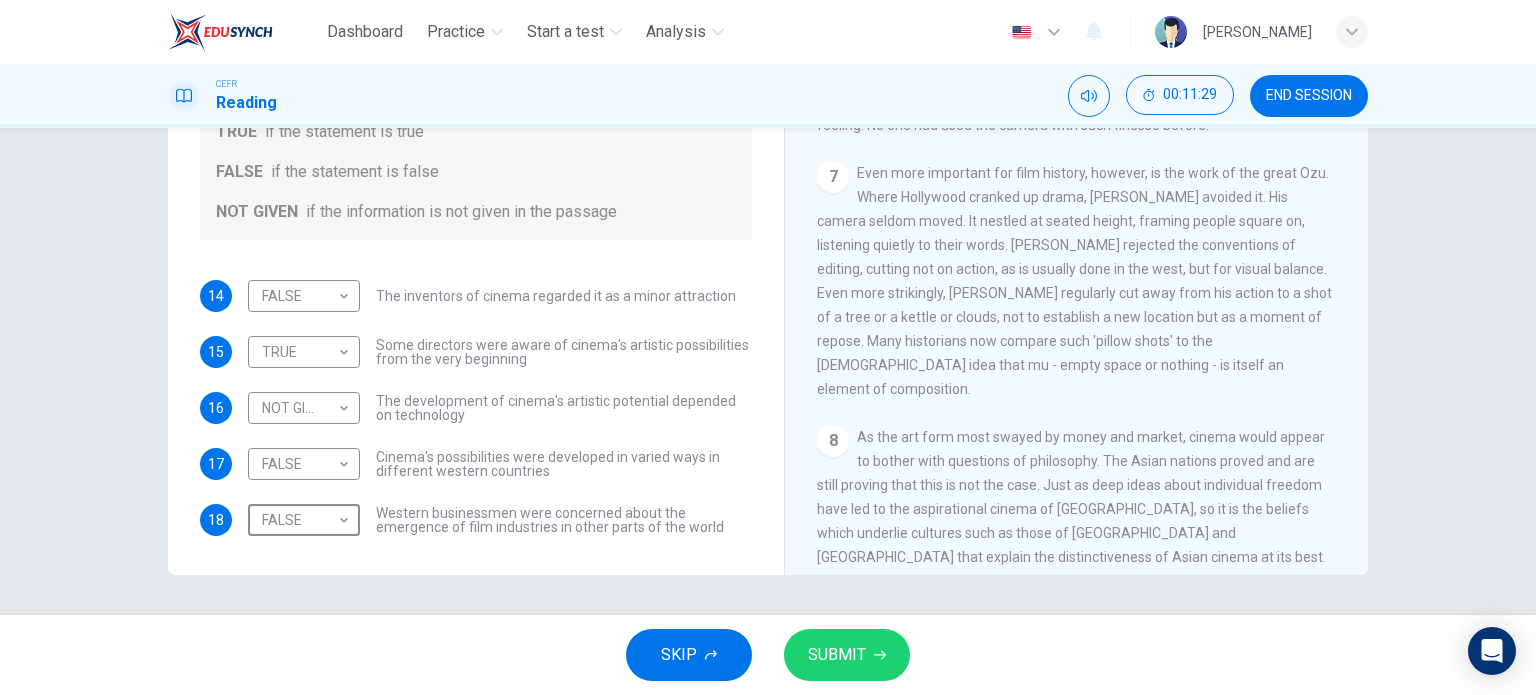 click on "SUBMIT" at bounding box center [837, 655] 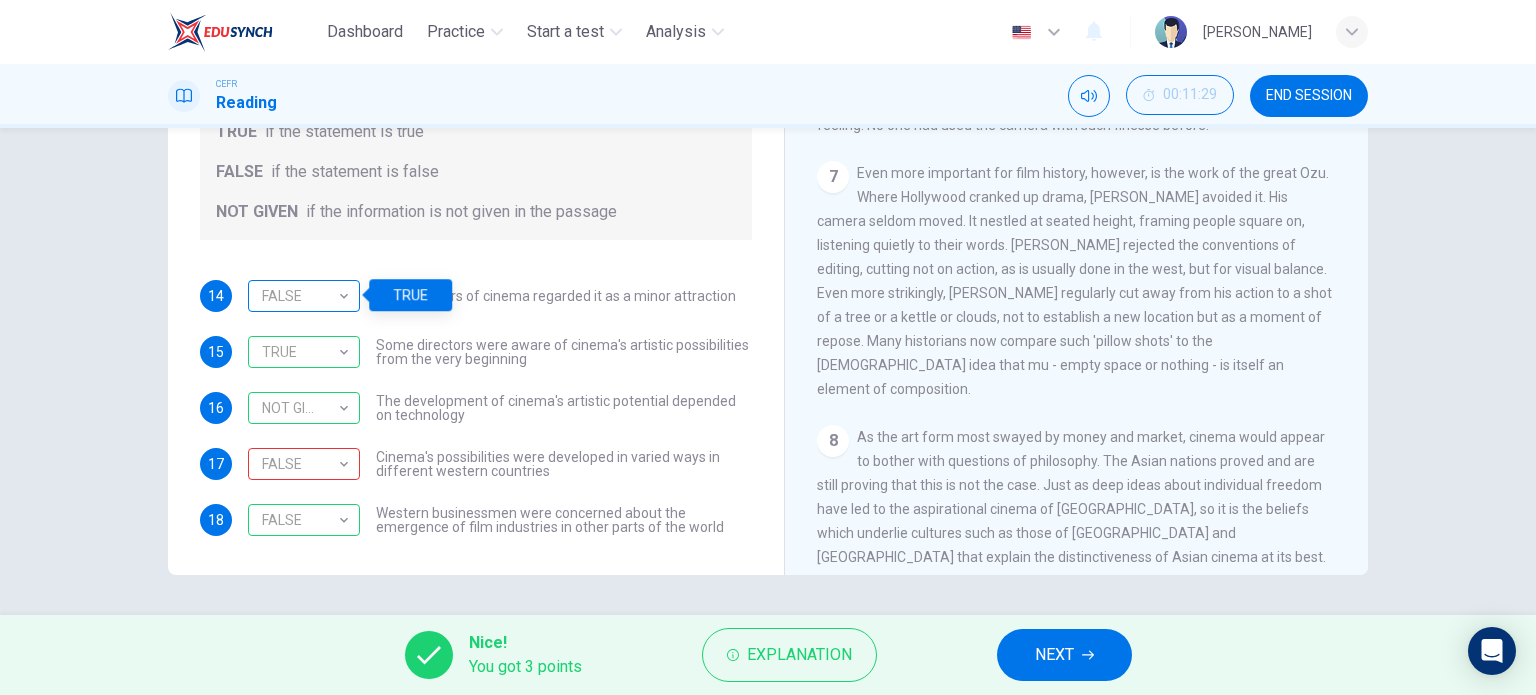 click on "FALSE" at bounding box center (300, 296) 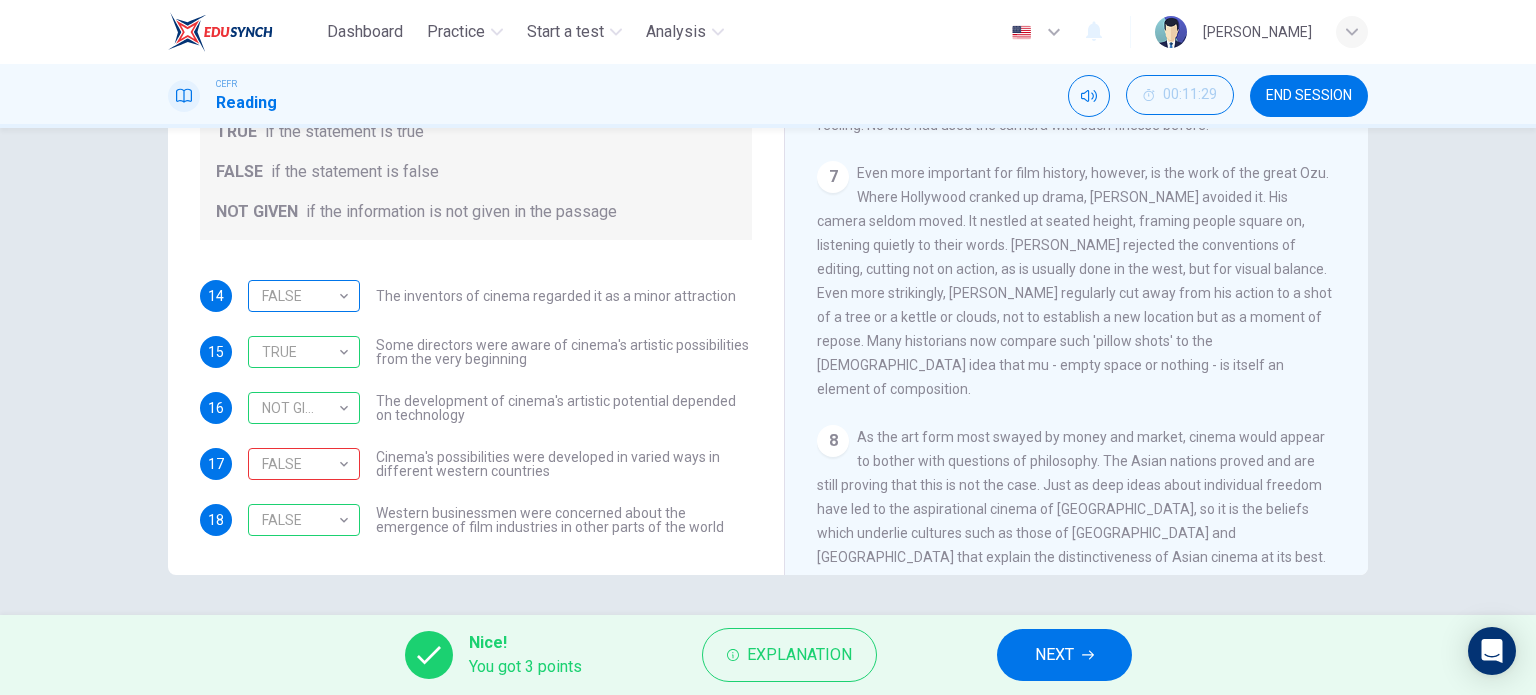 click on "FALSE" at bounding box center (300, 296) 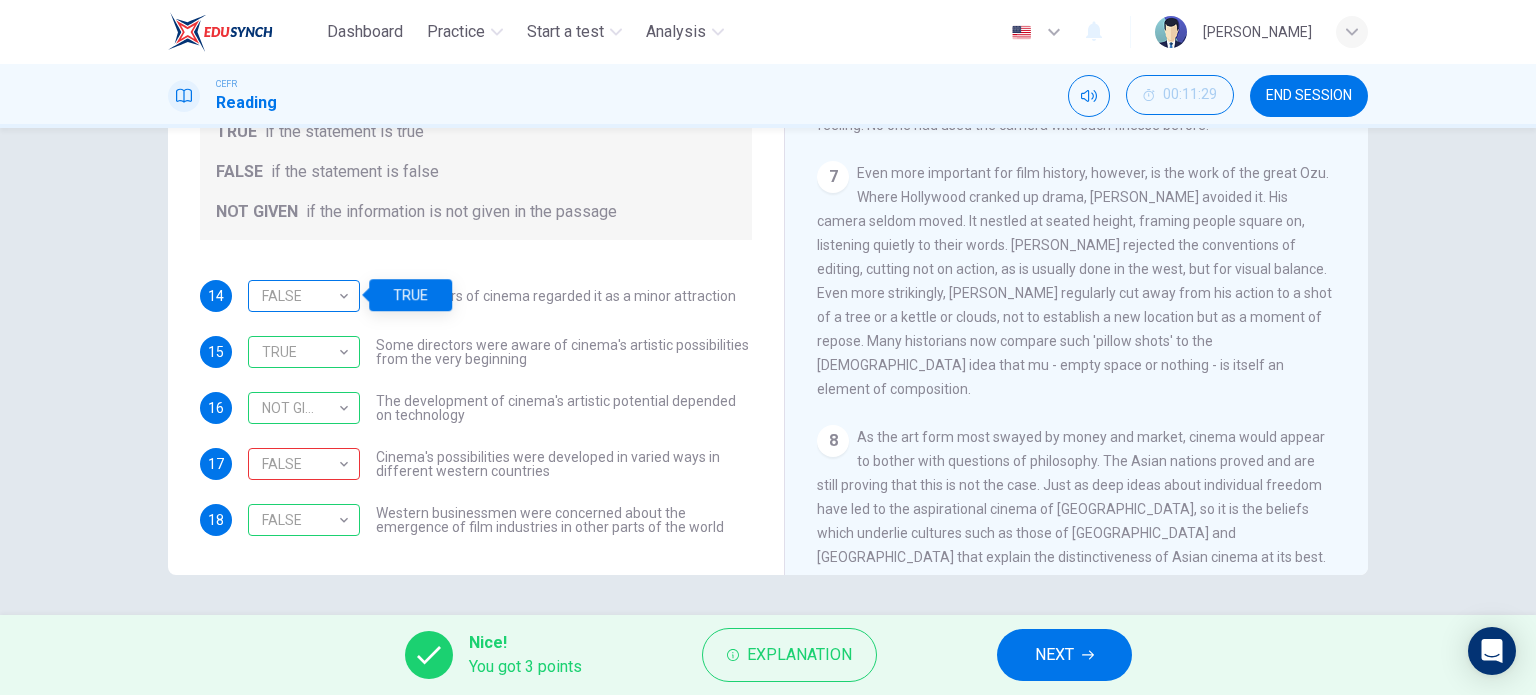 click on "FALSE" at bounding box center [300, 296] 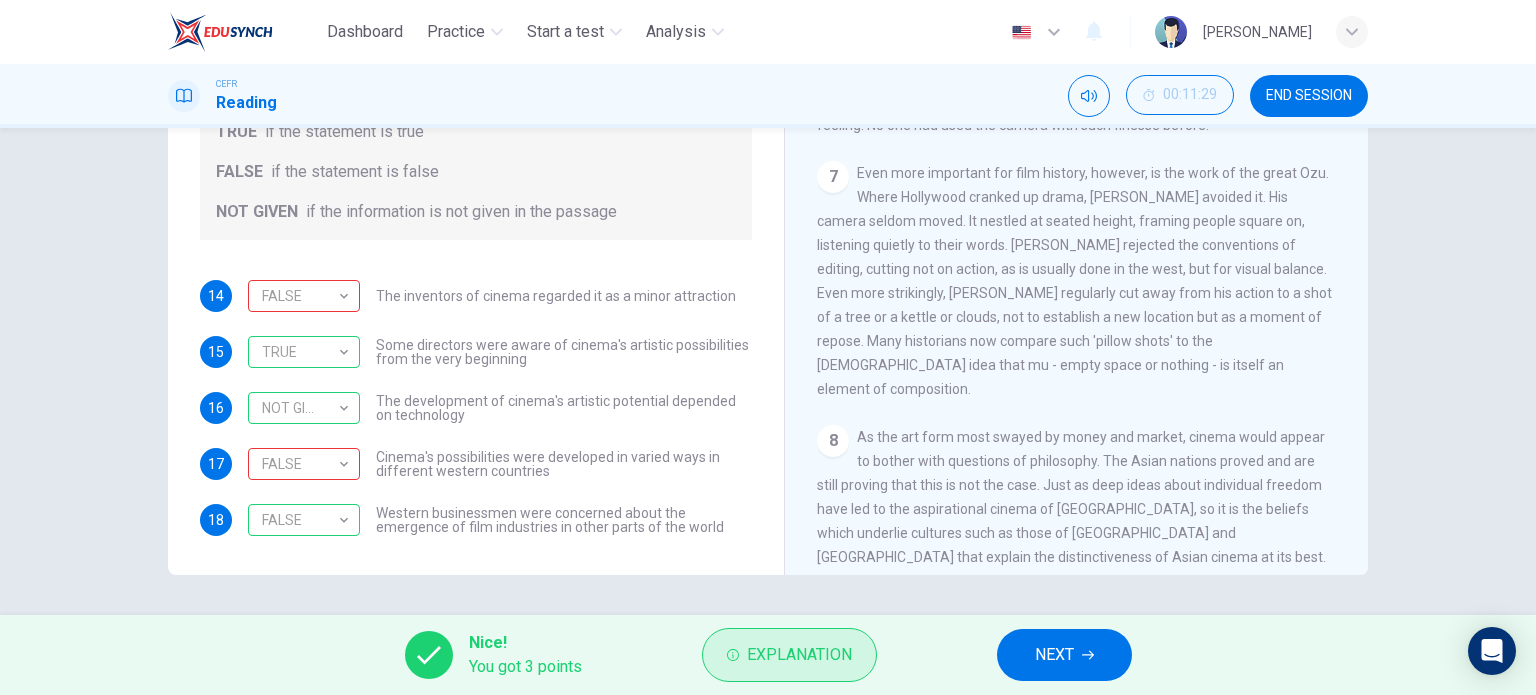 click on "Explanation" at bounding box center (799, 655) 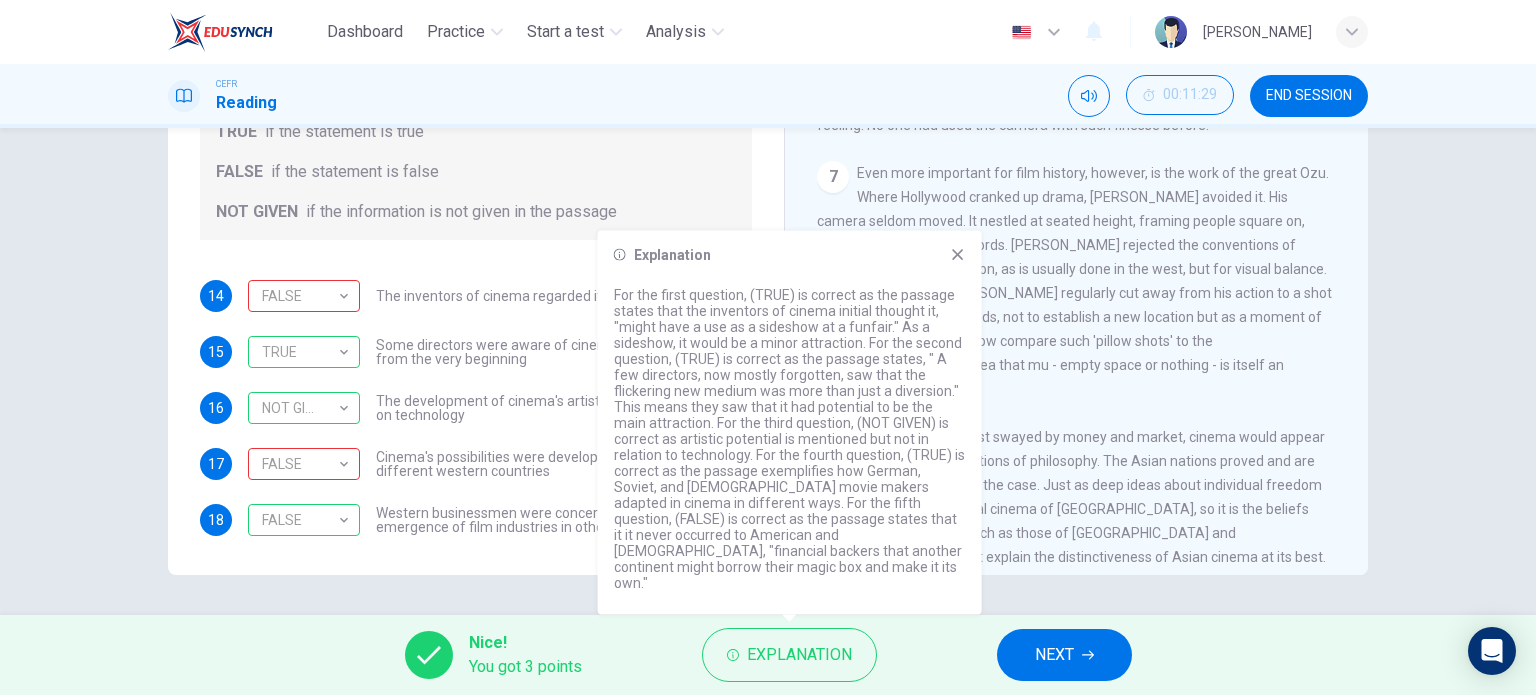 click on "8 As the art form most swayed by money and market, cinema would appear to bother with questions of philosophy. The Asian nations proved and are still proving that this is not the case. Just as deep ideas about individual freedom have led to the aspirational cinema of Hollywood, so it is the beliefs which underlie cultures such as those of China and Japan that explain the distinctiveness of Asian cinema at its best. Yes, these films are visually striking, but it is their different sense of what a person is, and what space and action are, which makes them new to the western eye." at bounding box center (1077, 521) 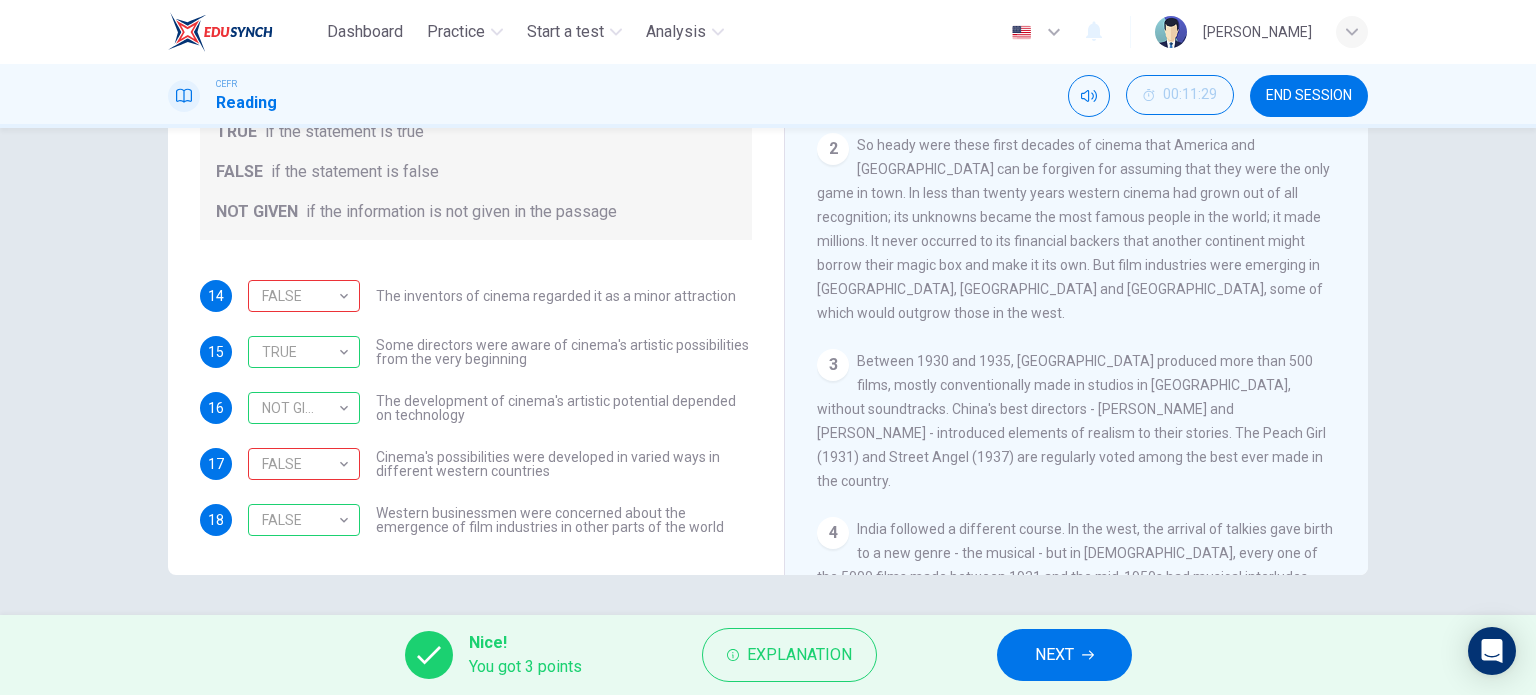 scroll, scrollTop: 392, scrollLeft: 0, axis: vertical 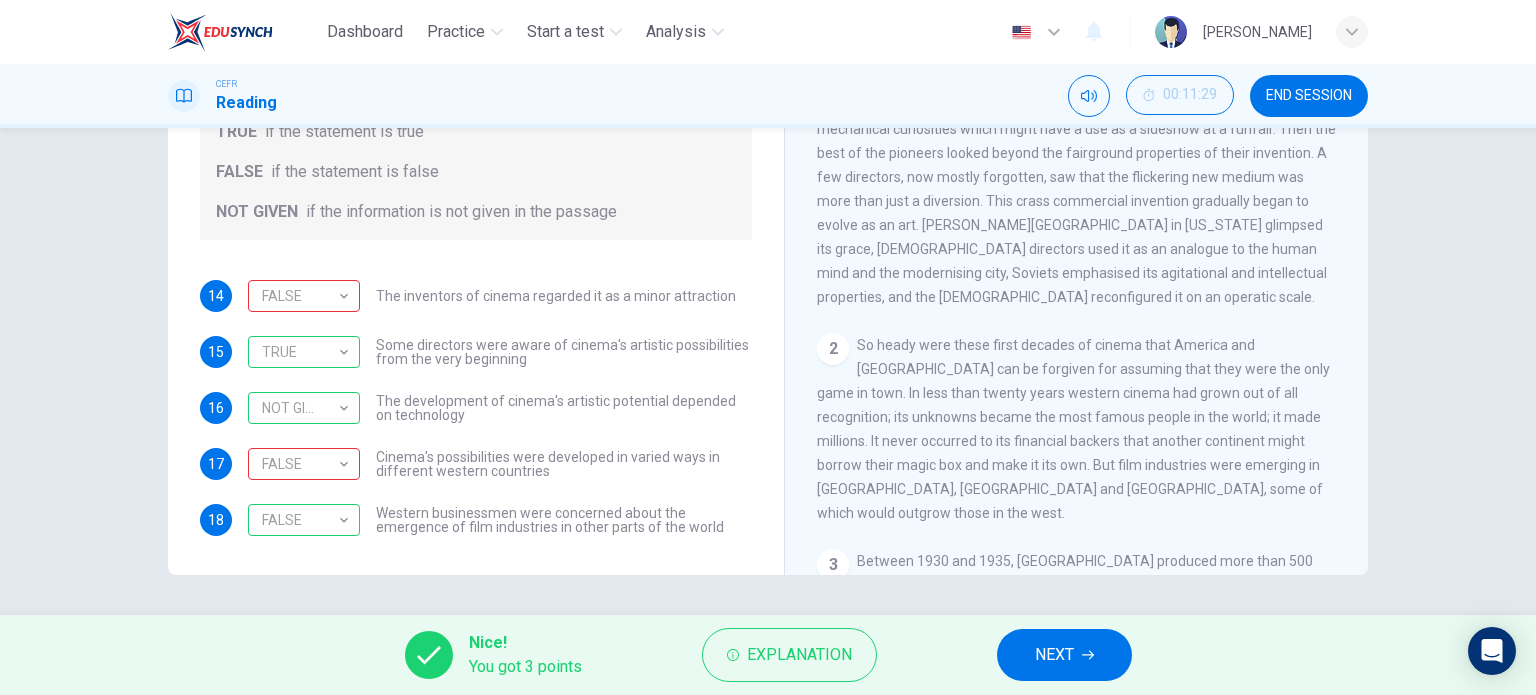 drag, startPoint x: 1067, startPoint y: 339, endPoint x: 1066, endPoint y: 396, distance: 57.00877 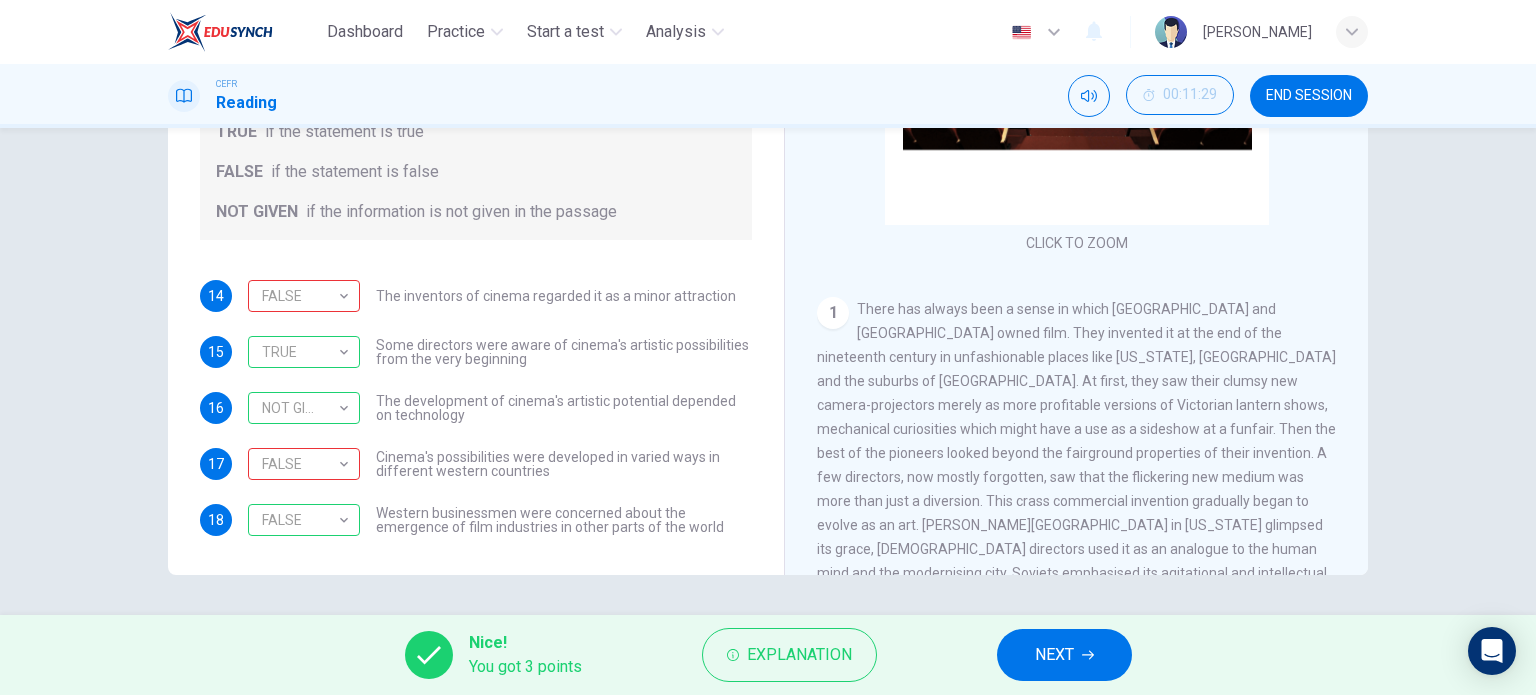 scroll, scrollTop: 192, scrollLeft: 0, axis: vertical 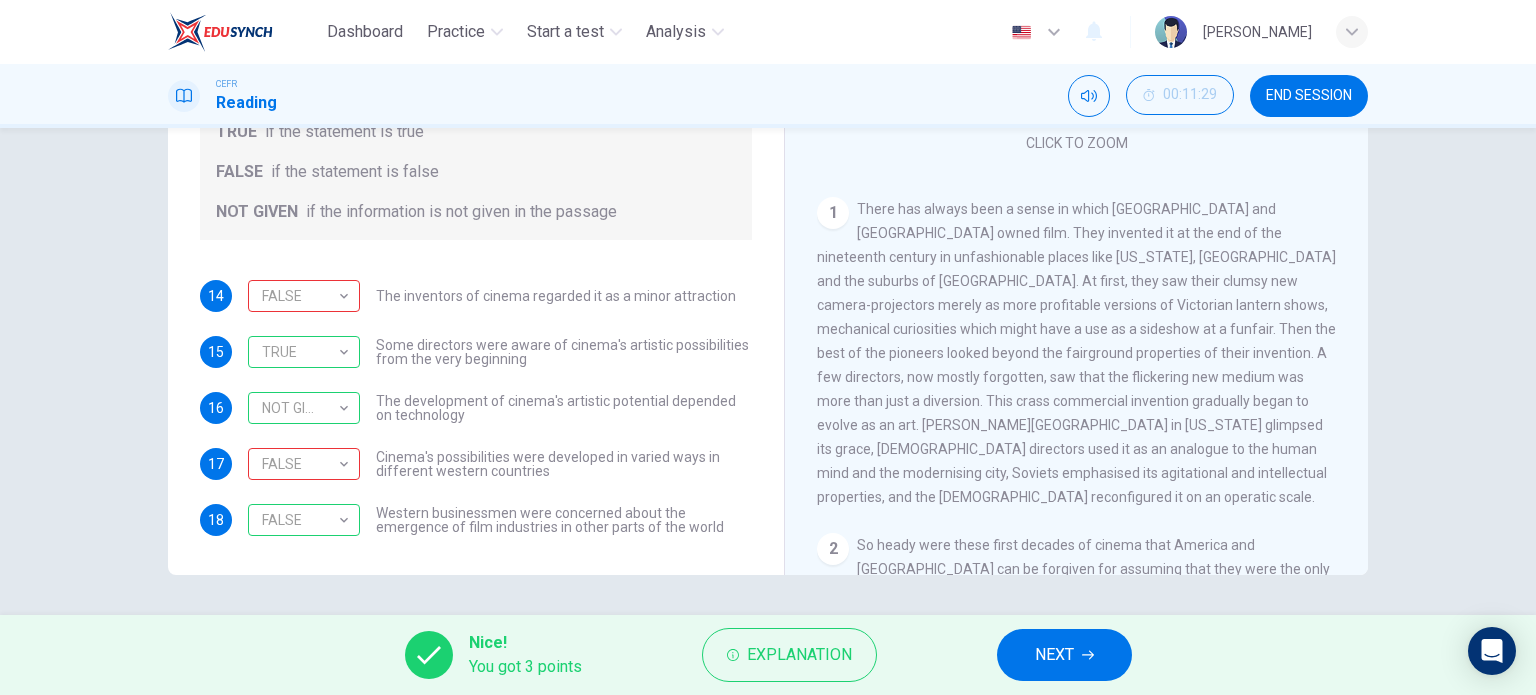 drag, startPoint x: 1114, startPoint y: 247, endPoint x: 1105, endPoint y: 255, distance: 12.0415945 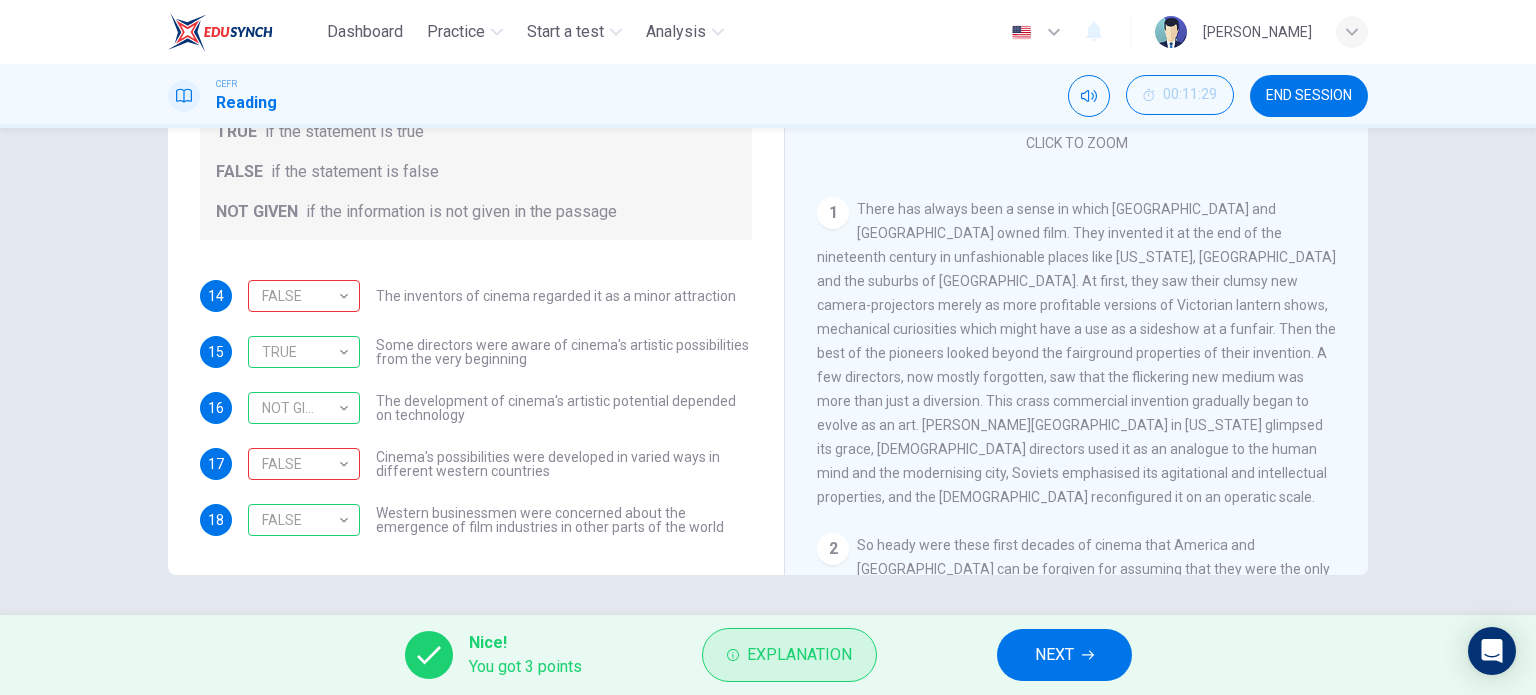 click on "Explanation" at bounding box center [799, 655] 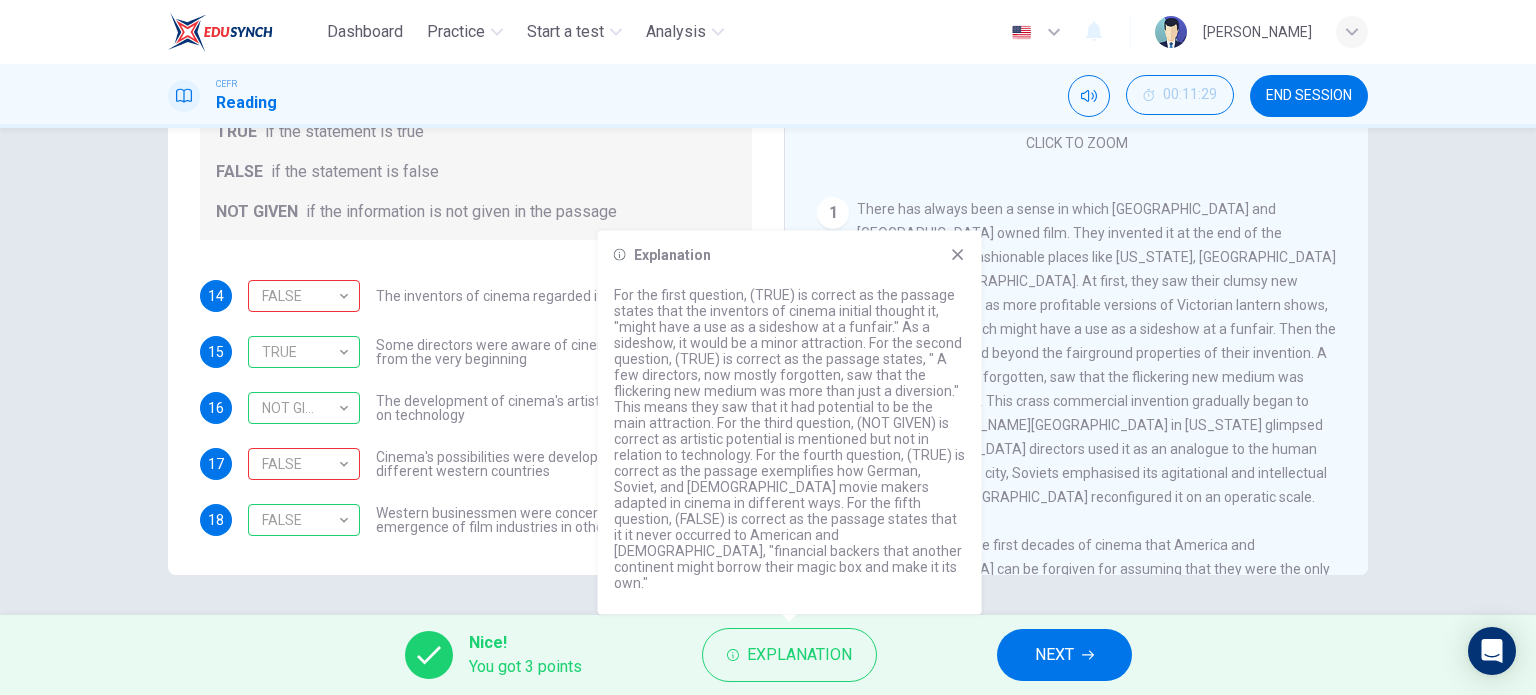 click on "There has always been a sense in which America and Europe owned film. They invented it at the end of the nineteenth century in unfashionable places like New Jersey, Leeds and the suburbs of Lyons. At first, they saw their clumsy new camera-projectors merely as more profitable versions of Victorian lantern shows, mechanical curiosities which might have a use as a sideshow at a funfair. Then the best of the pioneers looked beyond the fairground properties of their invention. A few directors, now mostly forgotten, saw that the flickering new medium was more than just a diversion. This crass commercial invention gradually began to evolve as an art. D W Griffith in California glimpsed its grace, German directors used it as an analogue to the human mind and the modernising city, Soviets emphasised its agitational and intellectual properties, and the Italians reconfigured it on an operatic scale." at bounding box center (1076, 353) 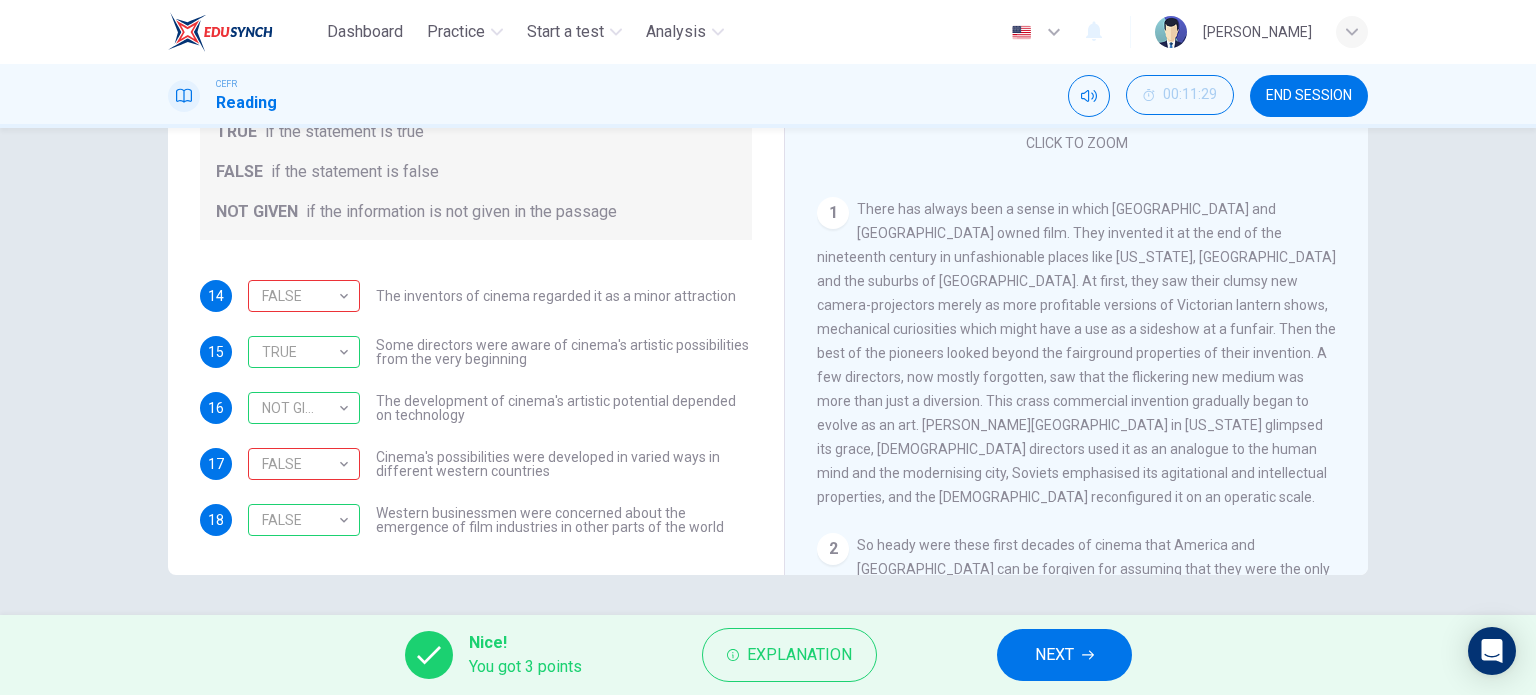 click on "NEXT" at bounding box center (1054, 655) 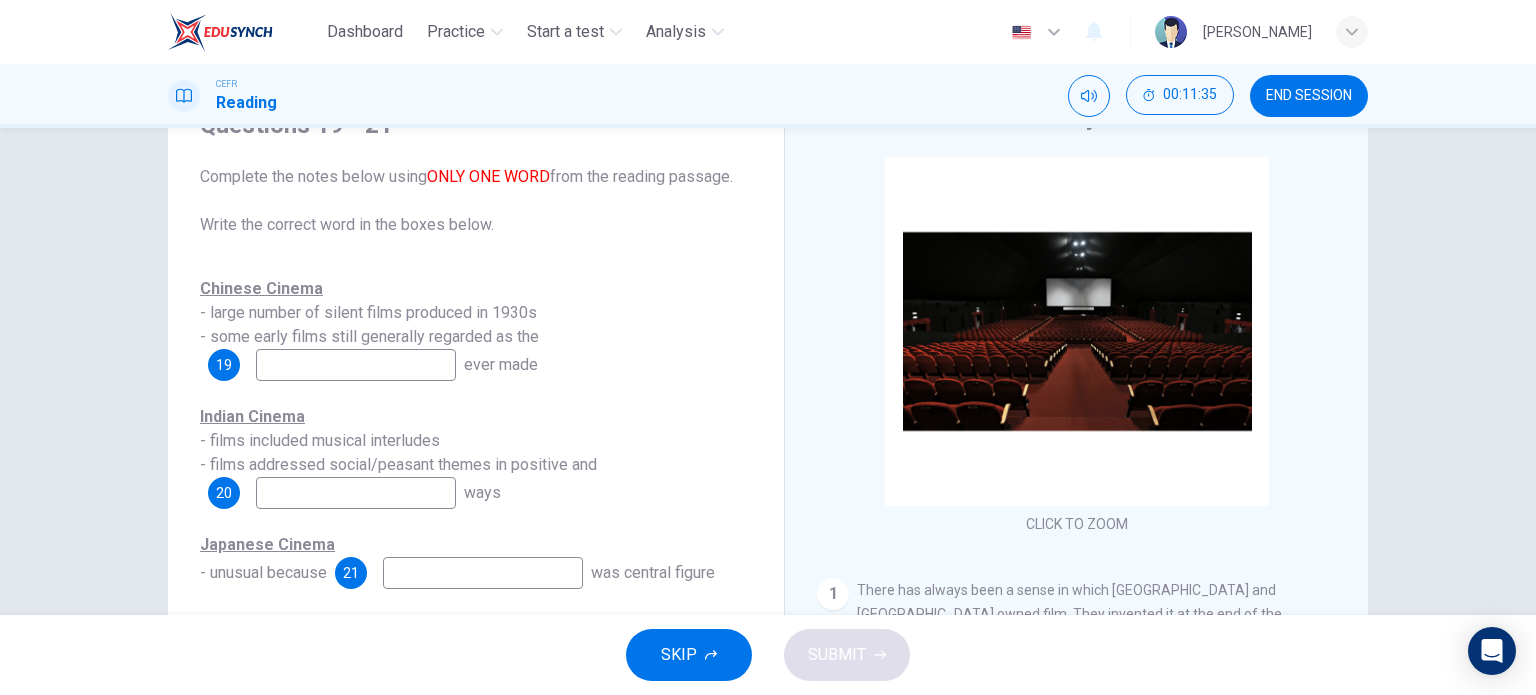 scroll, scrollTop: 100, scrollLeft: 0, axis: vertical 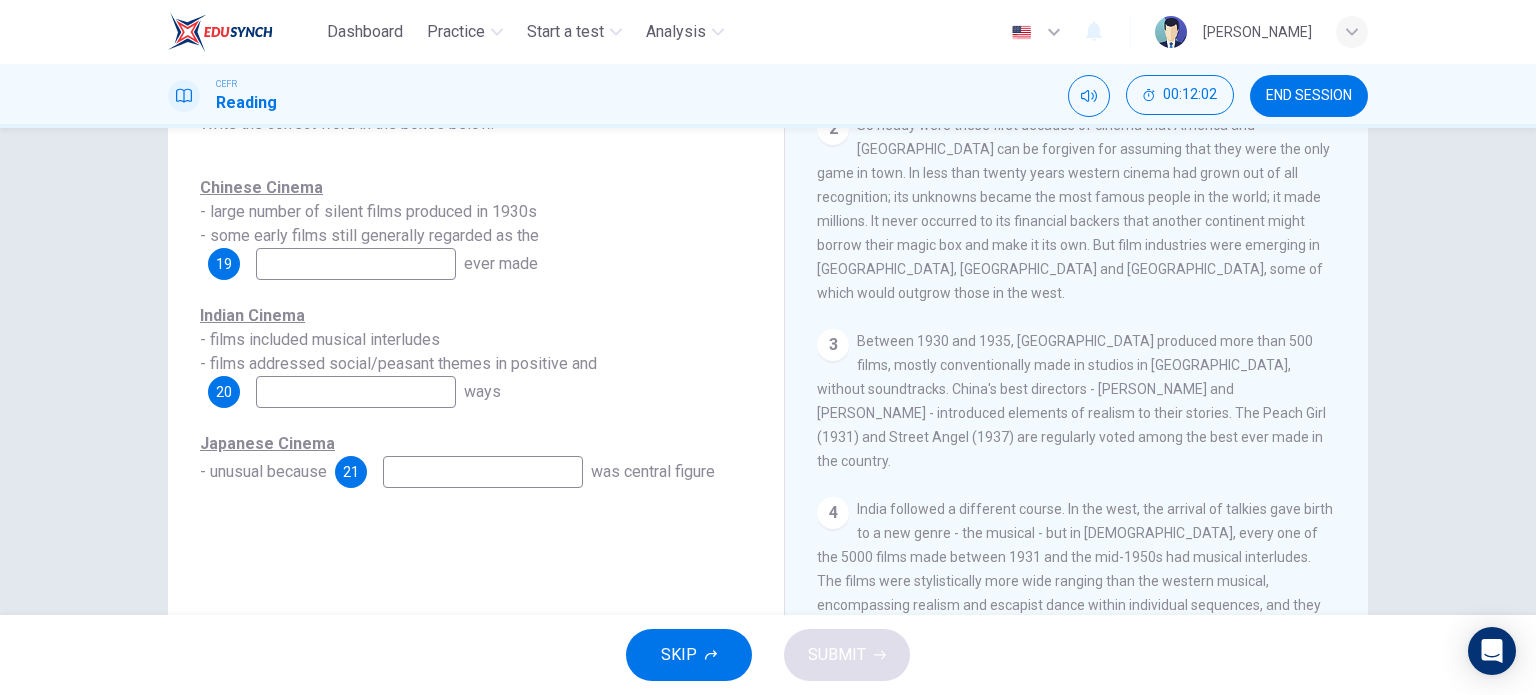 click at bounding box center (356, 264) 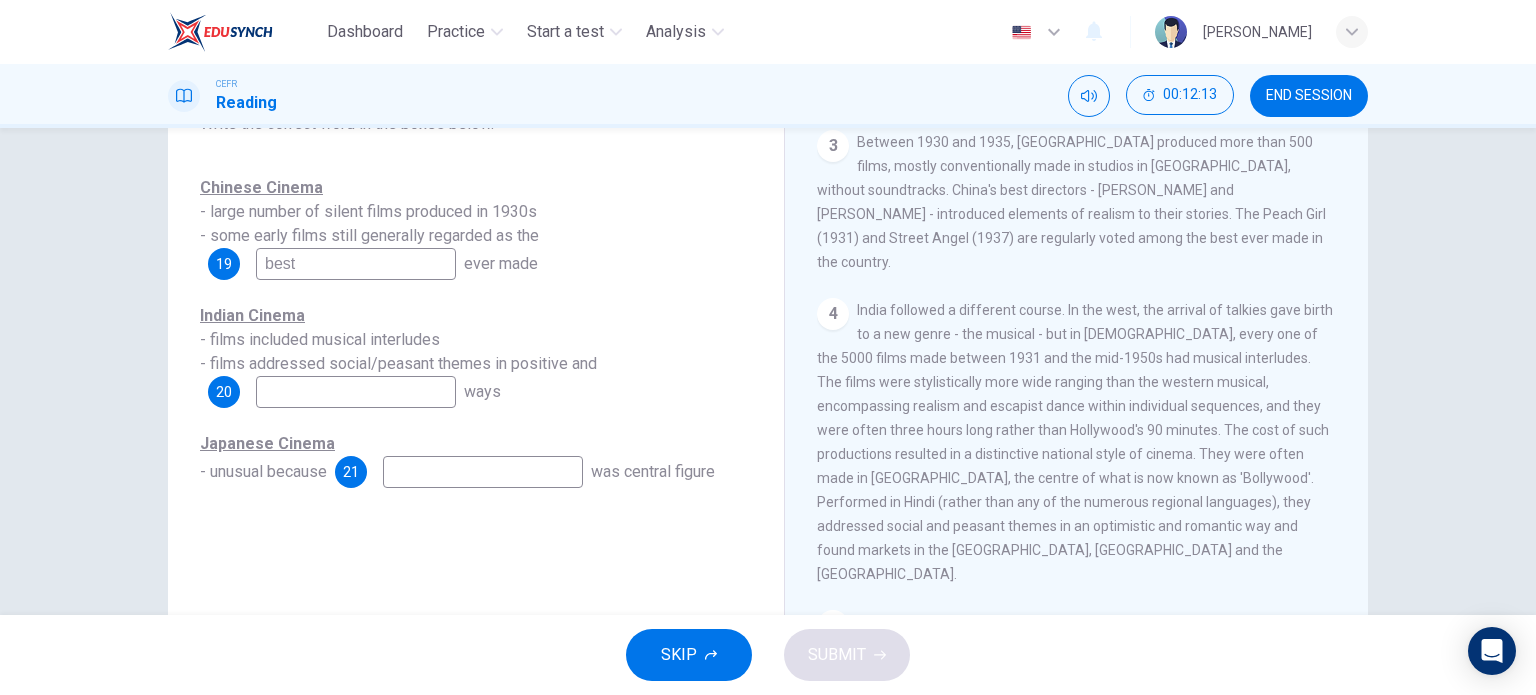 scroll, scrollTop: 900, scrollLeft: 0, axis: vertical 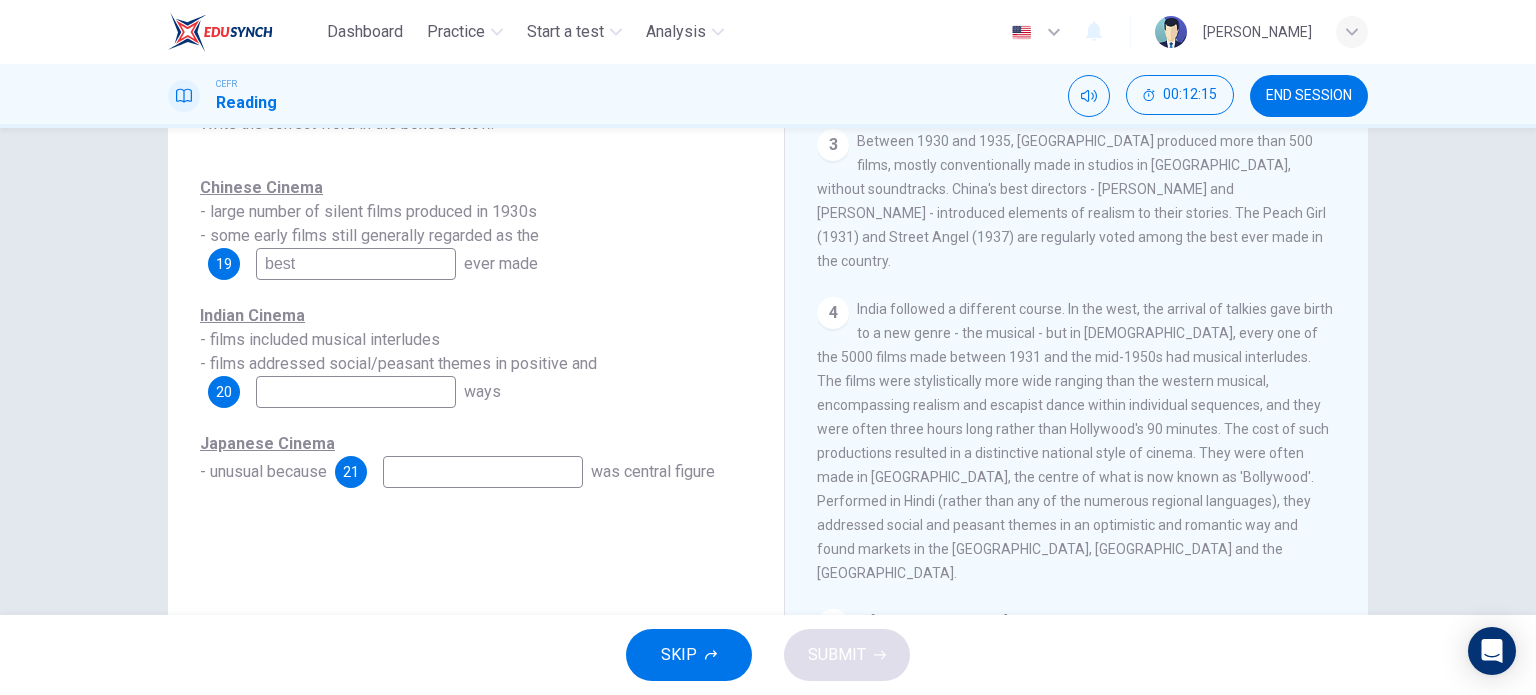 type on "best" 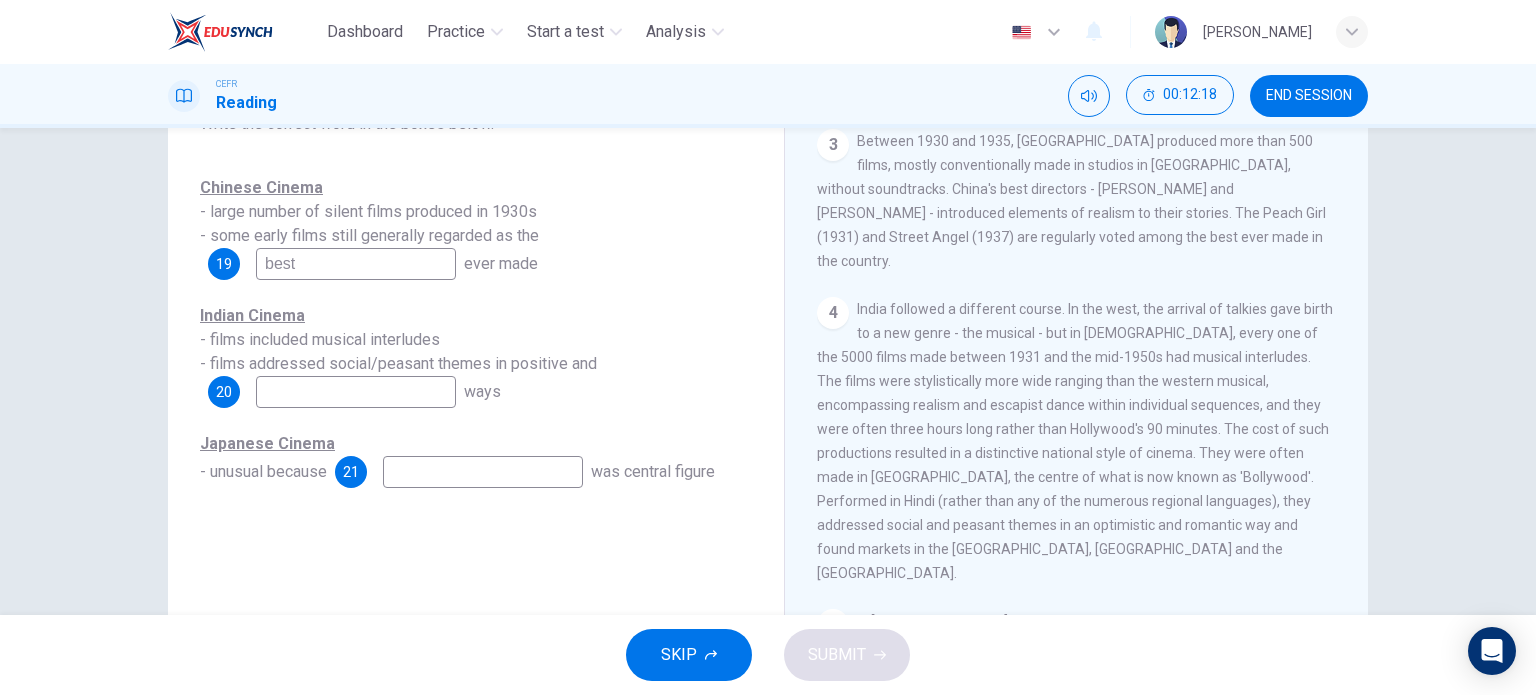 click on "India followed a different course. In the west, the arrival of talkies gave birth to a new genre - the musical - but in India, every one of the 5000 films made between 1931 and the mid-1950s had musical interludes. The films were stylistically more wide ranging than the western musical, encompassing realism and escapist dance within individual sequences, and they were often three hours long rather than Hollywood's 90 minutes. The cost of such productions resulted in a distinctive national style of cinema. They were often made in Bombay, the centre of what is now known as 'Bollywood'. Performed in Hindi (rather than any of the numerous regional languages), they addressed social and peasant themes in an optimistic and romantic way and found markets in the Middle East, Africa and the Soviet Union." at bounding box center [1075, 441] 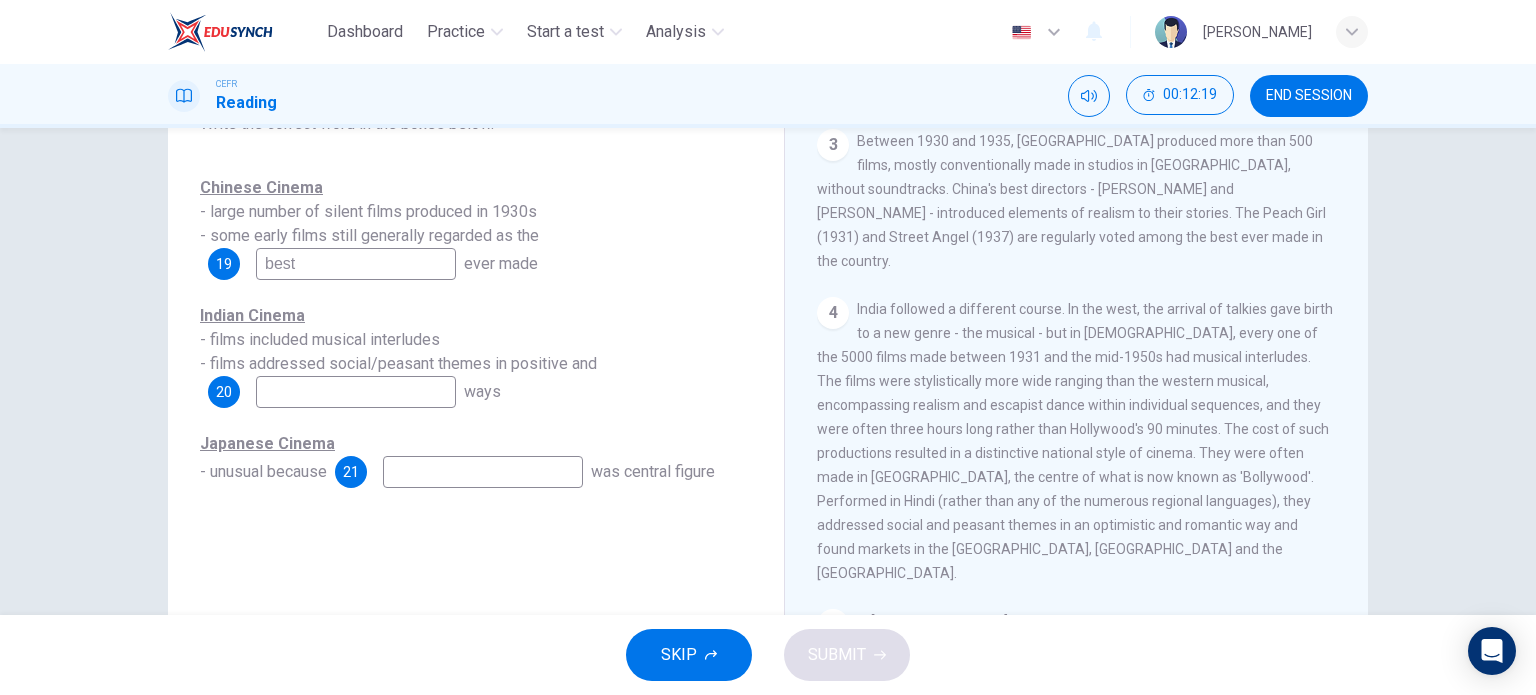 click on "4 India followed a different course. In the west, the arrival of talkies gave birth to a new genre - the musical - but in India, every one of the 5000 films made between 1931 and the mid-1950s had musical interludes. The films were stylistically more wide ranging than the western musical, encompassing realism and escapist dance within individual sequences, and they were often three hours long rather than Hollywood's 90 minutes. The cost of such productions resulted in a distinctive national style of cinema. They were often made in Bombay, the centre of what is now known as 'Bollywood'. Performed in Hindi (rather than any of the numerous regional languages), they addressed social and peasant themes in an optimistic and romantic way and found markets in the Middle East, Africa and the Soviet Union." at bounding box center (1077, 441) 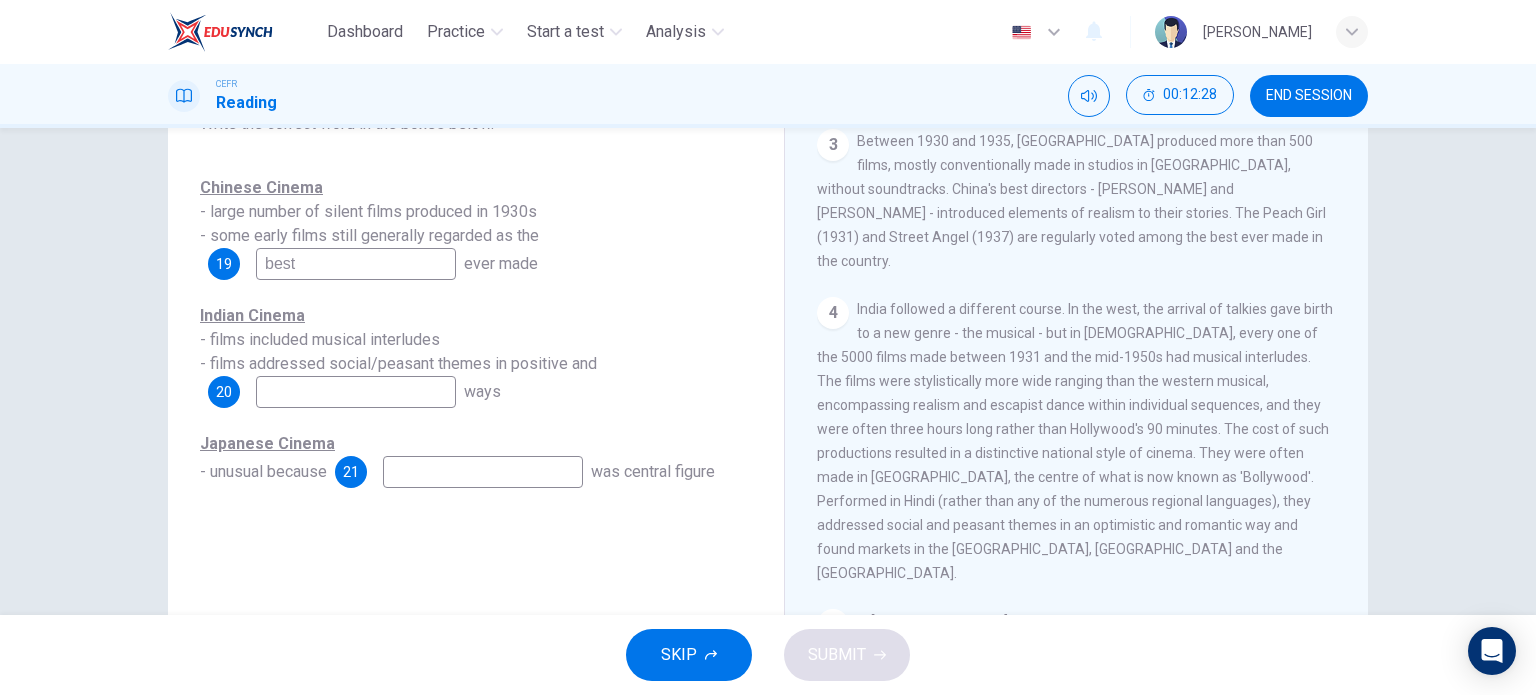 click at bounding box center (356, 392) 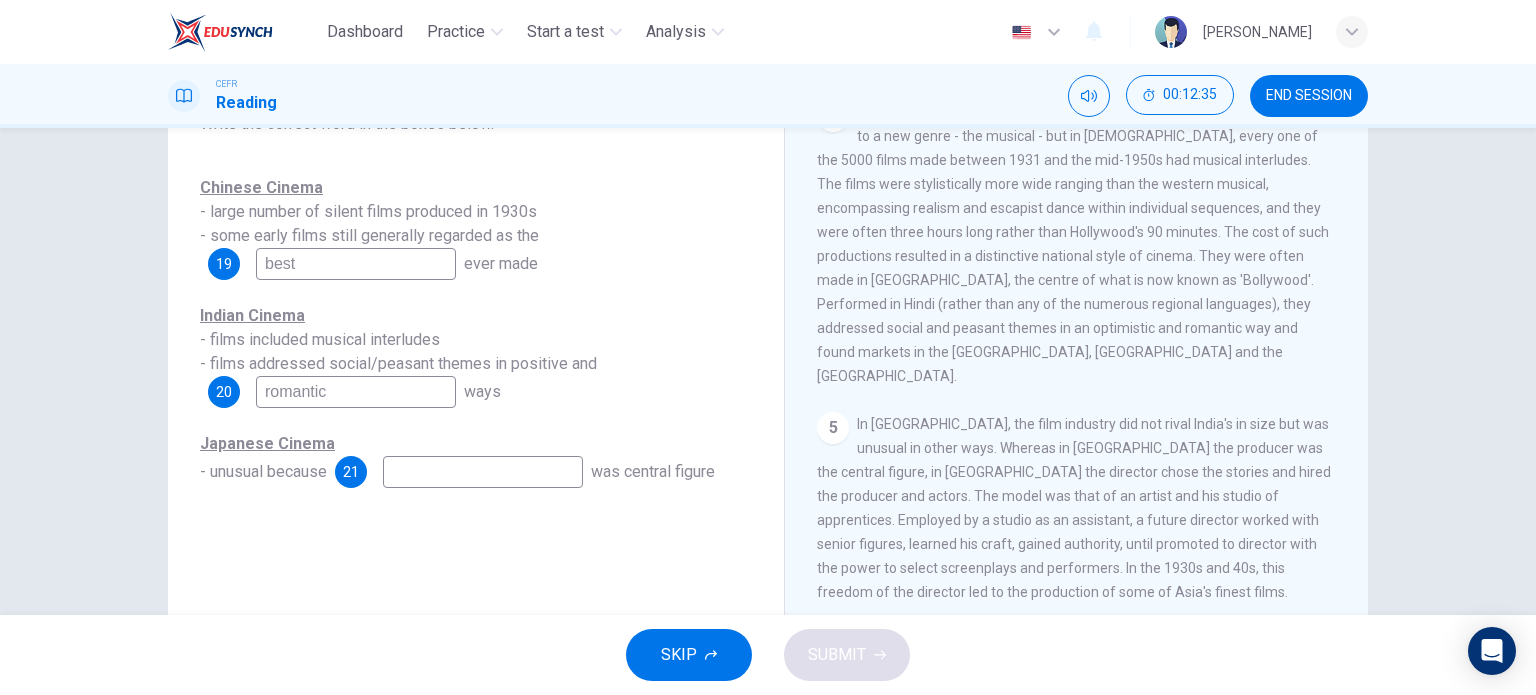scroll, scrollTop: 1100, scrollLeft: 0, axis: vertical 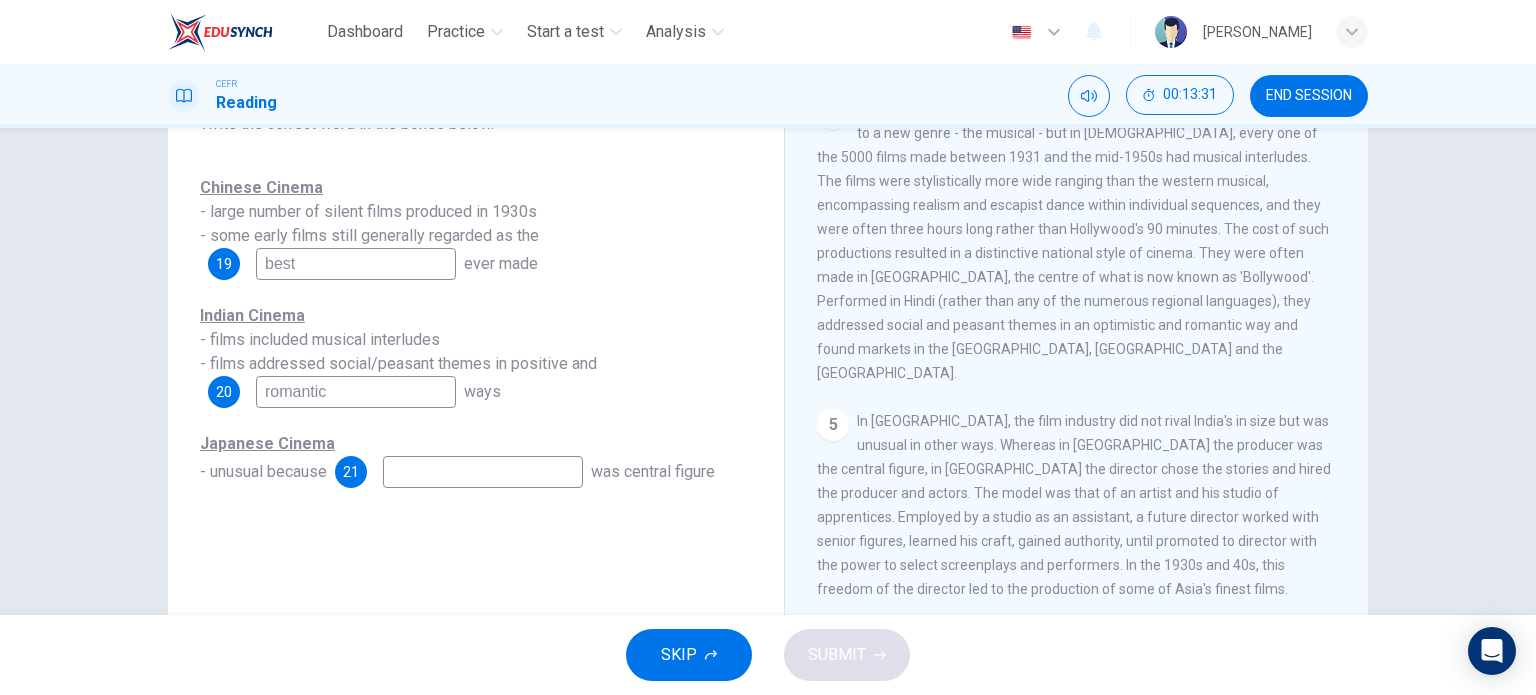type on "romantic" 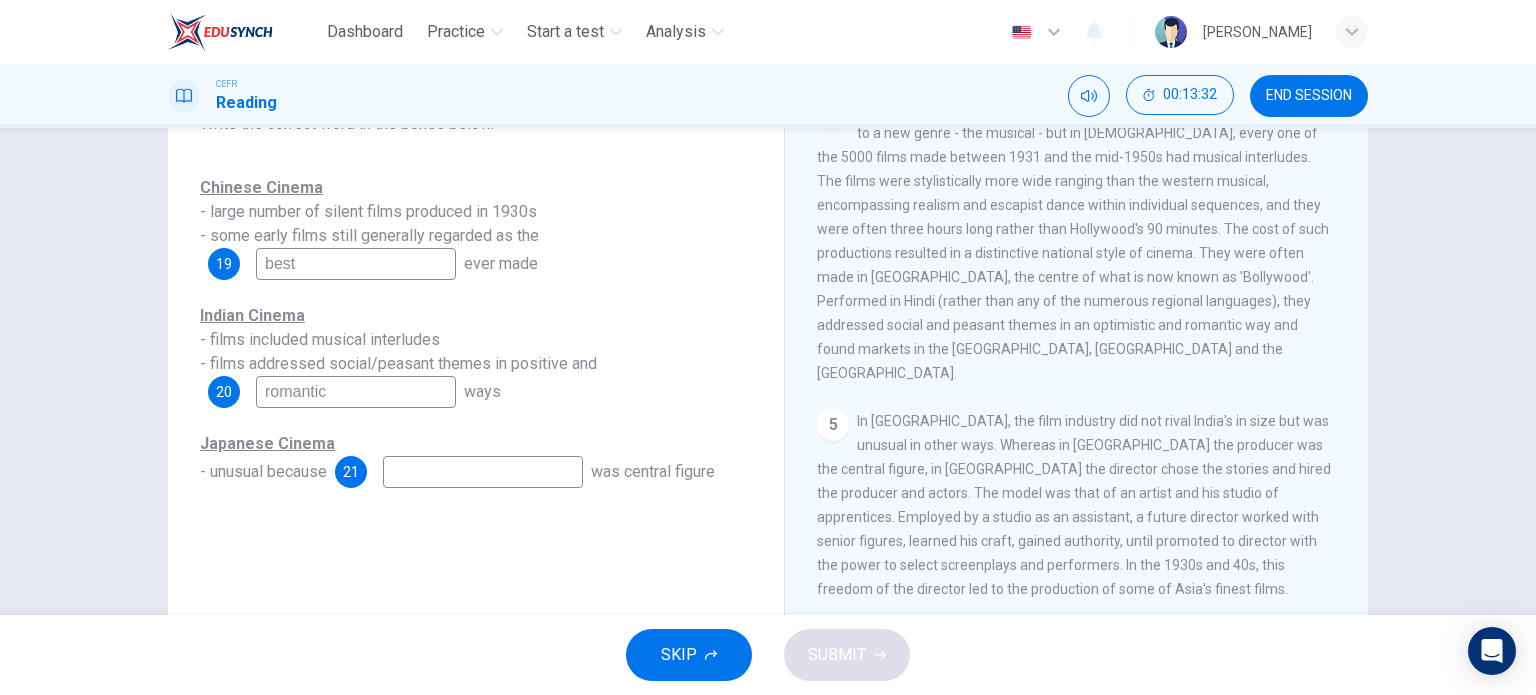 click on "In Japan, the film industry did not rival India's in size but was unusual in other ways. Whereas in Hollywood the producer was the central figure, in Tokyo the director chose the stories and hired the producer and actors. The model was that of an artist and his studio of apprentices. Employed by a studio as an assistant, a future director worked with senior figures, learned his craft, gained authority, until promoted to director with the power to select screenplays and performers. In the 1930s and 40s, this freedom of the director led to the production of some of Asia's finest films." at bounding box center (1074, 505) 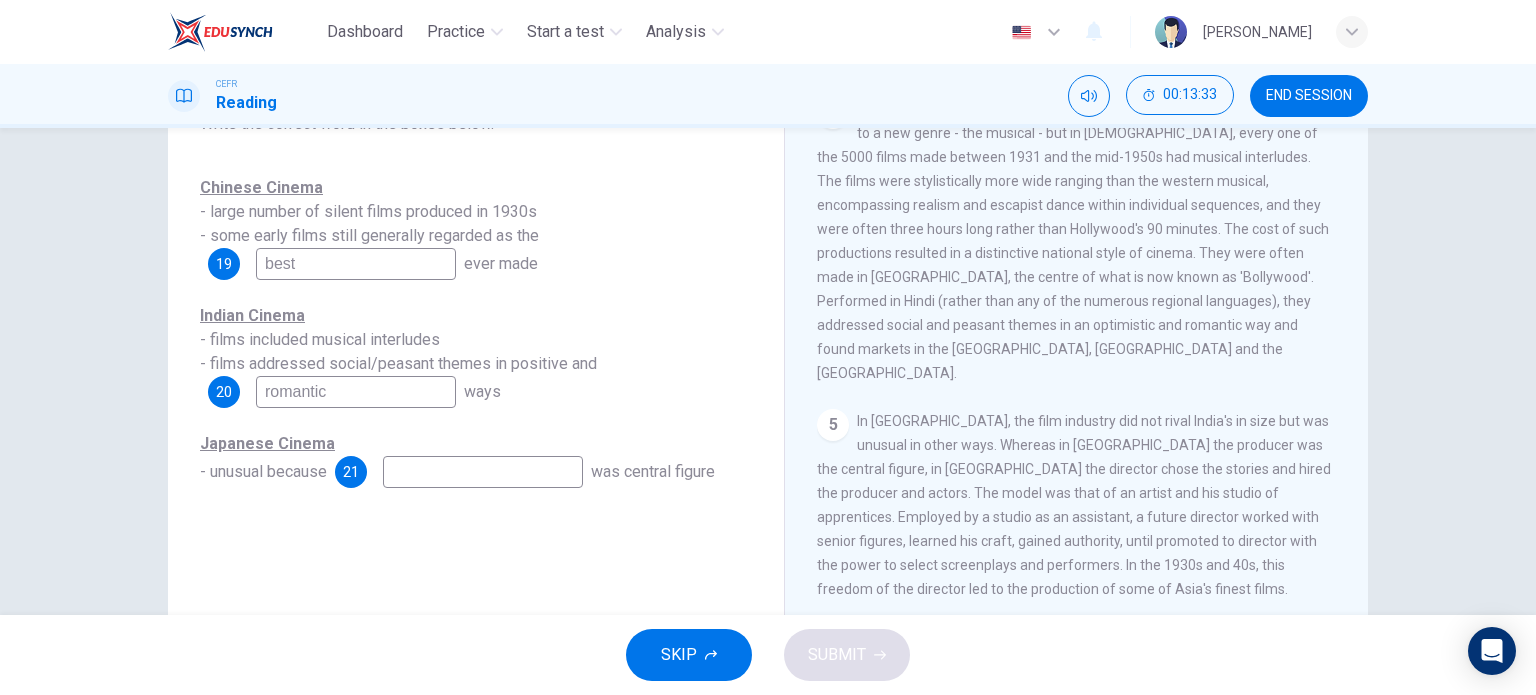 click at bounding box center [483, 472] 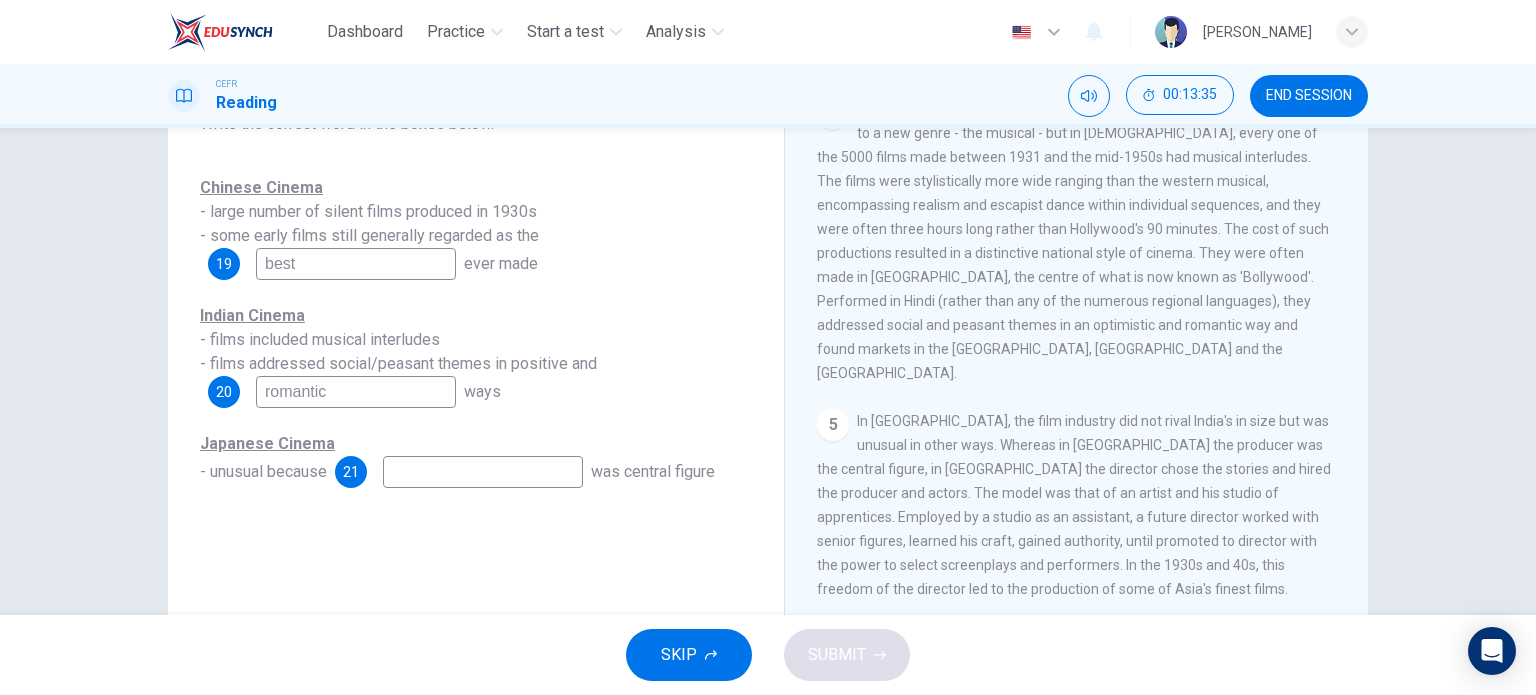 click at bounding box center [483, 472] 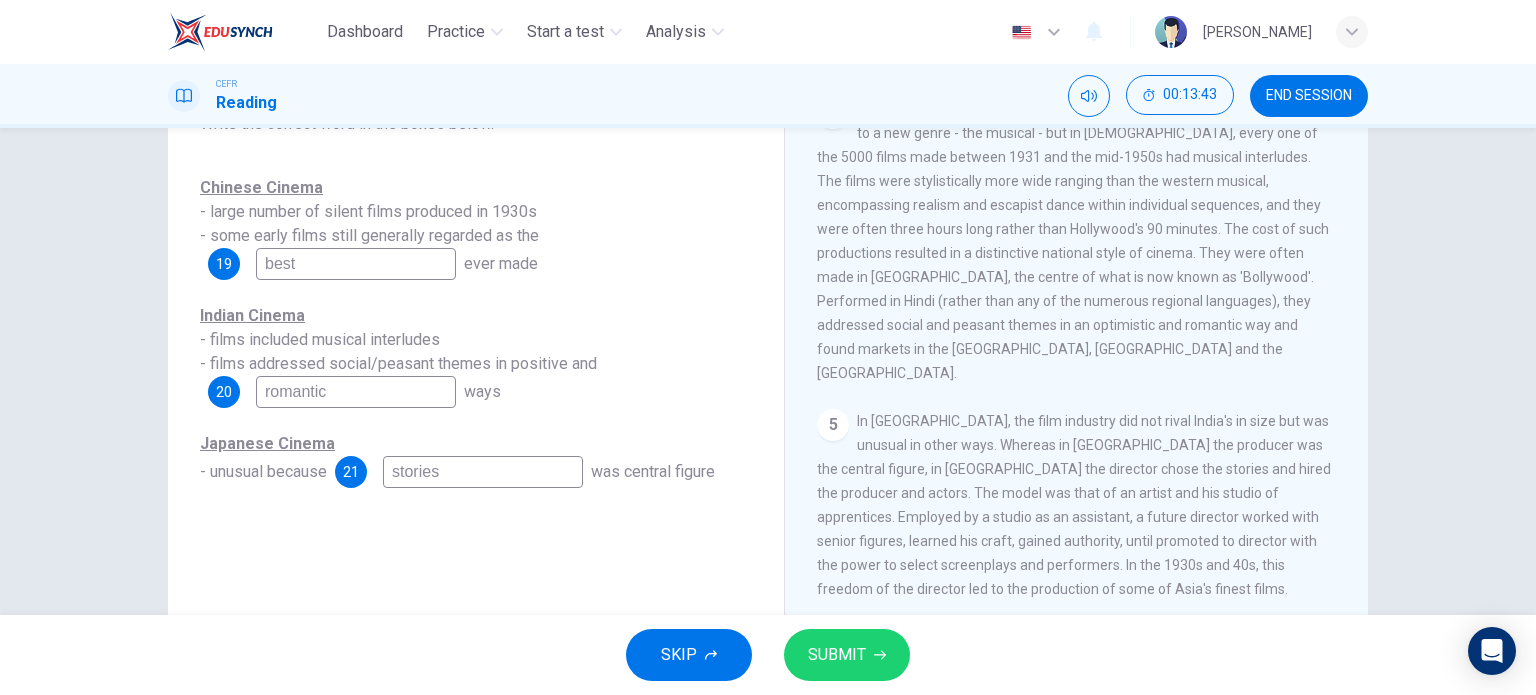 type on "stories" 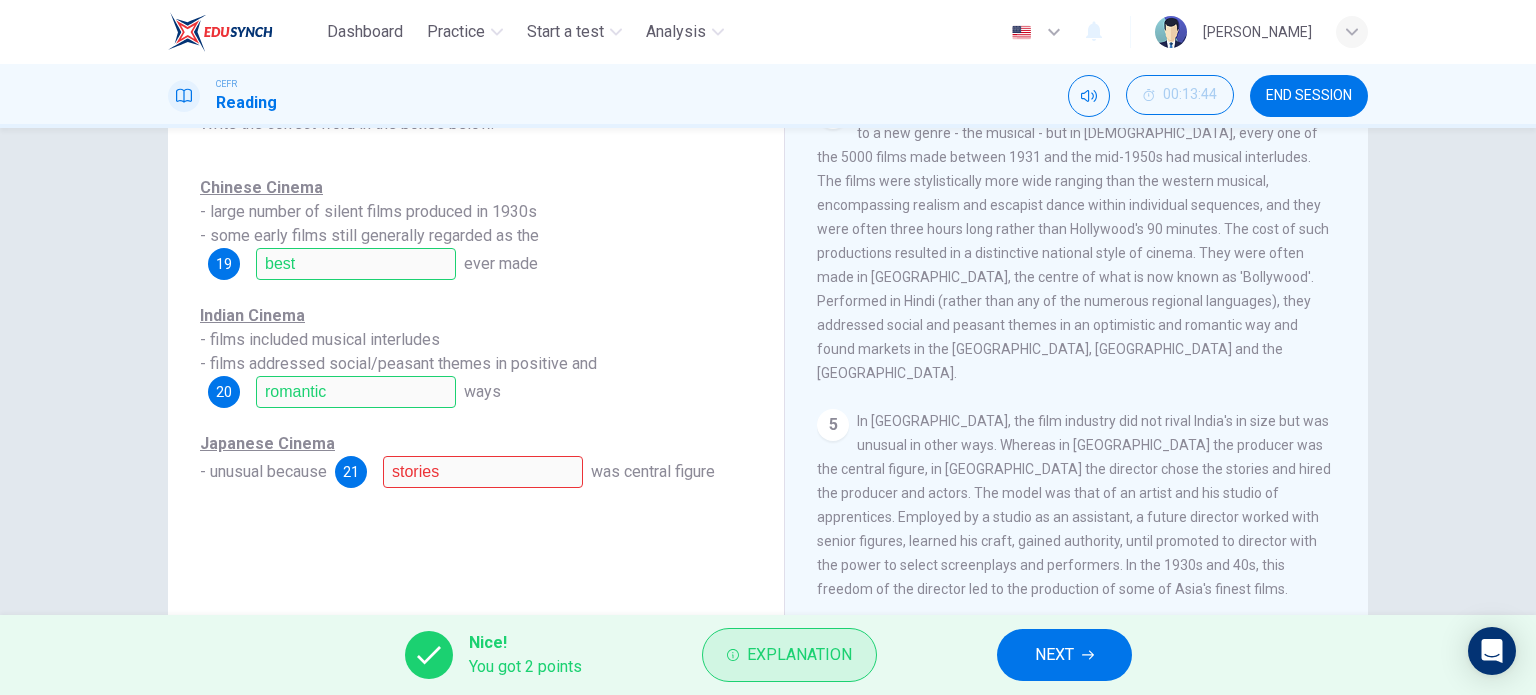 click on "Explanation" at bounding box center (789, 655) 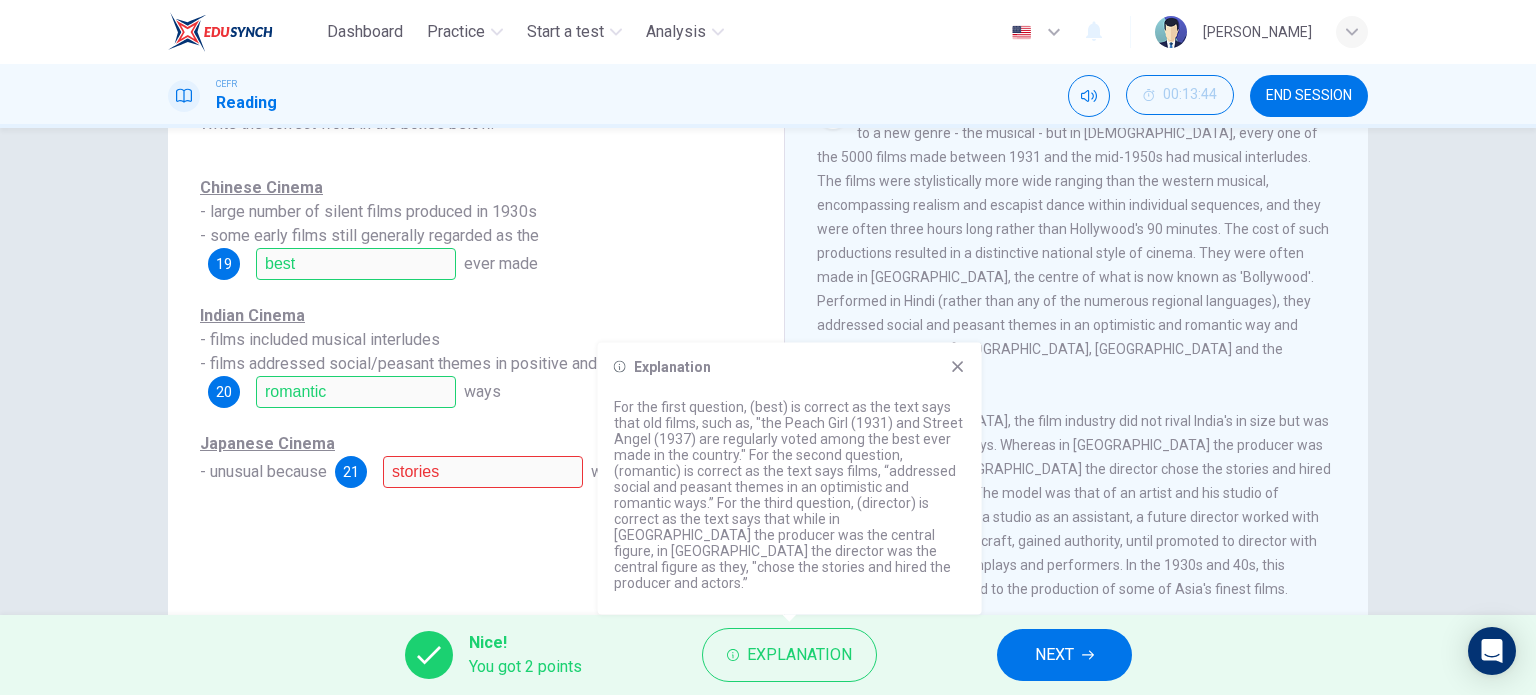 click 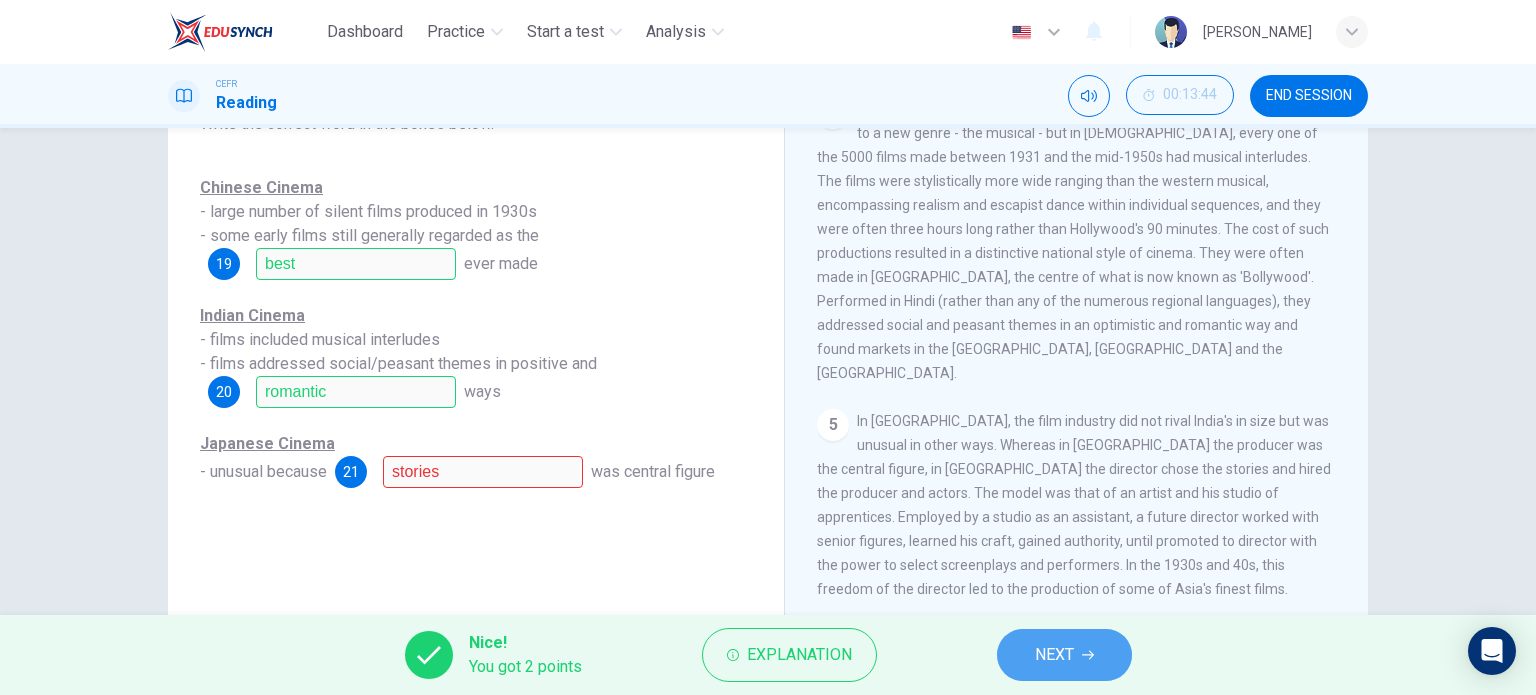 click on "NEXT" at bounding box center (1064, 655) 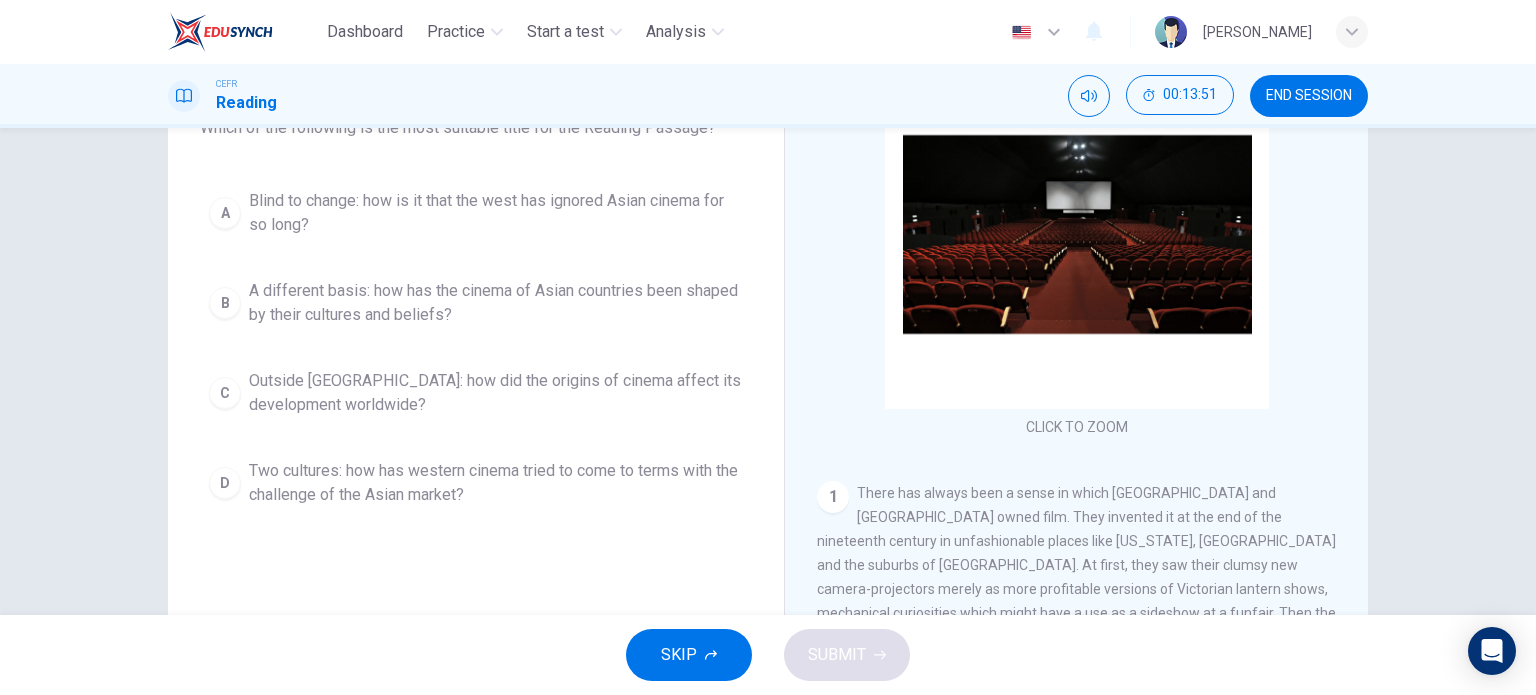 scroll, scrollTop: 200, scrollLeft: 0, axis: vertical 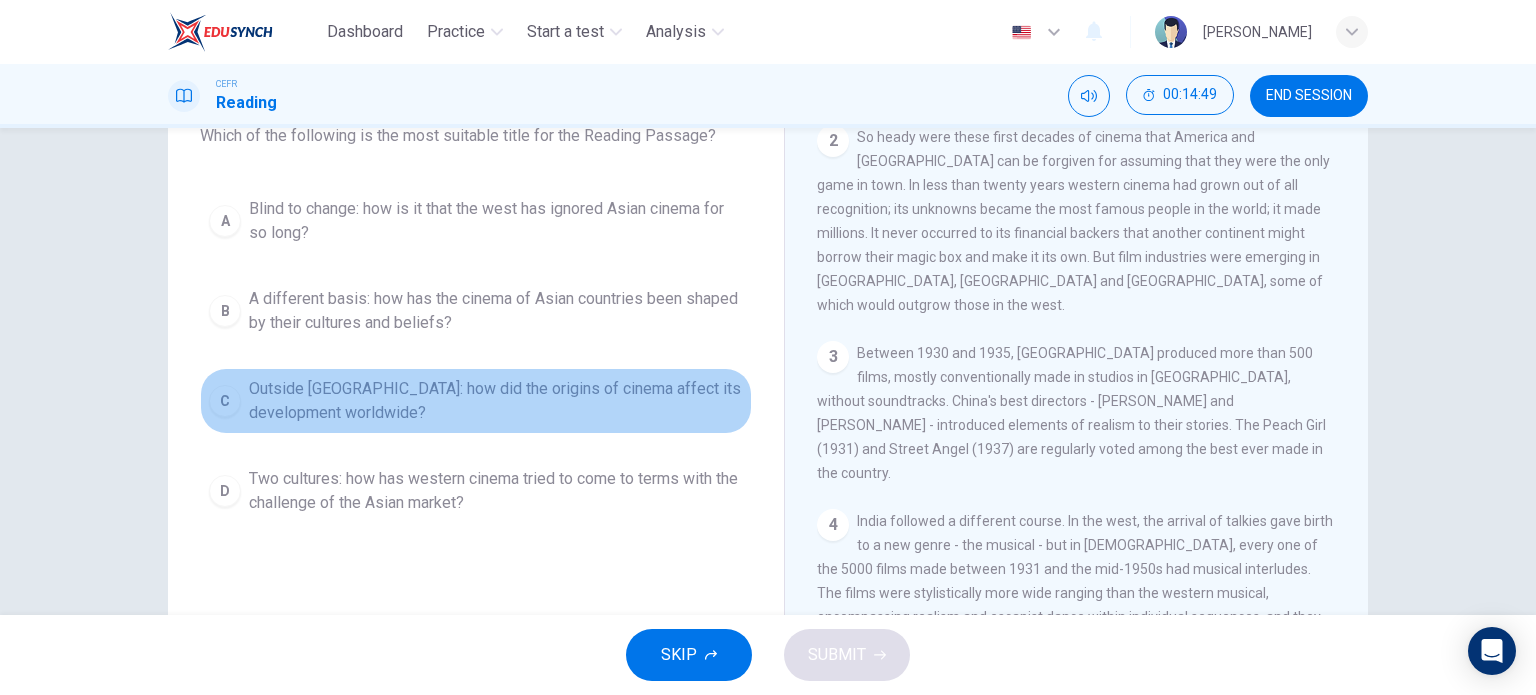 click on "Outside Asia: how did the origins of cinema affect its development worldwide?" at bounding box center (496, 401) 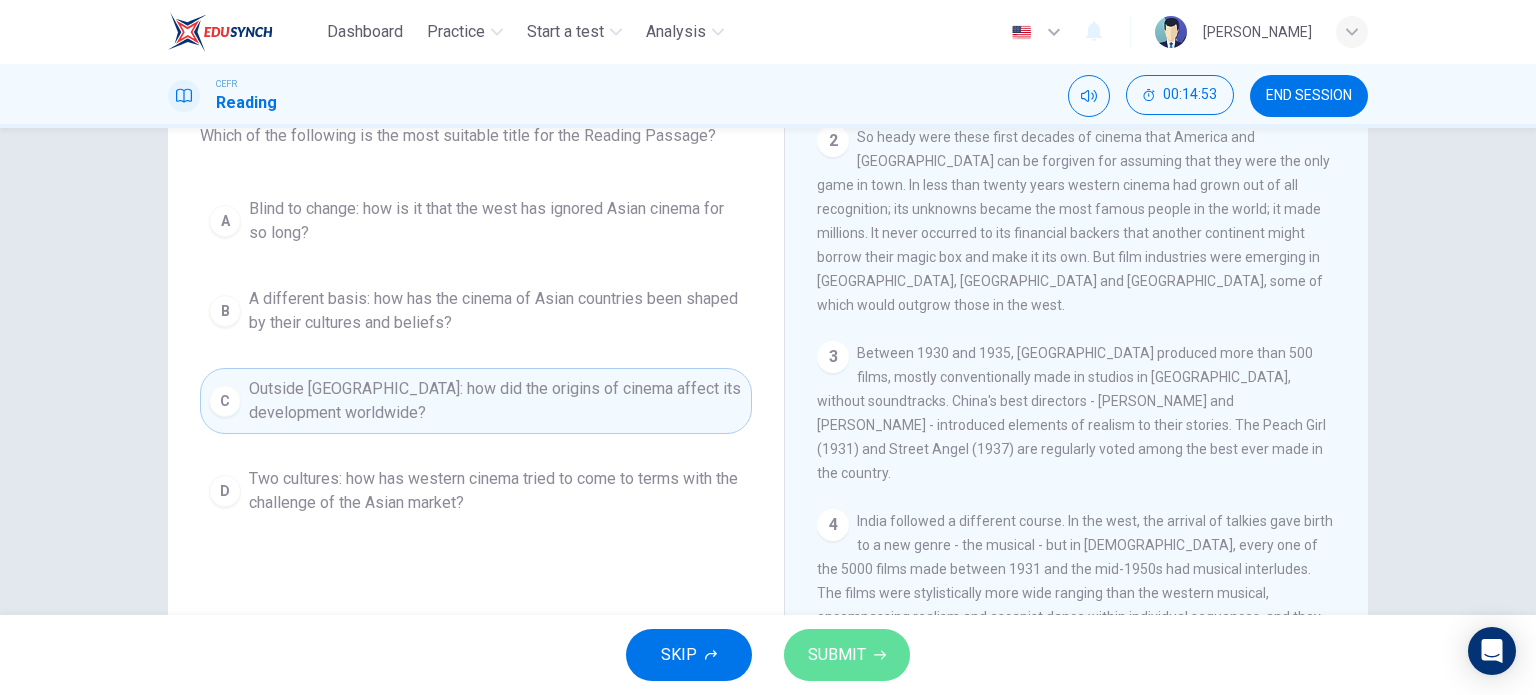 click on "SUBMIT" at bounding box center (847, 655) 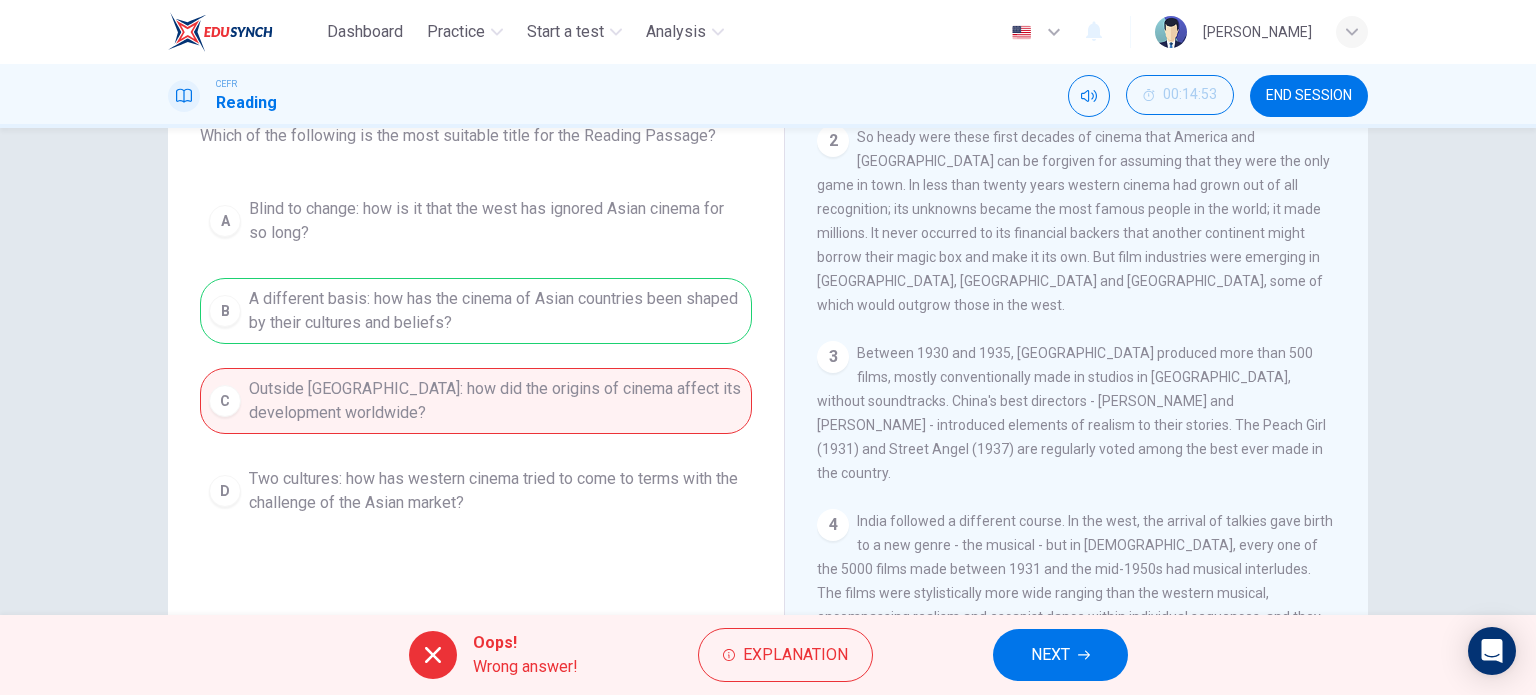 click on "Explanation" at bounding box center (785, 655) 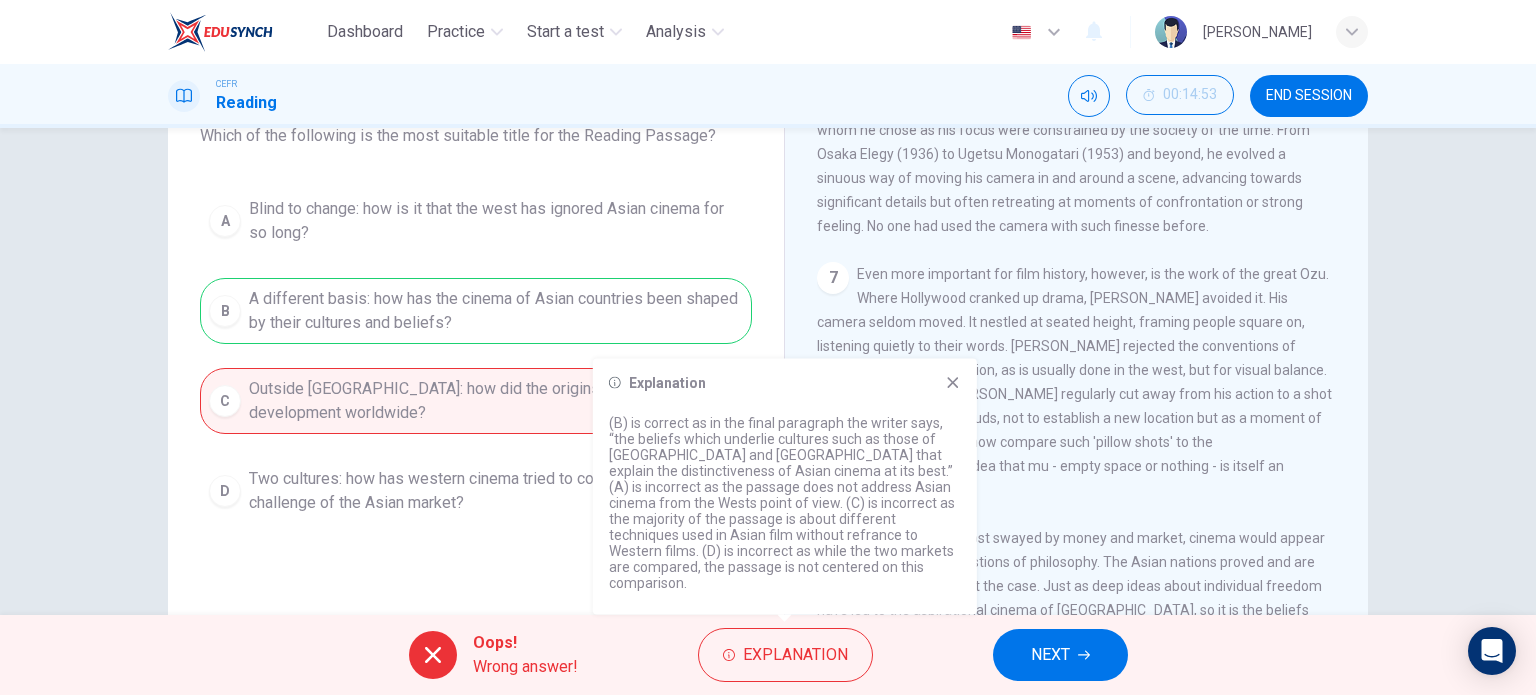 scroll, scrollTop: 1692, scrollLeft: 0, axis: vertical 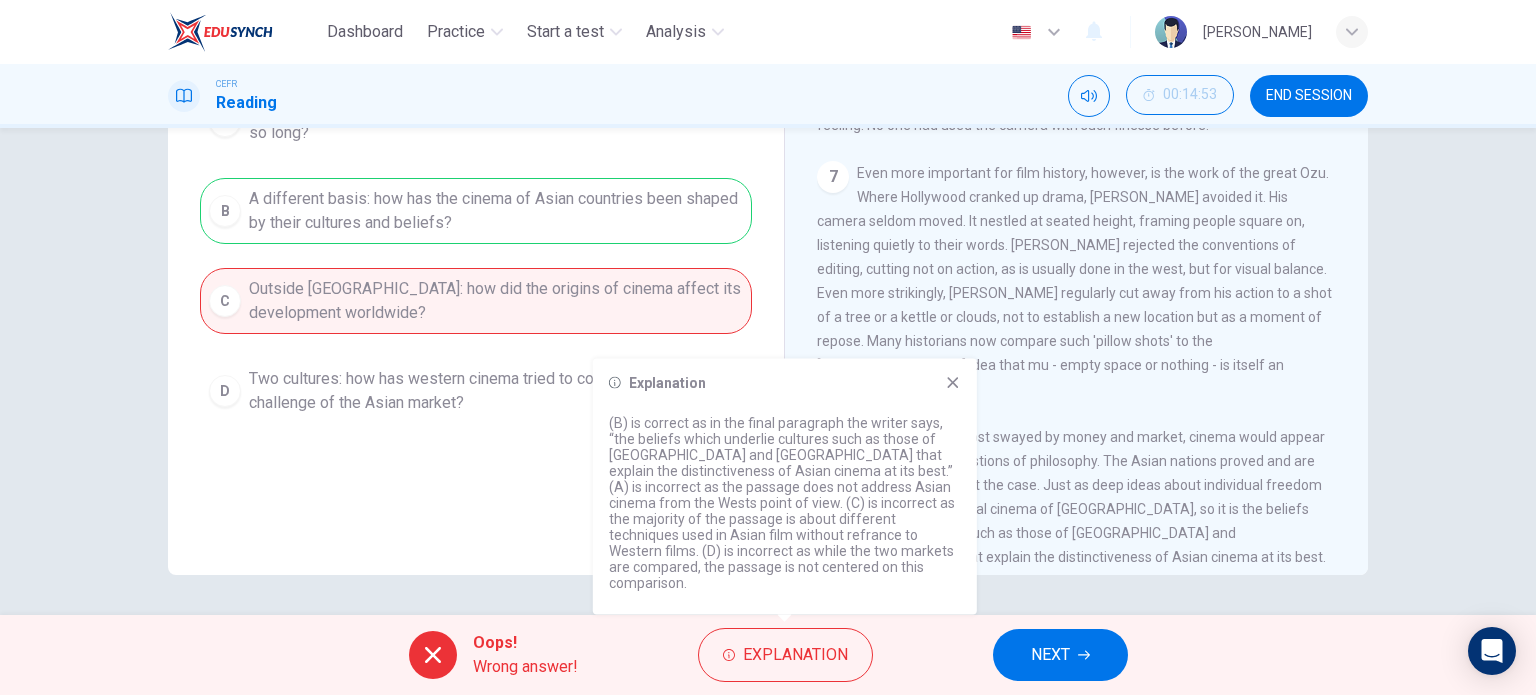 click on "8 As the art form most swayed by money and market, cinema would appear to bother with questions of philosophy. The Asian nations proved and are still proving that this is not the case. Just as deep ideas about individual freedom have led to the aspirational cinema of Hollywood, so it is the beliefs which underlie cultures such as those of China and Japan that explain the distinctiveness of Asian cinema at its best. Yes, these films are visually striking, but it is their different sense of what a person is, and what space and action are, which makes them new to the western eye." at bounding box center [1077, 521] 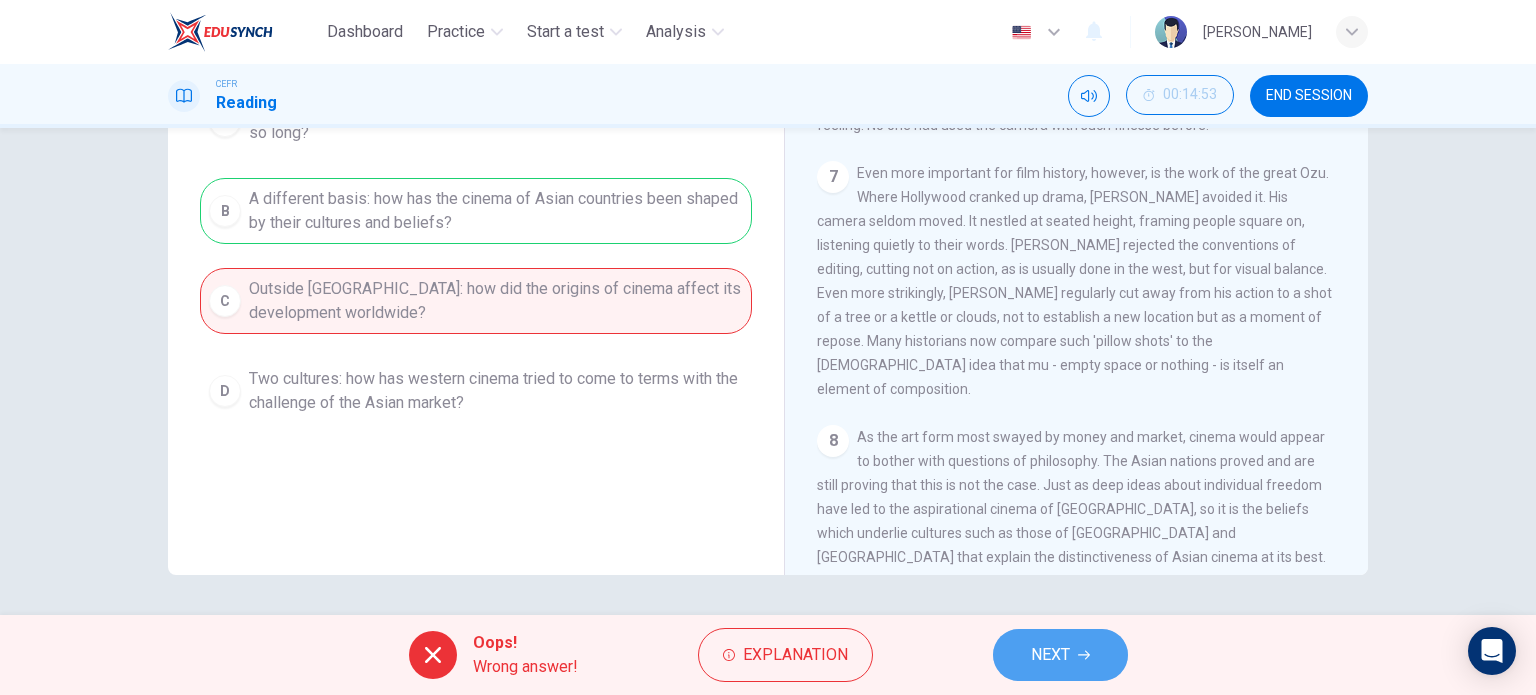 click on "NEXT" at bounding box center (1060, 655) 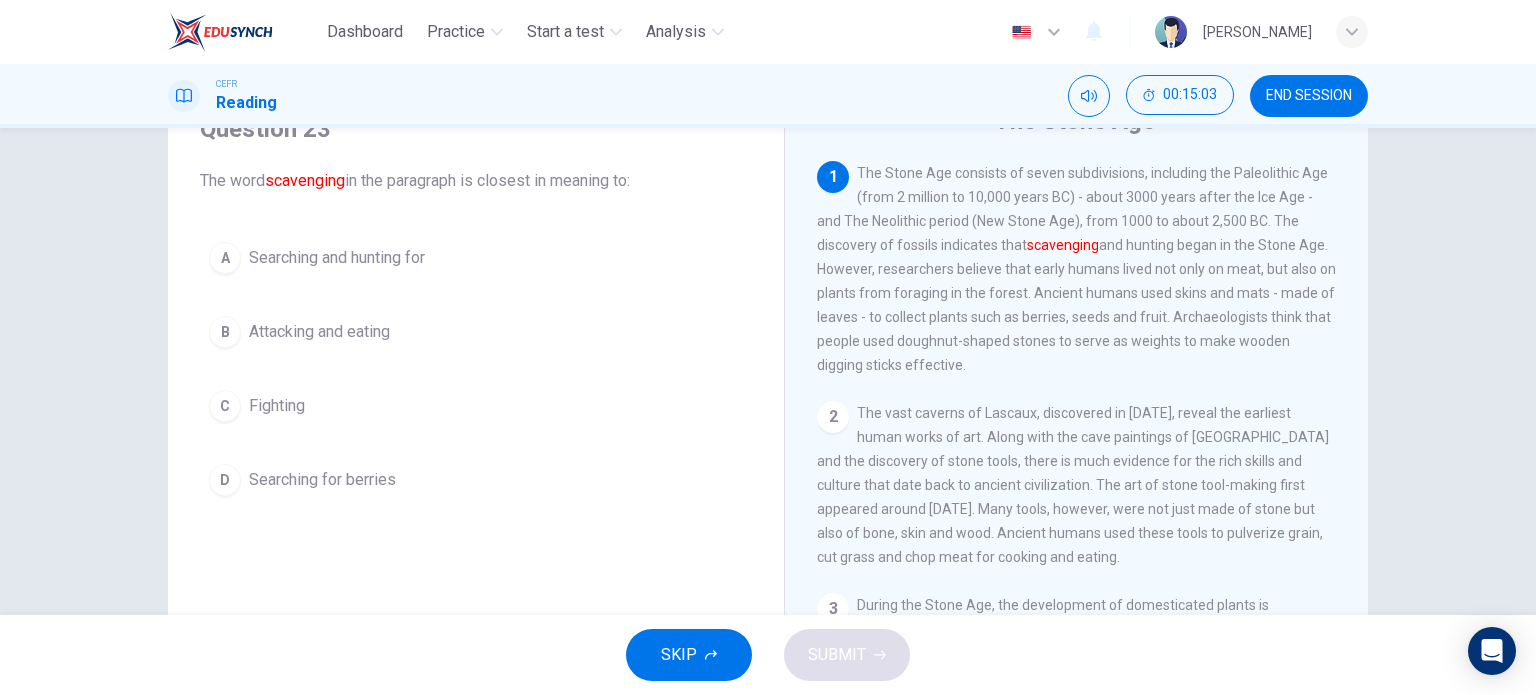 scroll, scrollTop: 100, scrollLeft: 0, axis: vertical 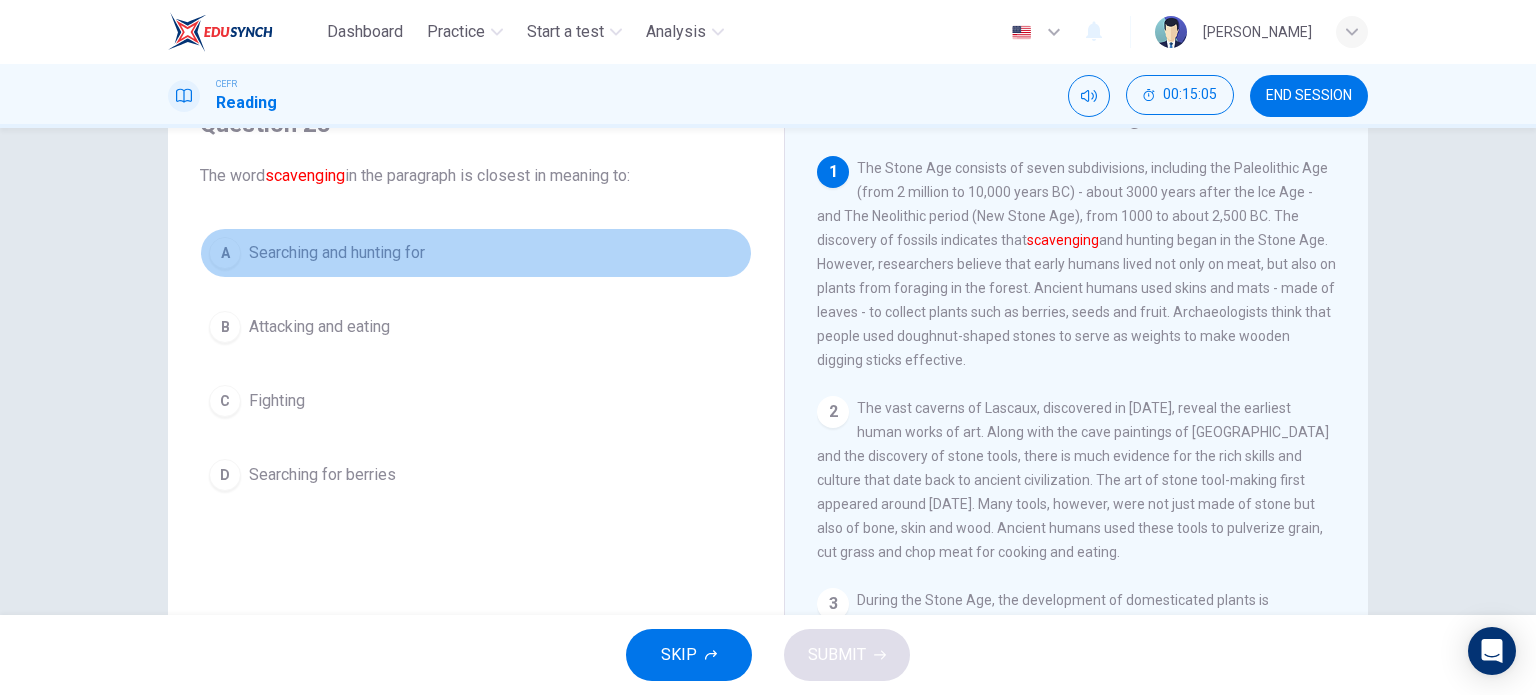 click on "A" at bounding box center [225, 253] 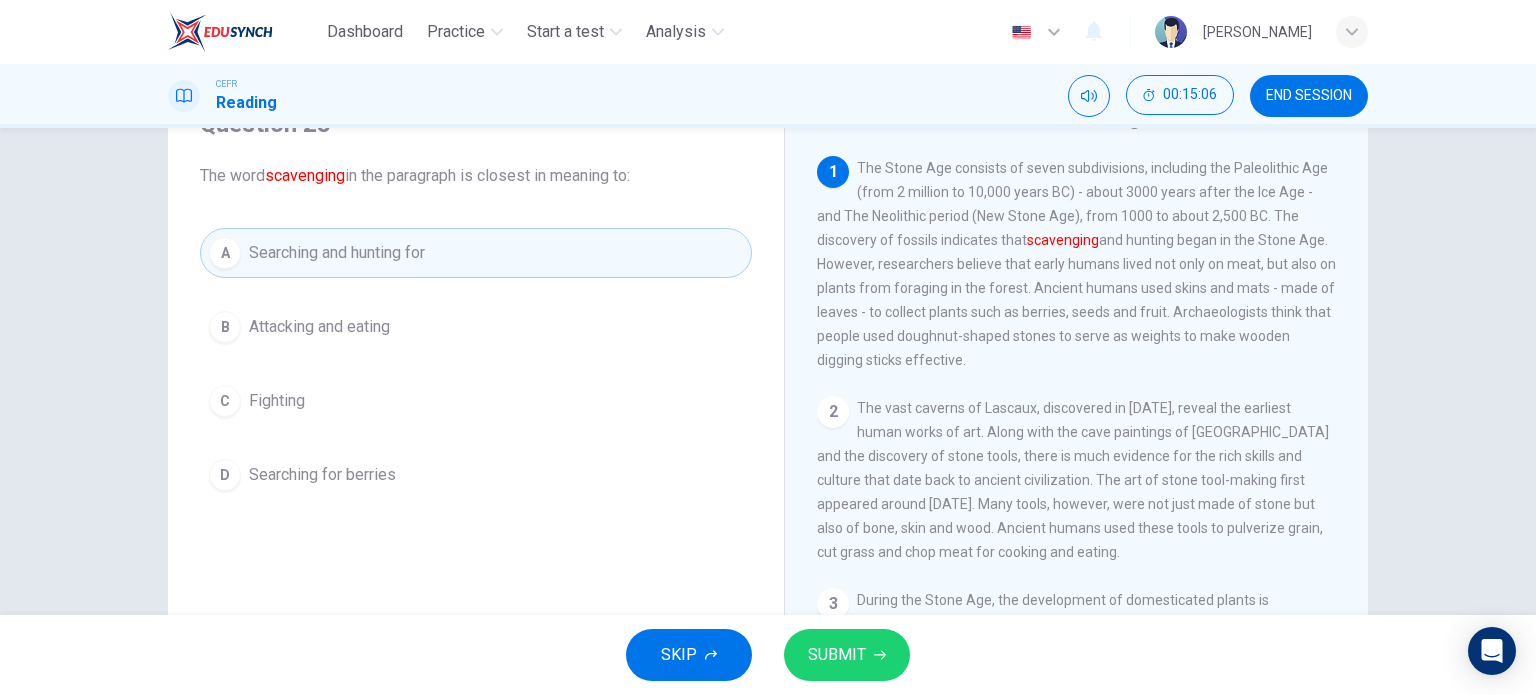 click on "SUBMIT" at bounding box center [847, 655] 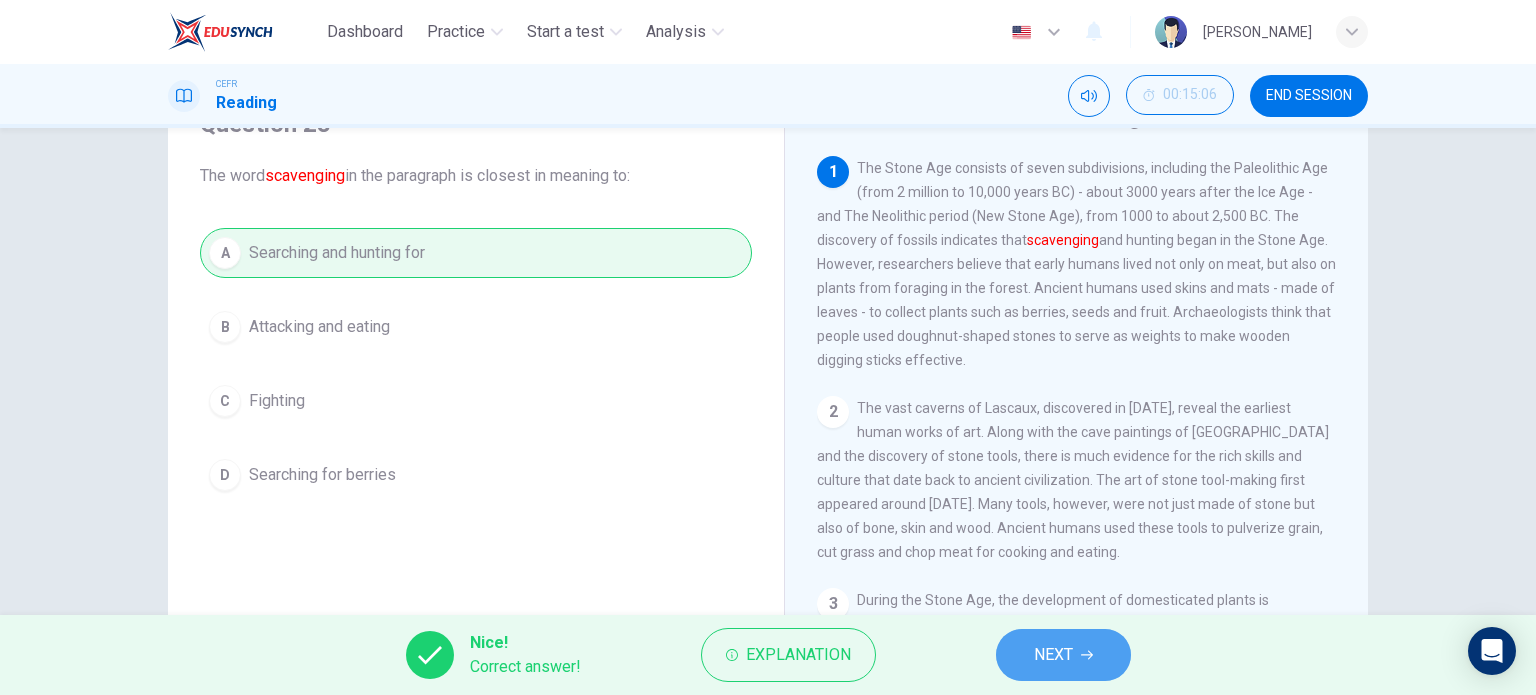 click on "NEXT" at bounding box center [1063, 655] 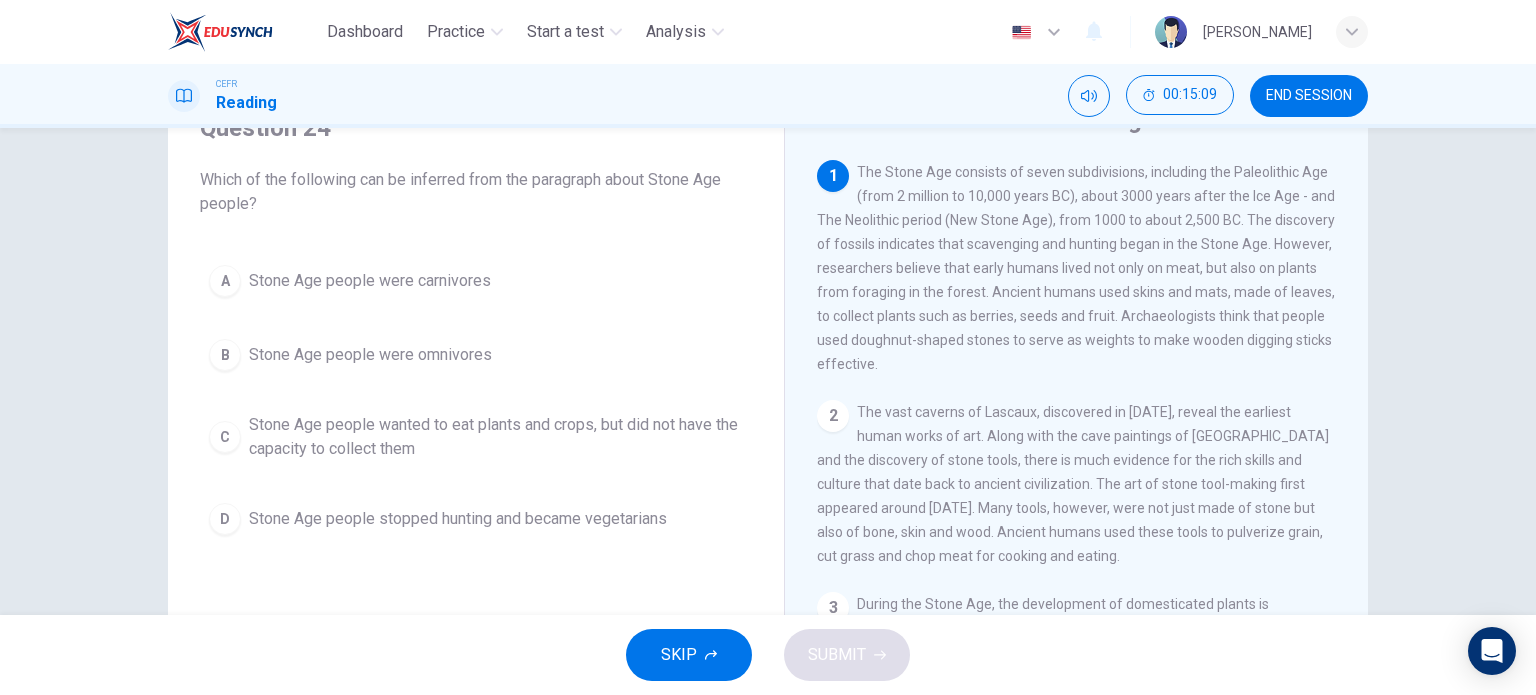 scroll, scrollTop: 100, scrollLeft: 0, axis: vertical 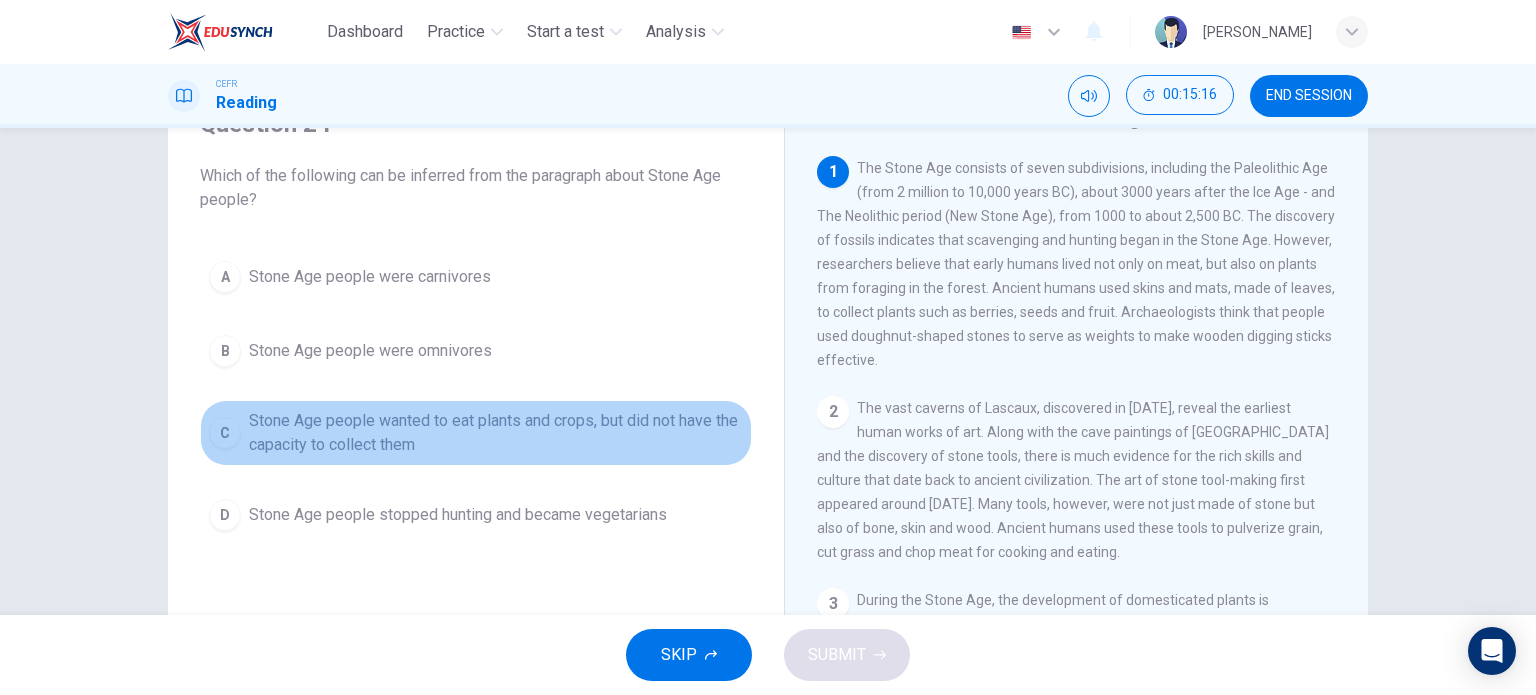 click on "Stone Age people wanted to eat plants and crops, but did not have the capacity to collect them" at bounding box center (496, 433) 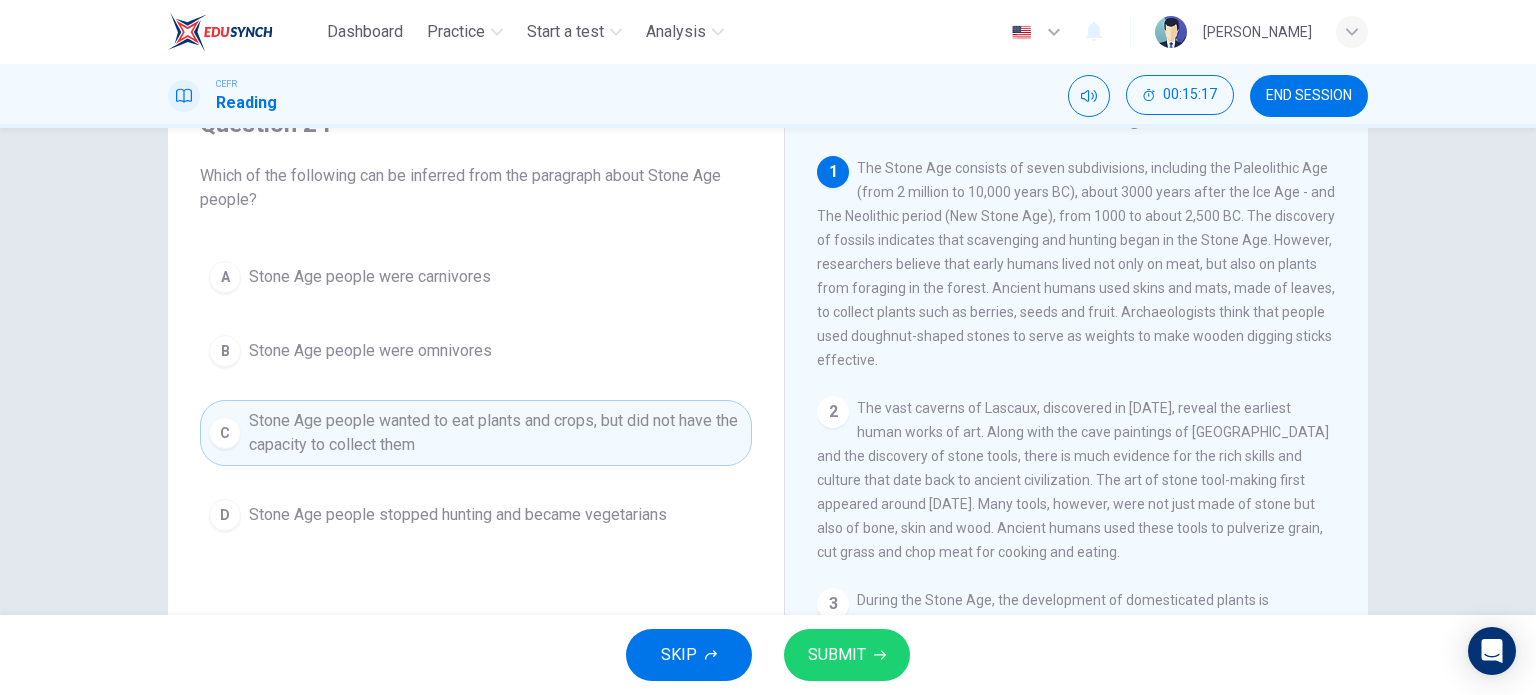 click on "SUBMIT" at bounding box center (847, 655) 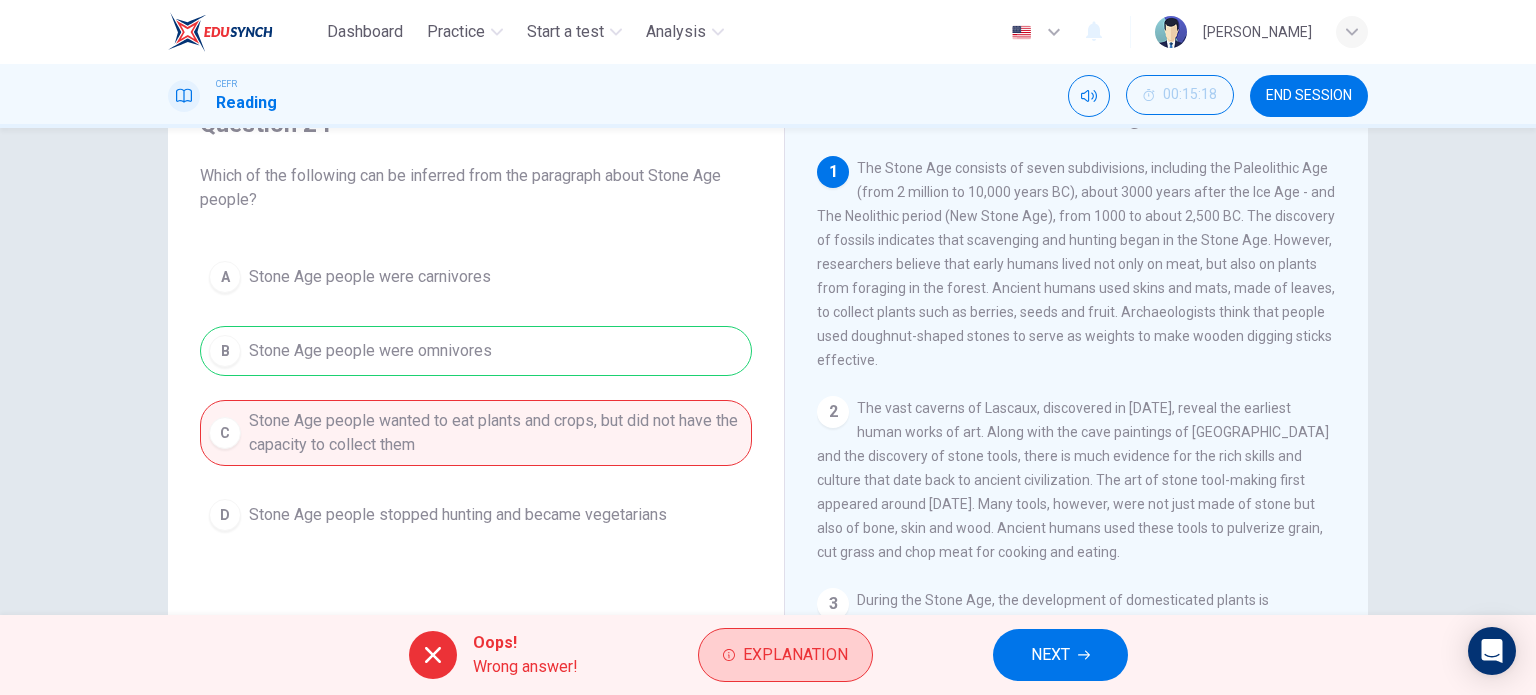 click on "Explanation" at bounding box center (795, 655) 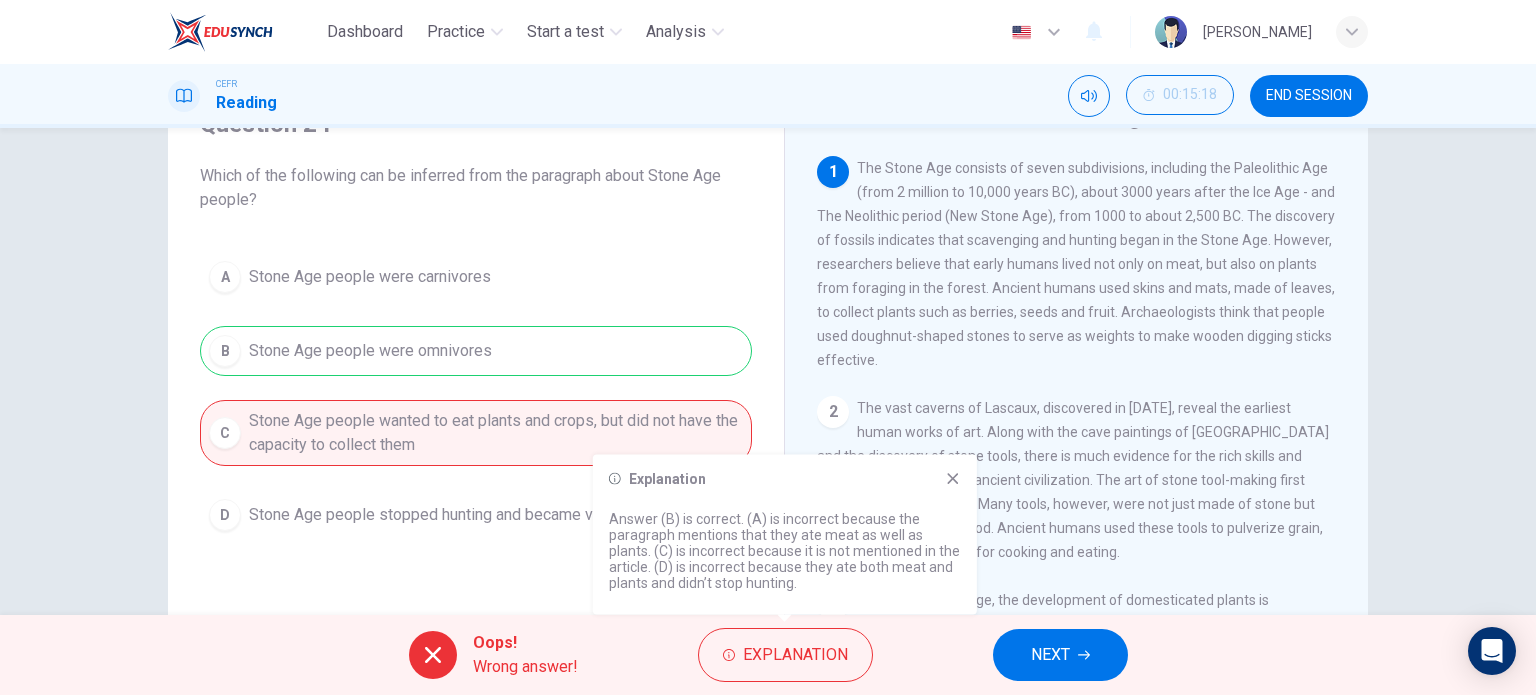 click on "1 The Stone Age consists of seven subdivisions, including the Paleolithic Age (from 2 million to 10,000 years BC), about 3000 years after the Ice Age - and The Neolithic period (New Stone Age), from 1000 to about 2,500 BC. The discovery of fossils indicates that scavenging and hunting began in the Stone Age. However, researchers believe that early humans lived not only on meat, but also on plants from foraging in the forest. Ancient humans used skins and mats, made of leaves, to collect plants such as berries, seeds and fruit. Archaeologists think that people used doughnut-shaped stones to serve as weights to make wooden digging sticks effective." at bounding box center (1077, 264) 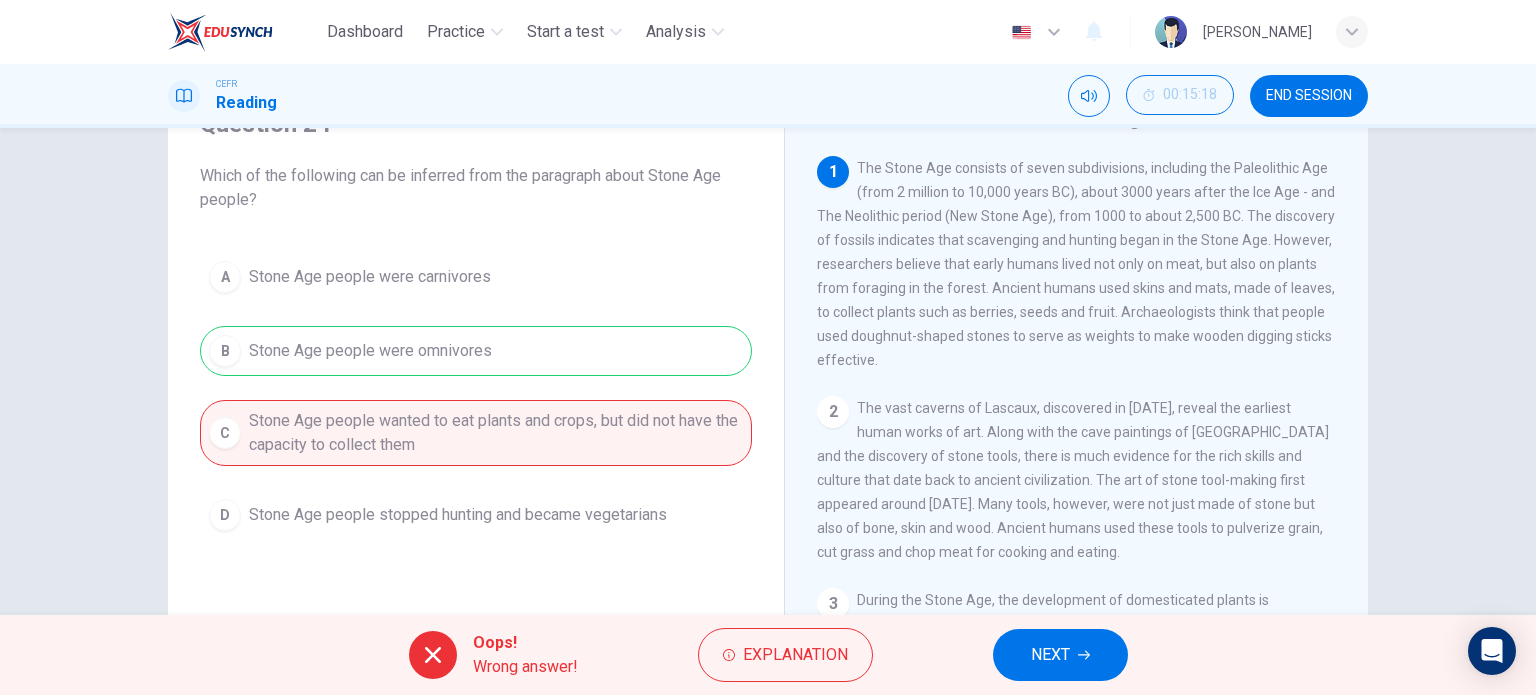 click on "NEXT" at bounding box center (1050, 655) 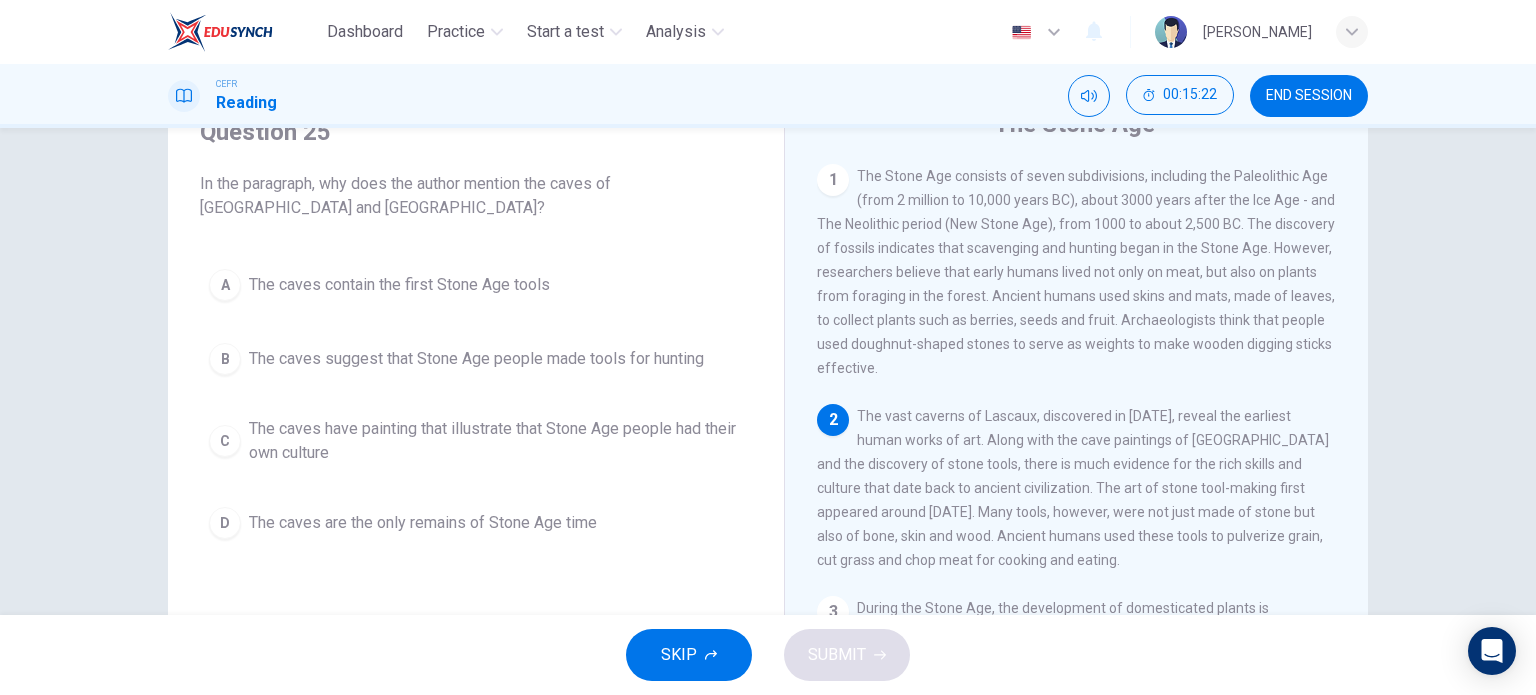 scroll, scrollTop: 100, scrollLeft: 0, axis: vertical 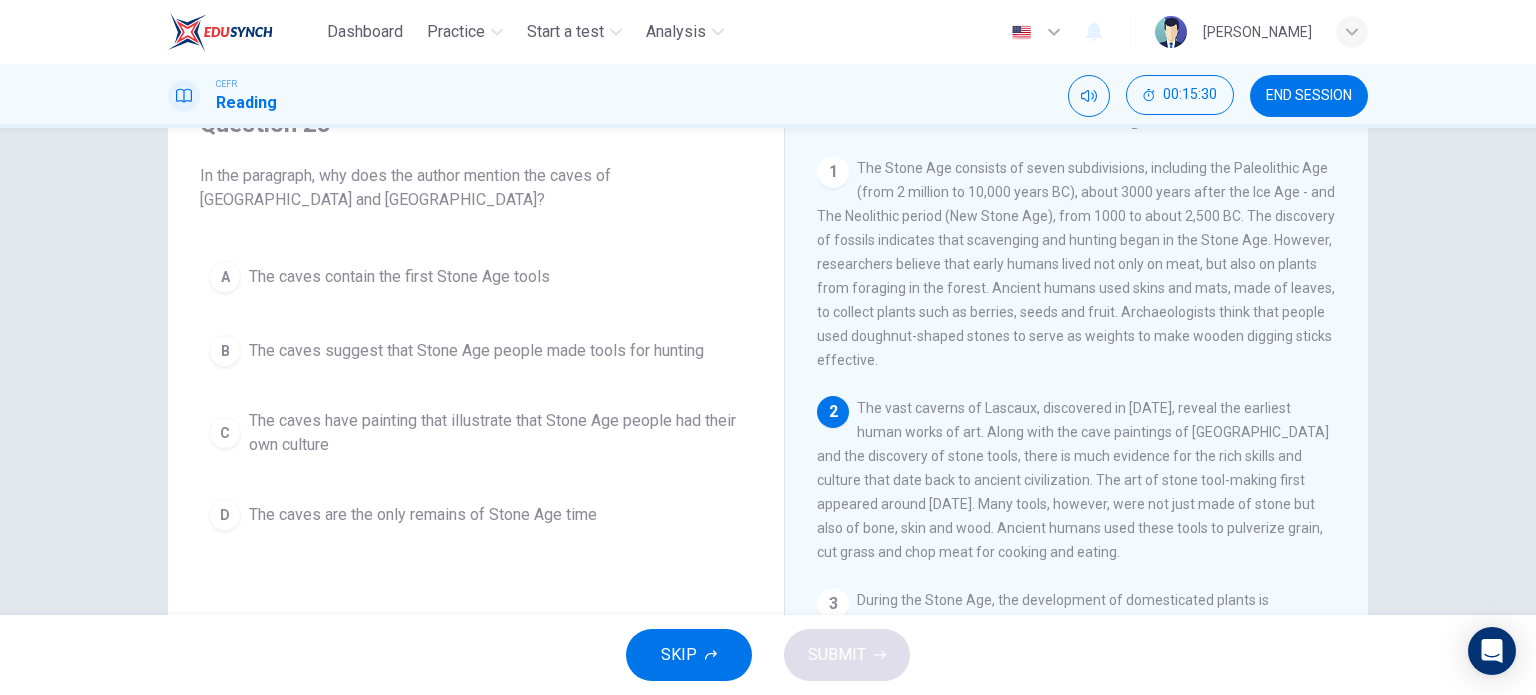 click on "A The caves contain the first Stone Age tools" at bounding box center [476, 277] 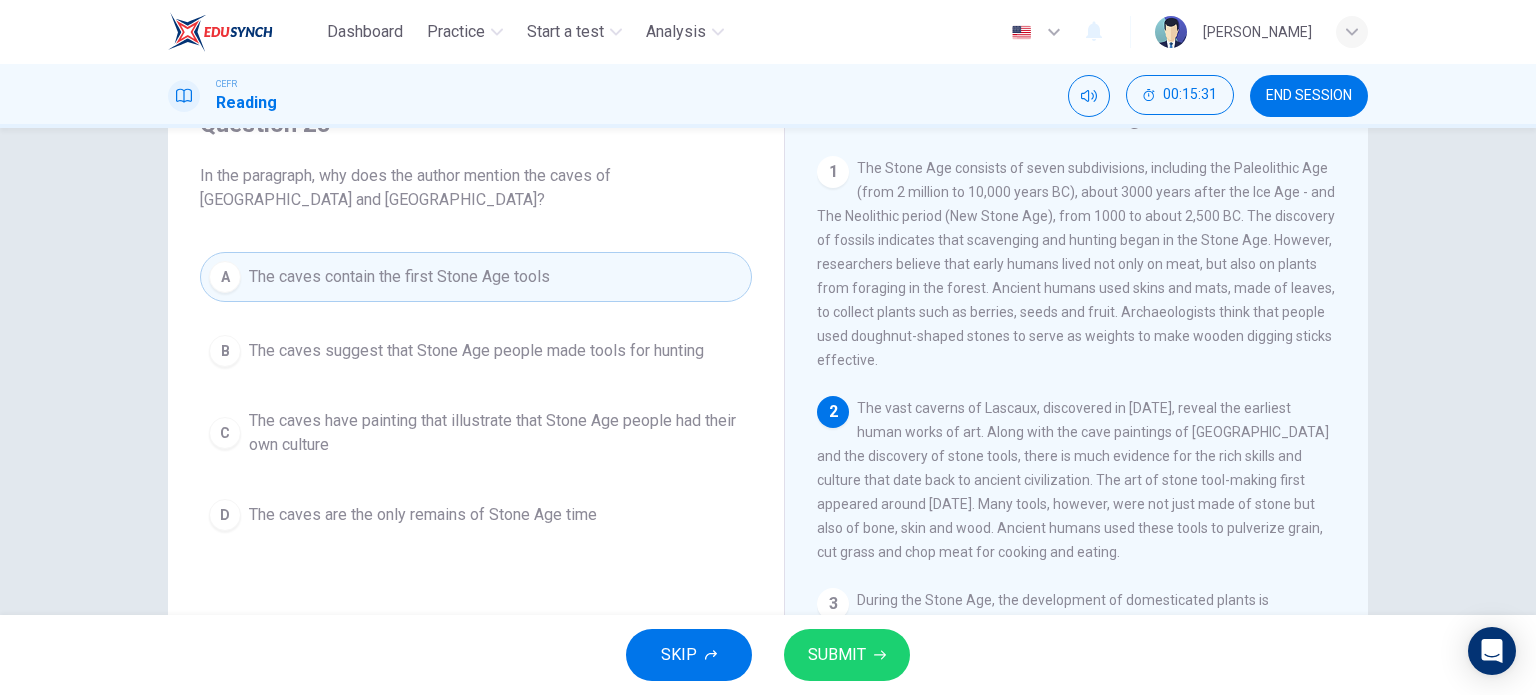 click on "SUBMIT" at bounding box center [847, 655] 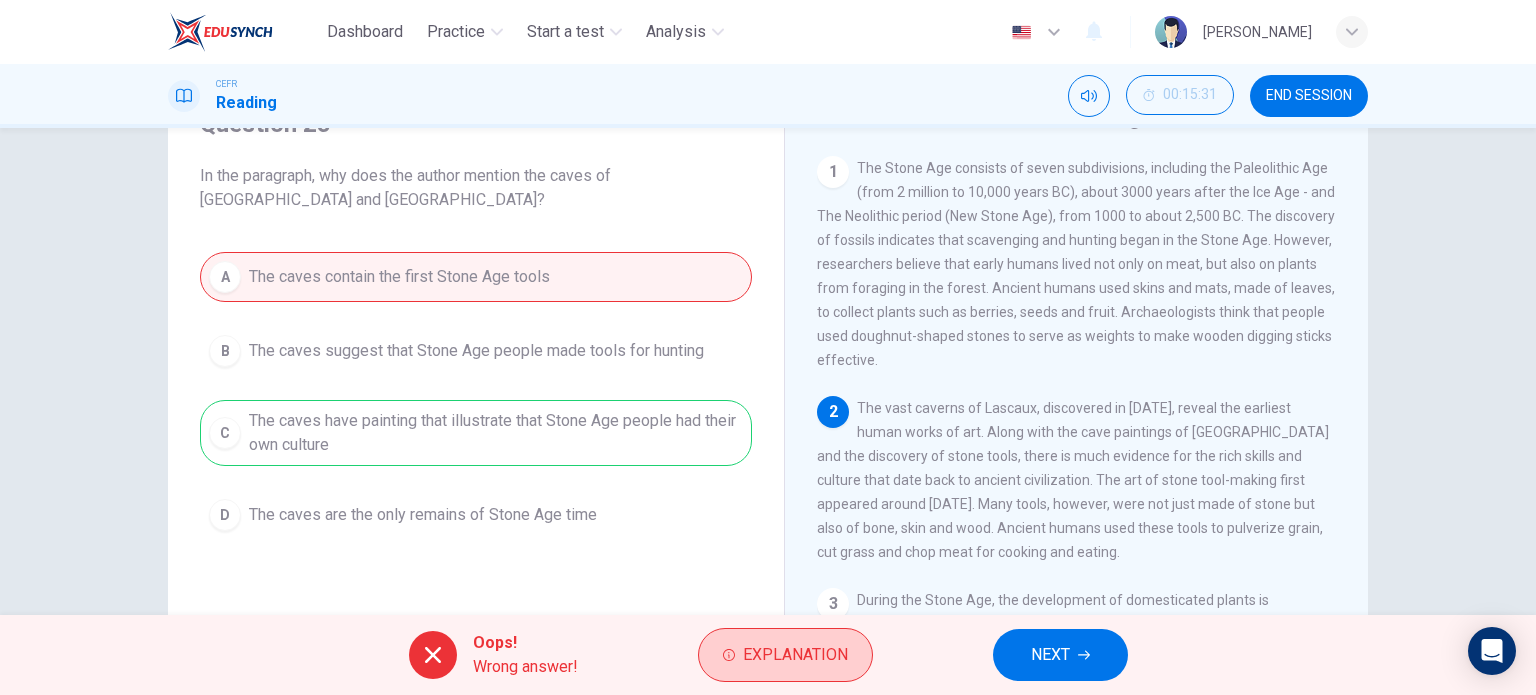 click on "Explanation" at bounding box center [795, 655] 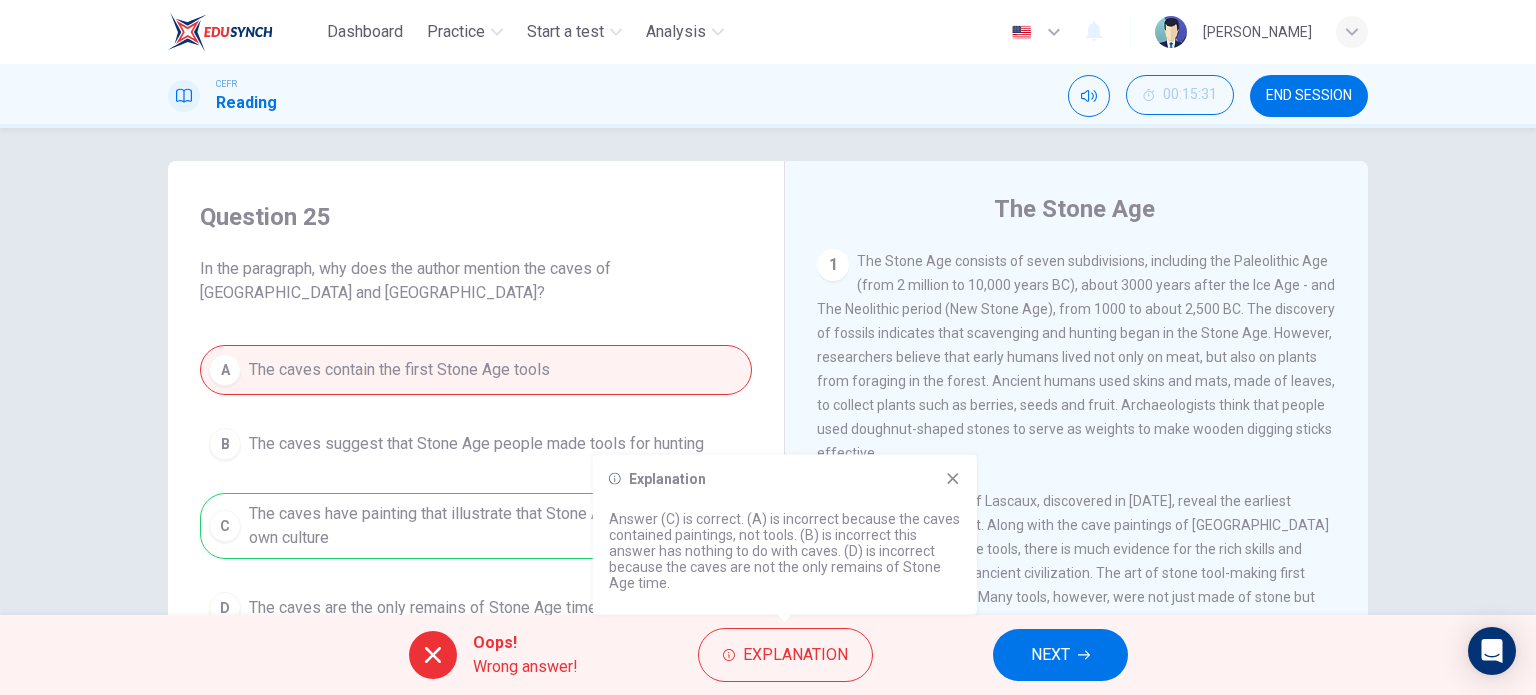 scroll, scrollTop: 0, scrollLeft: 0, axis: both 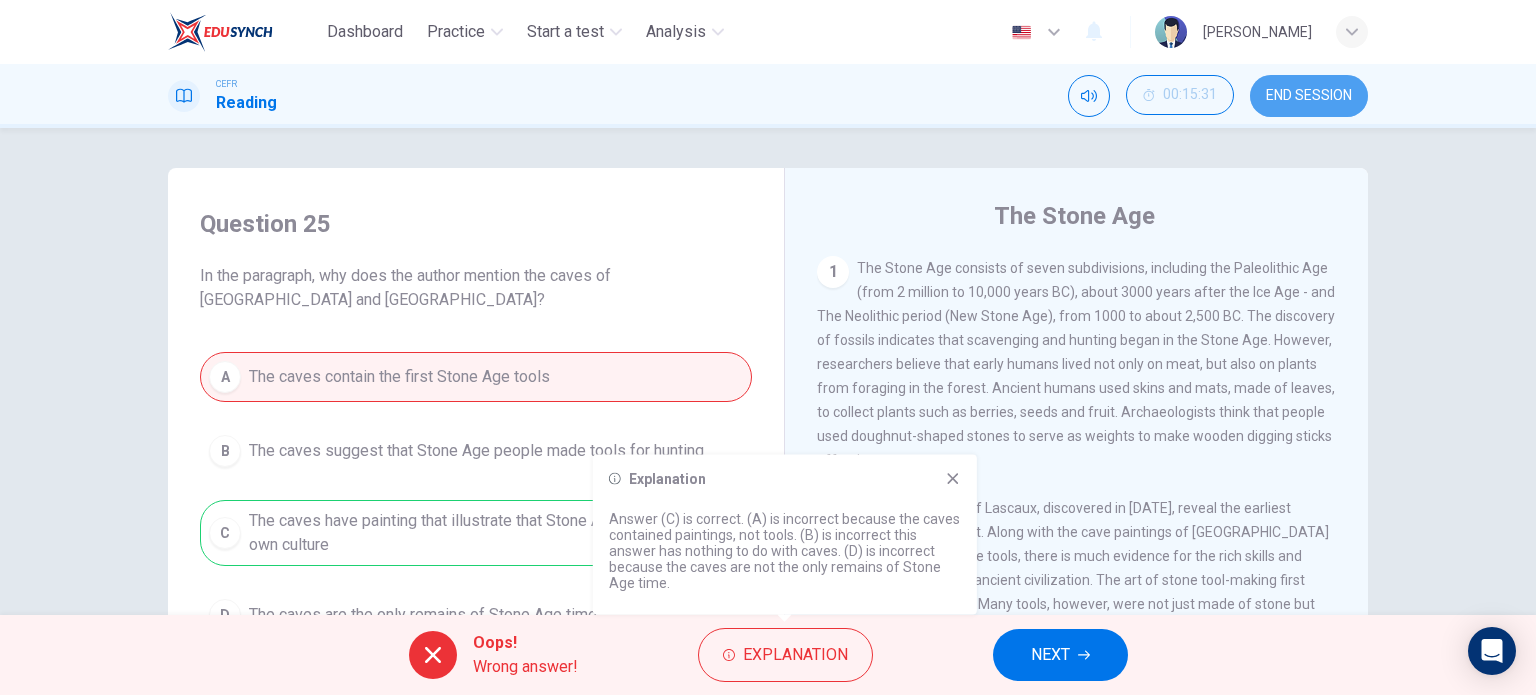 click on "END SESSION" at bounding box center (1309, 96) 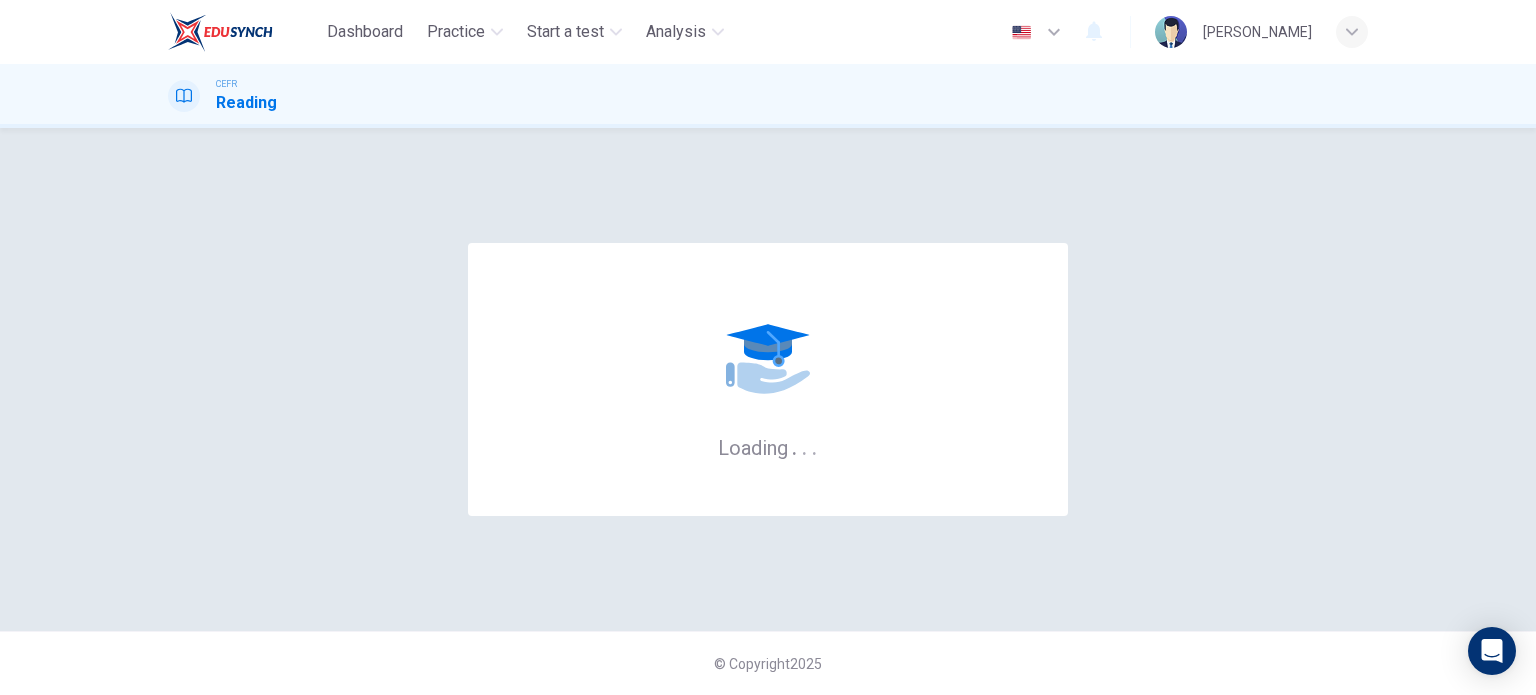 scroll, scrollTop: 0, scrollLeft: 0, axis: both 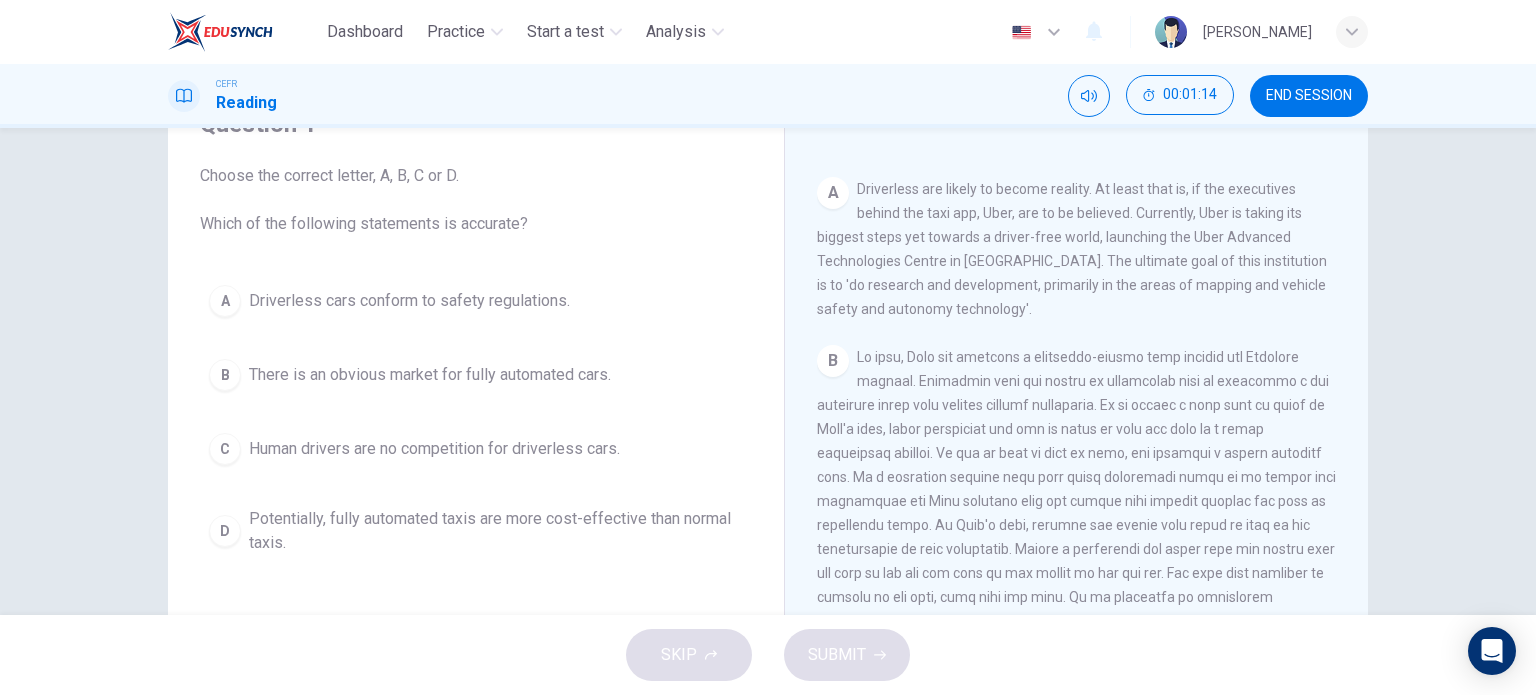 click on "B There is an obvious market for fully automated cars." at bounding box center [476, 375] 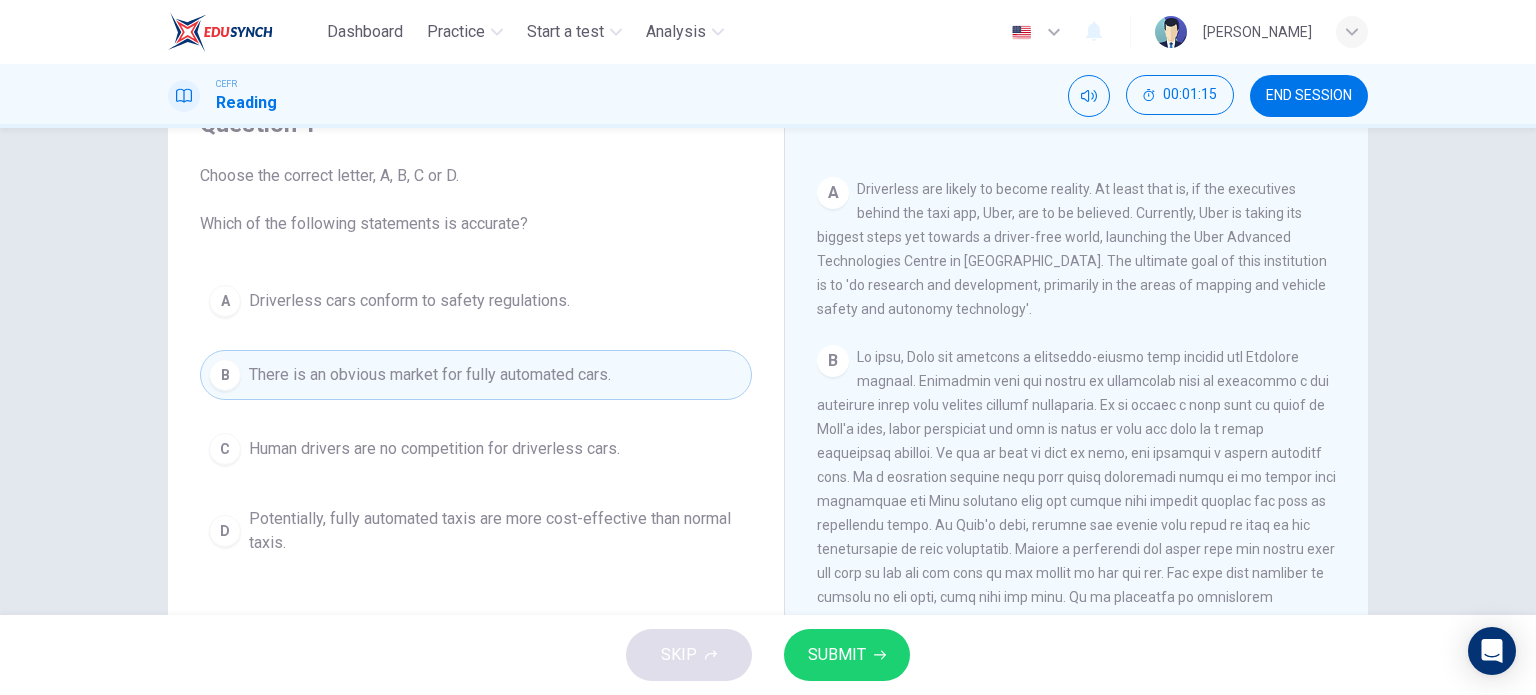 click on "SUBMIT" at bounding box center (837, 655) 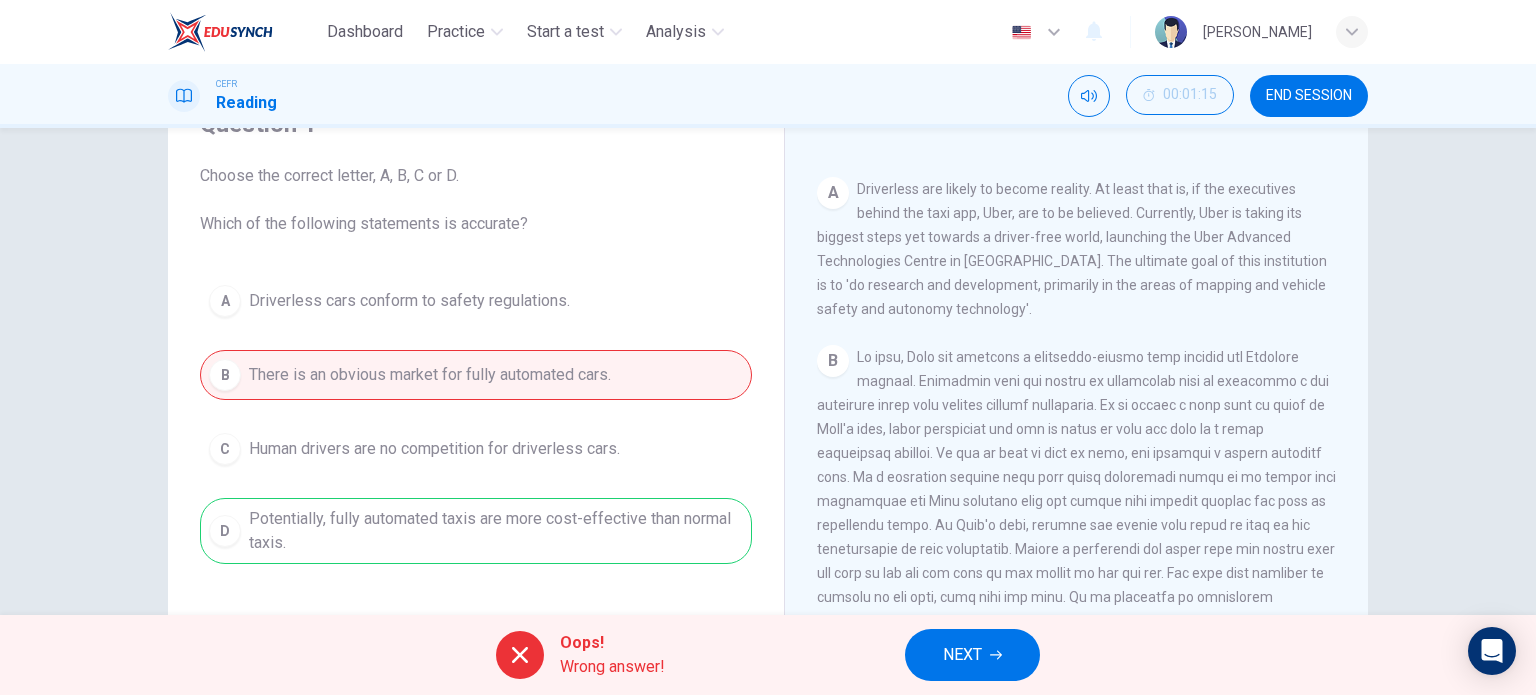 click on "Oops!" at bounding box center [612, 643] 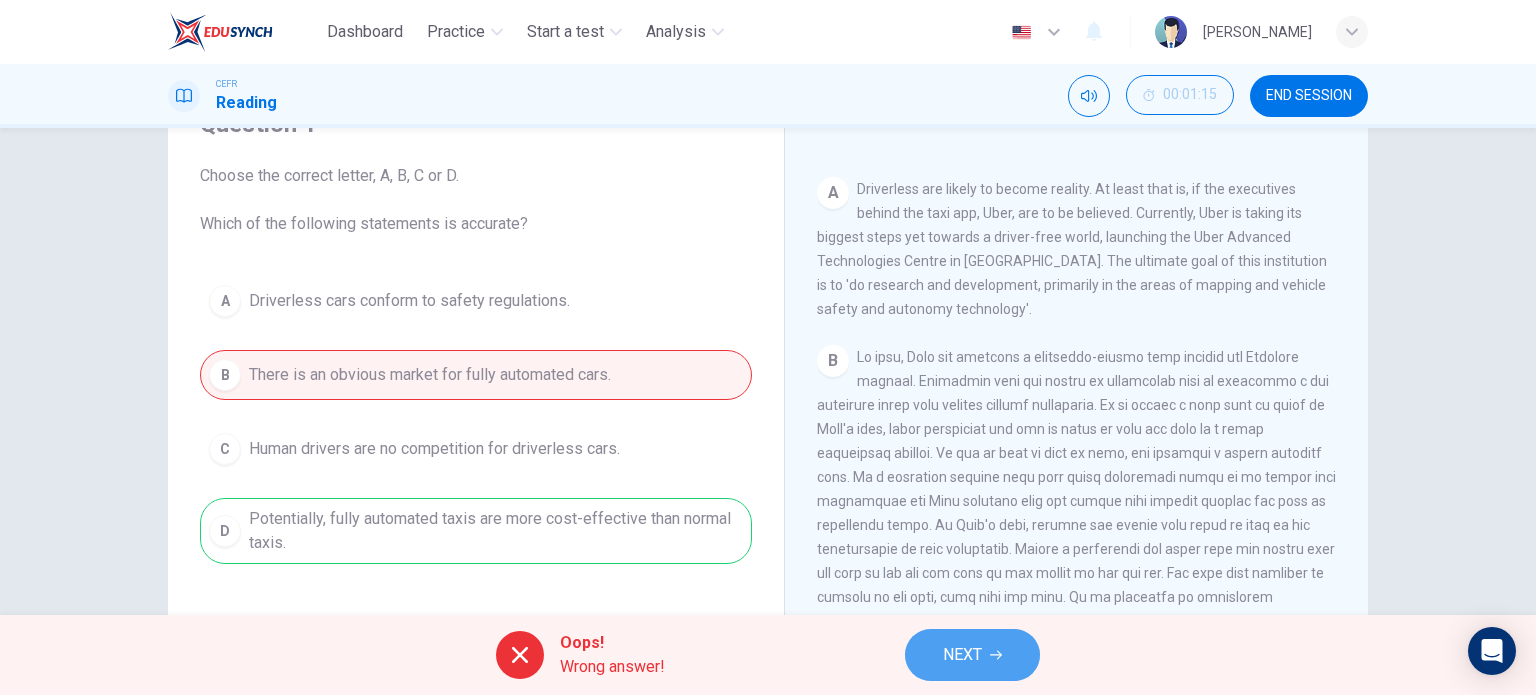 click on "NEXT" at bounding box center (962, 655) 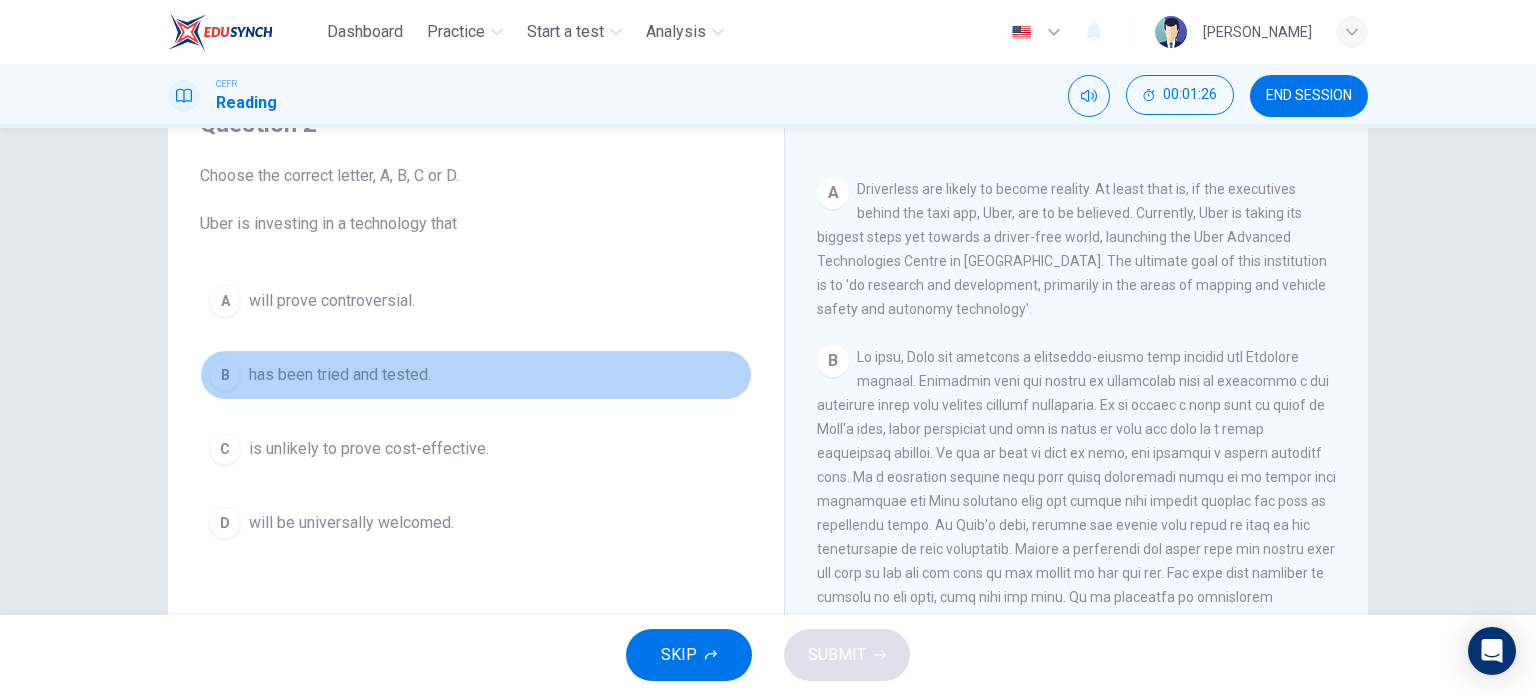 click on "B has been tried and tested." at bounding box center [476, 375] 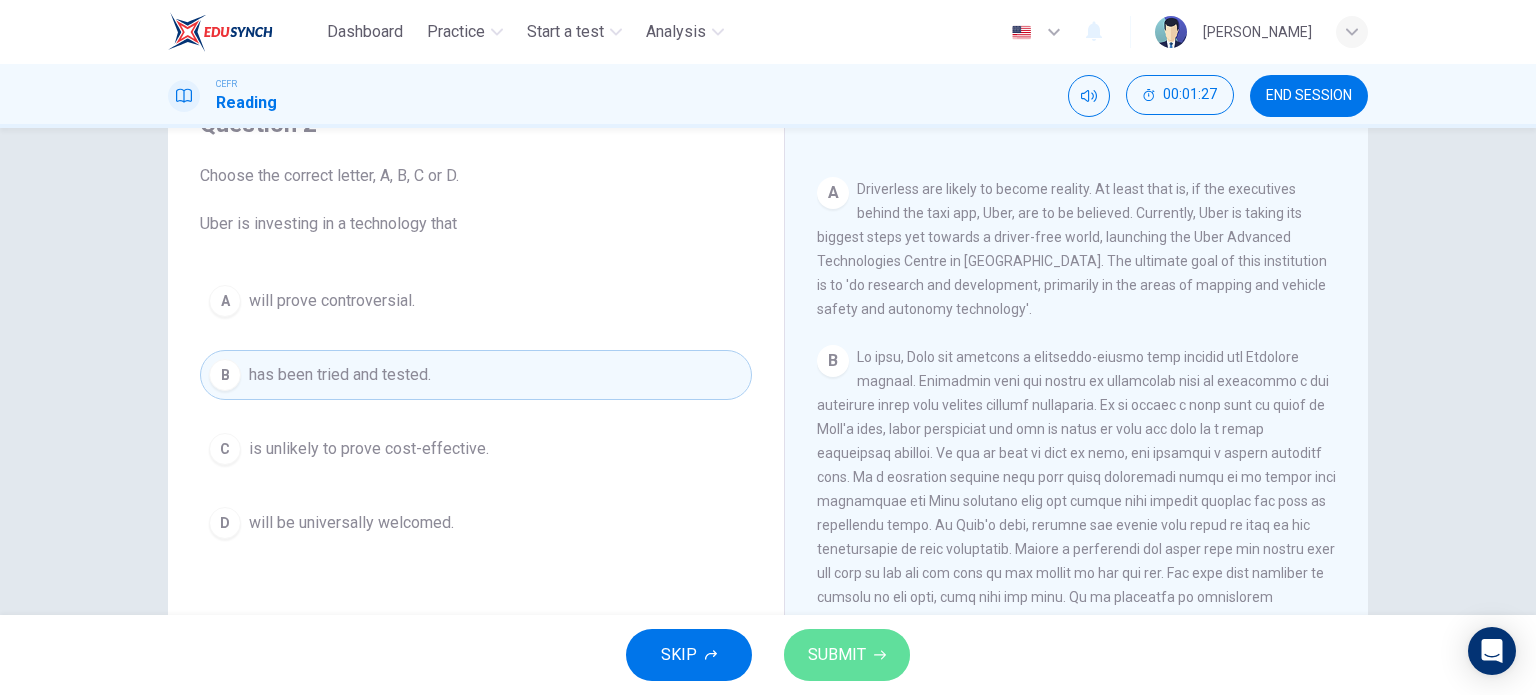 click on "SUBMIT" at bounding box center [847, 655] 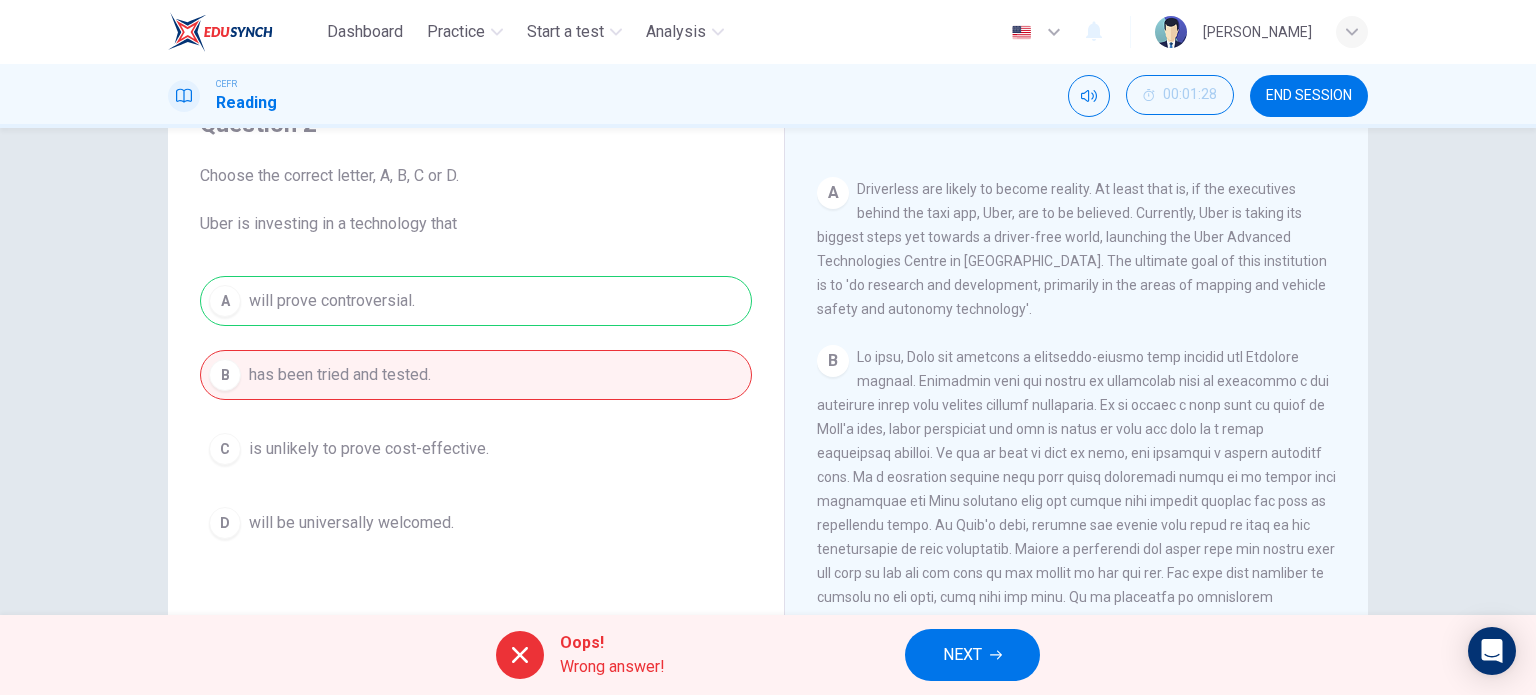 click on "Oops!" at bounding box center [612, 643] 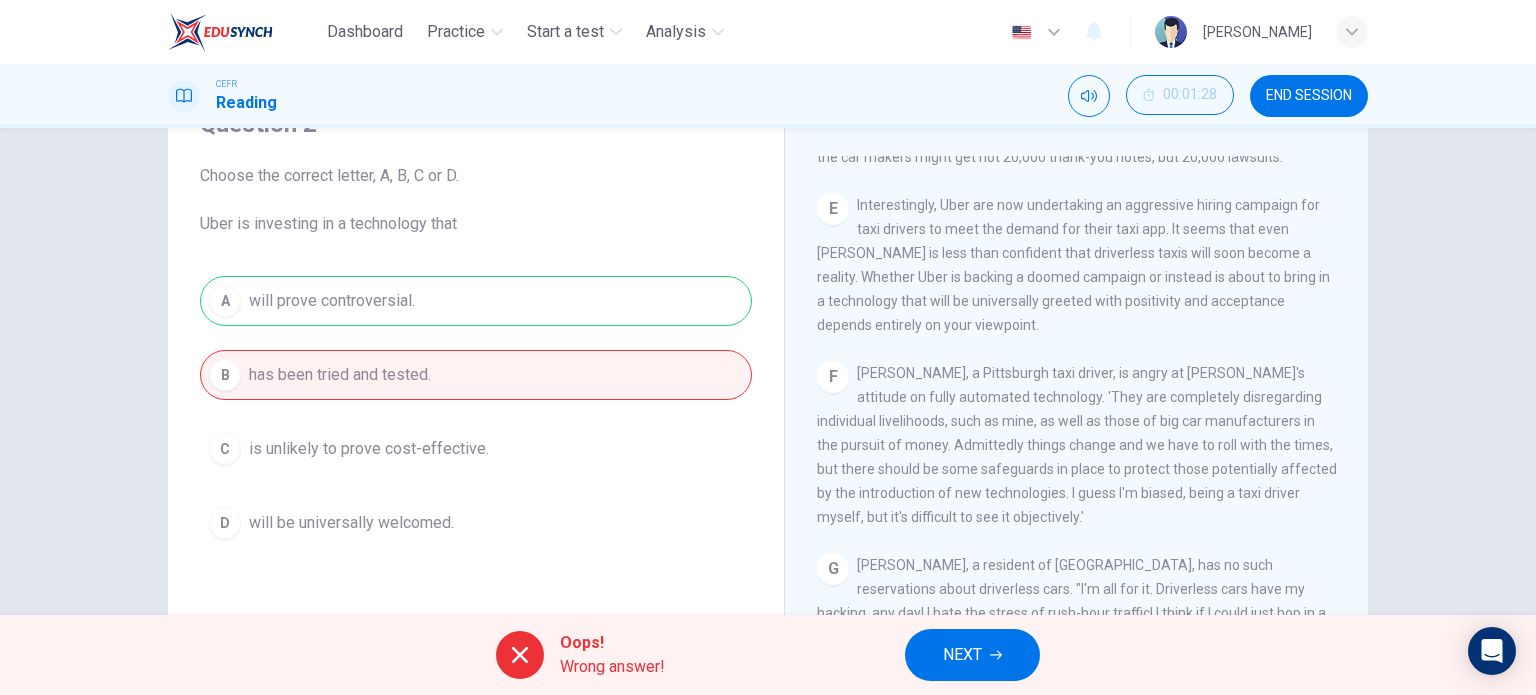 scroll, scrollTop: 1400, scrollLeft: 0, axis: vertical 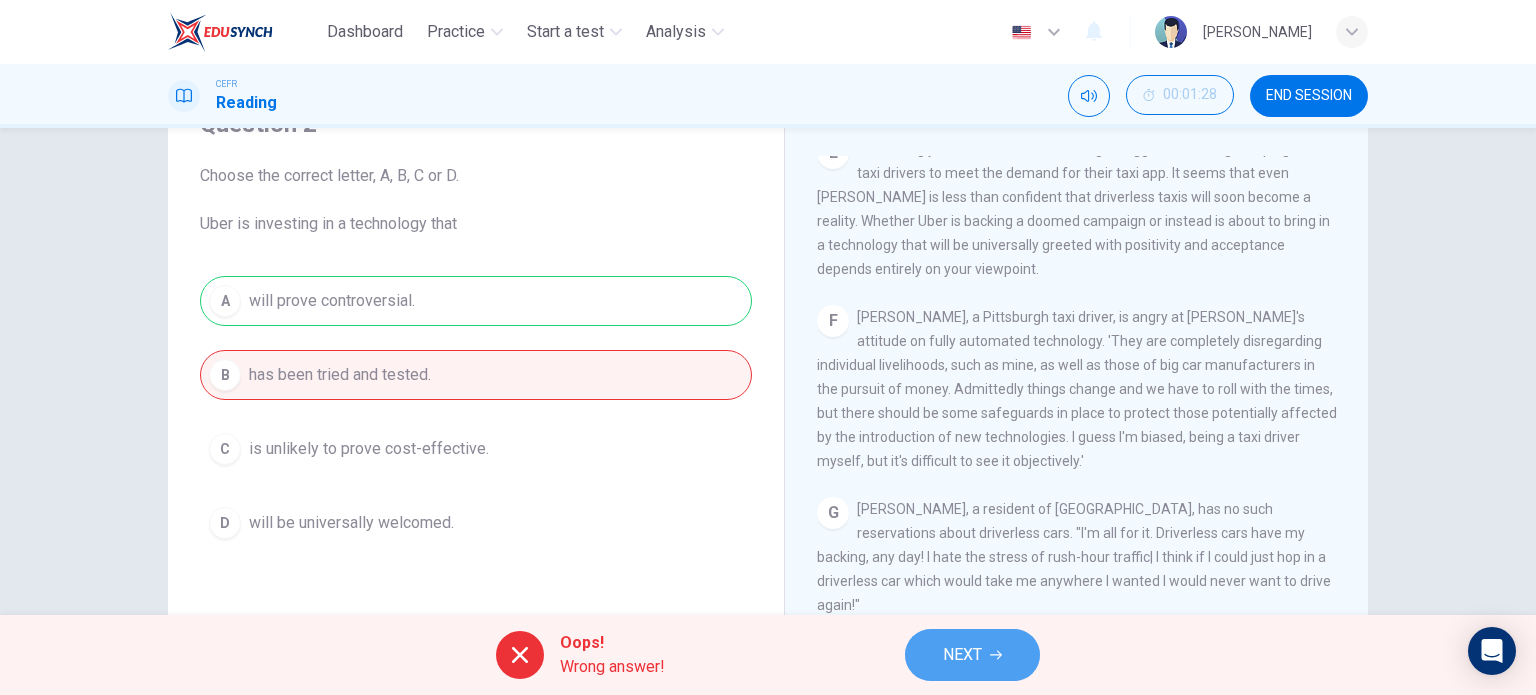 click on "NEXT" at bounding box center (962, 655) 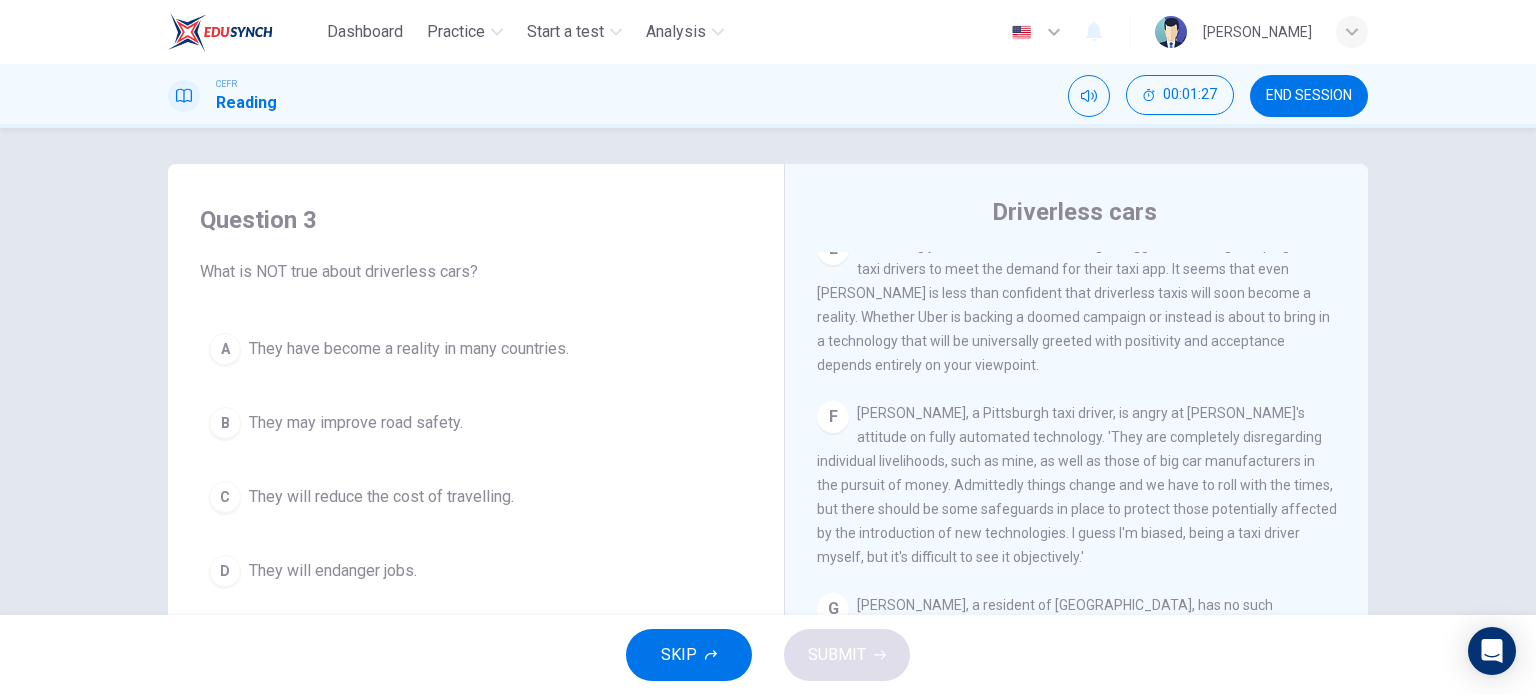 scroll, scrollTop: 0, scrollLeft: 0, axis: both 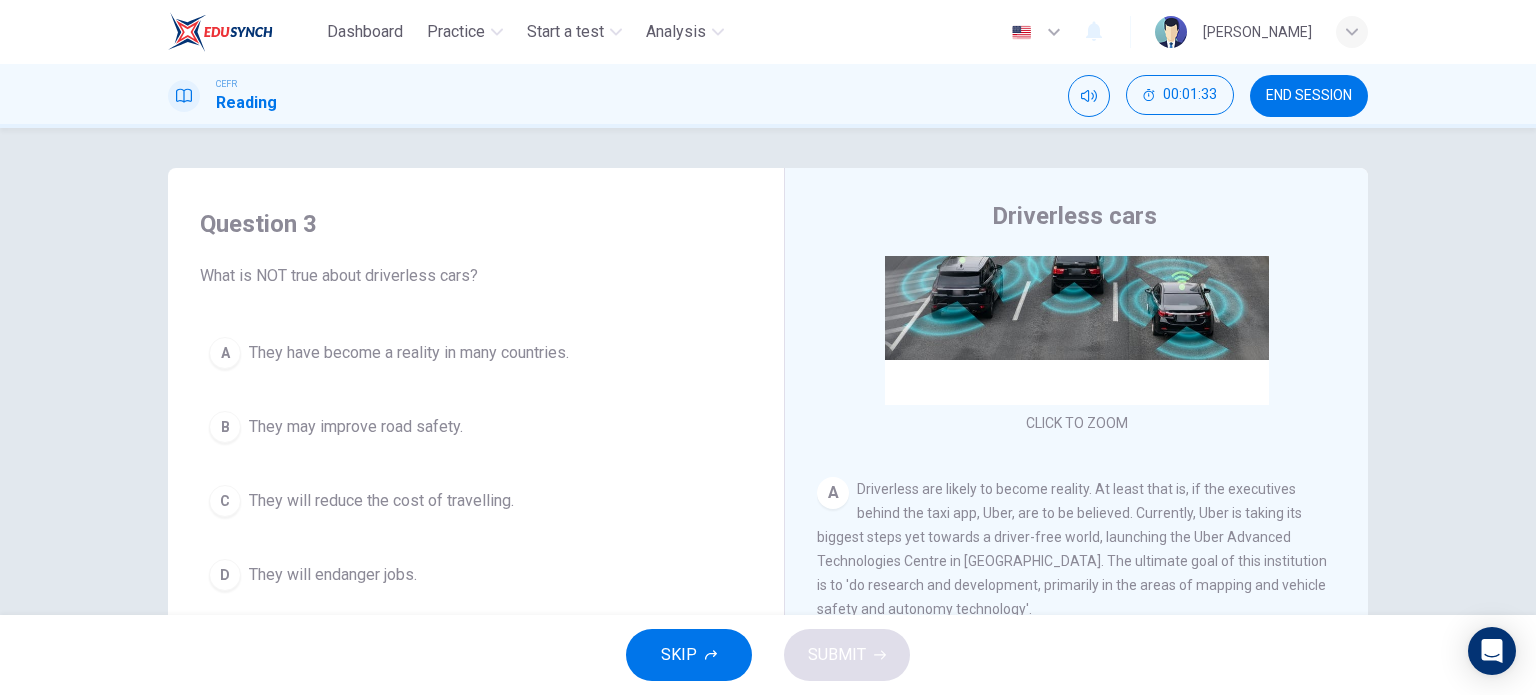 click on "They have become a reality in many countries." at bounding box center (409, 353) 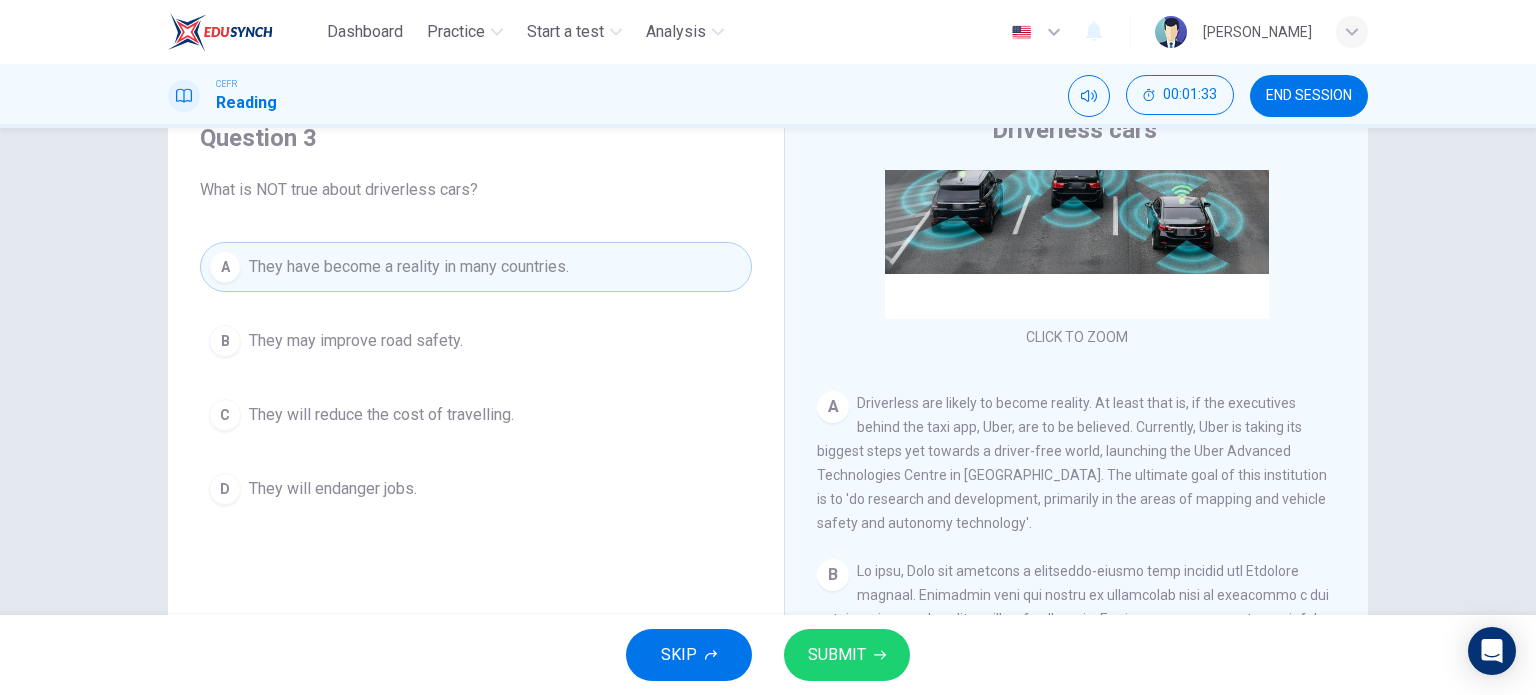 scroll, scrollTop: 100, scrollLeft: 0, axis: vertical 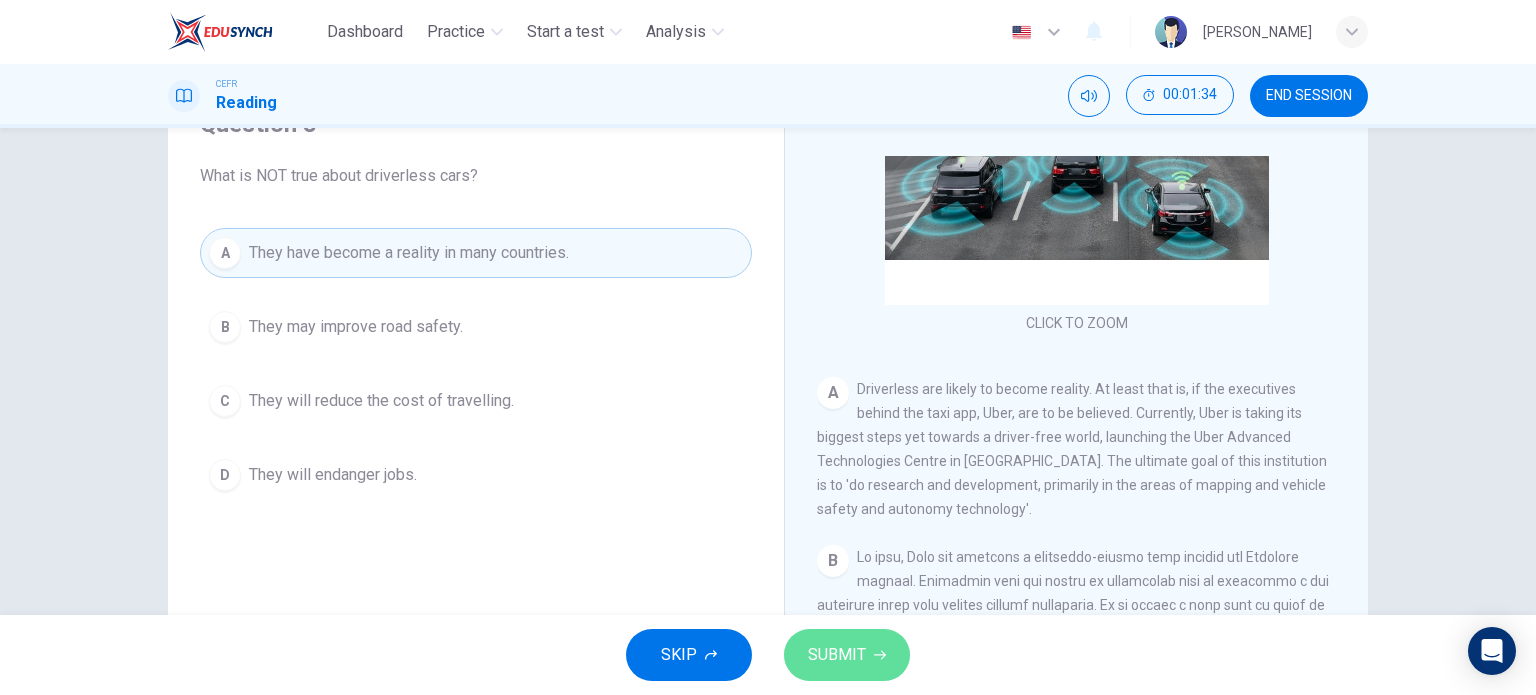 click on "SUBMIT" at bounding box center [837, 655] 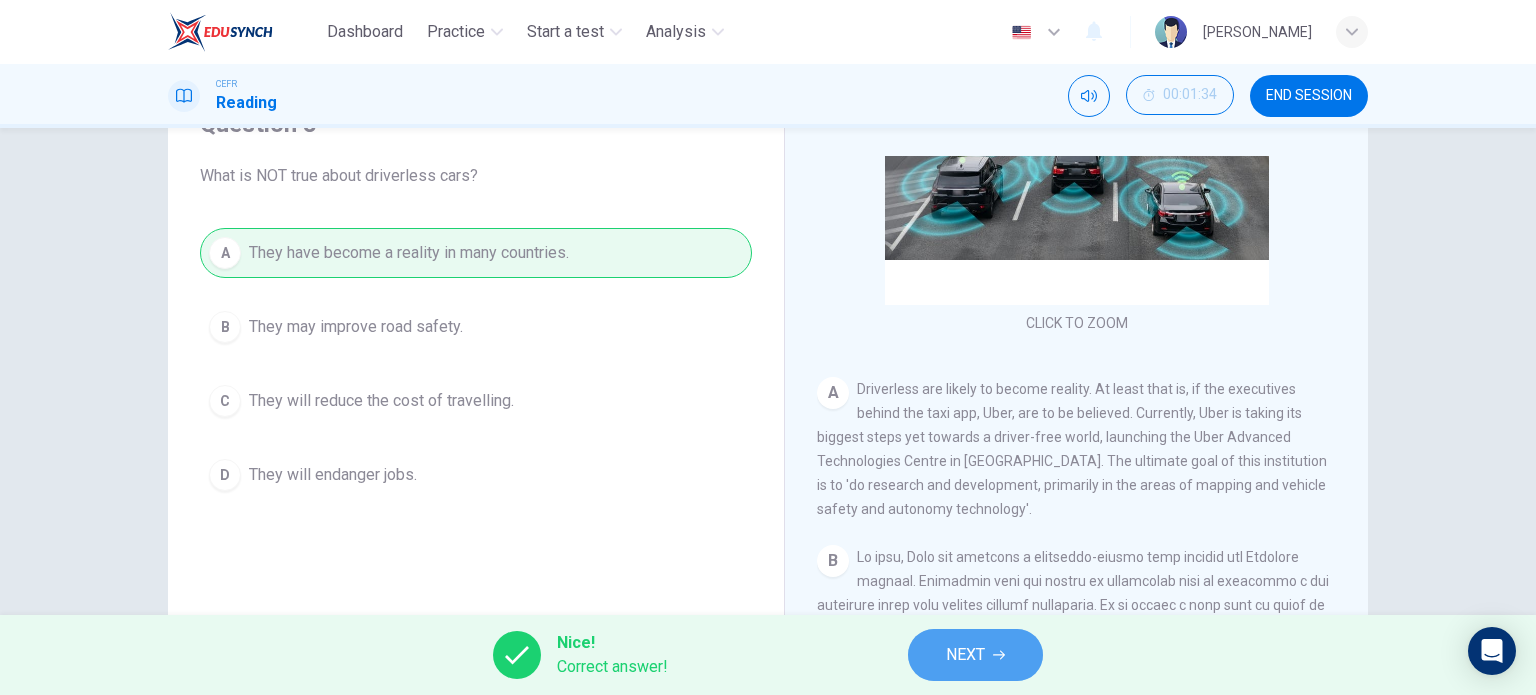 click on "NEXT" at bounding box center [975, 655] 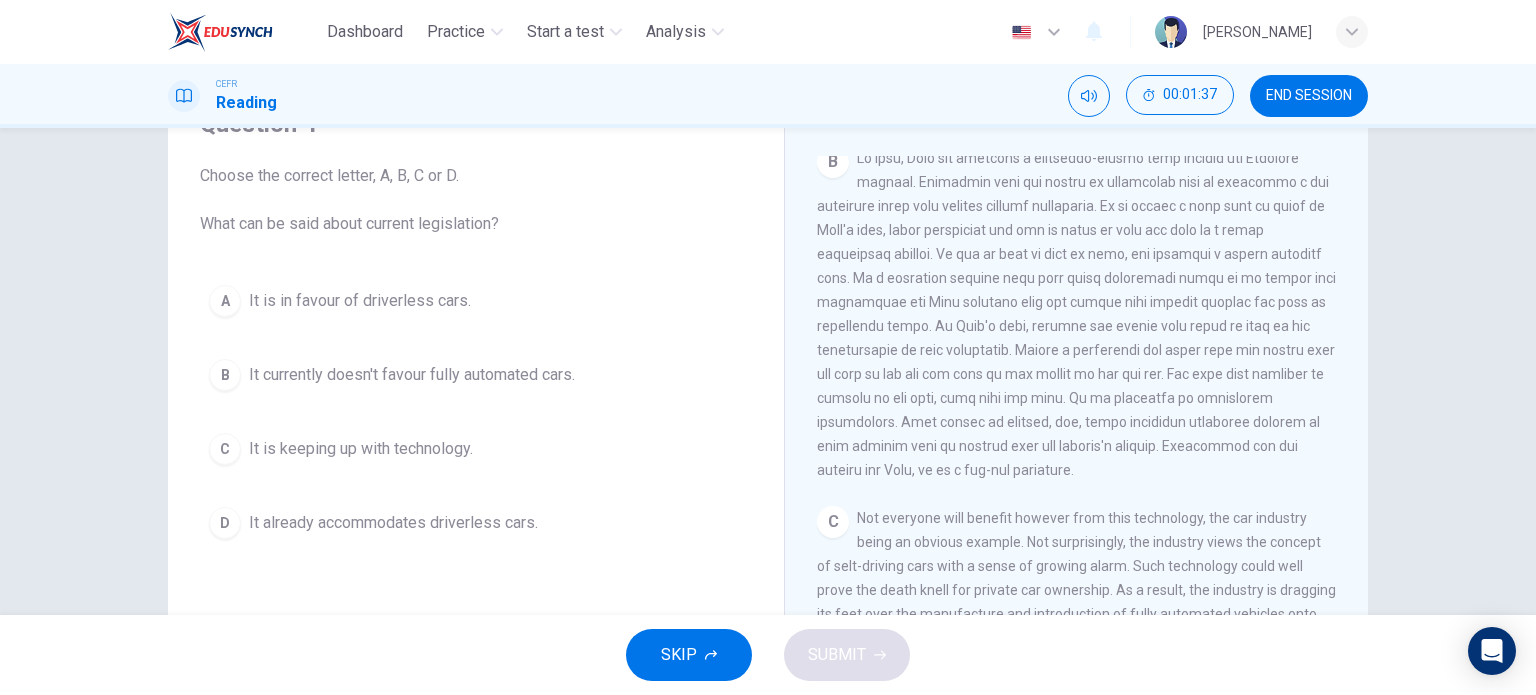 scroll, scrollTop: 600, scrollLeft: 0, axis: vertical 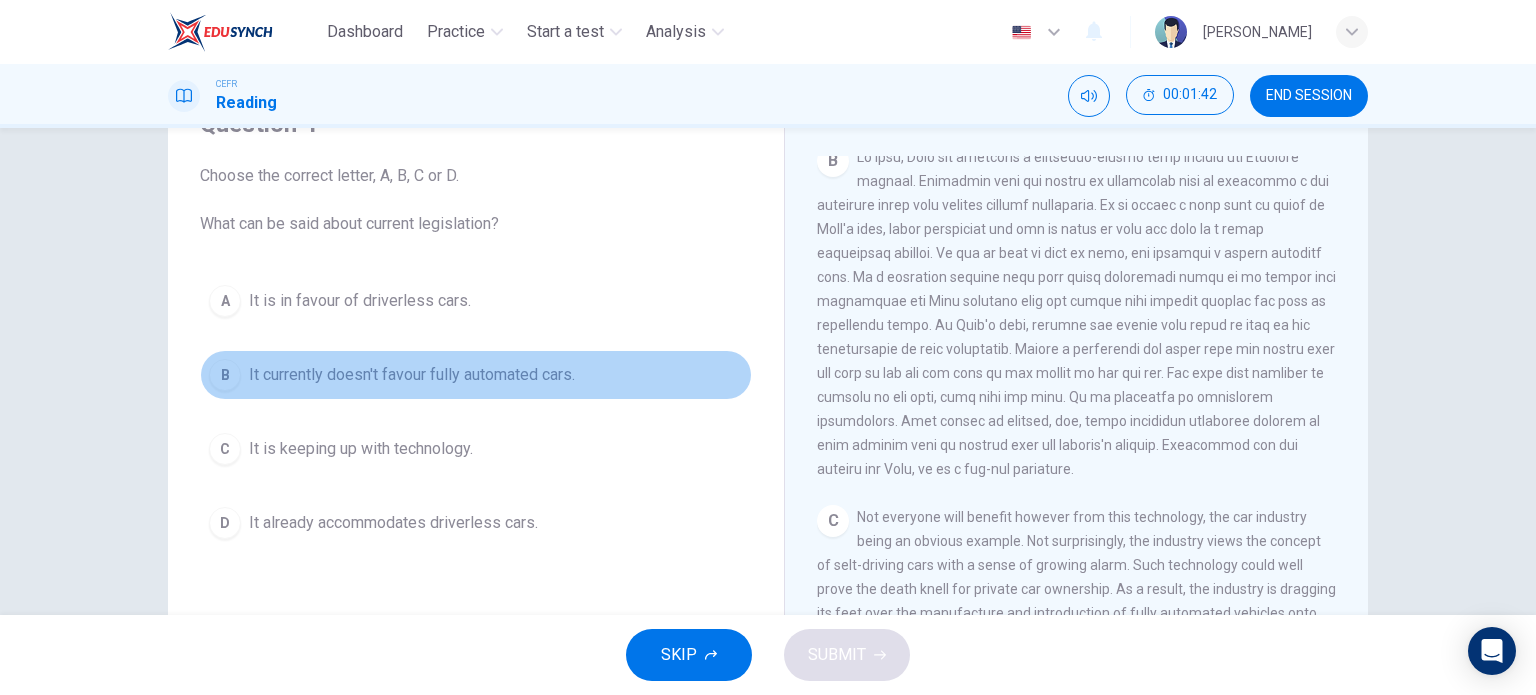click on "B It currently doesn't favour fully automated cars." at bounding box center (476, 375) 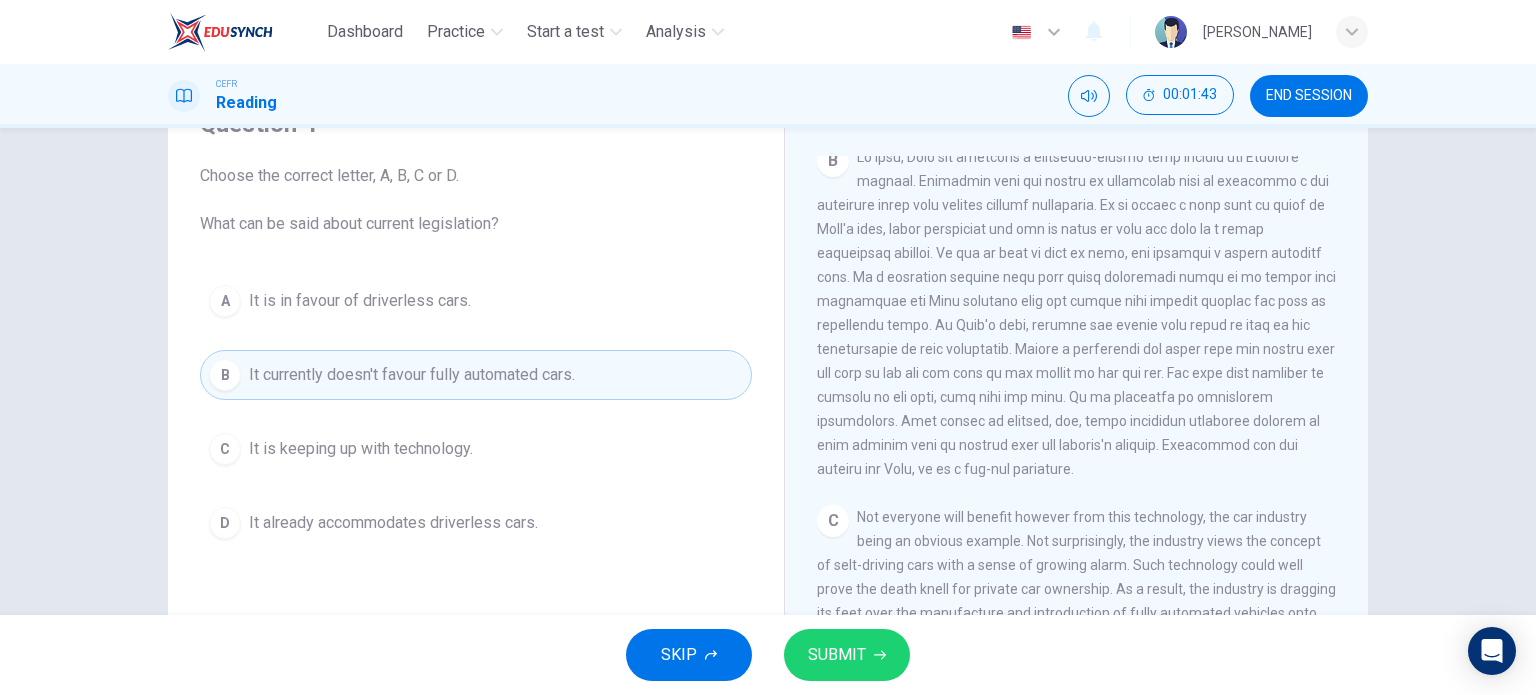click on "SUBMIT" at bounding box center (847, 655) 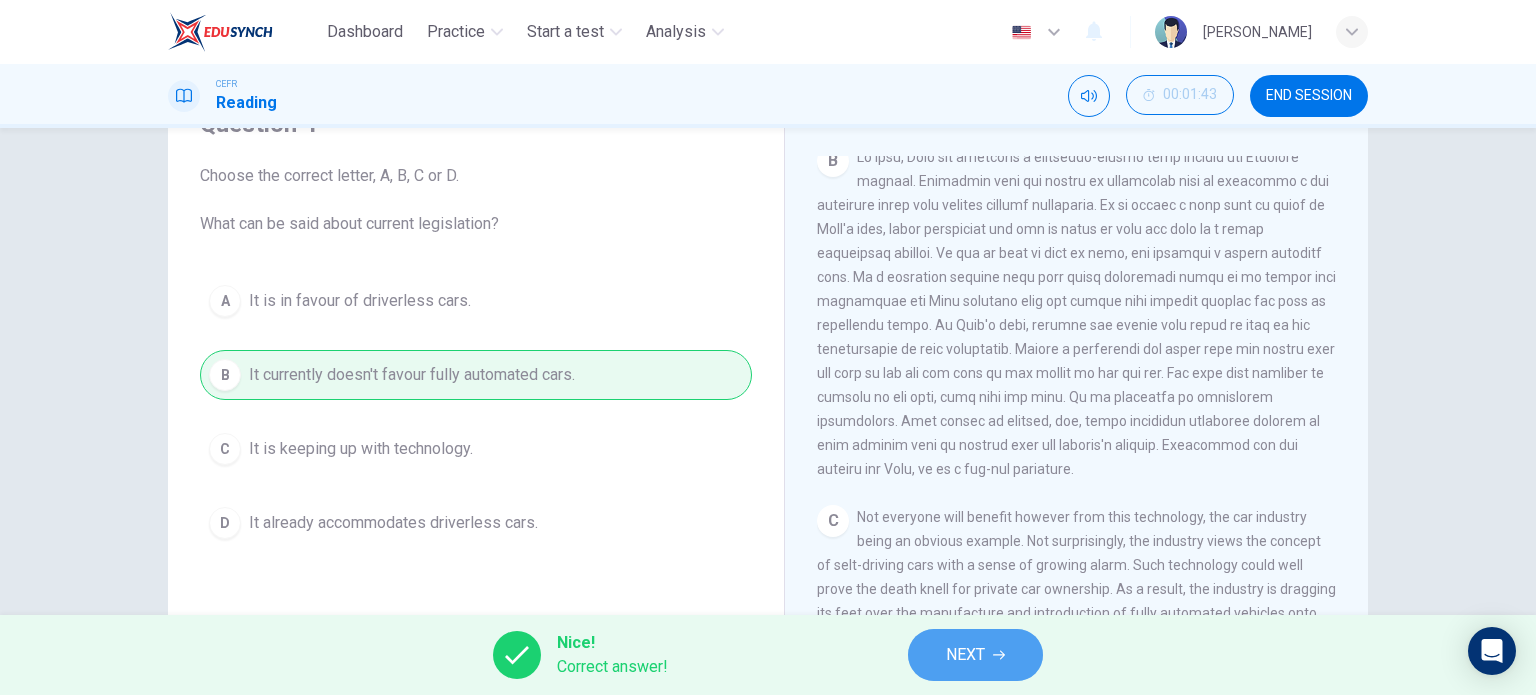 click on "NEXT" at bounding box center (975, 655) 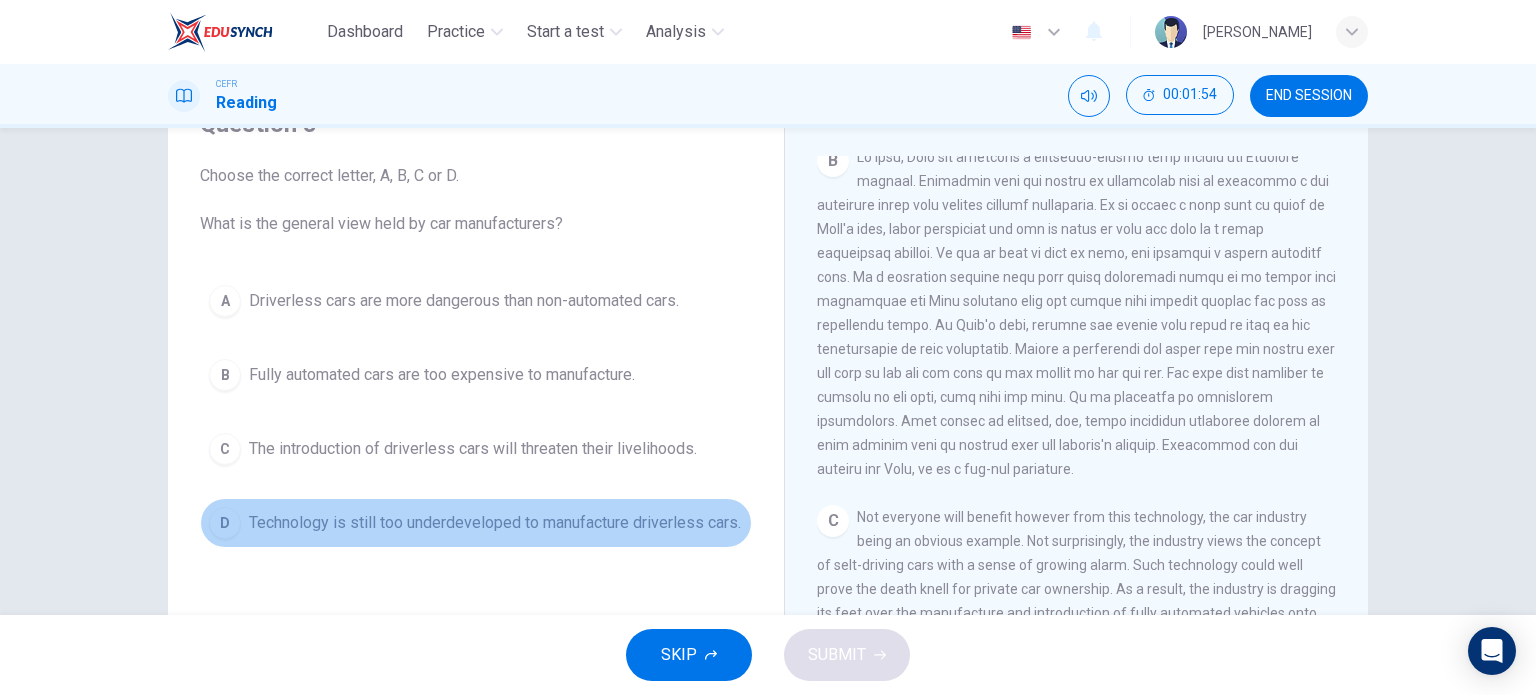 click on "Technology is still too underdeveloped to manufacture driverless cars." at bounding box center (495, 523) 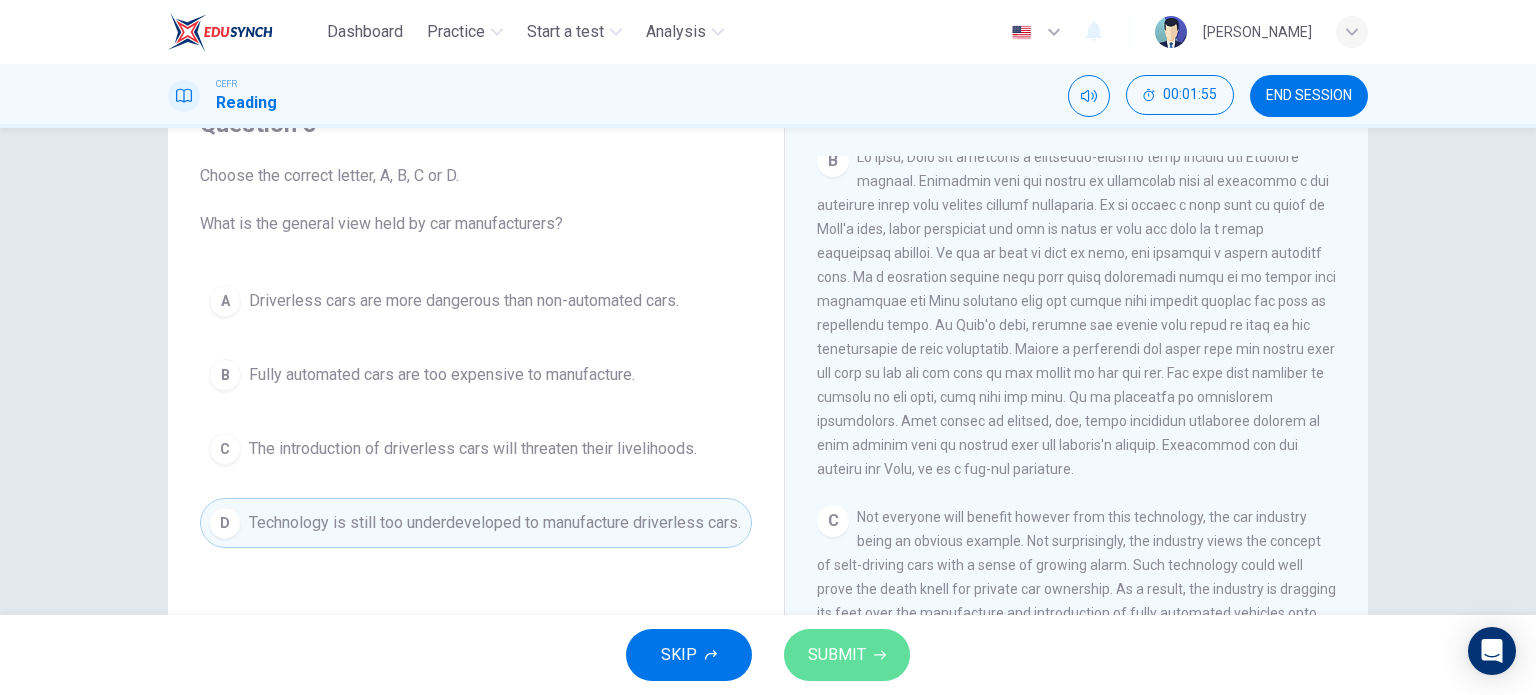 click on "SUBMIT" at bounding box center (837, 655) 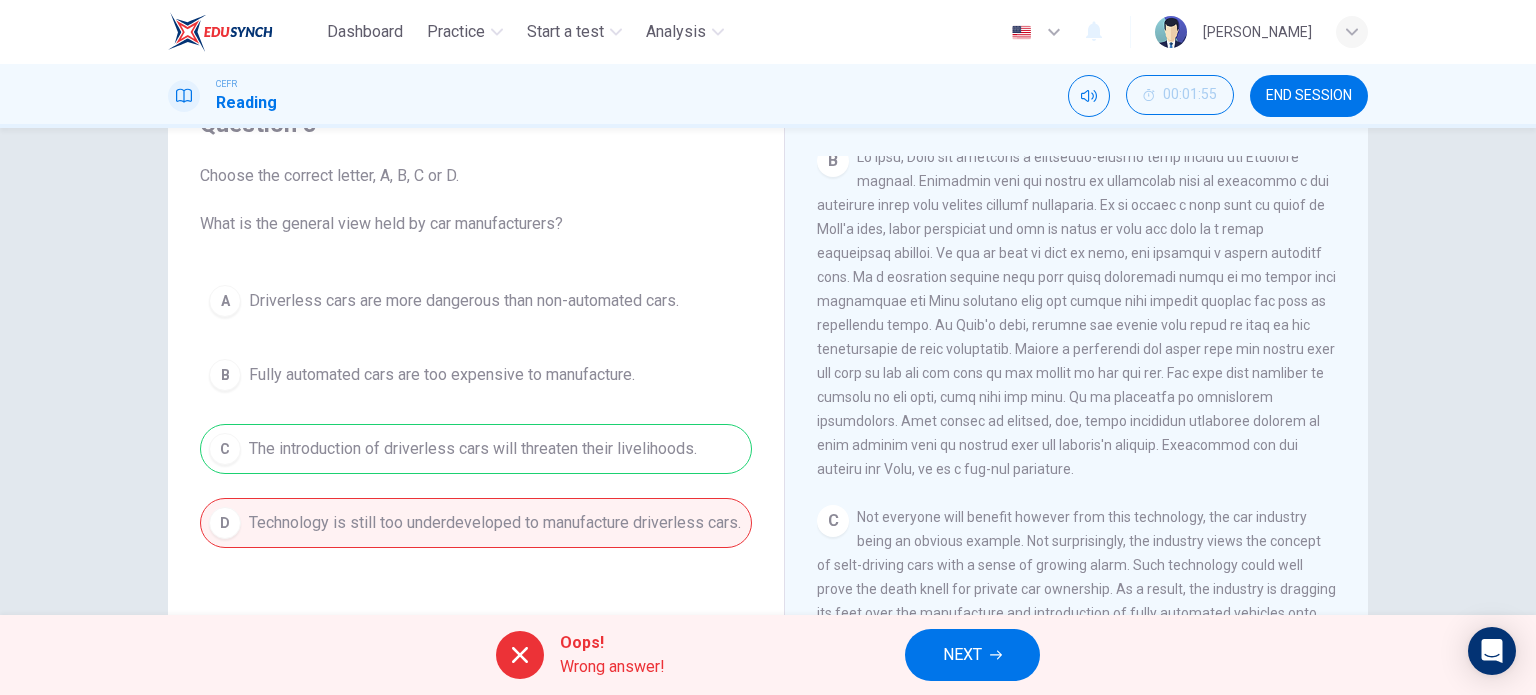 click on "Oops! Wrong answer! NEXT" at bounding box center [768, 655] 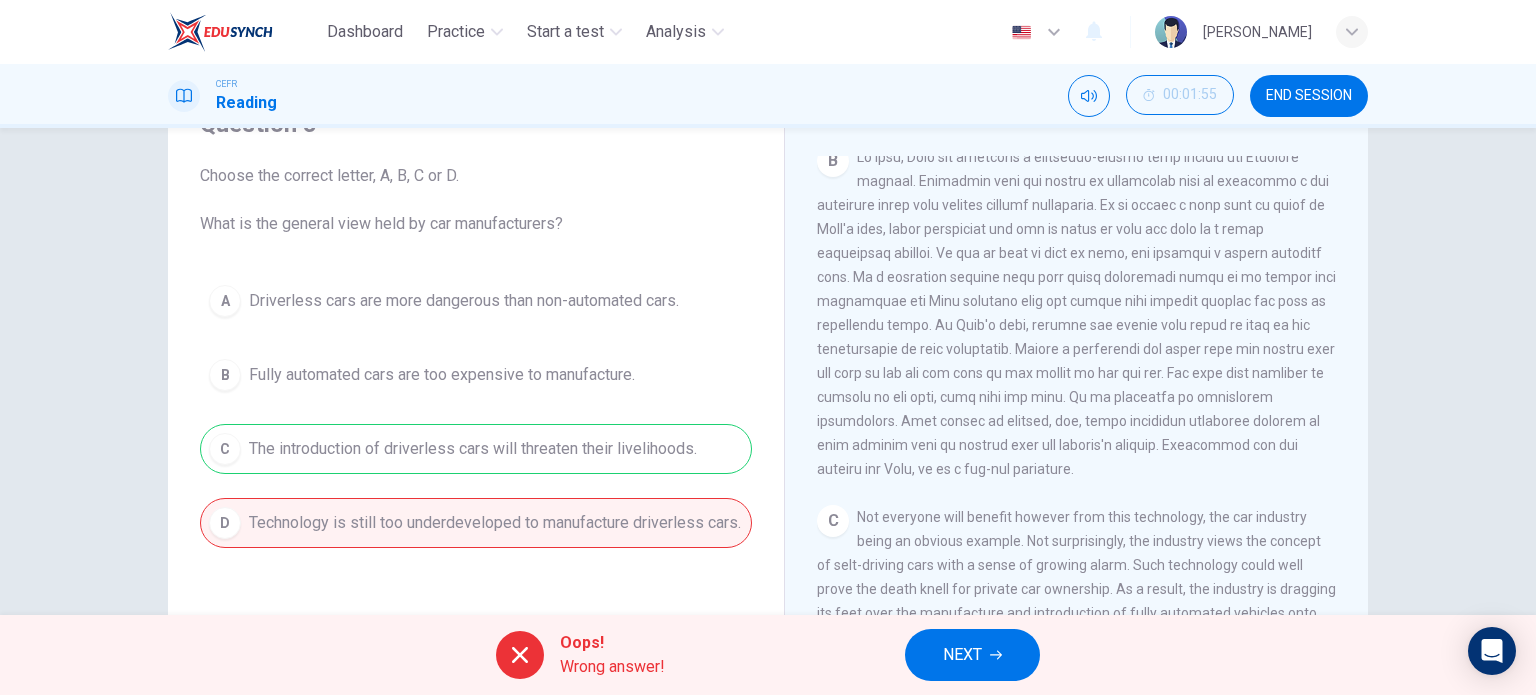 click on "NEXT" at bounding box center (972, 655) 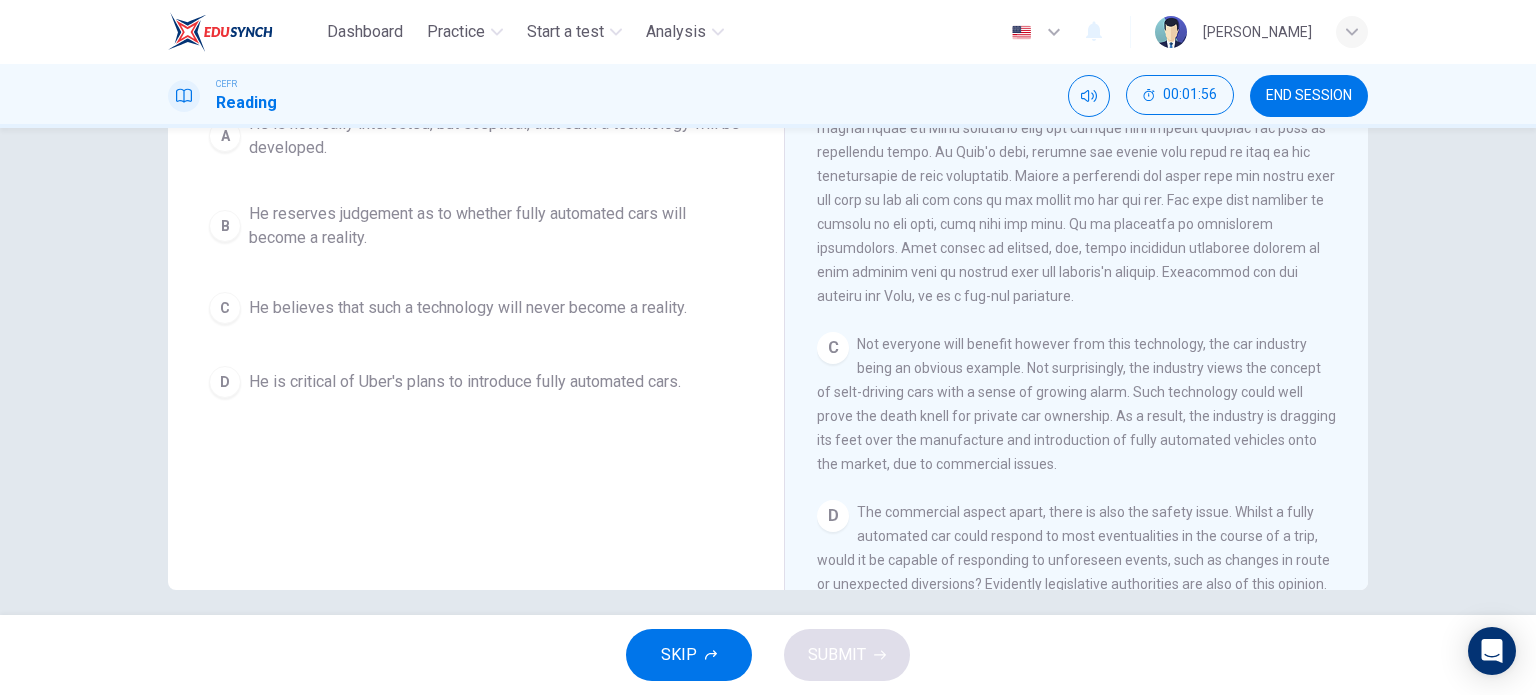 scroll, scrollTop: 288, scrollLeft: 0, axis: vertical 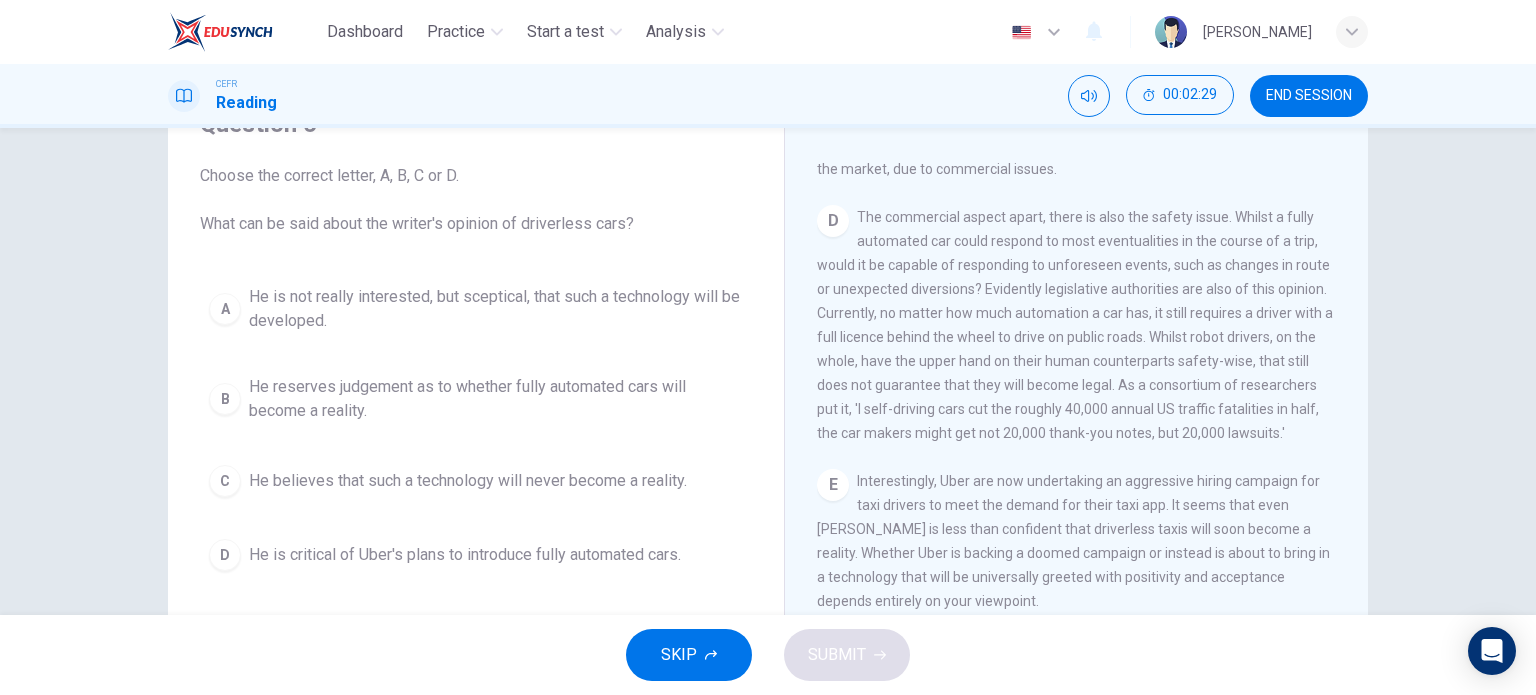 drag, startPoint x: 1072, startPoint y: 235, endPoint x: 1125, endPoint y: 331, distance: 109.65856 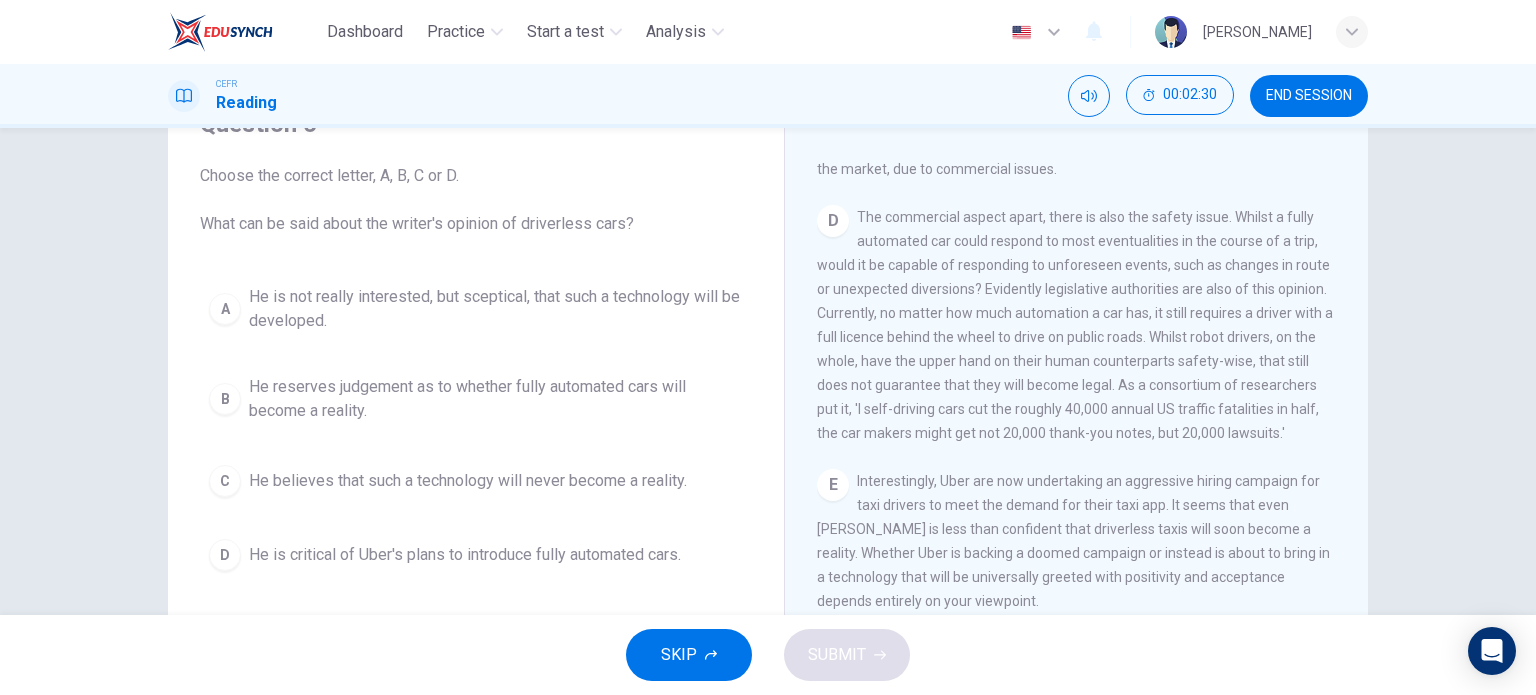 scroll, scrollTop: 1468, scrollLeft: 0, axis: vertical 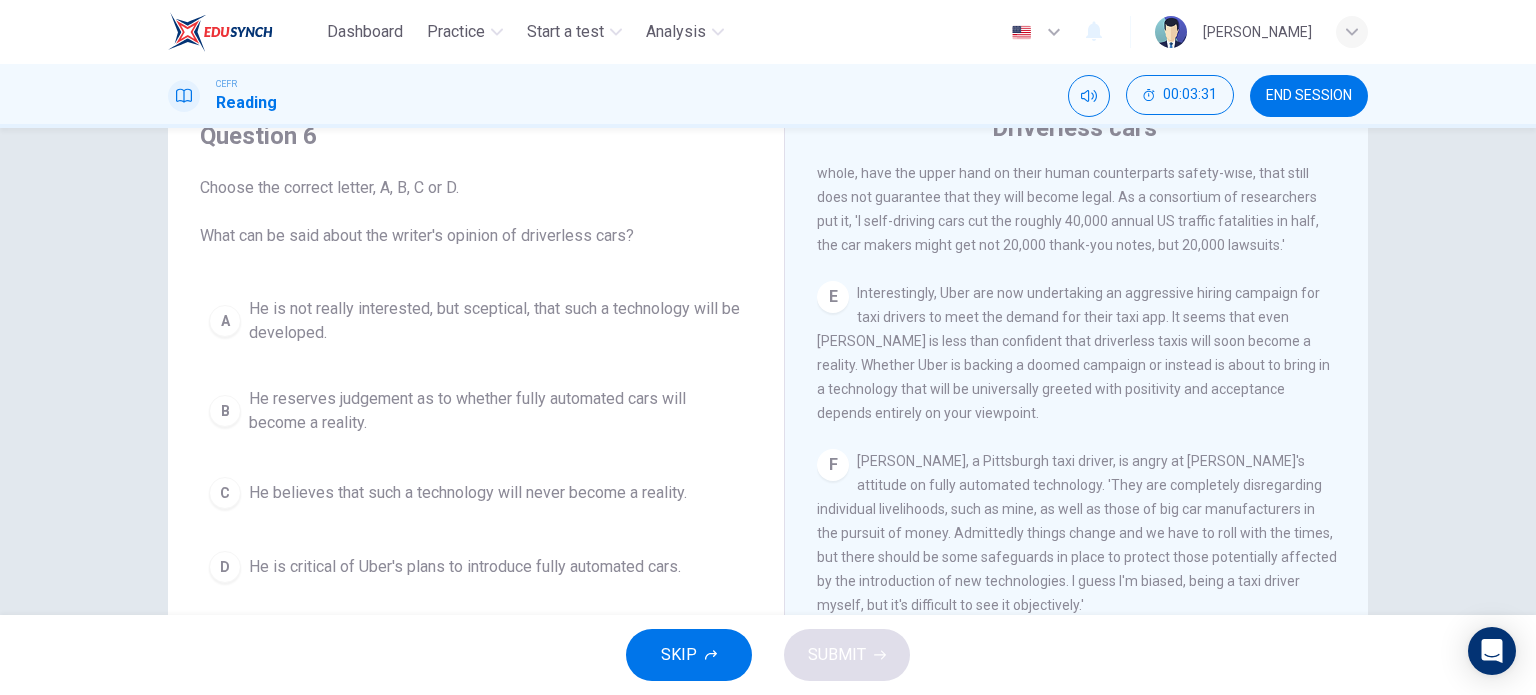 drag, startPoint x: 912, startPoint y: 320, endPoint x: 1009, endPoint y: 385, distance: 116.76472 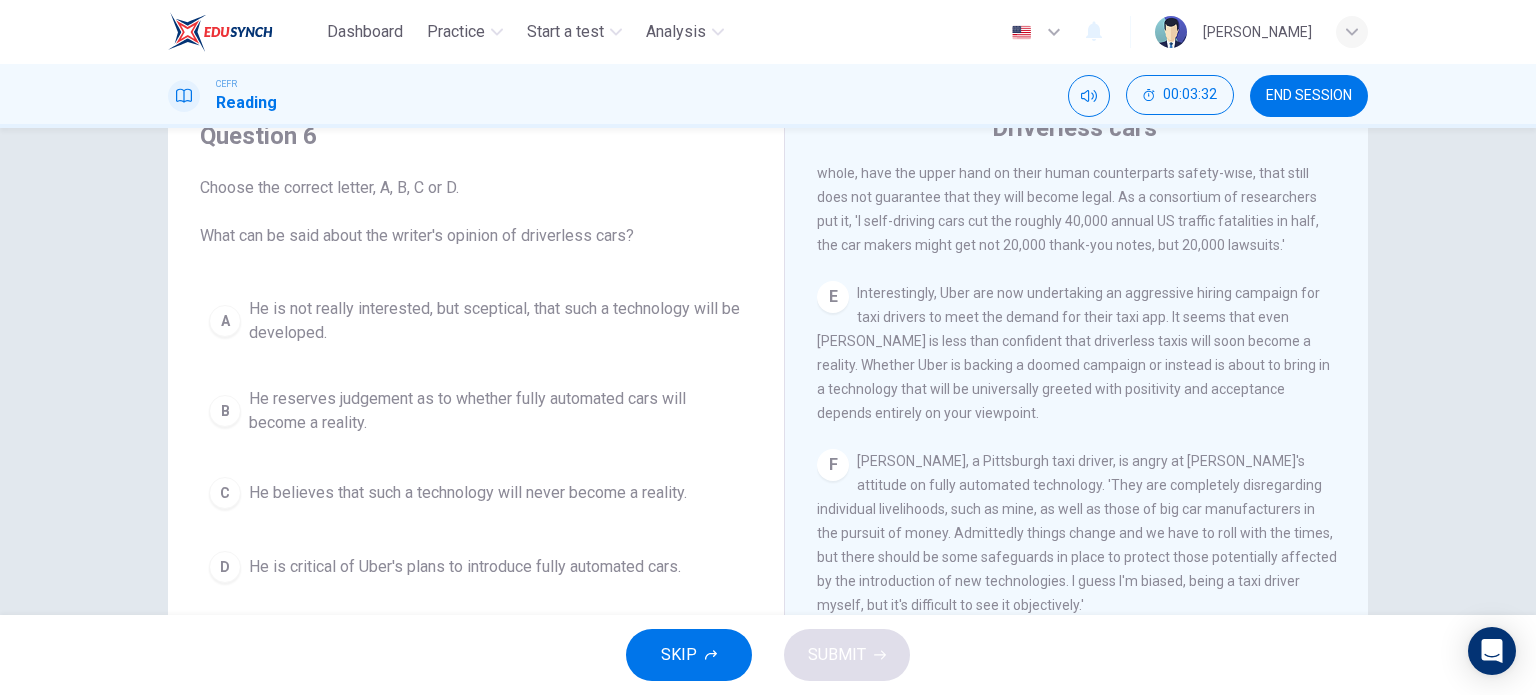 click on "E Interestingly, Uber are now undertaking an aggressive hiring campaign for taxi drivers to meet the demand for their taxi app. It seems that even [PERSON_NAME] is less than confident that driverless taxis will soon become a reality. Whether Uber is backing a doomed campaign or instead is about to bring in a technology that will be universally greeted with positivity and acceptance depends entirely on your viewpoint." at bounding box center [1077, 353] 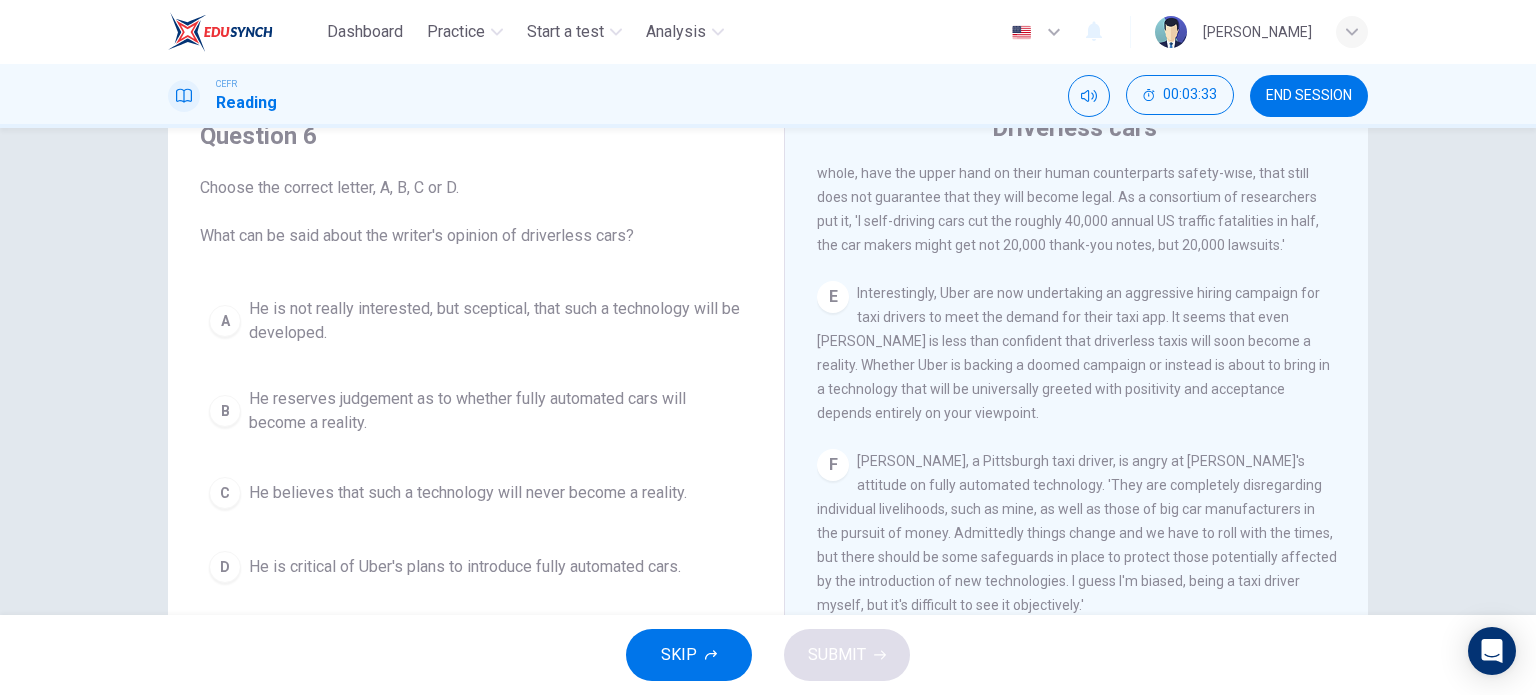 click on "Interestingly, Uber are now undertaking an aggressive hiring campaign for taxi drivers to meet the demand for their taxi app. It seems that even [PERSON_NAME] is less than confident that driverless taxis will soon become a reality. Whether Uber is backing a doomed campaign or instead is about to bring in a technology that will be universally greeted with positivity and acceptance depends entirely on your viewpoint." at bounding box center [1073, 353] 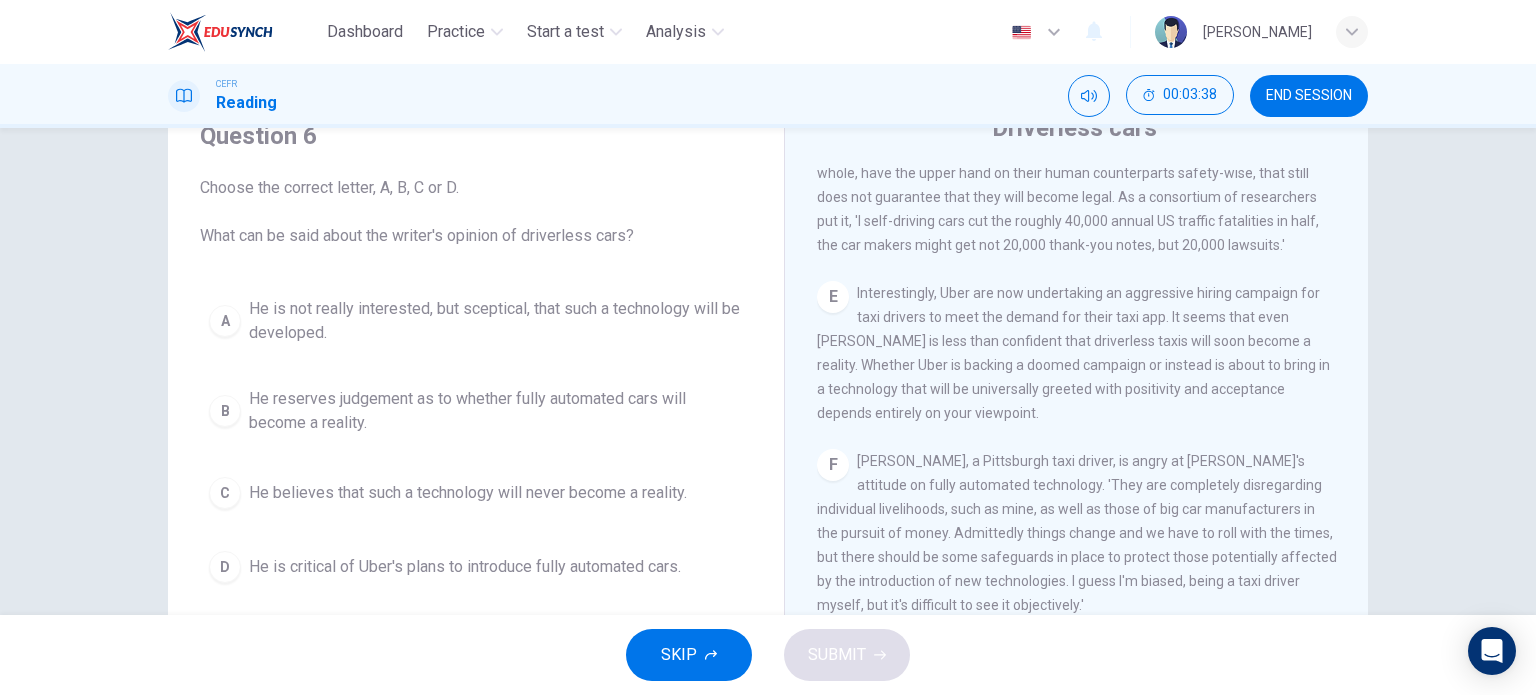 click on "He reserves judgement as to whether fully automated cars will become a reality." at bounding box center (496, 411) 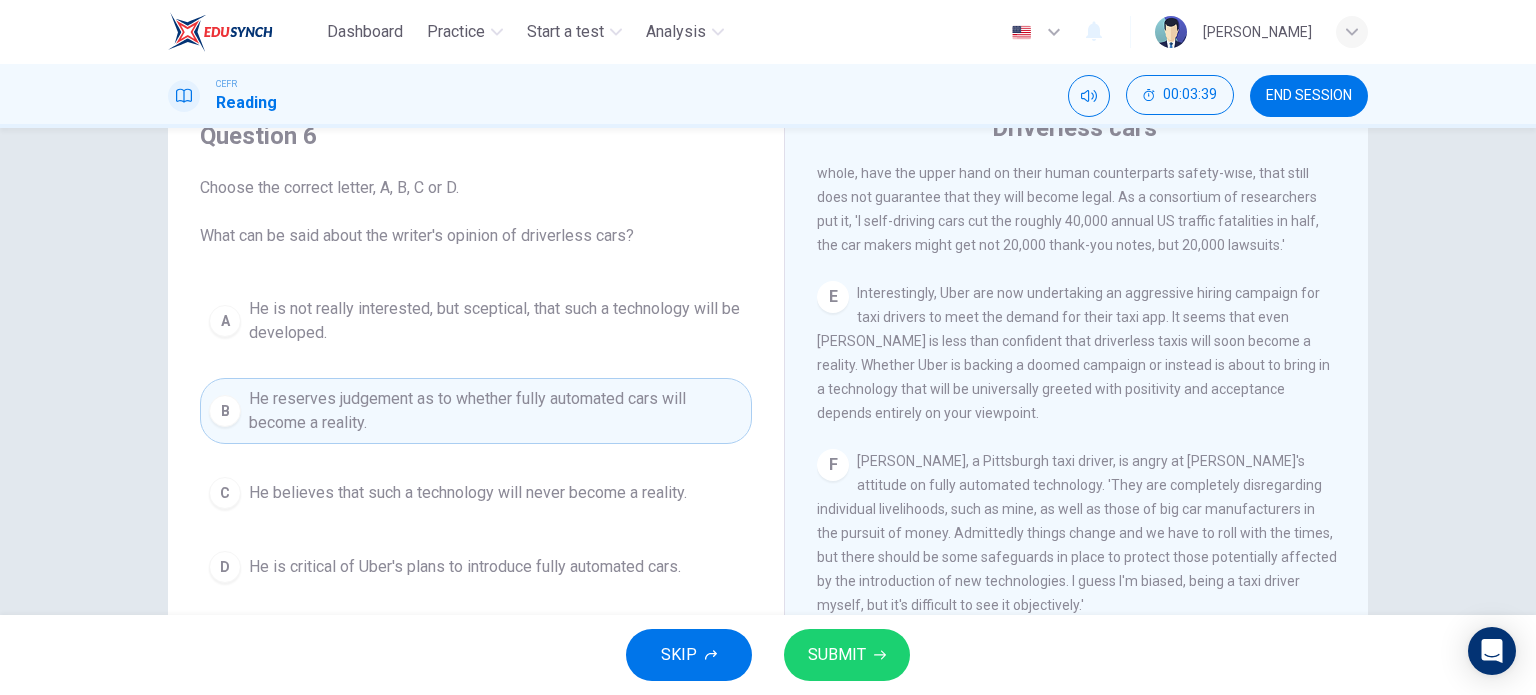 click on "SUBMIT" at bounding box center (837, 655) 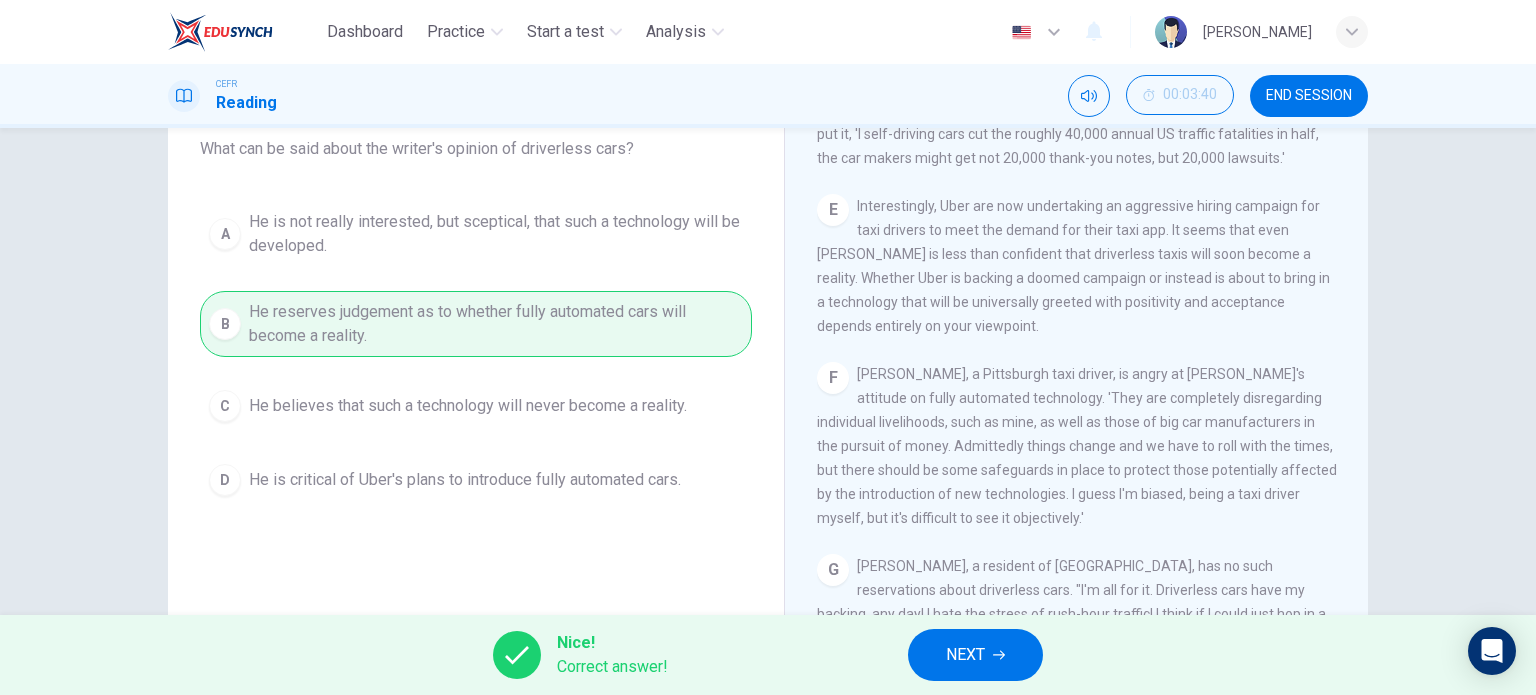 scroll, scrollTop: 188, scrollLeft: 0, axis: vertical 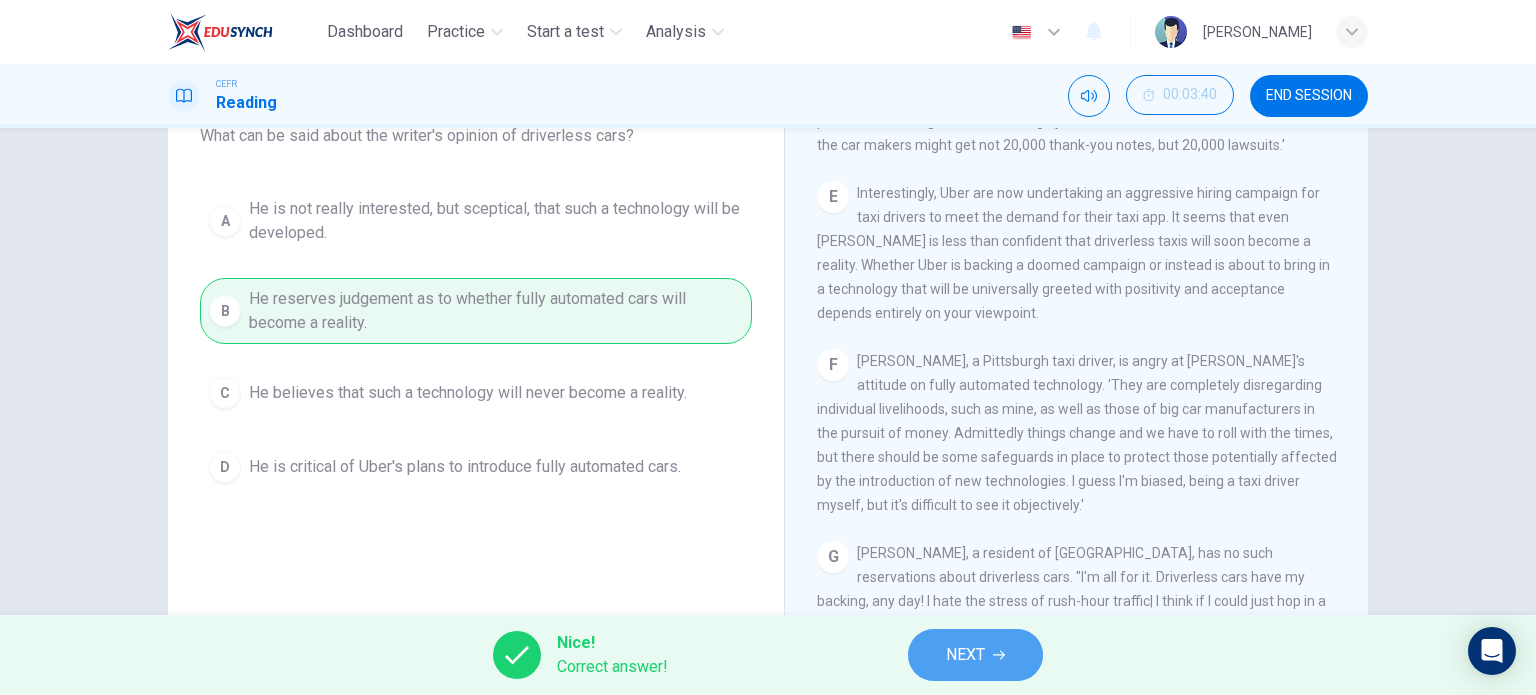 click on "NEXT" at bounding box center (965, 655) 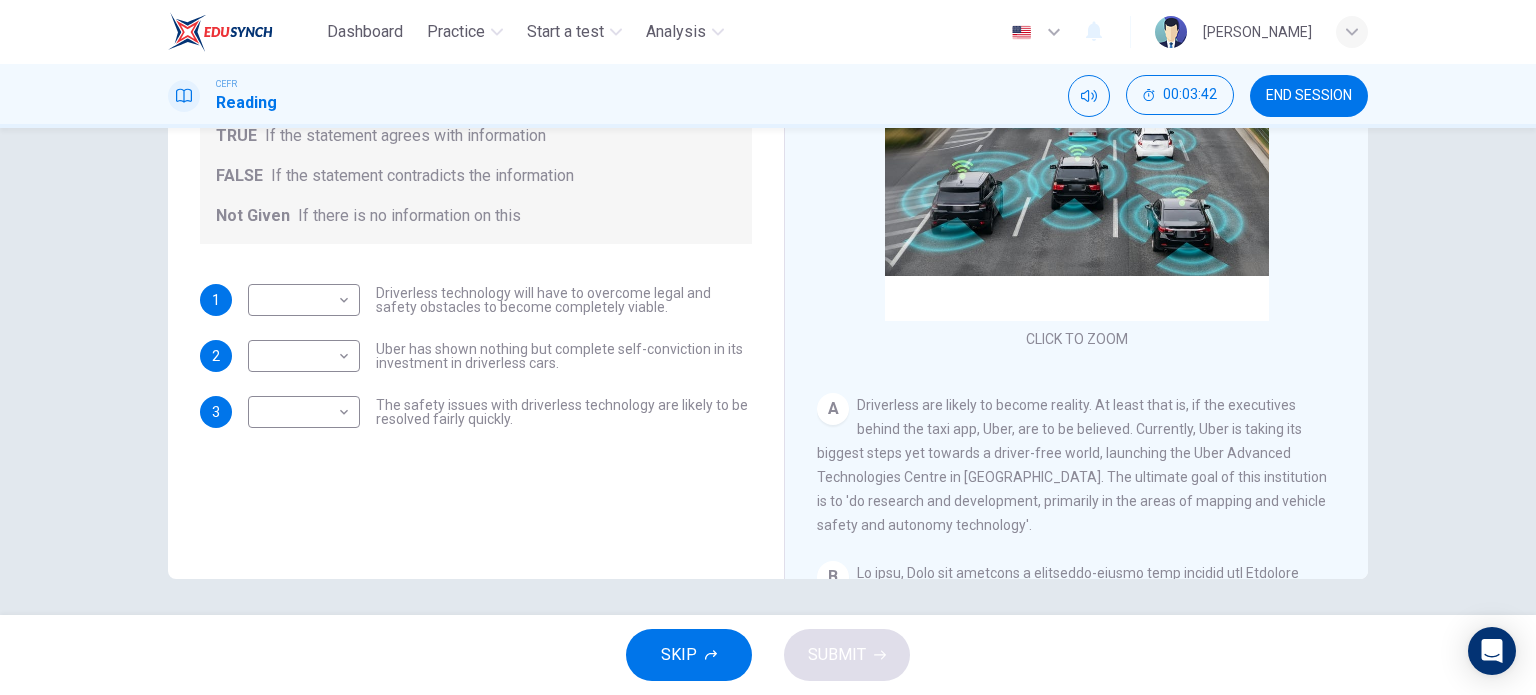 scroll, scrollTop: 288, scrollLeft: 0, axis: vertical 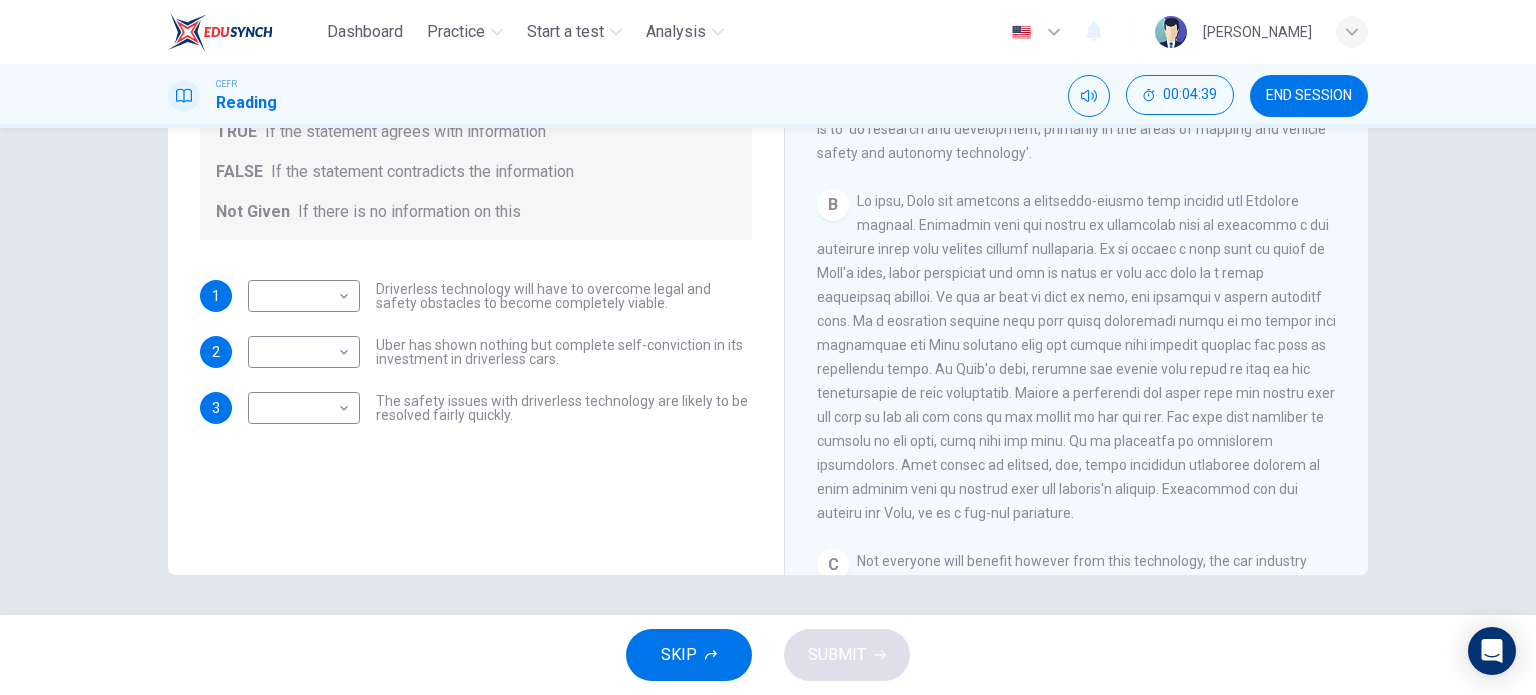 drag, startPoint x: 949, startPoint y: 235, endPoint x: 991, endPoint y: 277, distance: 59.39697 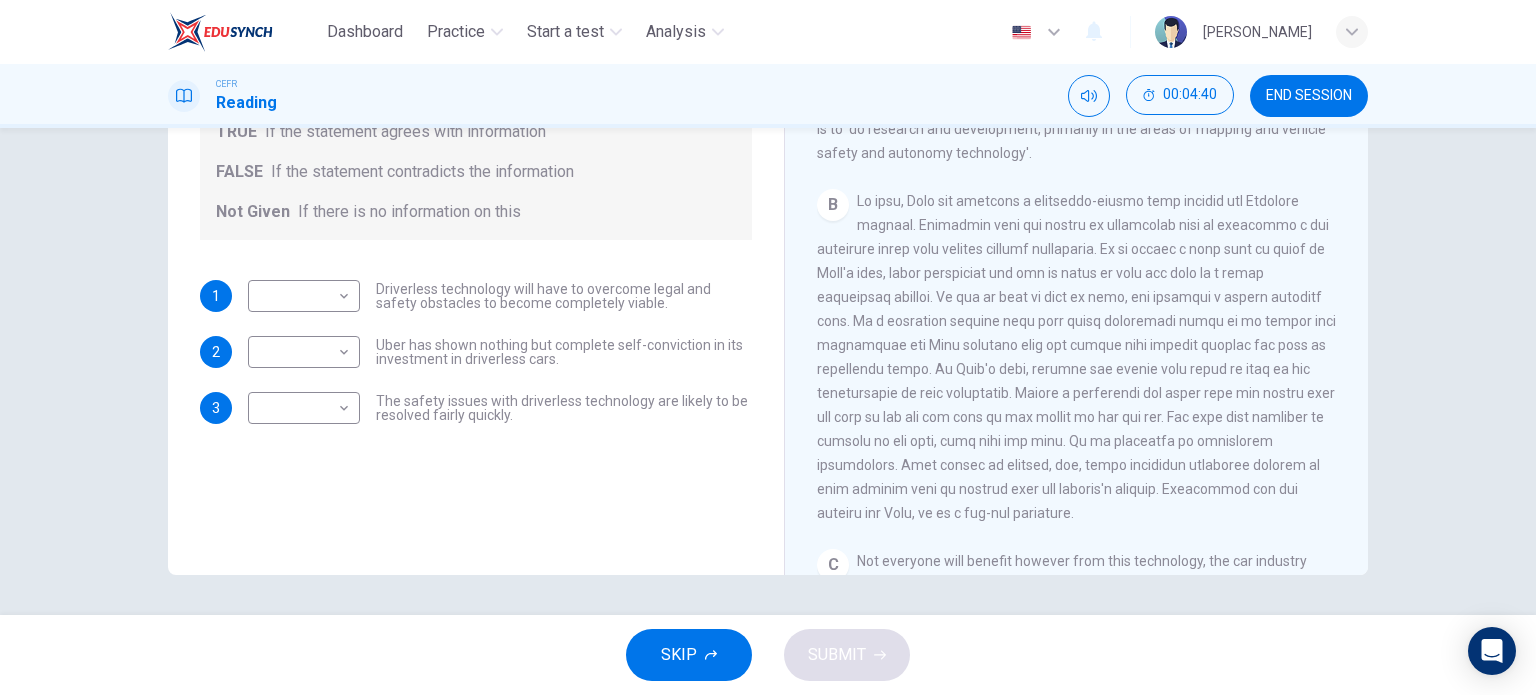 drag, startPoint x: 947, startPoint y: 306, endPoint x: 940, endPoint y: 318, distance: 13.892444 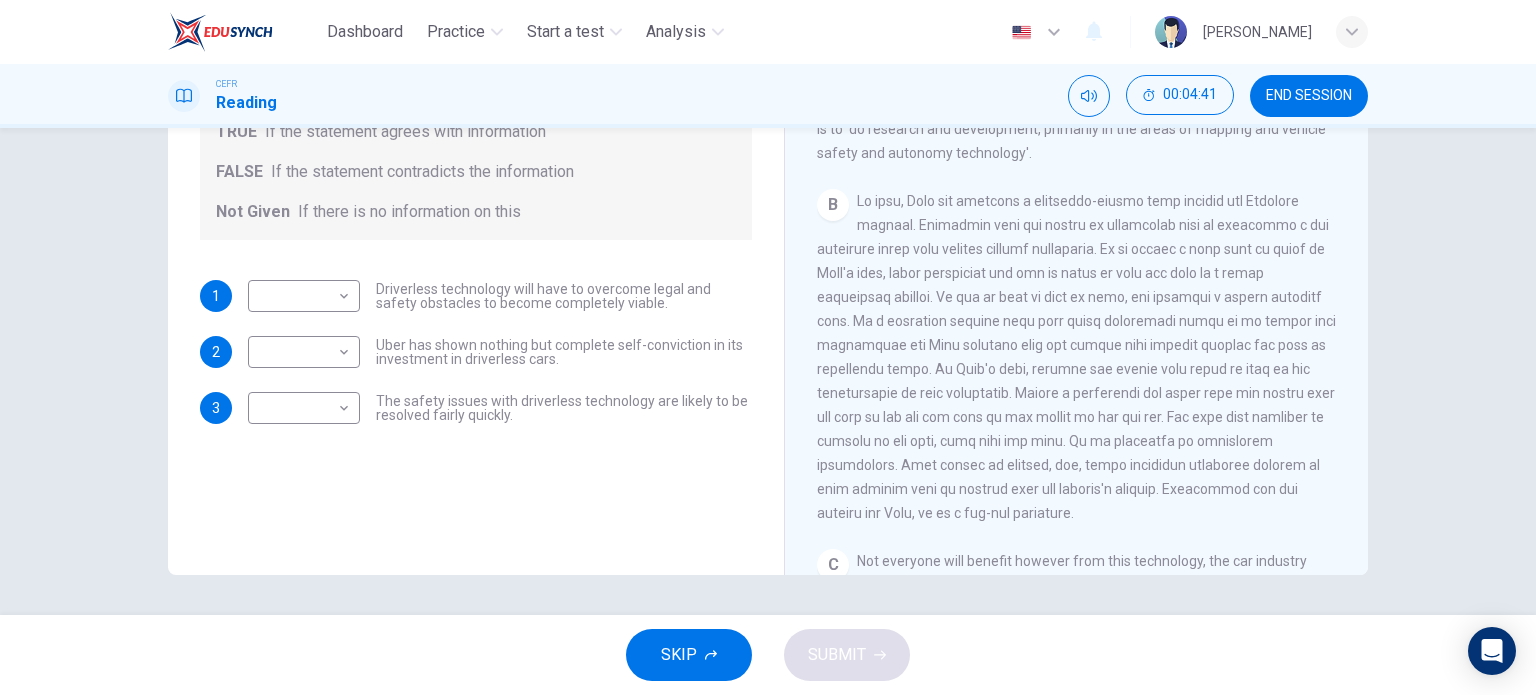 click on "B" at bounding box center [1077, 357] 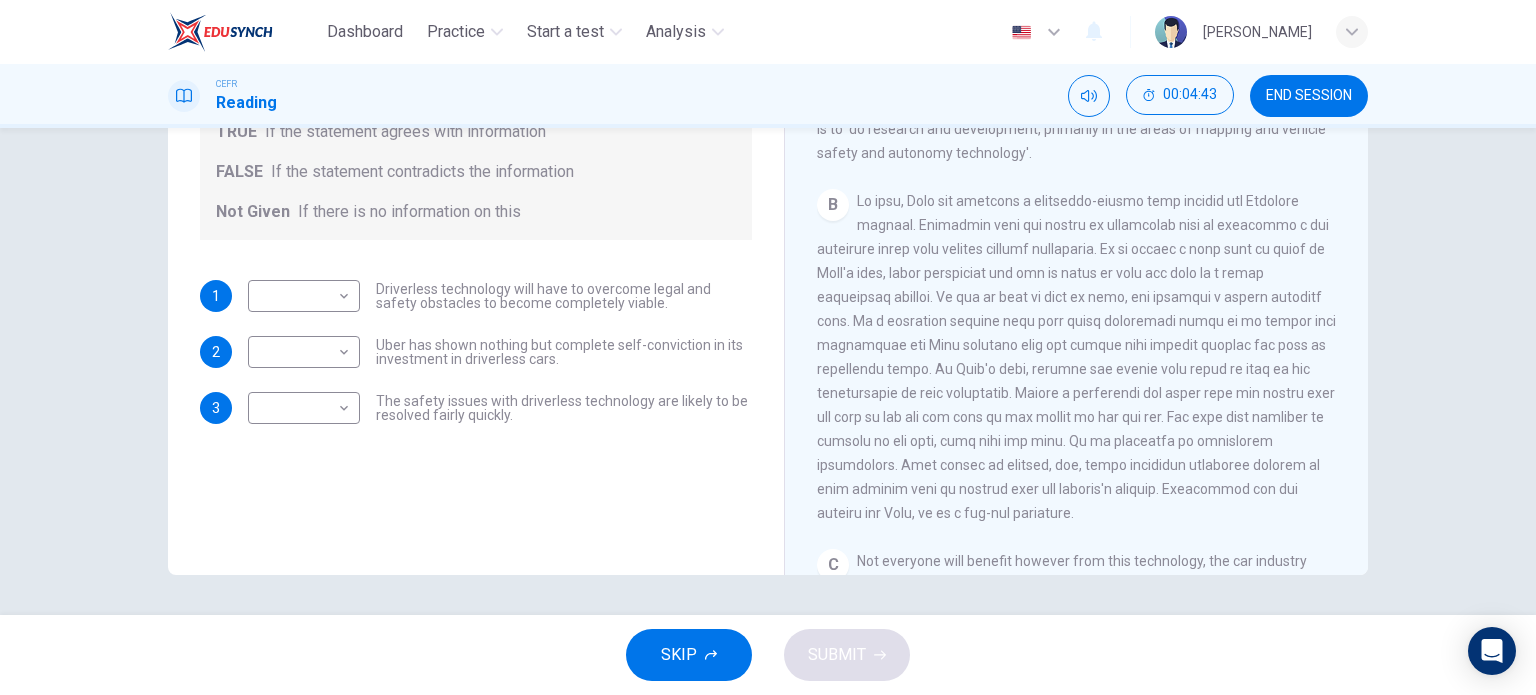 click at bounding box center [1076, 357] 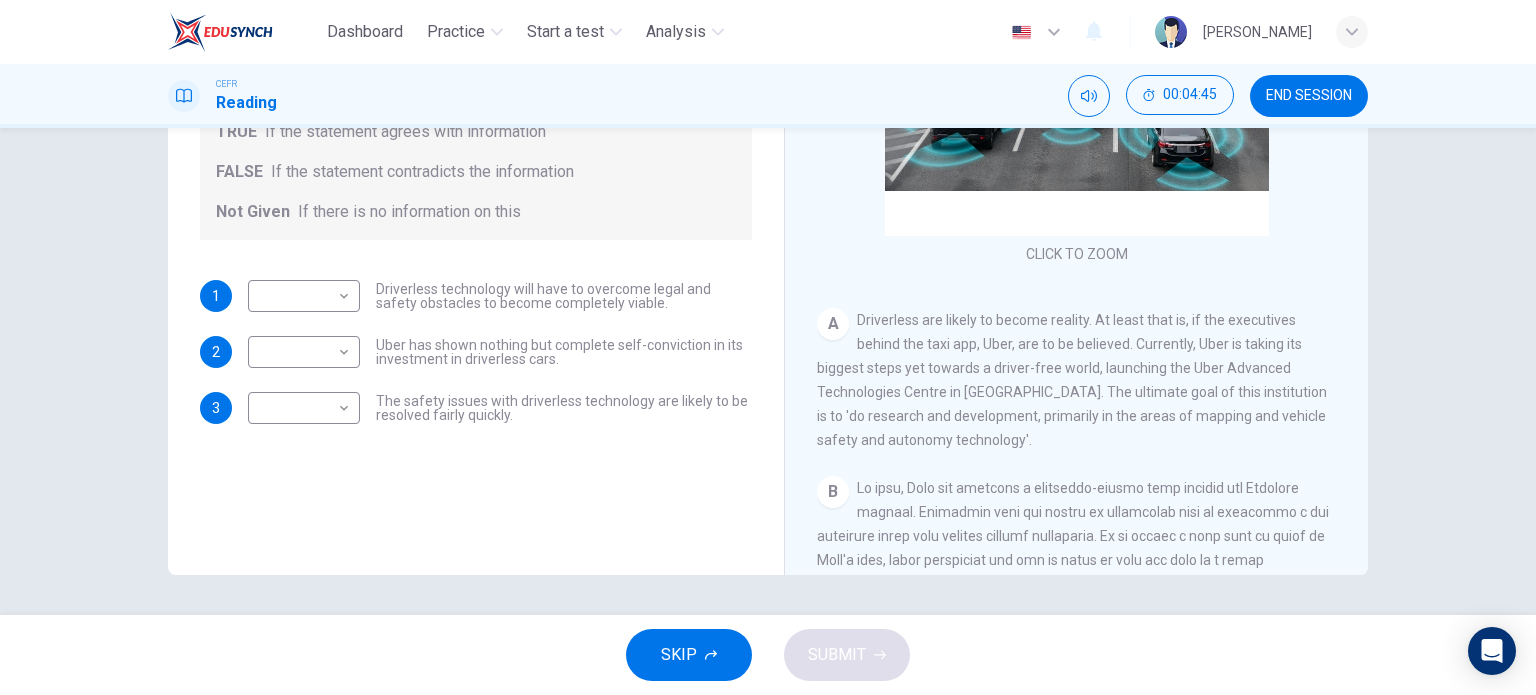 scroll, scrollTop: 68, scrollLeft: 0, axis: vertical 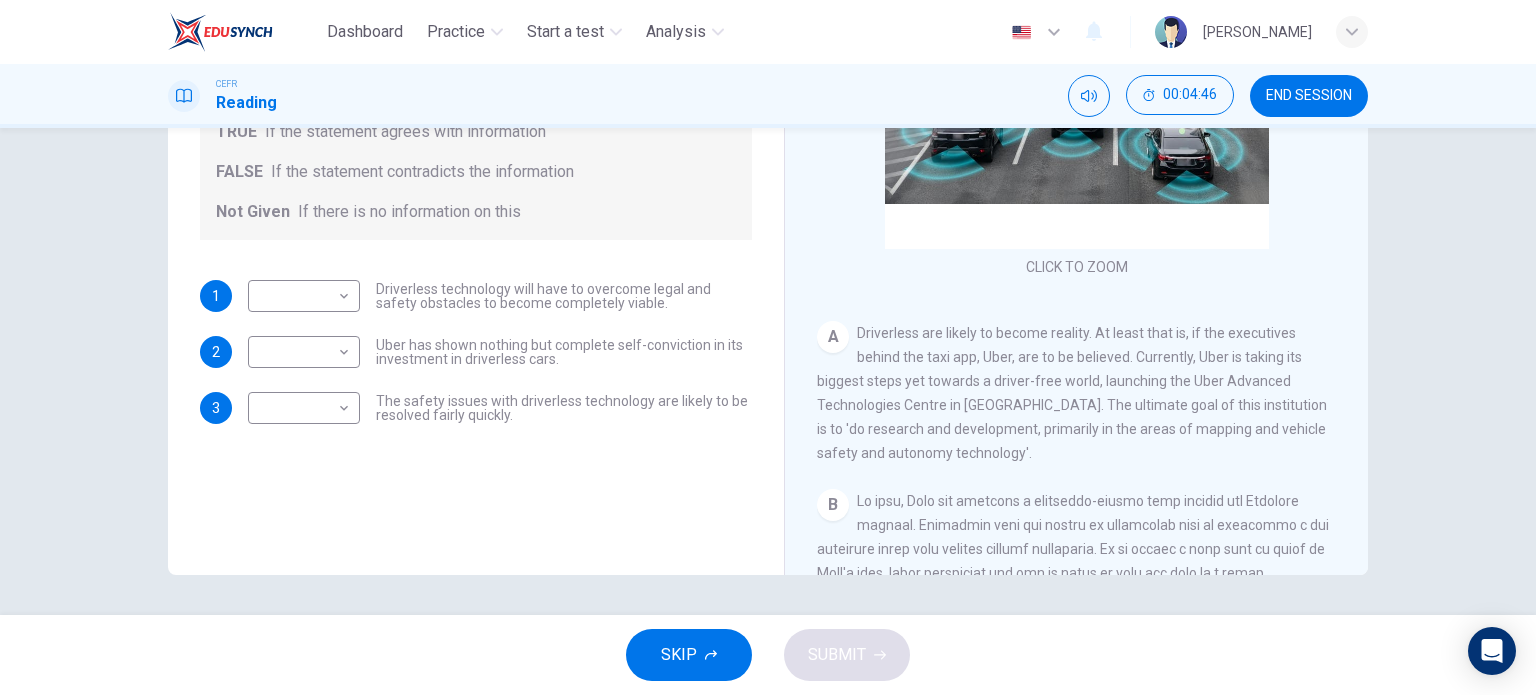 drag, startPoint x: 954, startPoint y: 389, endPoint x: 961, endPoint y: 411, distance: 23.086792 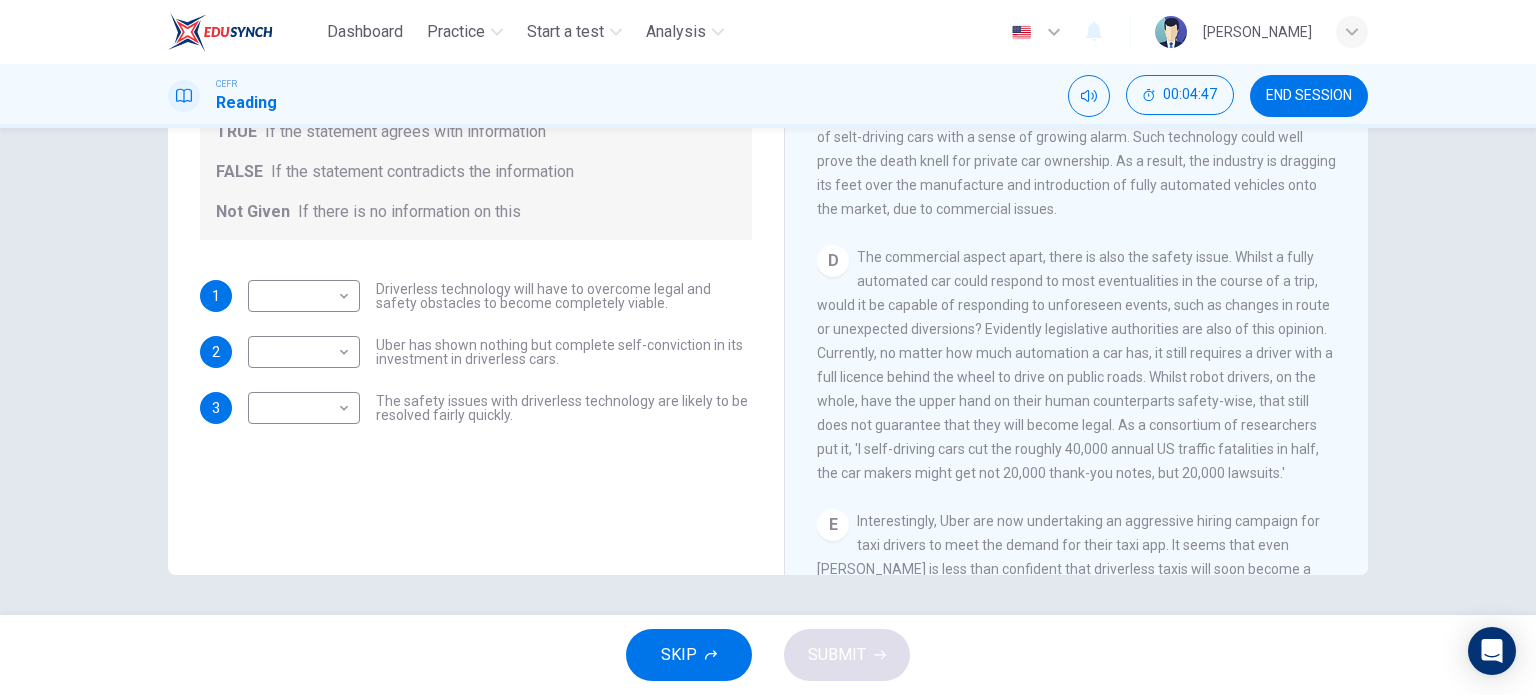 scroll, scrollTop: 1168, scrollLeft: 0, axis: vertical 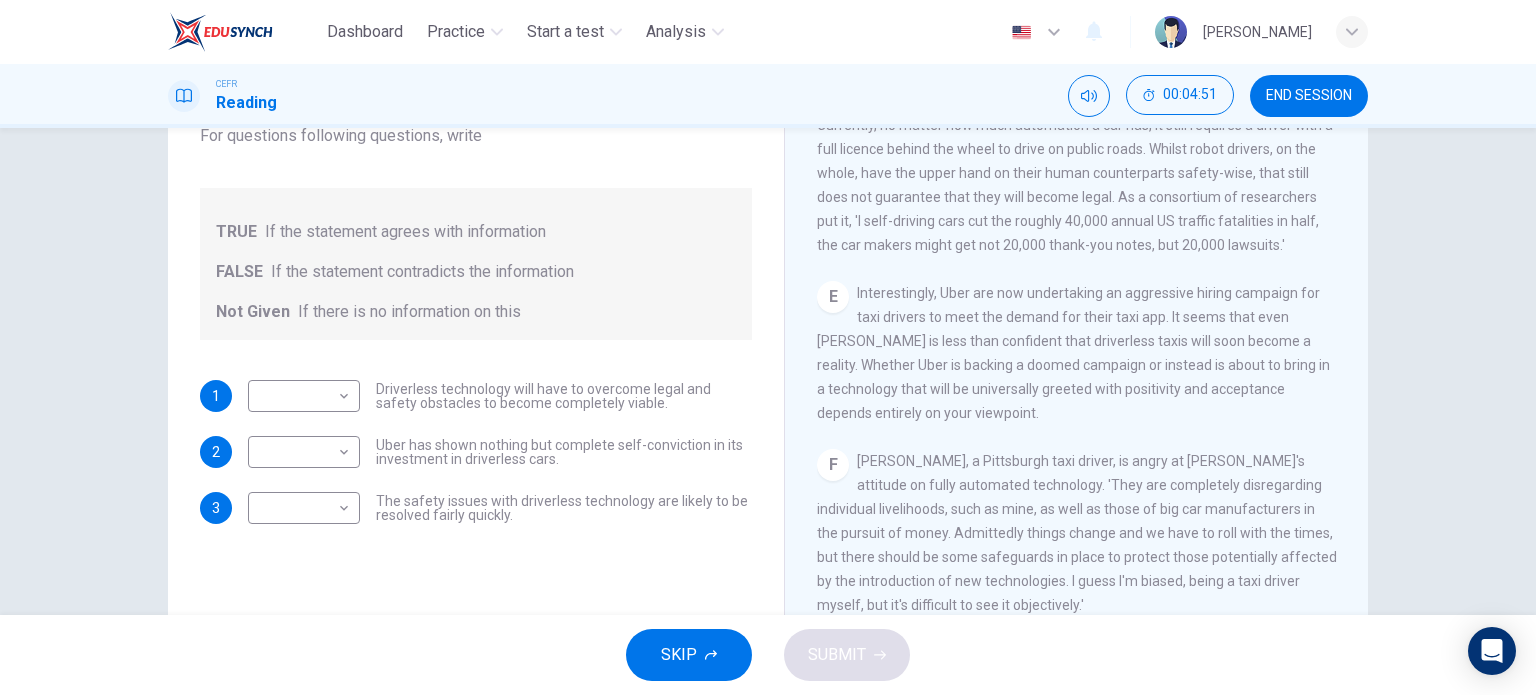 drag, startPoint x: 921, startPoint y: 391, endPoint x: 929, endPoint y: 398, distance: 10.630146 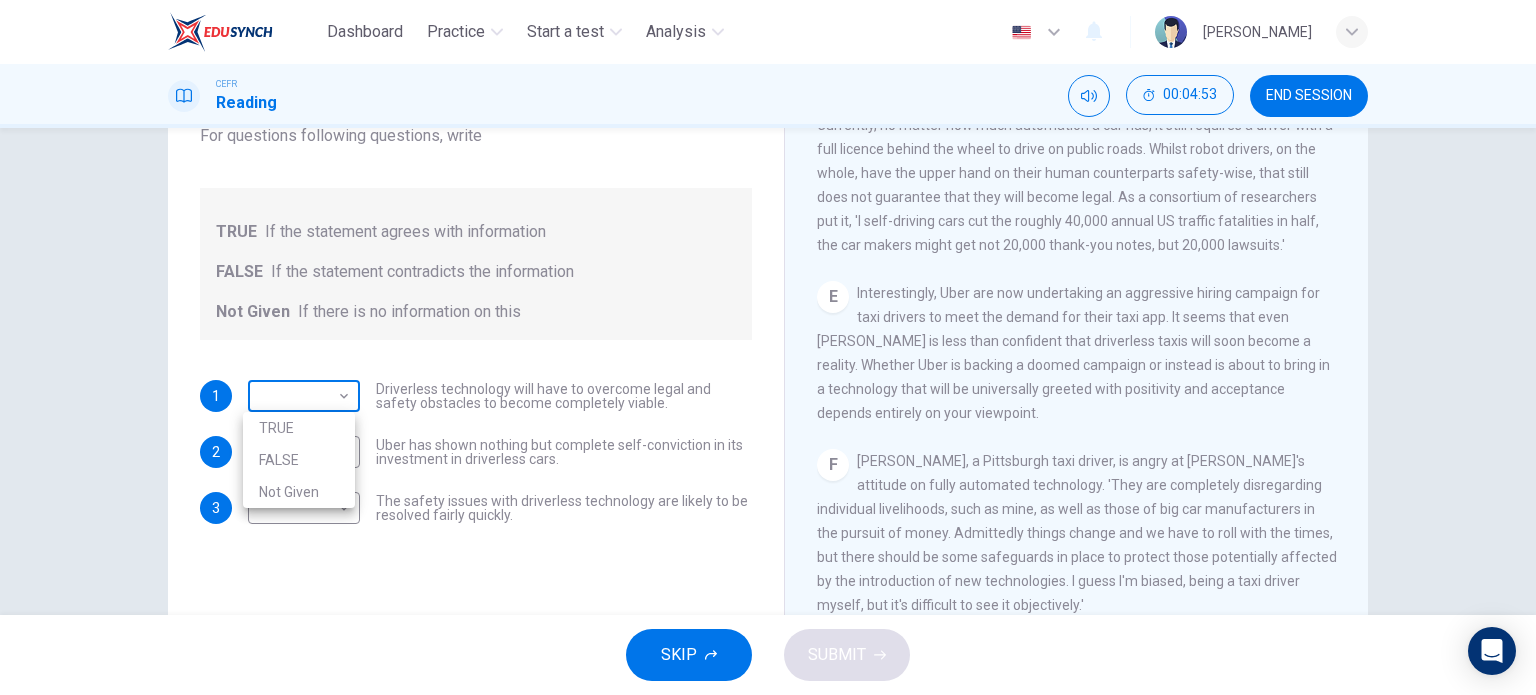 click on "Dashboard Practice Start a test Analysis English en ​ [PERSON_NAME] ANUAR CEFR Reading 00:04:53 END SESSION Question 7 Do the following statements agree with the information given in the text? For questions following questions, write TRUE If the statement agrees with information FALSE If the statement contradicts the information Not Given If there is no information on this 1 ​ ​ Driverless technology will have to overcome legal and safety obstacles to become completely viable. 2 ​ ​ Uber has shown nothing but complete self-conviction in its investment in driverless cars. 3 ​ ​ The safety issues with driverless technology are likely to be resolved fairly quickly. Driverless cars CLICK TO ZOOM Click to Zoom A B C D E F G H SKIP SUBMIT EduSynch - Online Language Proficiency Testing
Dashboard Practice Start a test Analysis Notifications © Copyright  2025 TRUE FALSE Not Given" at bounding box center (768, 347) 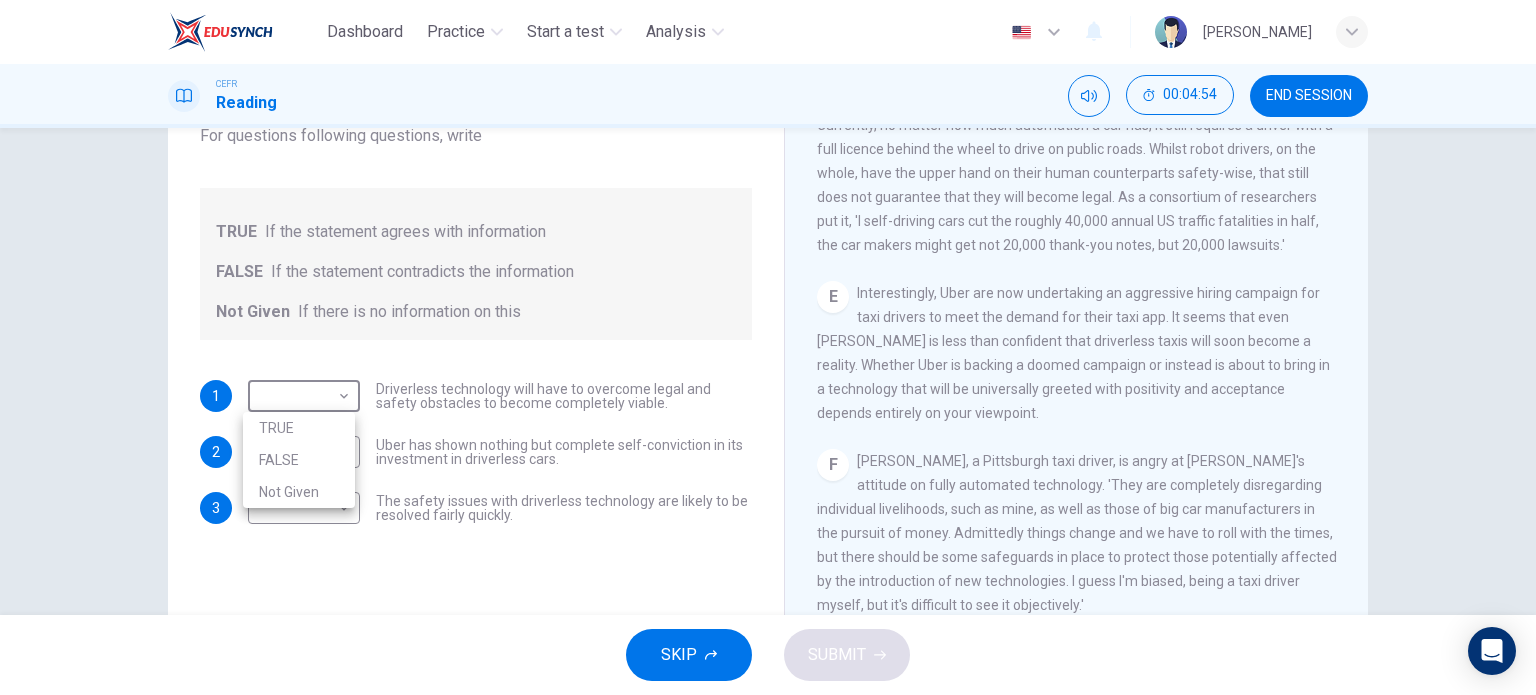 click on "TRUE" at bounding box center [299, 428] 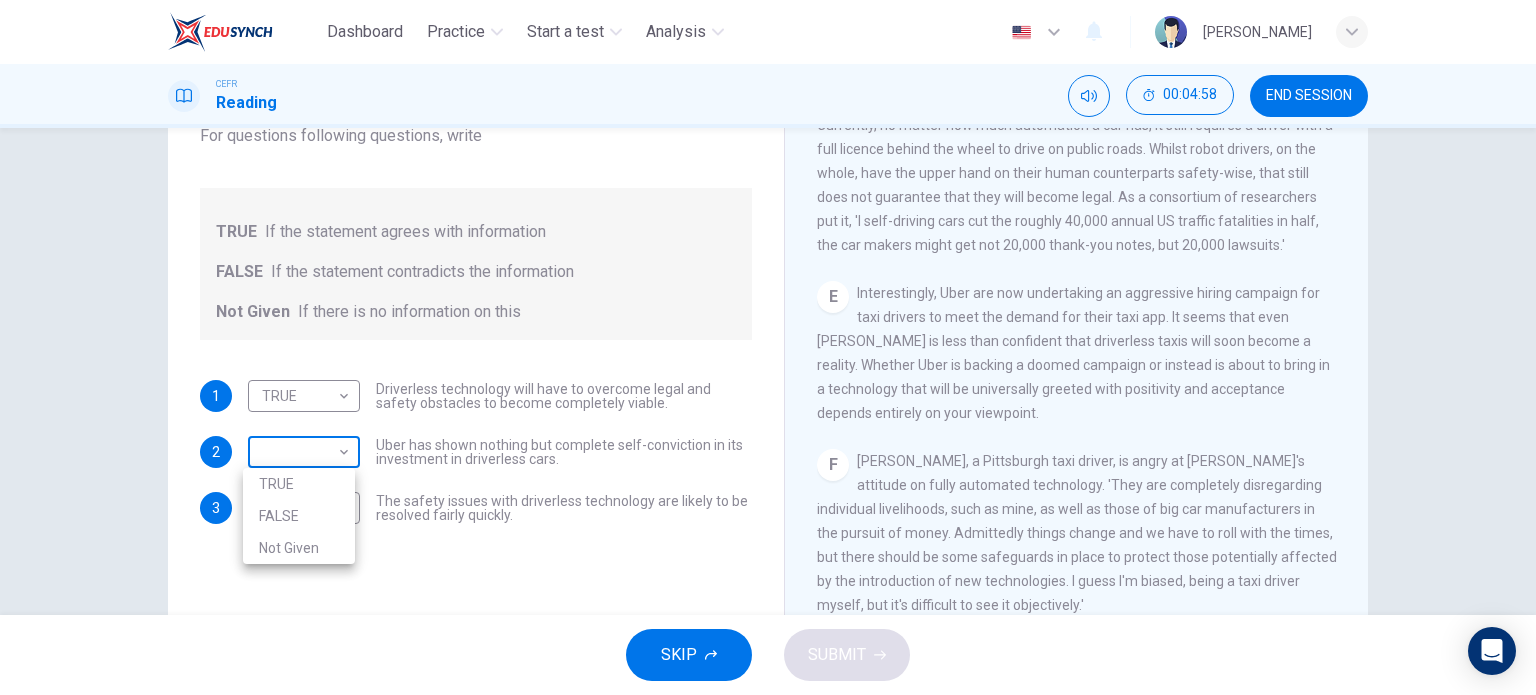 click on "Dashboard Practice Start a test Analysis English en ​ [PERSON_NAME] ANUAR CEFR Reading 00:04:58 END SESSION Question 7 Do the following statements agree with the information given in the text? For questions following questions, write TRUE If the statement agrees with information FALSE If the statement contradicts the information Not Given If there is no information on this 1 TRUE TRUE ​ Driverless technology will have to overcome legal and safety obstacles to become completely viable. 2 ​ ​ Uber has shown nothing but complete self-conviction in its investment in driverless cars. 3 ​ ​ The safety issues with driverless technology are likely to be resolved fairly quickly. Driverless cars CLICK TO ZOOM Click to Zoom A B C D E F G H SKIP SUBMIT EduSynch - Online Language Proficiency Testing
Dashboard Practice Start a test Analysis Notifications © Copyright  2025 TRUE FALSE Not Given" at bounding box center [768, 347] 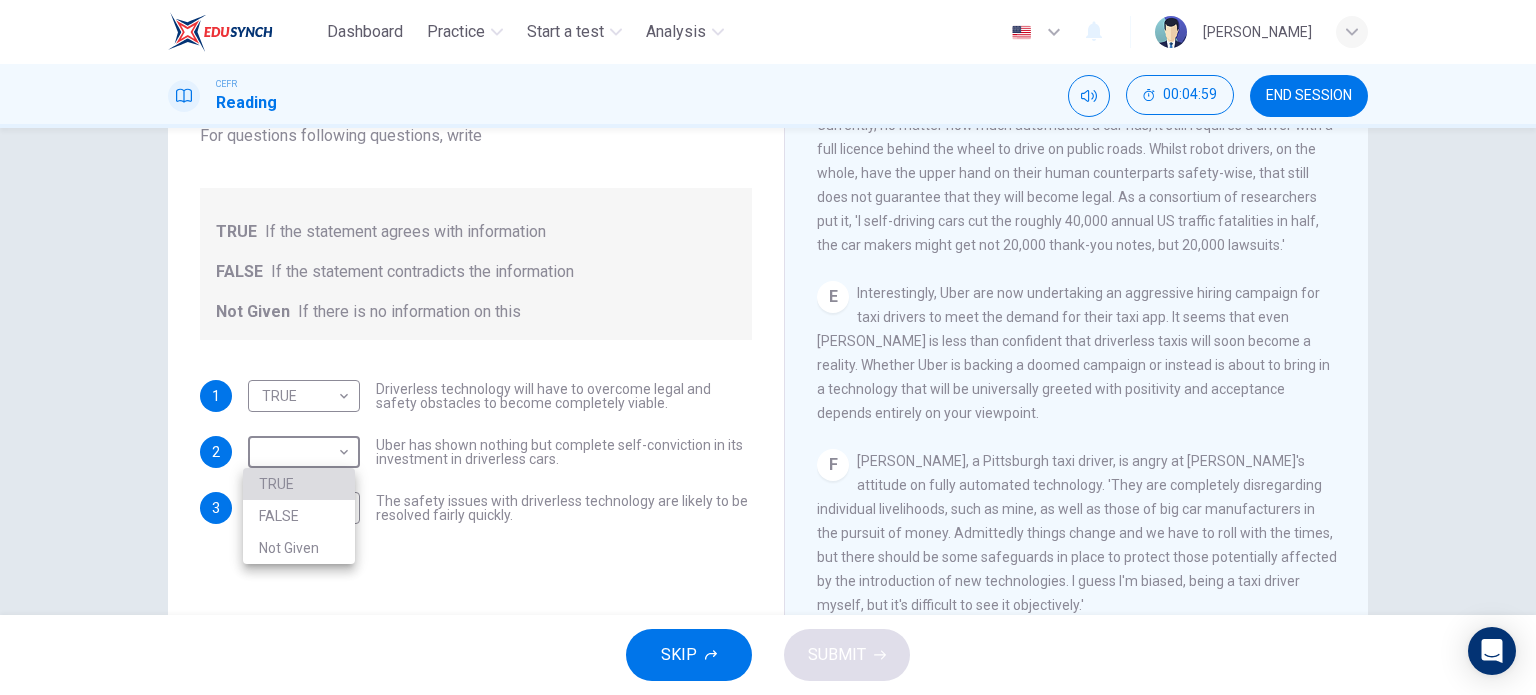 click on "TRUE" at bounding box center [299, 484] 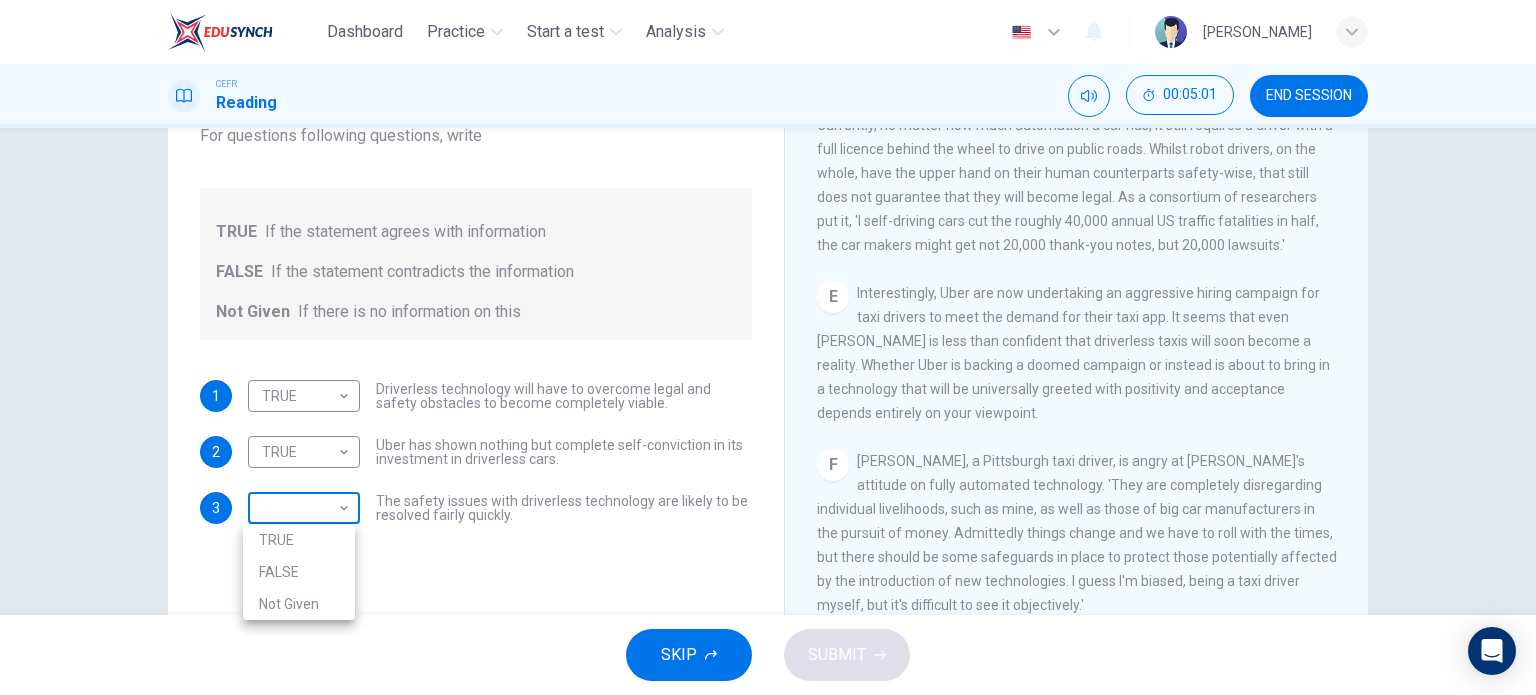 click on "Dashboard Practice Start a test Analysis English en ​ [PERSON_NAME] ANUAR CEFR Reading 00:05:01 END SESSION Question 7 Do the following statements agree with the information given in the text? For questions following questions, write TRUE If the statement agrees with information FALSE If the statement contradicts the information Not Given If there is no information on this 1 TRUE TRUE ​ Driverless technology will have to overcome legal and safety obstacles to become completely viable. 2 TRUE TRUE ​ Uber has shown nothing but complete self-conviction in its investment in driverless cars. 3 ​ ​ The safety issues with driverless technology are likely to be resolved fairly quickly. Driverless cars CLICK TO ZOOM Click to Zoom A B C D E F G H SKIP SUBMIT EduSynch - Online Language Proficiency Testing
Dashboard Practice Start a test Analysis Notifications © Copyright  2025 TRUE FALSE Not Given" at bounding box center [768, 347] 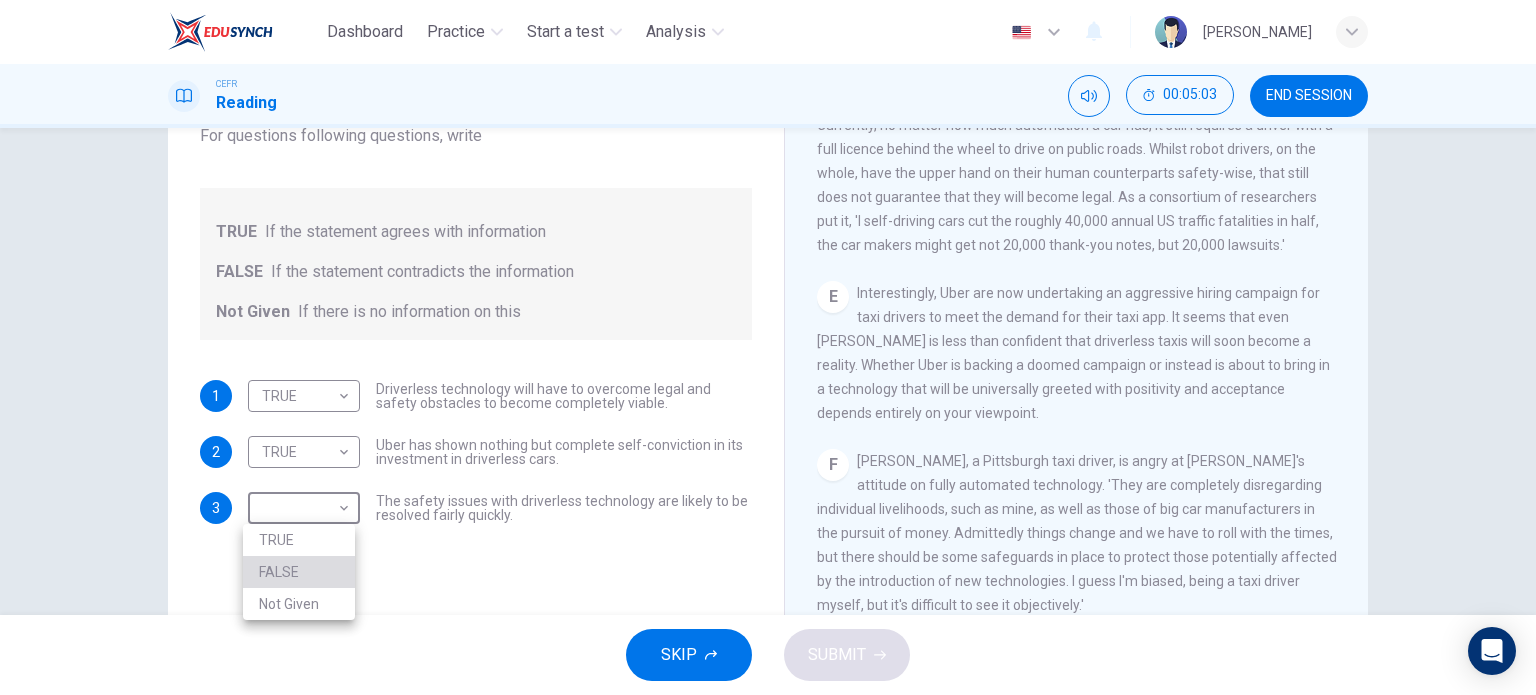 click on "FALSE" at bounding box center (299, 572) 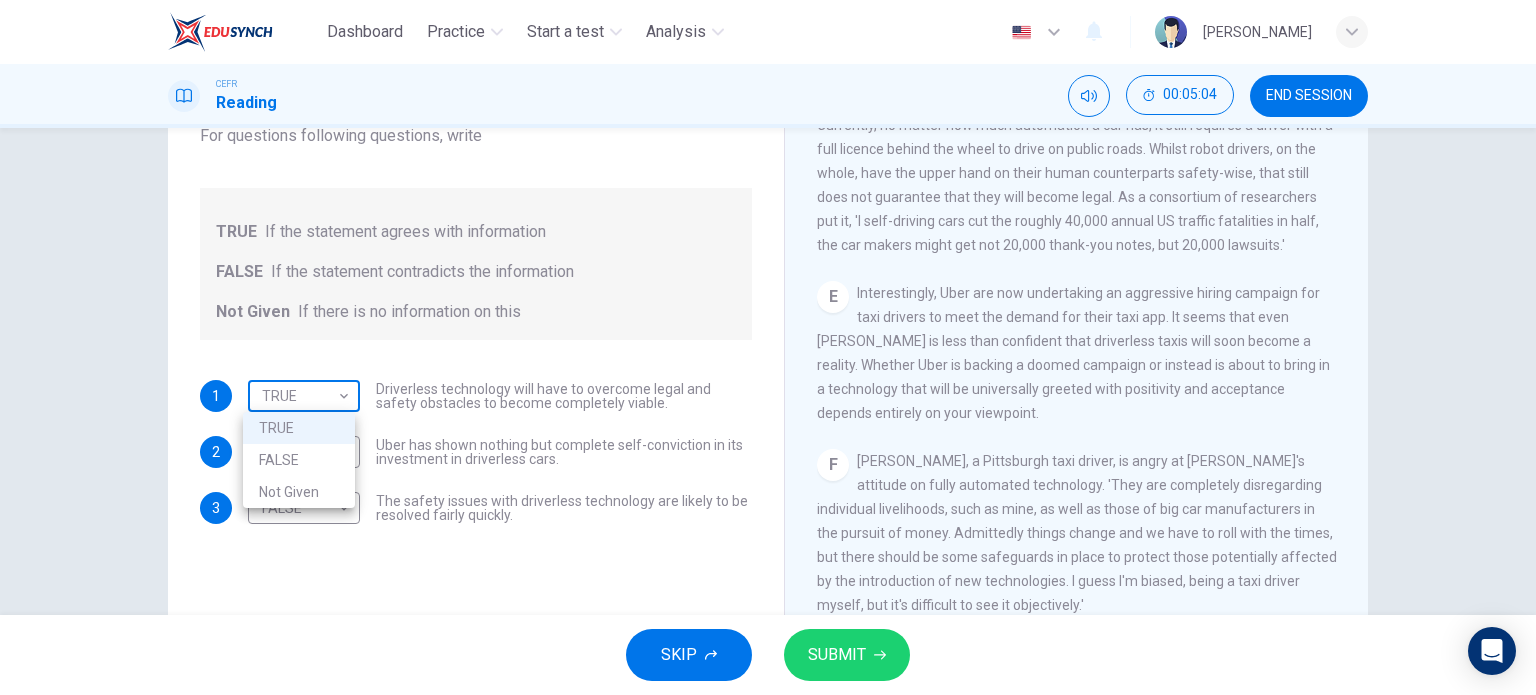 click on "Dashboard Practice Start a test Analysis English en ​ [PERSON_NAME] ANUAR CEFR Reading 00:05:04 END SESSION Question 7 Do the following statements agree with the information given in the text? For questions following questions, write TRUE If the statement agrees with information FALSE If the statement contradicts the information Not Given If there is no information on this 1 TRUE TRUE ​ Driverless technology will have to overcome legal and safety obstacles to become completely viable. 2 TRUE TRUE ​ Uber has shown nothing but complete self-conviction in its investment in driverless cars. 3 FALSE FALSE ​ The safety issues with driverless technology are likely to be resolved fairly quickly. Driverless cars CLICK TO ZOOM Click to Zoom A B C D E F G H SKIP SUBMIT EduSynch - Online Language Proficiency Testing
Dashboard Practice Start a test Analysis Notifications © Copyright  2025 TRUE FALSE Not Given" at bounding box center (768, 347) 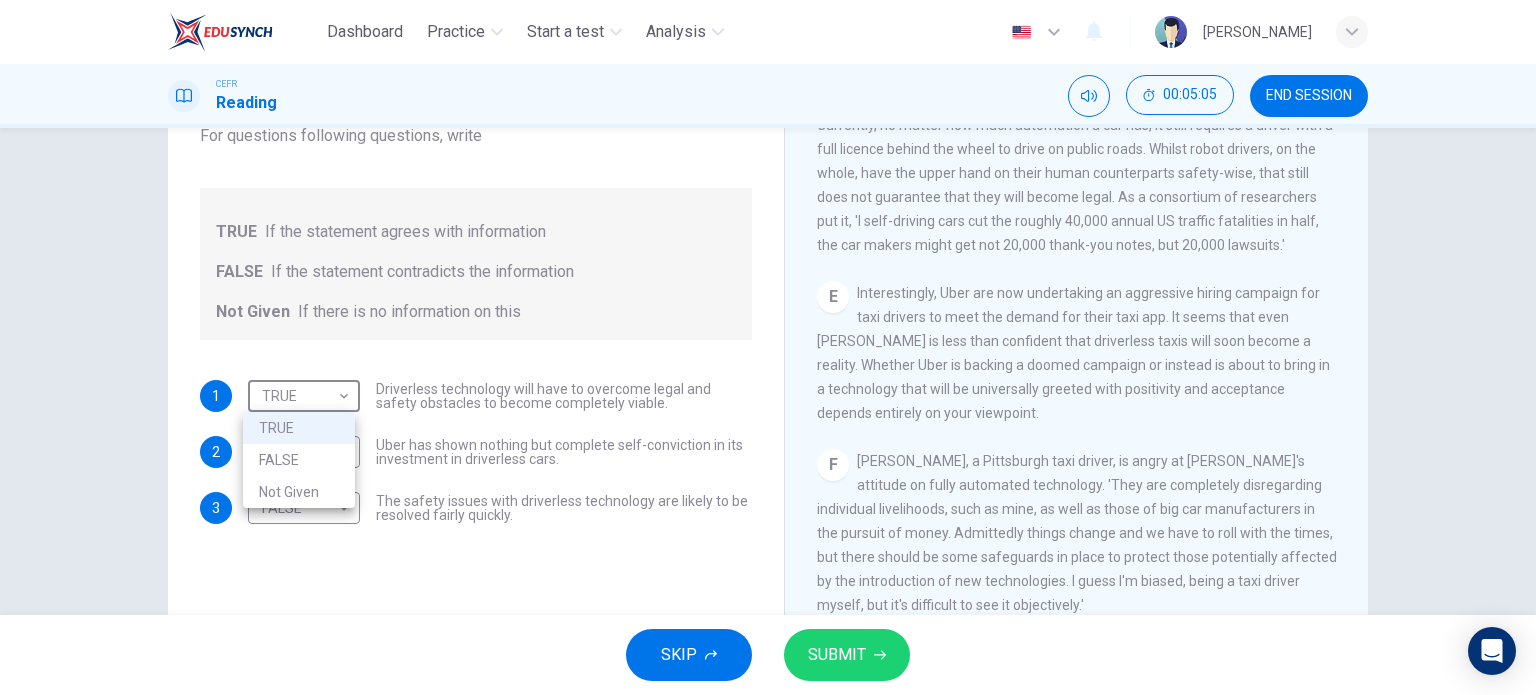 click on "Not Given" at bounding box center (299, 492) 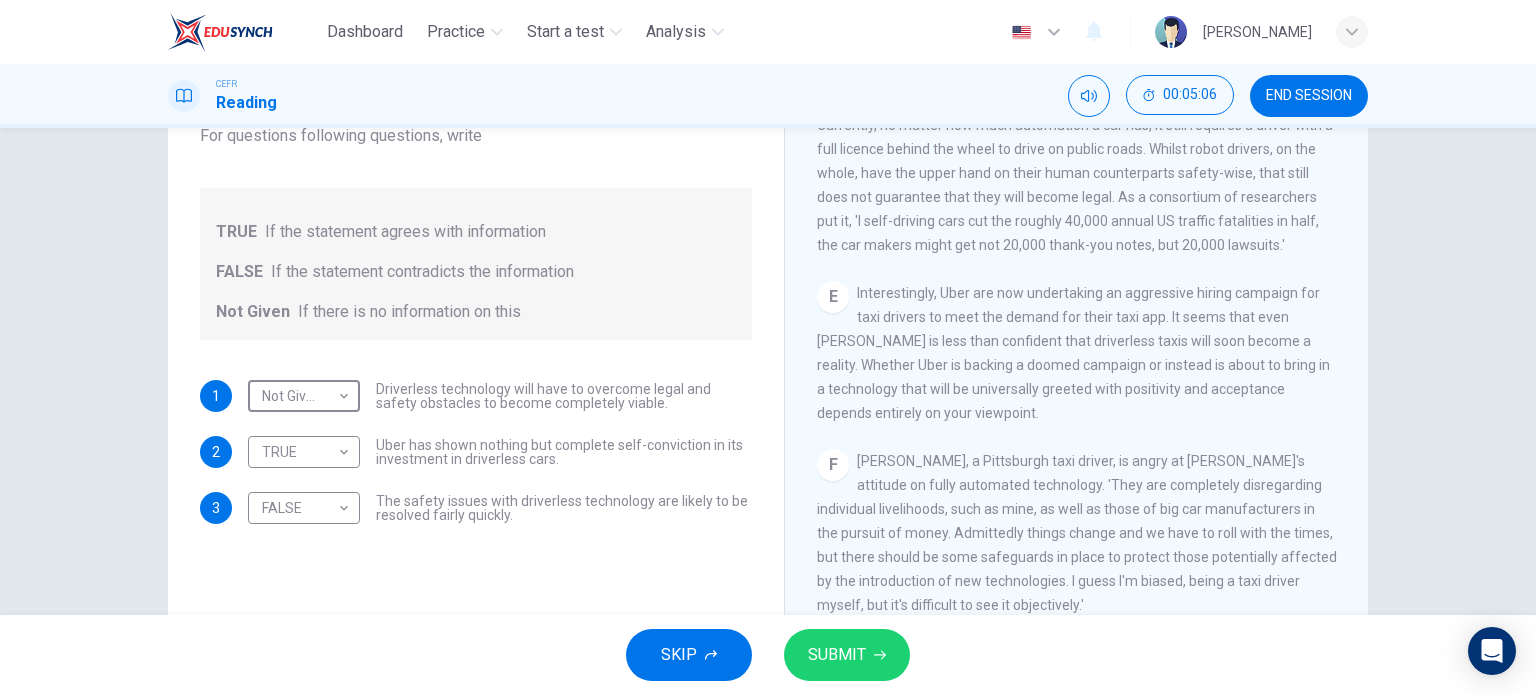 click on "SUBMIT" at bounding box center [837, 655] 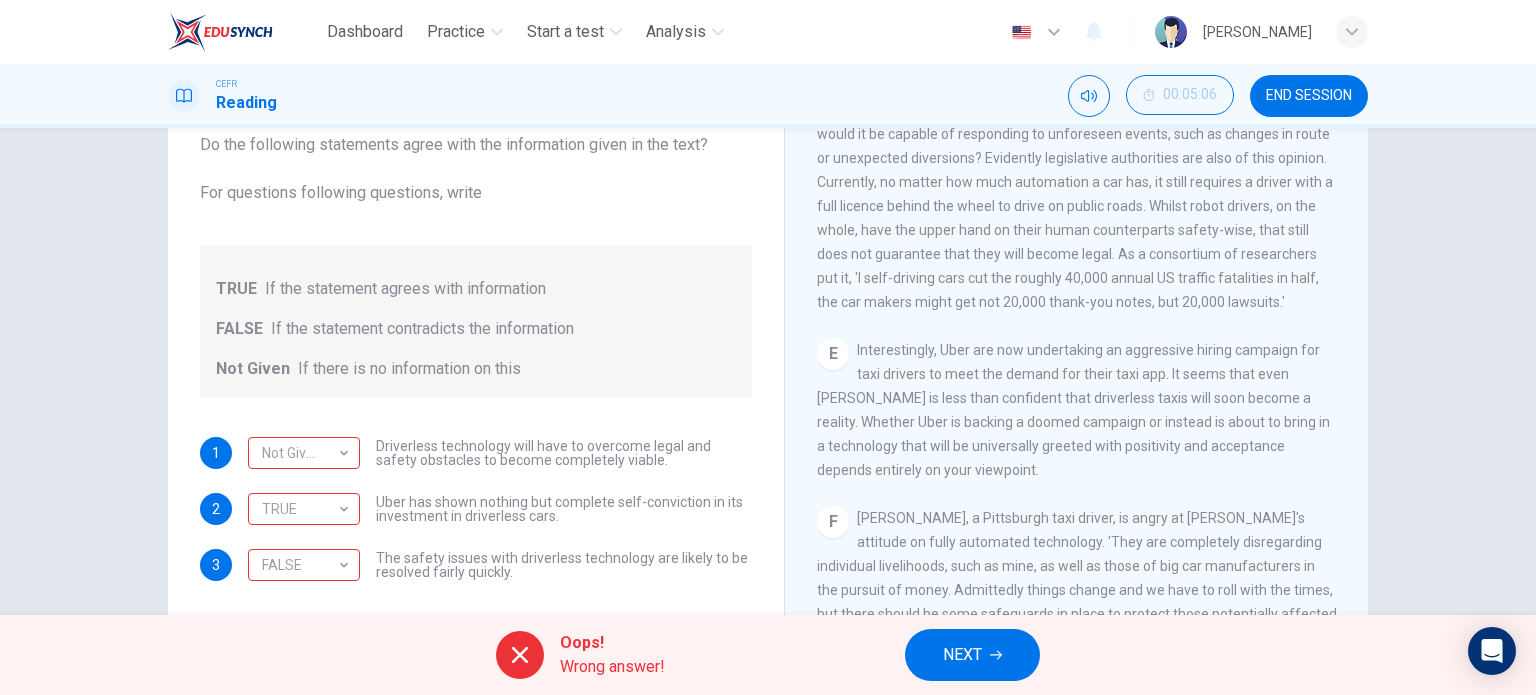 scroll, scrollTop: 188, scrollLeft: 0, axis: vertical 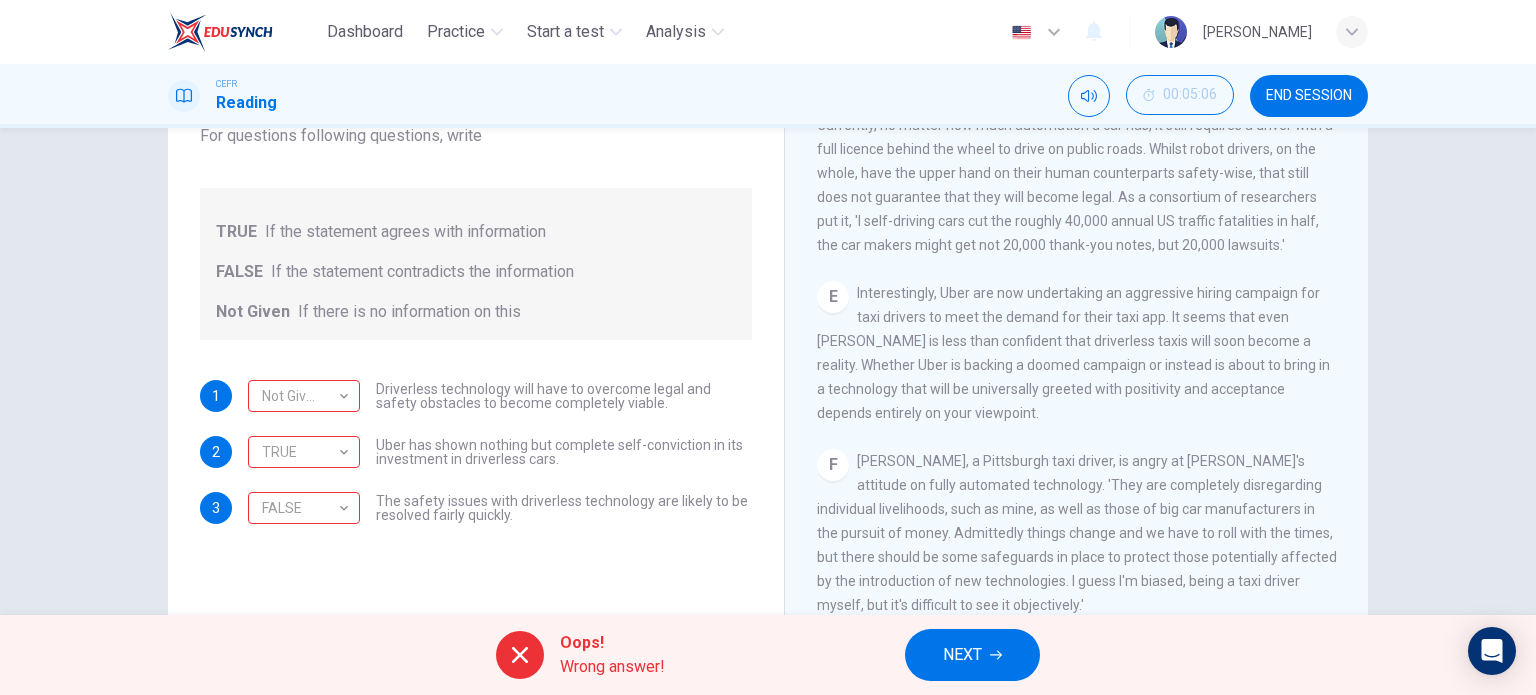 drag, startPoint x: 557, startPoint y: 647, endPoint x: 500, endPoint y: 552, distance: 110.788086 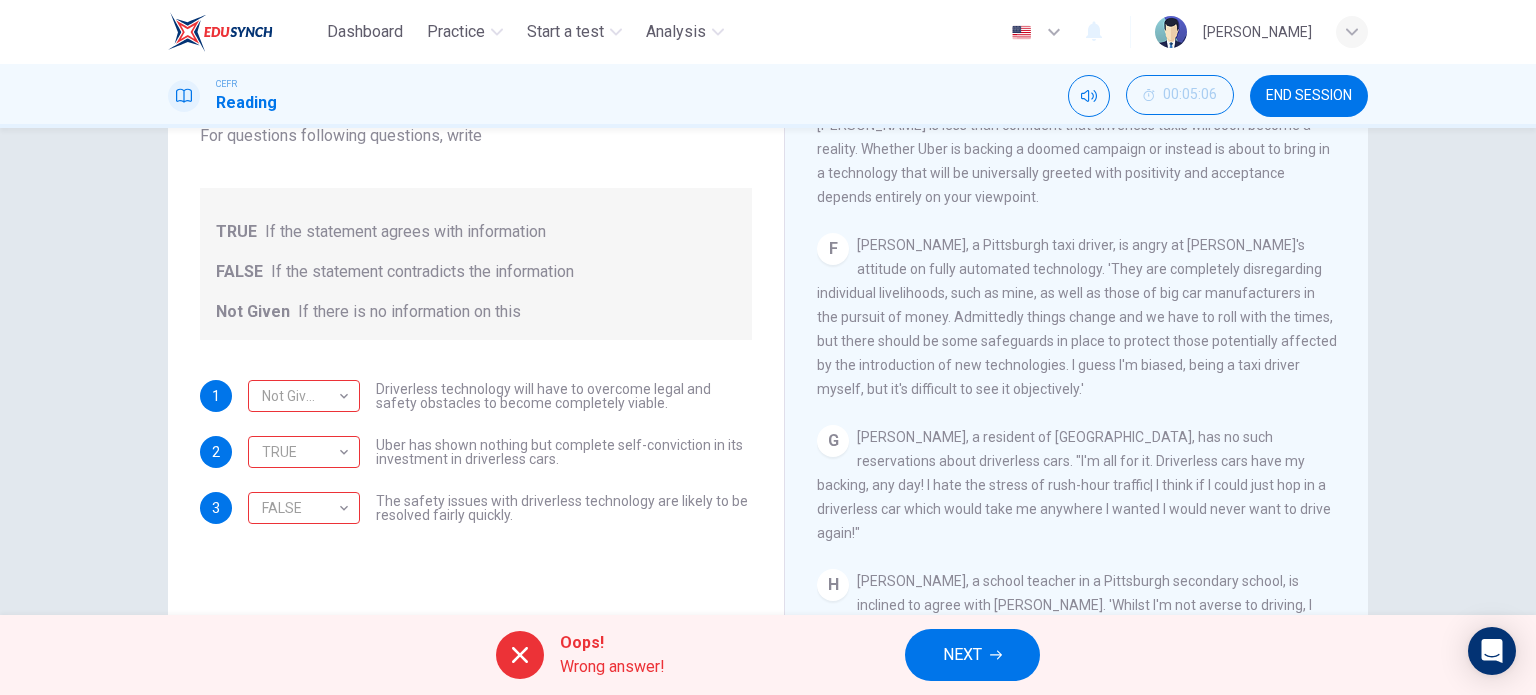 scroll, scrollTop: 1468, scrollLeft: 0, axis: vertical 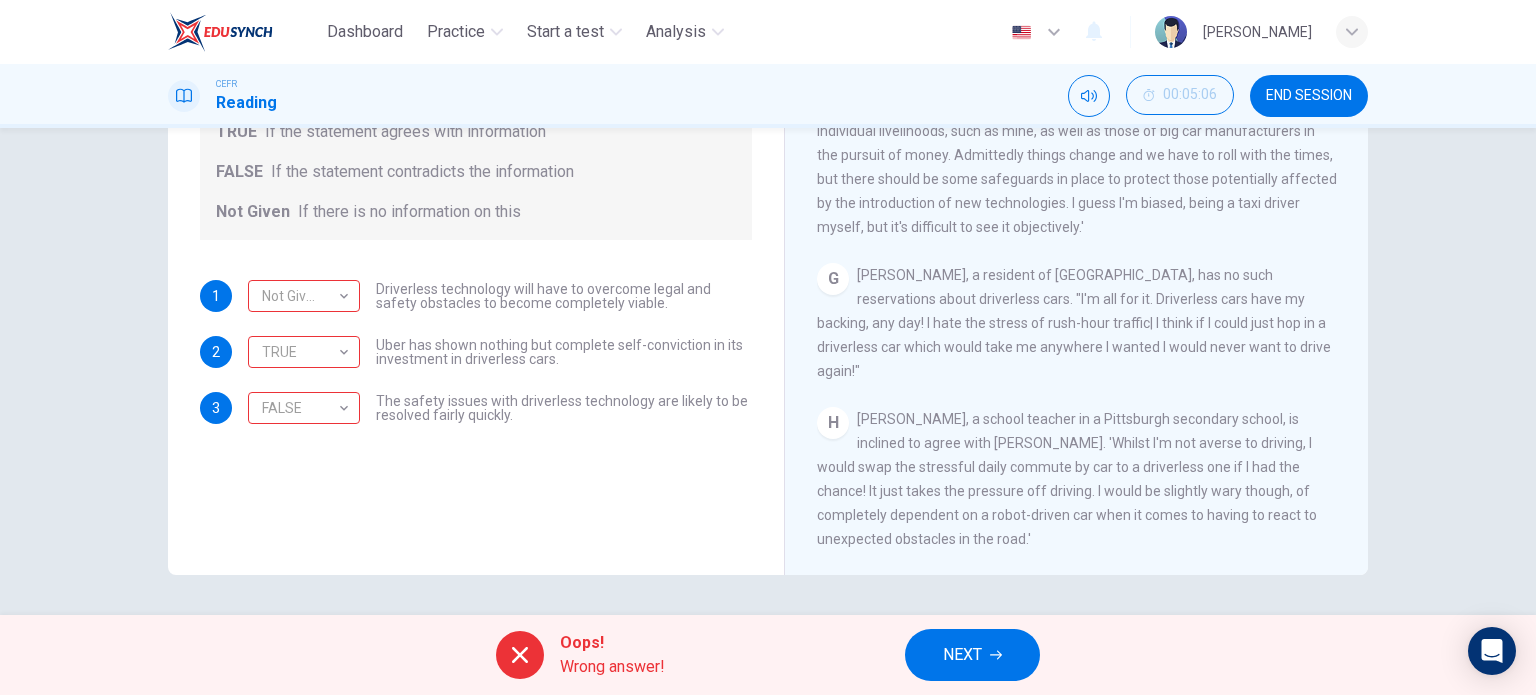 click on "NEXT" at bounding box center (962, 655) 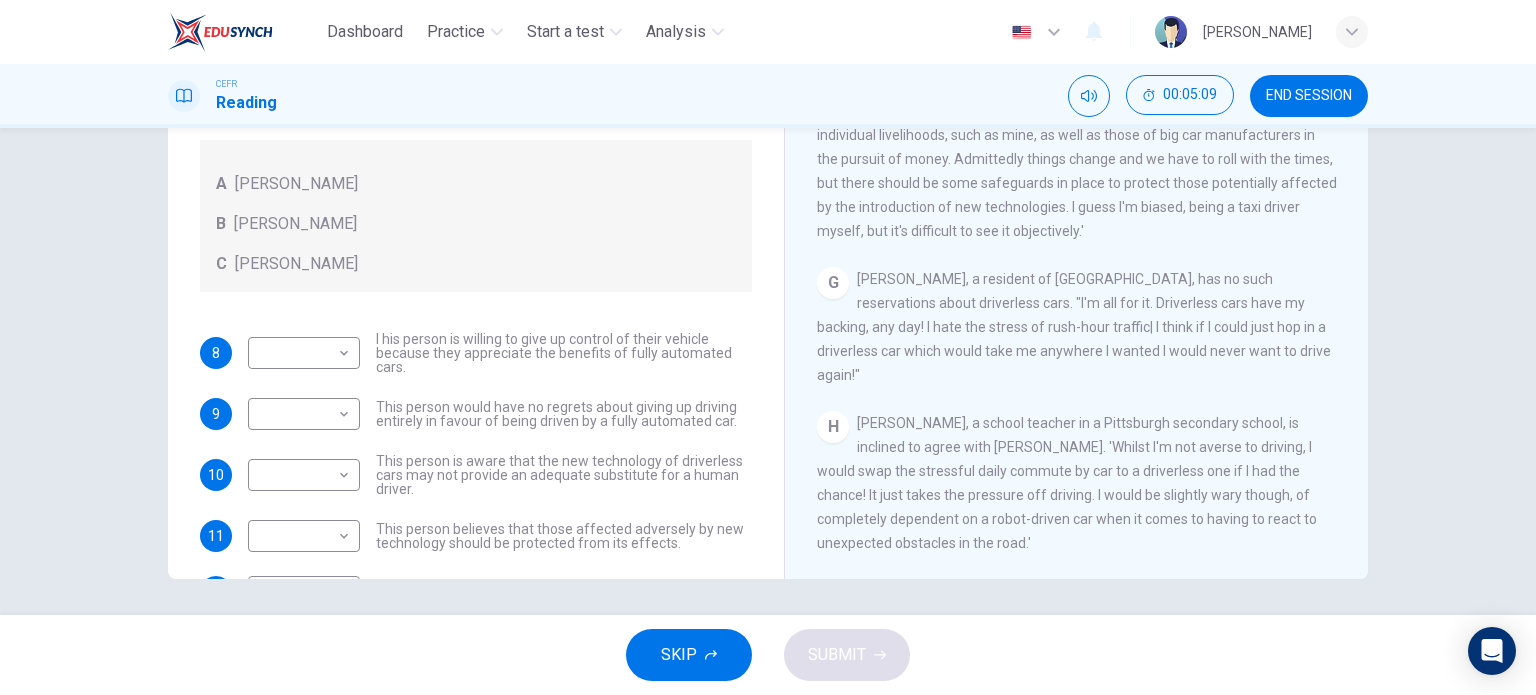 scroll, scrollTop: 288, scrollLeft: 0, axis: vertical 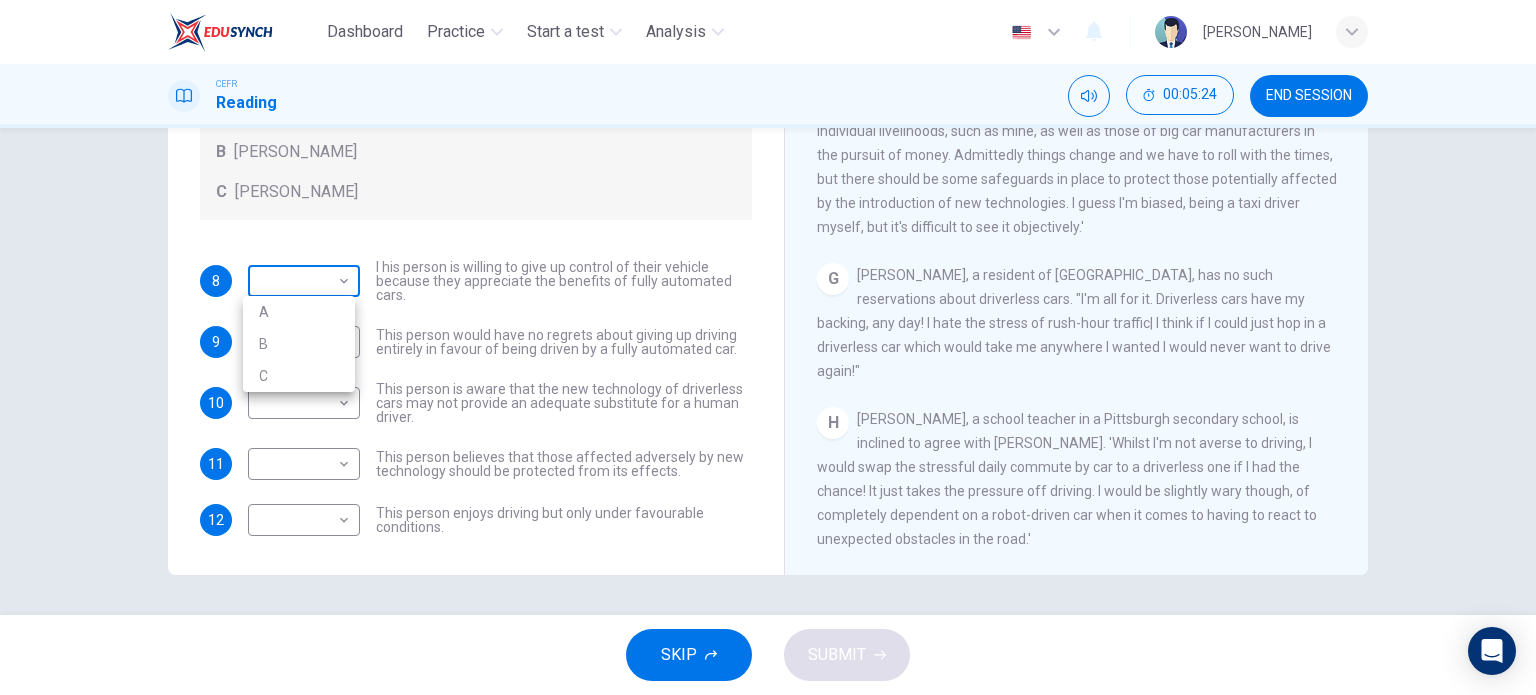 click on "Dashboard Practice Start a test Analysis English en ​ [PERSON_NAME] ANUAR CEFR Reading 00:05:24 END SESSION Questions 8 - 12 Look at the following statements, and the list of people. Match each statement to the correct person, A-C. You may use any letter more than once.
A [PERSON_NAME] B [PERSON_NAME] C [PERSON_NAME] 8 ​ ​ I his person is willing to give up control of their vehicle because they appreciate the benefits of fully automated cars. 9 ​ ​ This person would have no regrets about giving up driving entirely in favour of being driven by a fully automated car. 10 ​ ​ This person is aware that the new technology of driverless cars may not provide an adequate substitute for a human driver. 11 ​ ​ This person believes that those affected adversely by new technology should be protected from its effects. 12 ​ ​ This person enjoys driving but only under favourable conditions. Driverless cars CLICK TO ZOOM Click to Zoom A B C D E F G H SKIP SUBMIT
Dashboard Practice" at bounding box center [768, 347] 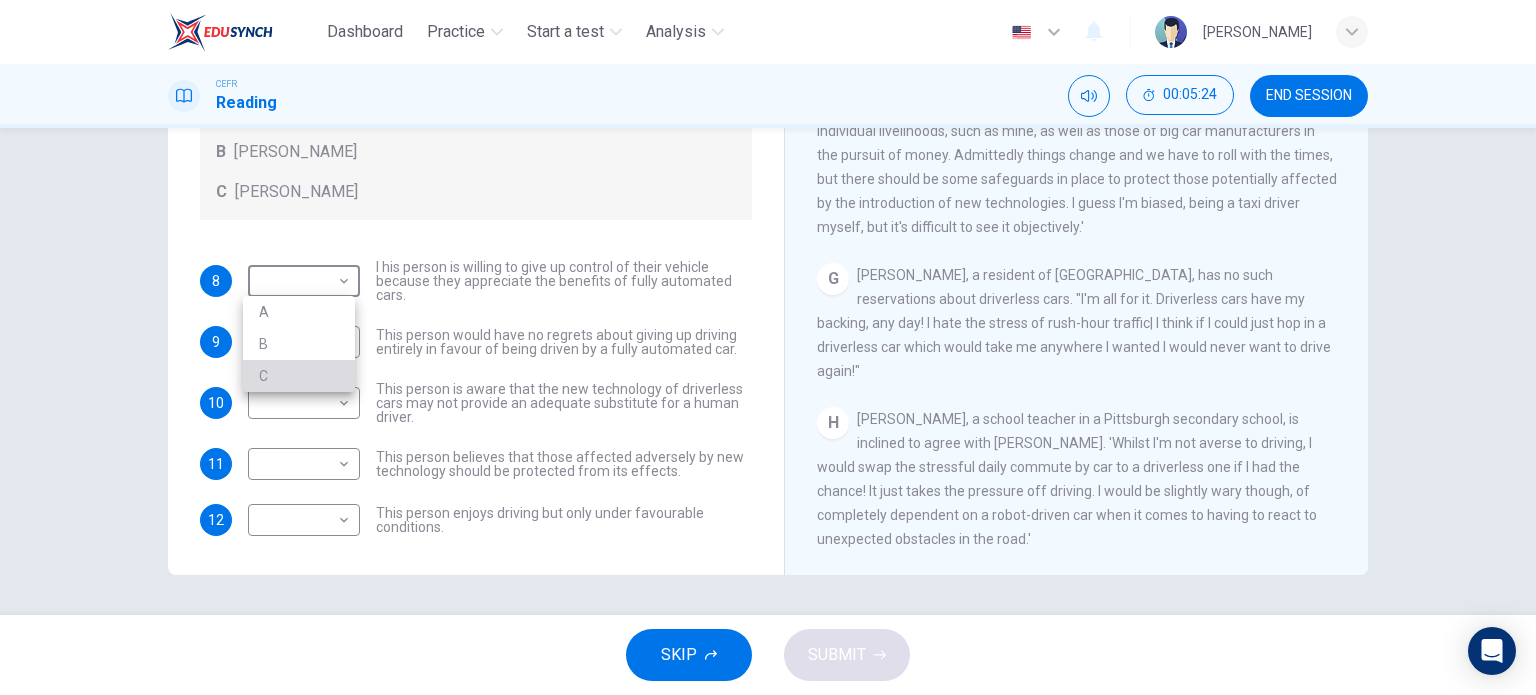 click on "C" at bounding box center [299, 376] 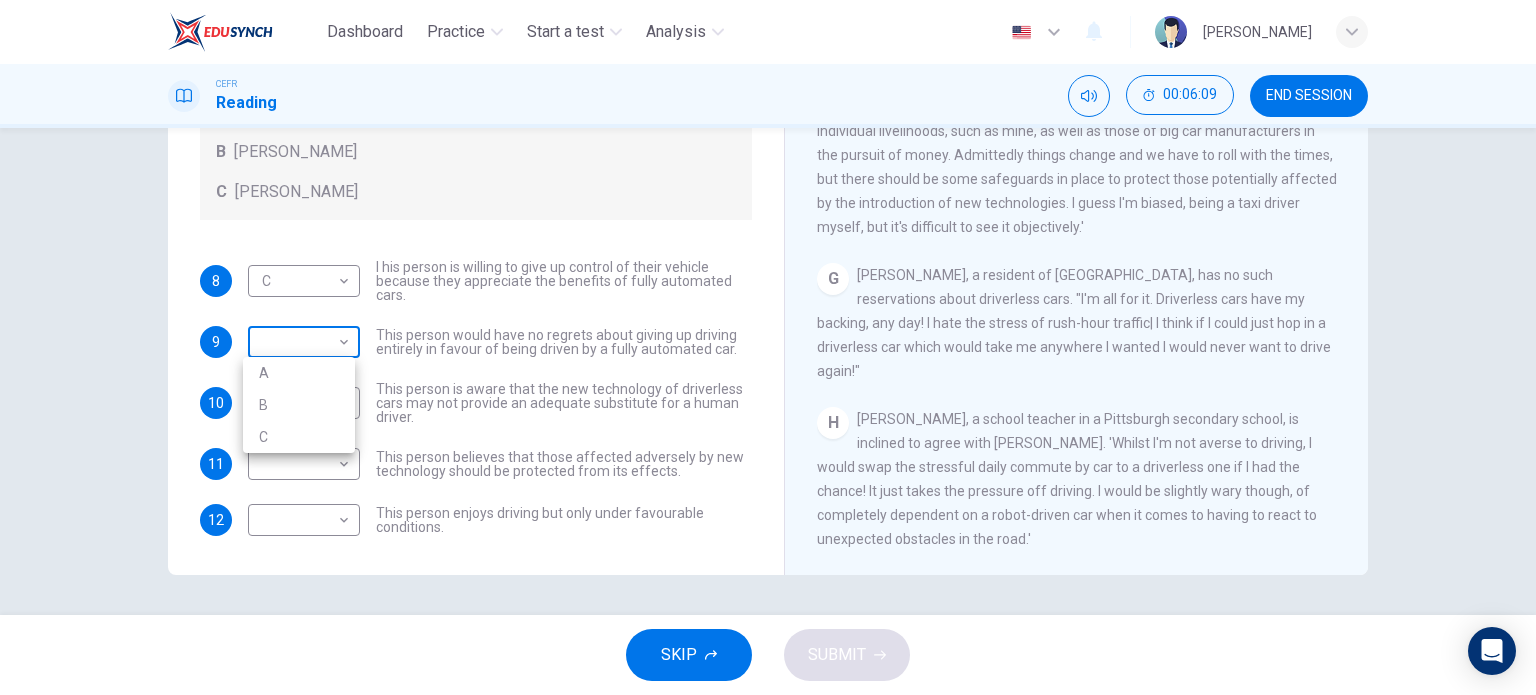 click on "Dashboard Practice Start a test Analysis English en ​ [PERSON_NAME] ANUAR CEFR Reading 00:06:09 END SESSION Questions 8 - 12 Look at the following statements, and the list of people. Match each statement to the correct person, A-C. You may use any letter more than once.
A [PERSON_NAME] B [PERSON_NAME] C [PERSON_NAME] 8 C C ​ I his person is willing to give up control of their vehicle because they appreciate the benefits of fully automated cars. 9 ​ ​ This person would have no regrets about giving up driving entirely in favour of being driven by a fully automated car. 10 ​ ​ This person is aware that the new technology of driverless cars may not provide an adequate substitute for a human driver. 11 ​ ​ This person believes that those affected adversely by new technology should be protected from its effects. 12 ​ ​ This person enjoys driving but only under favourable conditions. Driverless cars CLICK TO ZOOM Click to Zoom A B C D E F G H SKIP SUBMIT
Dashboard Practice" at bounding box center [768, 347] 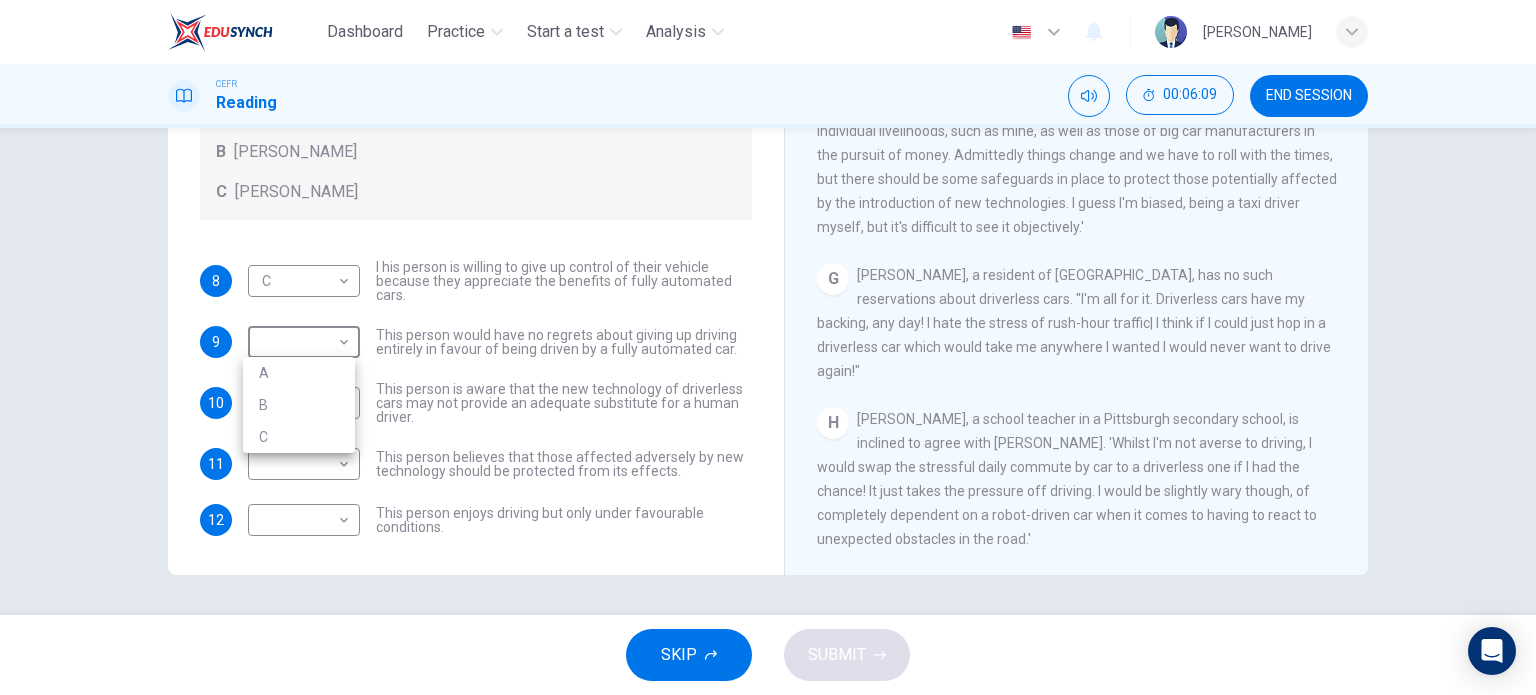 click on "B" at bounding box center [299, 405] 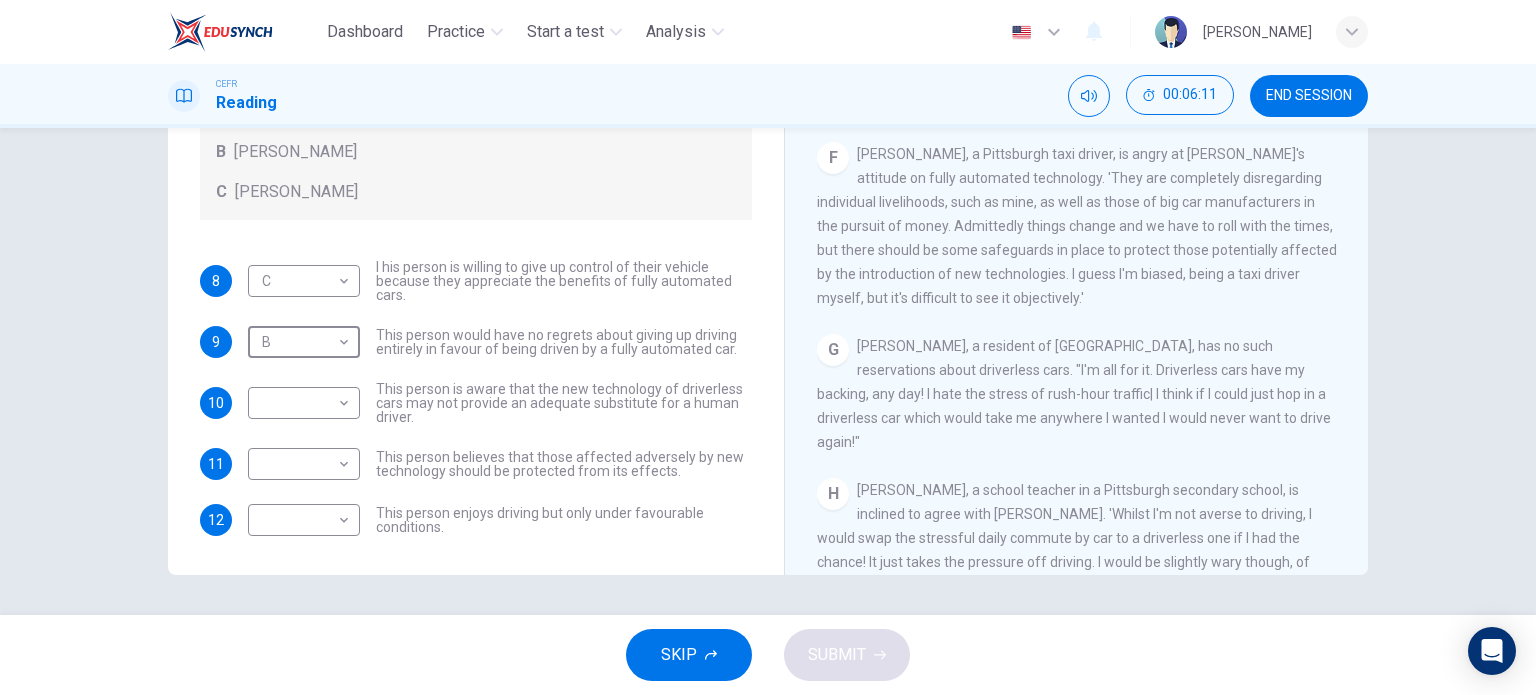 scroll, scrollTop: 1368, scrollLeft: 0, axis: vertical 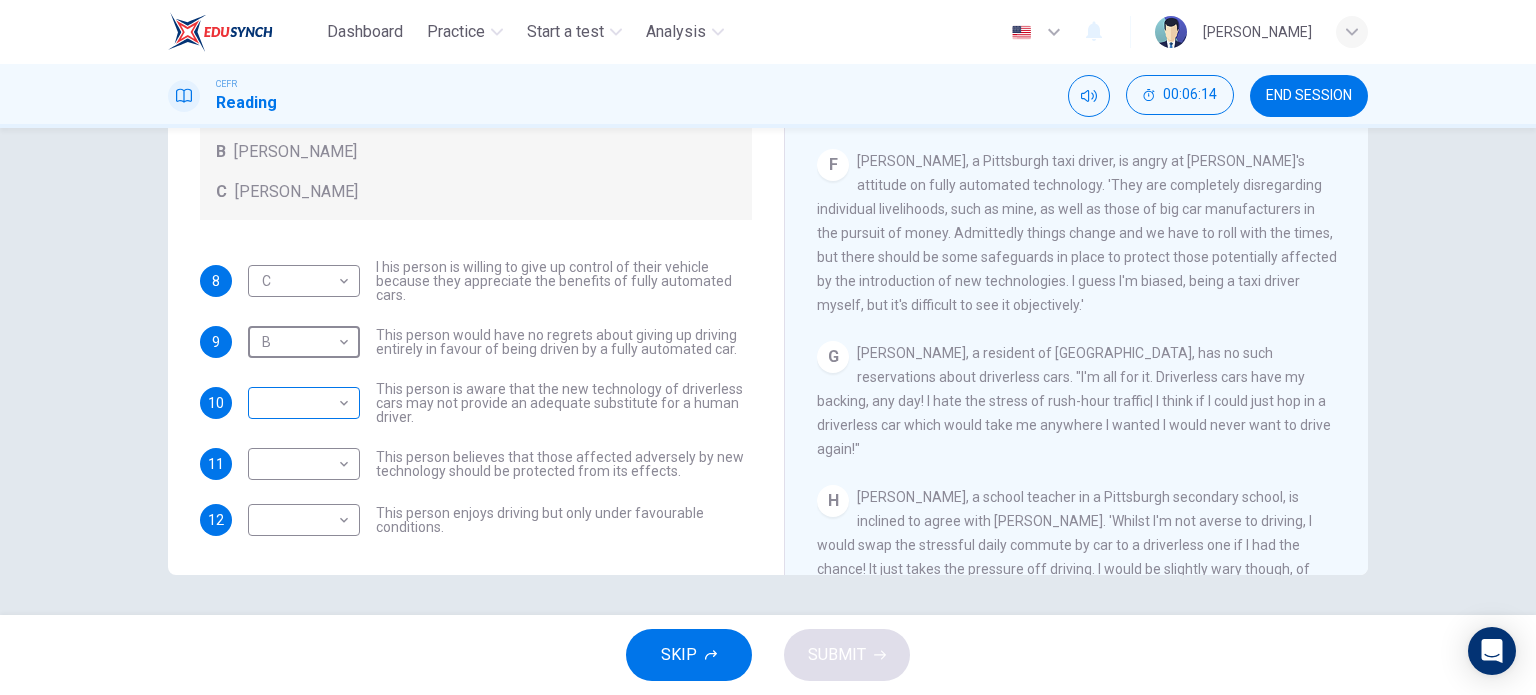 click on "Dashboard Practice Start a test Analysis English en ​ [PERSON_NAME] ANUAR CEFR Reading 00:06:14 END SESSION Questions 8 - 12 Look at the following statements, and the list of people. Match each statement to the correct person, A-C. You may use any letter more than once.
A [PERSON_NAME] B [PERSON_NAME] C [PERSON_NAME] 8 C C ​ I his person is willing to give up control of their vehicle because they appreciate the benefits of fully automated cars. 9 B B ​ This person would have no regrets about giving up driving entirely in favour of being driven by a fully automated car. 10 ​ ​ This person is aware that the new technology of driverless cars may not provide an adequate substitute for a human driver. 11 ​ ​ This person believes that those affected adversely by new technology should be protected from its effects. 12 ​ ​ This person enjoys driving but only under favourable conditions. Driverless cars CLICK TO ZOOM Click to Zoom A B C D E F G H SKIP SUBMIT
Dashboard Practice" at bounding box center [768, 347] 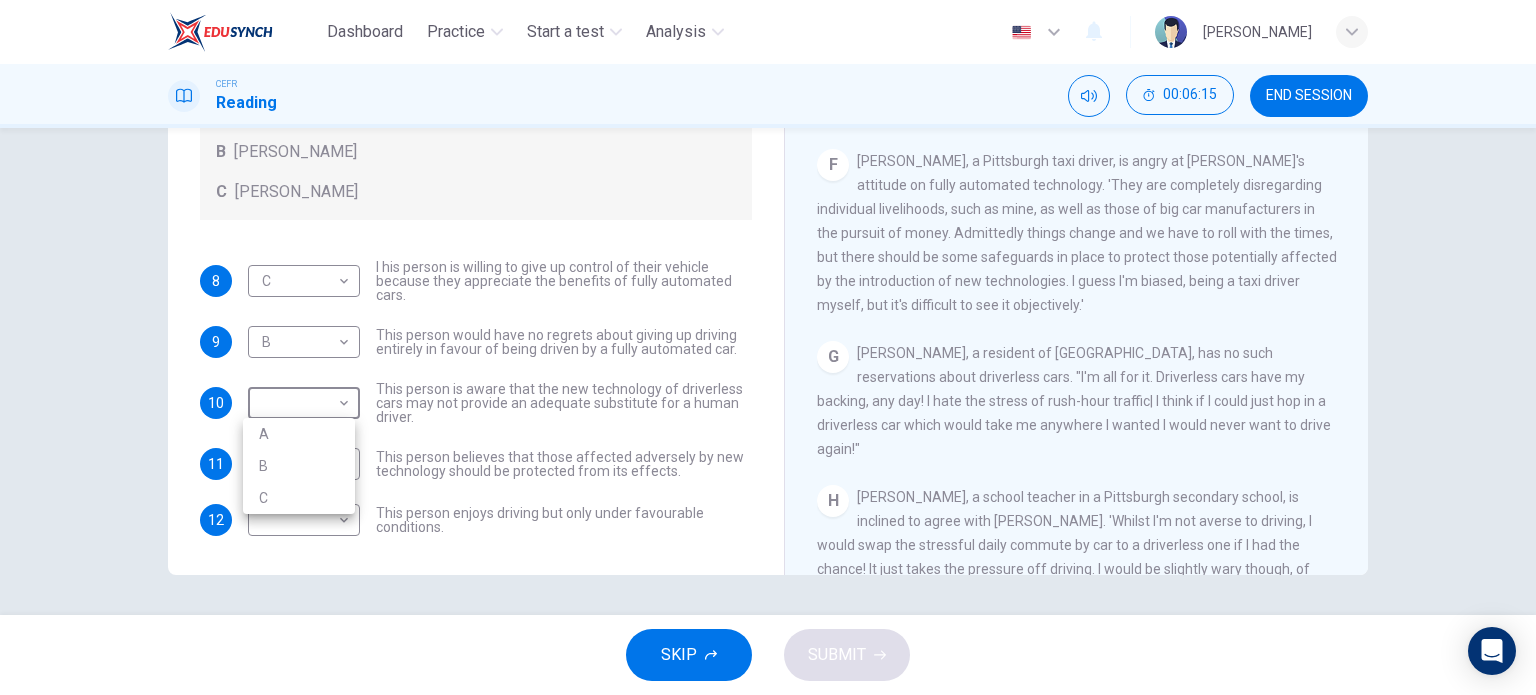 click on "A" at bounding box center (299, 434) 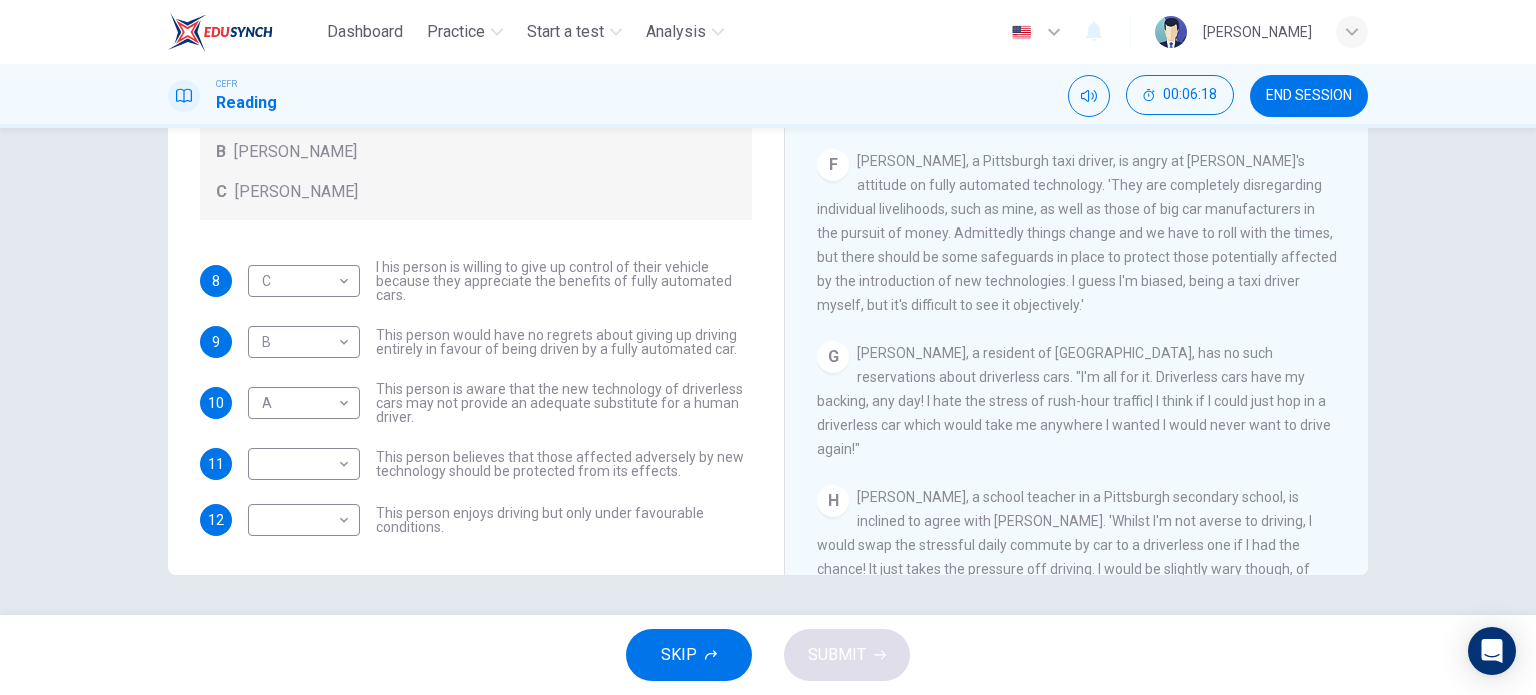 click on "This person believes that those affected adversely by new technology should be protected from its effects." at bounding box center (564, 464) 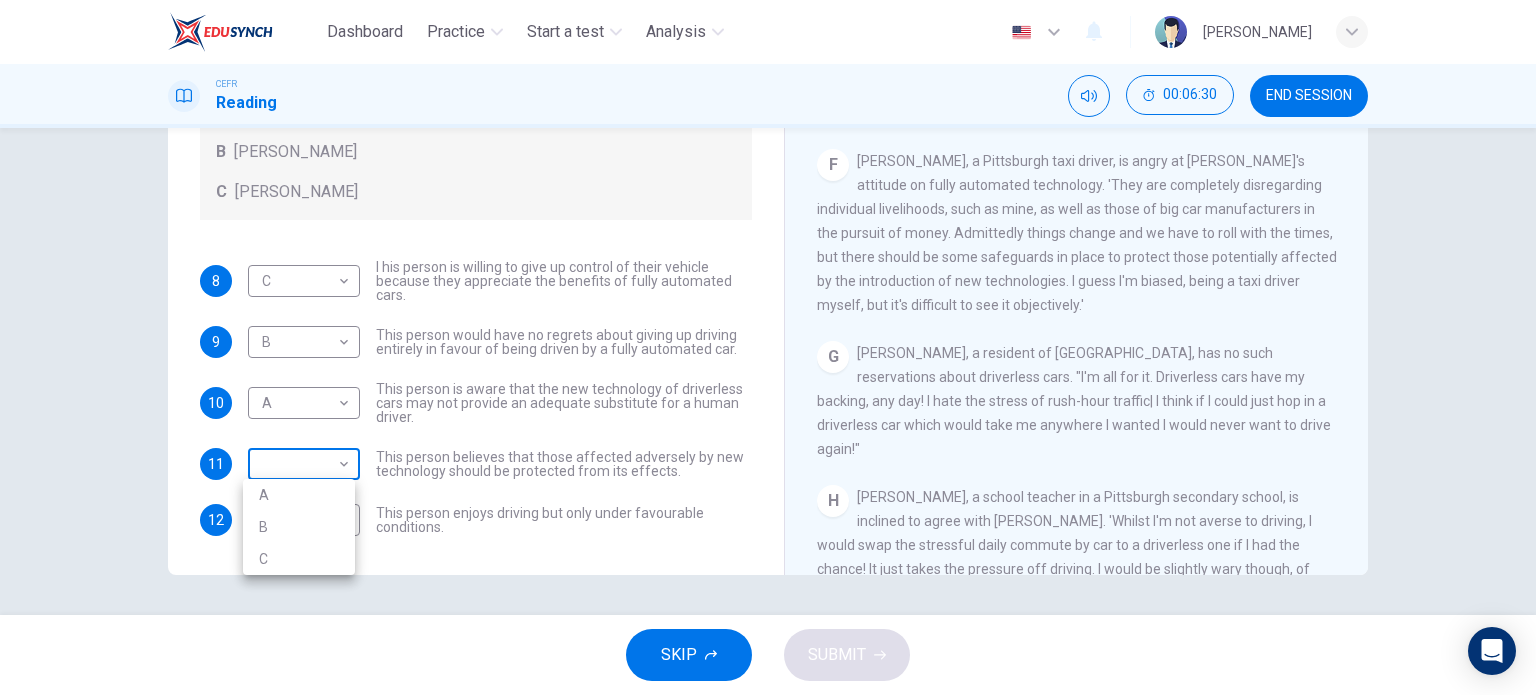 click on "Dashboard Practice Start a test Analysis English en ​ [PERSON_NAME] ANUAR CEFR Reading 00:06:30 END SESSION Questions 8 - 12 Look at the following statements, and the list of people. Match each statement to the correct person, A-C. You may use any letter more than once.
A [PERSON_NAME] B [PERSON_NAME] C [PERSON_NAME] 8 C C ​ I his person is willing to give up control of their vehicle because they appreciate the benefits of fully automated cars. 9 B B ​ This person would have no regrets about giving up driving entirely in favour of being driven by a fully automated car. 10 A A ​ This person is aware that the new technology of driverless cars may not provide an adequate substitute for a human driver. 11 ​ ​ This person believes that those affected adversely by new technology should be protected from its effects. 12 ​ ​ This person enjoys driving but only under favourable conditions. Driverless cars CLICK TO ZOOM Click to Zoom A B C D E F G H SKIP SUBMIT
Dashboard Practice" at bounding box center (768, 347) 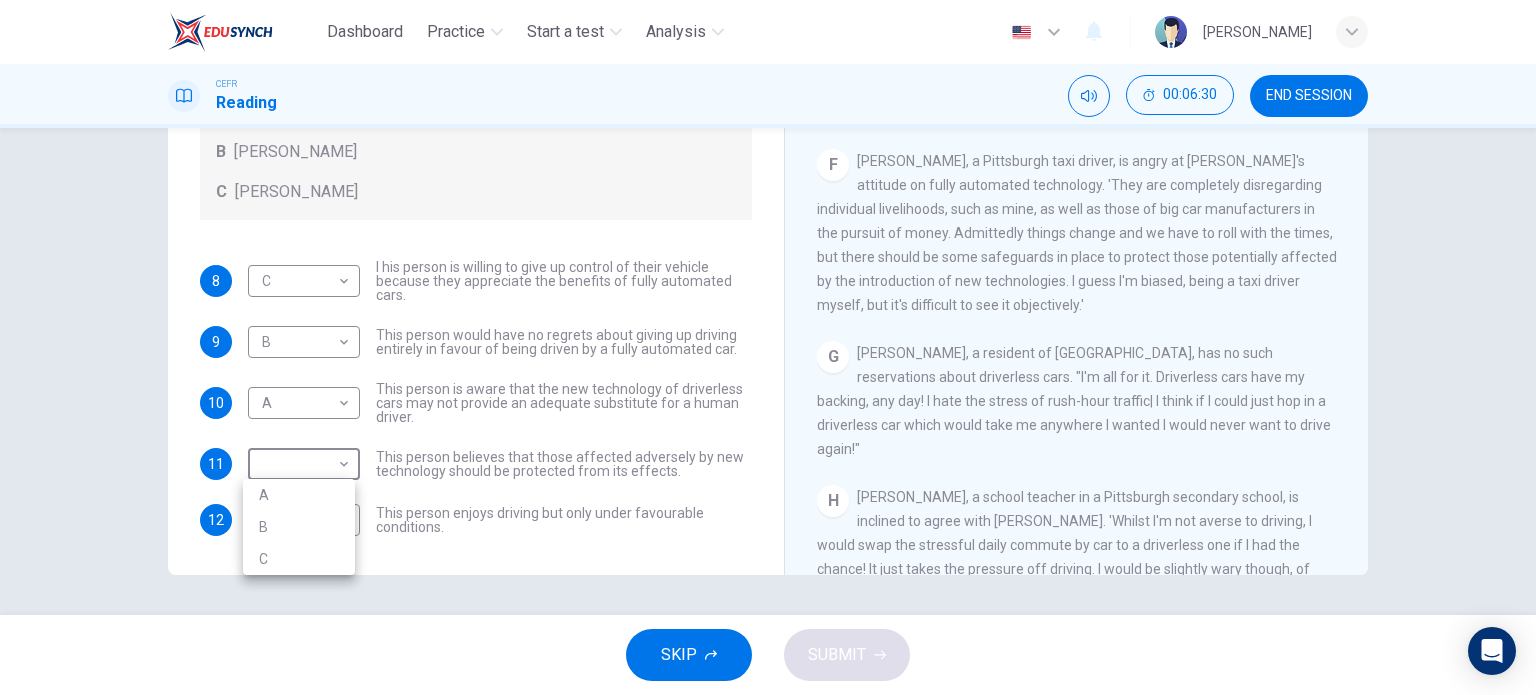 click on "A" at bounding box center (299, 495) 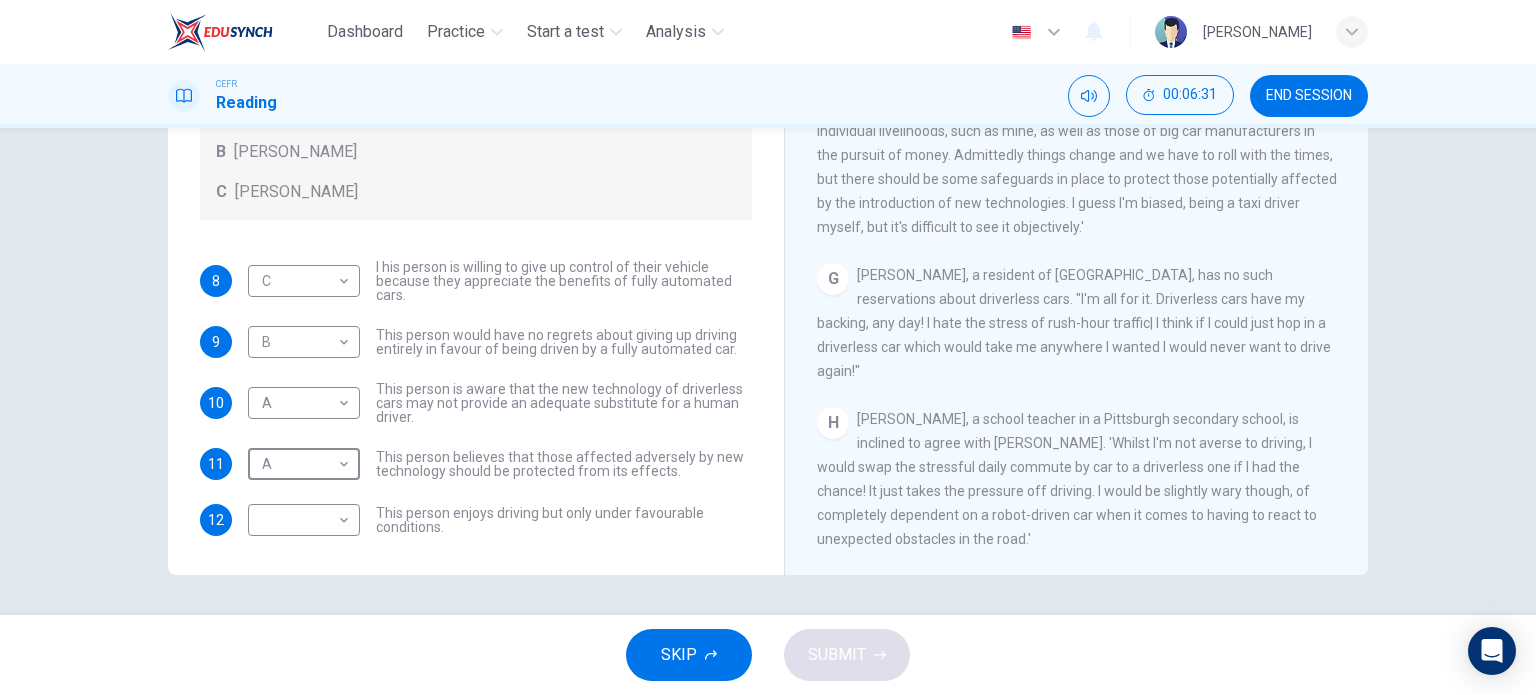 scroll, scrollTop: 1468, scrollLeft: 0, axis: vertical 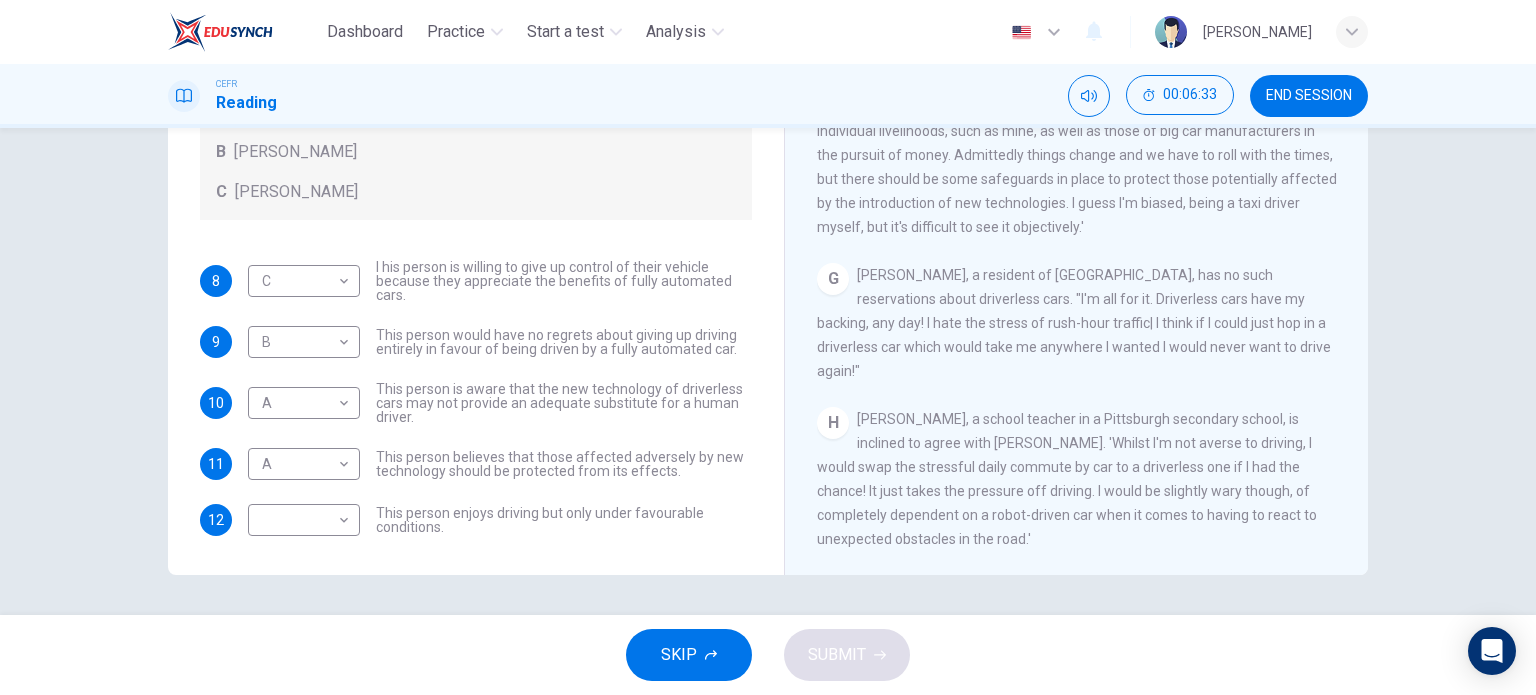 drag, startPoint x: 924, startPoint y: 447, endPoint x: 1014, endPoint y: 486, distance: 98.08669 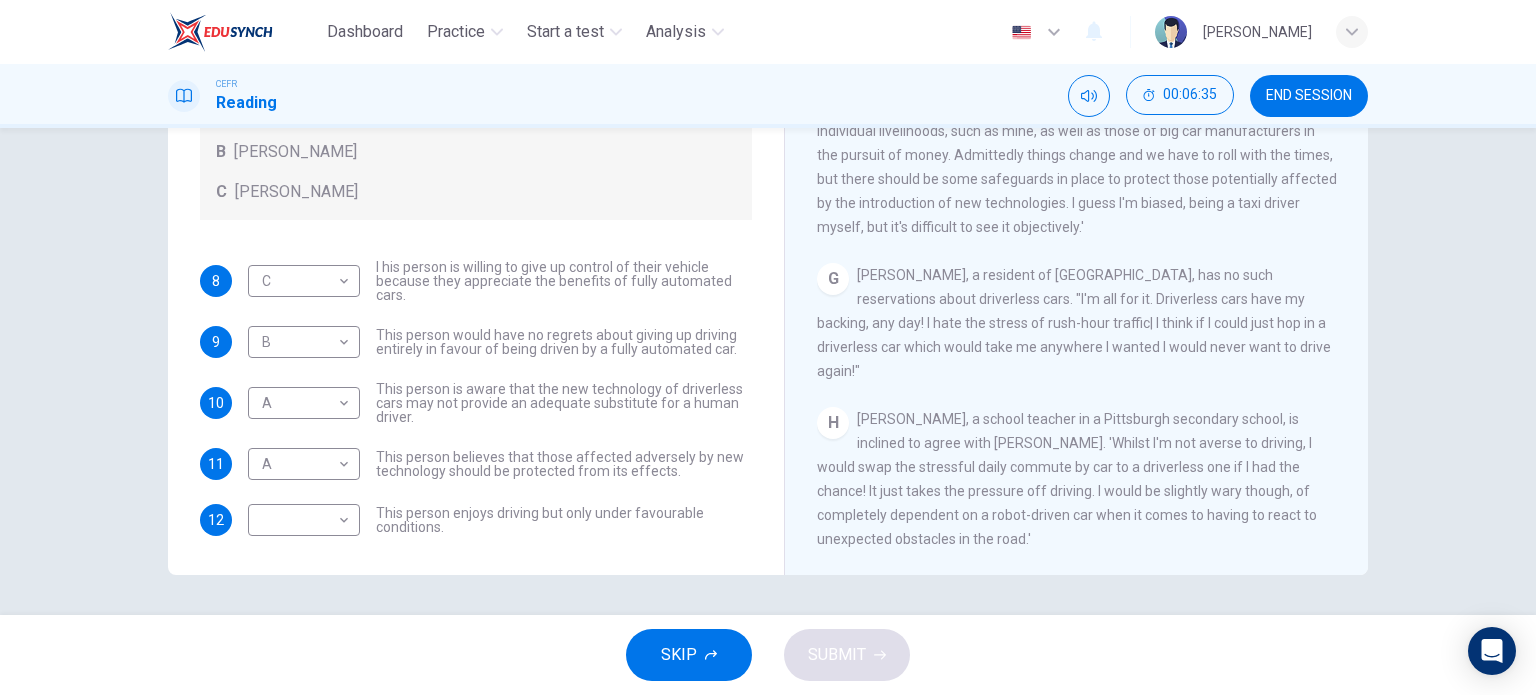 drag, startPoint x: 1018, startPoint y: 472, endPoint x: 1043, endPoint y: 516, distance: 50.606323 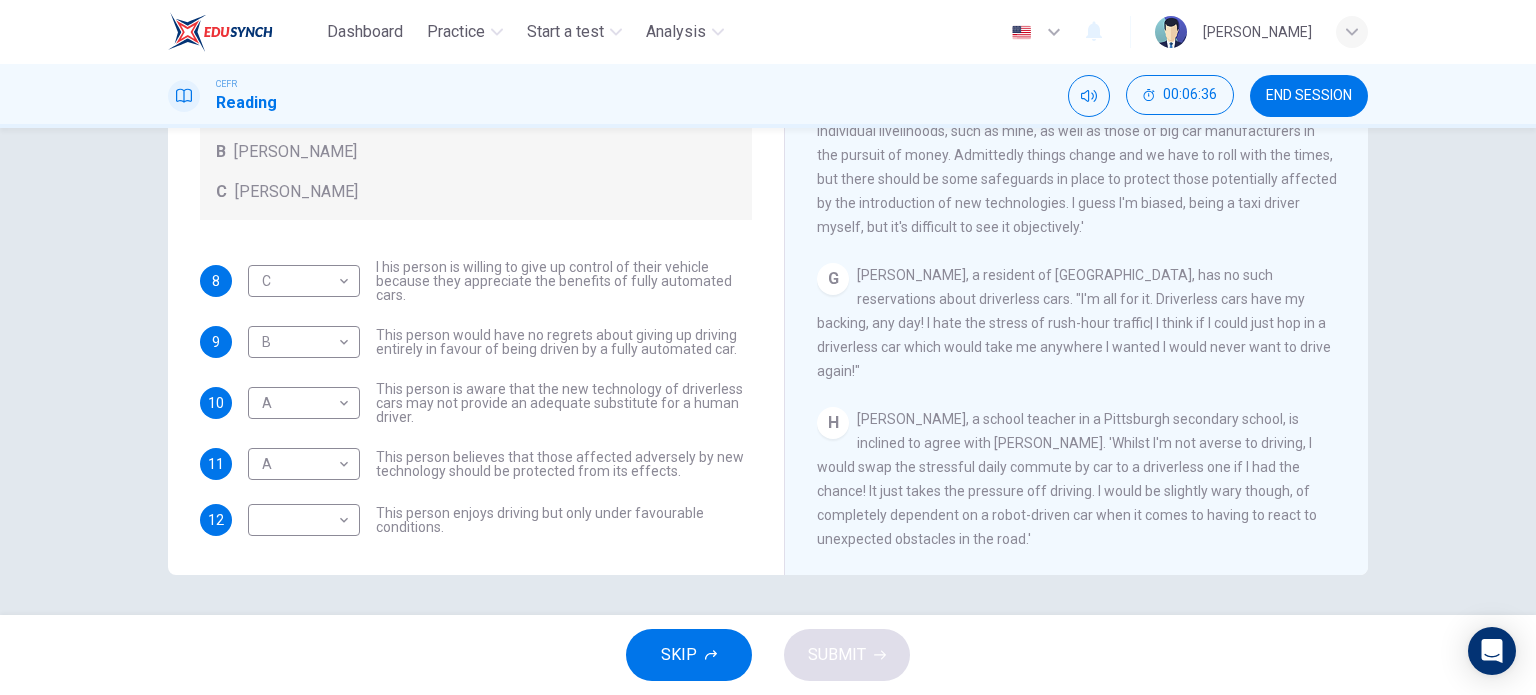 drag, startPoint x: 1014, startPoint y: 492, endPoint x: 1021, endPoint y: 538, distance: 46.52956 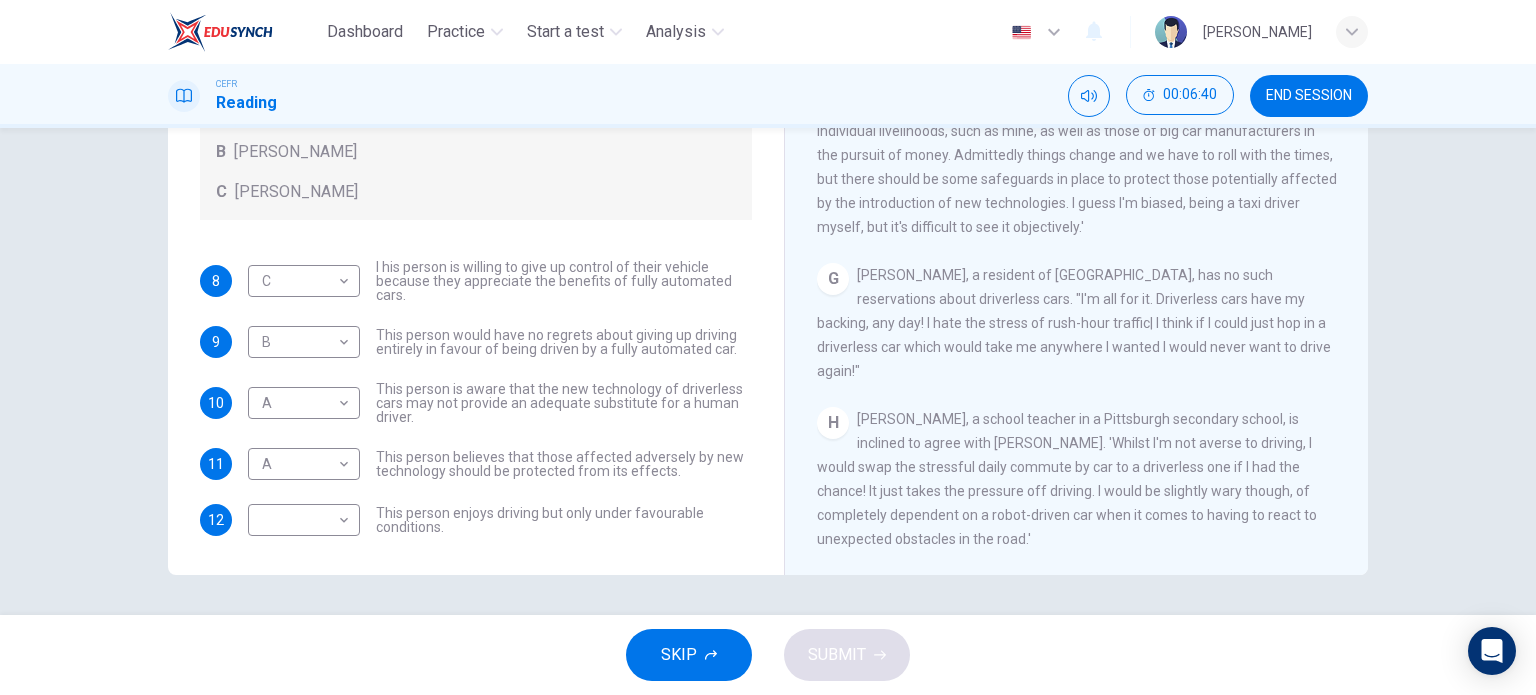 drag, startPoint x: 956, startPoint y: 355, endPoint x: 1014, endPoint y: 376, distance: 61.68468 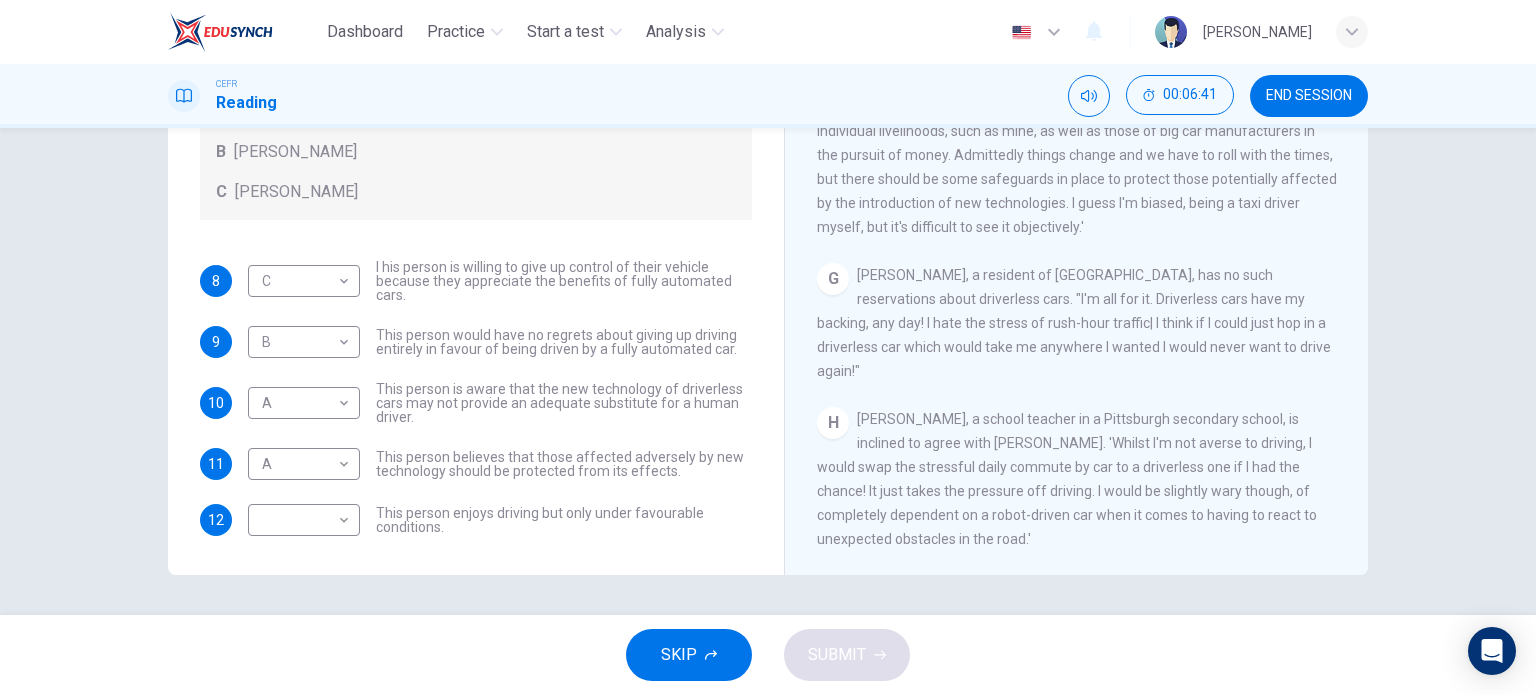 click on "G [PERSON_NAME], a resident of [GEOGRAPHIC_DATA], has no such reservations about driverless cars. "I'm all for it. Driverless cars have my backing, any day! I hate the stress of rush-hour traffic| I think if I could just hop in a driverless car which would take me anywhere I wanted I would never want to drive again!"" at bounding box center (1077, 323) 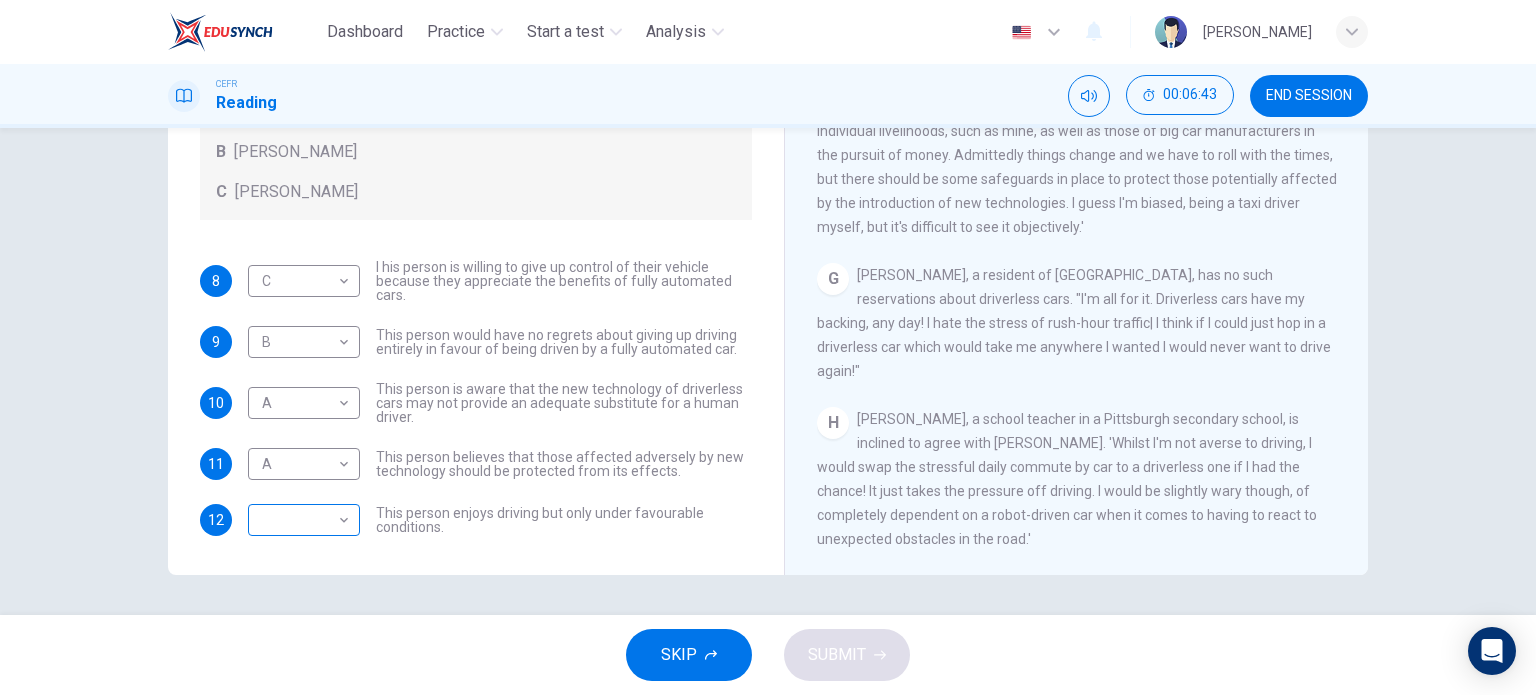 click on "Dashboard Practice Start a test Analysis English en ​ [PERSON_NAME] ANUAR CEFR Reading 00:06:43 END SESSION Questions 8 - 12 Look at the following statements, and the list of people. Match each statement to the correct person, A-C. You may use any letter more than once.
A [PERSON_NAME] B [PERSON_NAME] C [PERSON_NAME] 8 C C ​ I his person is willing to give up control of their vehicle because they appreciate the benefits of fully automated cars. 9 B B ​ This person would have no regrets about giving up driving entirely in favour of being driven by a fully automated car. 10 A A ​ This person is aware that the new technology of driverless cars may not provide an adequate substitute for a human driver. 11 A A ​ This person believes that those affected adversely by new technology should be protected from its effects. 12 ​ ​ This person enjoys driving but only under favourable conditions. Driverless cars CLICK TO ZOOM Click to Zoom A B C D E F G H SKIP SUBMIT
Dashboard Practice" at bounding box center [768, 347] 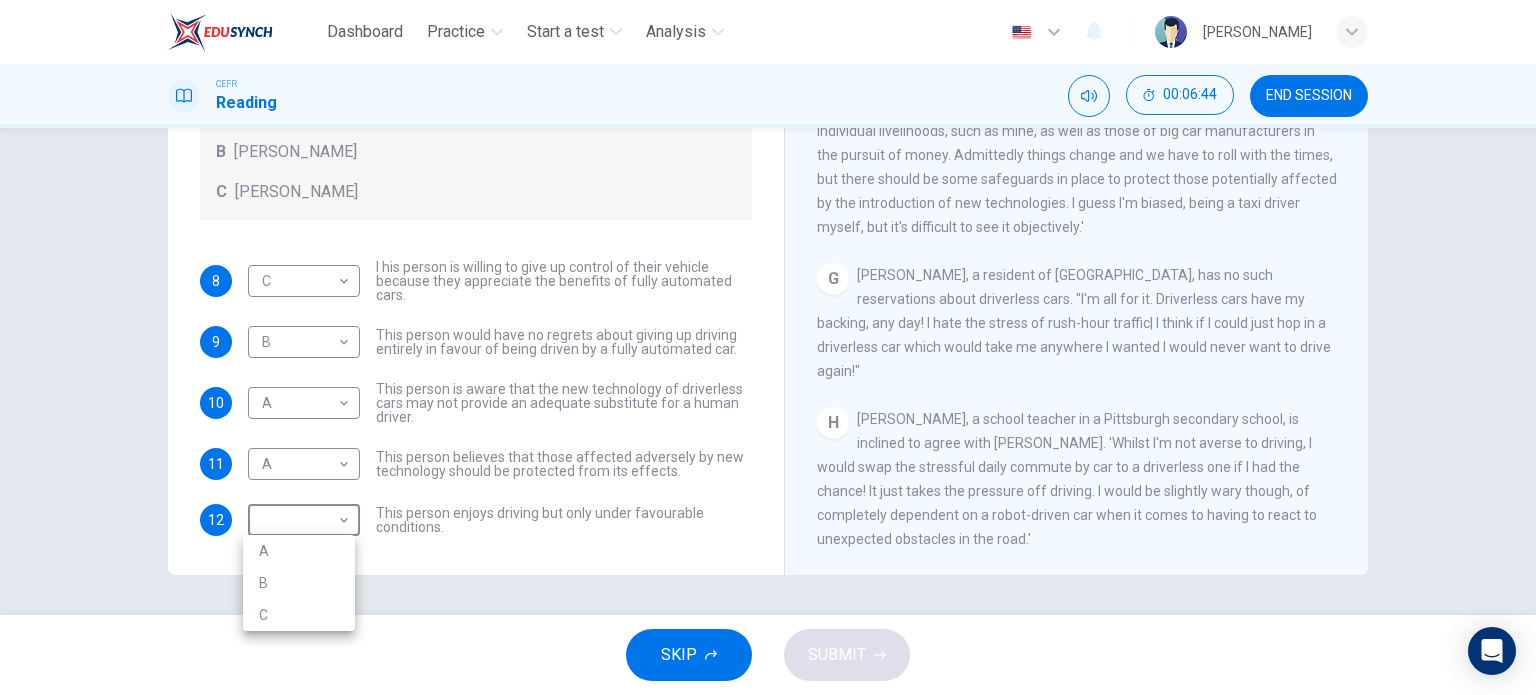 click on "B" at bounding box center [299, 583] 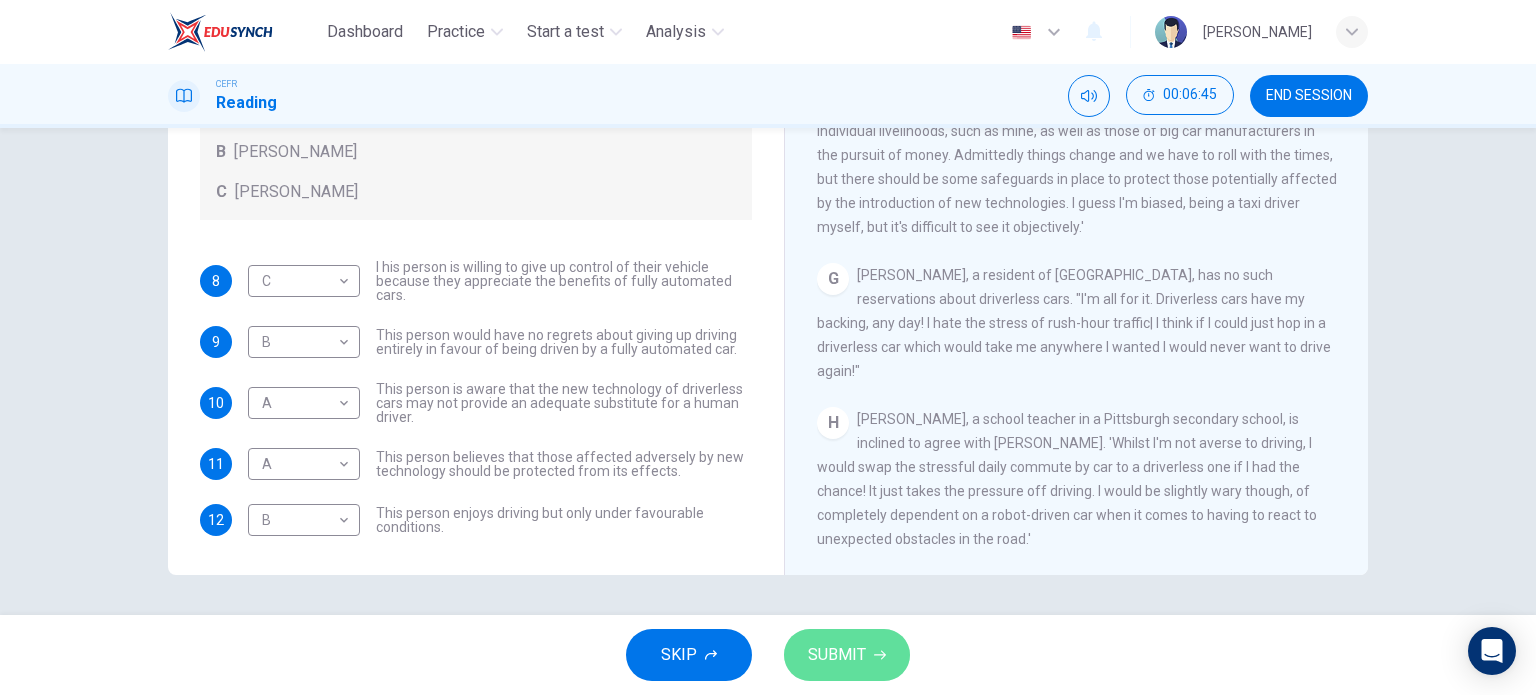 click on "SUBMIT" at bounding box center [837, 655] 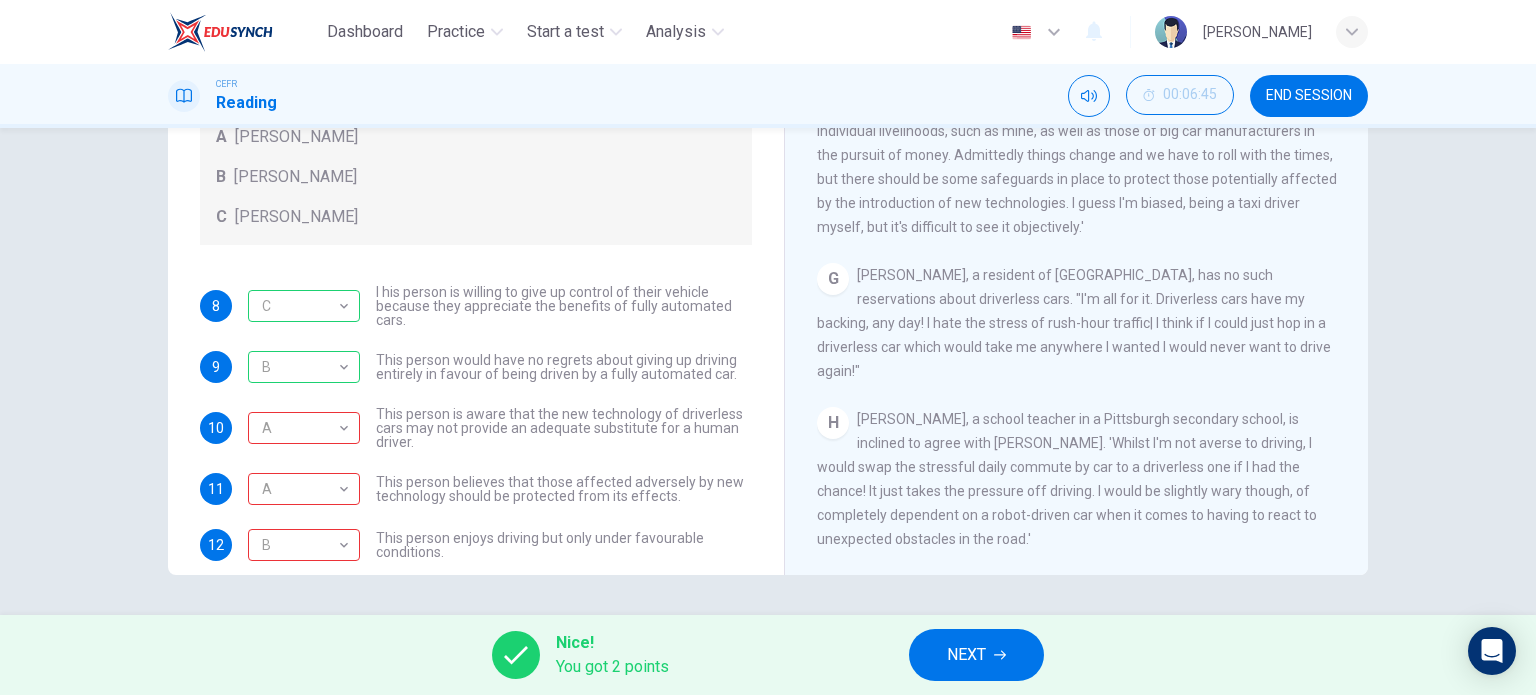scroll, scrollTop: 0, scrollLeft: 0, axis: both 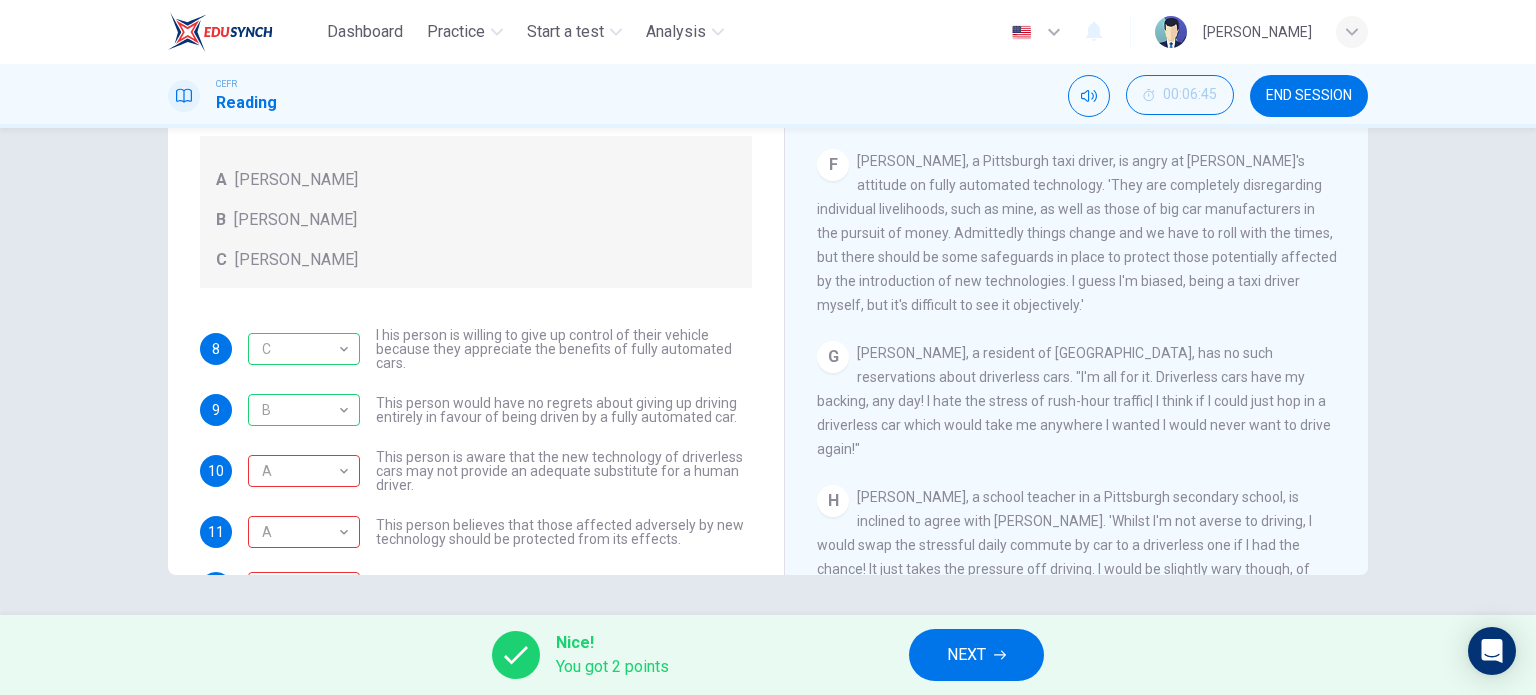 click on "[PERSON_NAME], a Pittsburgh taxi driver, is angry at [PERSON_NAME]'s attitude on fully automated technology. 'They are completely disregarding individual livelihoods, such as mine, as well as those of big car manufacturers in the pursuit of money. Admittedly things change and we have to roll with the times, but there should be some safeguards in place to protect those potentially affected by the introduction of new technologies. I guess I'm biased, being a taxi driver myself, but it's difficult to see it objectively.'" at bounding box center (1077, 233) 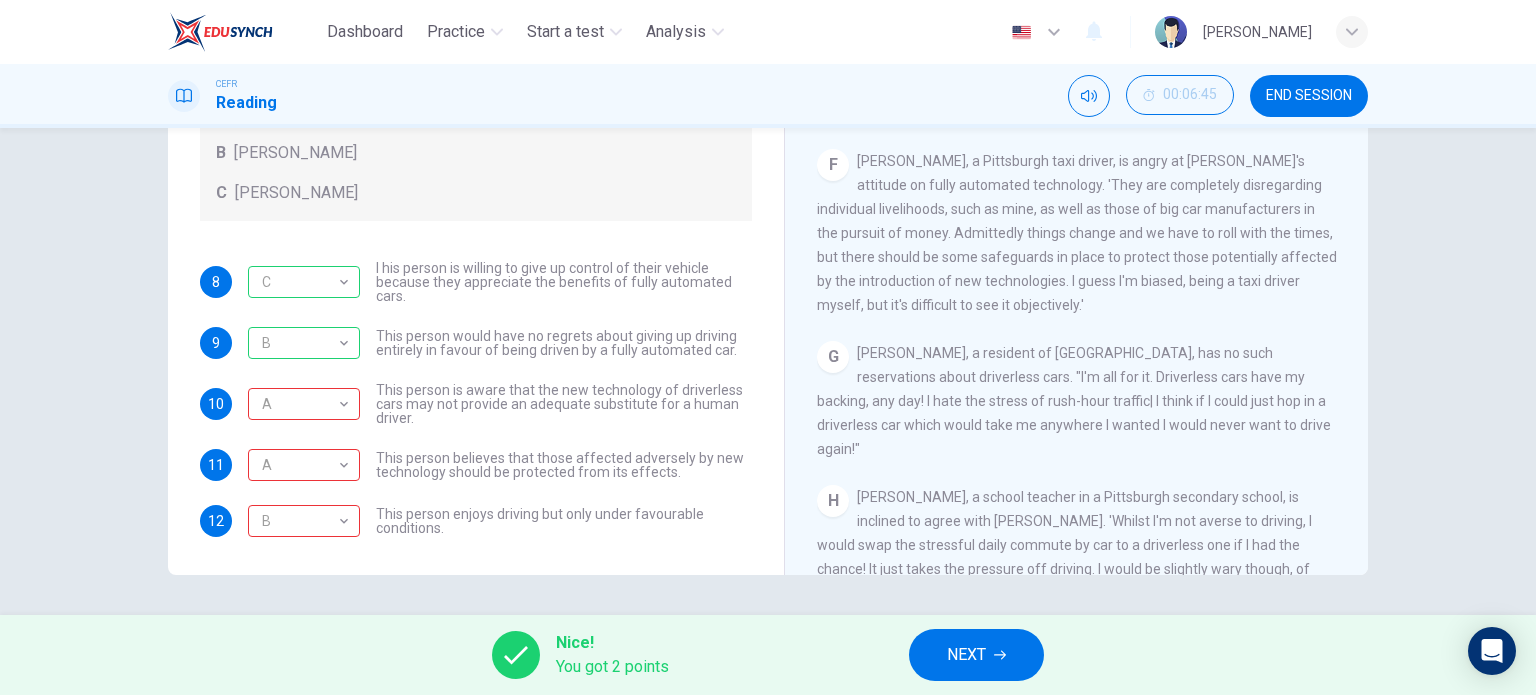 scroll, scrollTop: 68, scrollLeft: 0, axis: vertical 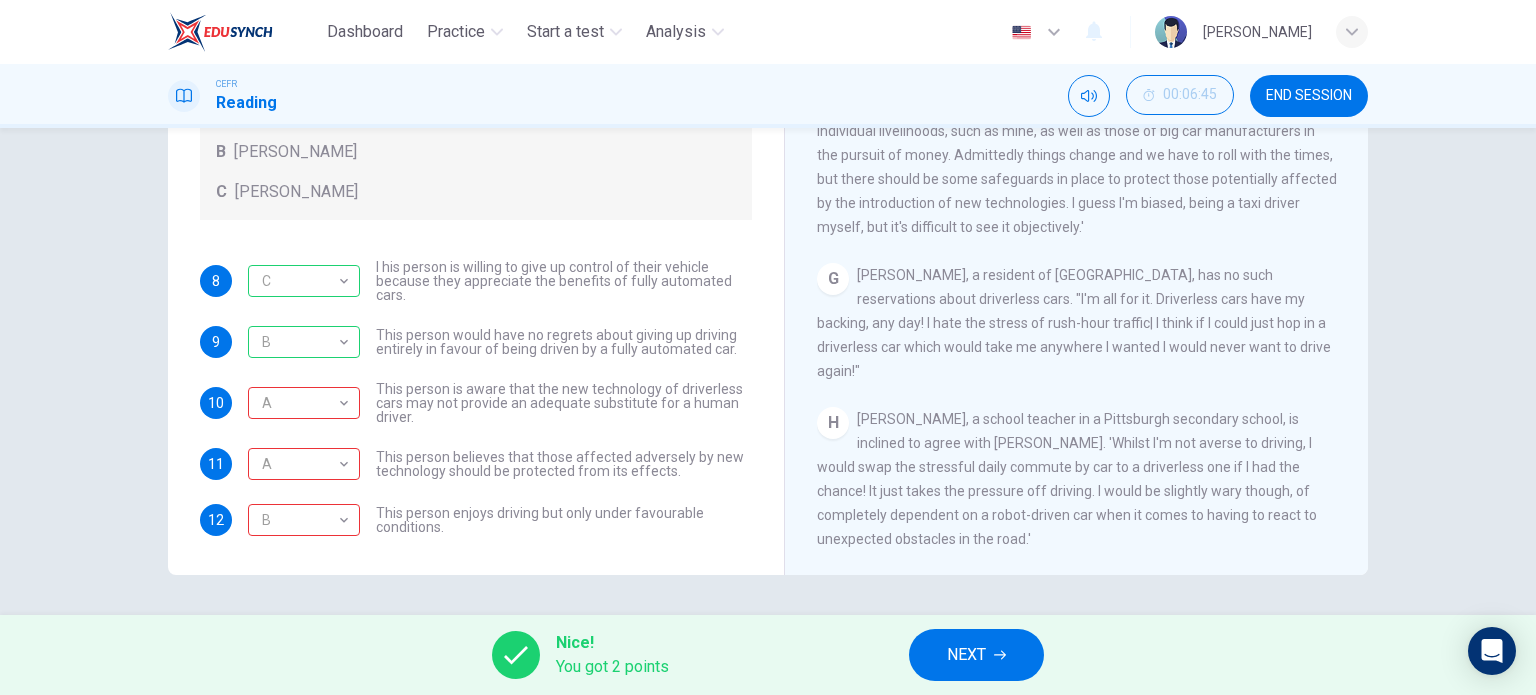 click on "NEXT" at bounding box center (976, 655) 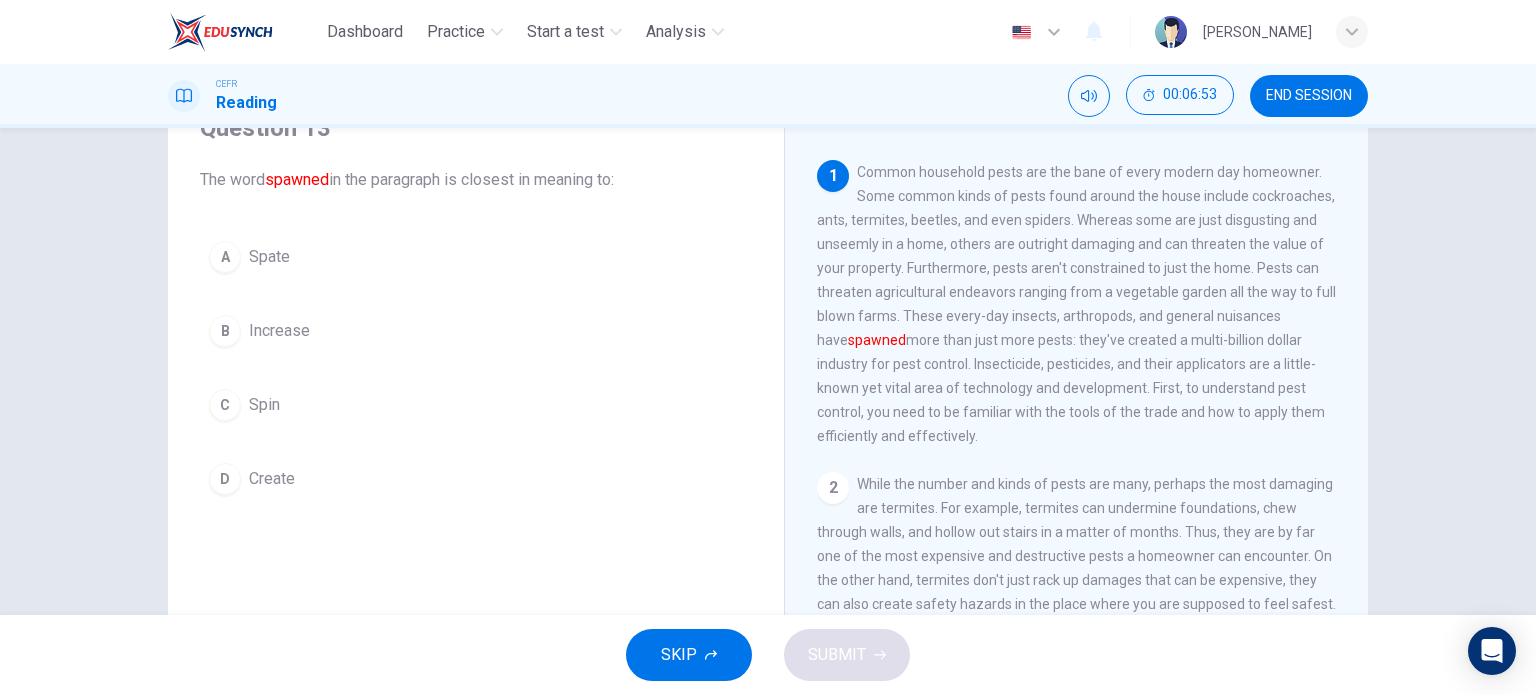scroll, scrollTop: 100, scrollLeft: 0, axis: vertical 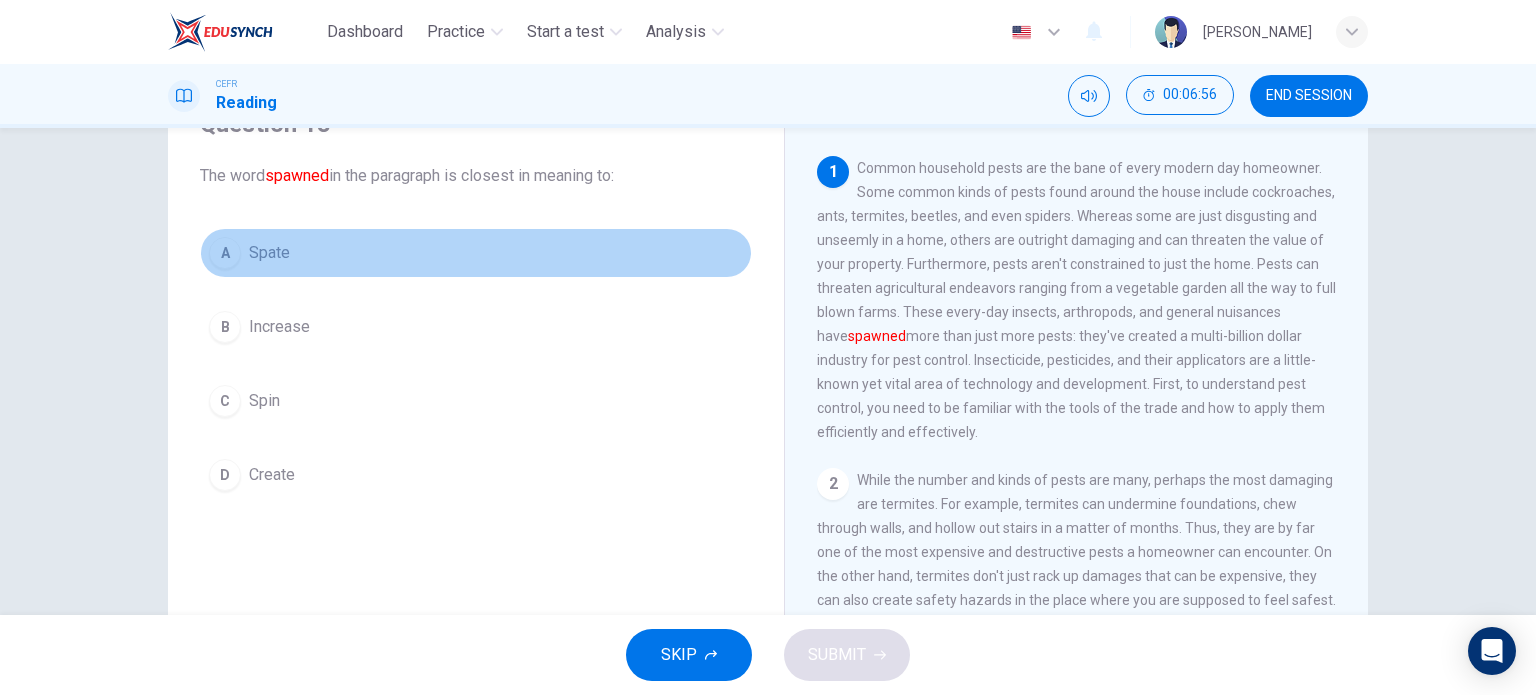 click on "Spate" at bounding box center [269, 253] 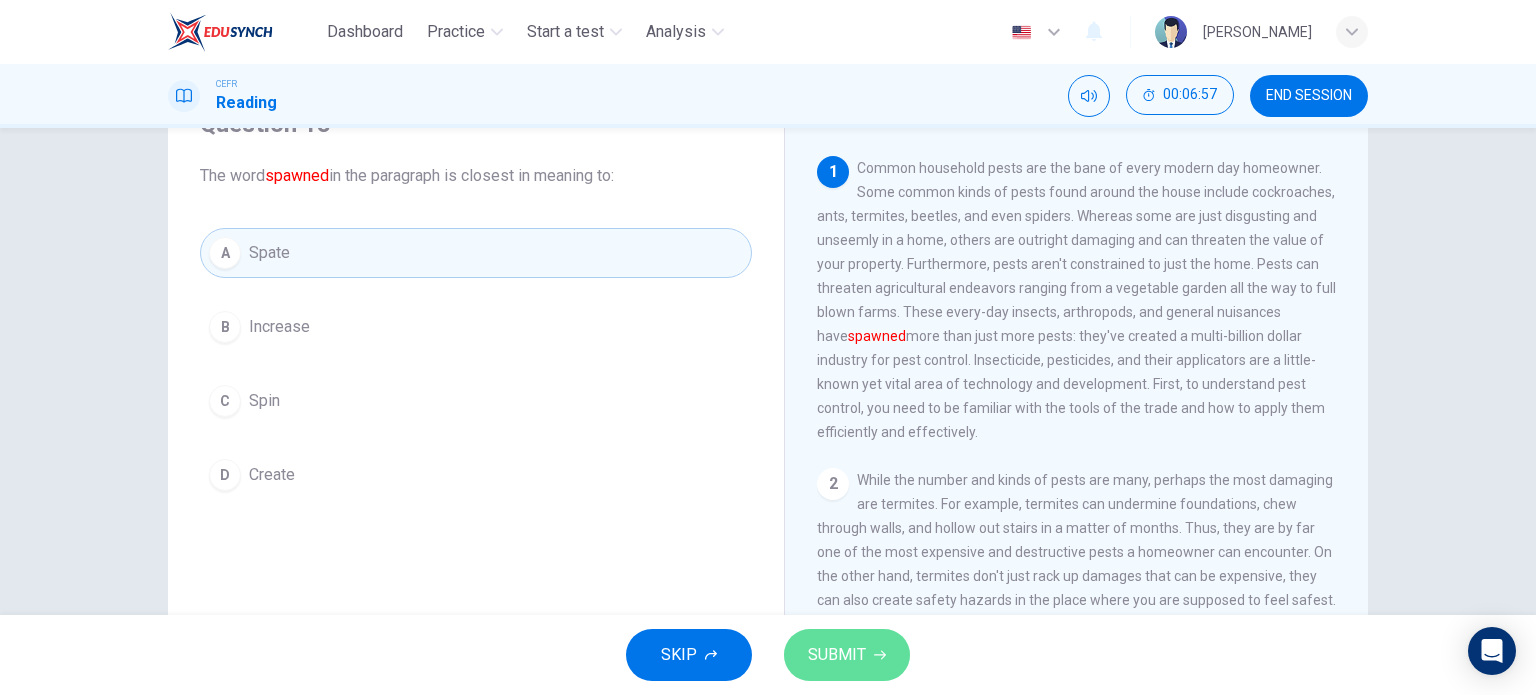 click on "SUBMIT" at bounding box center [837, 655] 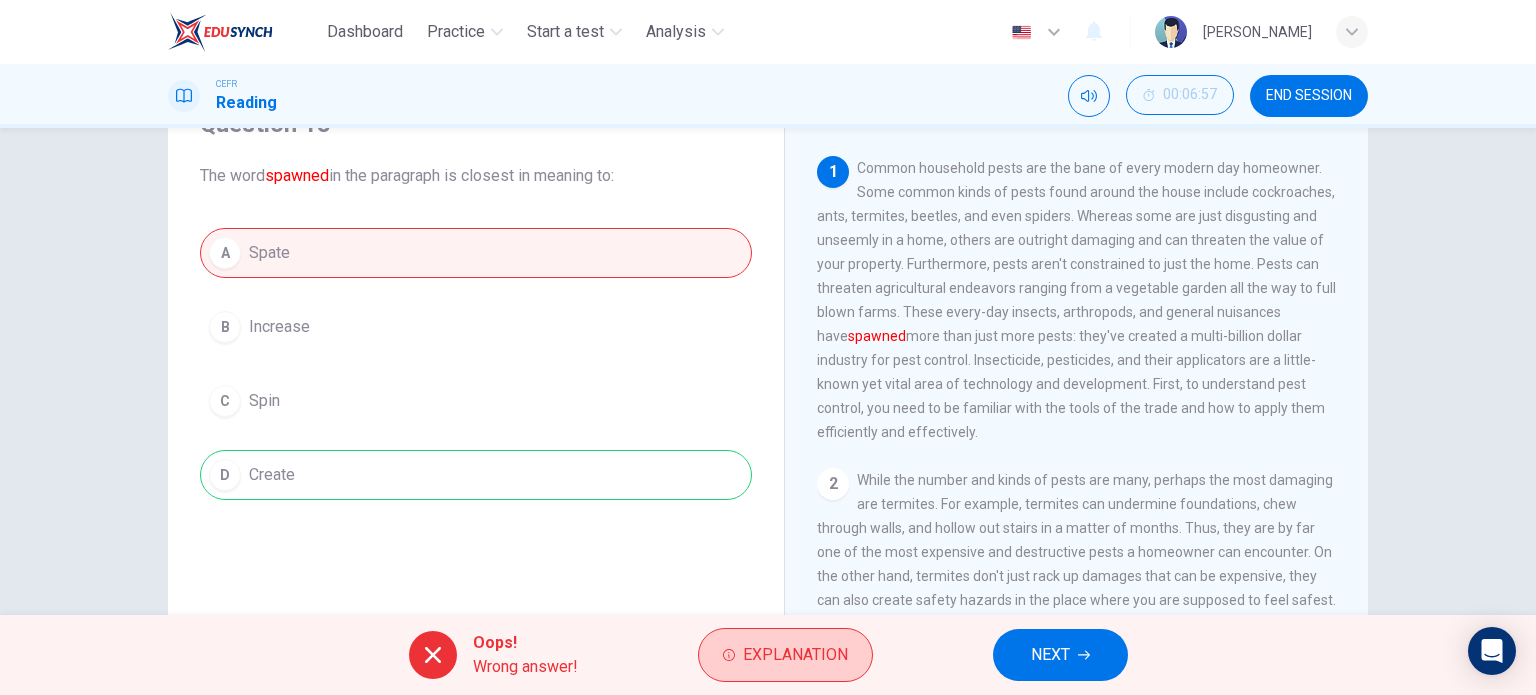 click on "Explanation" at bounding box center [795, 655] 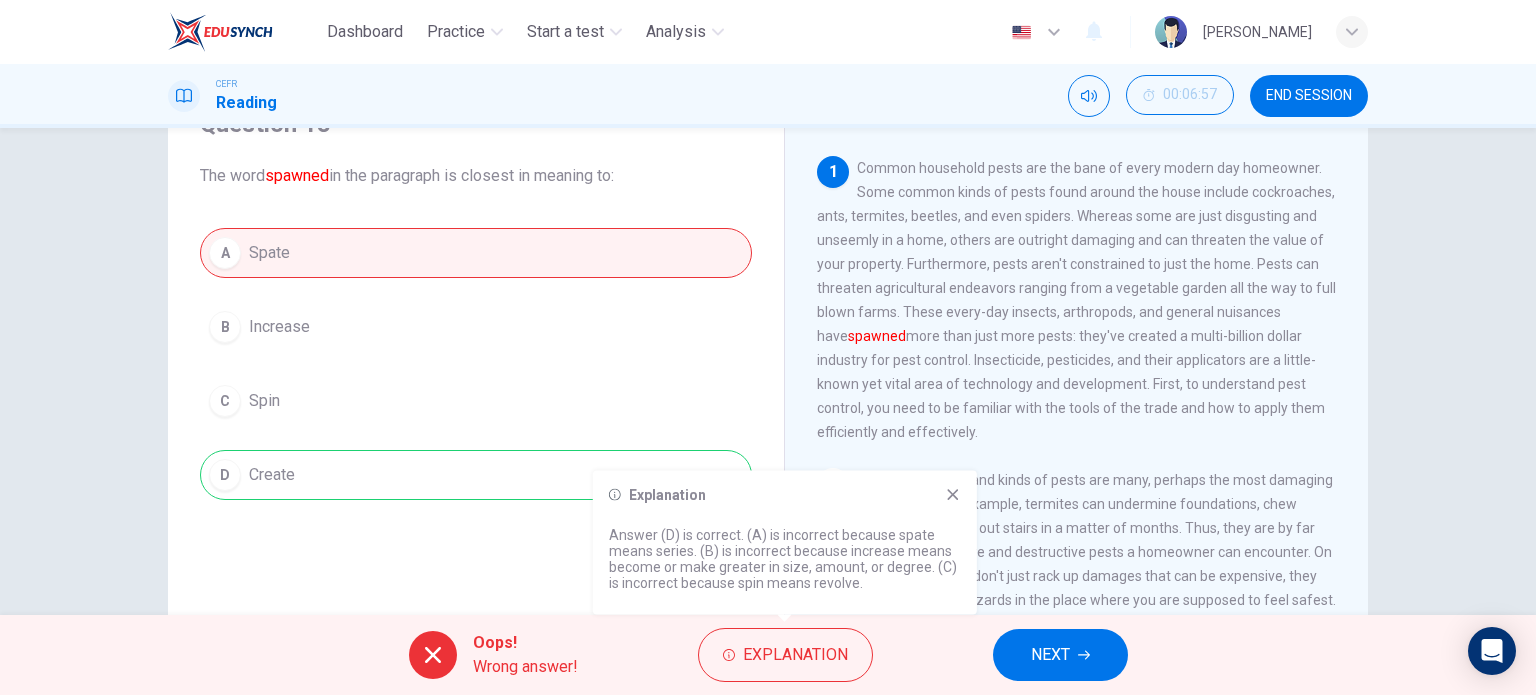 click 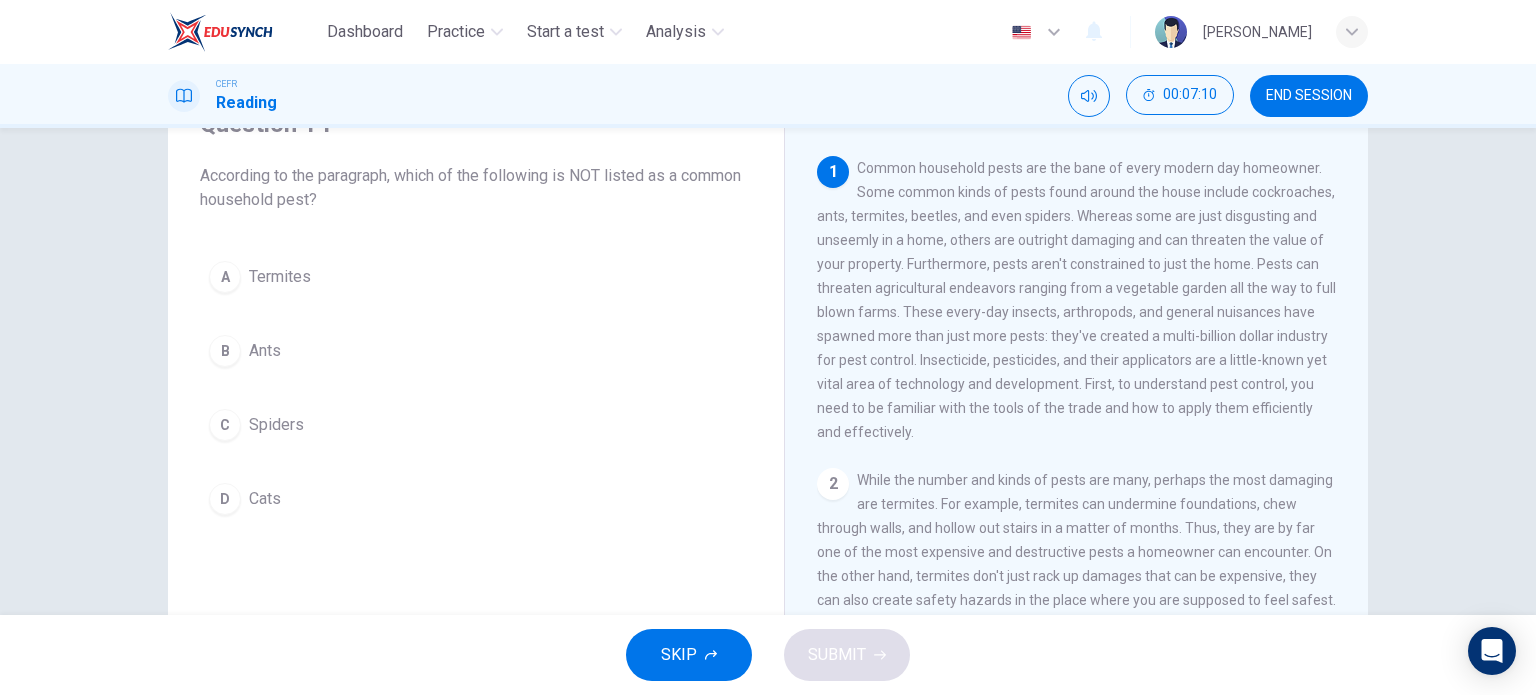 click on "D Cats" at bounding box center (476, 499) 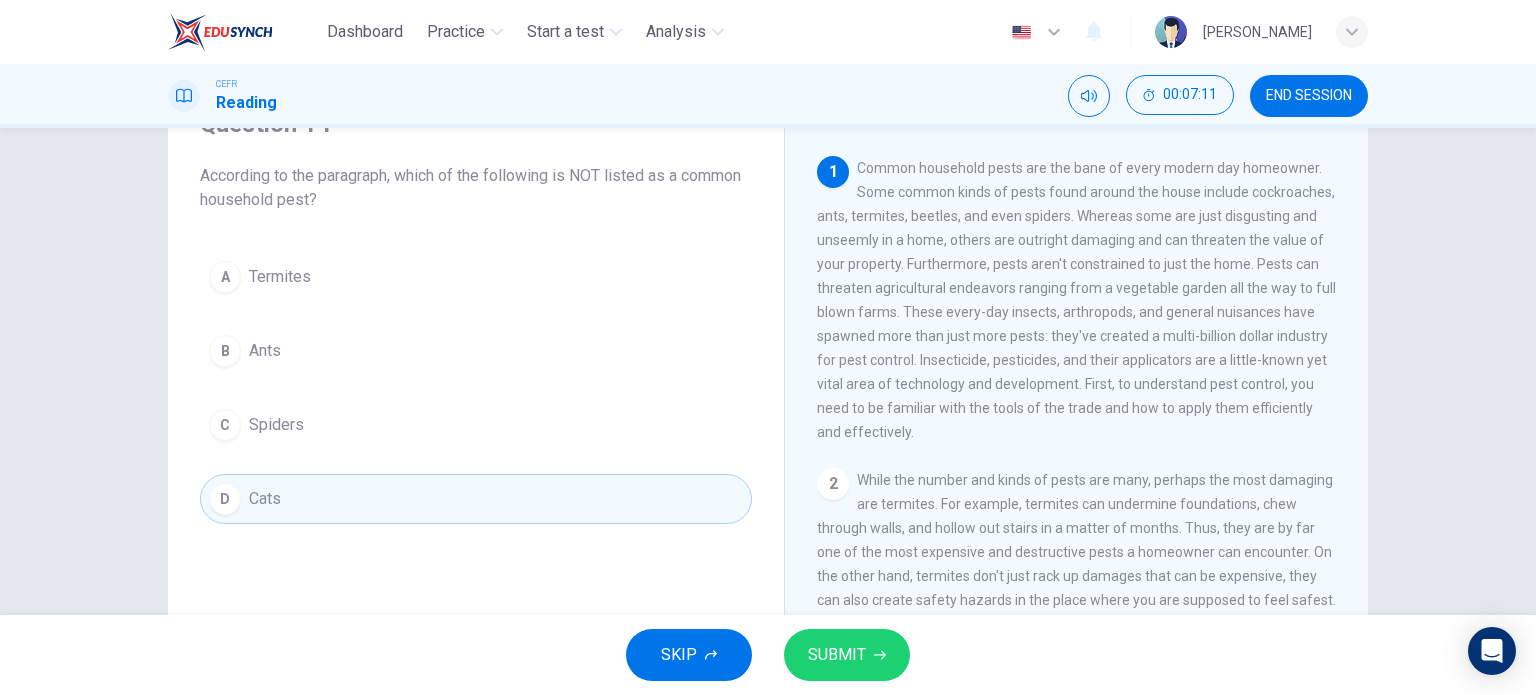 click on "SUBMIT" at bounding box center (837, 655) 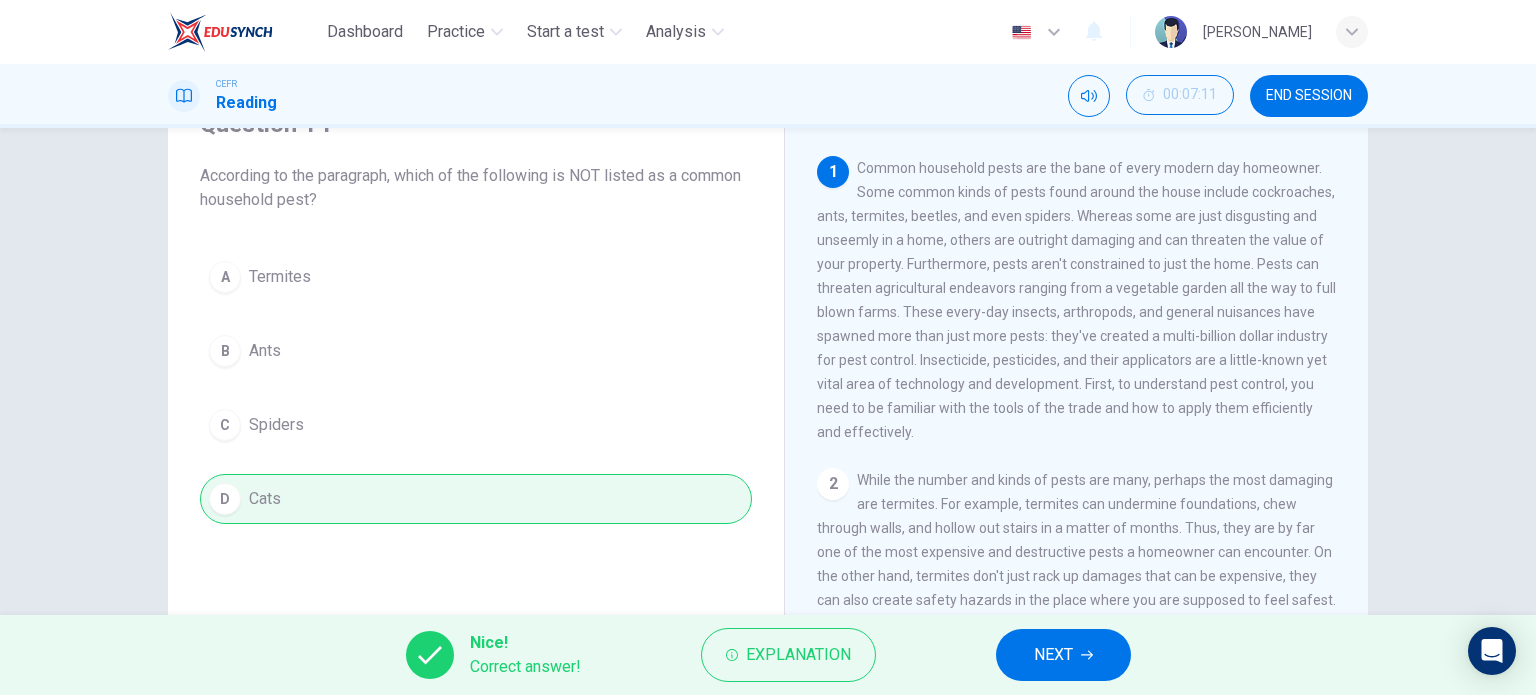 click on "NEXT" at bounding box center (1063, 655) 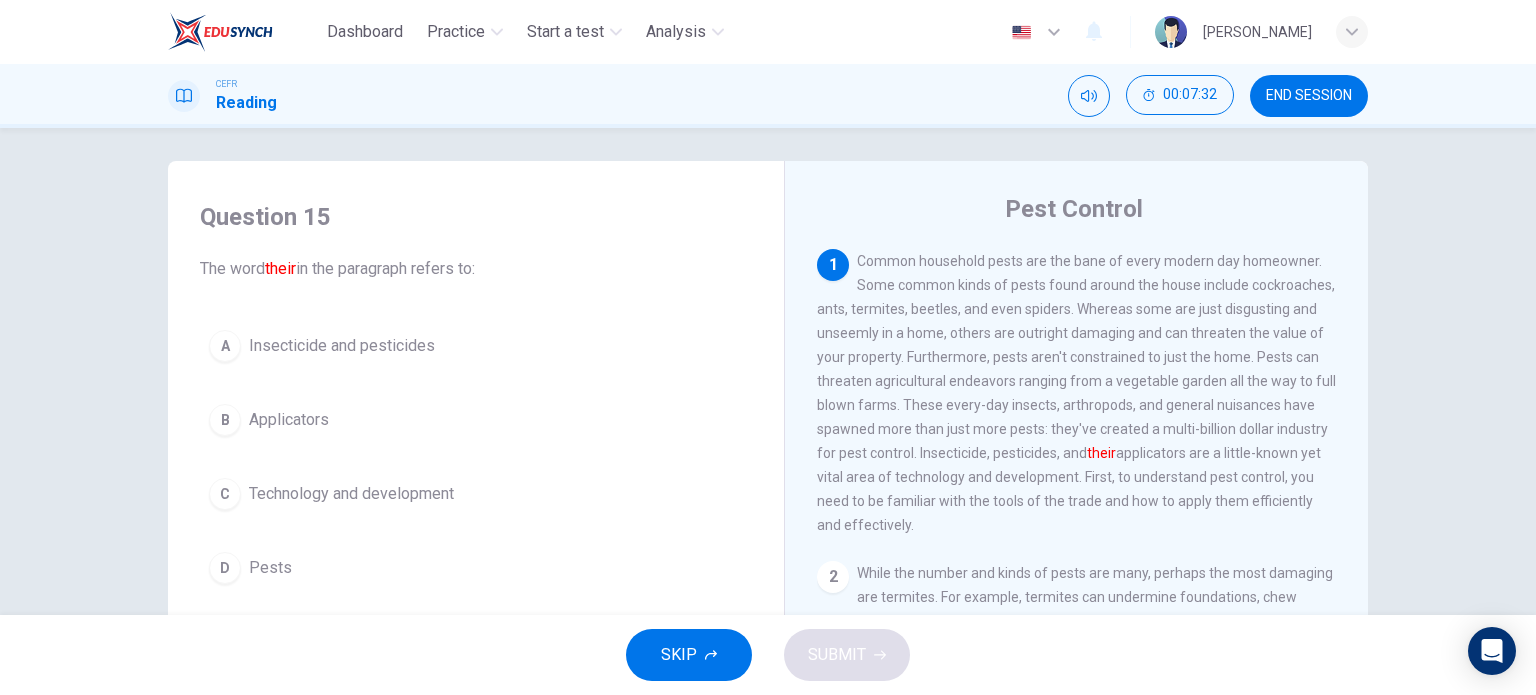scroll, scrollTop: 0, scrollLeft: 0, axis: both 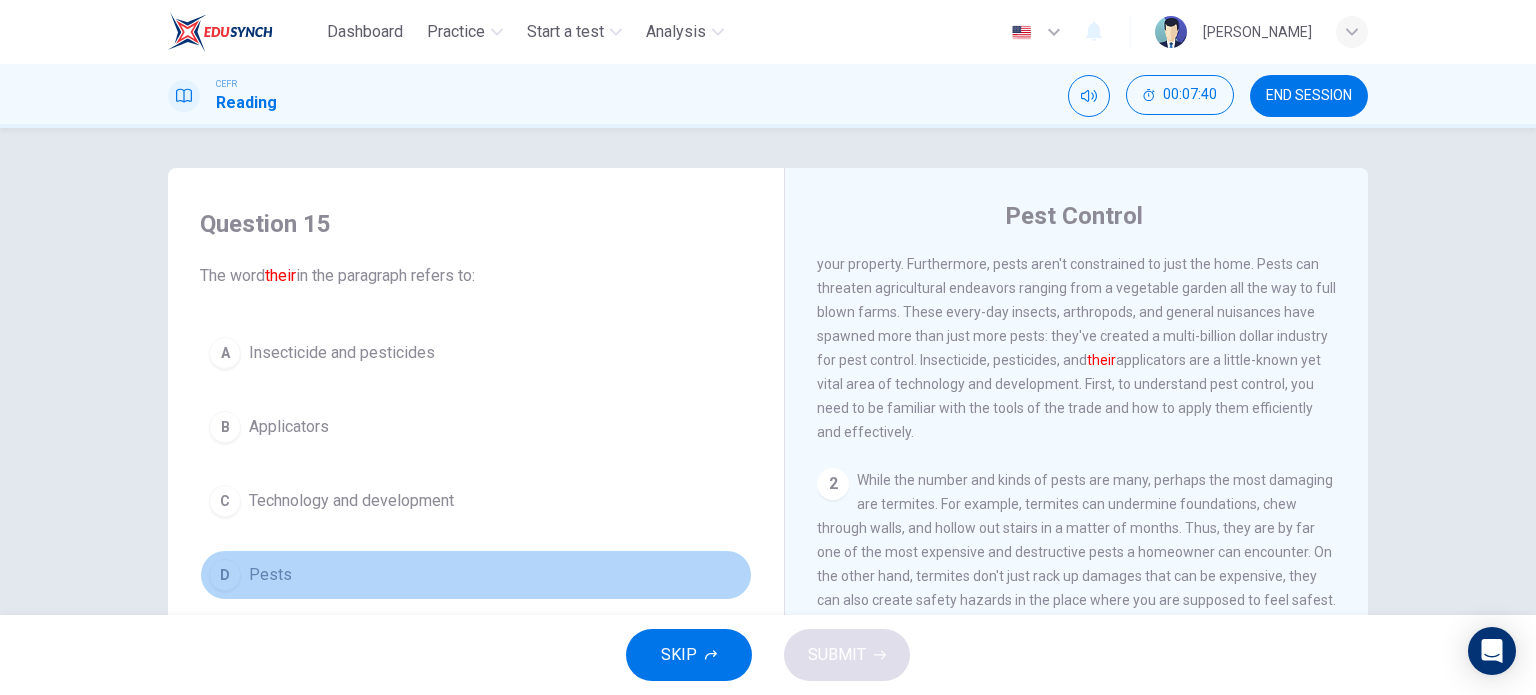 click on "D Pests" at bounding box center (476, 575) 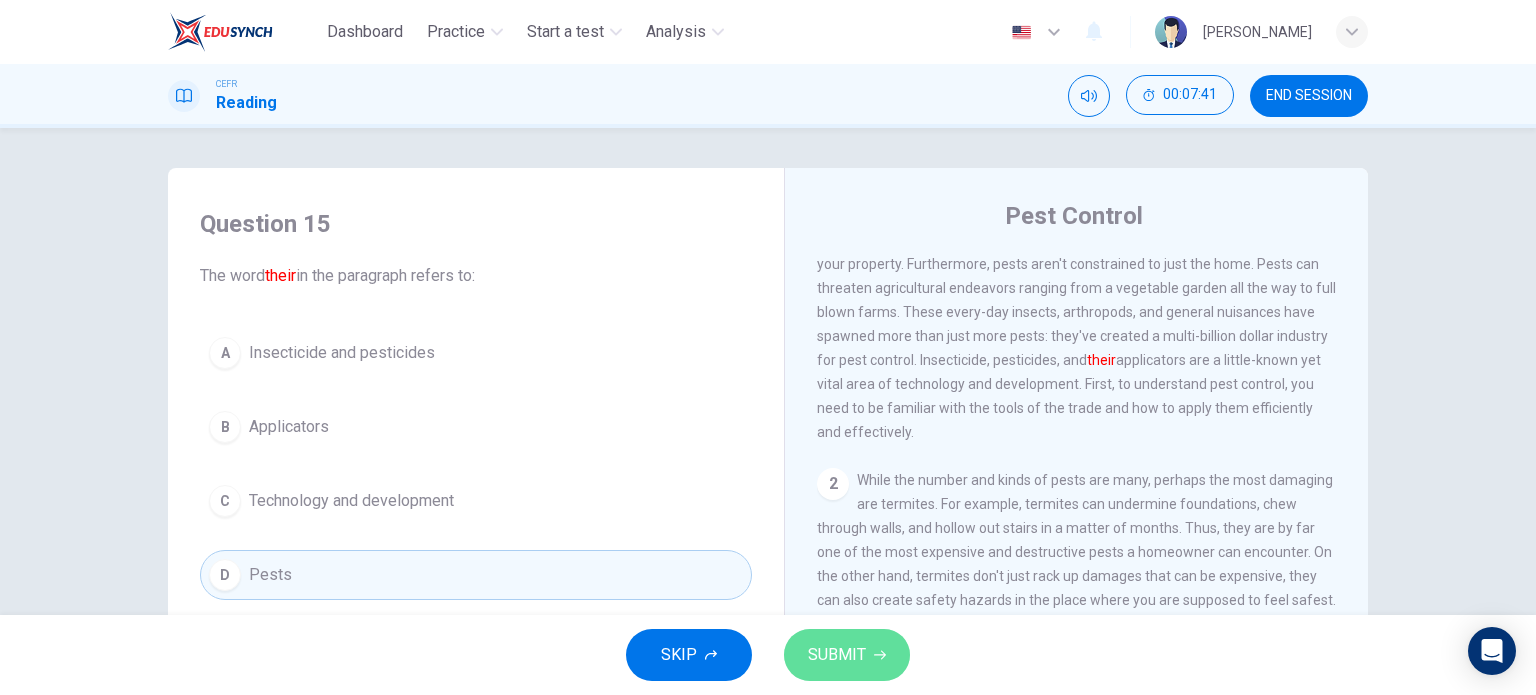 click on "SUBMIT" at bounding box center [837, 655] 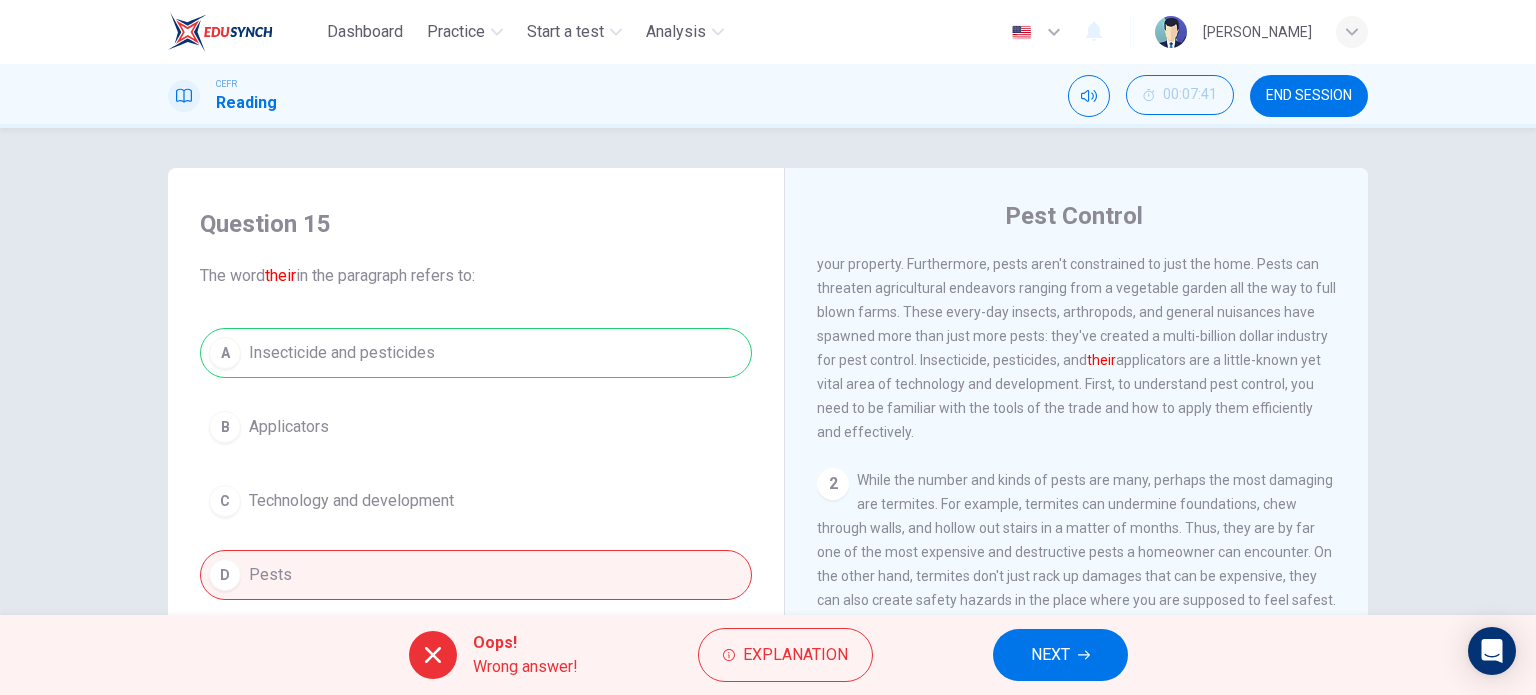 click on "NEXT" at bounding box center (1050, 655) 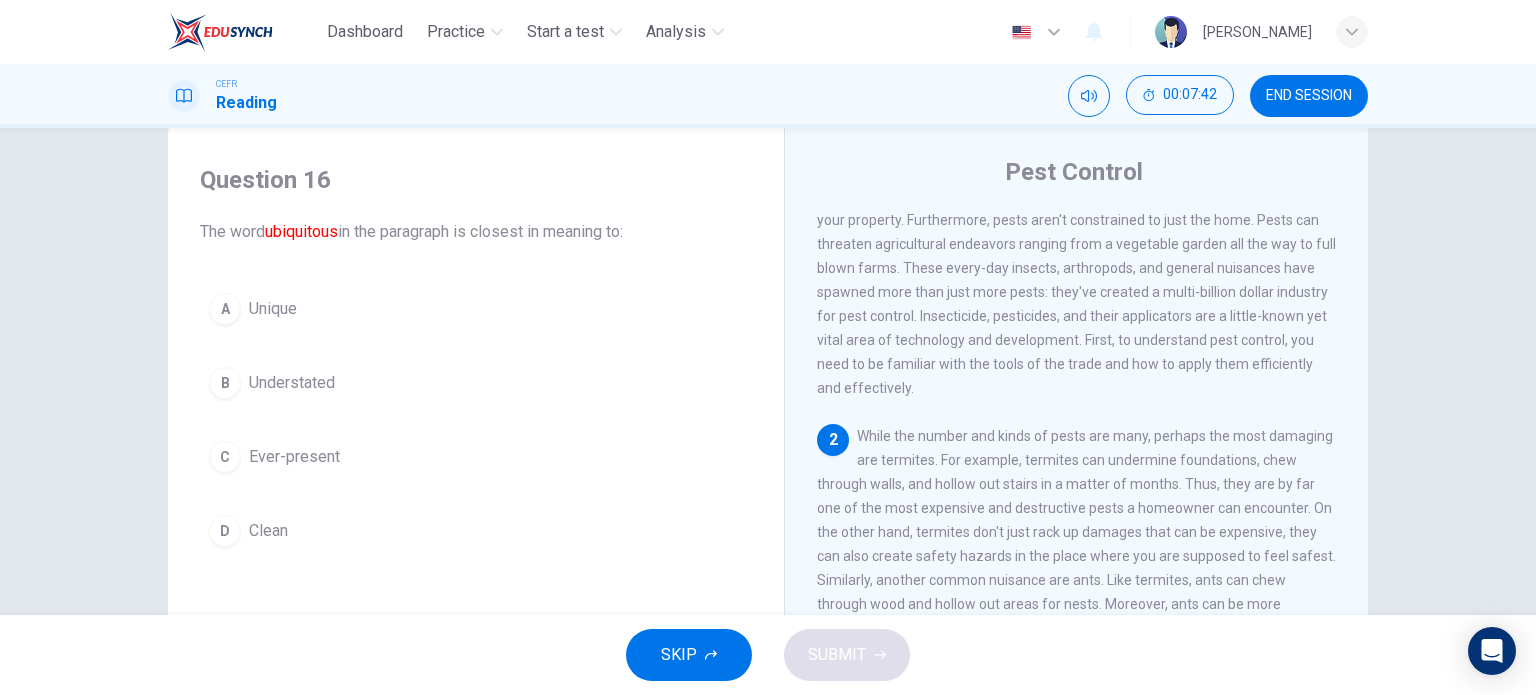 scroll, scrollTop: 100, scrollLeft: 0, axis: vertical 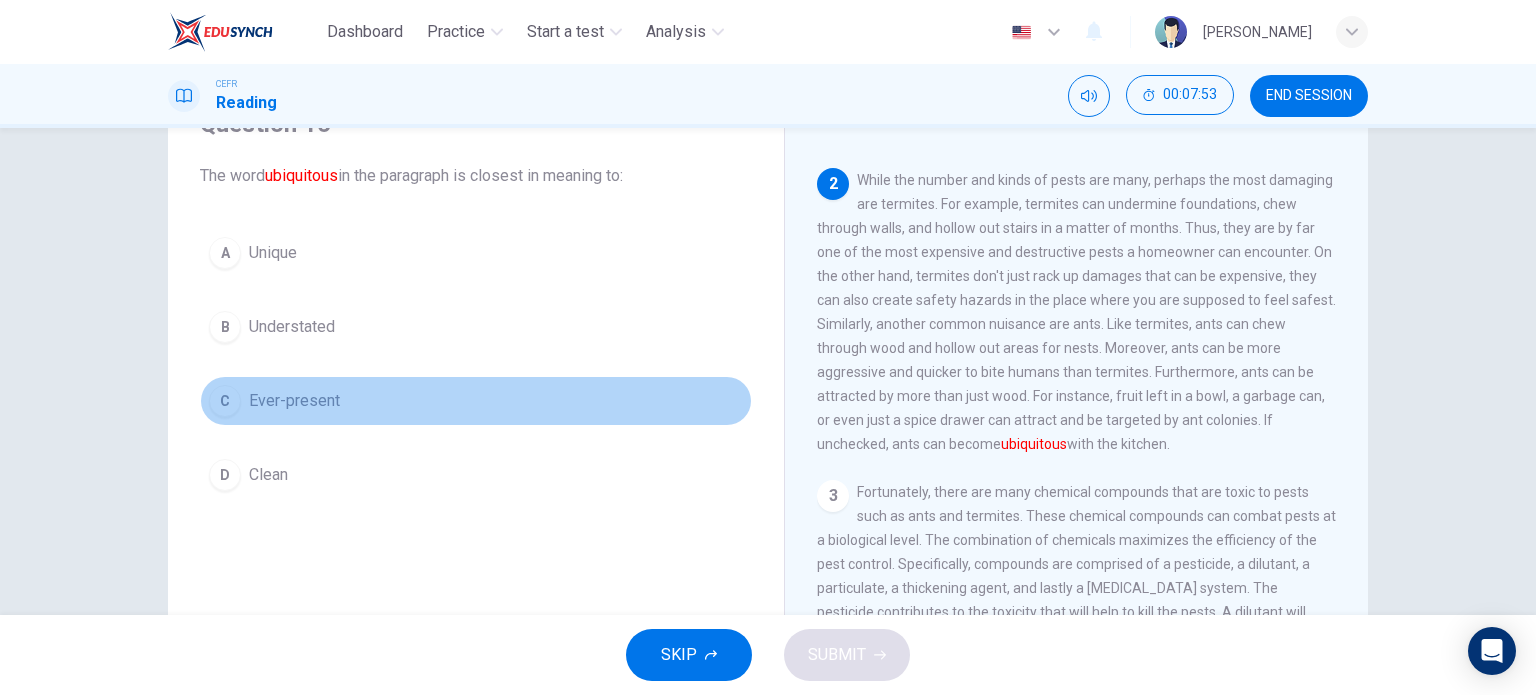 click on "Ever-present" at bounding box center [294, 401] 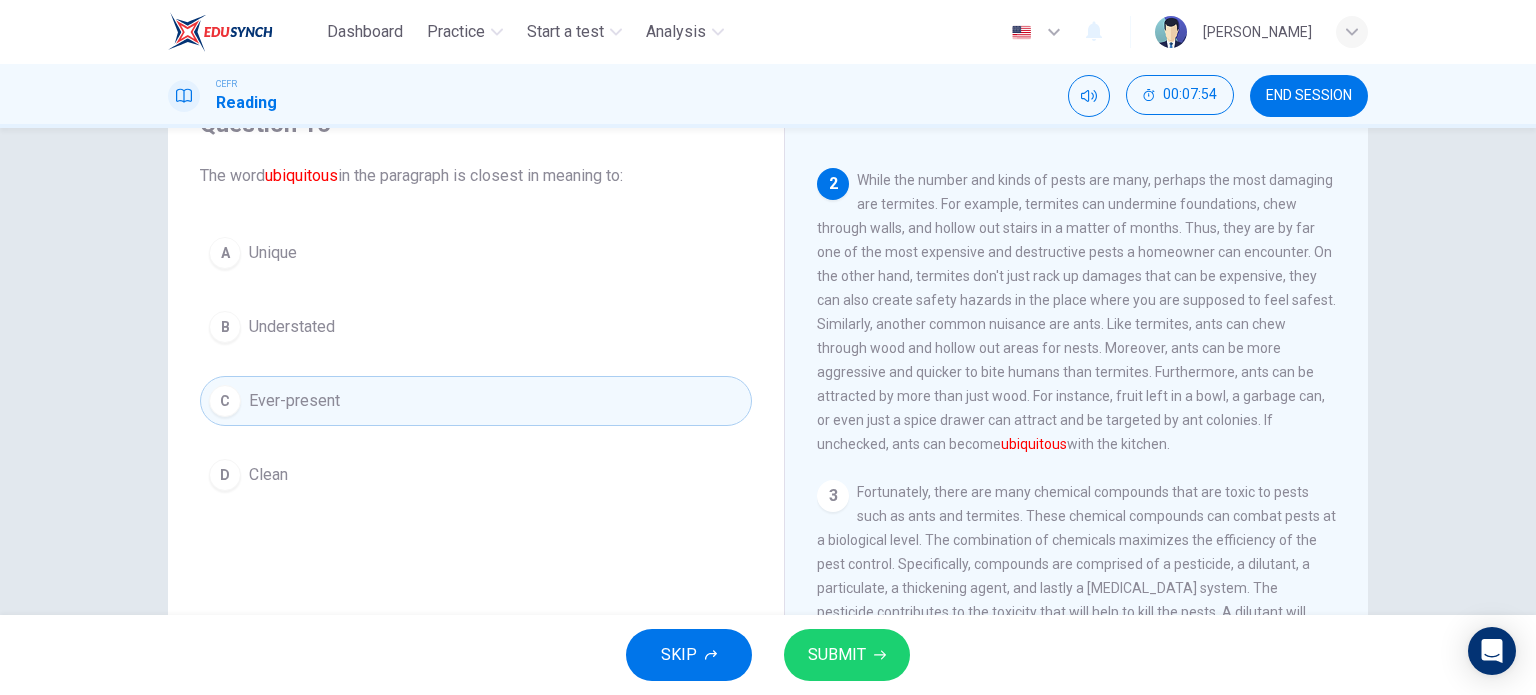 click on "SUBMIT" at bounding box center [847, 655] 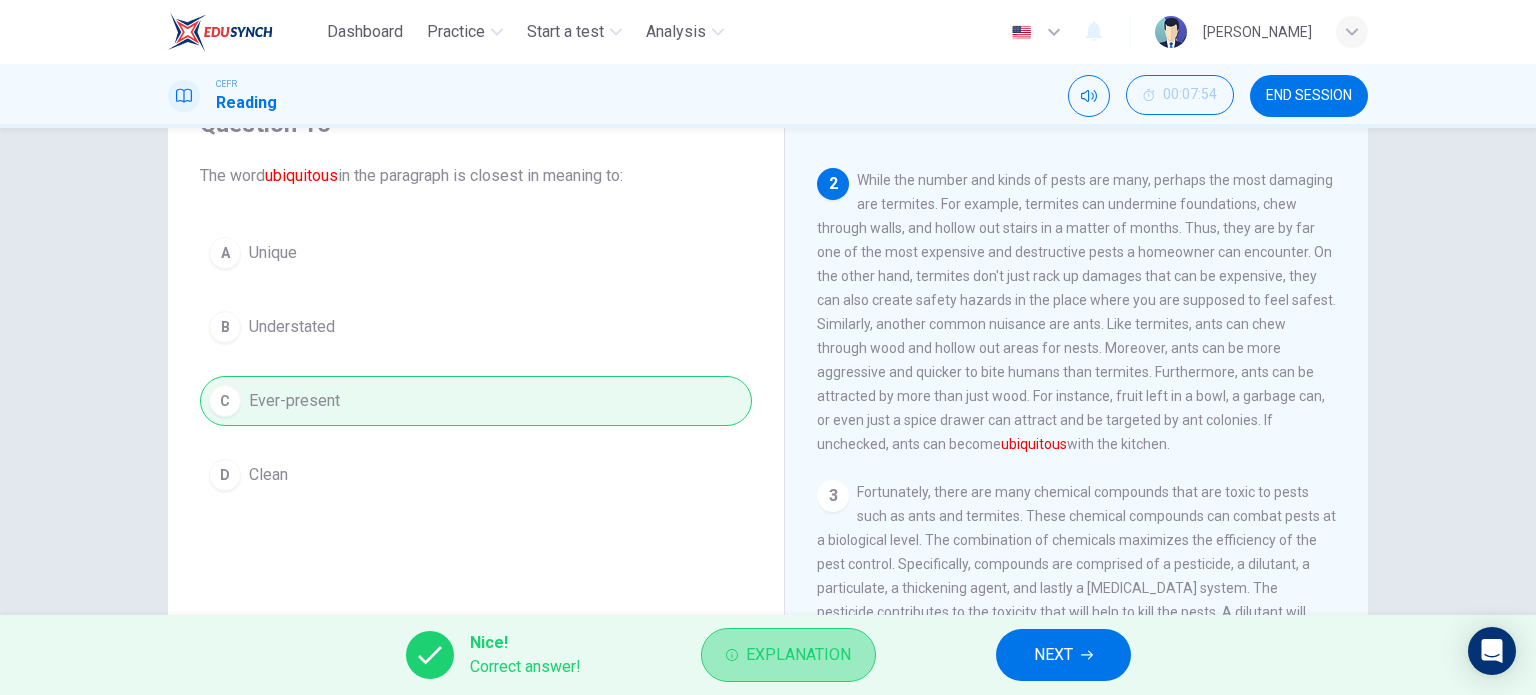 click on "Explanation" at bounding box center [798, 655] 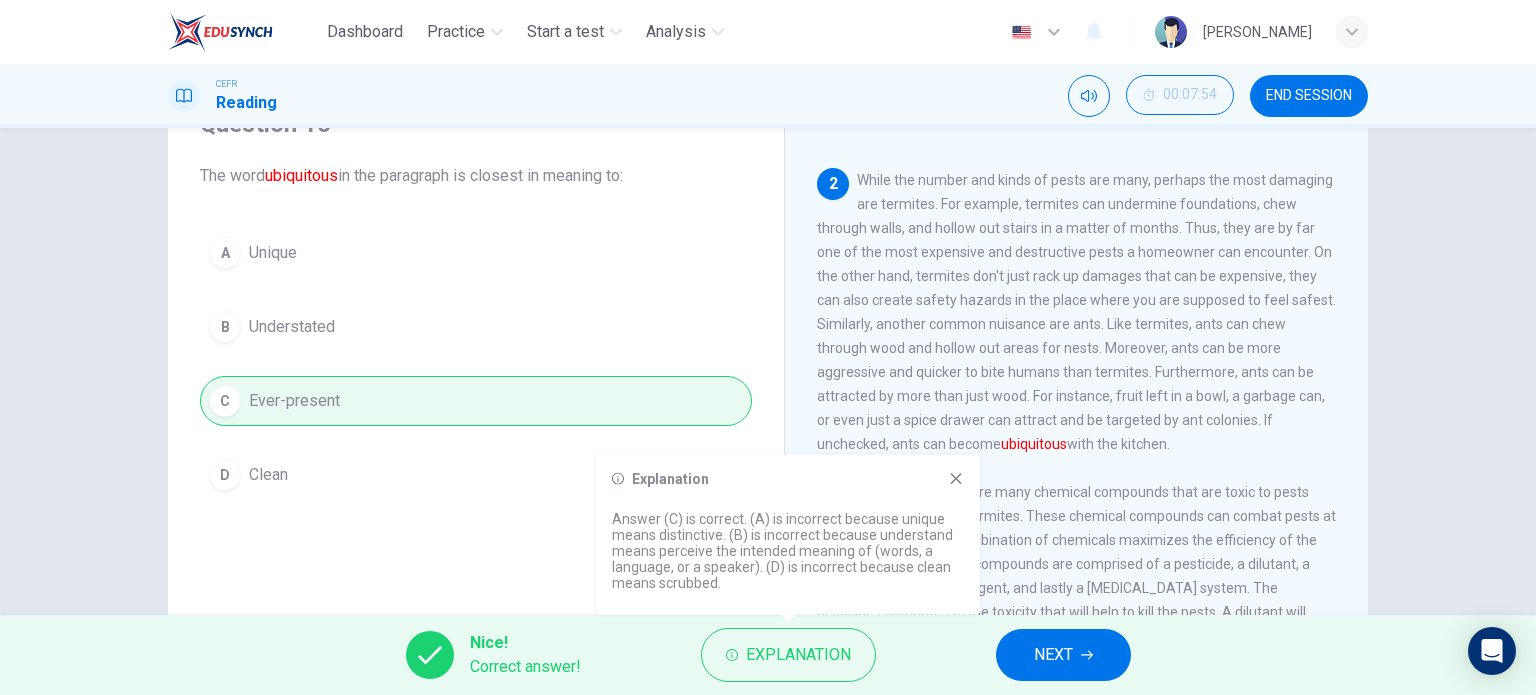 click on "NEXT" at bounding box center (1063, 655) 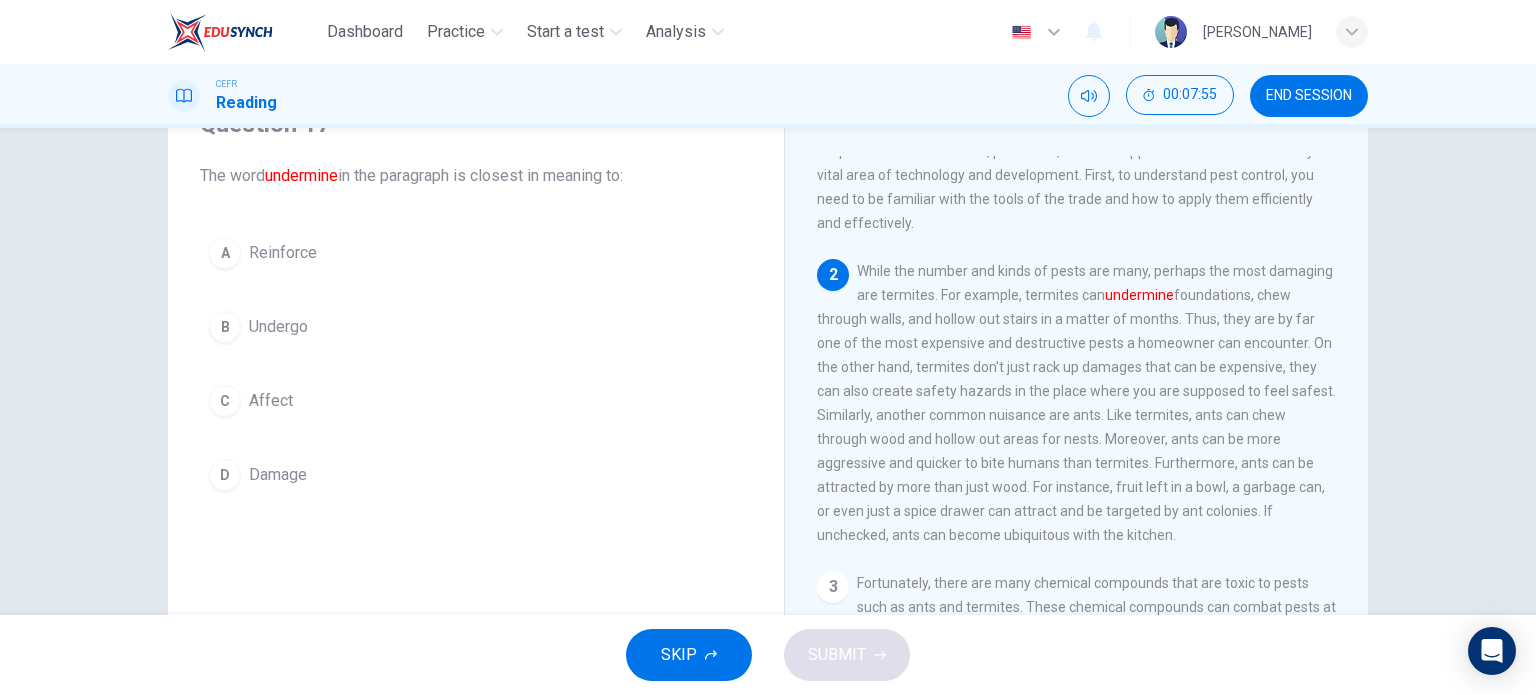 scroll, scrollTop: 200, scrollLeft: 0, axis: vertical 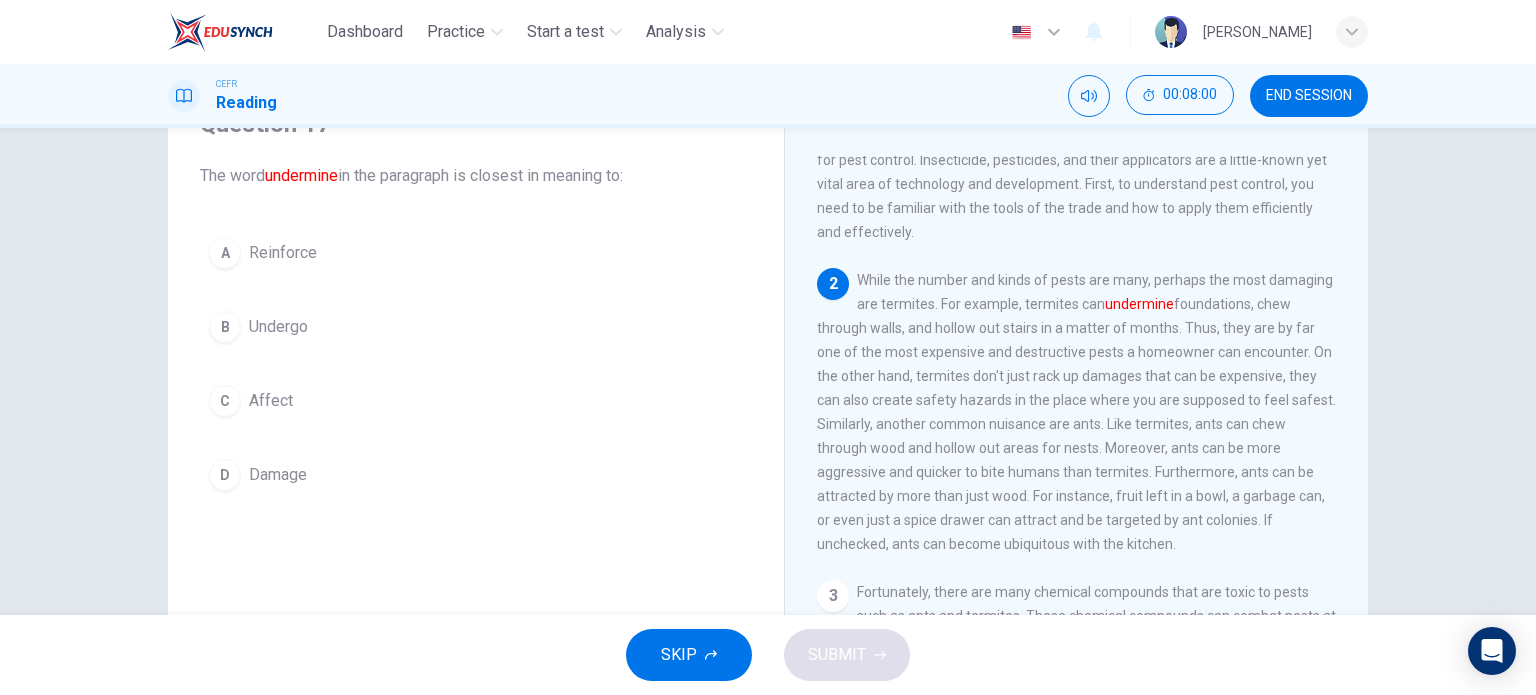 click on "Affect" at bounding box center (271, 401) 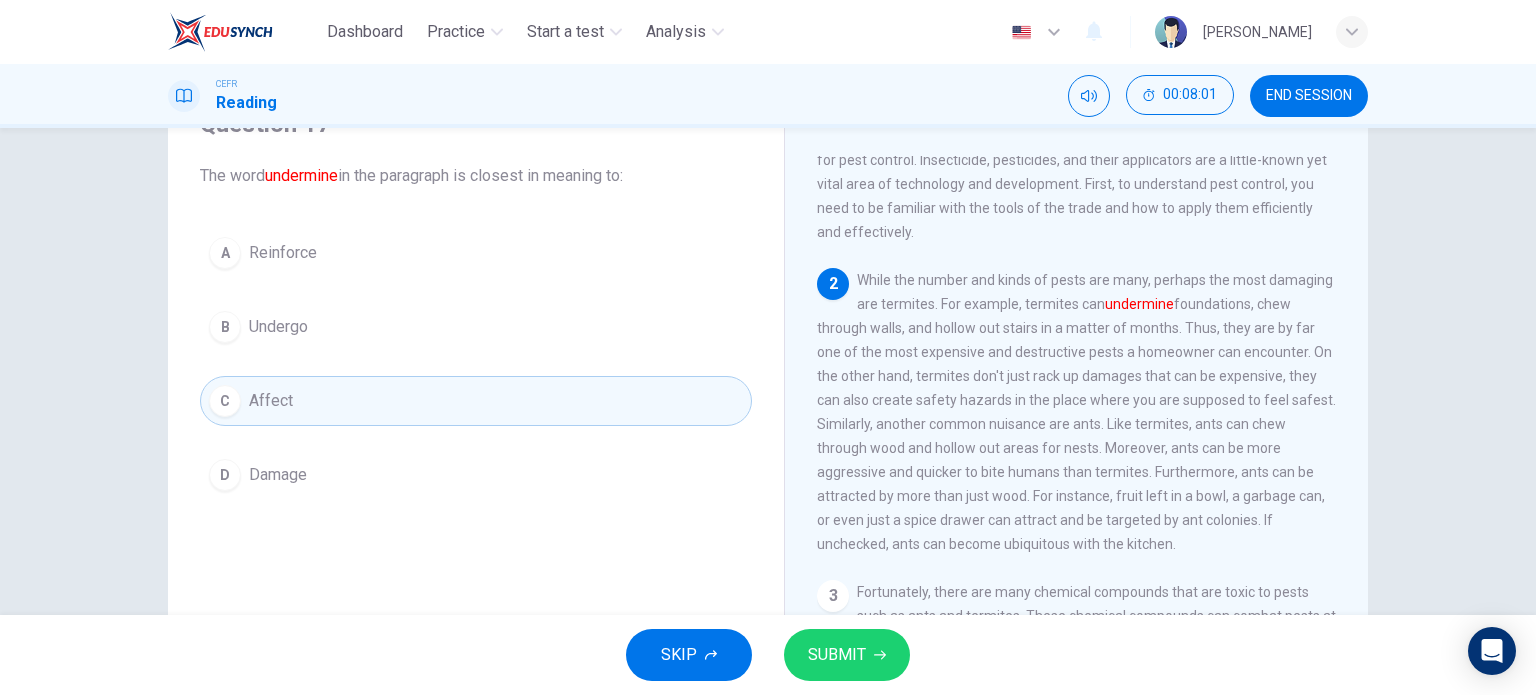 drag, startPoint x: 248, startPoint y: 442, endPoint x: 248, endPoint y: 460, distance: 18 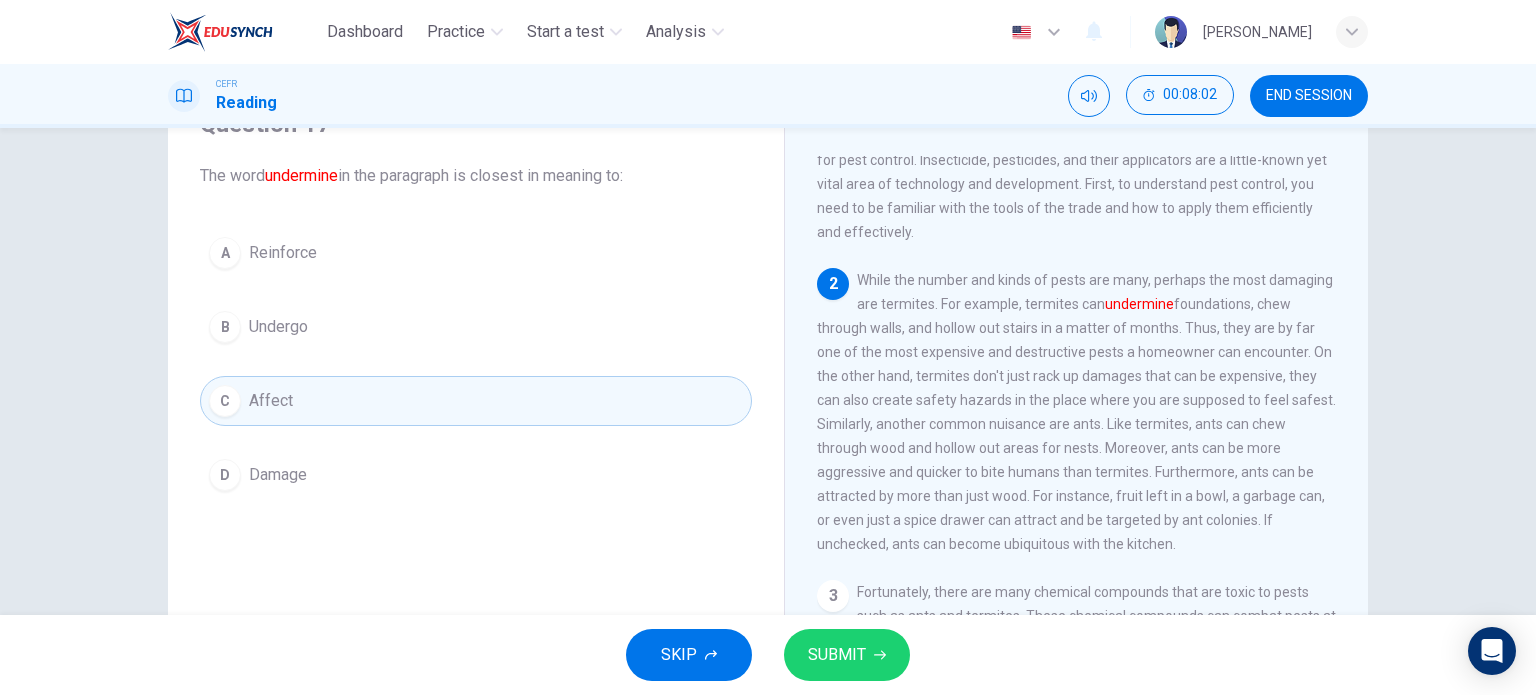click on "Damage" at bounding box center (278, 475) 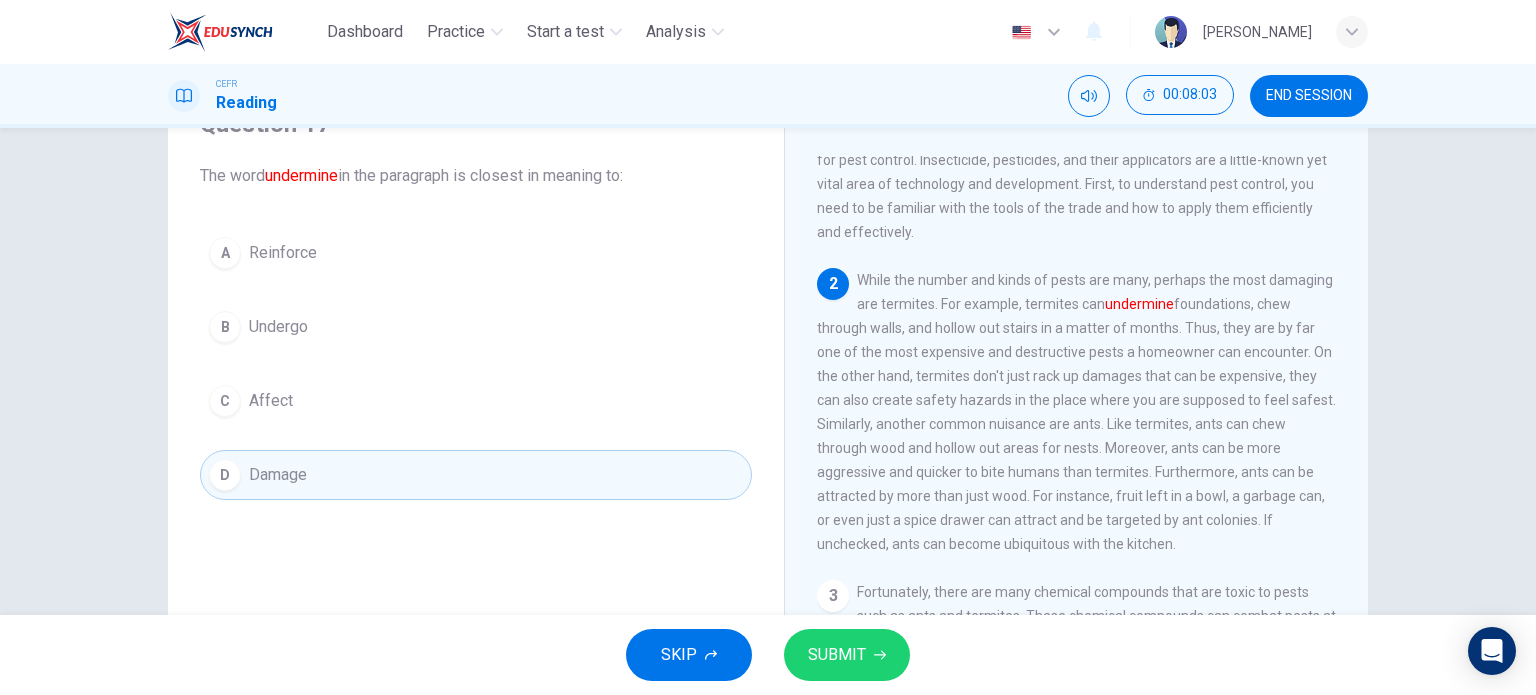 click on "SUBMIT" at bounding box center (837, 655) 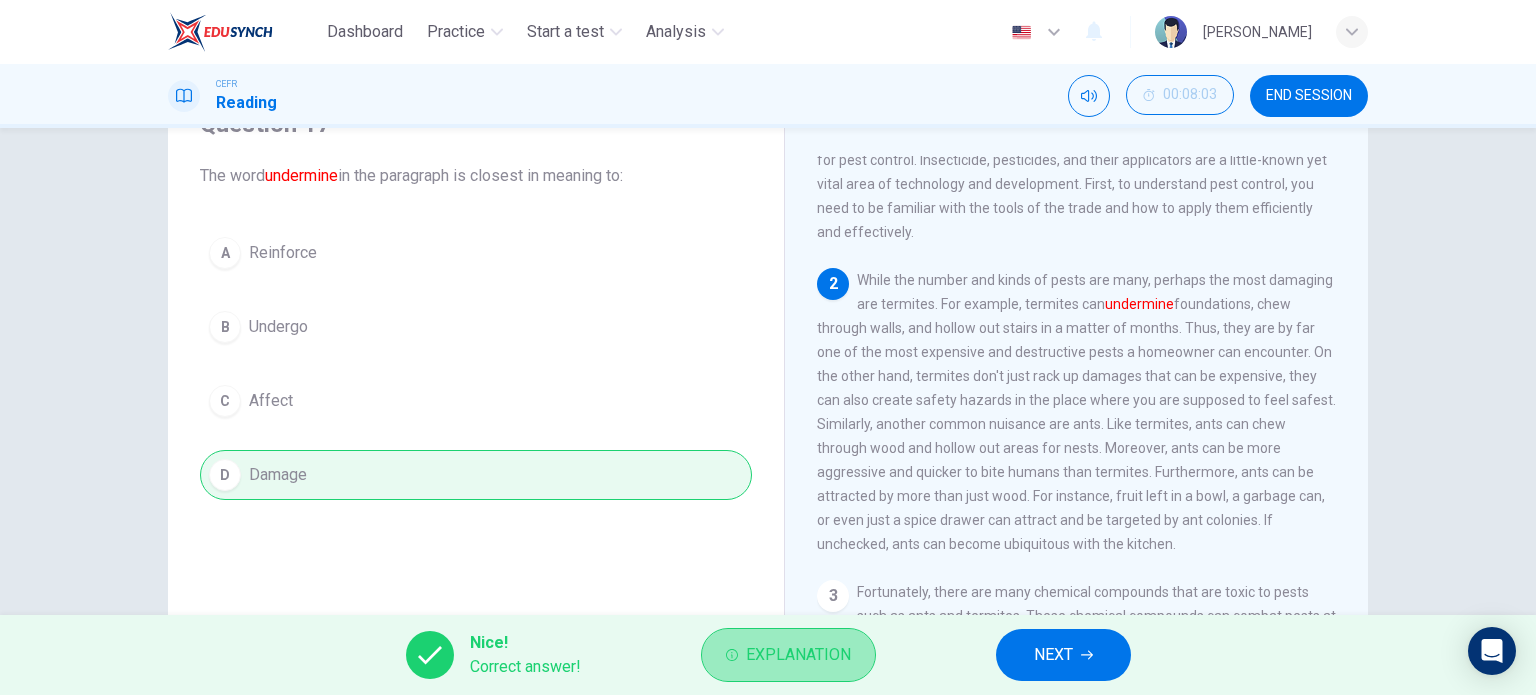click on "Explanation" at bounding box center (798, 655) 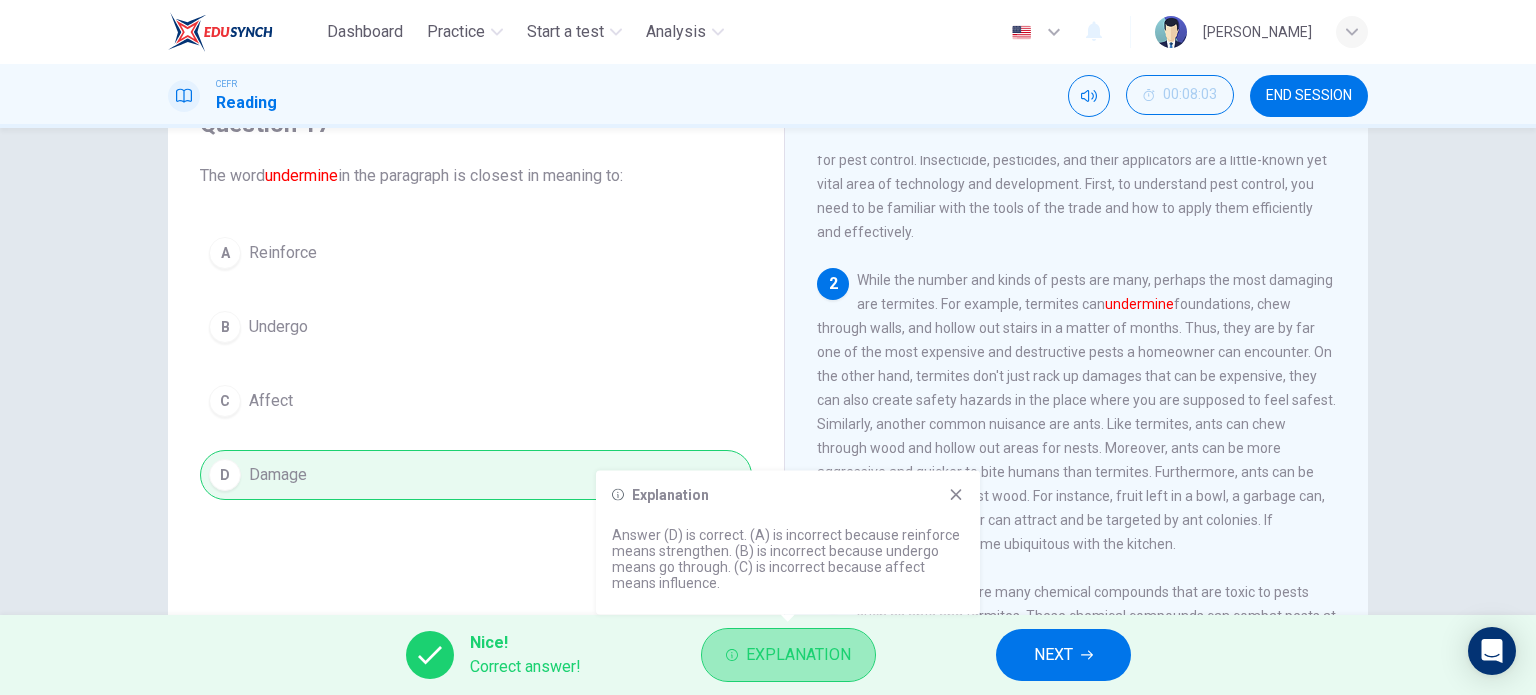 click on "Explanation" at bounding box center [798, 655] 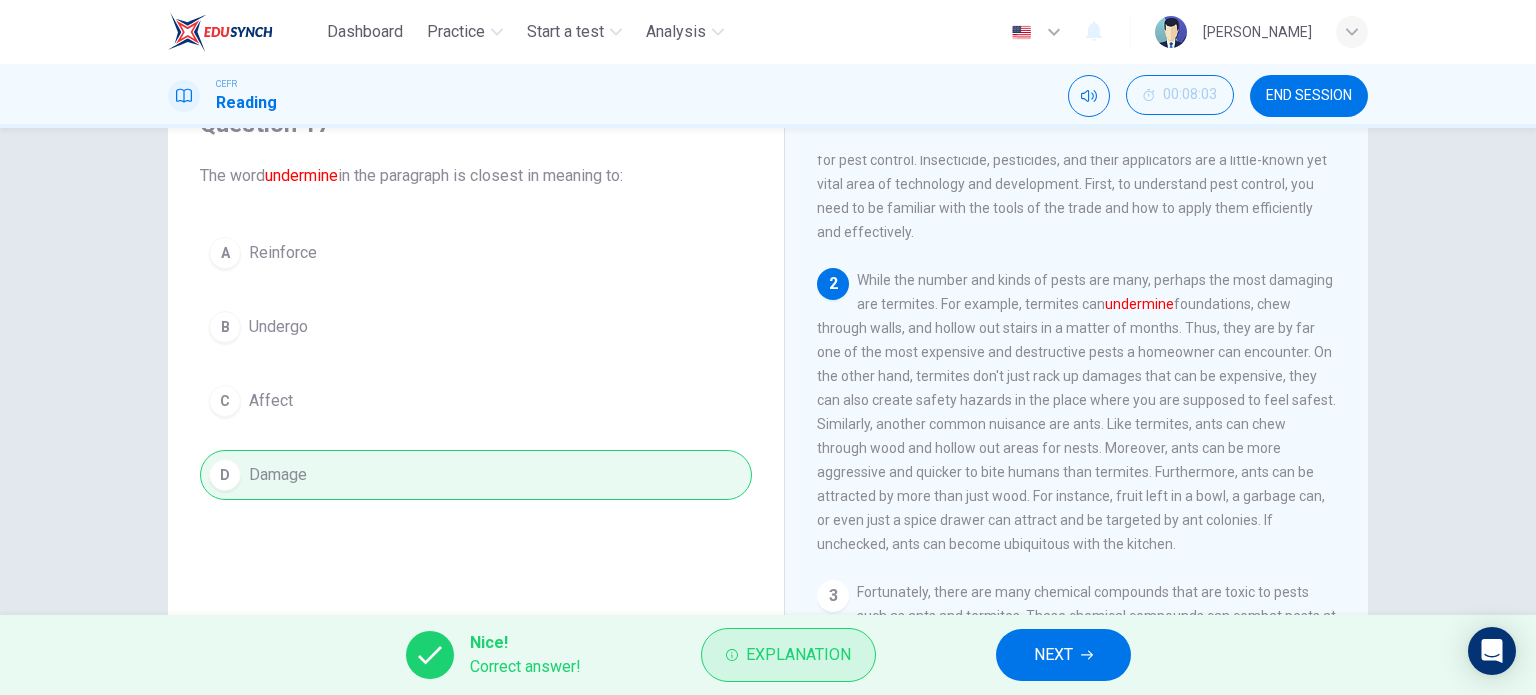 click on "Explanation" at bounding box center [798, 655] 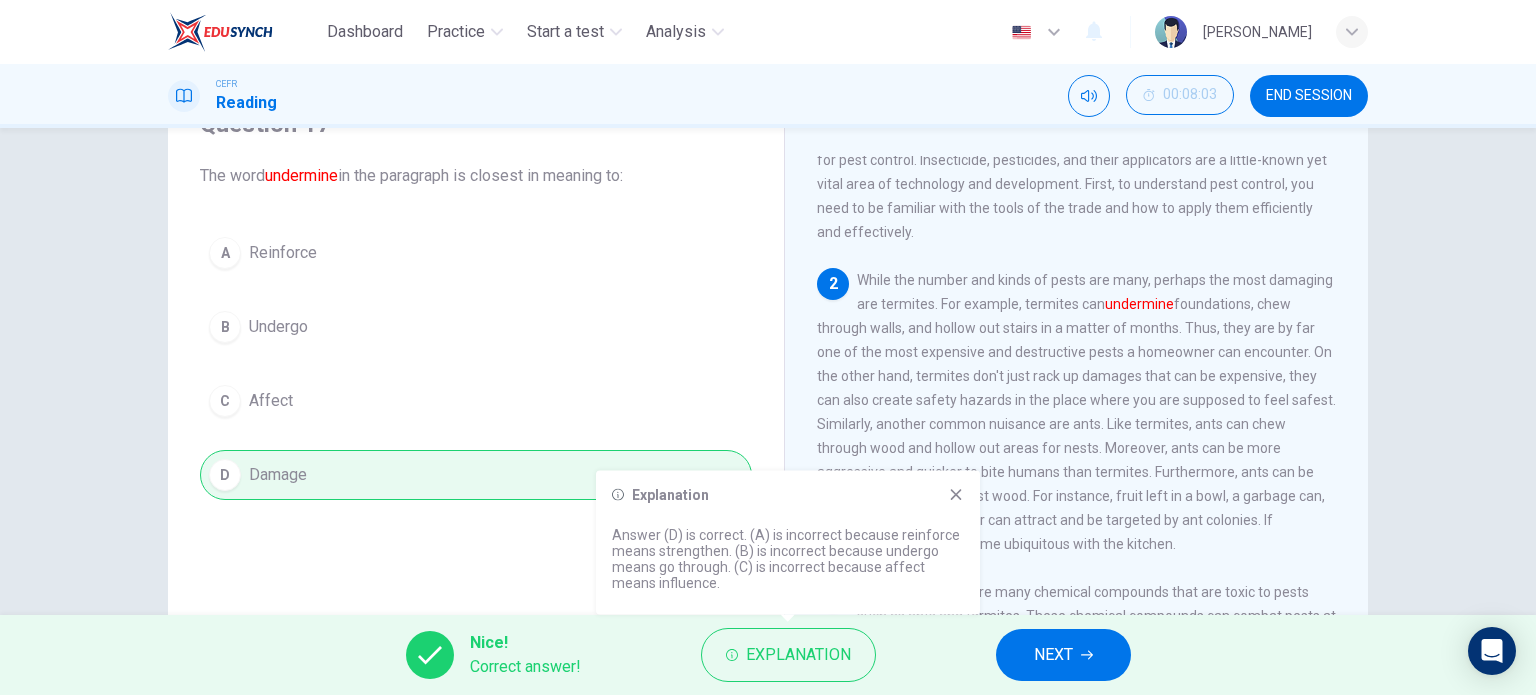 click on "NEXT" at bounding box center (1053, 655) 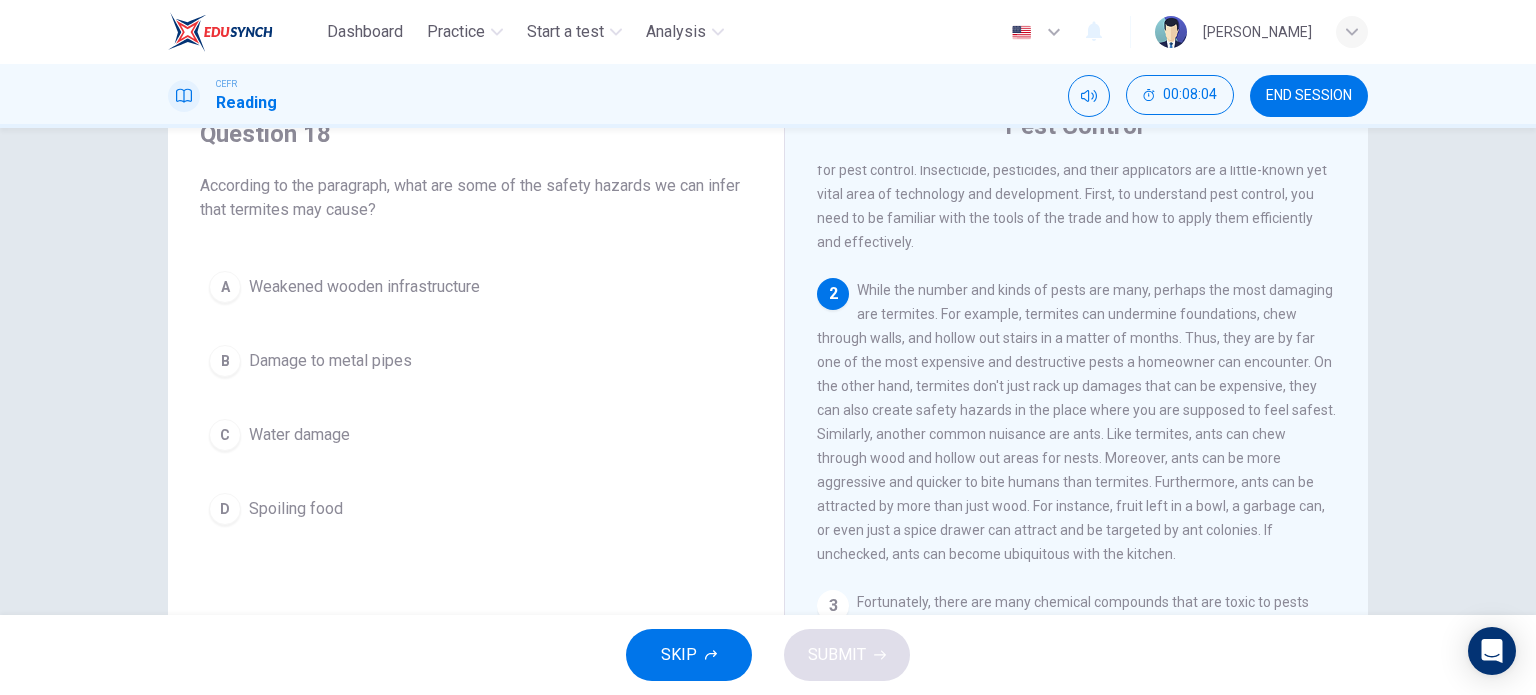 scroll, scrollTop: 100, scrollLeft: 0, axis: vertical 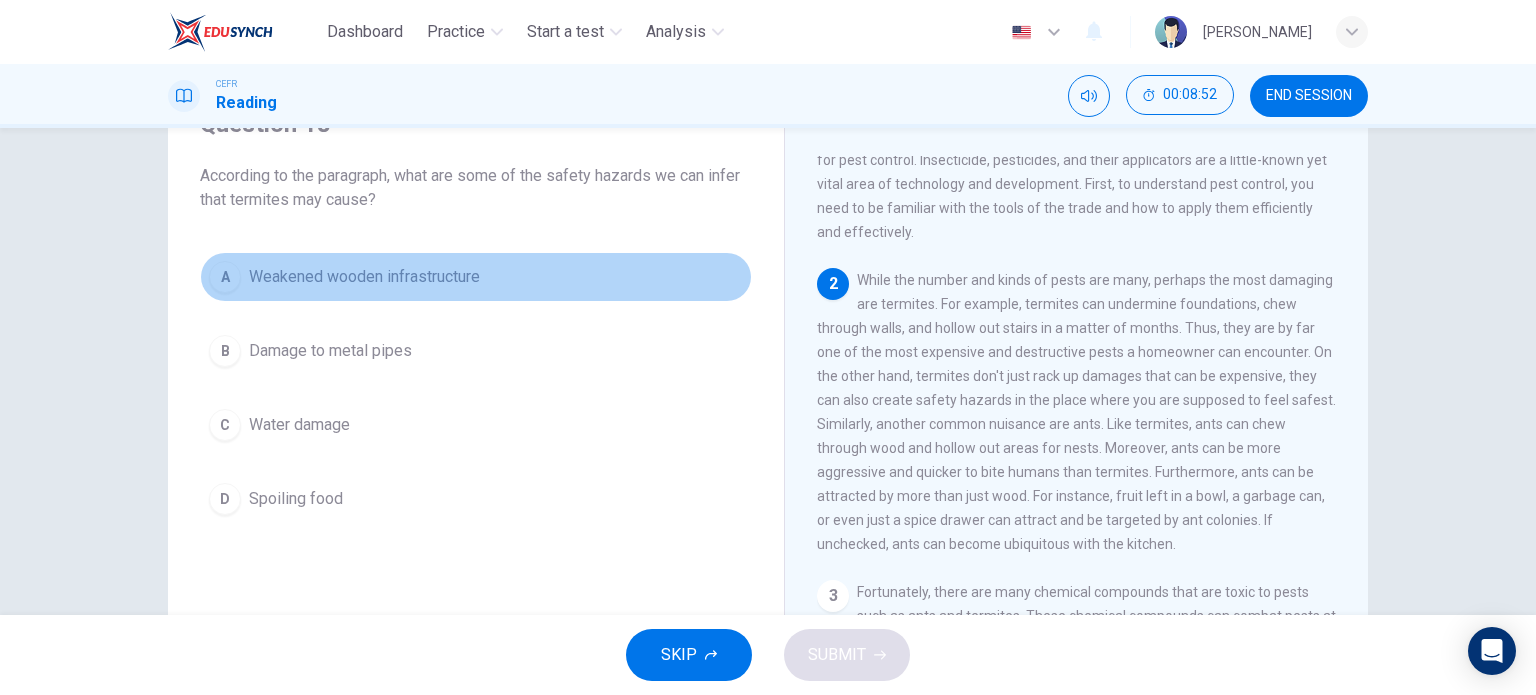 click on "Weakened wooden infrastructure" at bounding box center (364, 277) 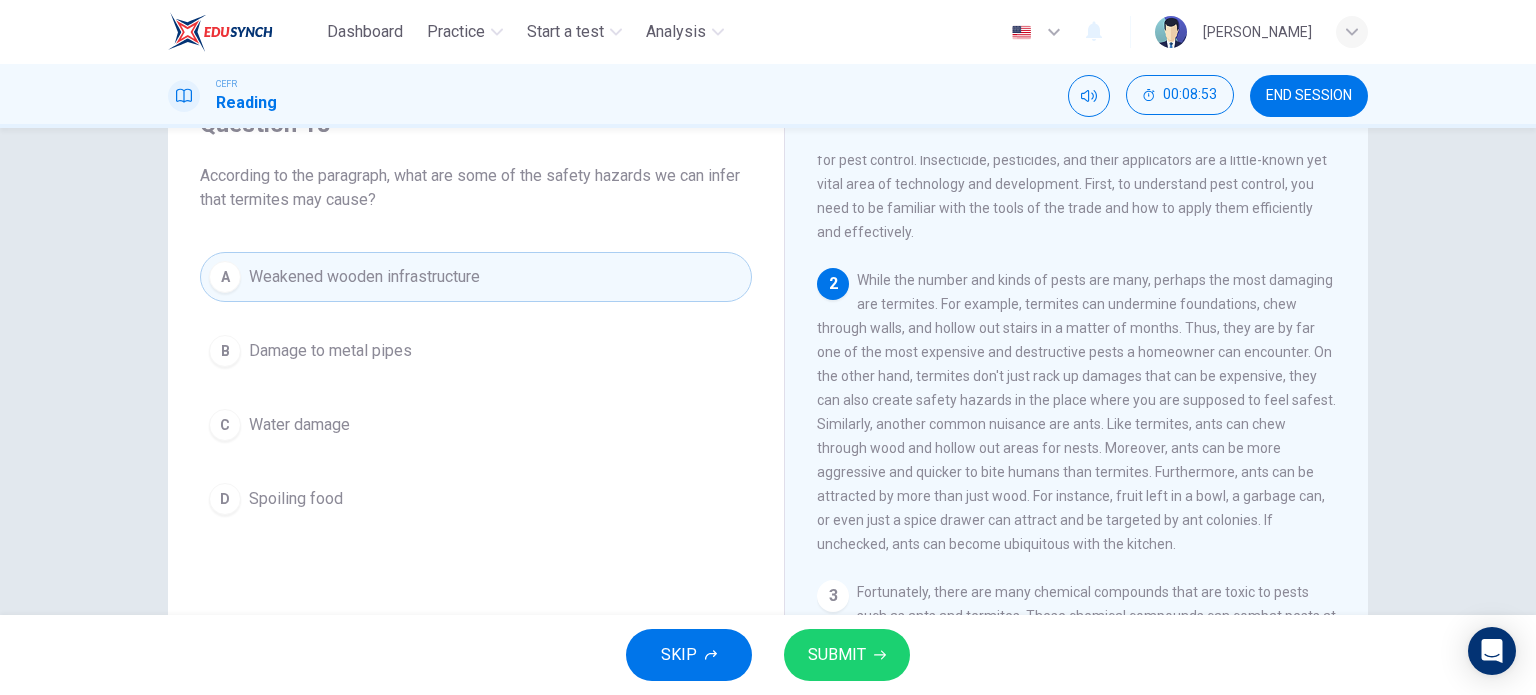 drag, startPoint x: 812, startPoint y: 632, endPoint x: 815, endPoint y: 643, distance: 11.401754 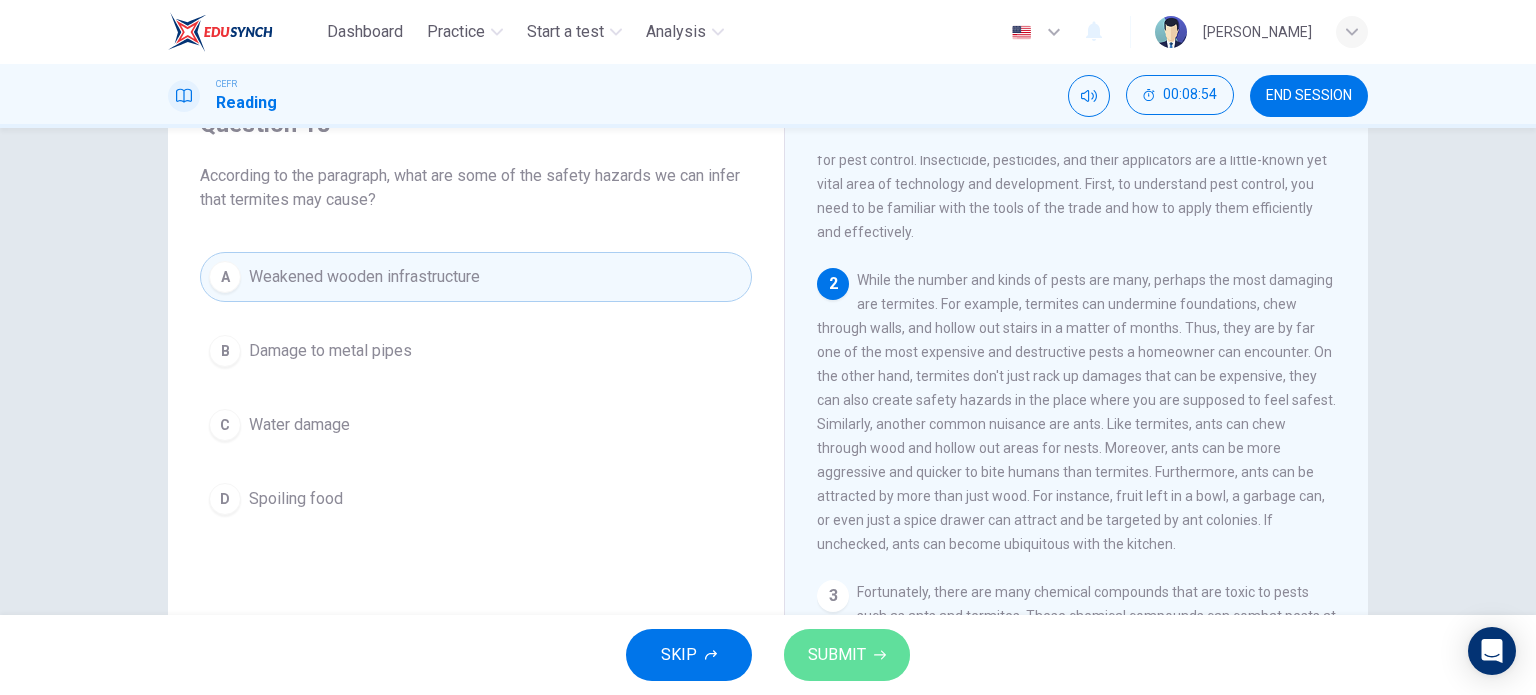 click on "SUBMIT" at bounding box center (837, 655) 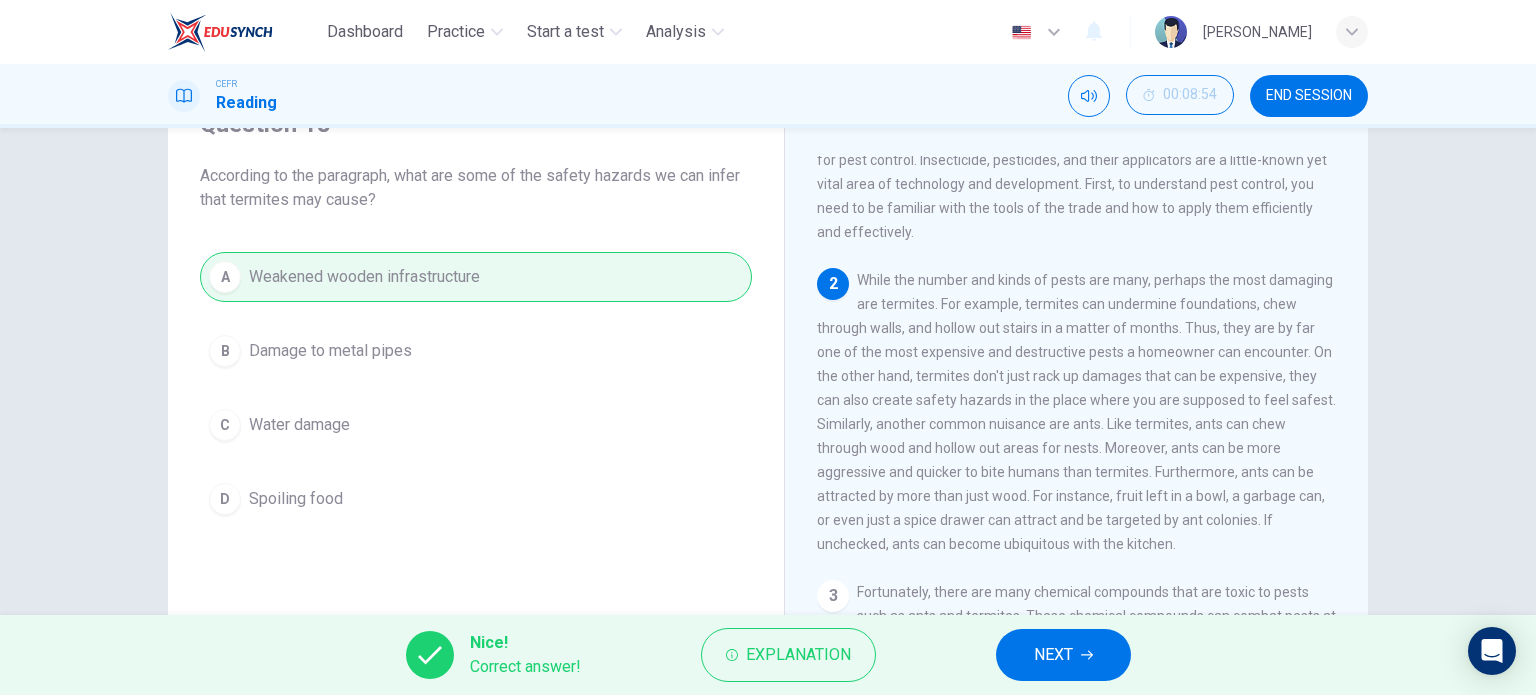 click on "NEXT" at bounding box center (1053, 655) 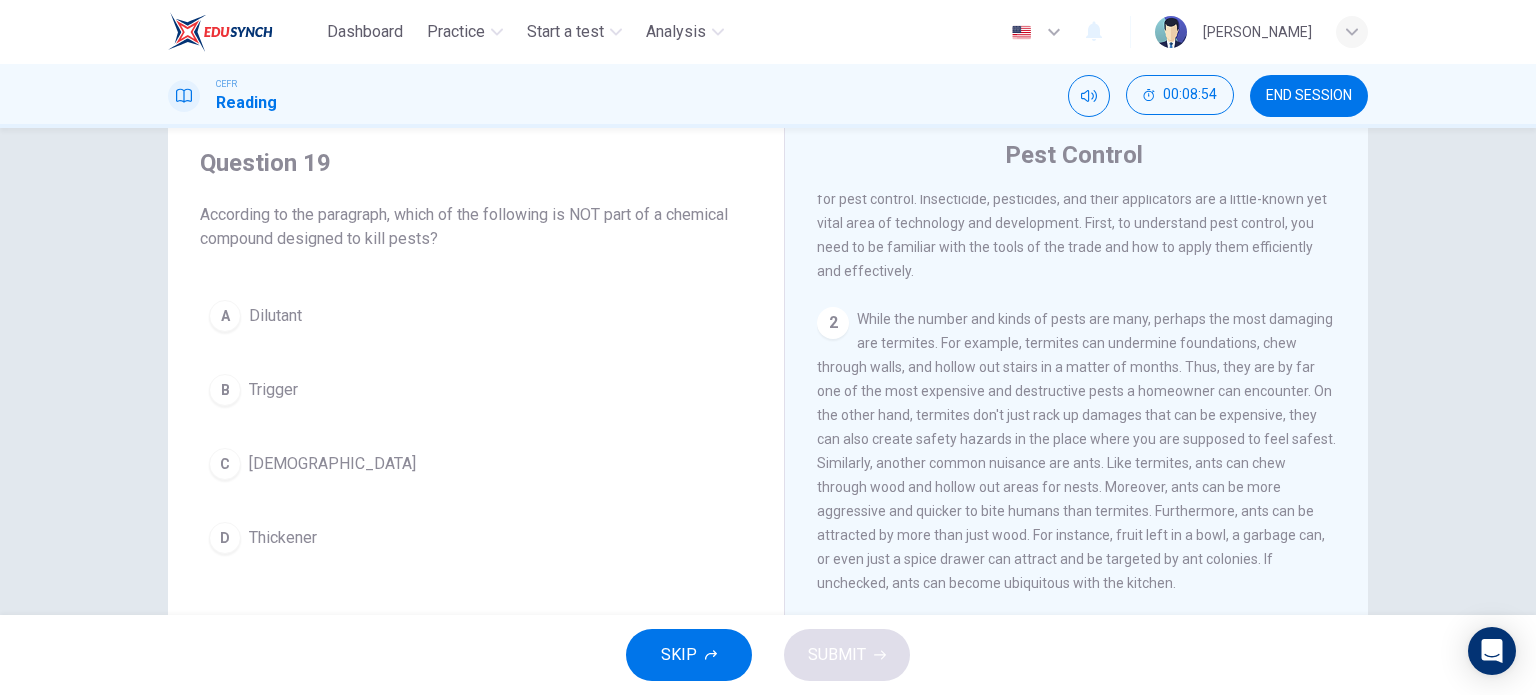 scroll, scrollTop: 0, scrollLeft: 0, axis: both 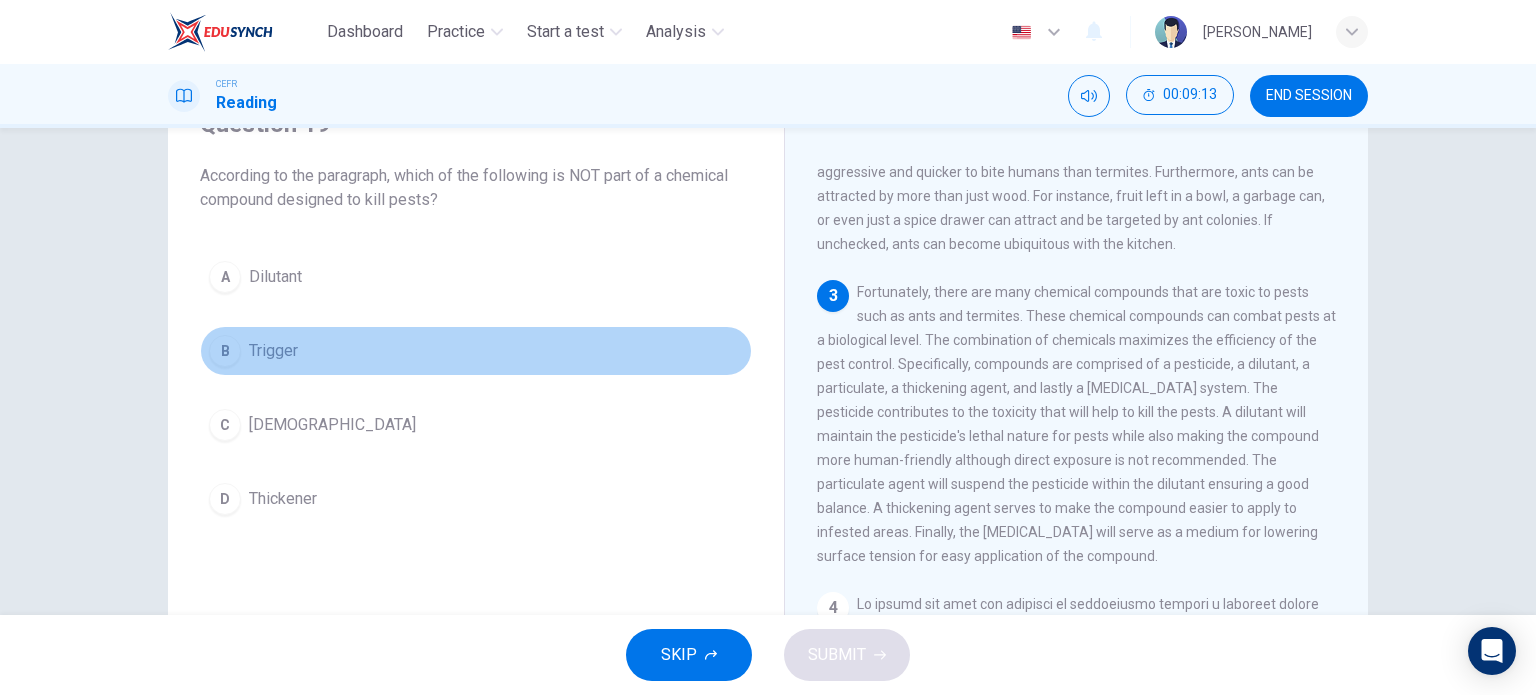 click on "Trigger" at bounding box center (273, 351) 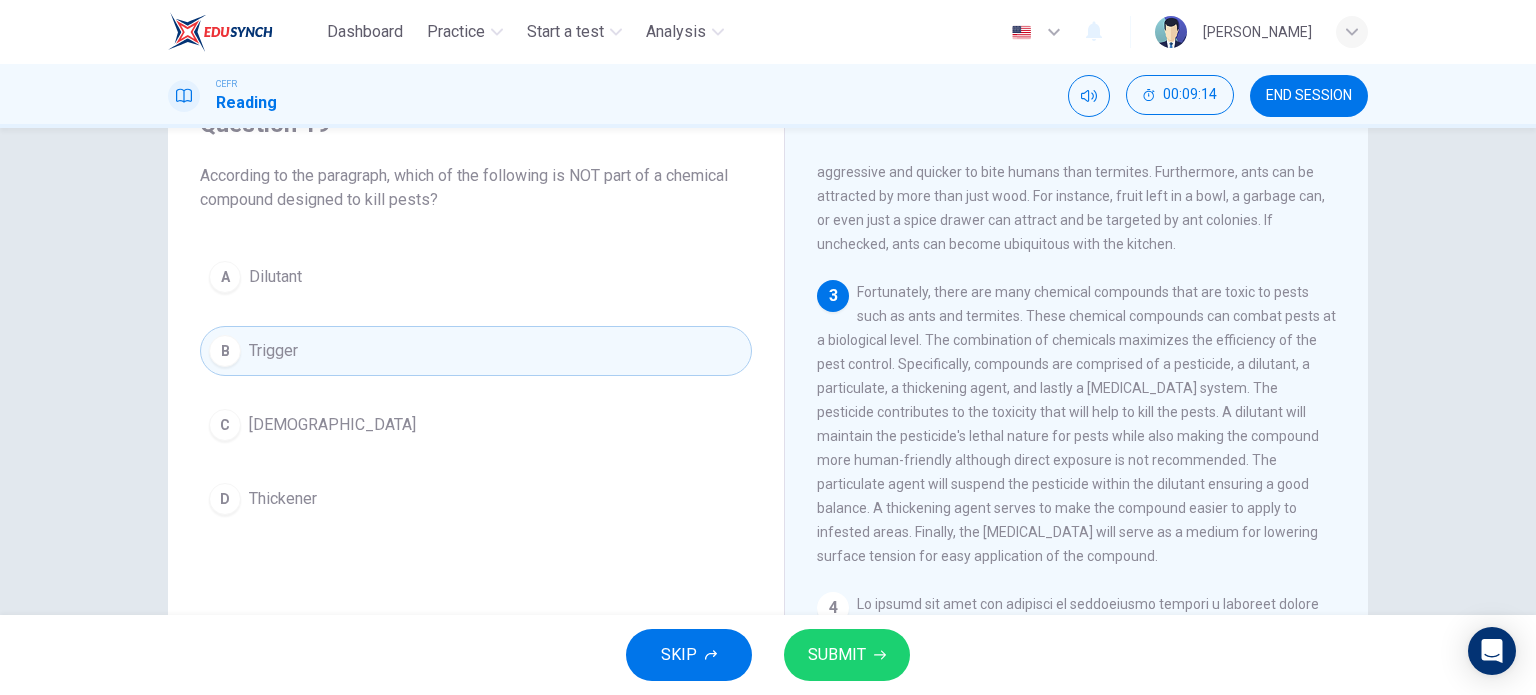 click on "SUBMIT" at bounding box center (837, 655) 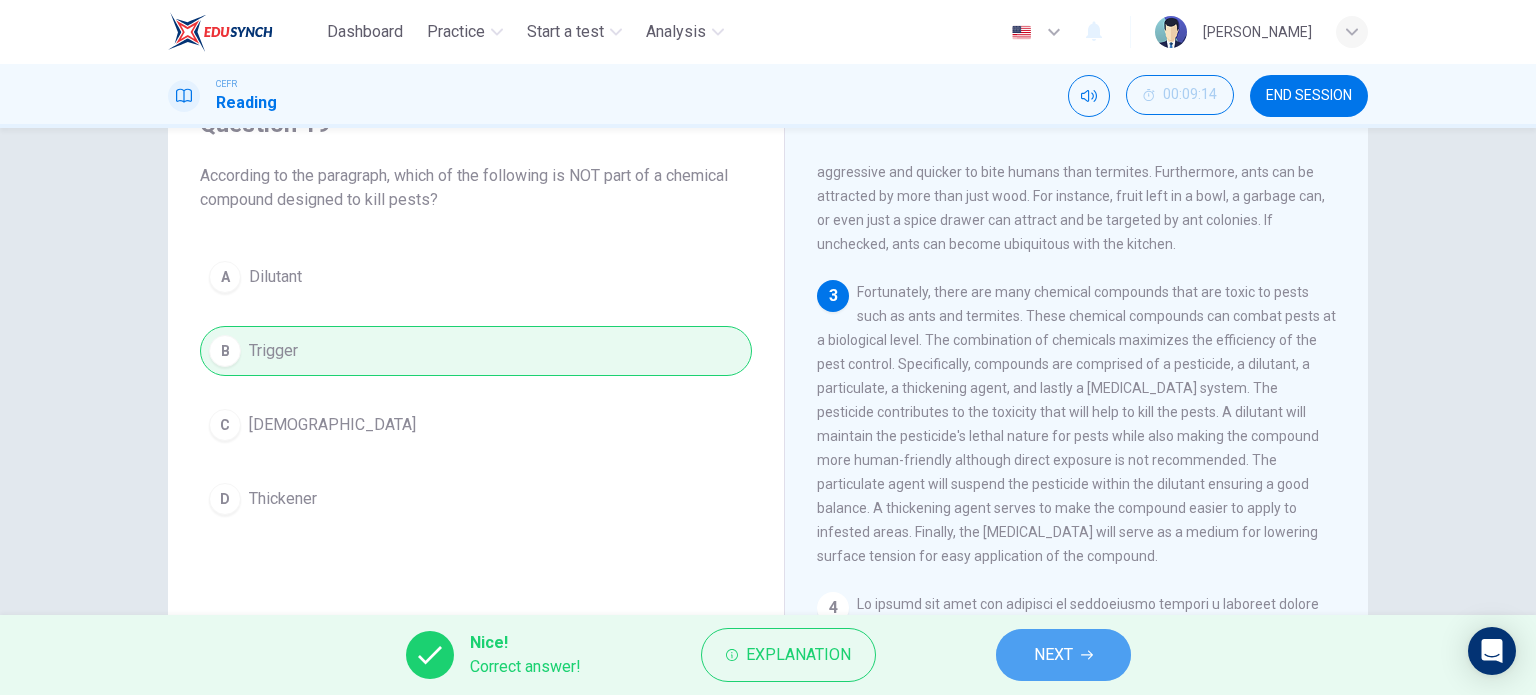 click on "NEXT" at bounding box center (1053, 655) 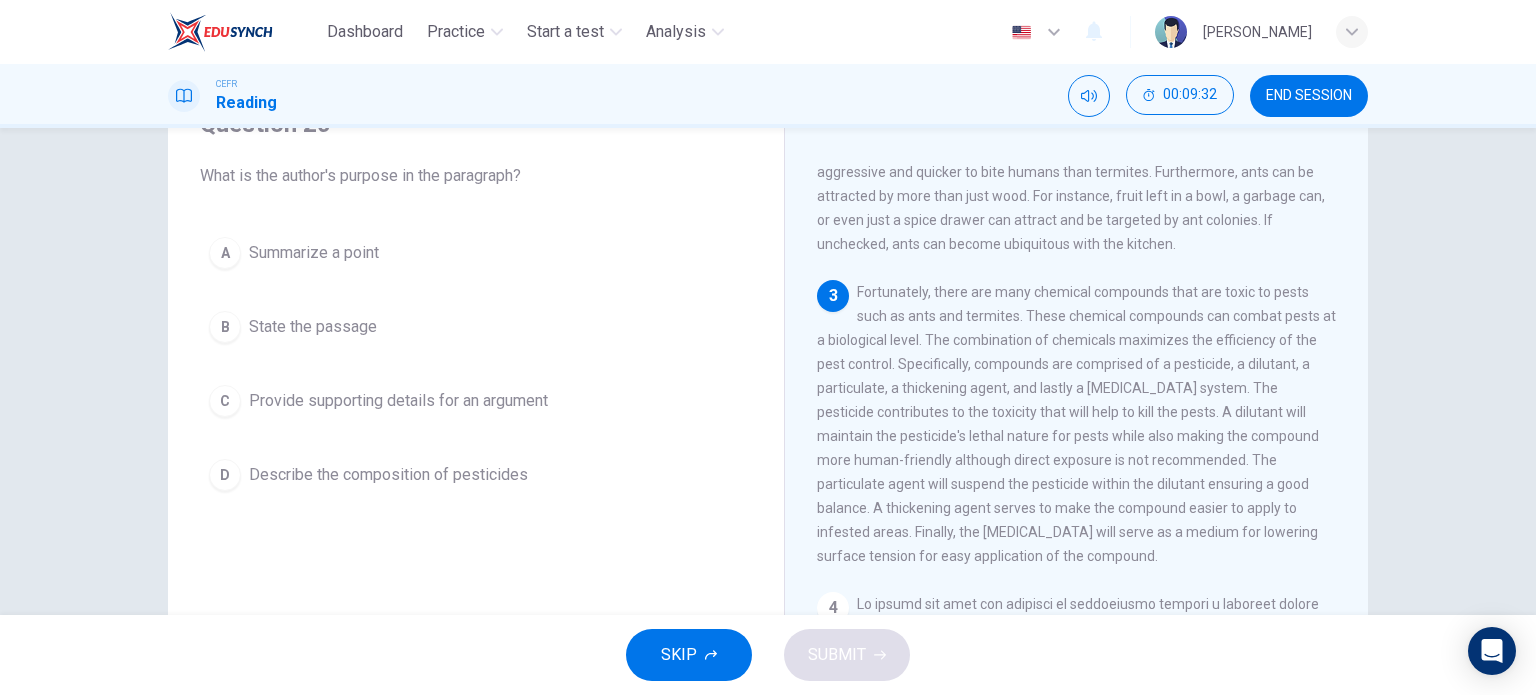 click on "D Describe the composition of pesticides" at bounding box center (476, 475) 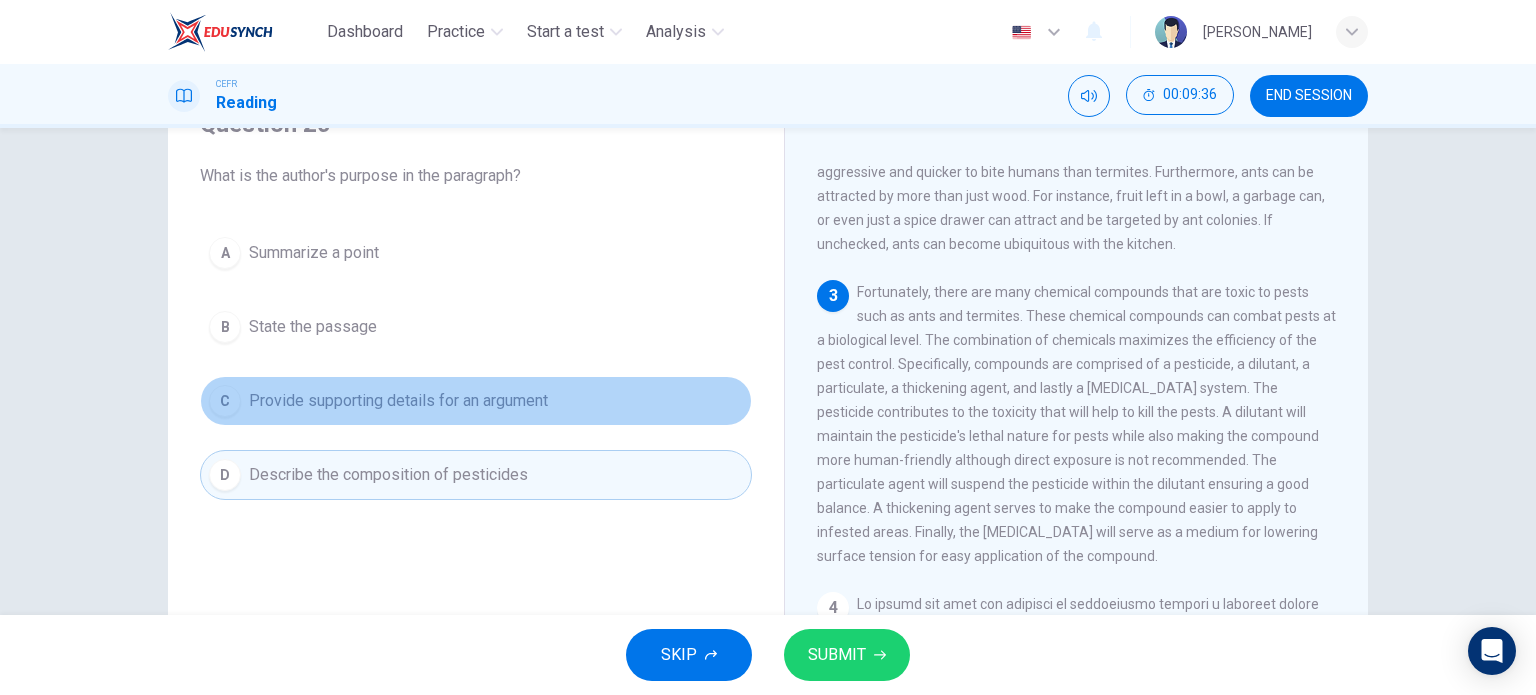 click on "C Provide supporting details for an argument" at bounding box center (476, 401) 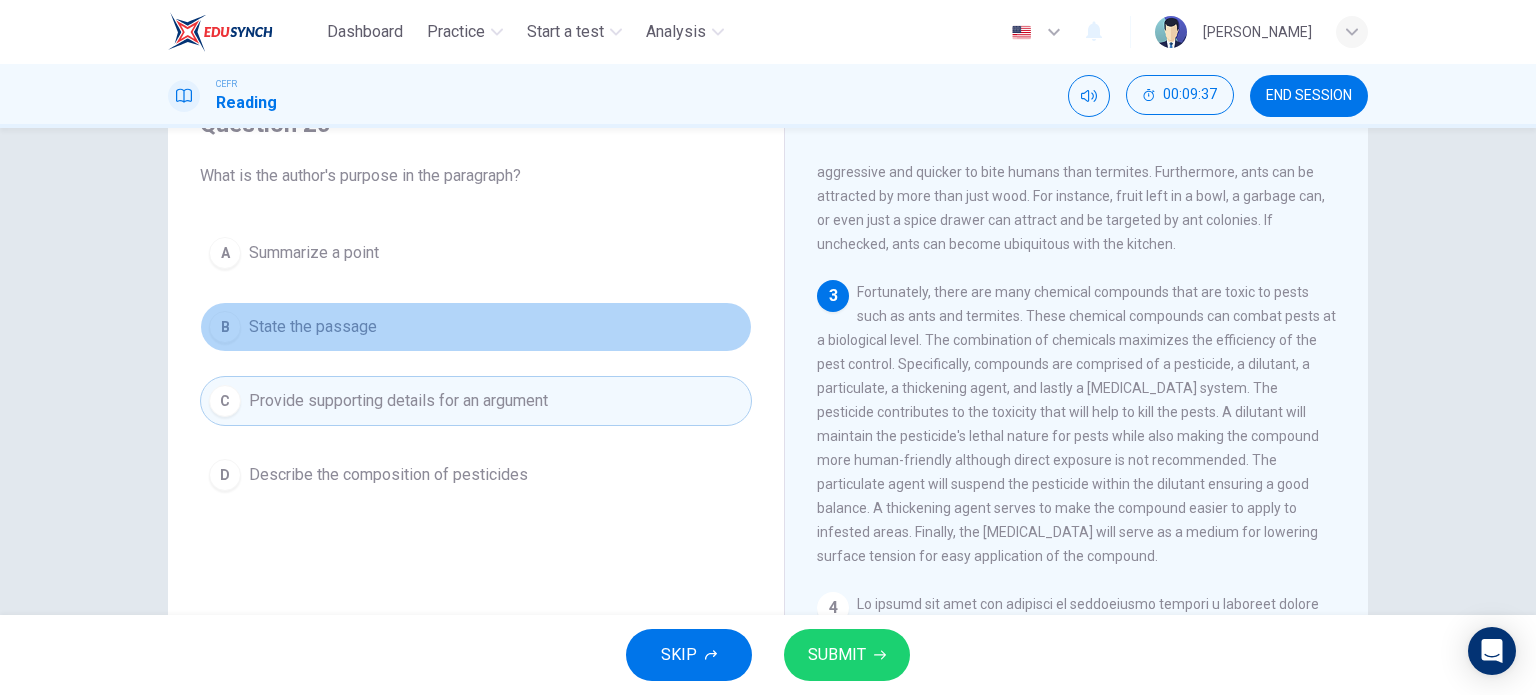 click on "B State the passage" at bounding box center [476, 327] 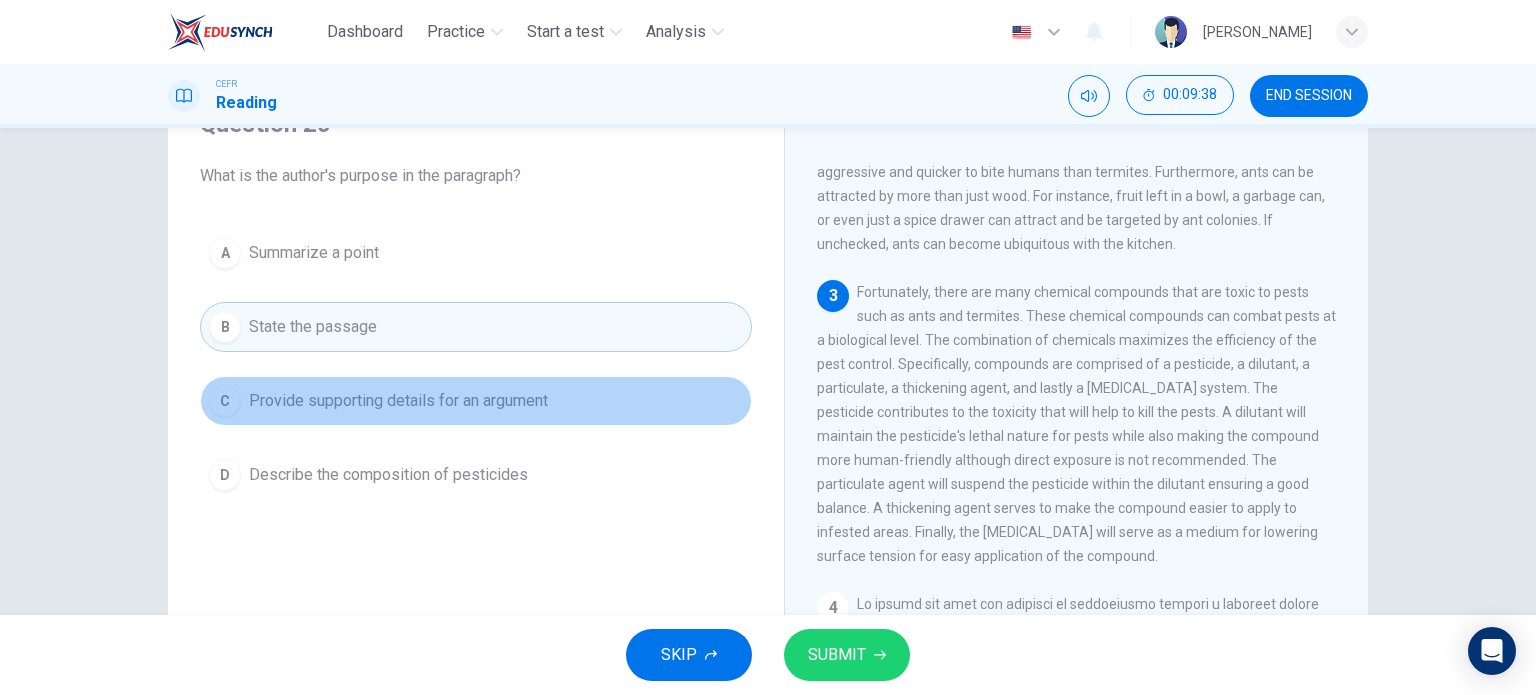 click on "Provide supporting details for an argument" at bounding box center [398, 401] 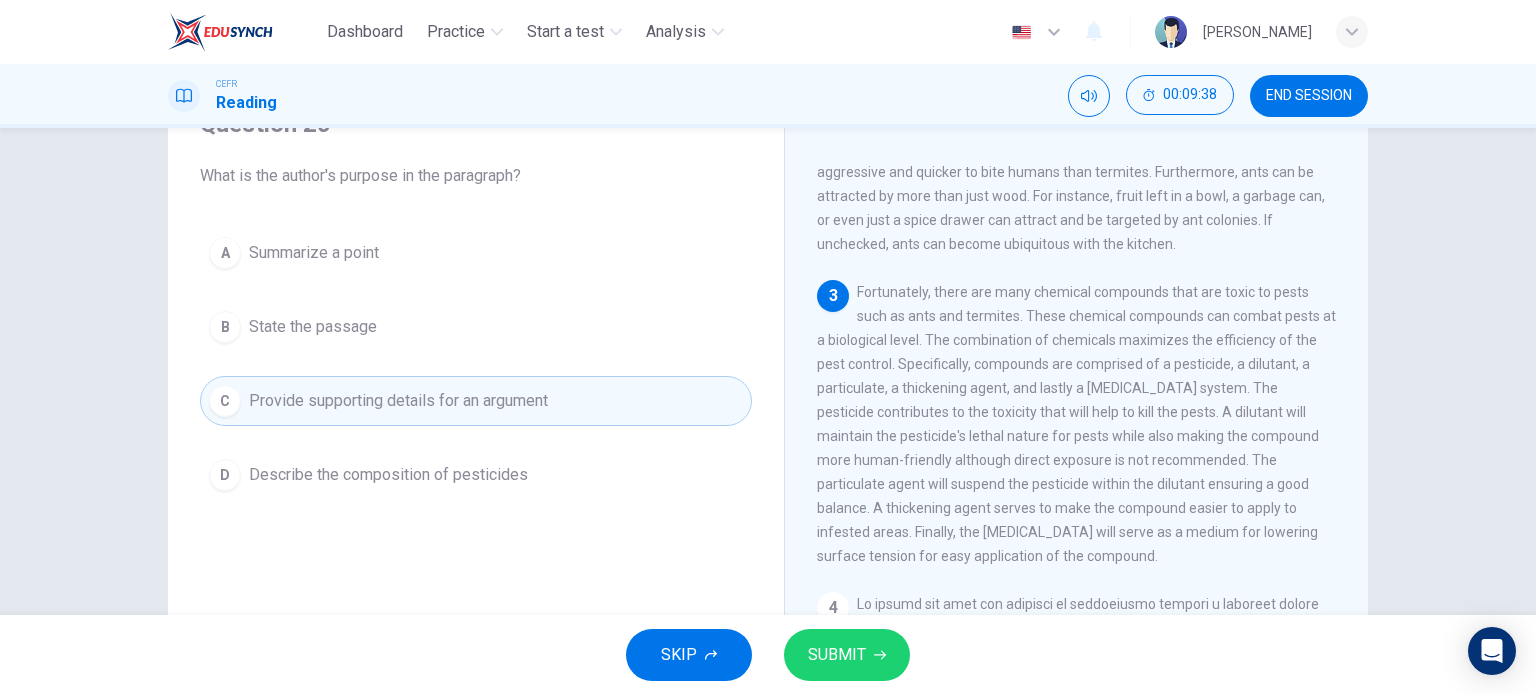 click on "SUBMIT" at bounding box center [837, 655] 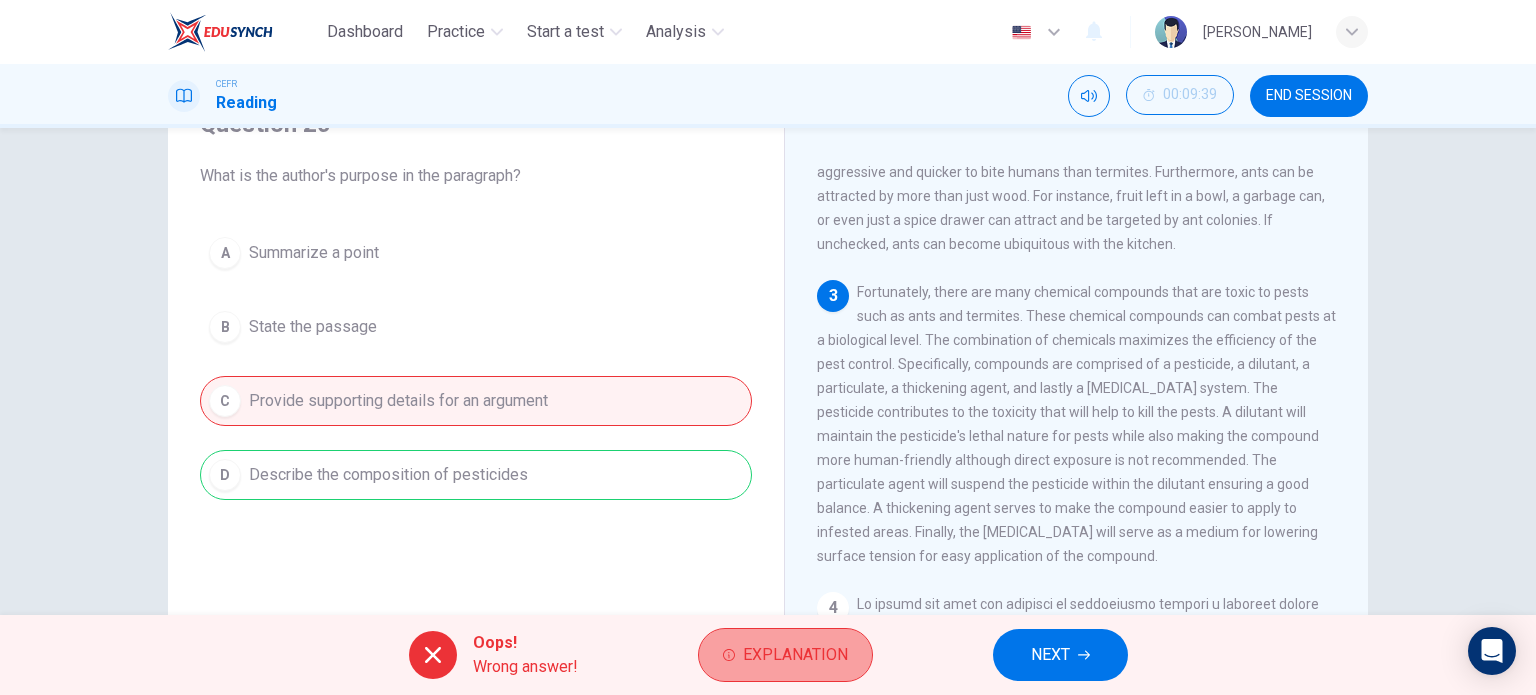 click on "Explanation" at bounding box center [795, 655] 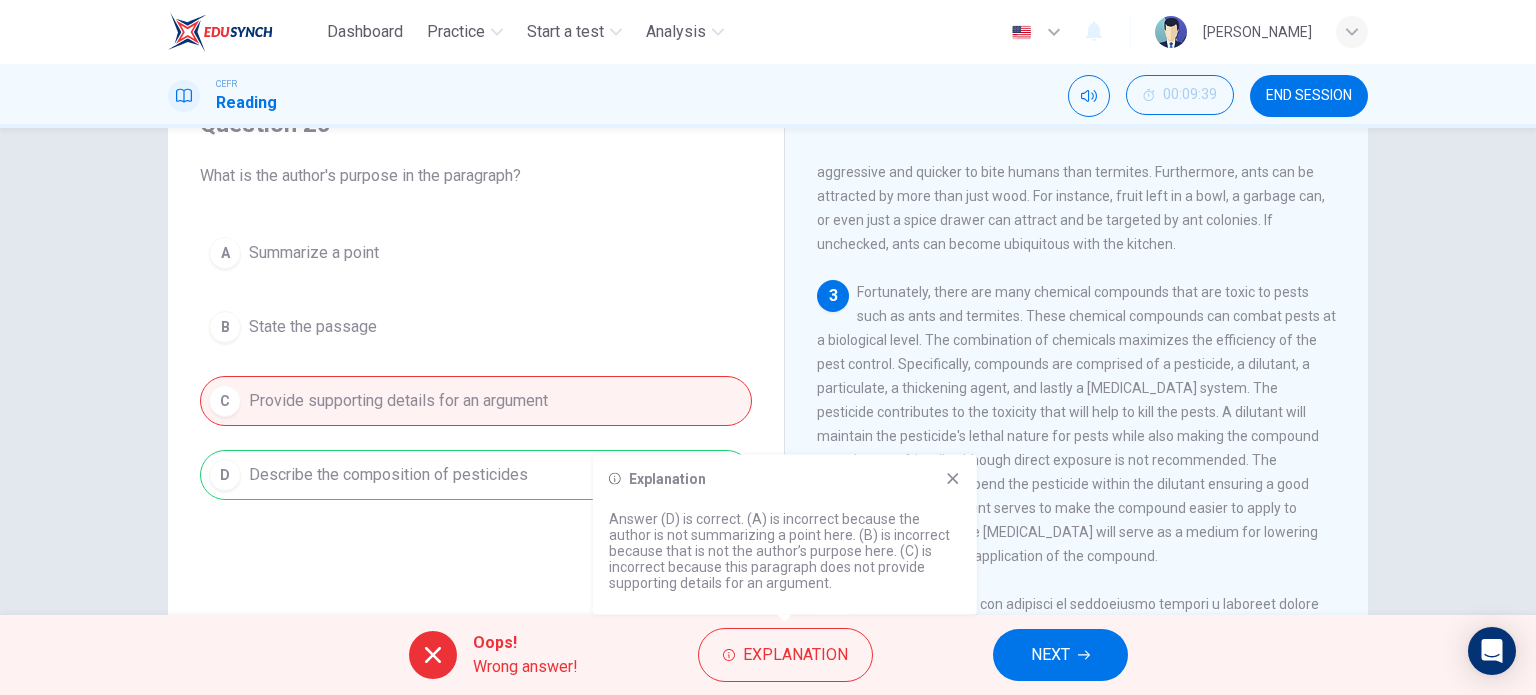 click on "Fortunately, there are many chemical compounds that are toxic to pests such as ants and termites. These chemical compounds can combat pests at a biological level. The combination of chemicals maximizes the efficiency of the pest control. Specifically, compounds are comprised of a pesticide, a dilutant, a particulate, a thickening agent, and lastly a [MEDICAL_DATA] system. The pesticide contributes to the toxicity that will help to kill the pests. A dilutant will maintain the pesticide's lethal nature for pests while also making the compound more human-friendly although direct exposure is not recommended. The particulate agent will suspend the pesticide within the dilutant ensuring a good balance. A thickening agent serves to make the compound easier to apply to infested areas. Finally, the [MEDICAL_DATA] will serve as a medium for lowering surface tension for easy application of the compound." at bounding box center [1076, 424] 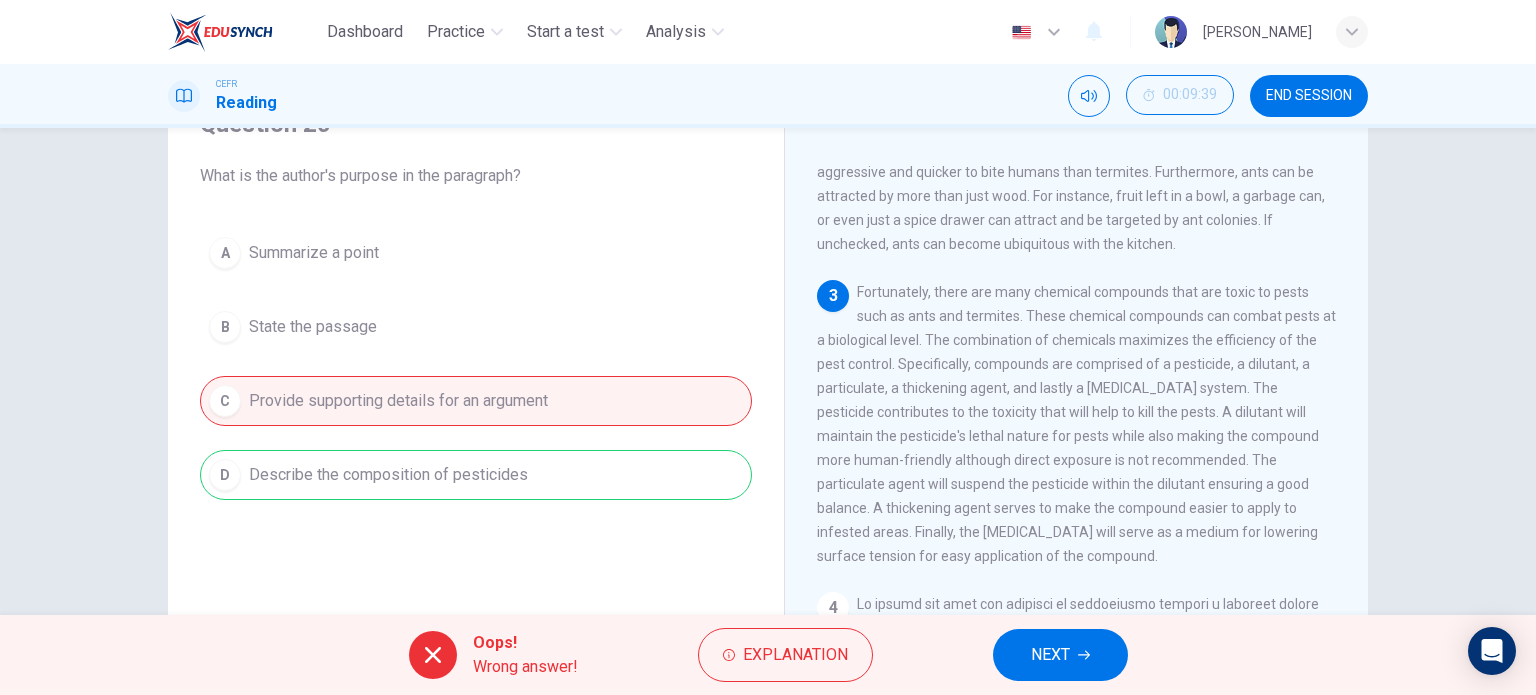 drag, startPoint x: 949, startPoint y: 398, endPoint x: 981, endPoint y: 427, distance: 43.185646 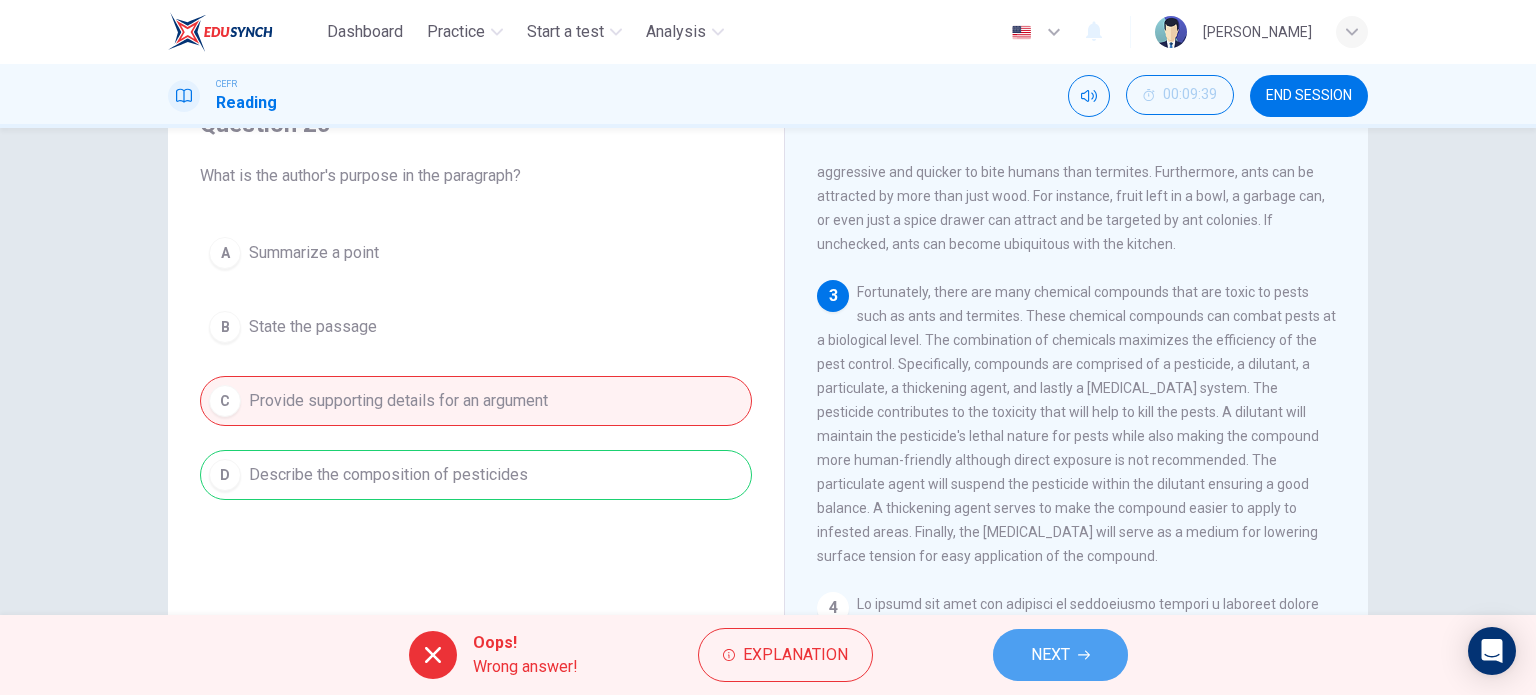 click on "NEXT" at bounding box center [1050, 655] 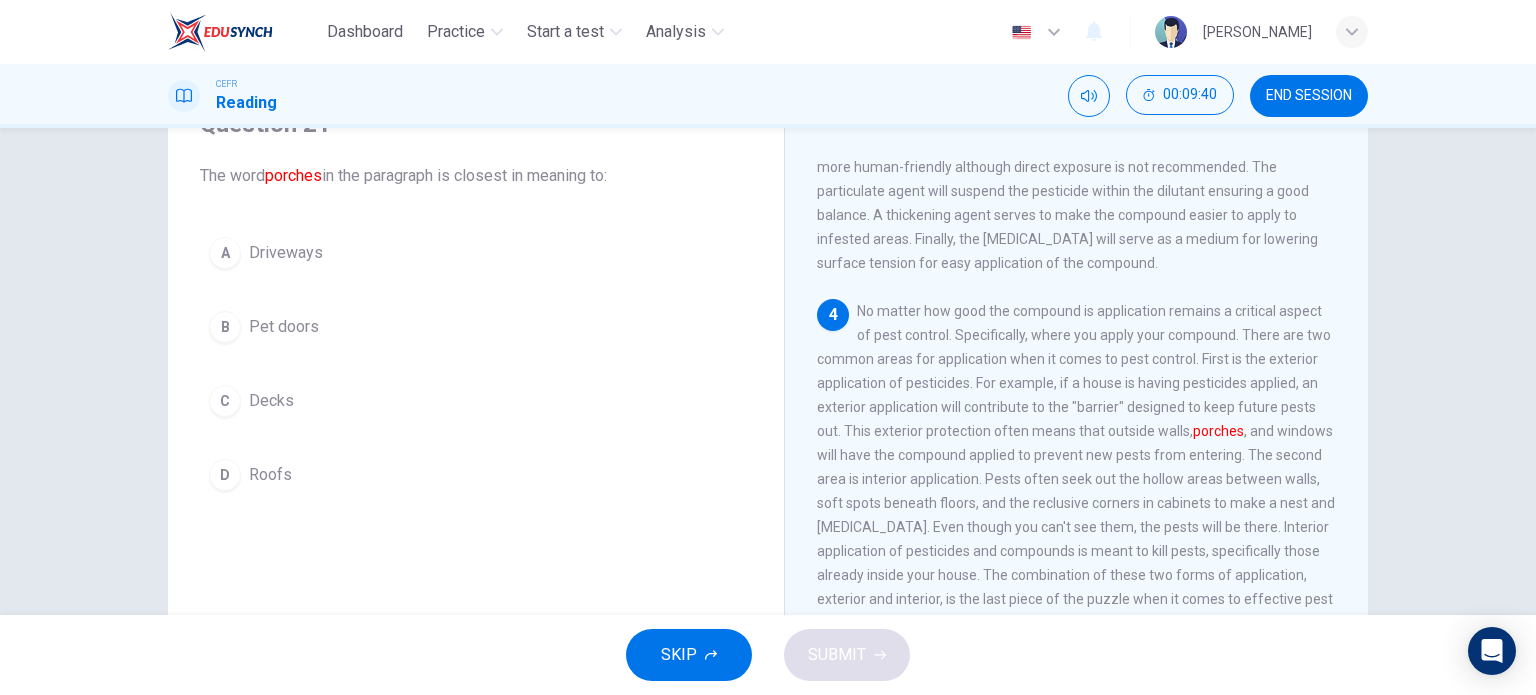 scroll, scrollTop: 800, scrollLeft: 0, axis: vertical 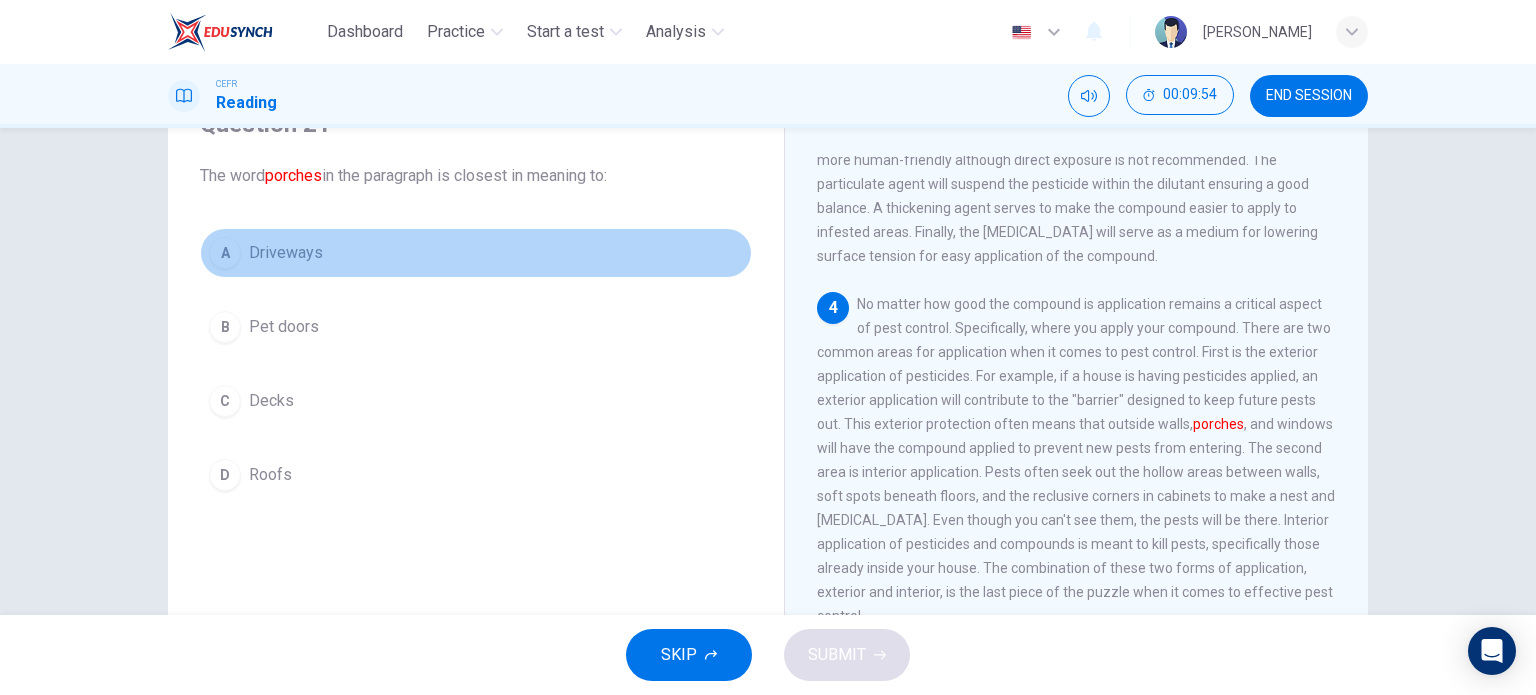 click on "A Driveways" at bounding box center [476, 253] 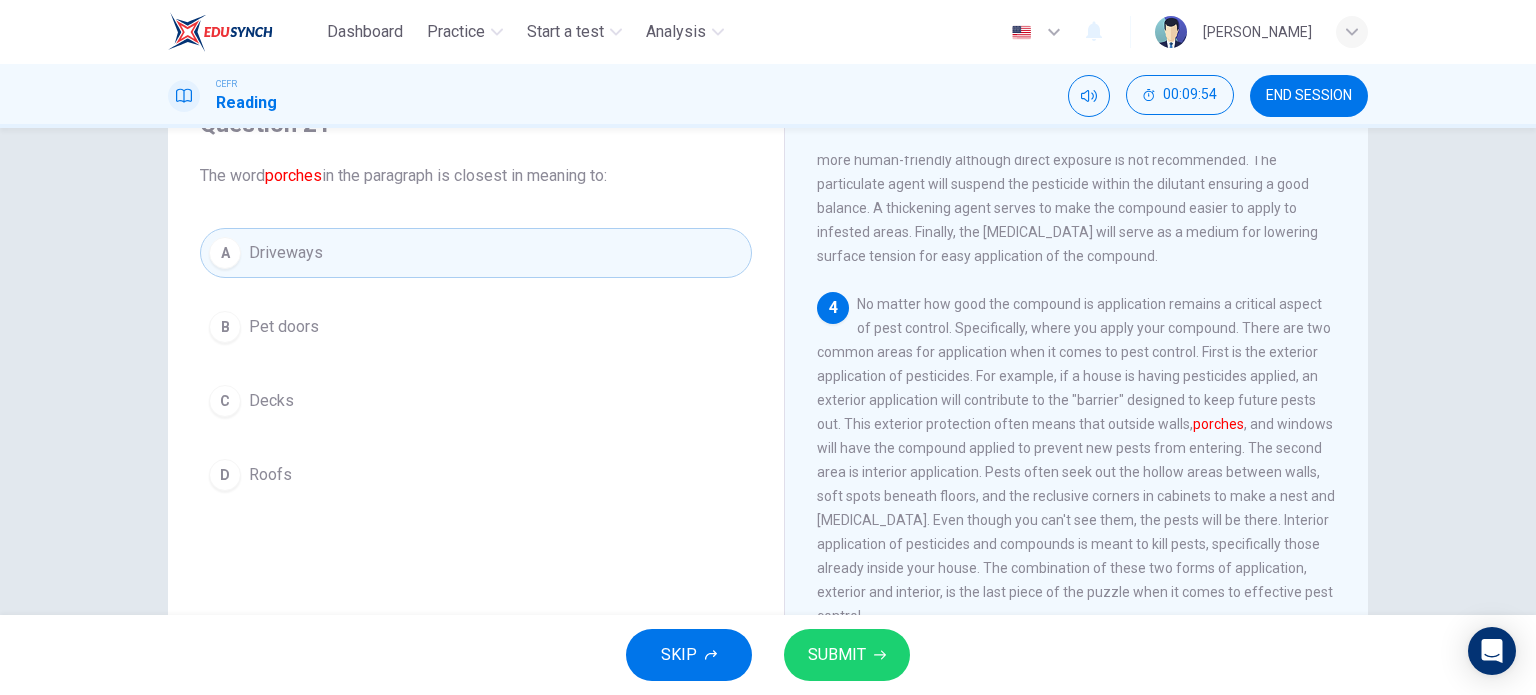 click on "A Driveways" at bounding box center [476, 253] 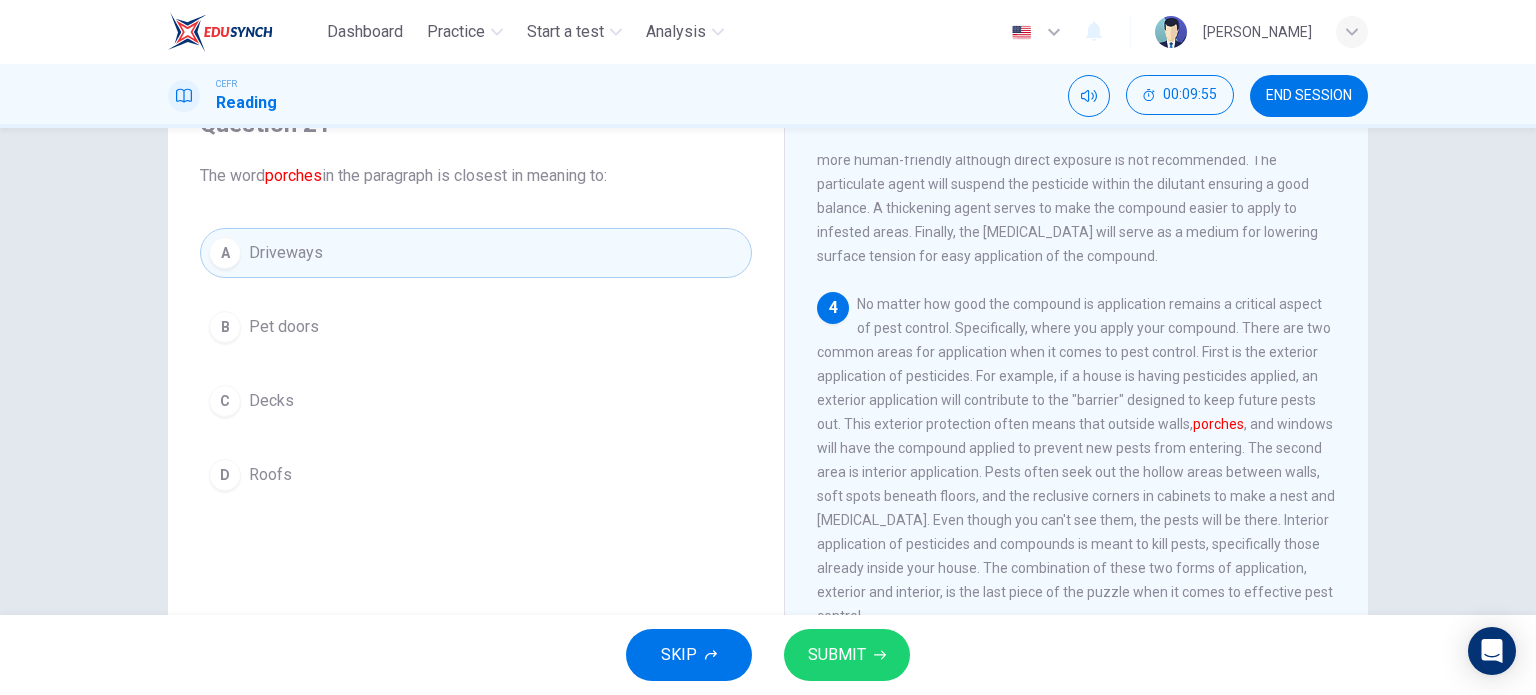 click on "A Driveways" at bounding box center (476, 253) 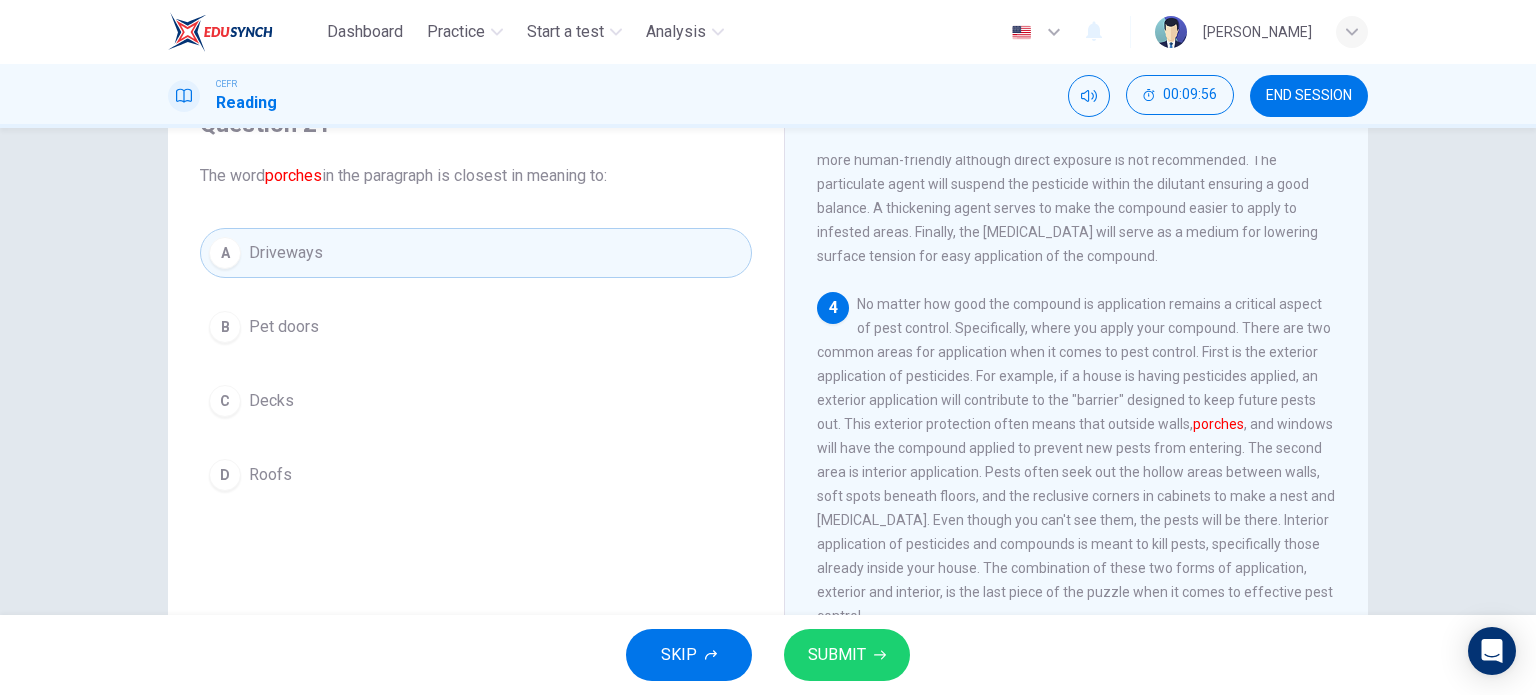click on "A Driveways" at bounding box center (476, 253) 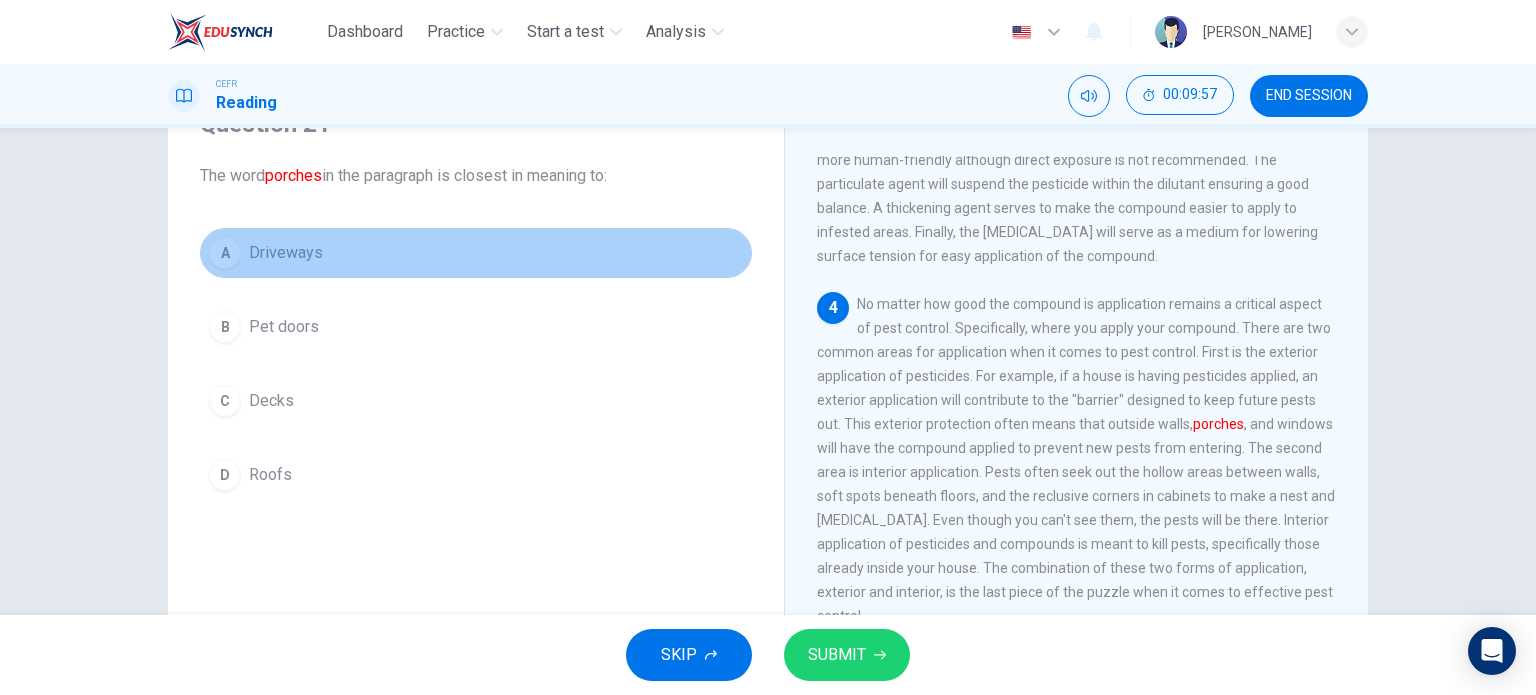 click on "A Driveways" at bounding box center [476, 253] 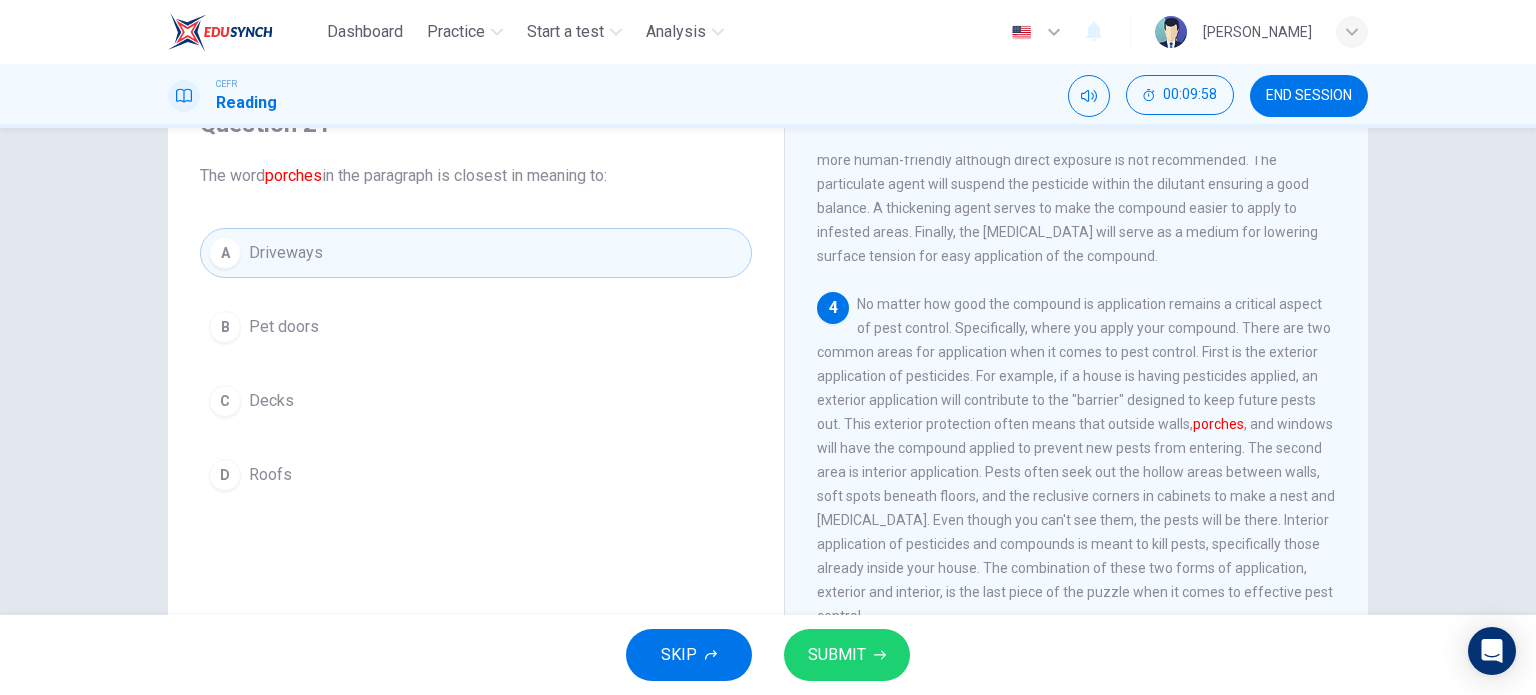 click on "D Roofs" at bounding box center [476, 475] 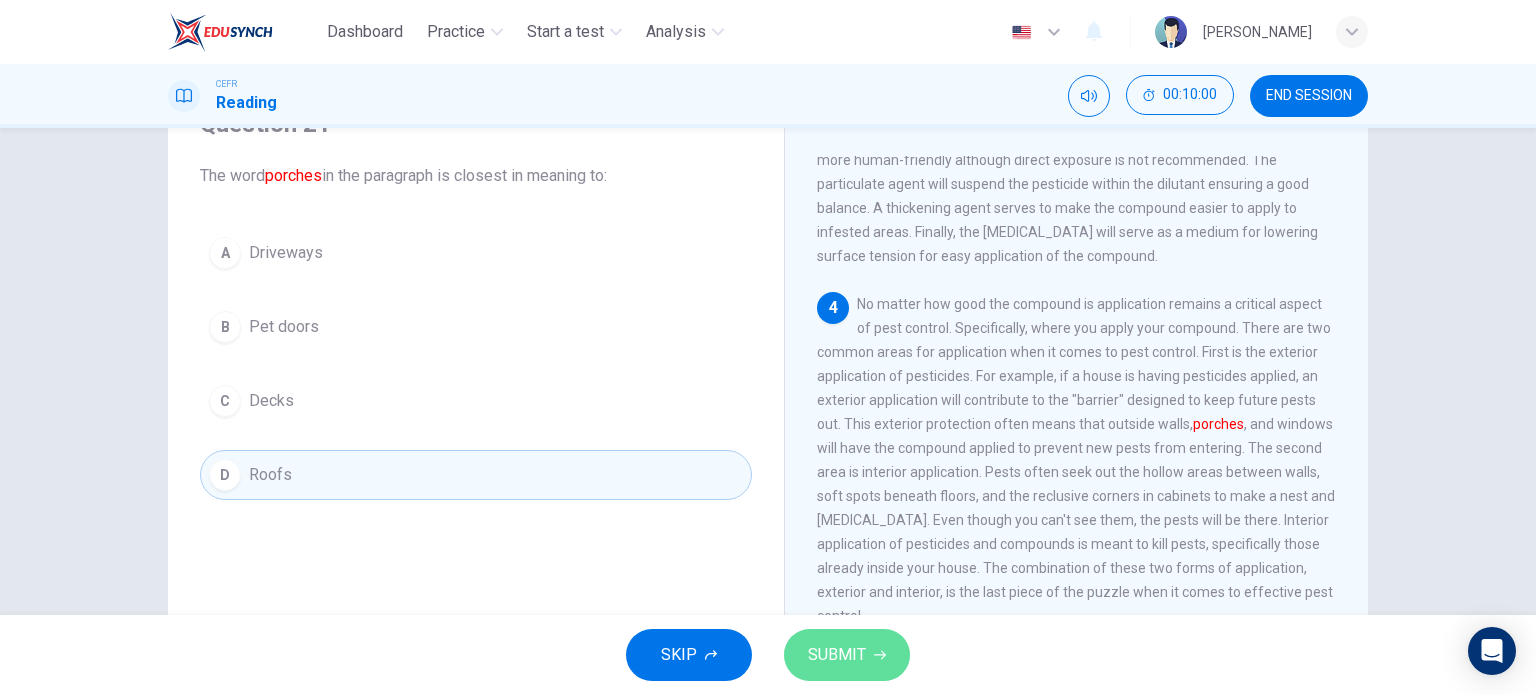 click on "SUBMIT" at bounding box center [837, 655] 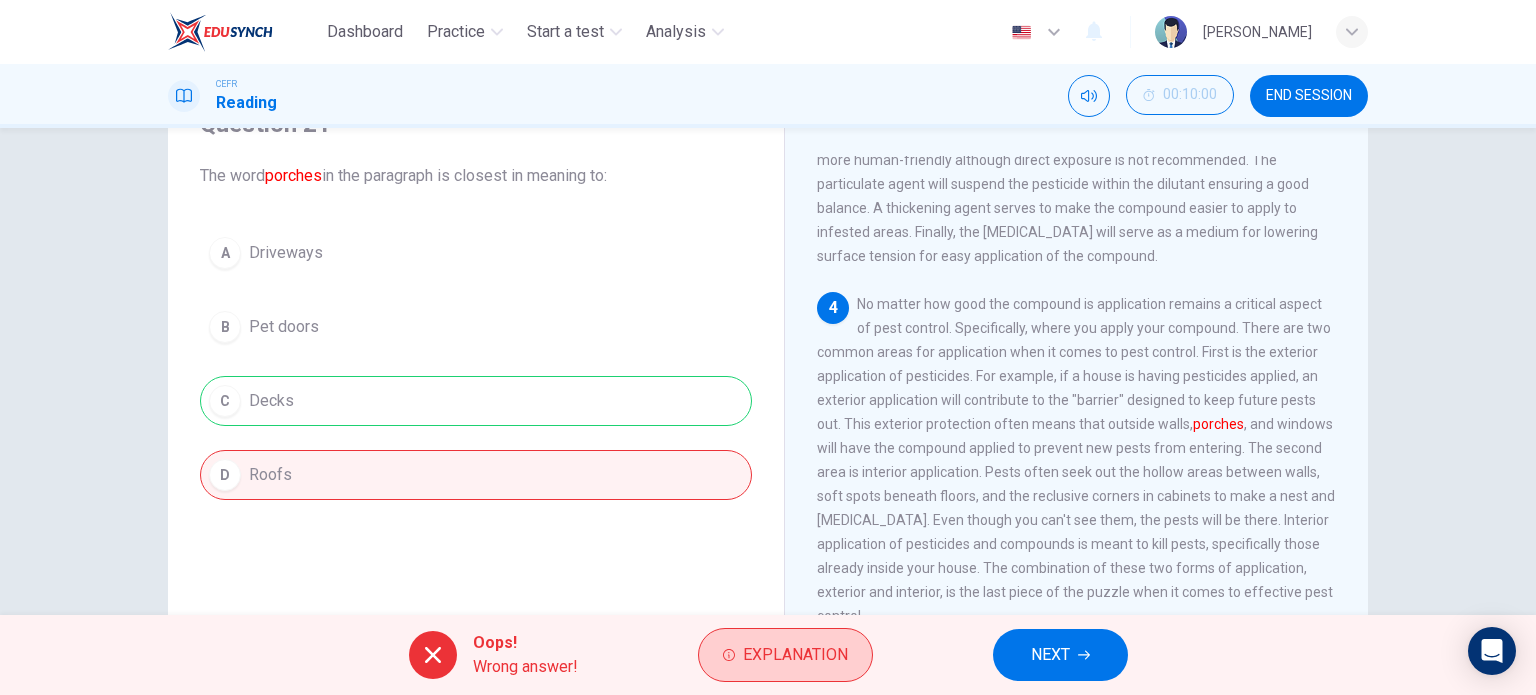 click on "Explanation" at bounding box center [795, 655] 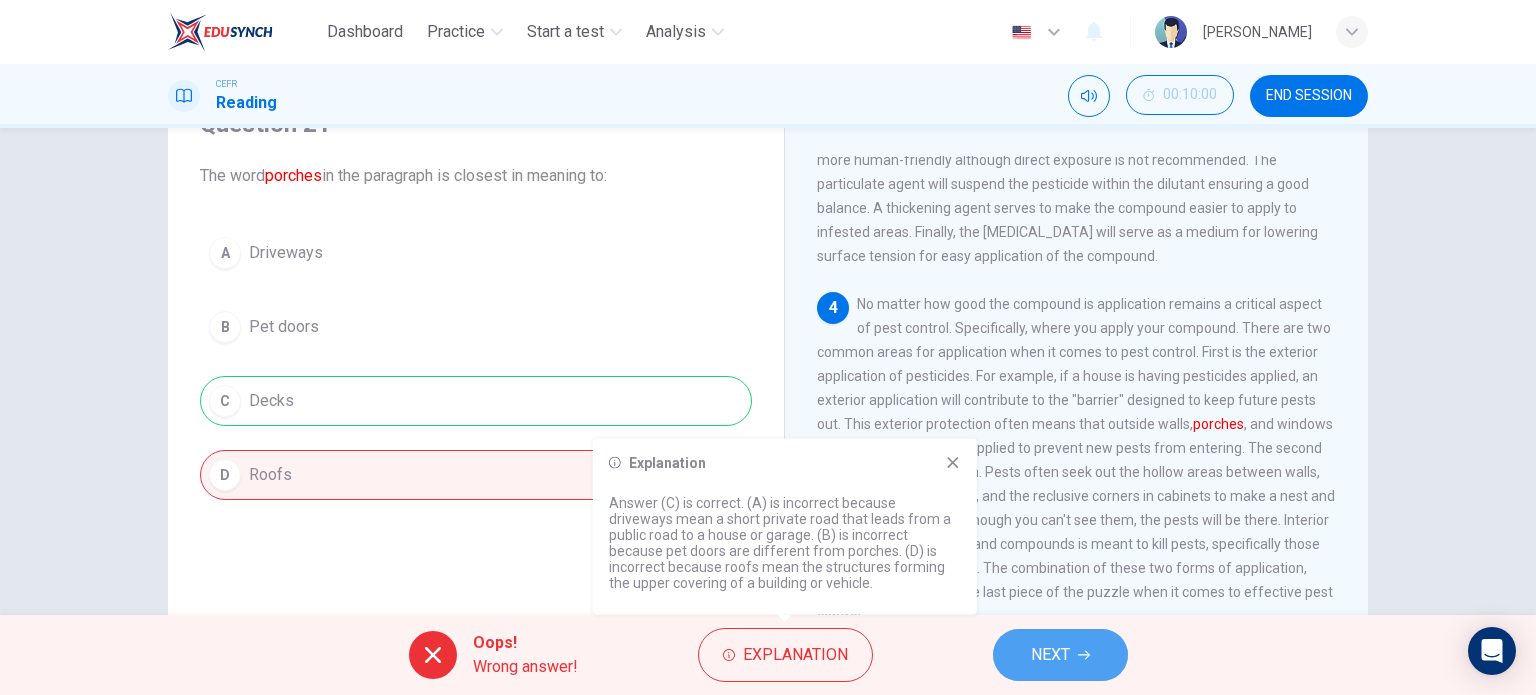 click on "NEXT" at bounding box center (1050, 655) 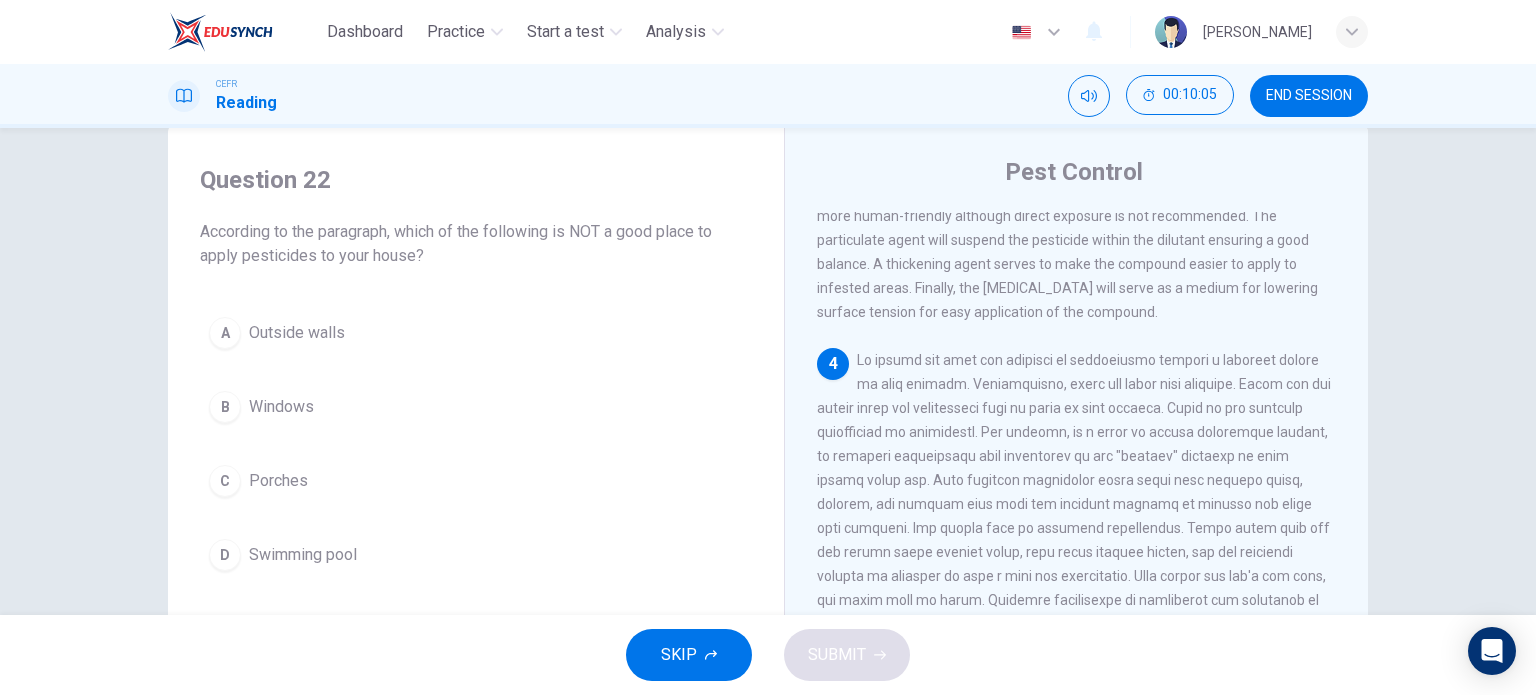 scroll, scrollTop: 100, scrollLeft: 0, axis: vertical 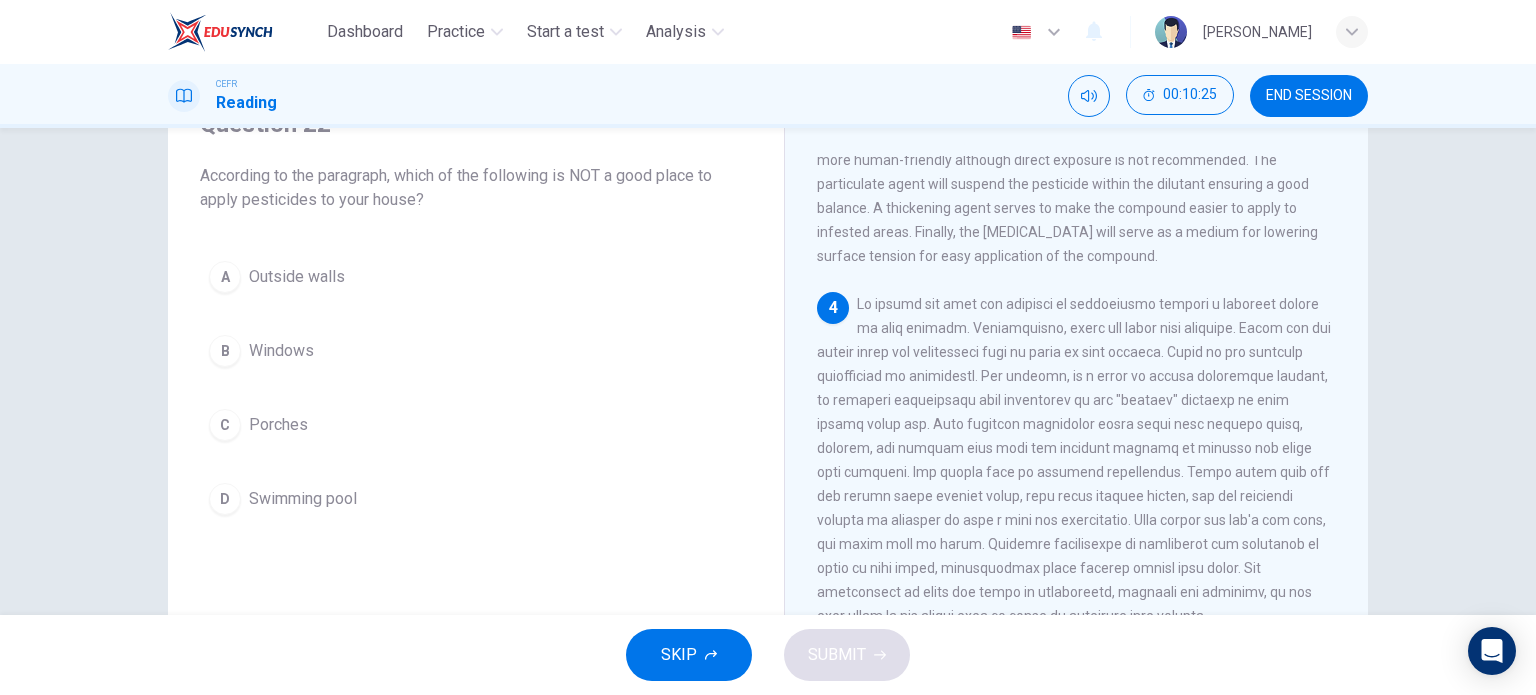click on "Swimming pool" at bounding box center (303, 499) 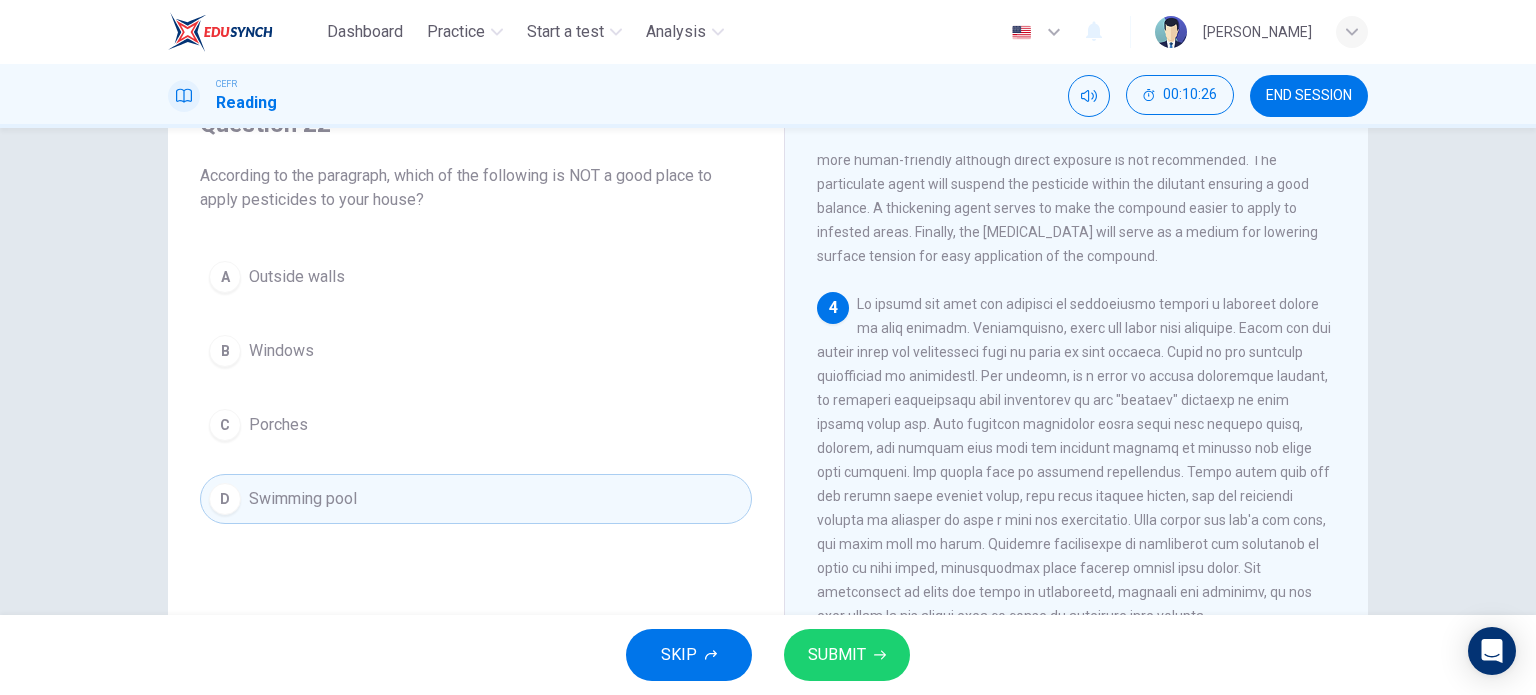 click on "SUBMIT" at bounding box center (837, 655) 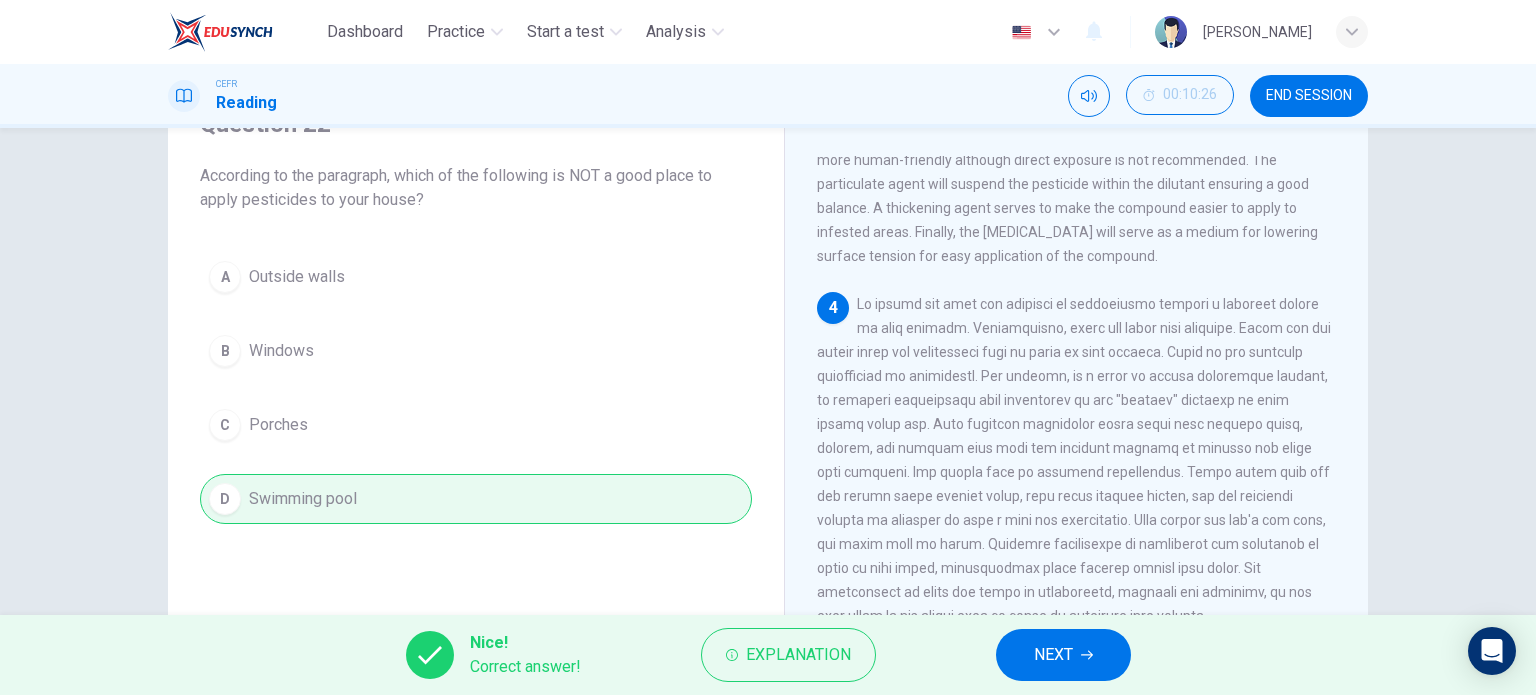 click on "NEXT" at bounding box center (1053, 655) 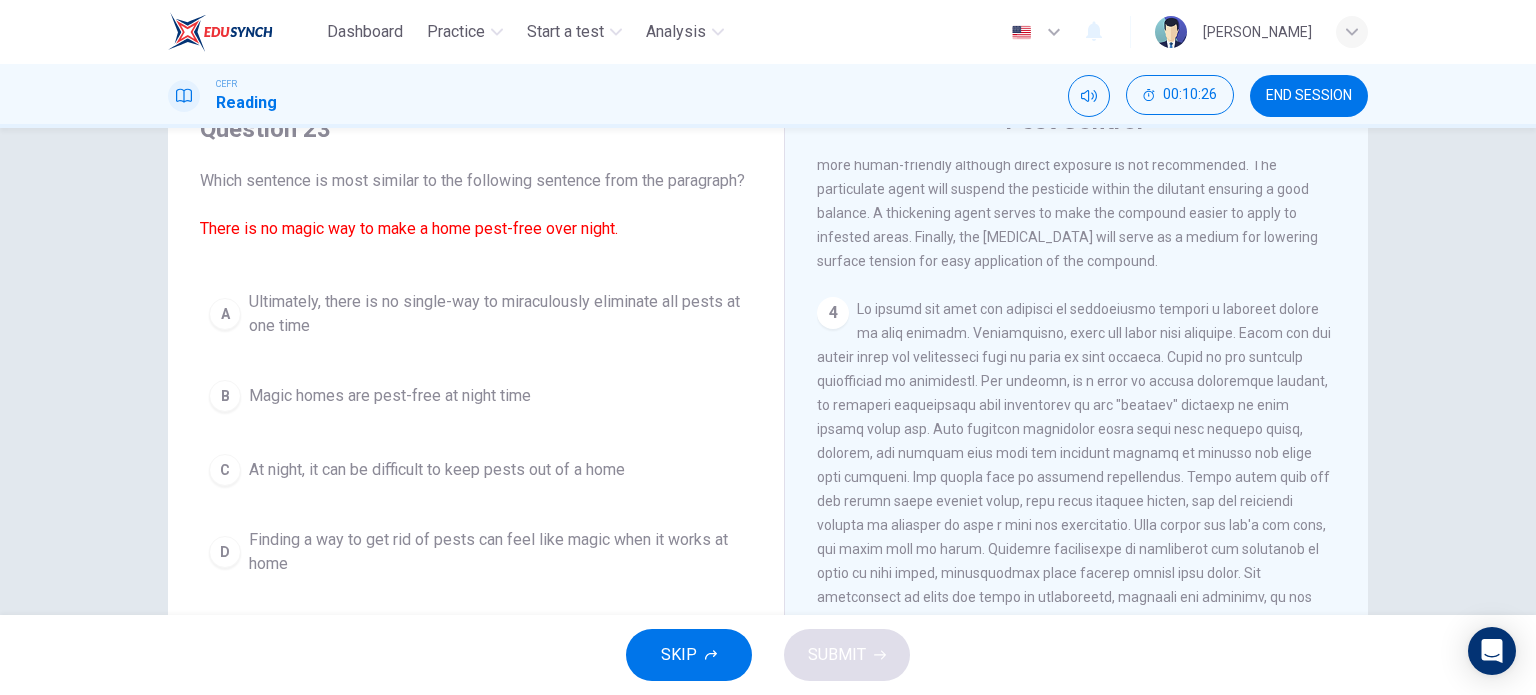 scroll, scrollTop: 100, scrollLeft: 0, axis: vertical 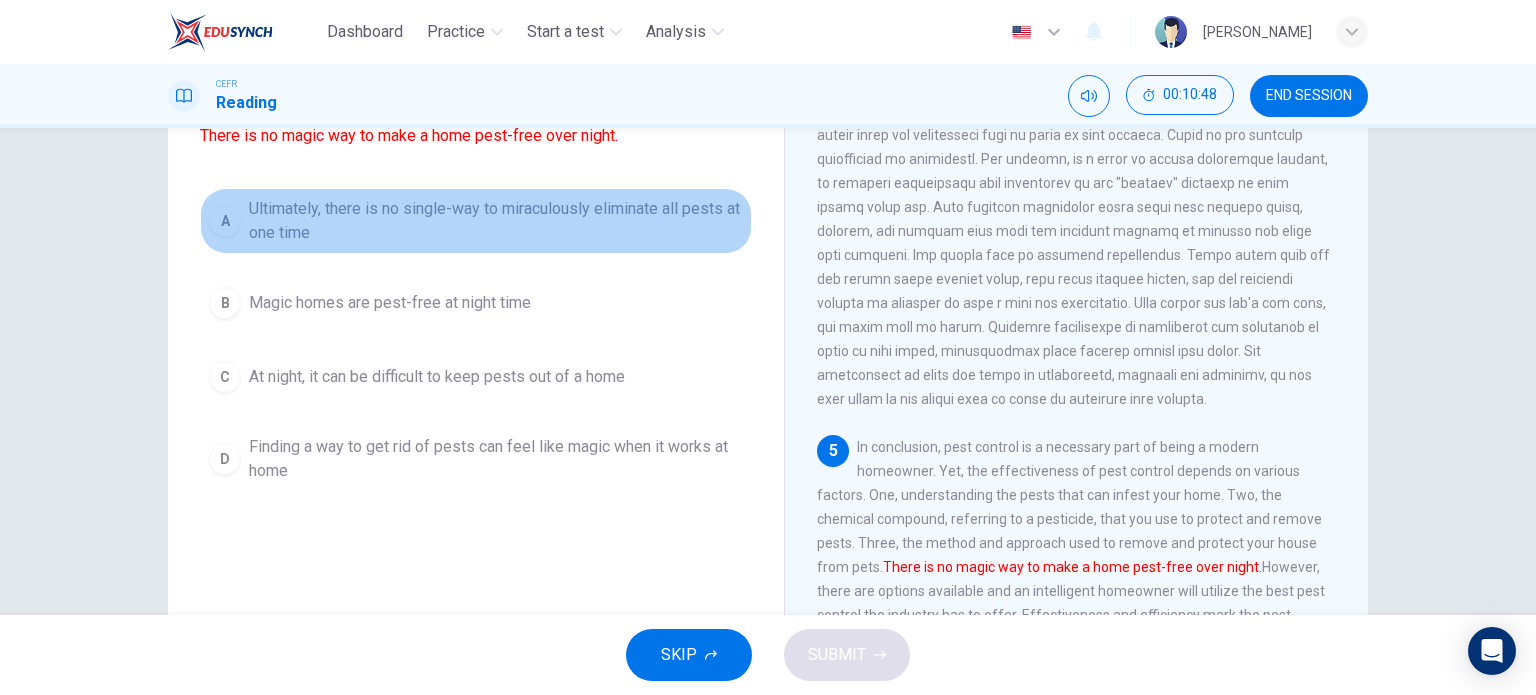 click on "Ultimately, there is no single-way to miraculously eliminate all pests at one time" at bounding box center (496, 221) 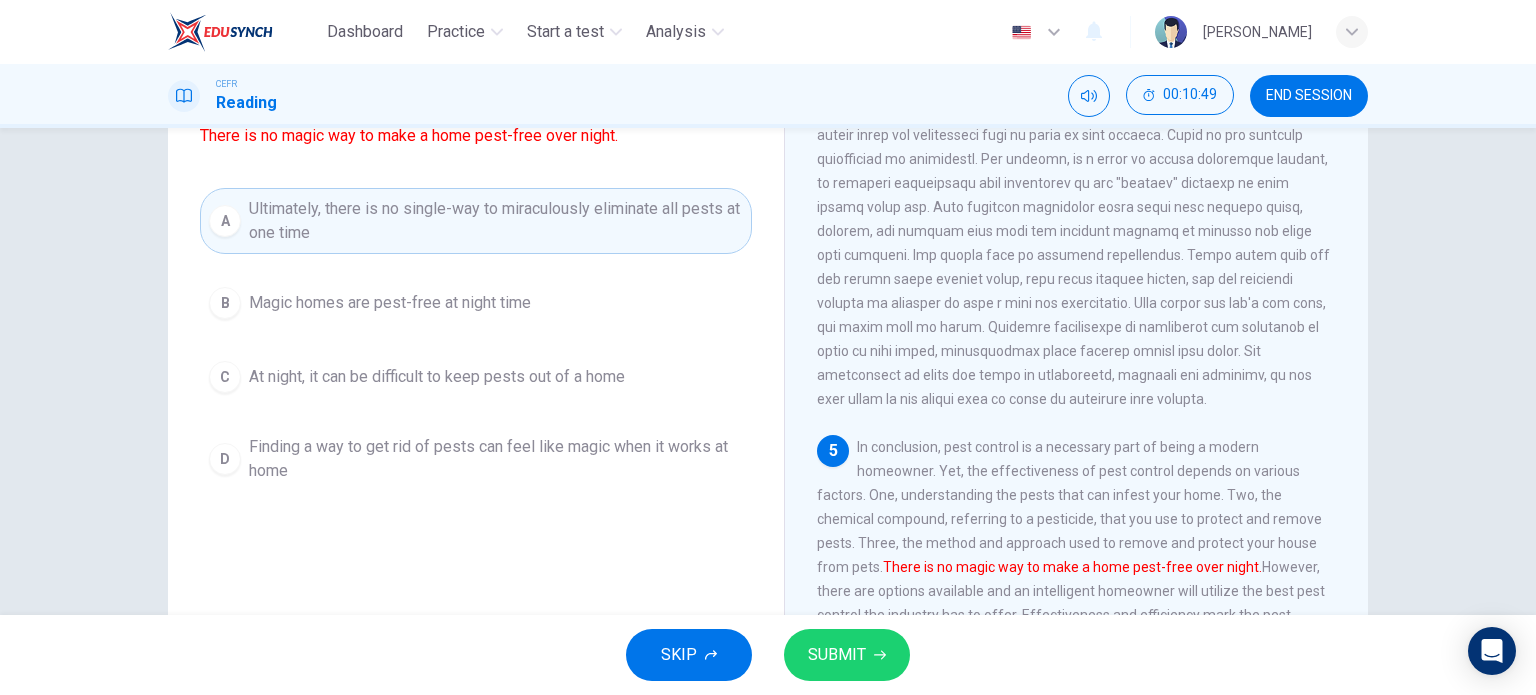 click on "SUBMIT" at bounding box center (837, 655) 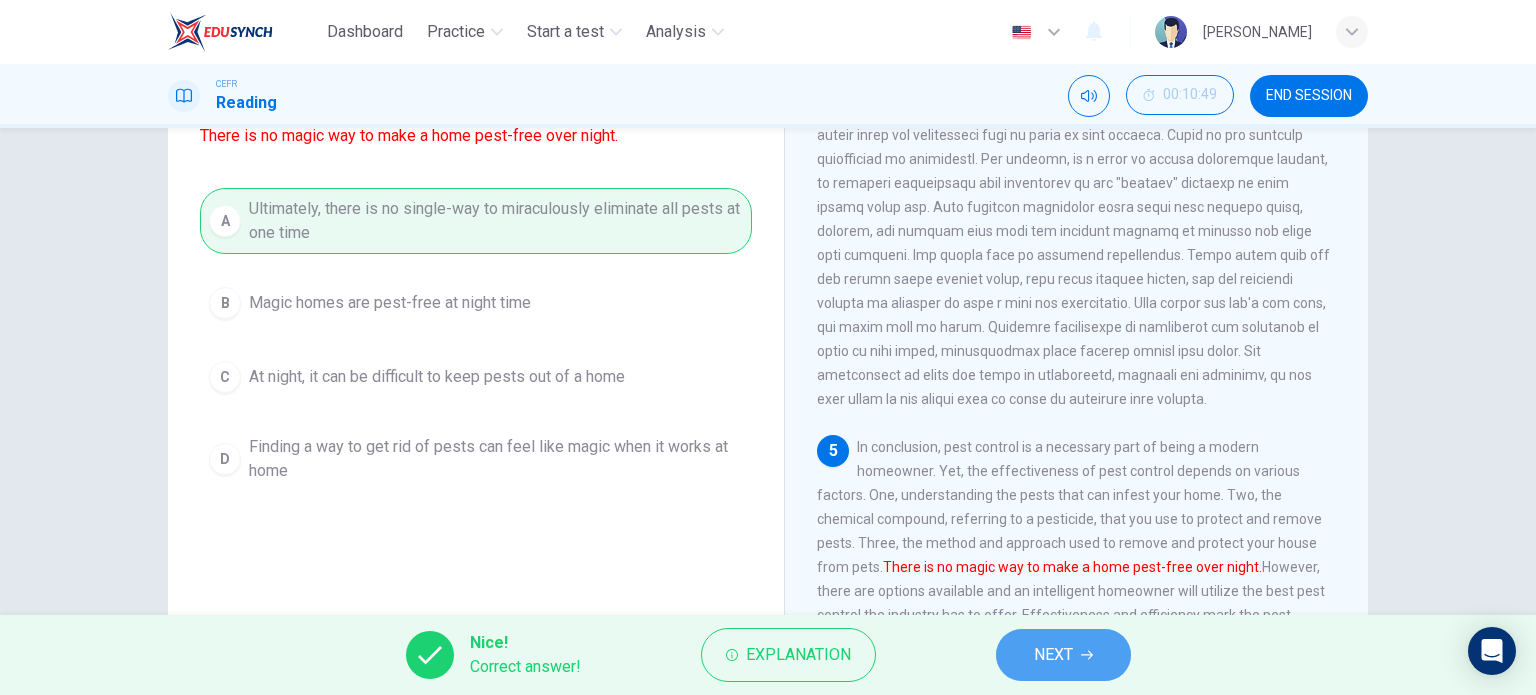 click on "NEXT" at bounding box center [1053, 655] 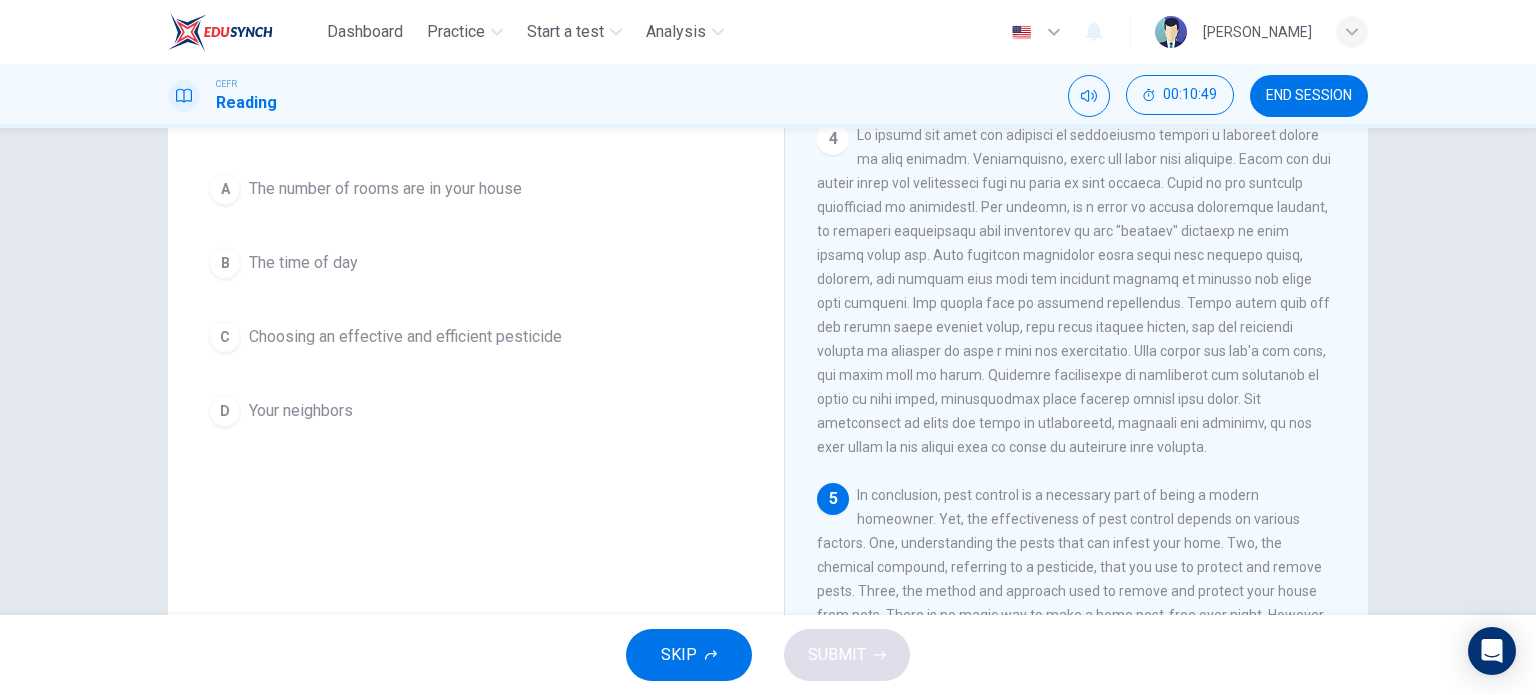 scroll, scrollTop: 876, scrollLeft: 0, axis: vertical 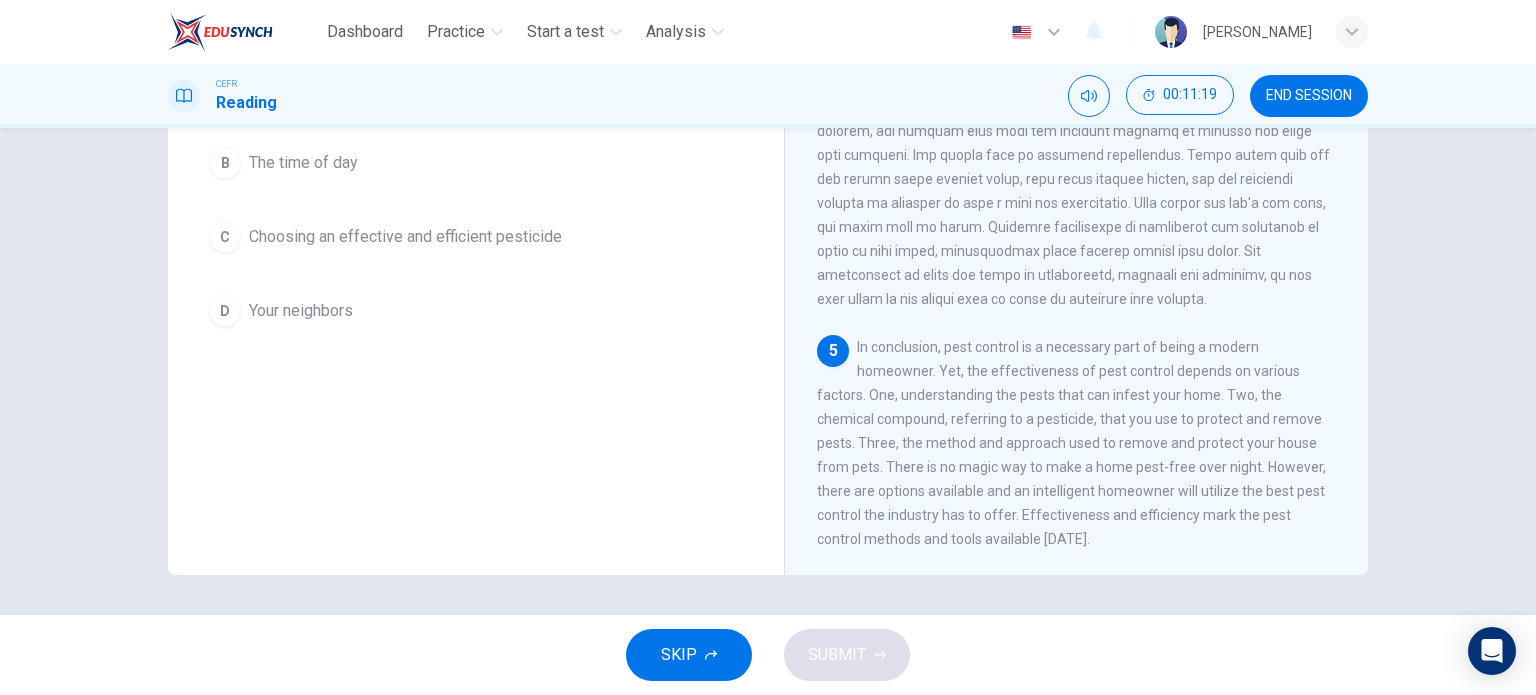 click on "C Choosing an effective and efficient pesticide" at bounding box center (476, 237) 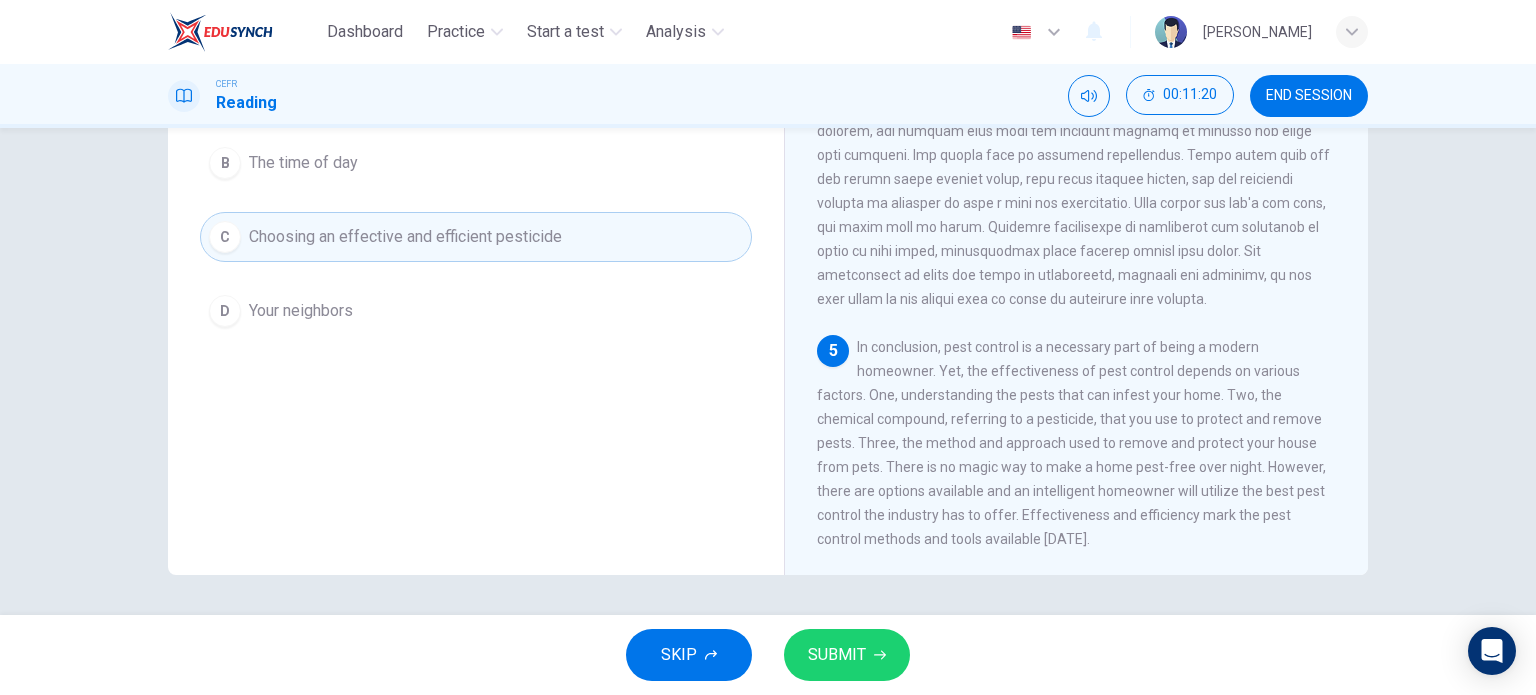 click on "SUBMIT" at bounding box center [837, 655] 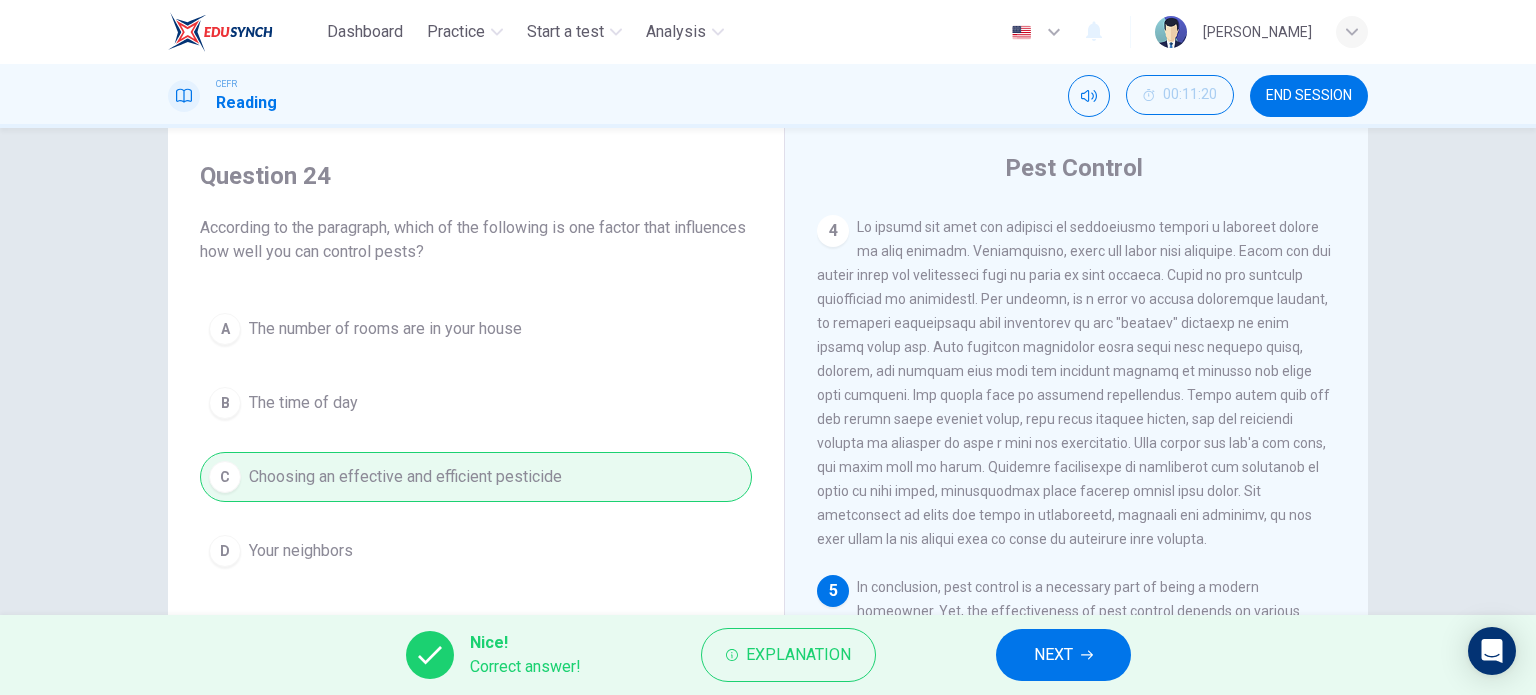 scroll, scrollTop: 0, scrollLeft: 0, axis: both 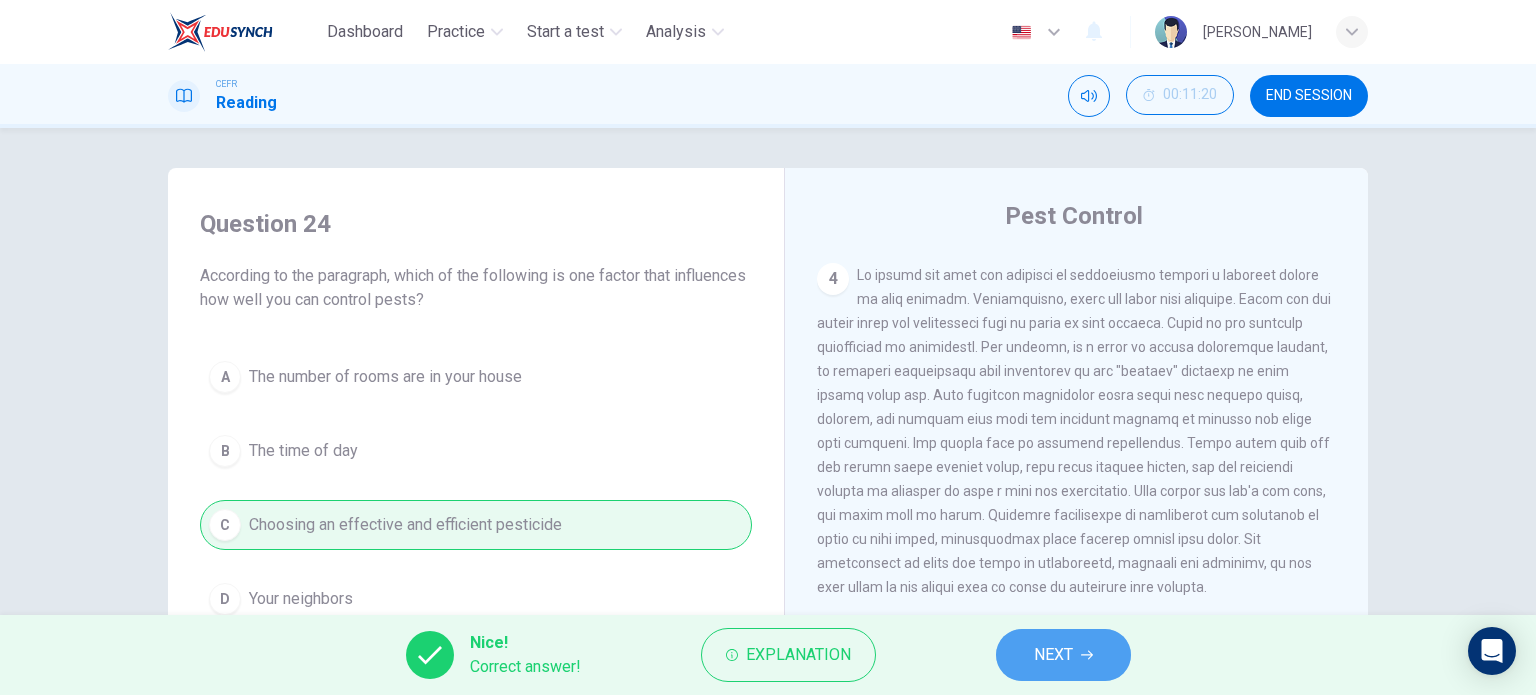 click on "NEXT" at bounding box center [1053, 655] 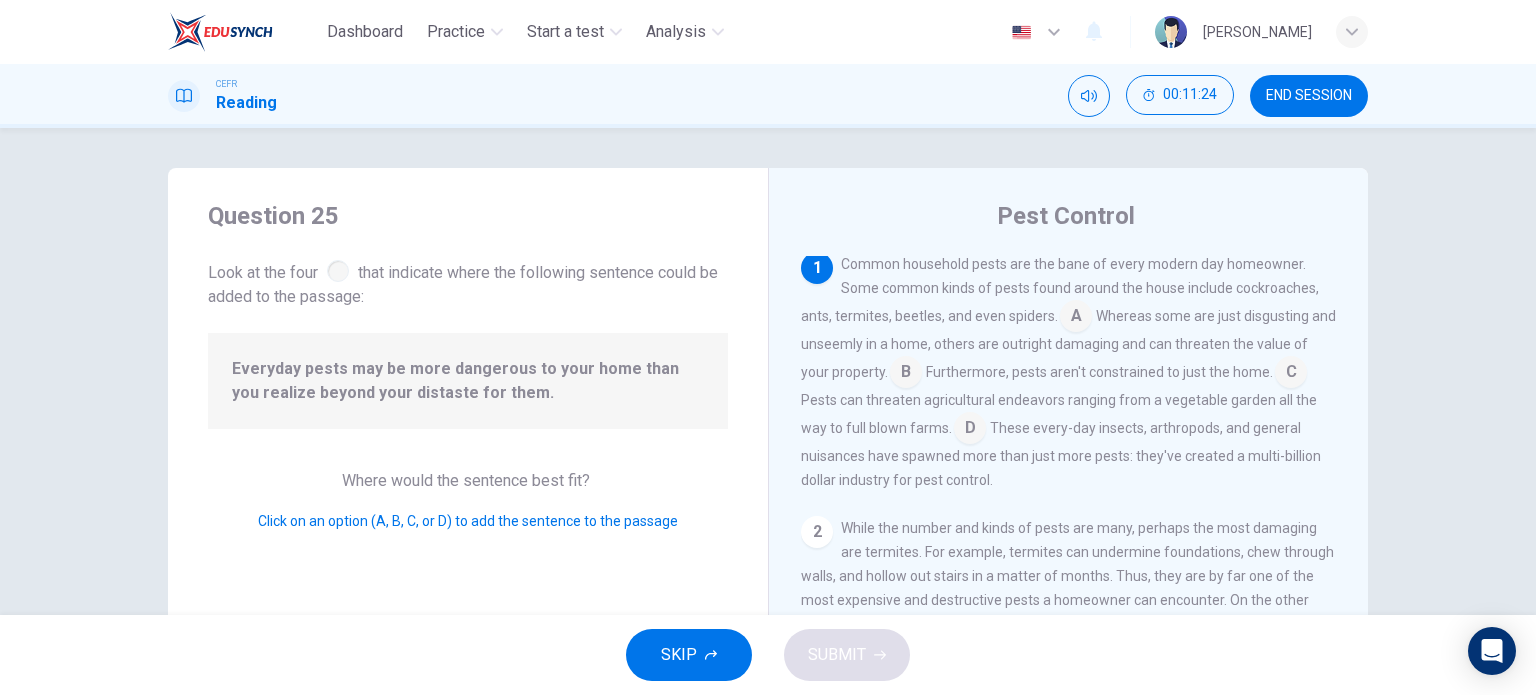 scroll, scrollTop: 0, scrollLeft: 0, axis: both 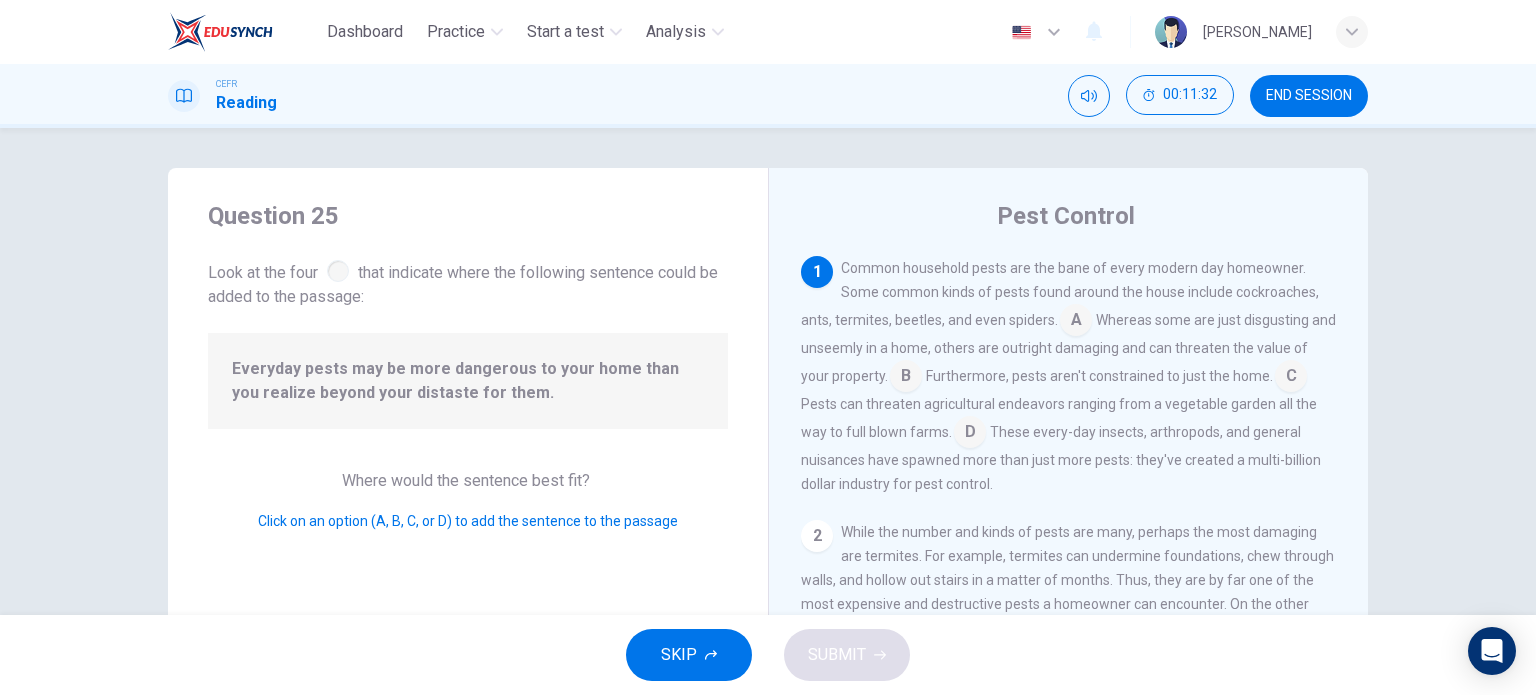 click at bounding box center [1076, 322] 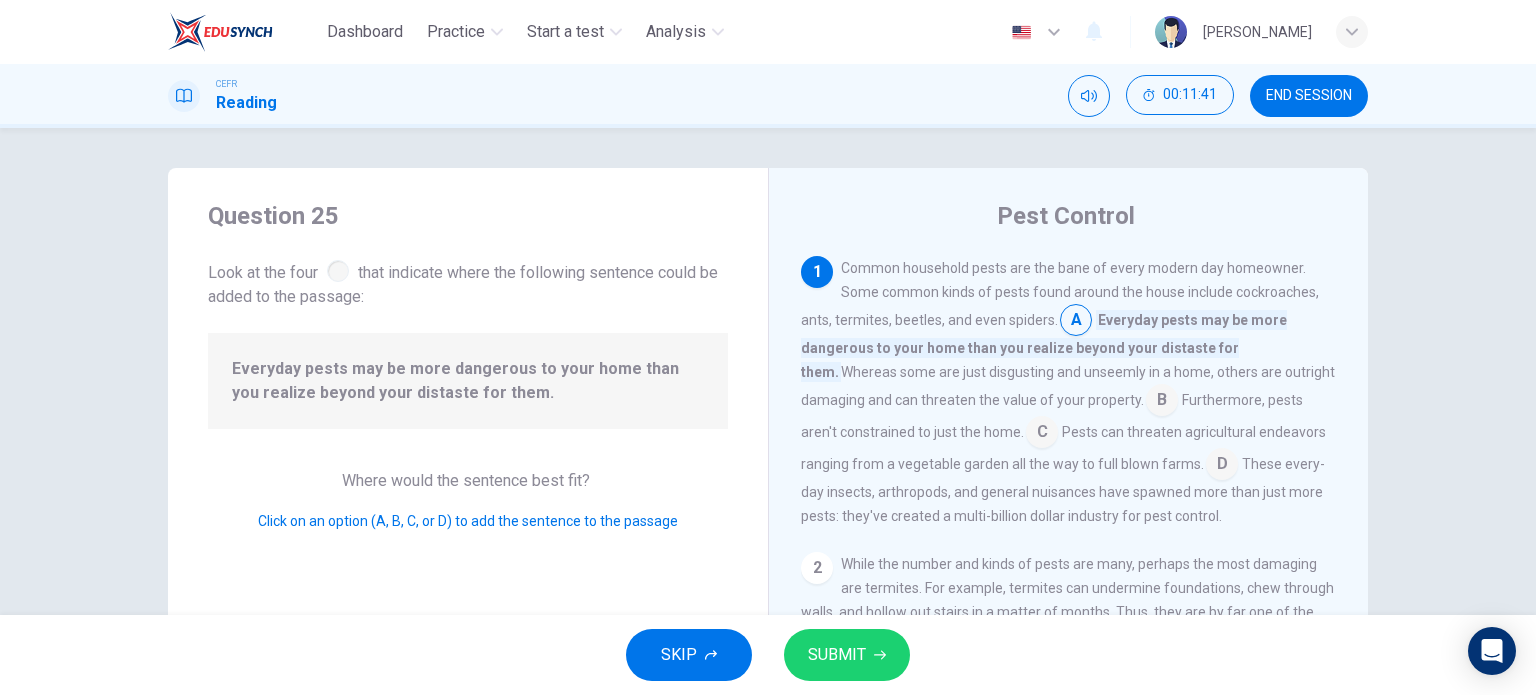 click at bounding box center [1162, 402] 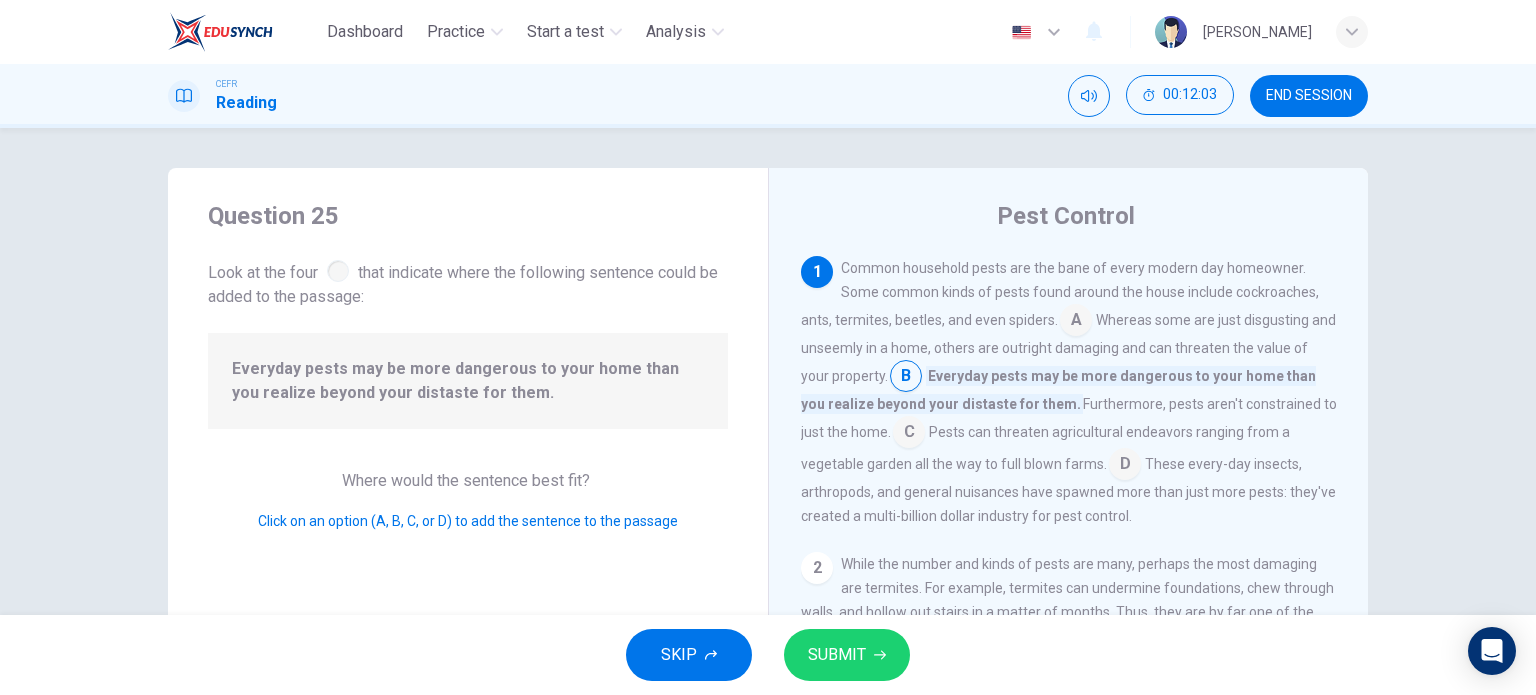 click at bounding box center (909, 434) 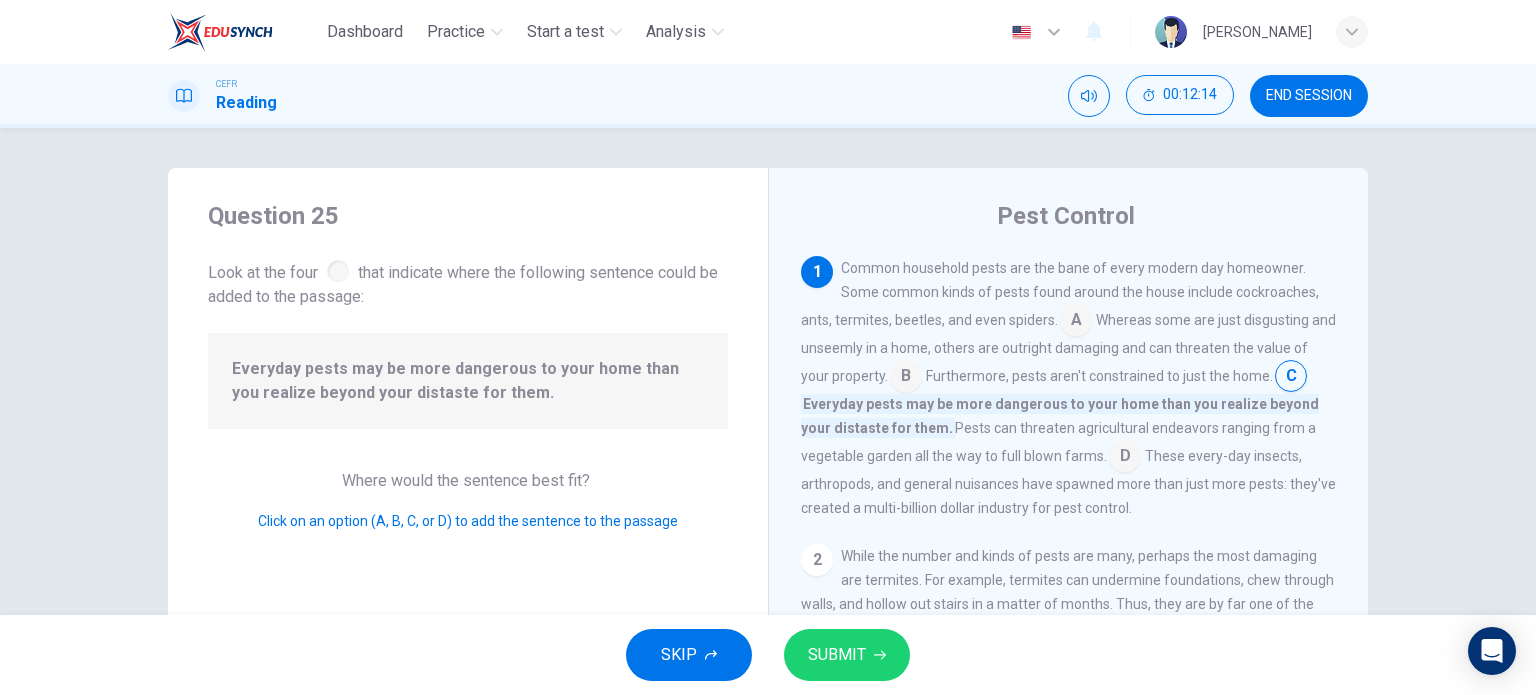 click at bounding box center (1125, 458) 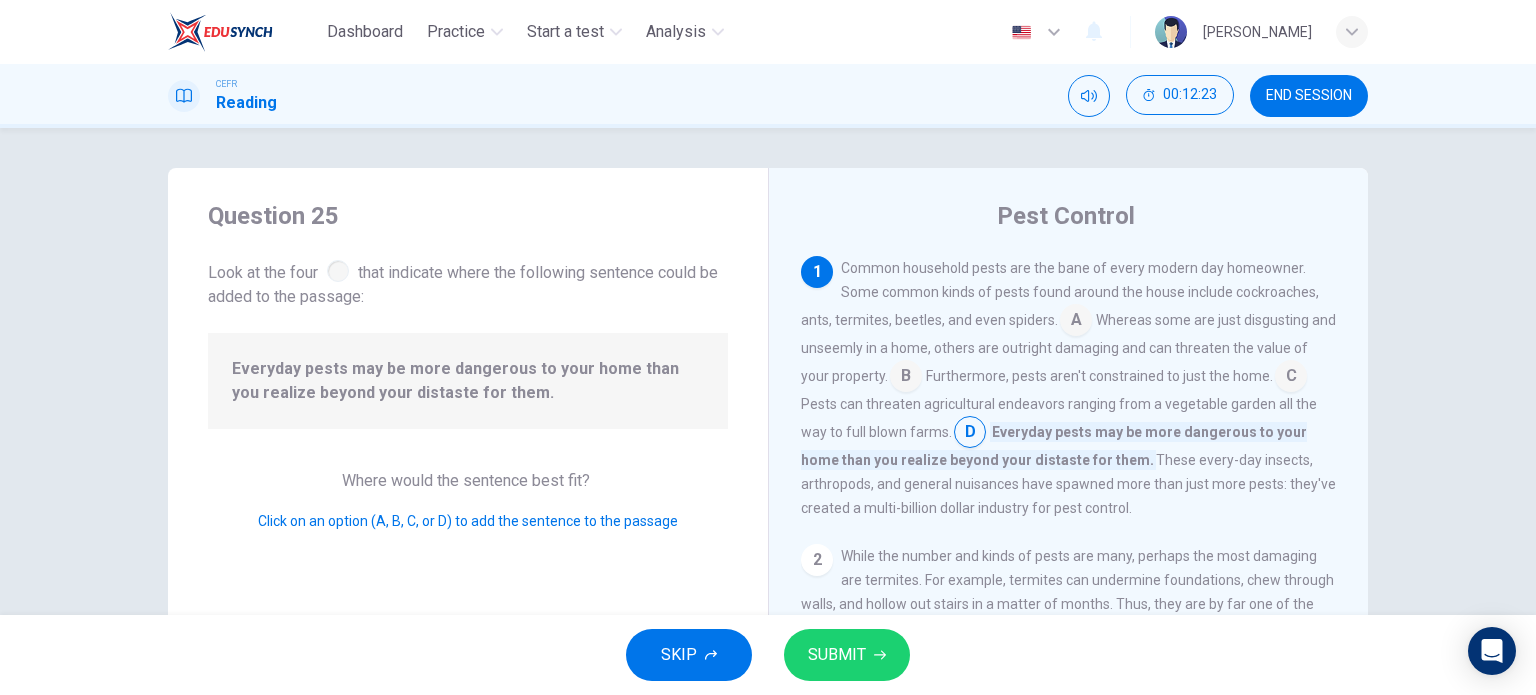 click on "SUBMIT" at bounding box center (837, 655) 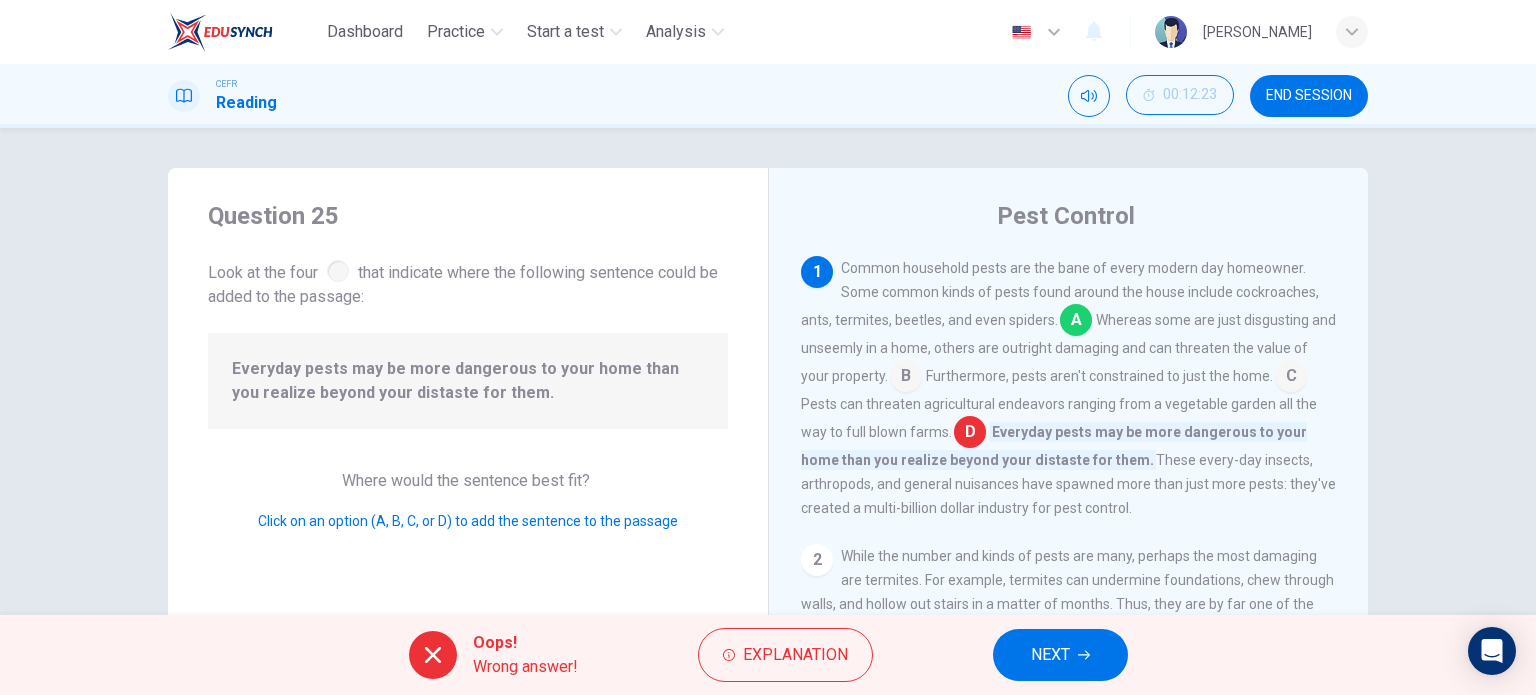 click on "Explanation" at bounding box center (795, 655) 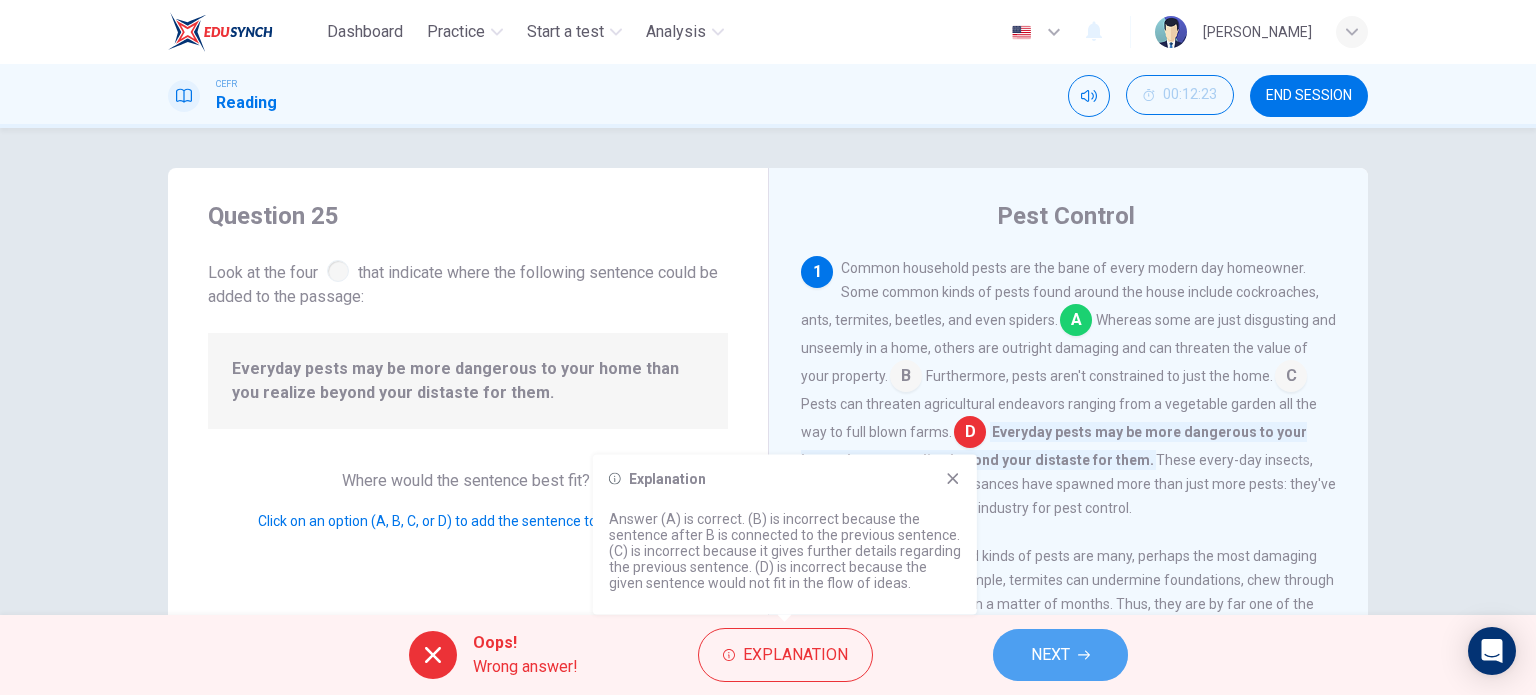 click on "NEXT" at bounding box center [1060, 655] 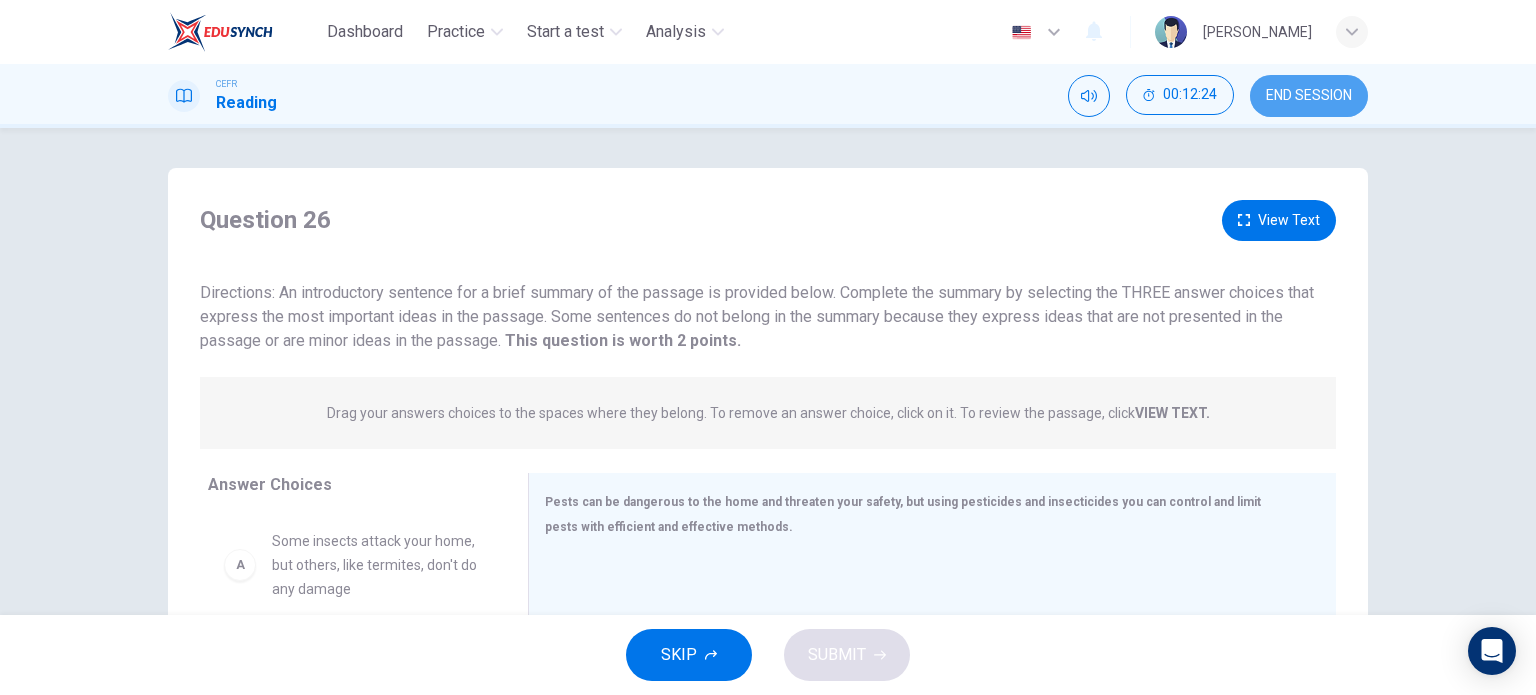 click on "END SESSION" at bounding box center (1309, 96) 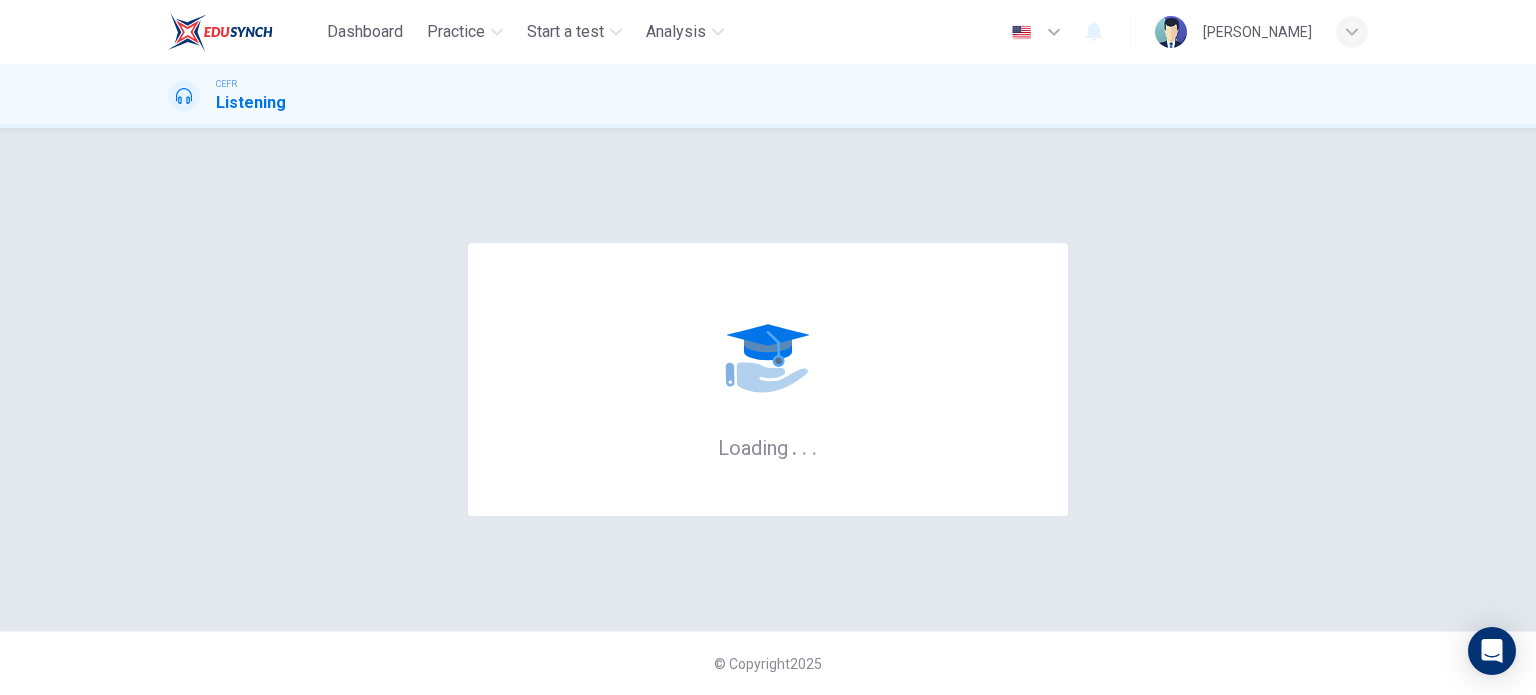 scroll, scrollTop: 0, scrollLeft: 0, axis: both 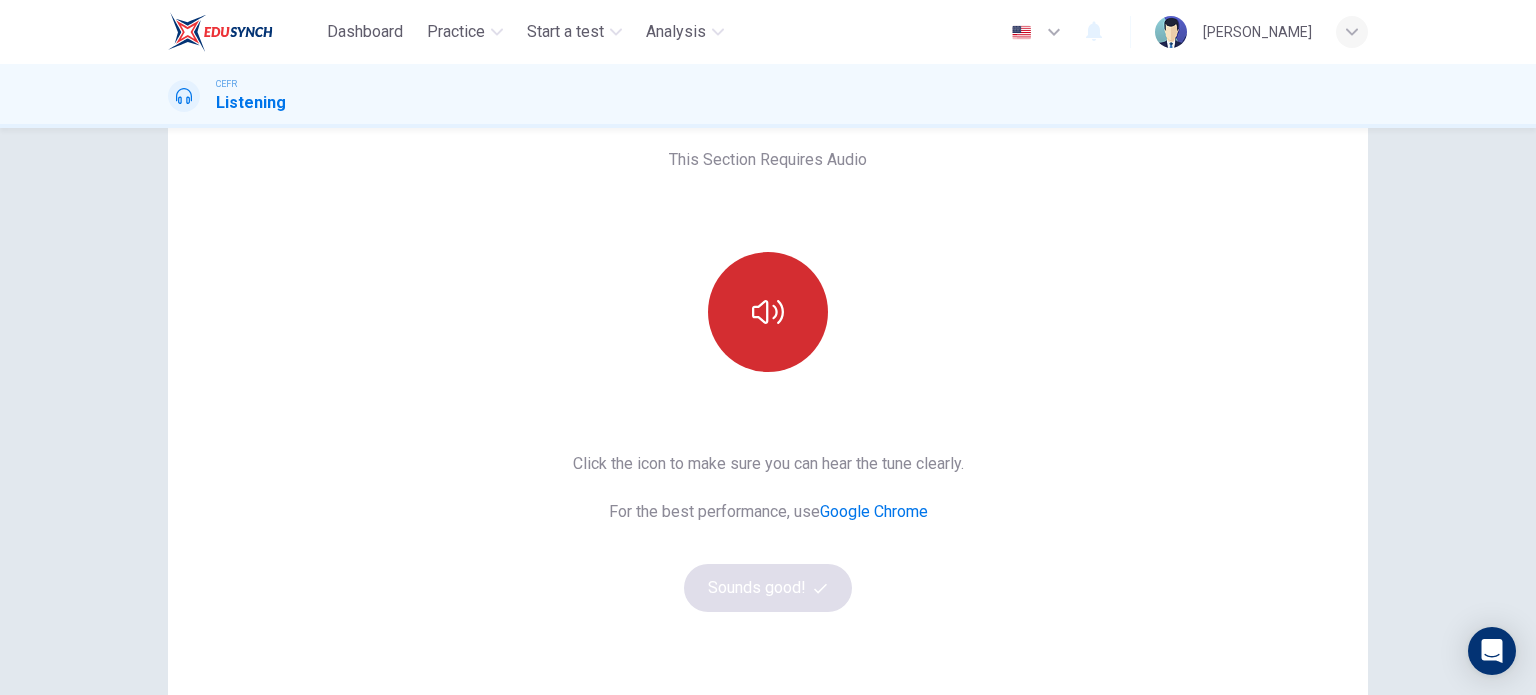 click at bounding box center (768, 312) 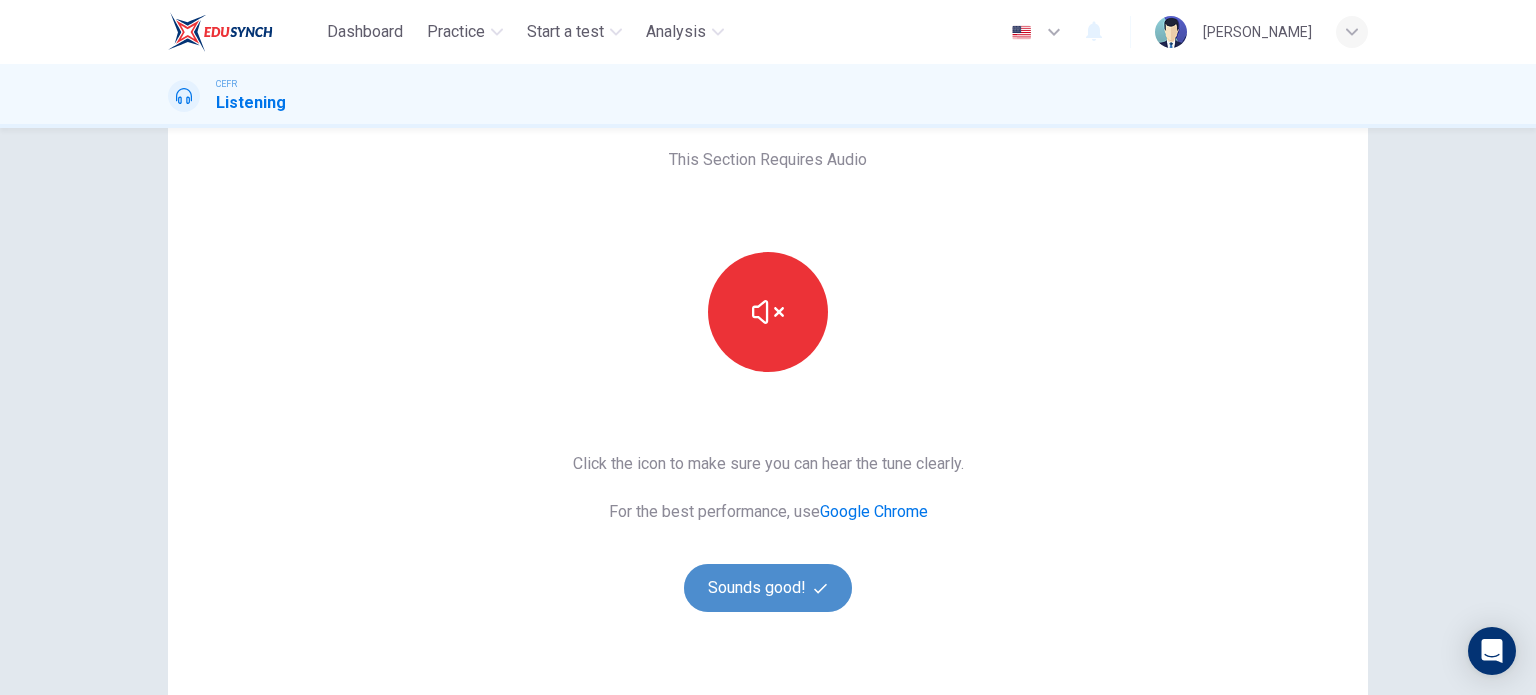 click on "Sounds good!" at bounding box center [768, 588] 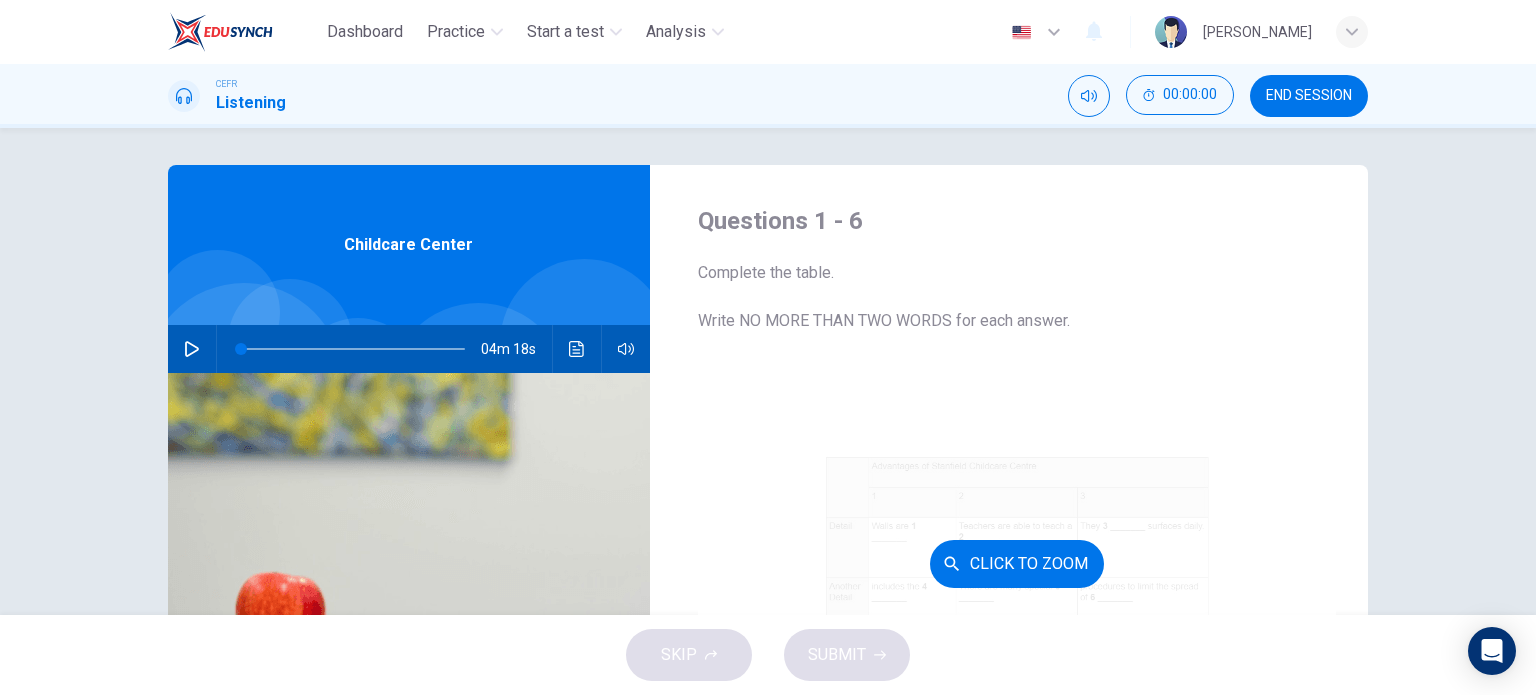 scroll, scrollTop: 0, scrollLeft: 0, axis: both 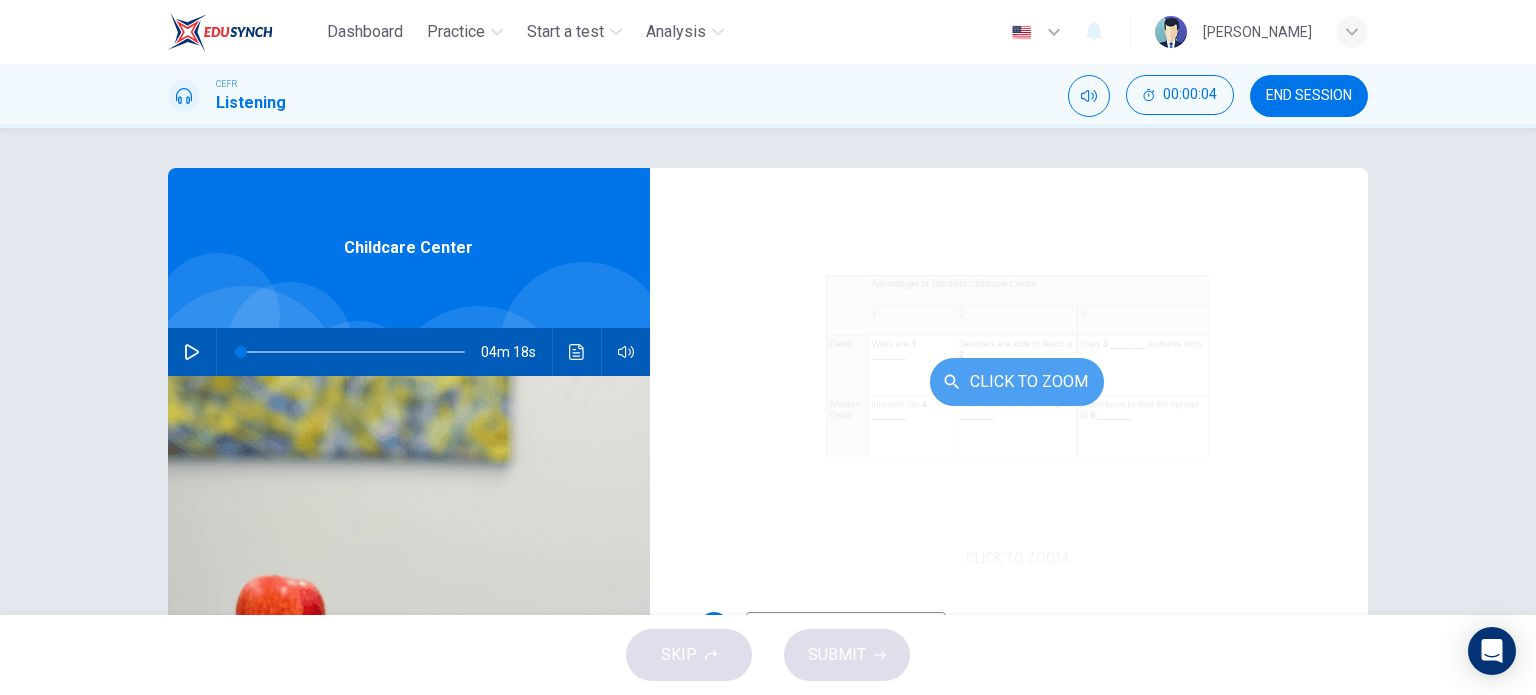 click 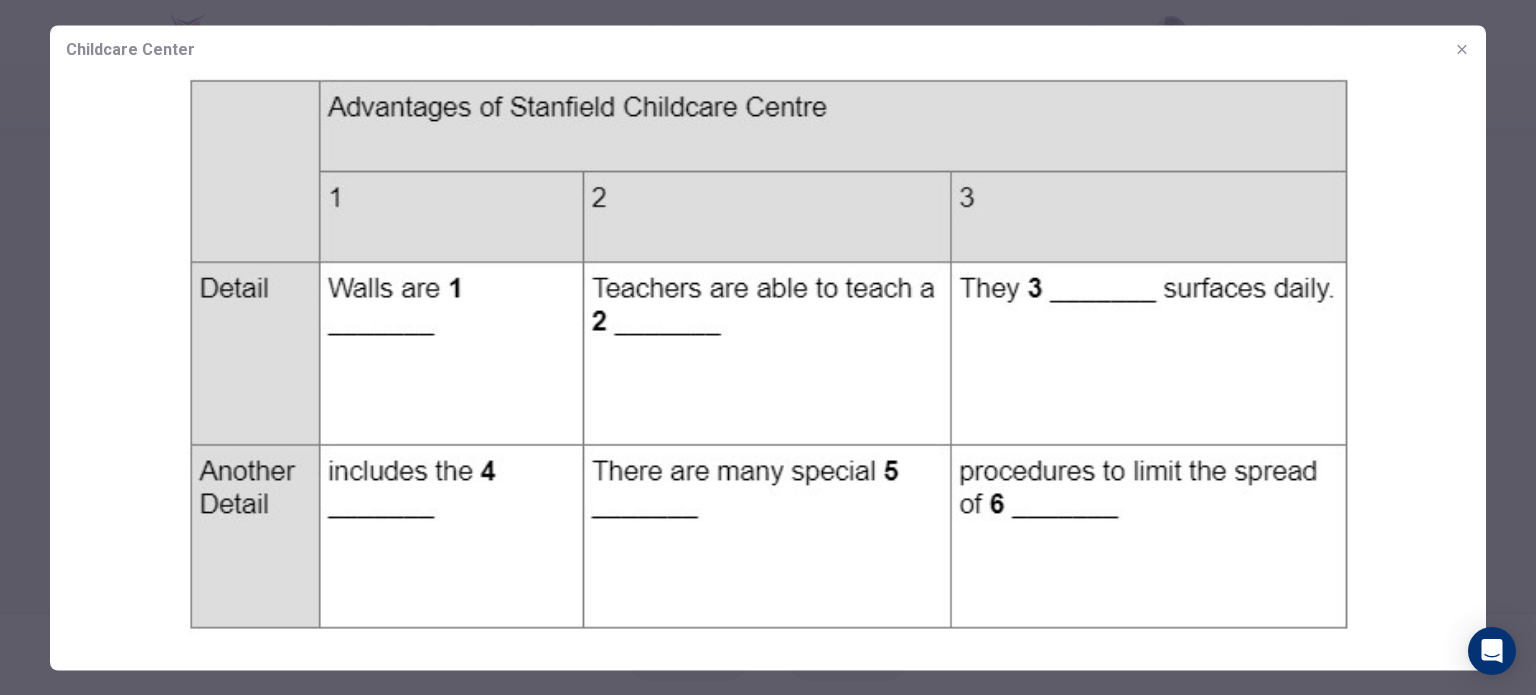 click at bounding box center (768, 353) 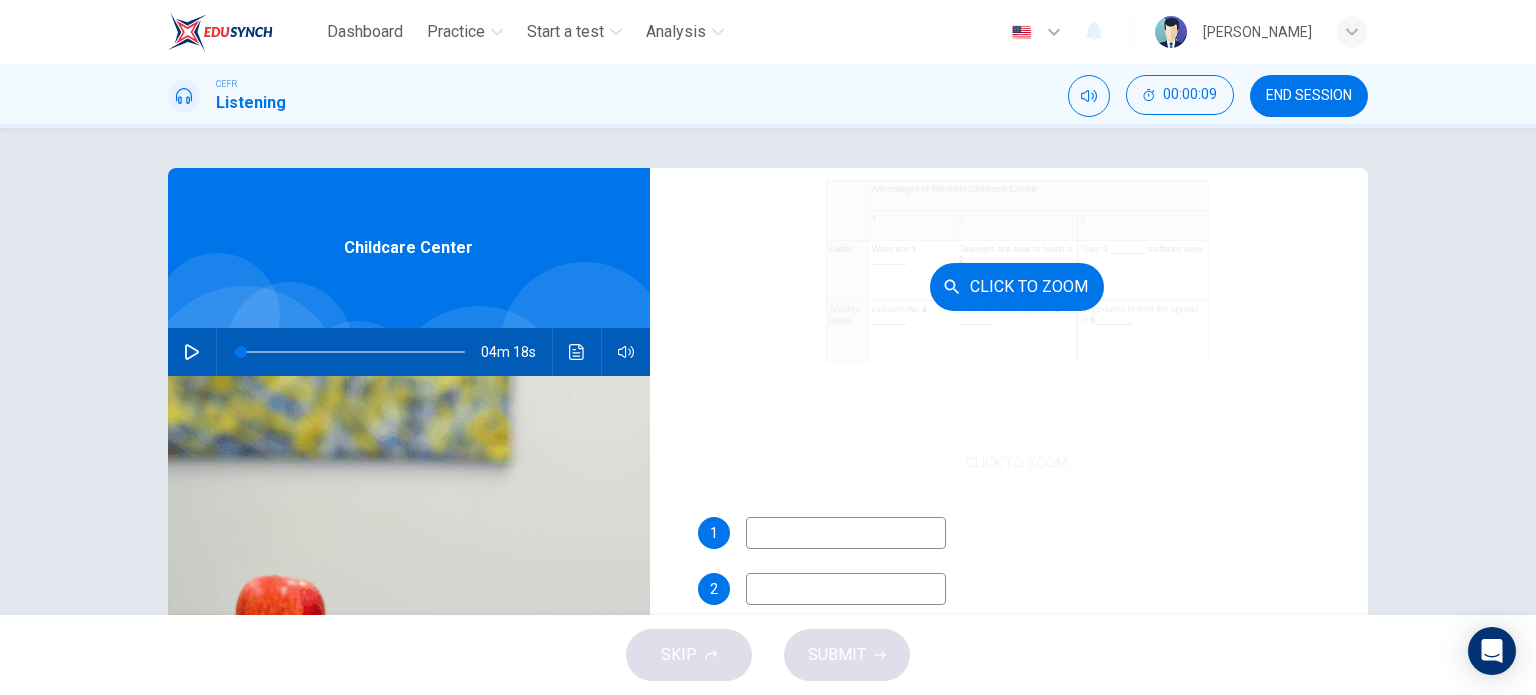 scroll, scrollTop: 285, scrollLeft: 0, axis: vertical 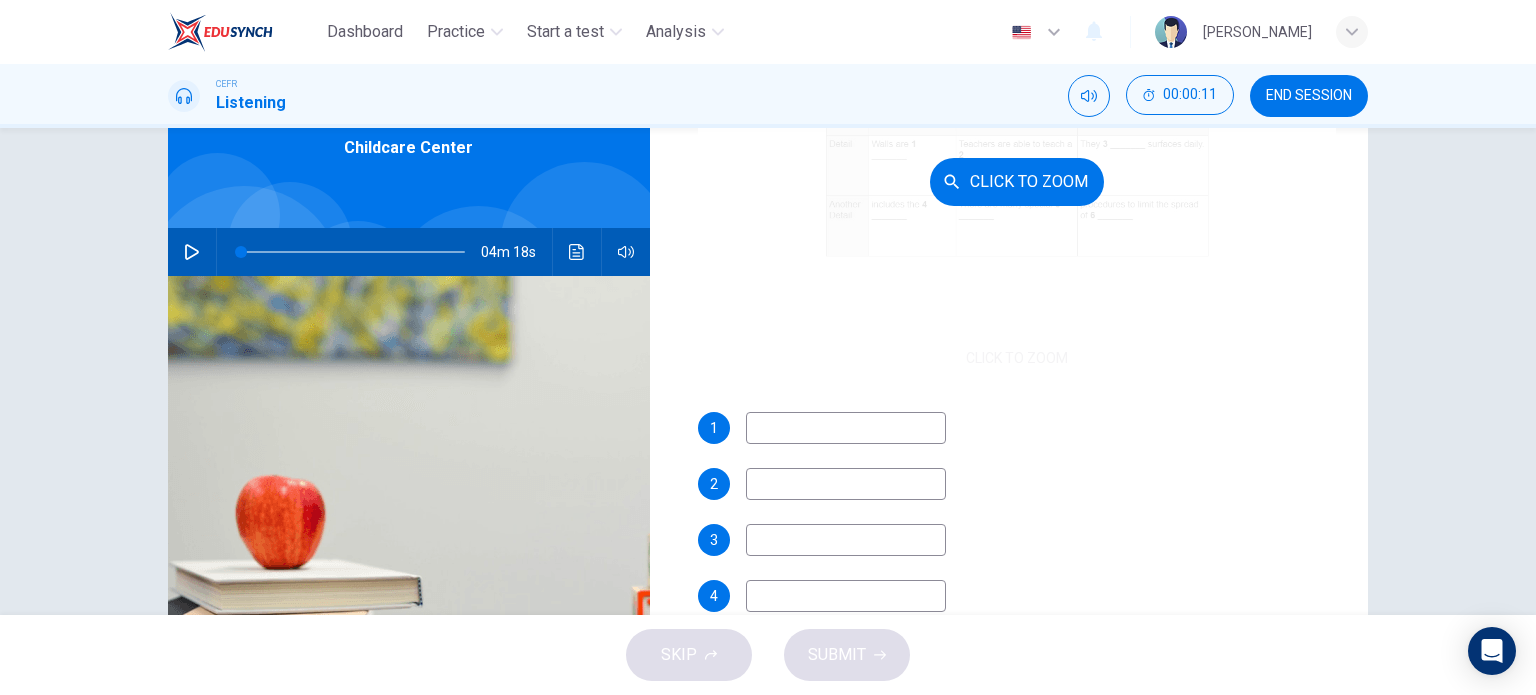 click on "Click to Zoom" at bounding box center (1017, 182) 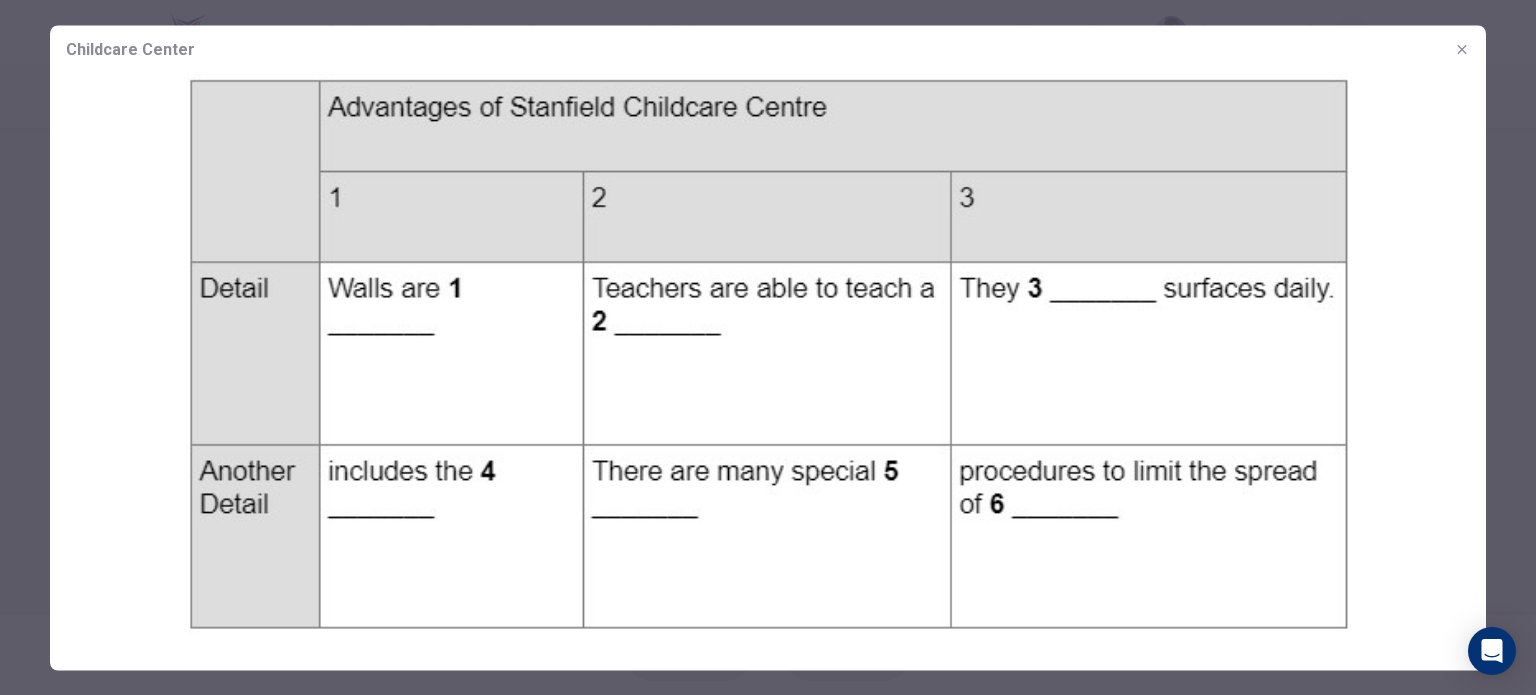 click at bounding box center [1462, 49] 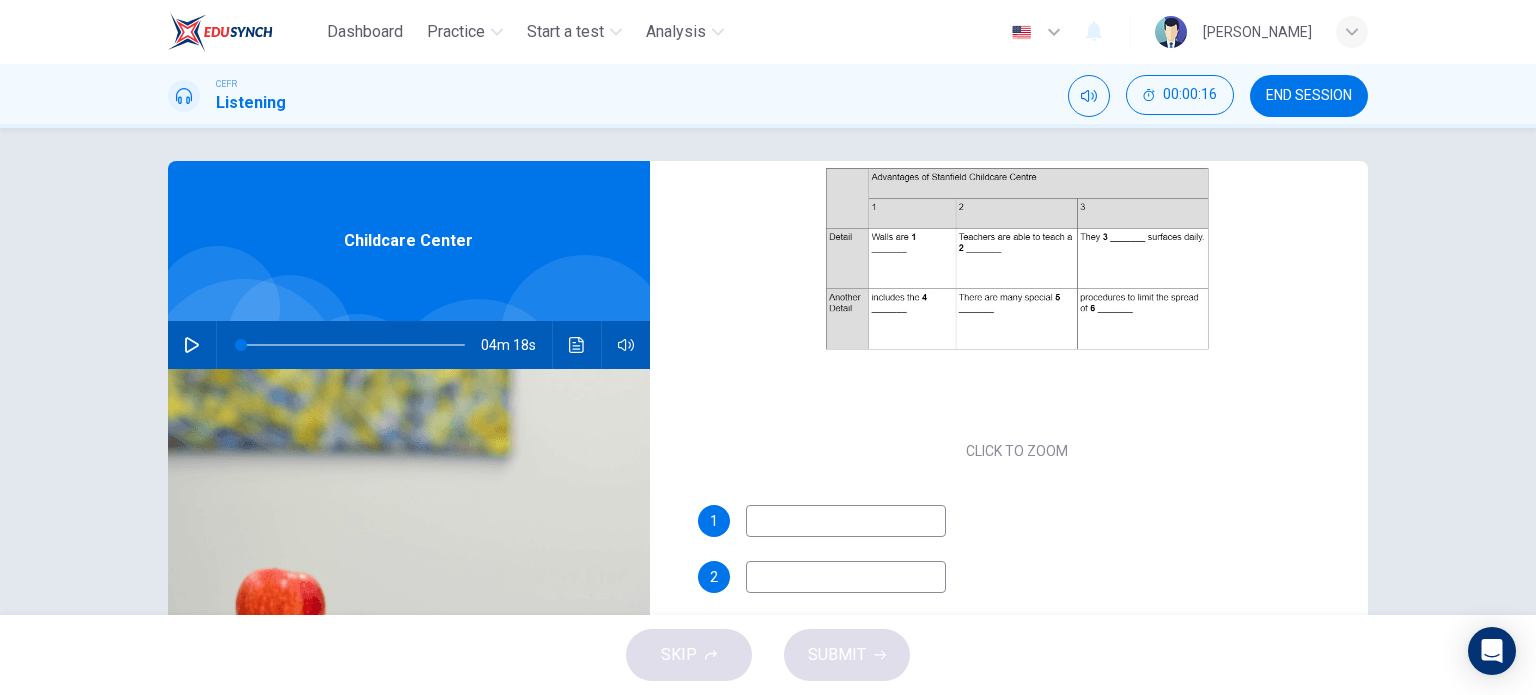scroll, scrollTop: 0, scrollLeft: 0, axis: both 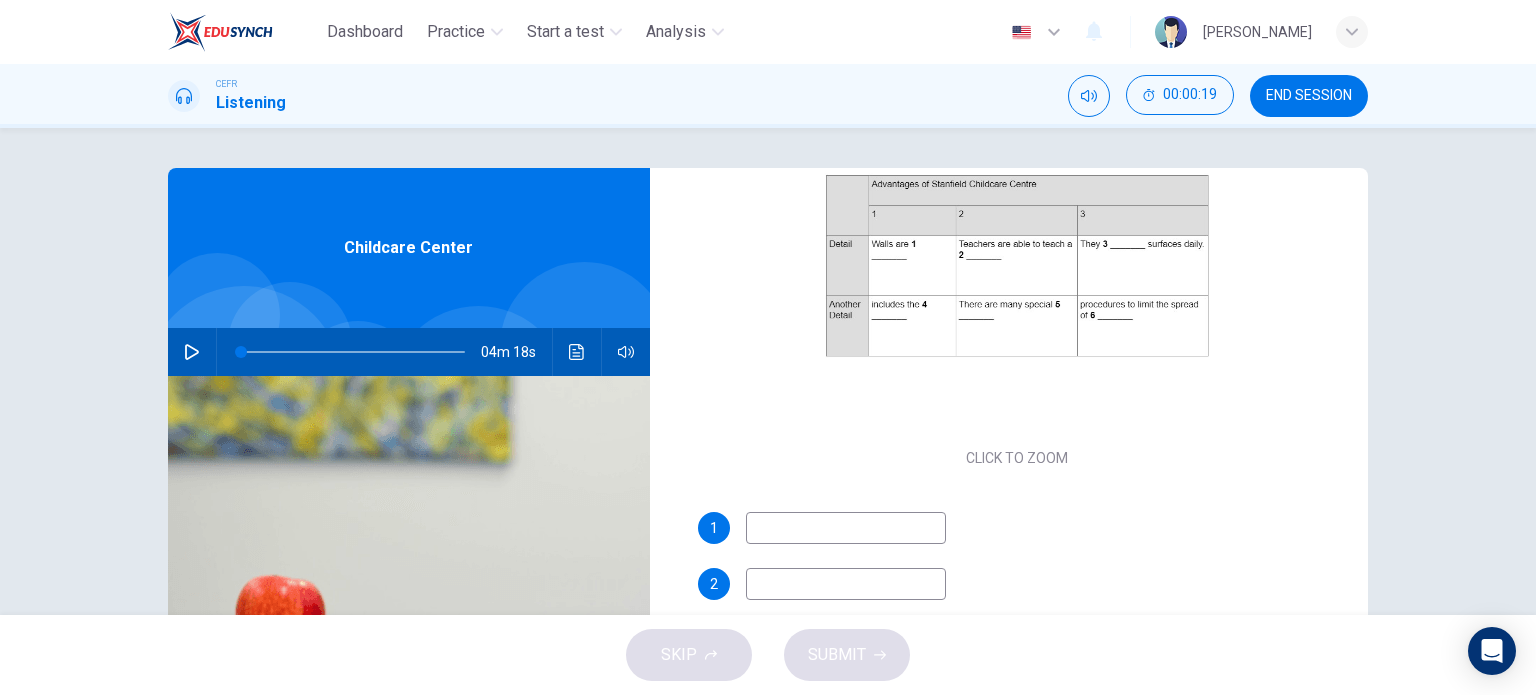 click 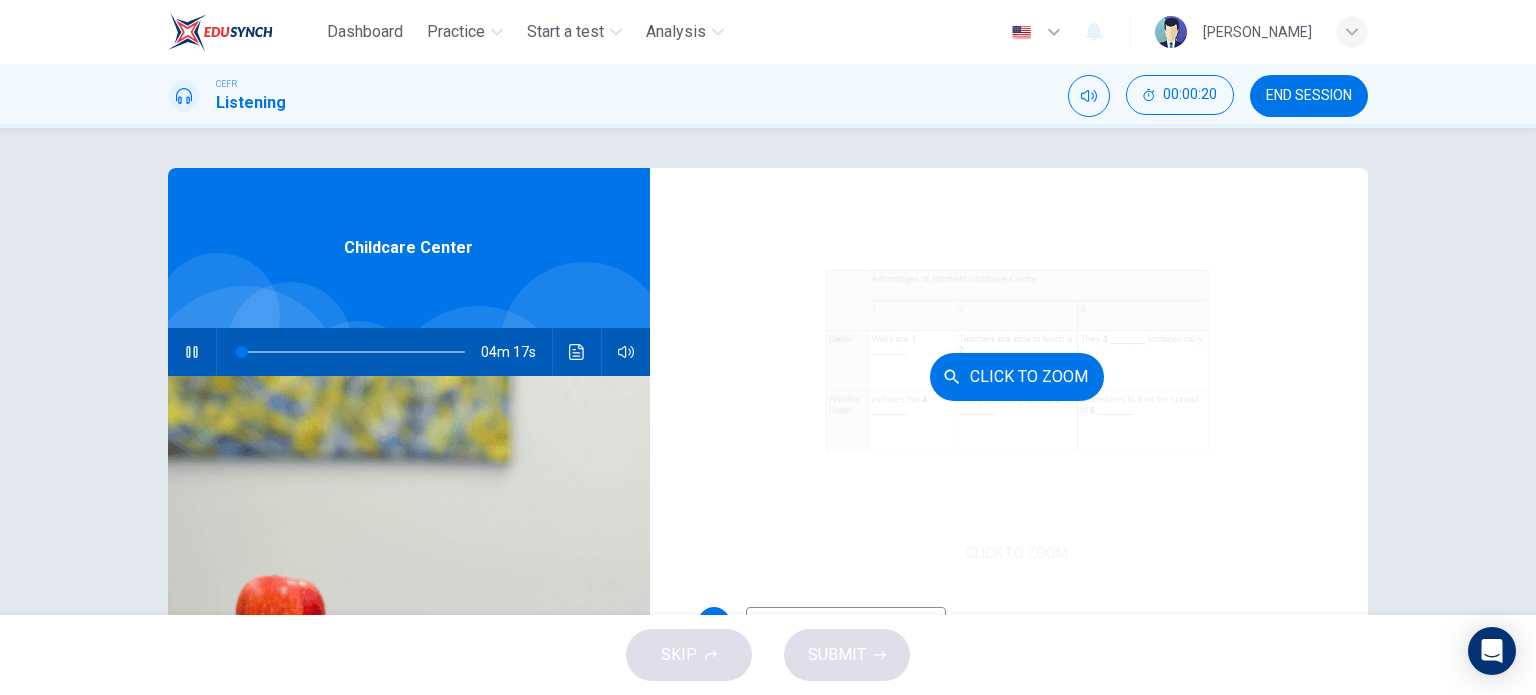 scroll, scrollTop: 185, scrollLeft: 0, axis: vertical 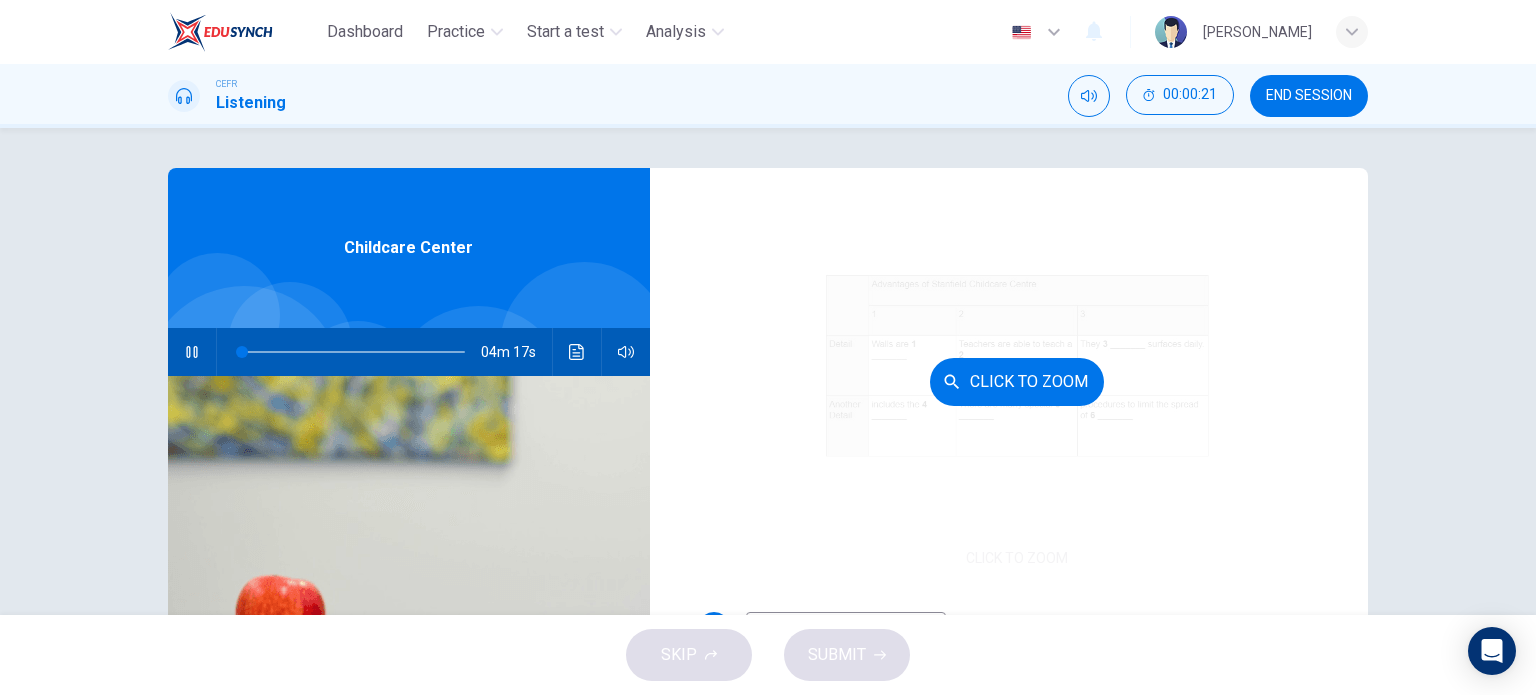 click 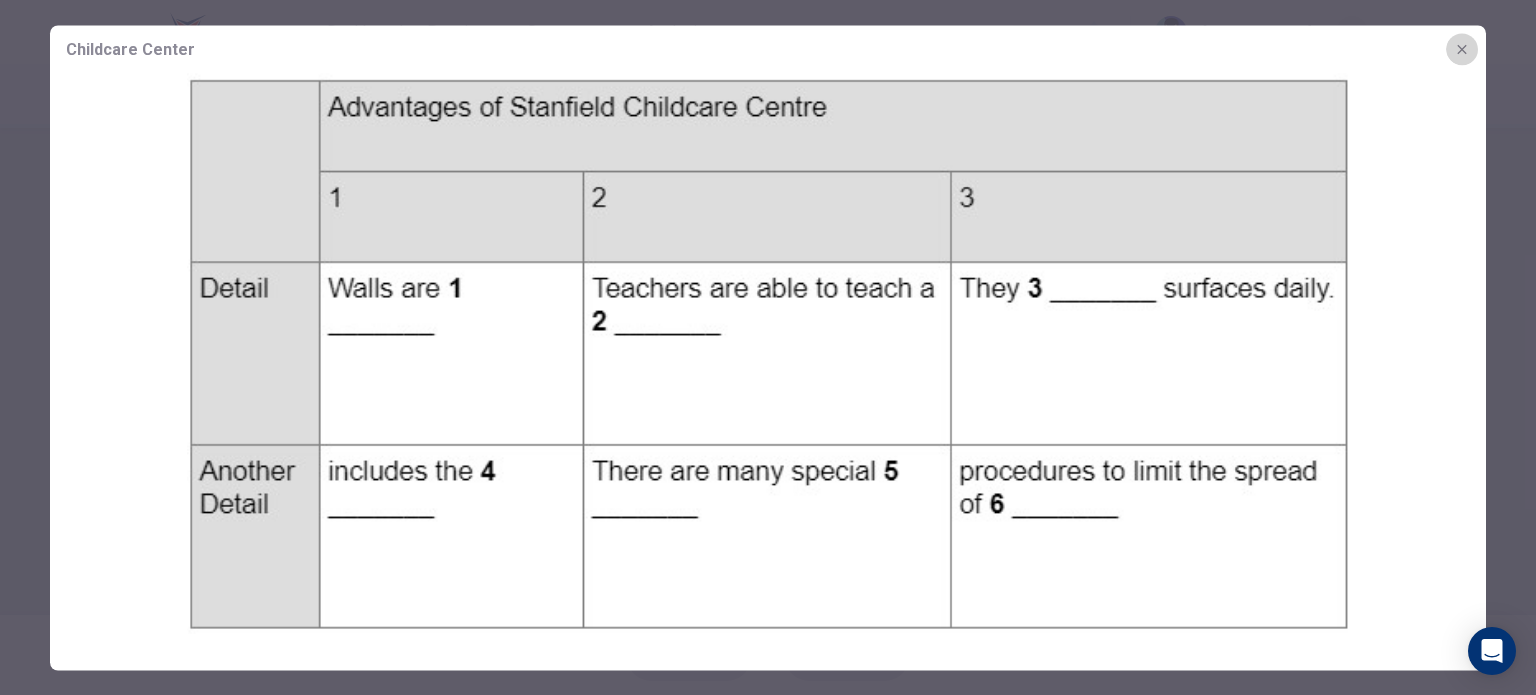 click 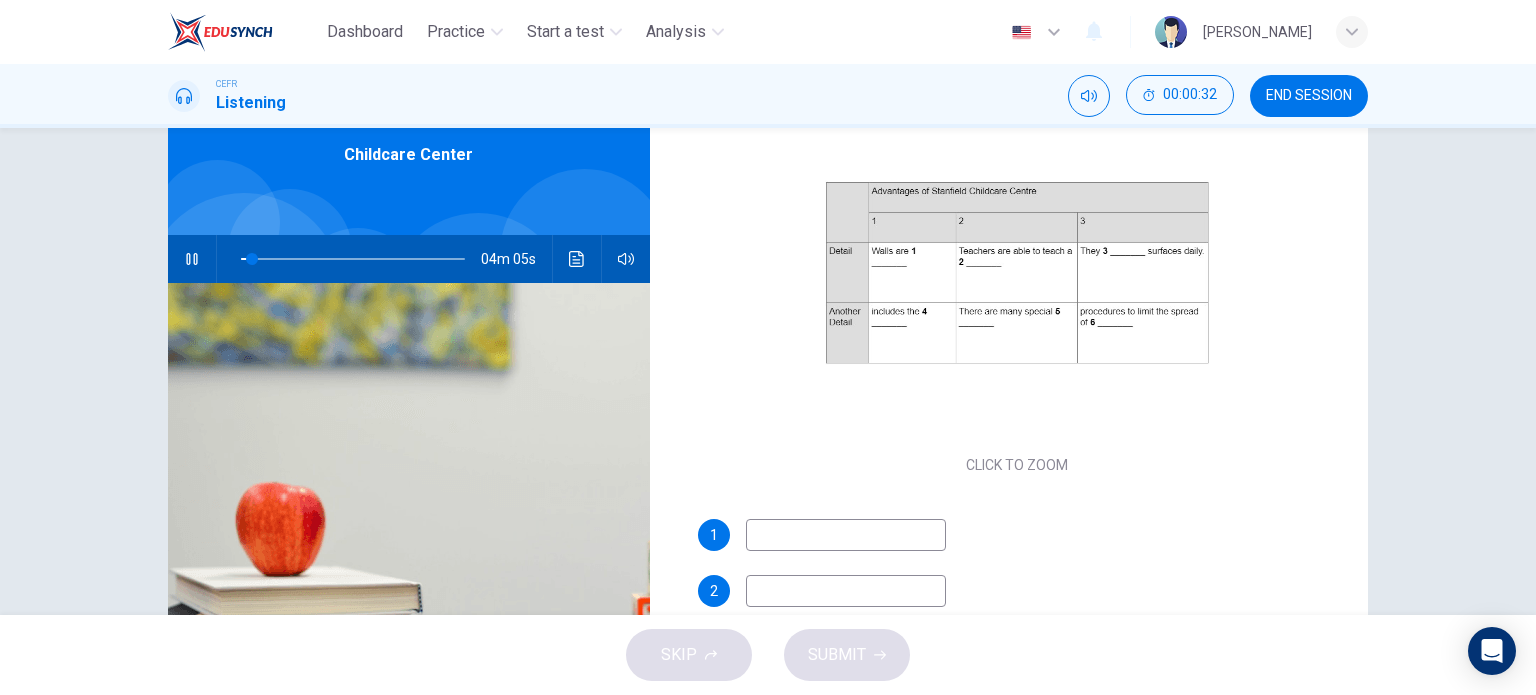 scroll, scrollTop: 100, scrollLeft: 0, axis: vertical 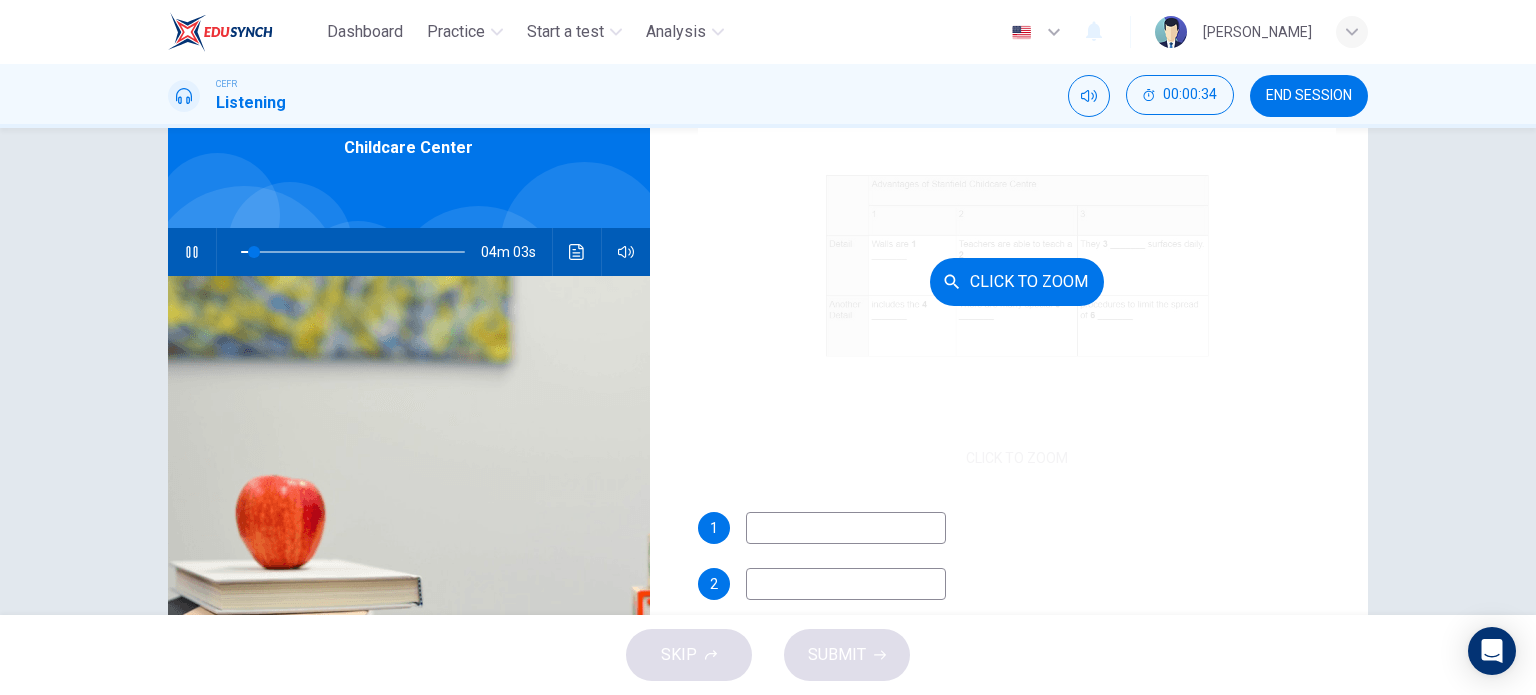 click on "Click to Zoom" at bounding box center [1017, 281] 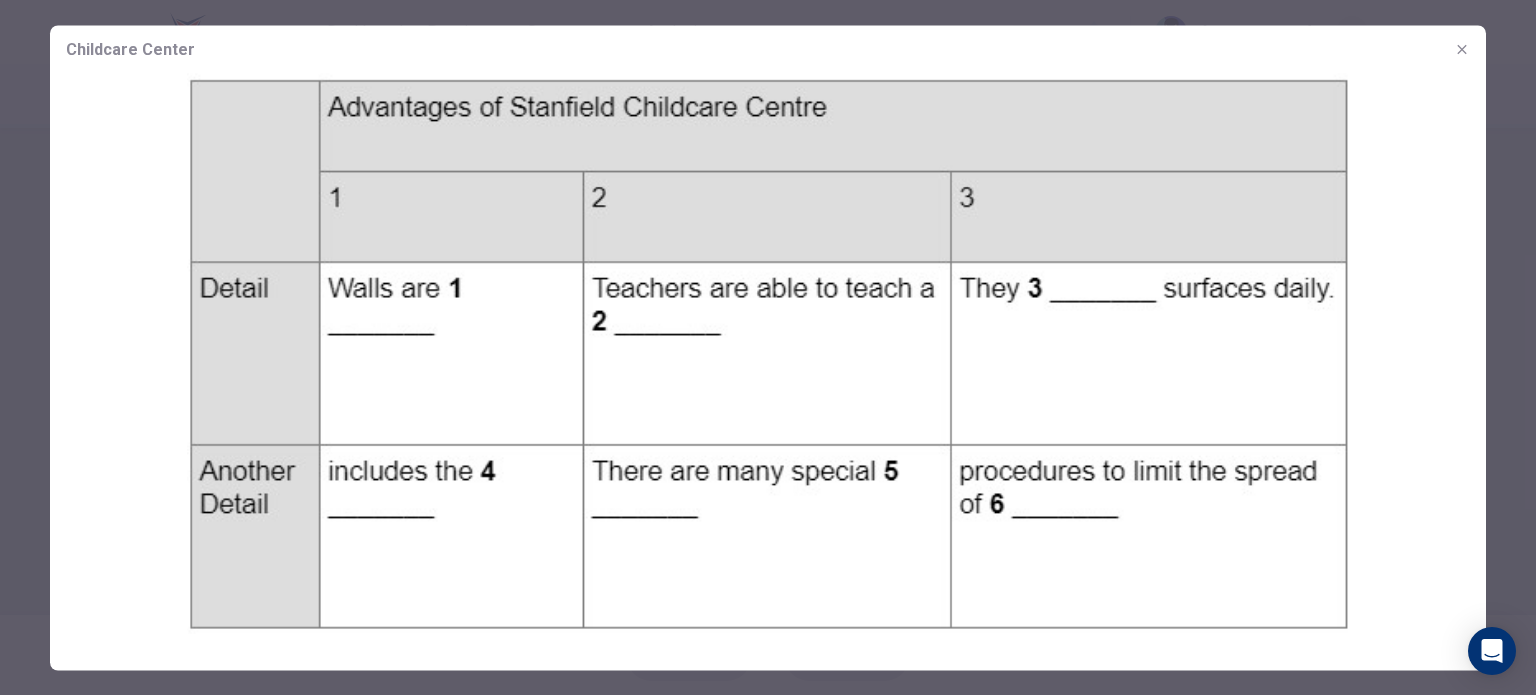 click 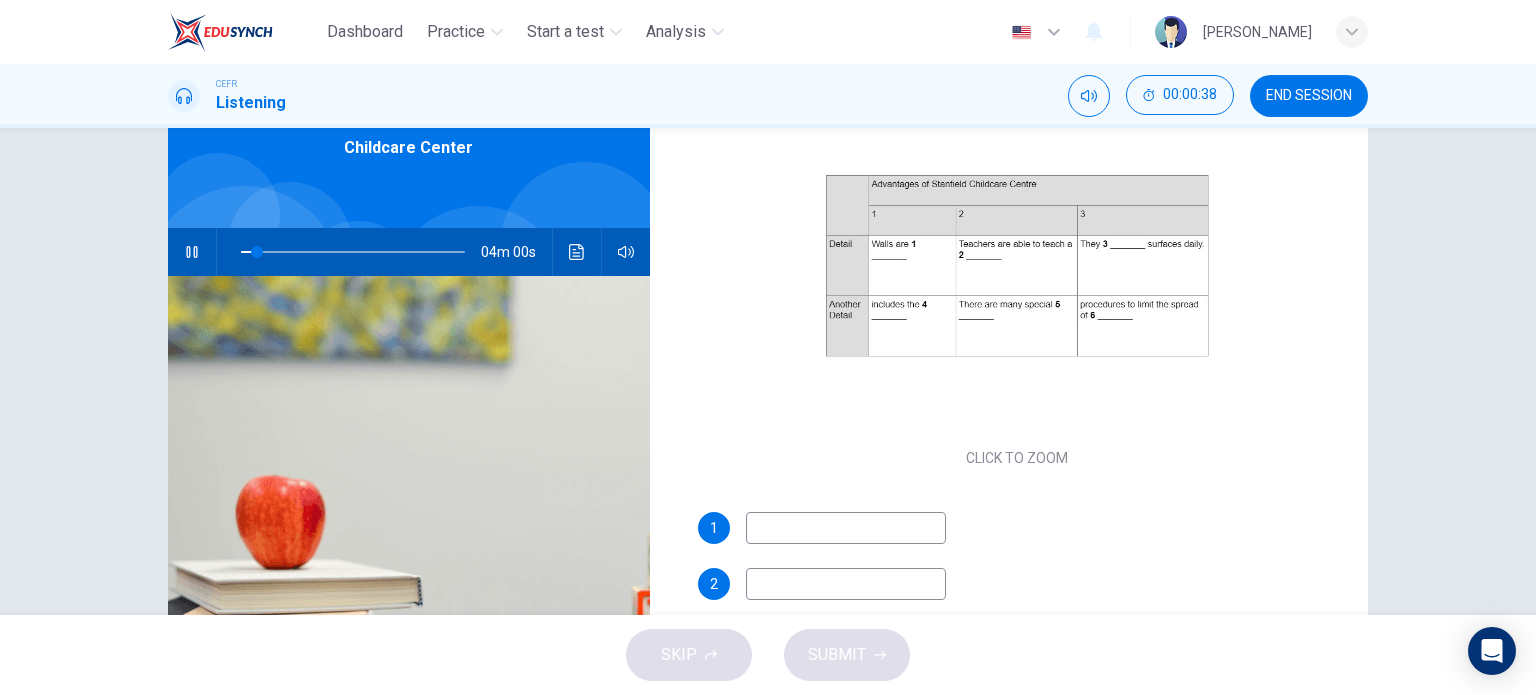 click at bounding box center [846, 528] 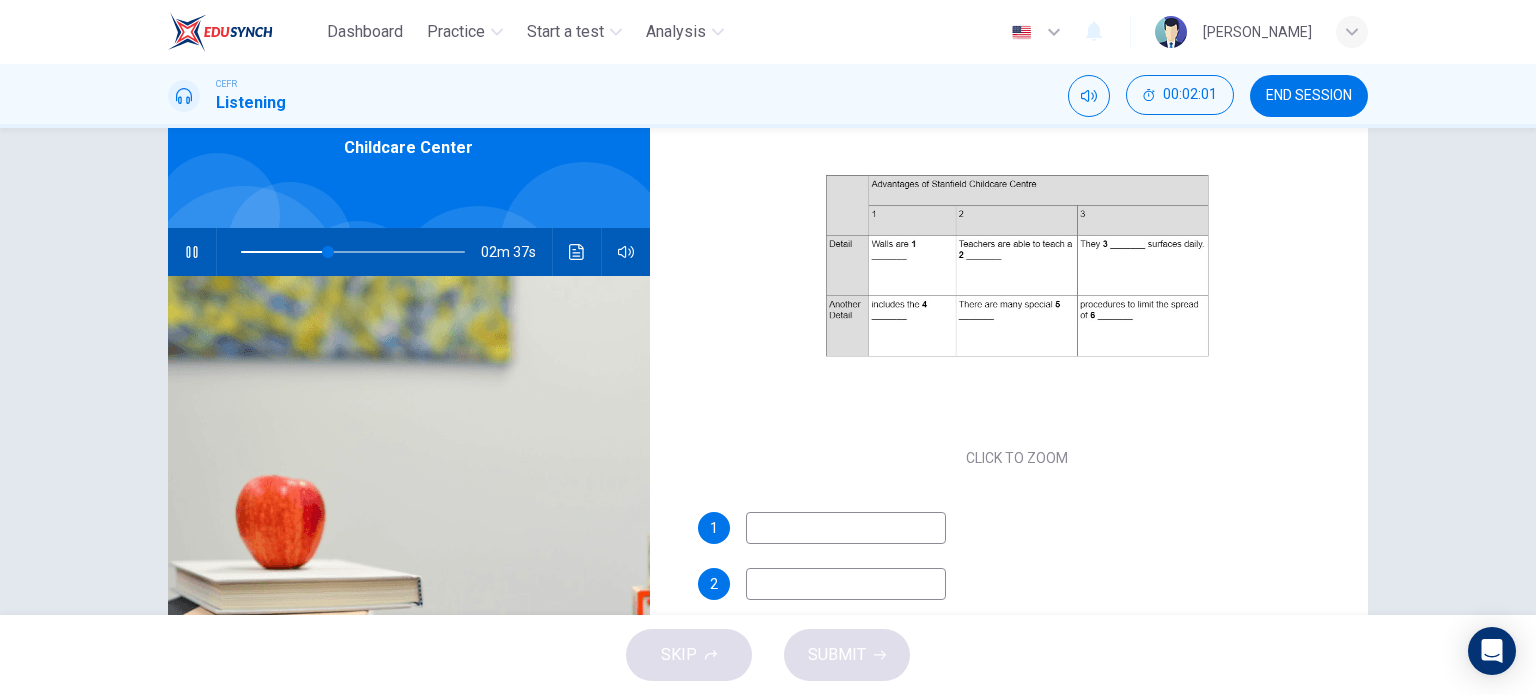 type on "39" 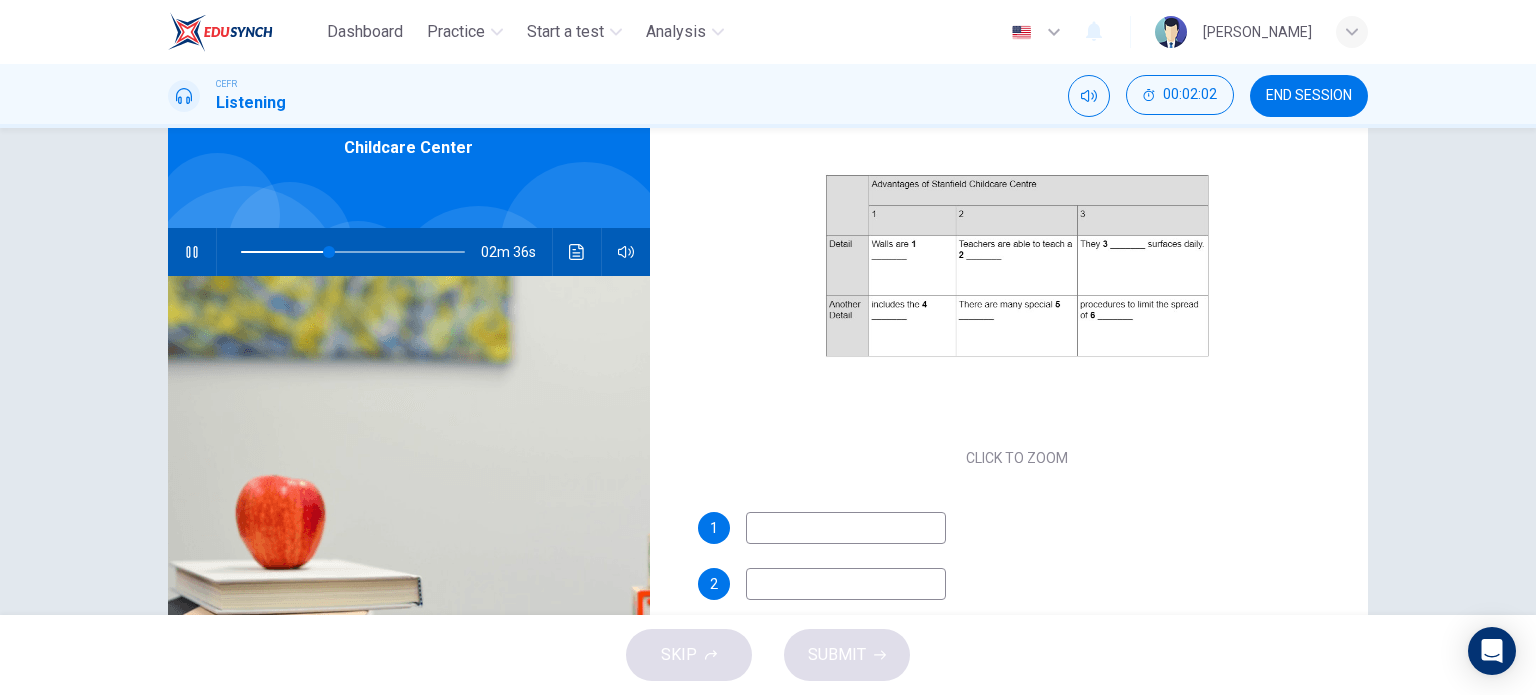 type on "8" 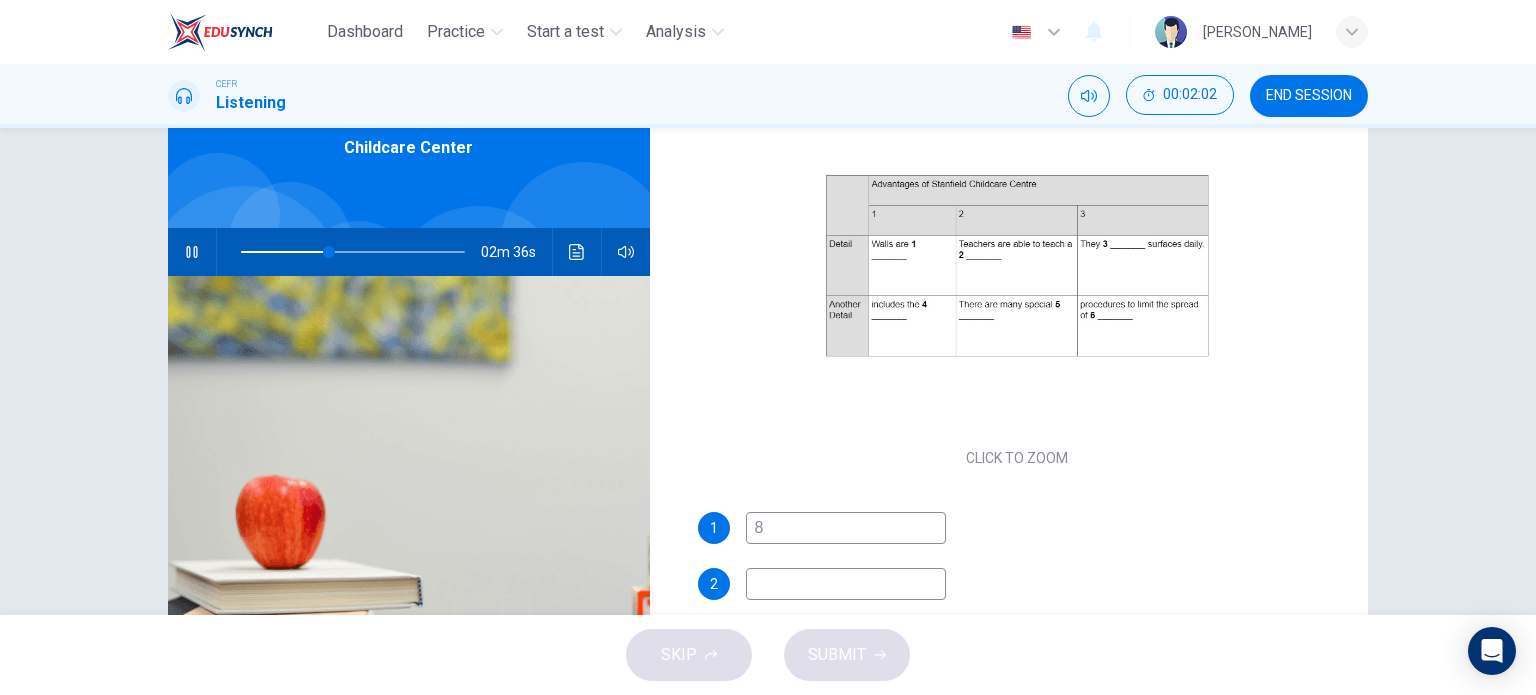 type on "40" 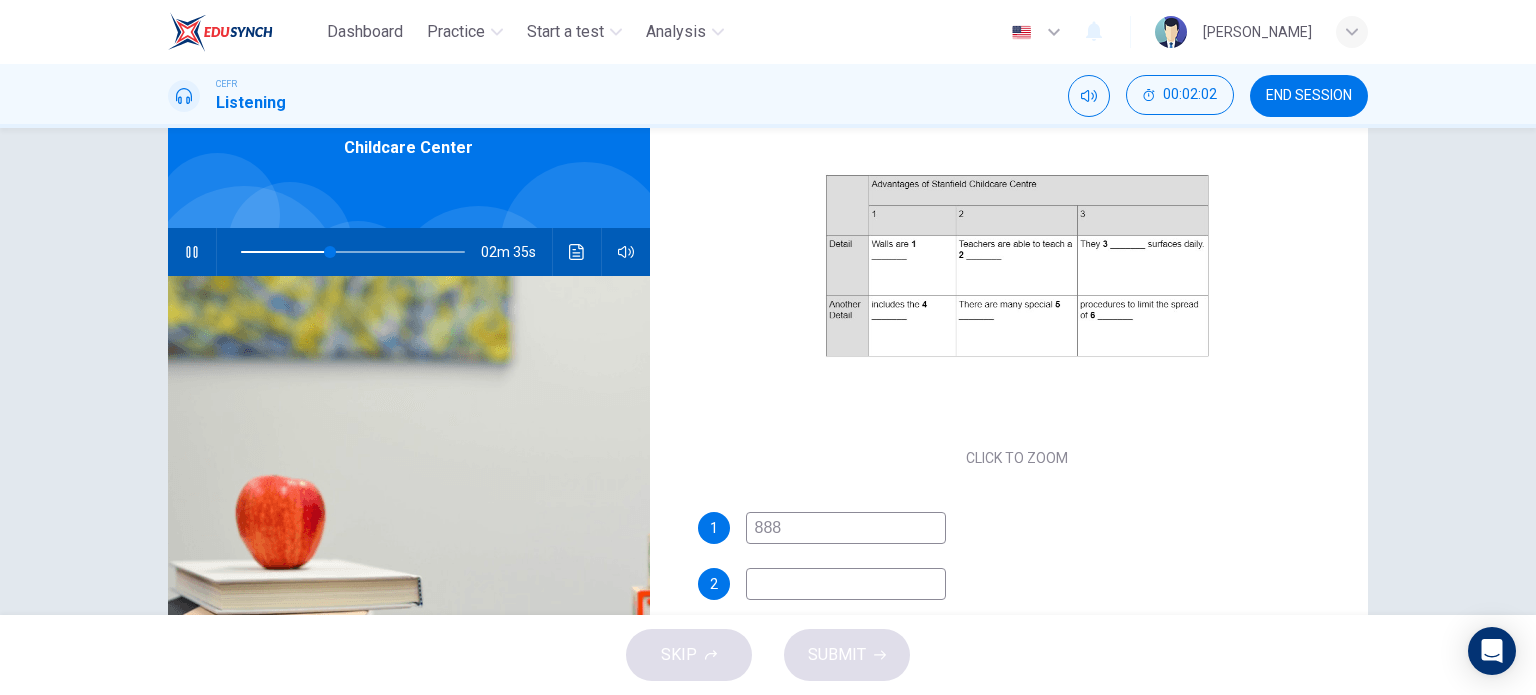 type on "8888" 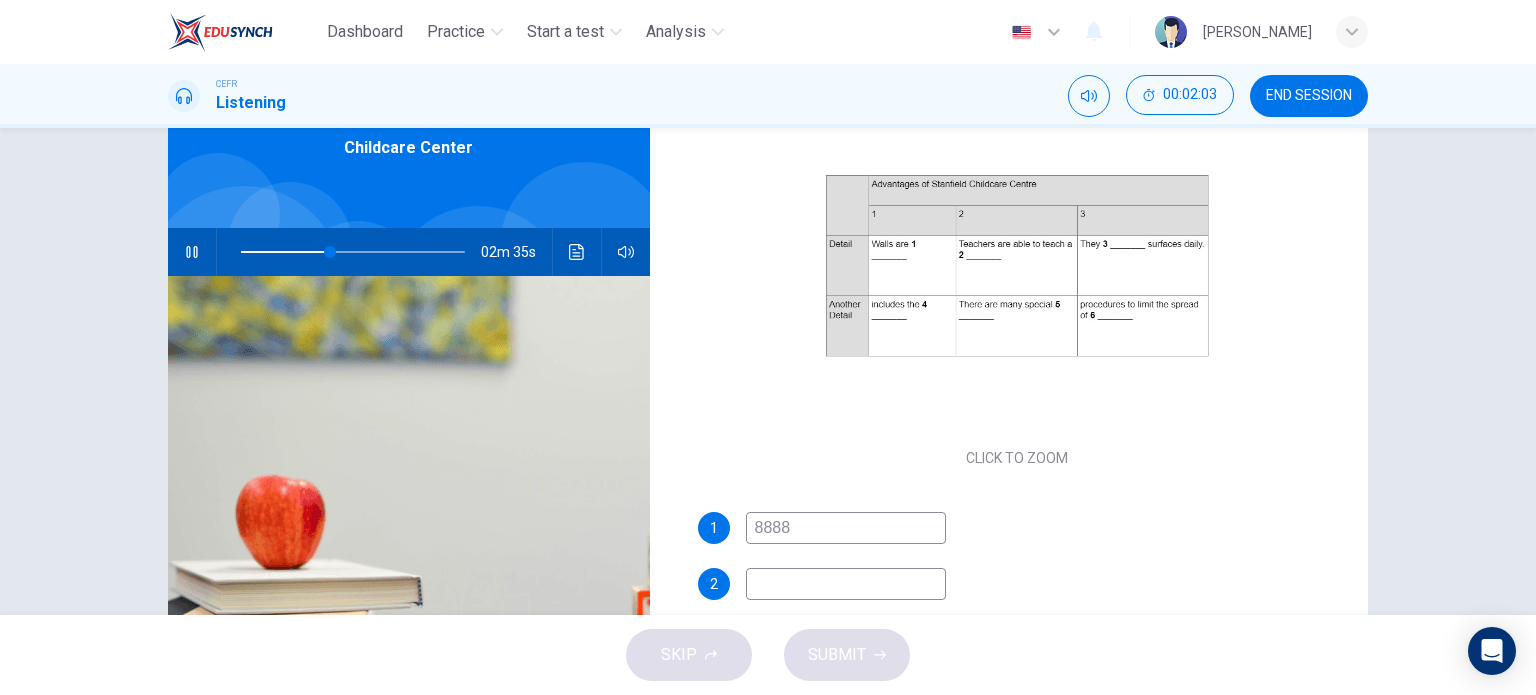 type on "40" 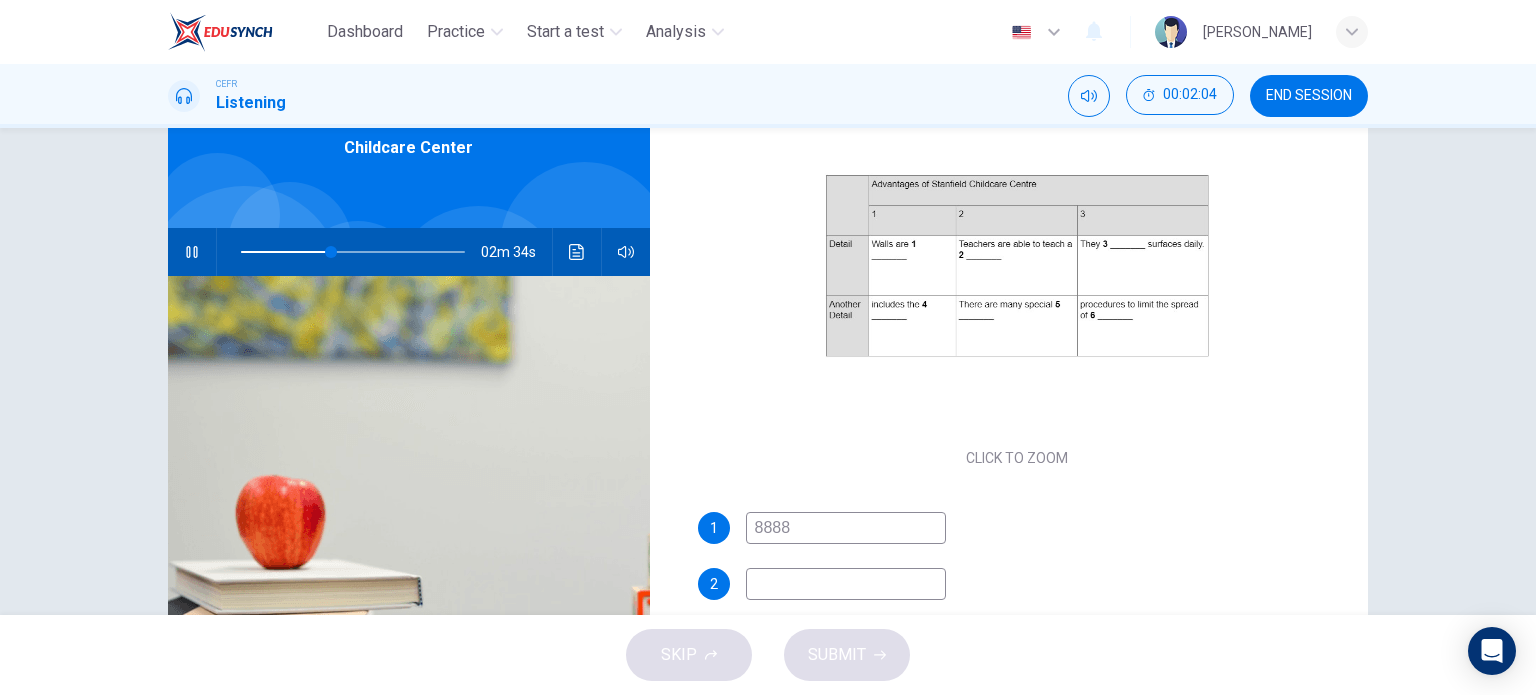 type on "888" 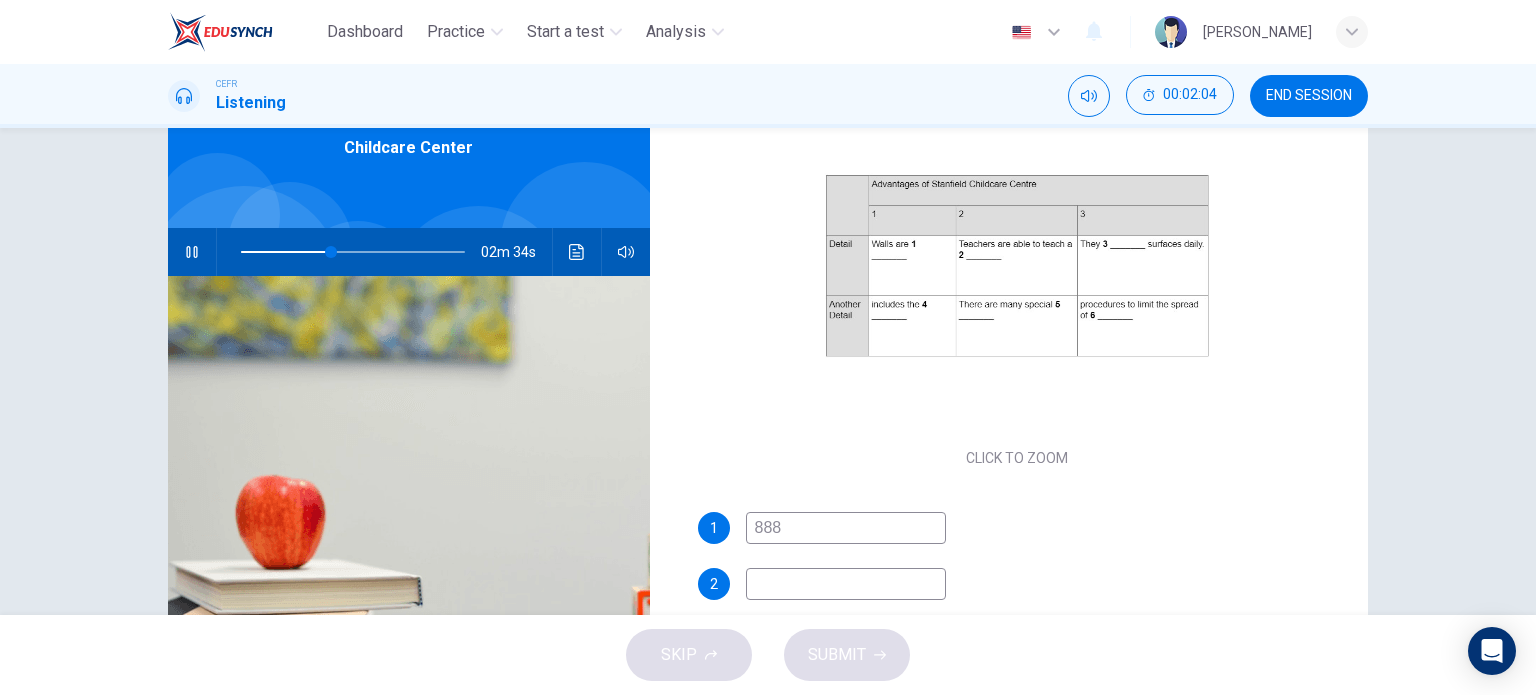 type on "41" 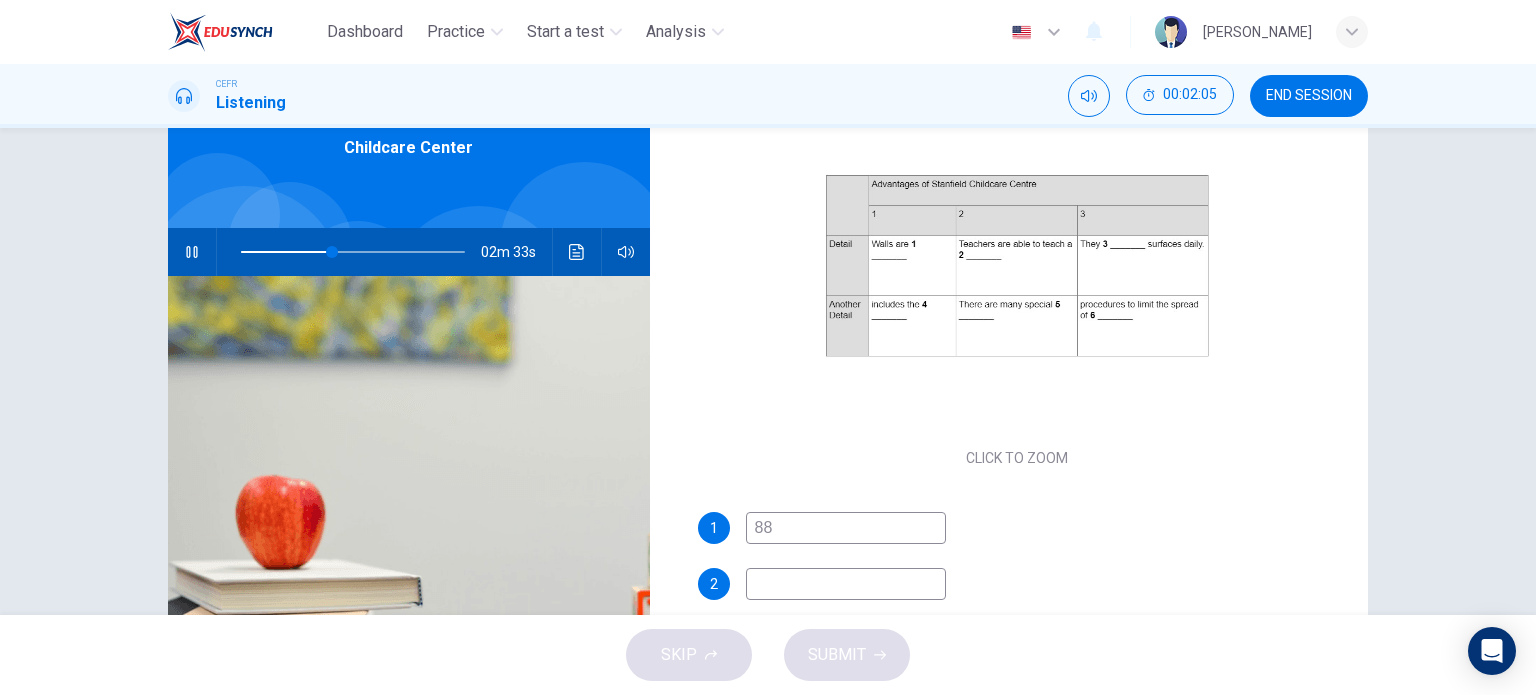 type on "8" 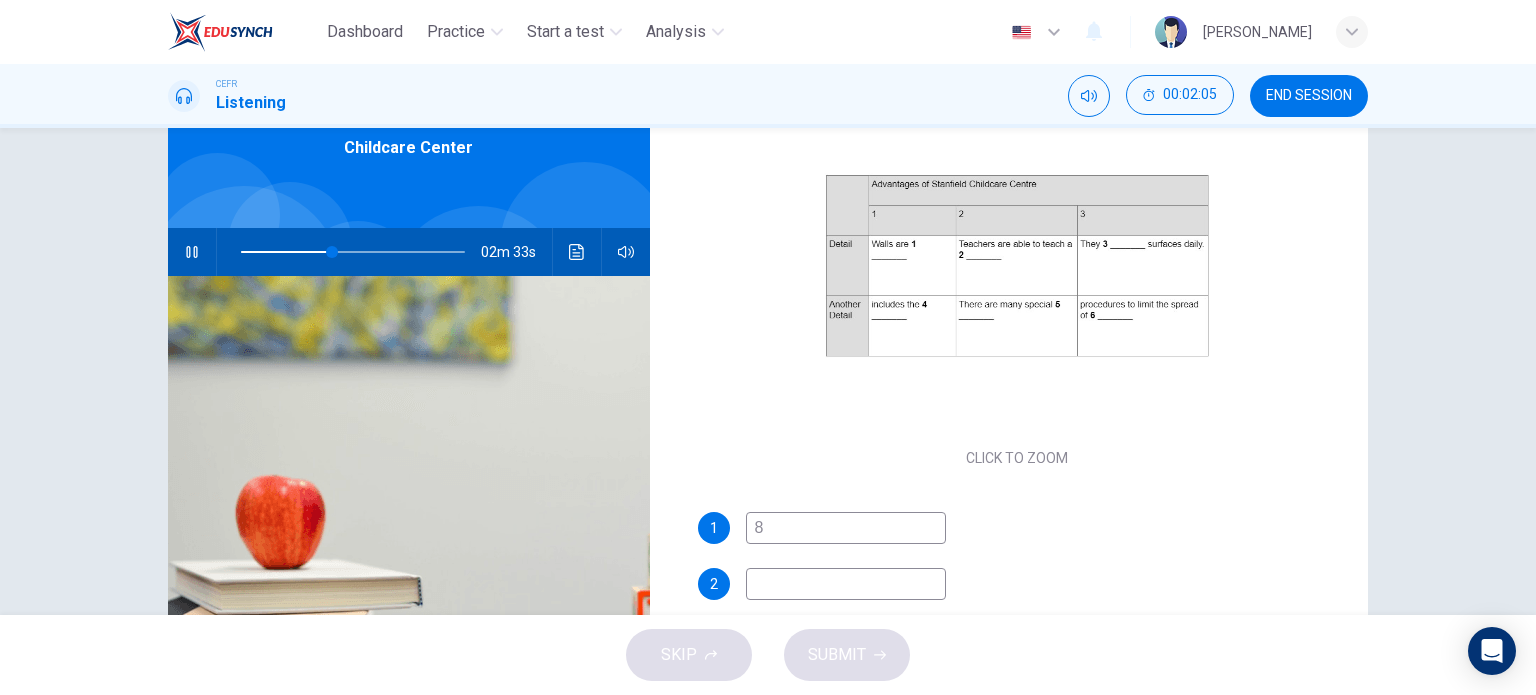 type on "41" 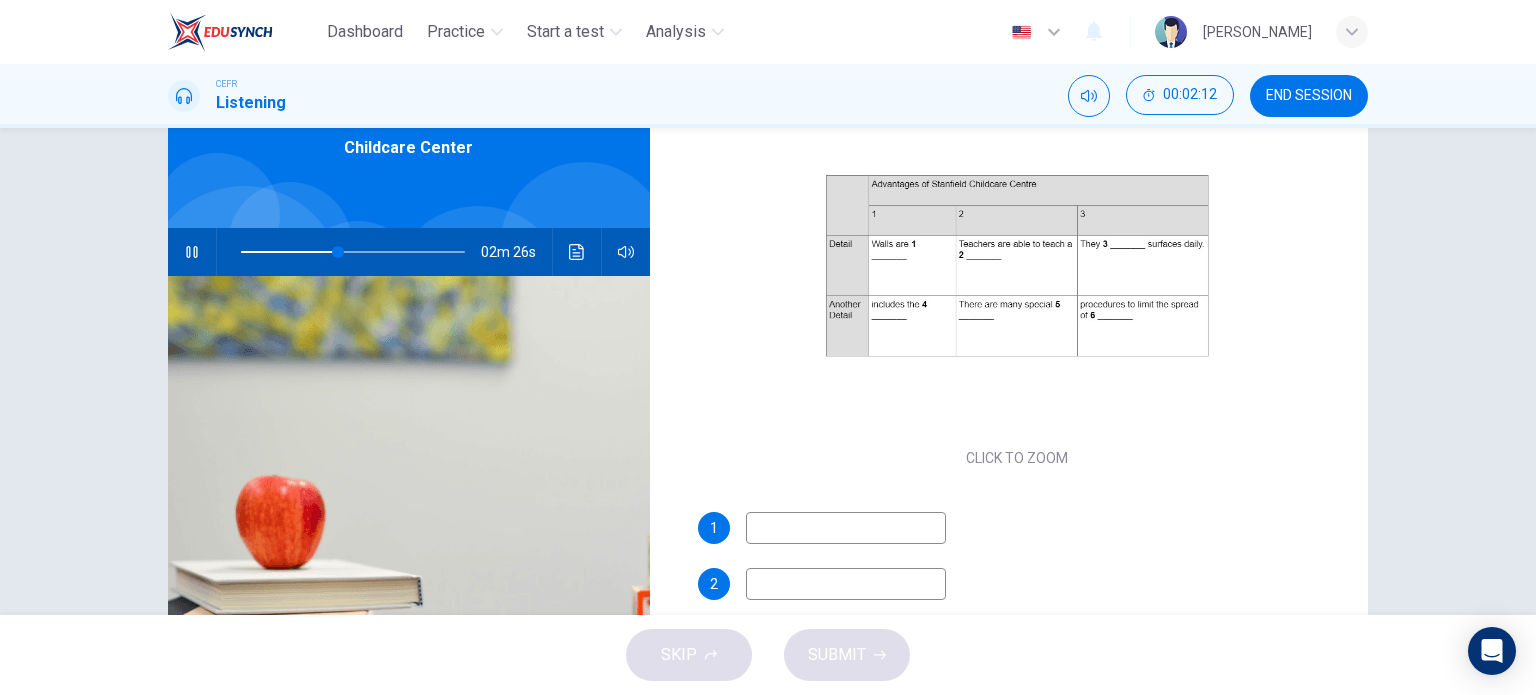 type on "44" 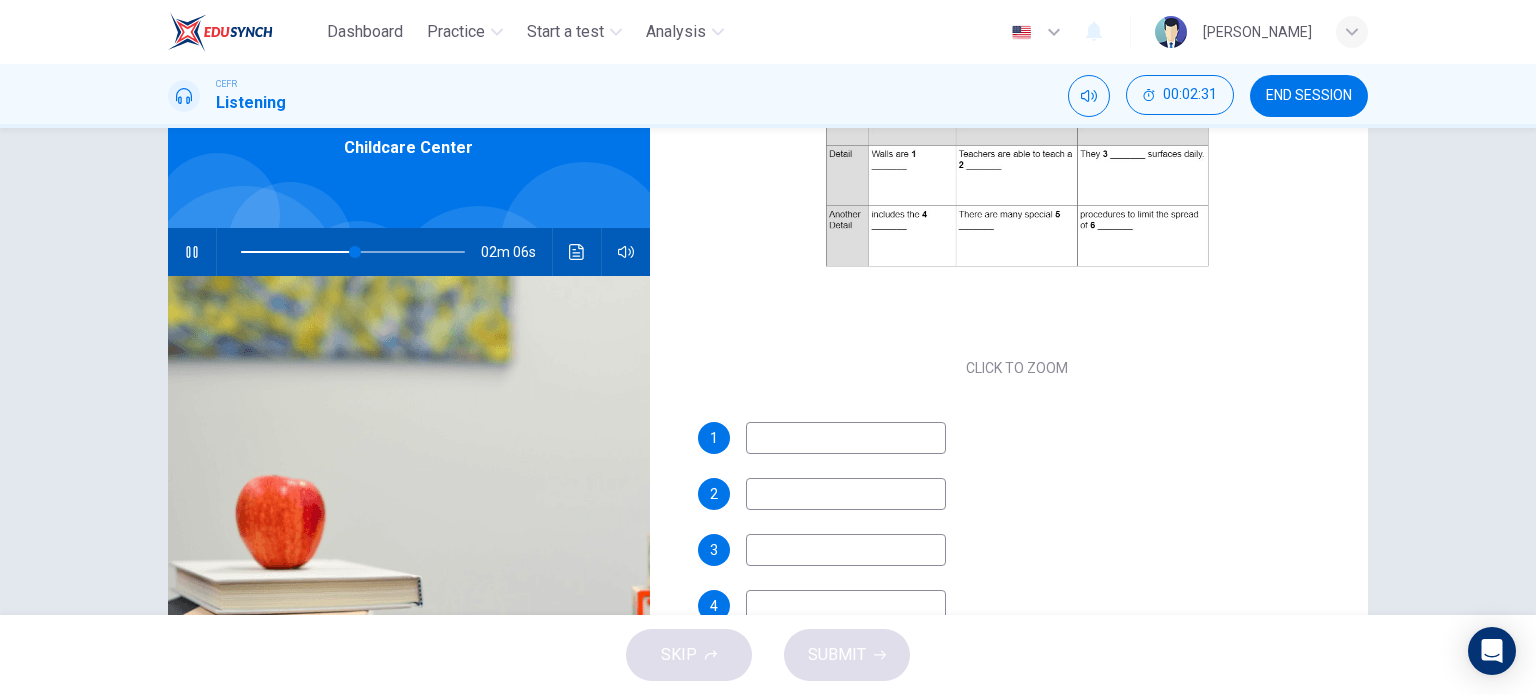scroll, scrollTop: 285, scrollLeft: 0, axis: vertical 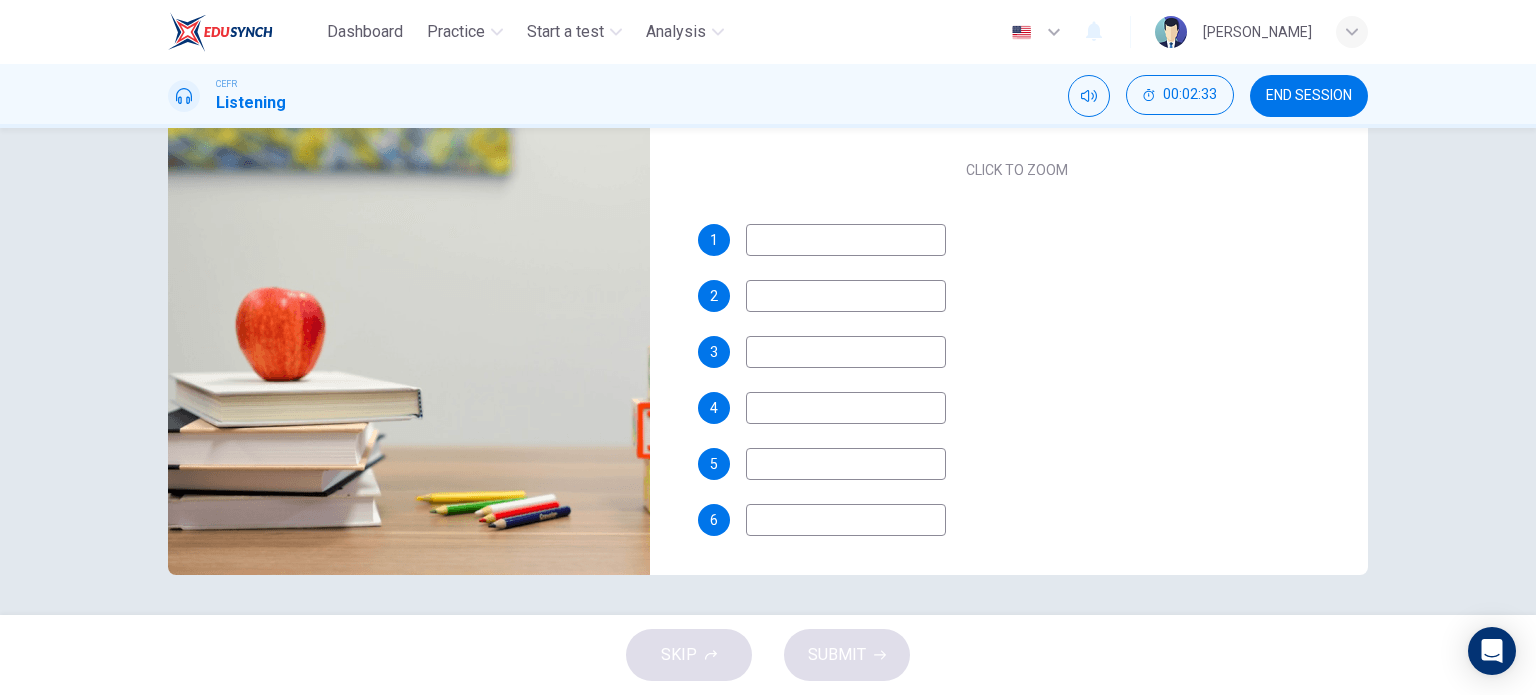 type on "52" 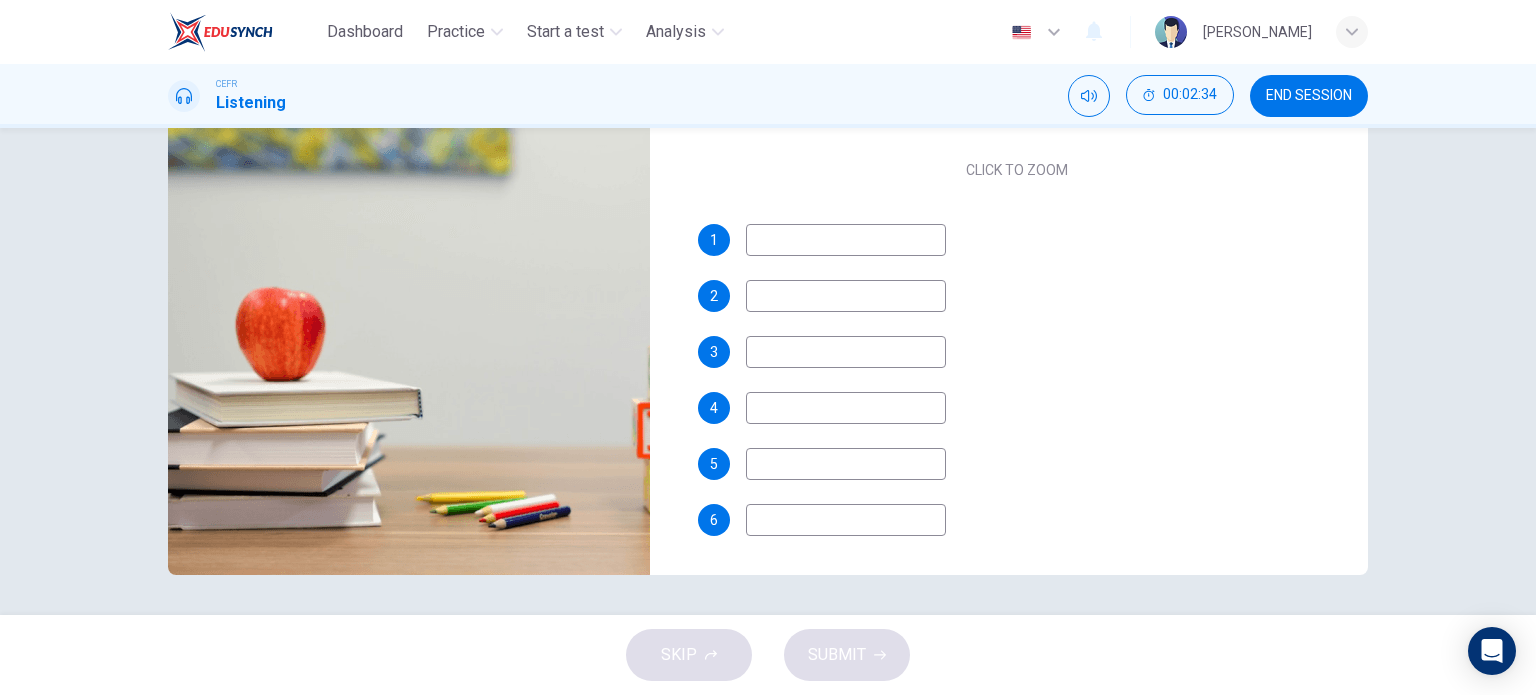 type on "52" 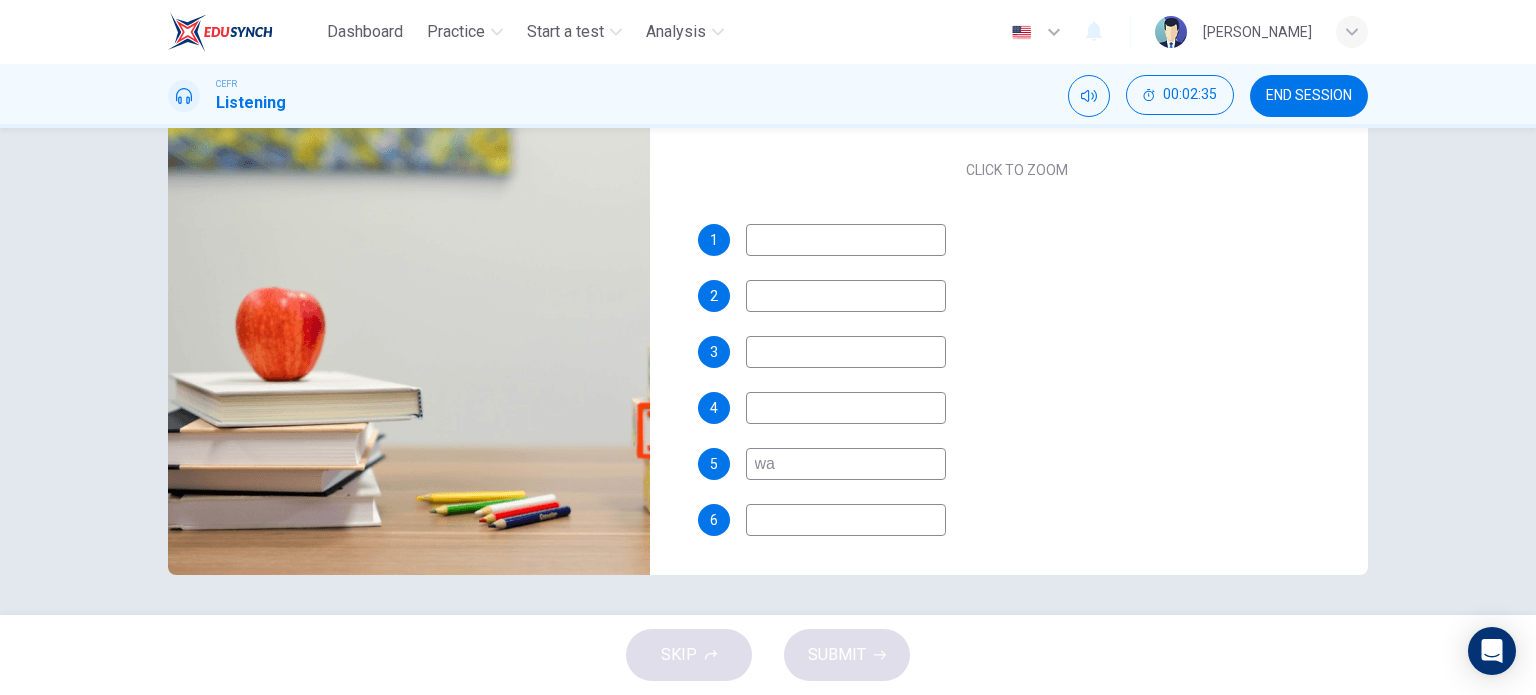type on "was" 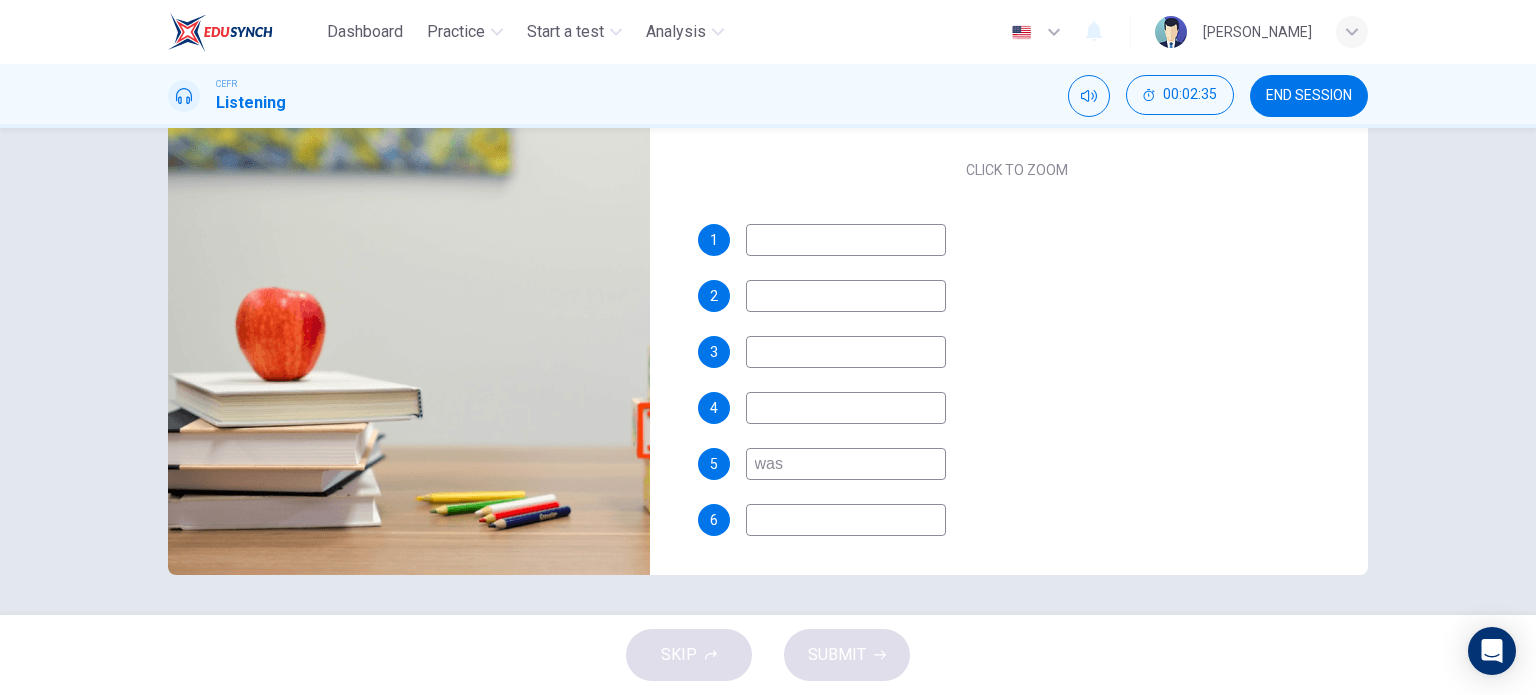 type on "53" 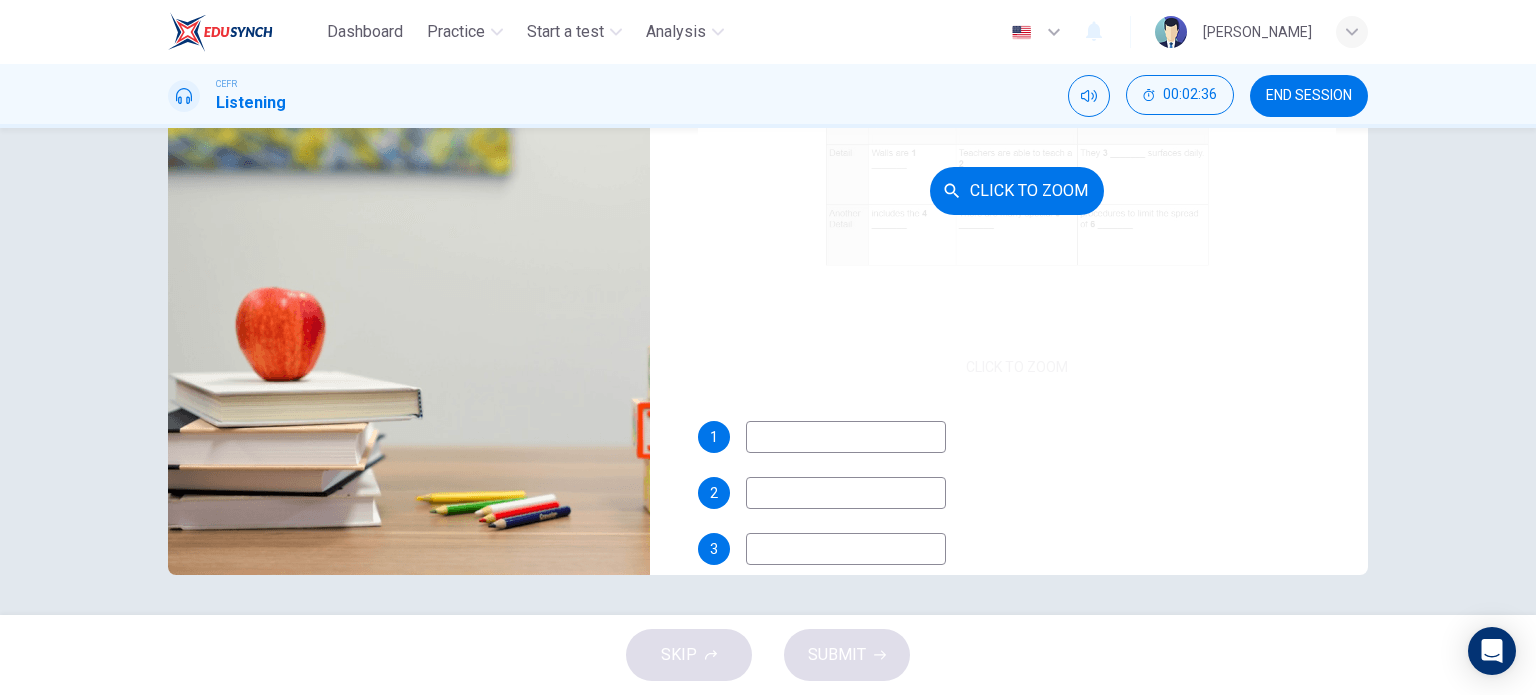 scroll, scrollTop: 0, scrollLeft: 0, axis: both 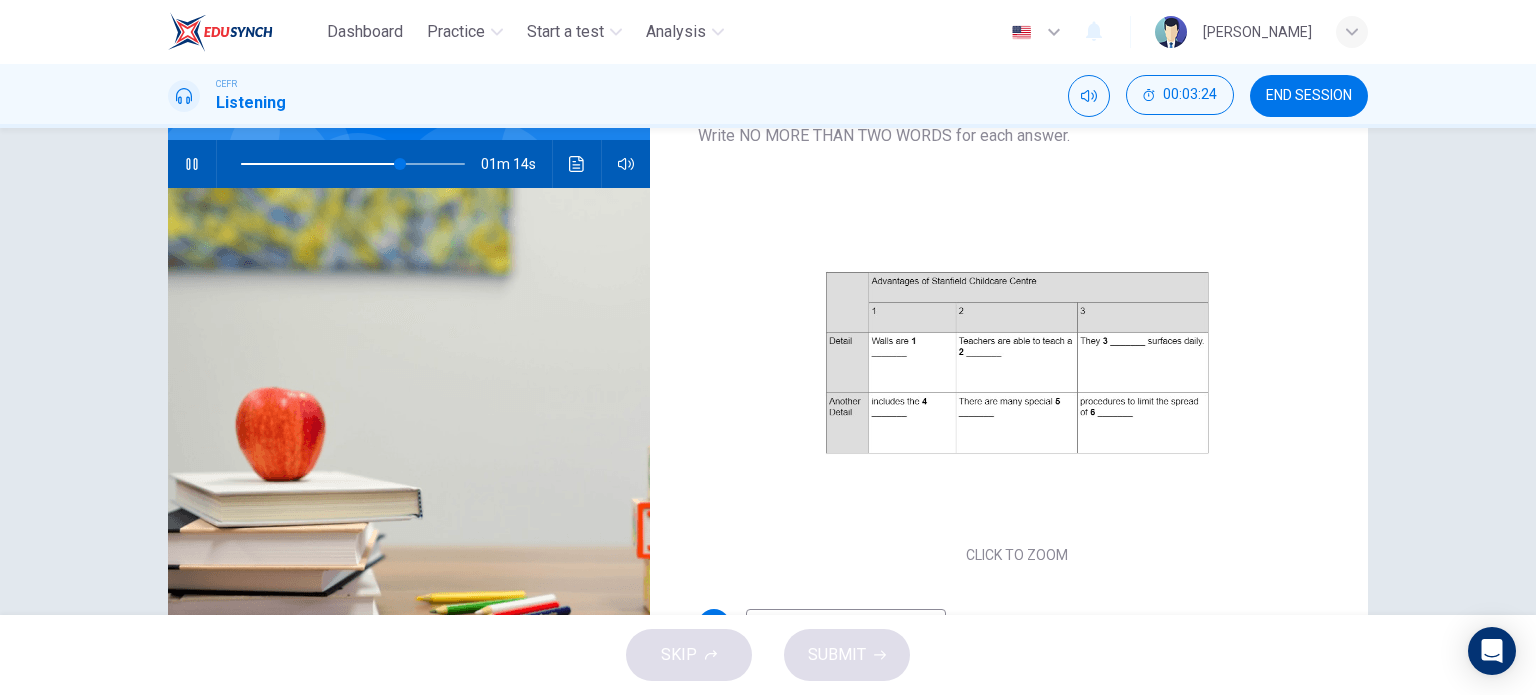 type on "71" 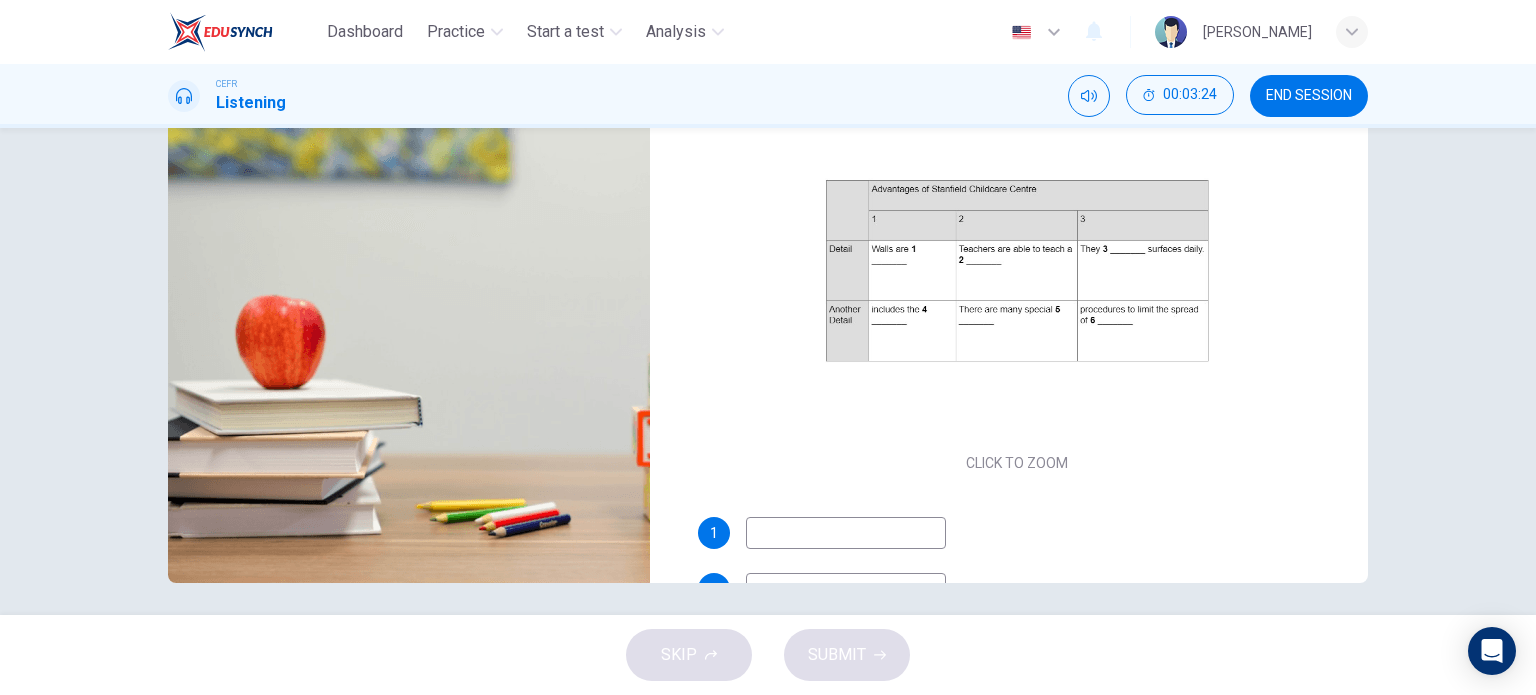scroll, scrollTop: 288, scrollLeft: 0, axis: vertical 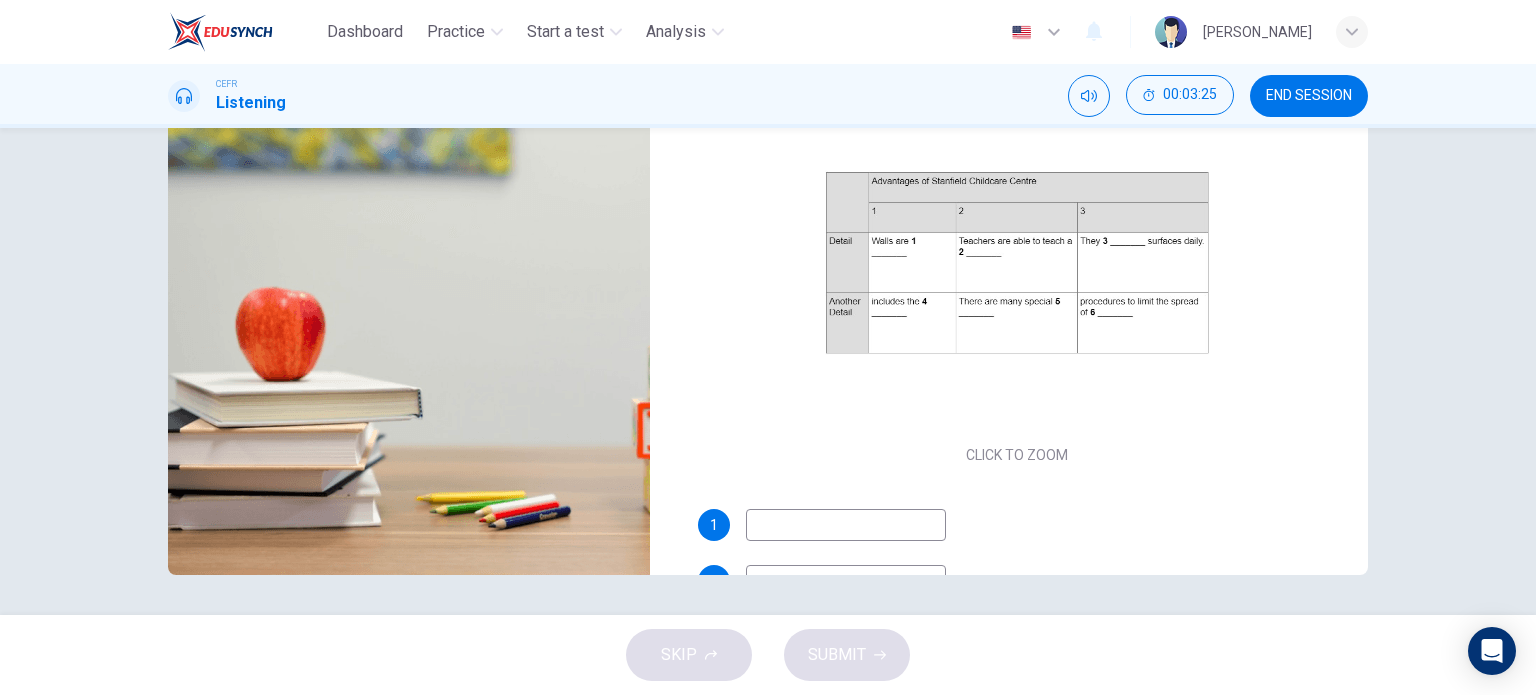 type on "wash" 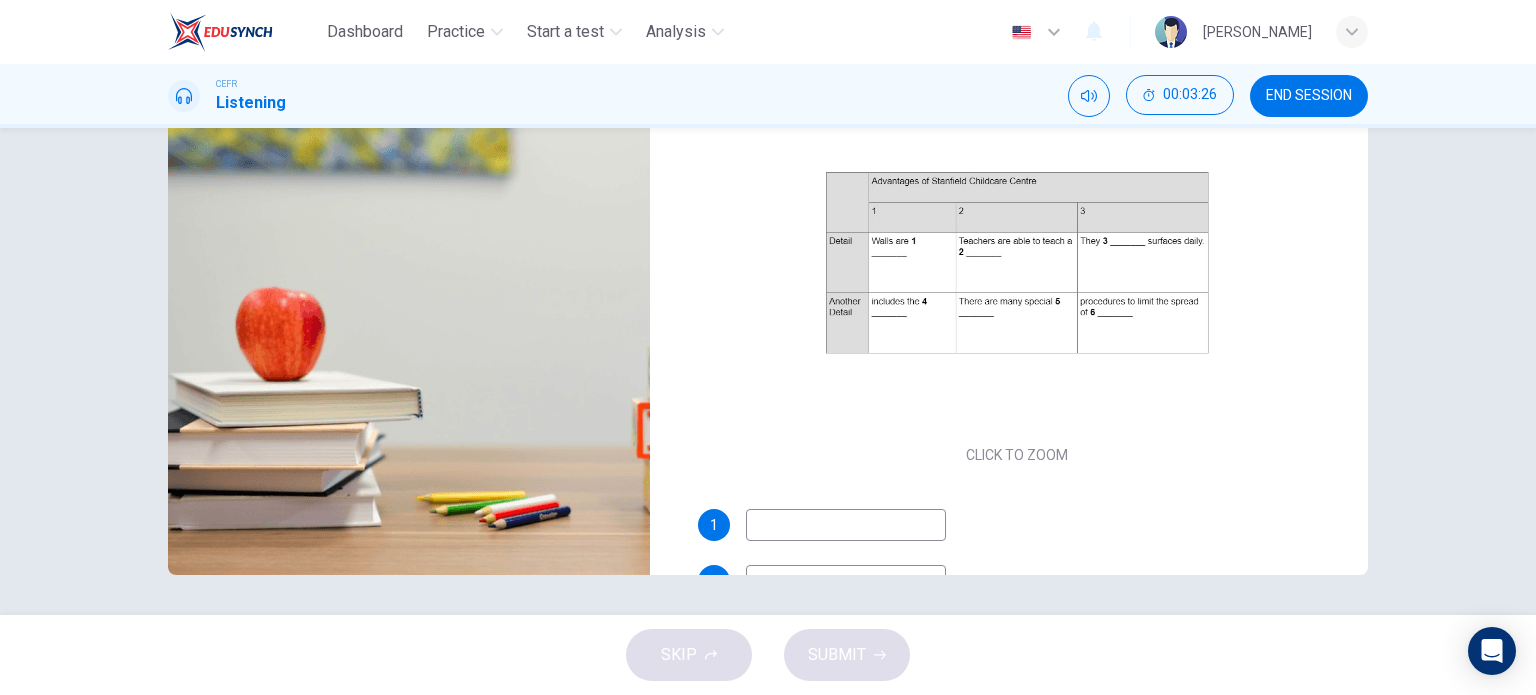 type on "p" 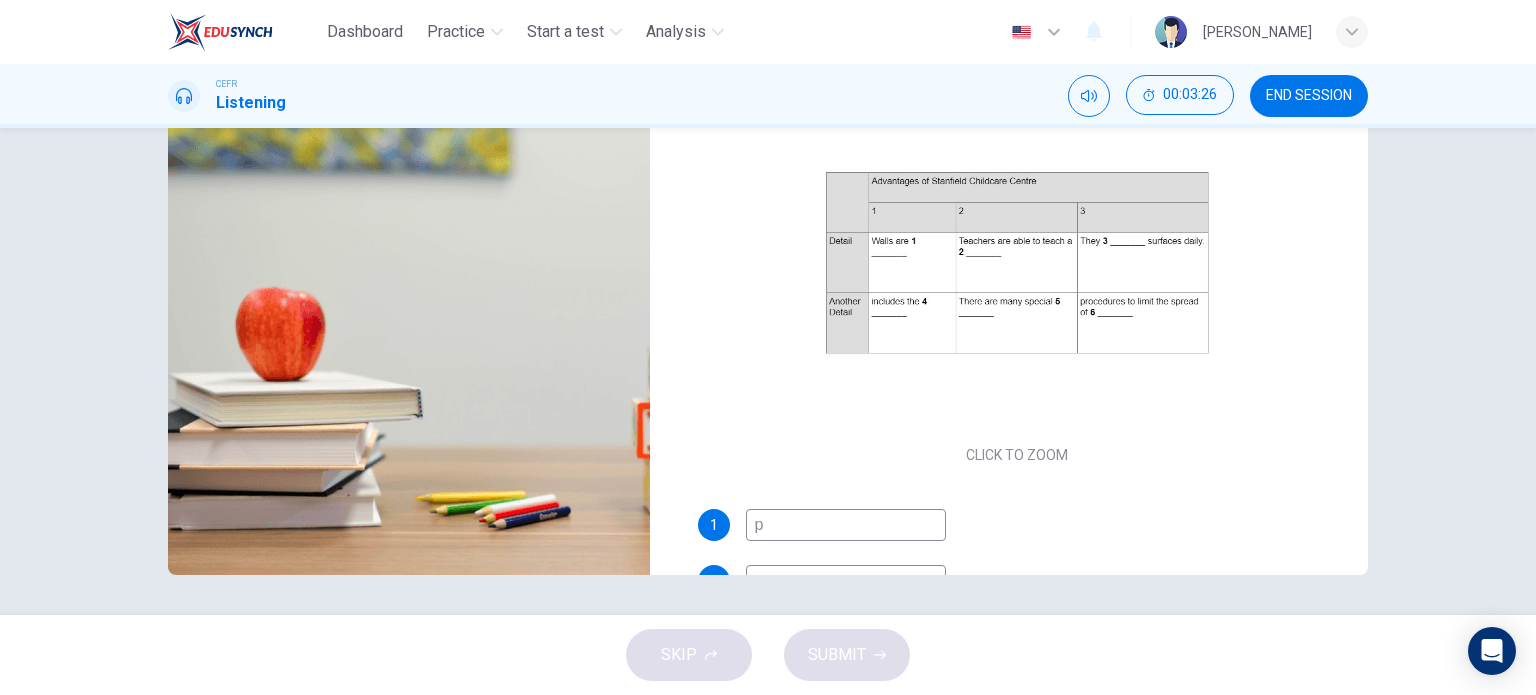 type on "72" 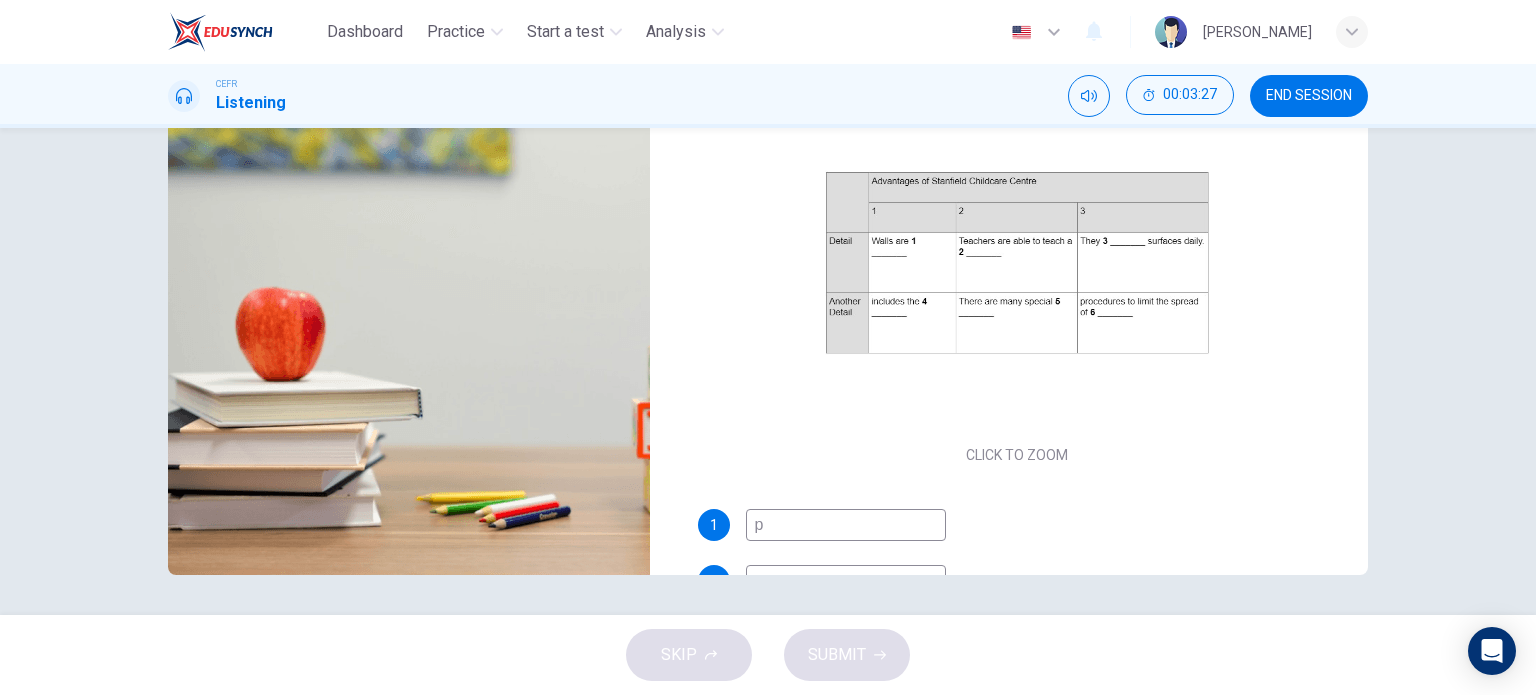 type on "pa" 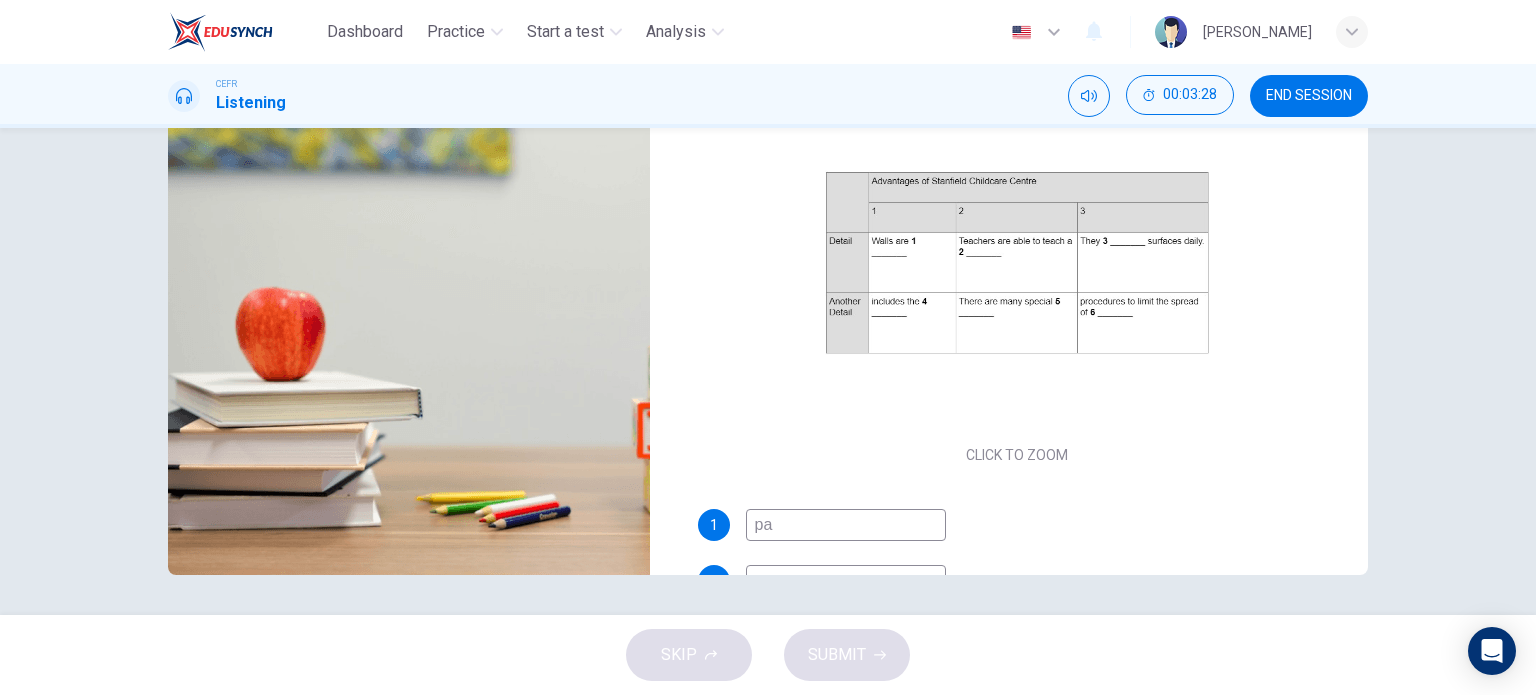 type on "73" 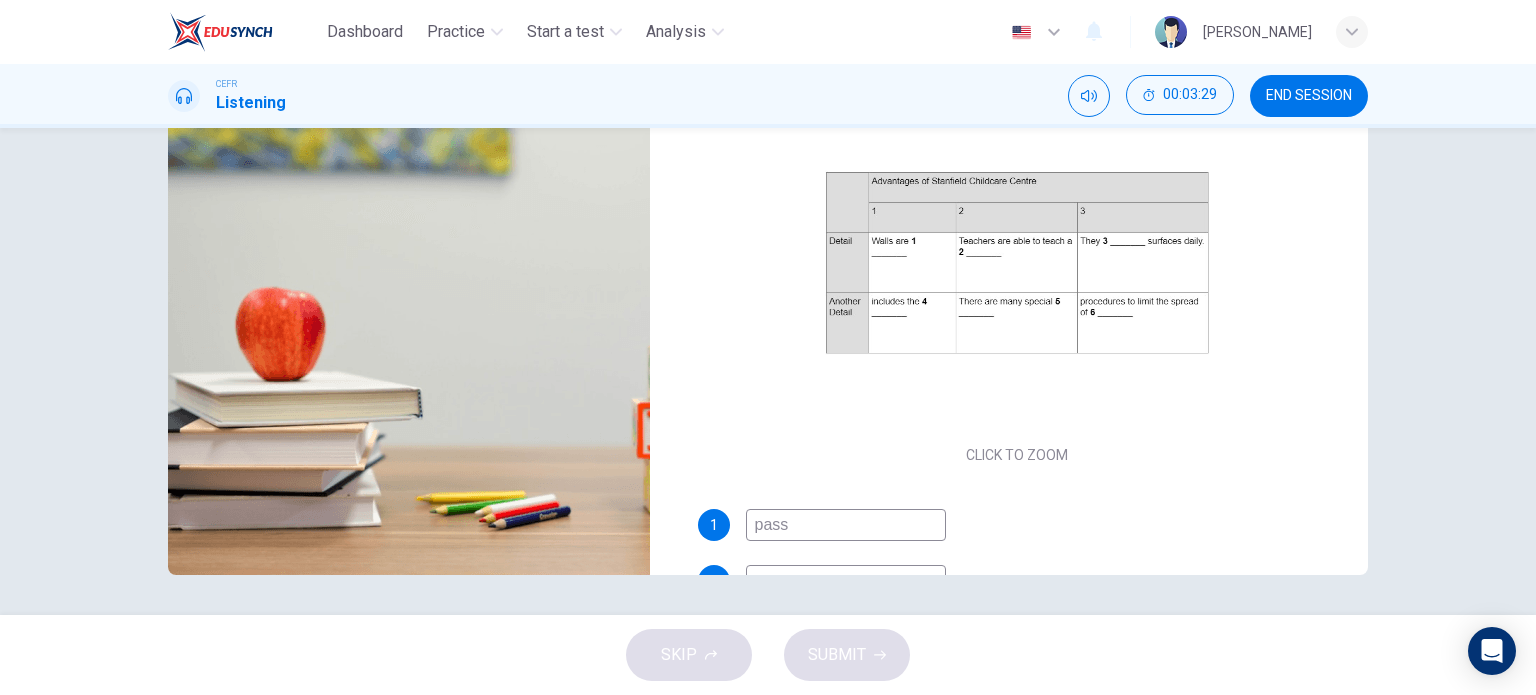 type on "passw" 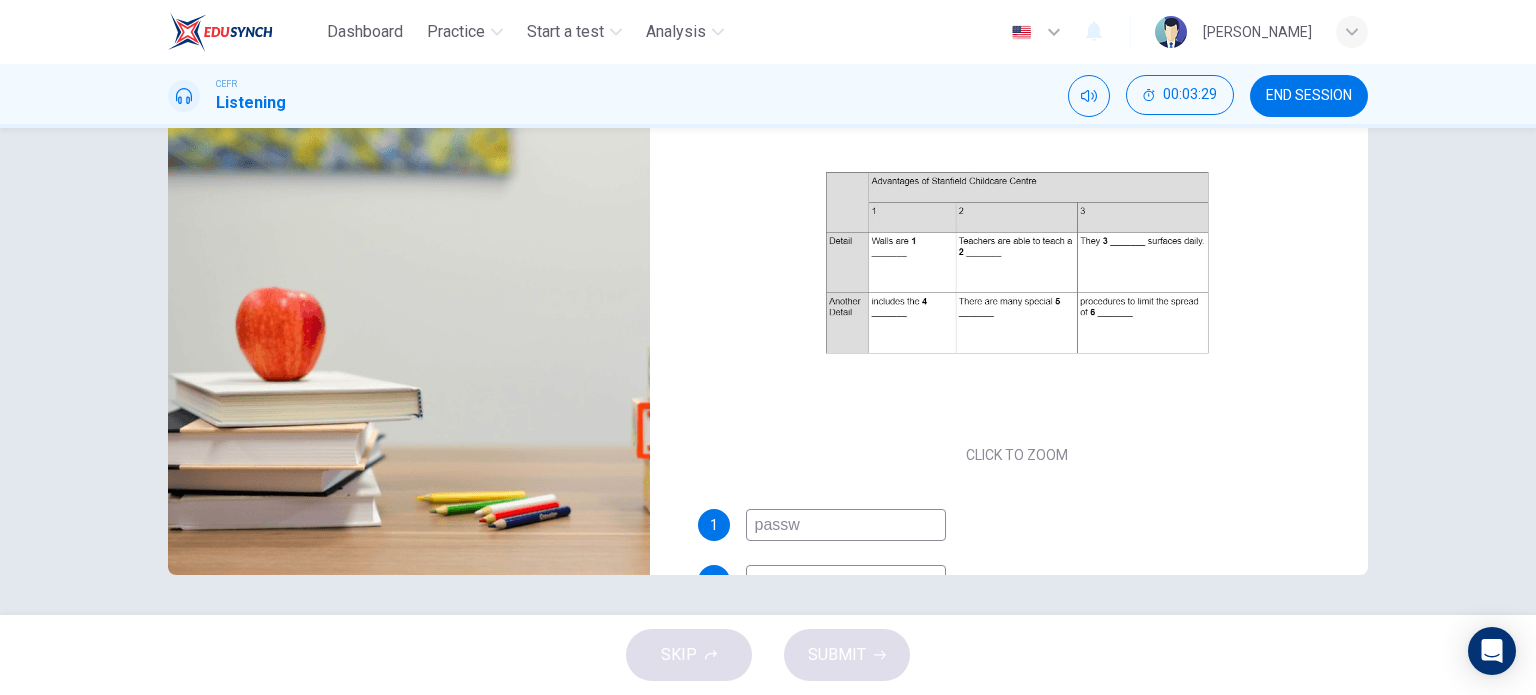 type on "73" 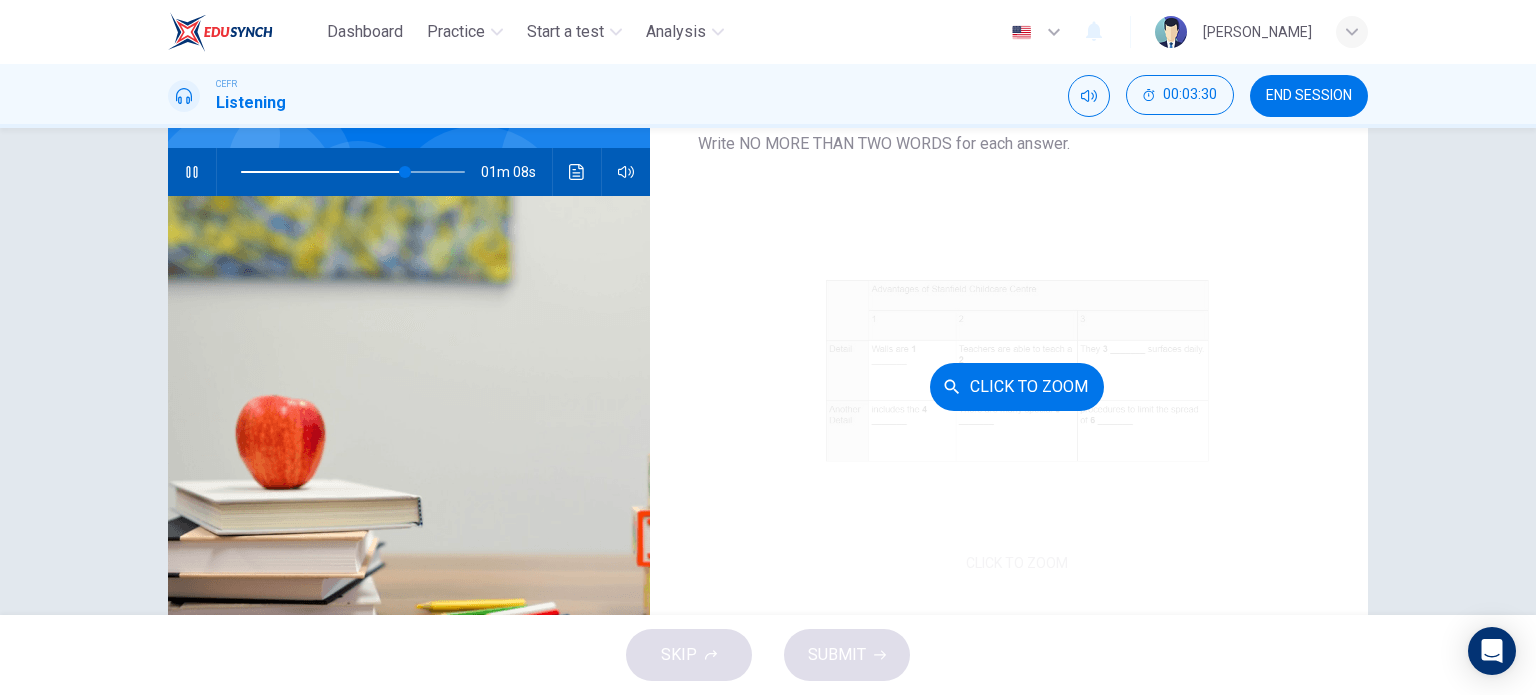 scroll, scrollTop: 88, scrollLeft: 0, axis: vertical 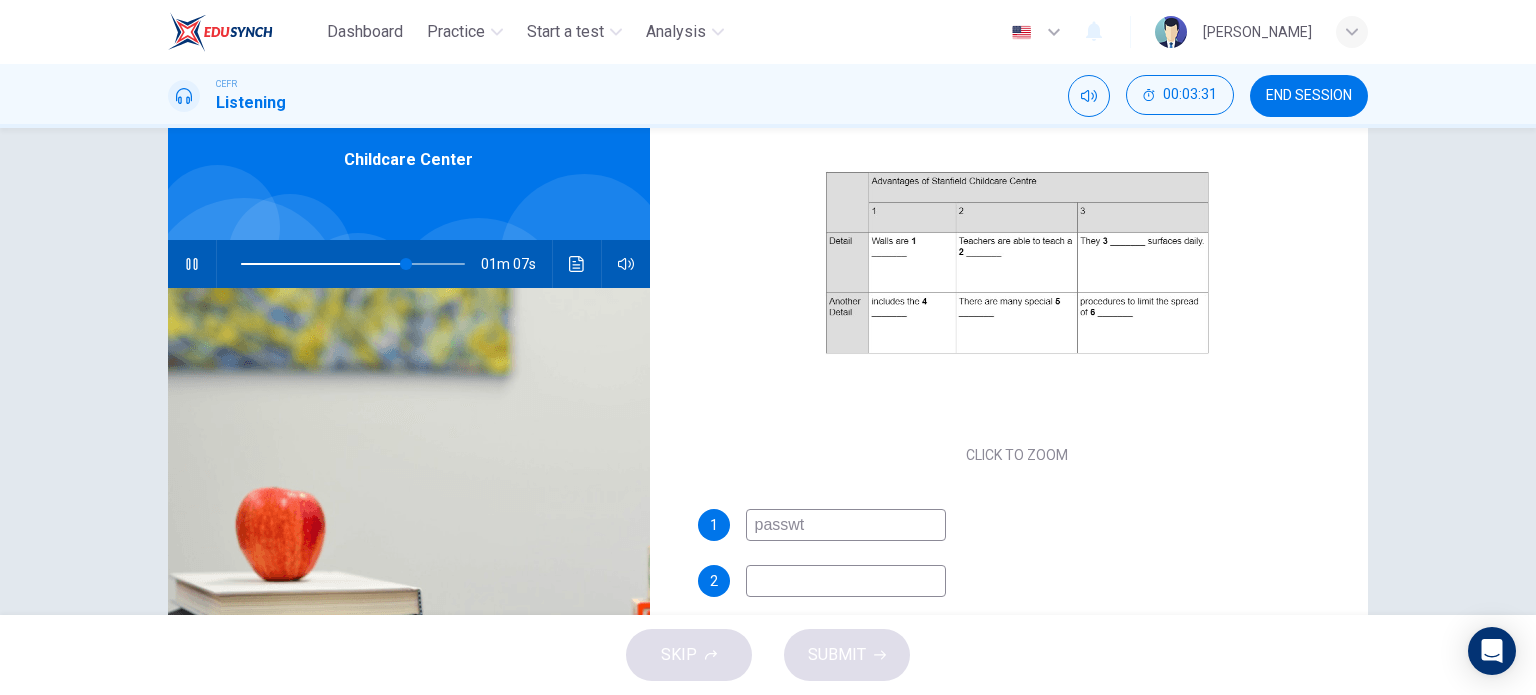 type on "74" 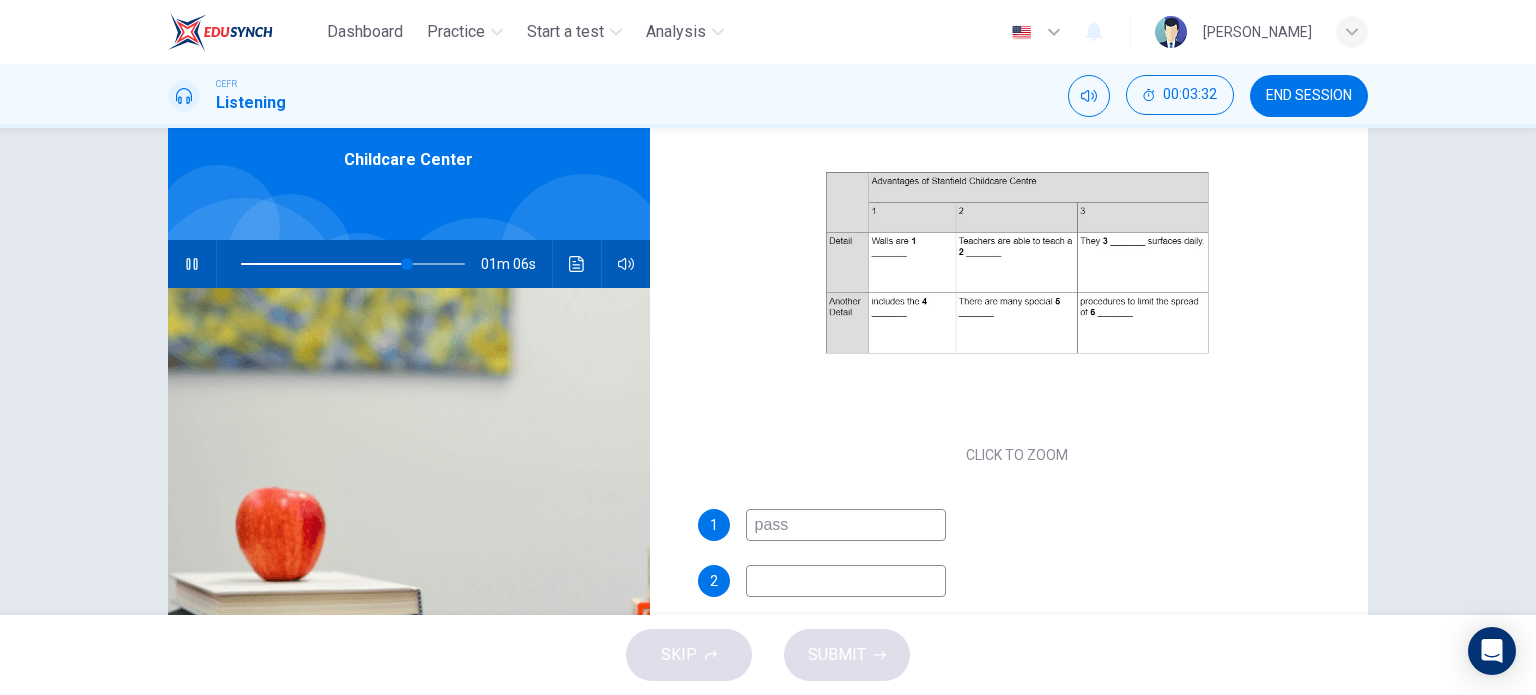 type on "pas" 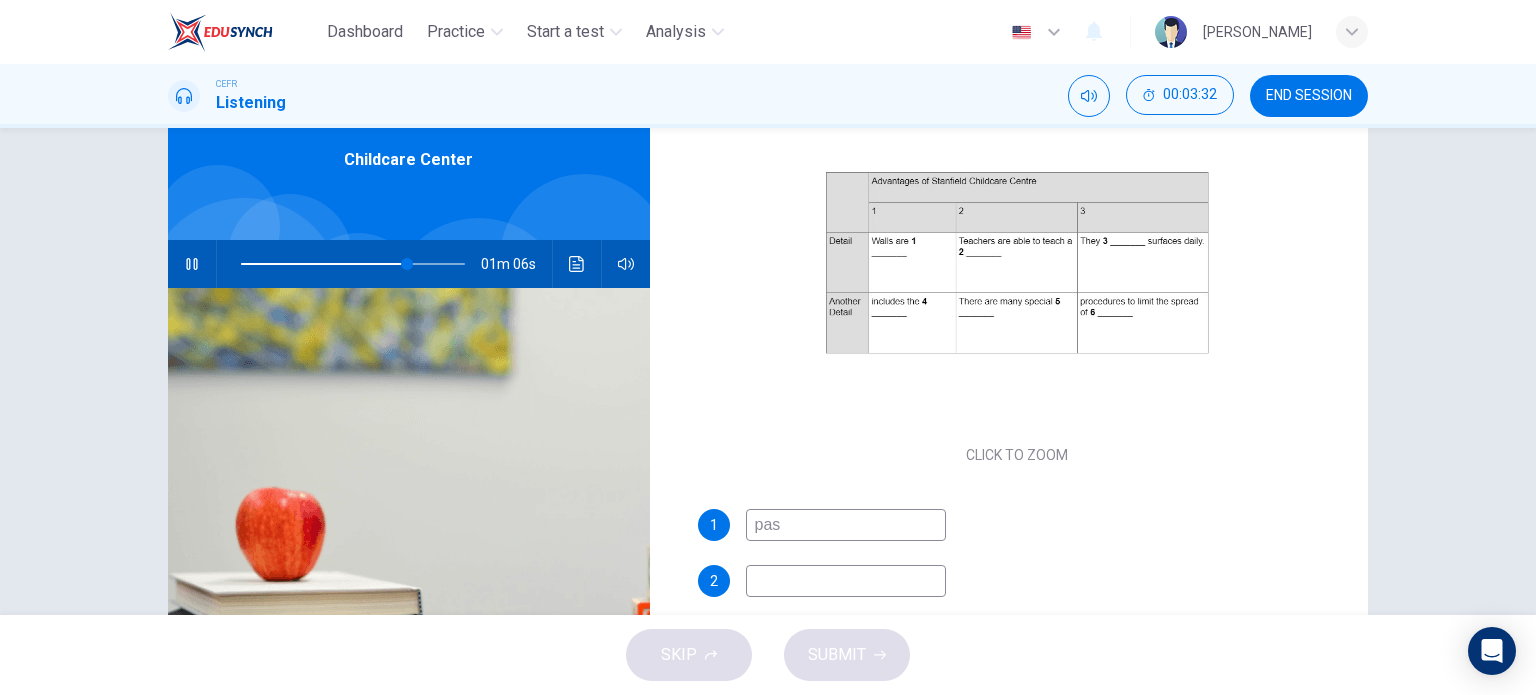 type on "75" 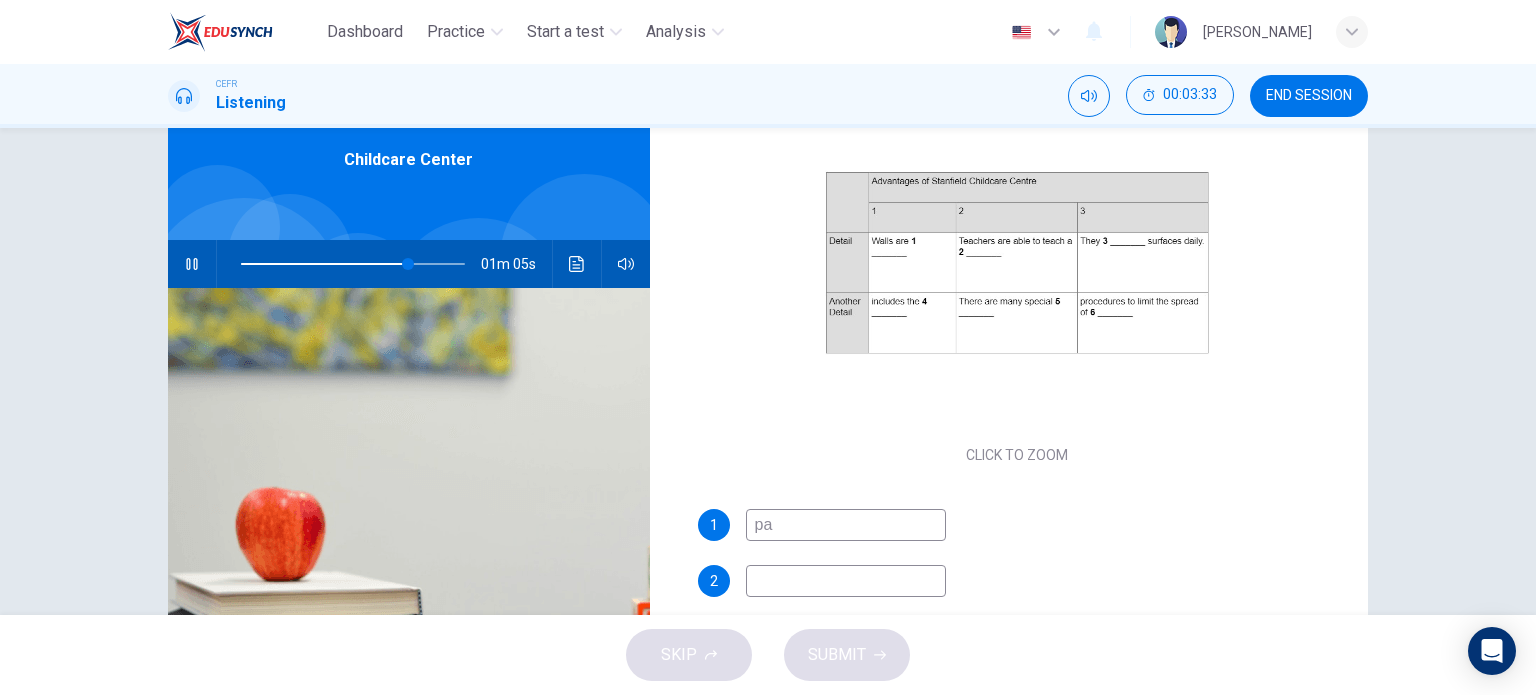 type on "pad" 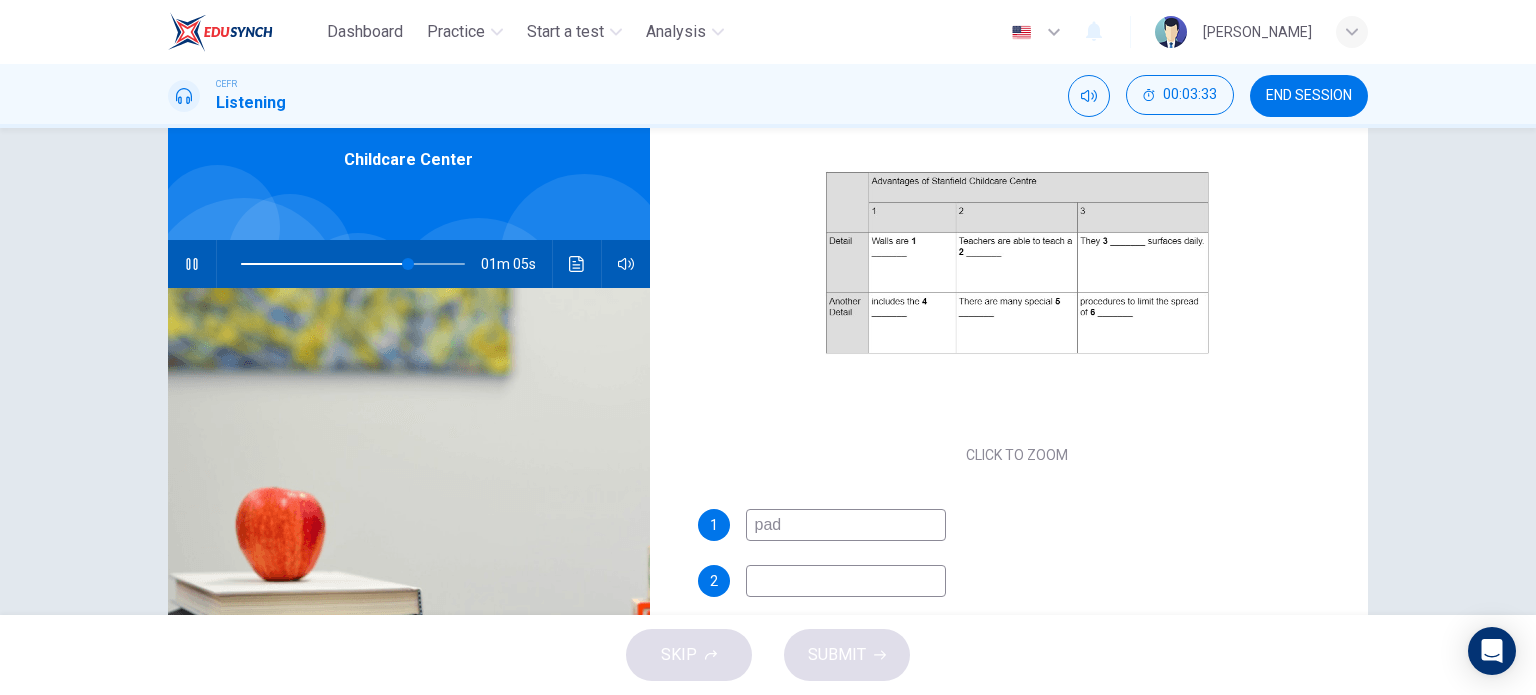 type on "75" 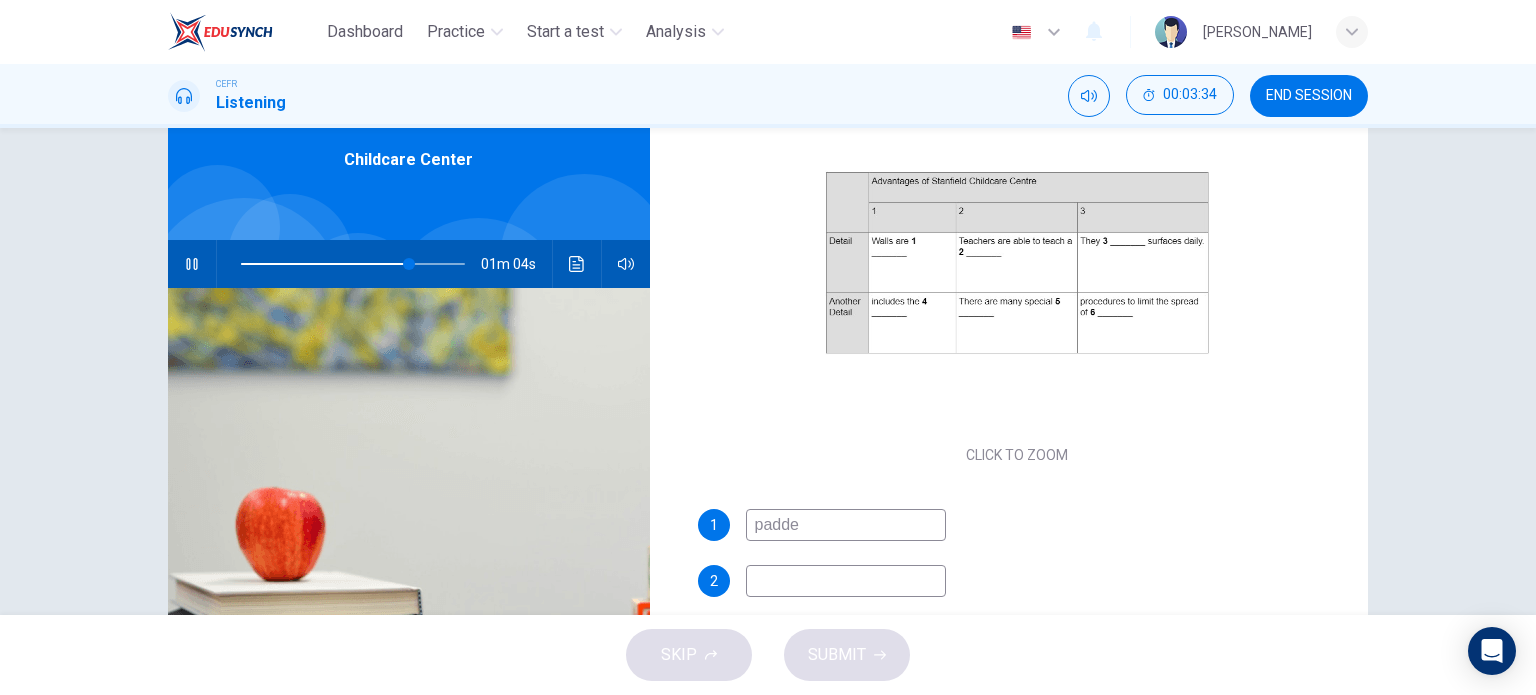 type on "paddet" 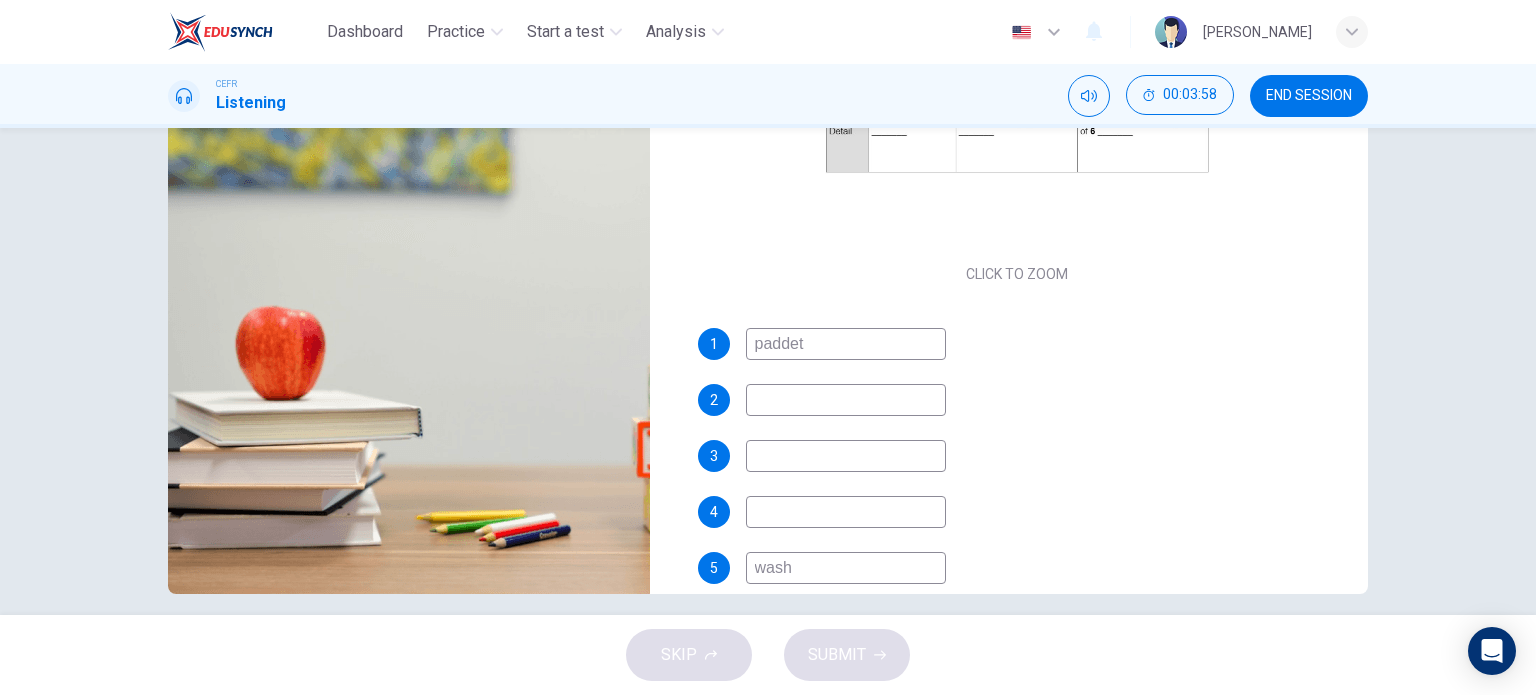 scroll, scrollTop: 288, scrollLeft: 0, axis: vertical 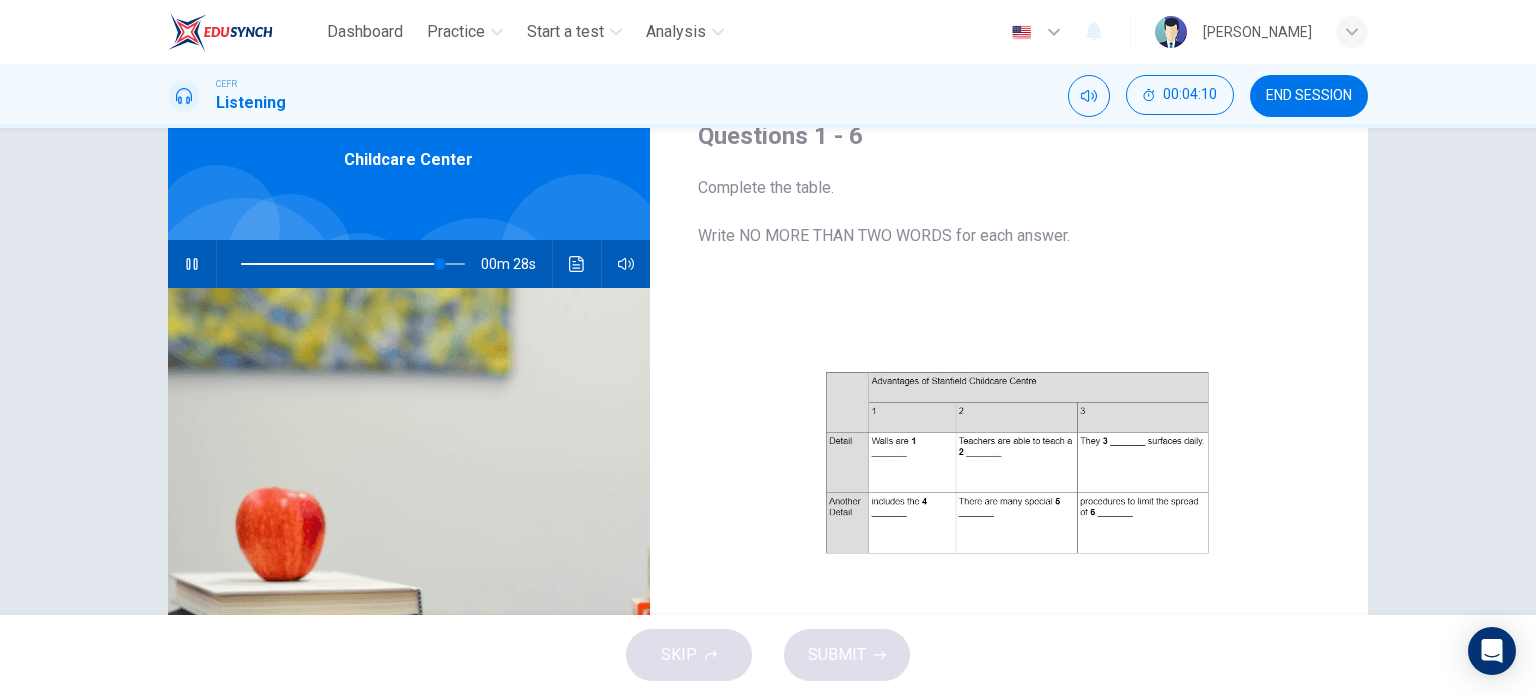 type on "89" 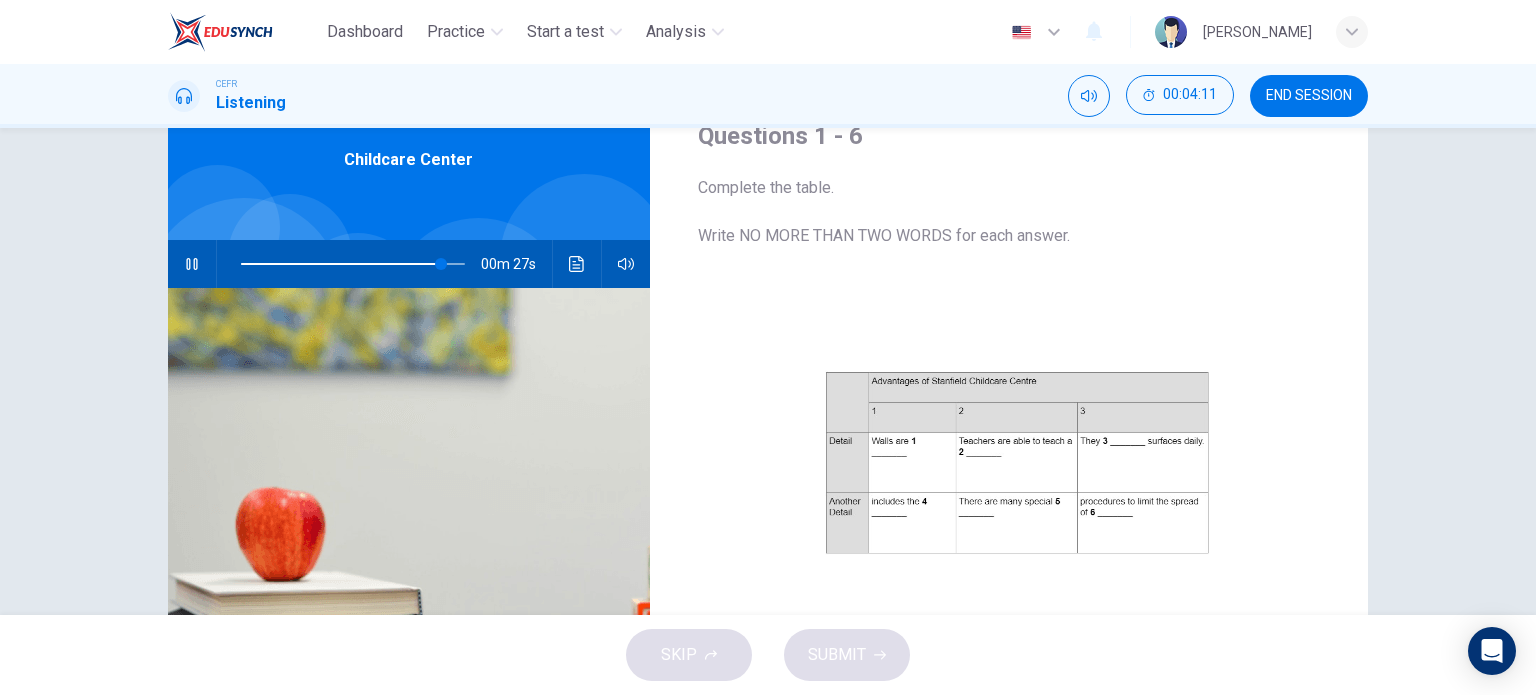 type on "paddet" 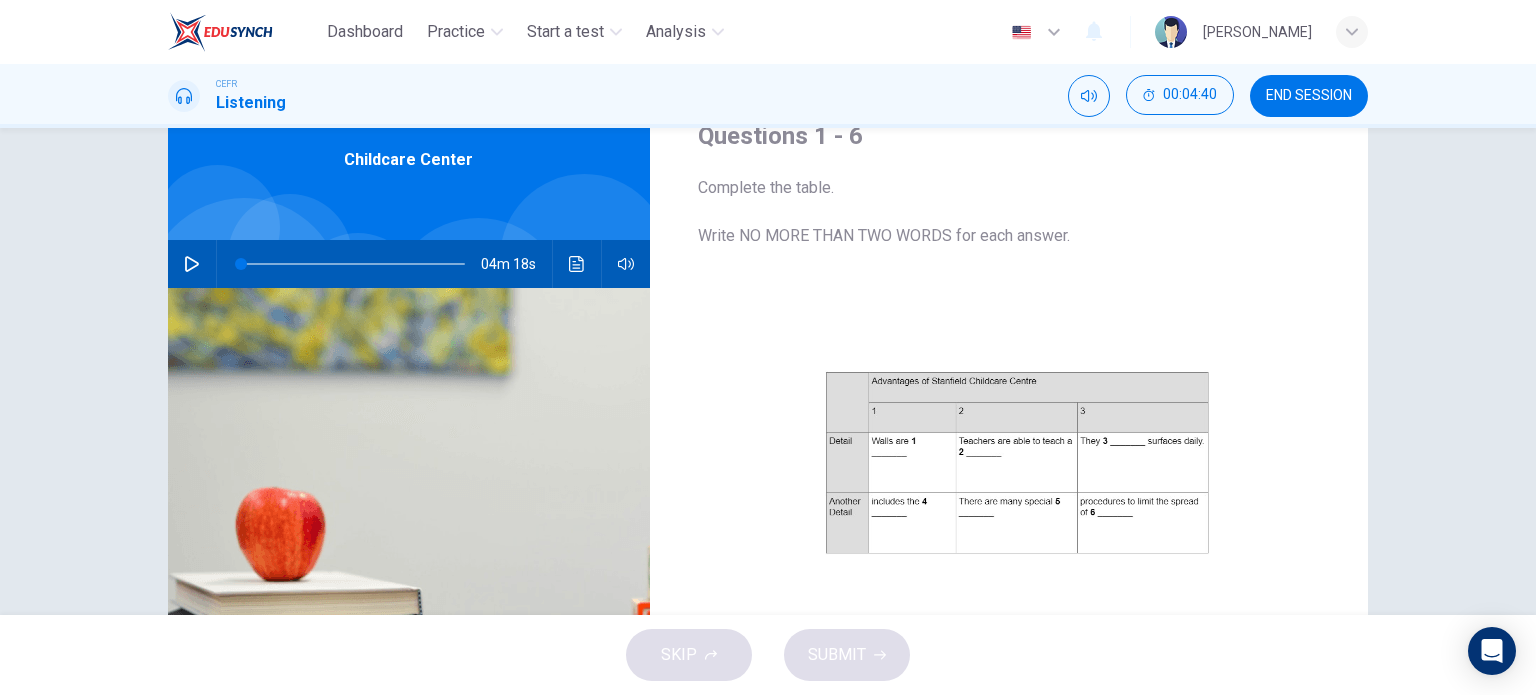 click at bounding box center (192, 264) 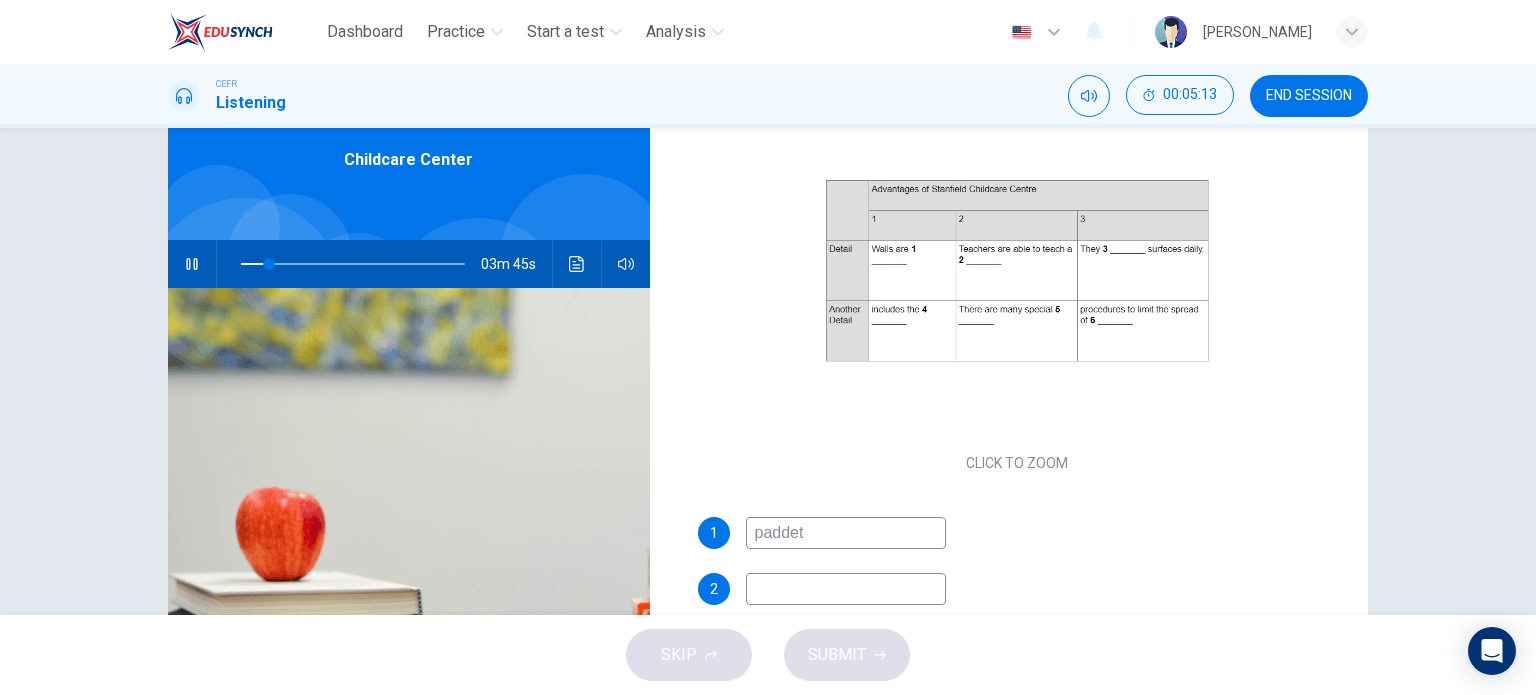 scroll, scrollTop: 185, scrollLeft: 0, axis: vertical 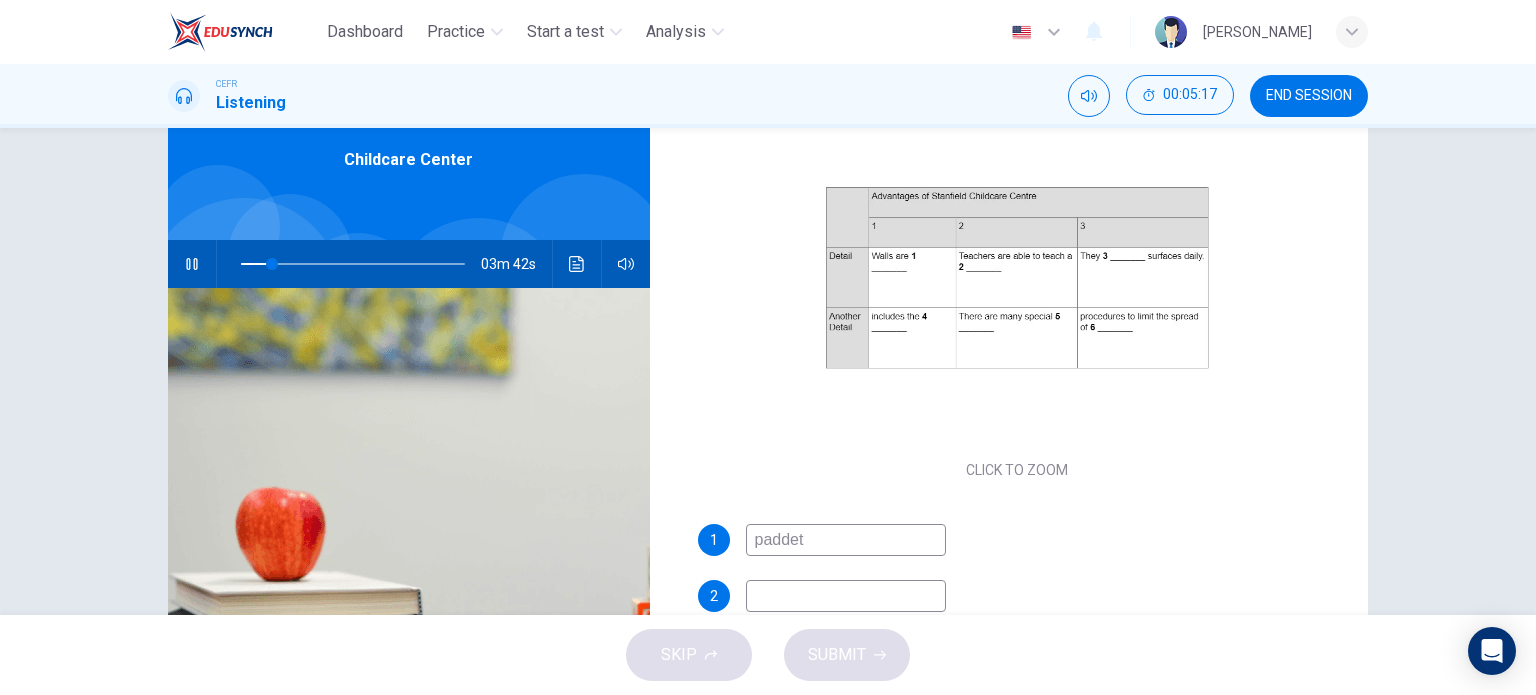 click at bounding box center [846, 596] 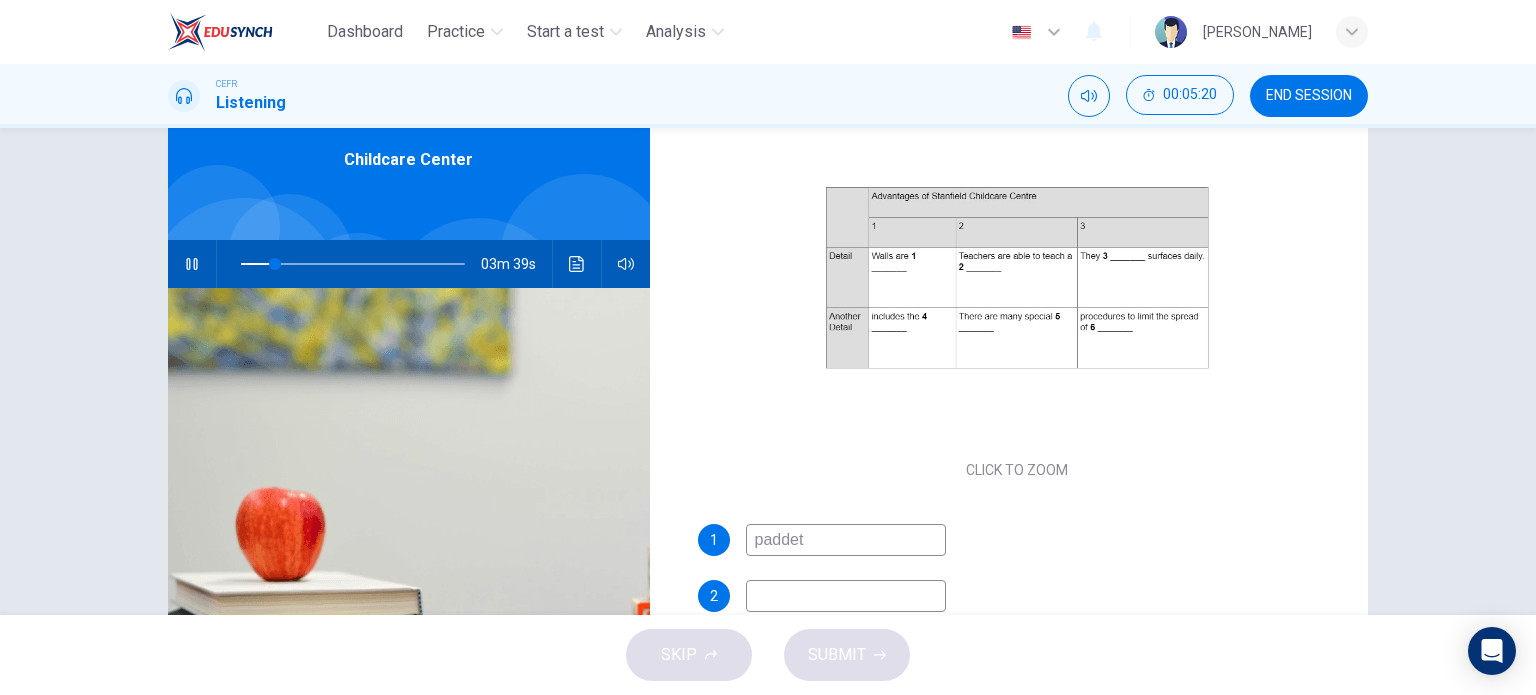type on "15" 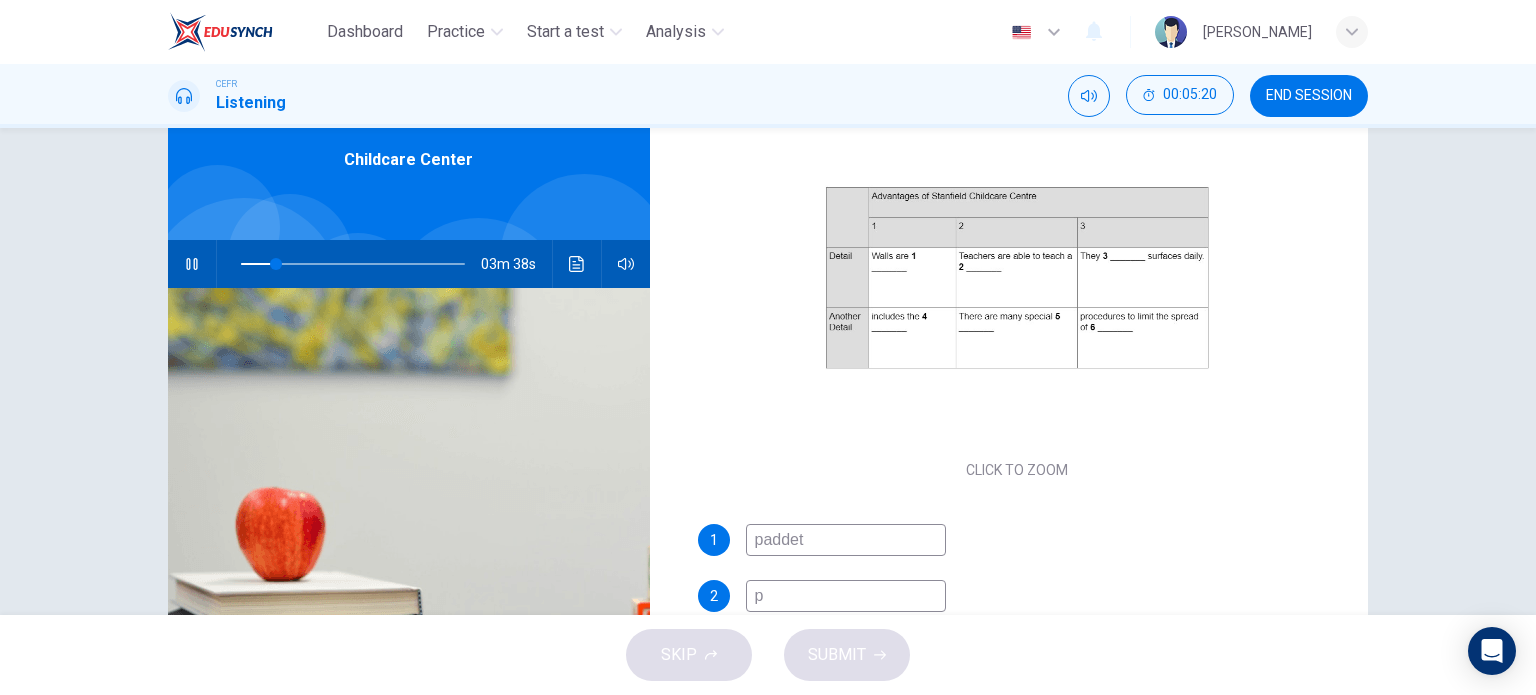 type on "pa" 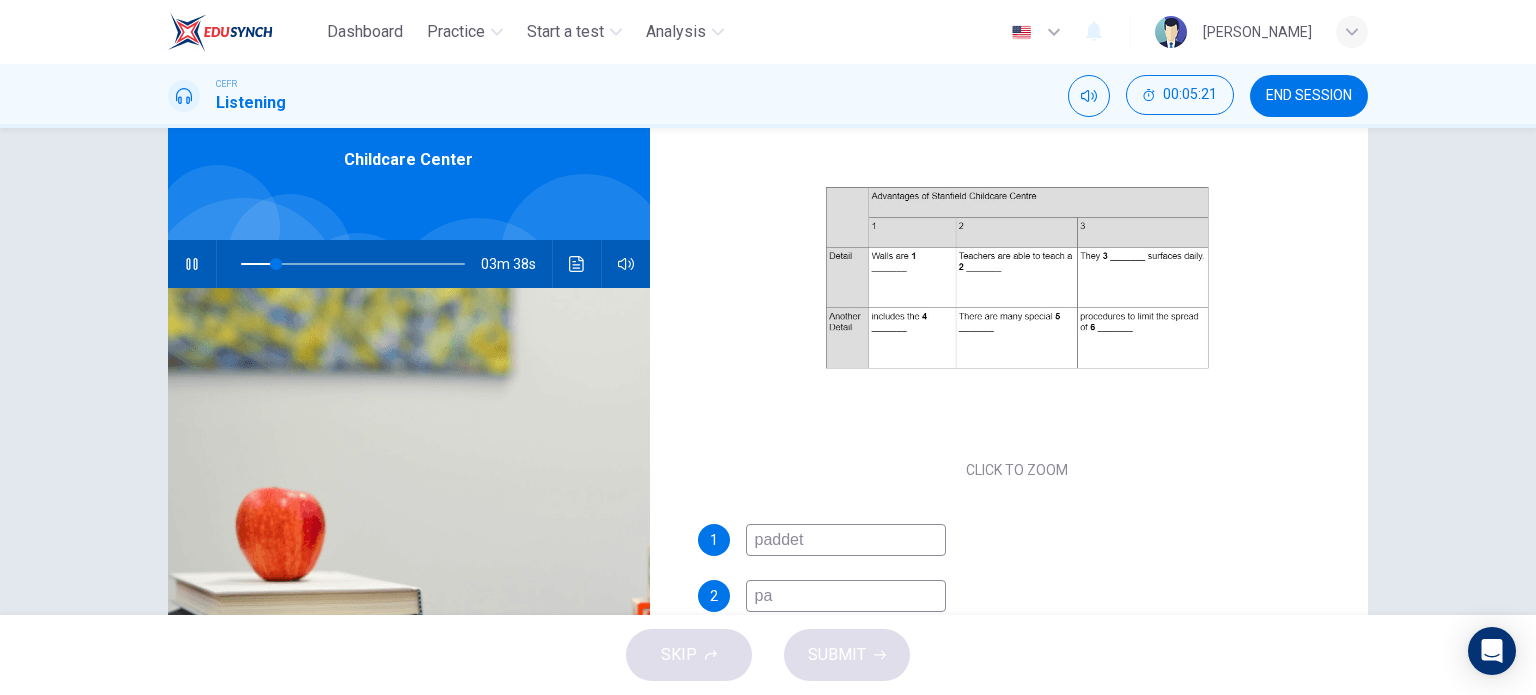 type on "16" 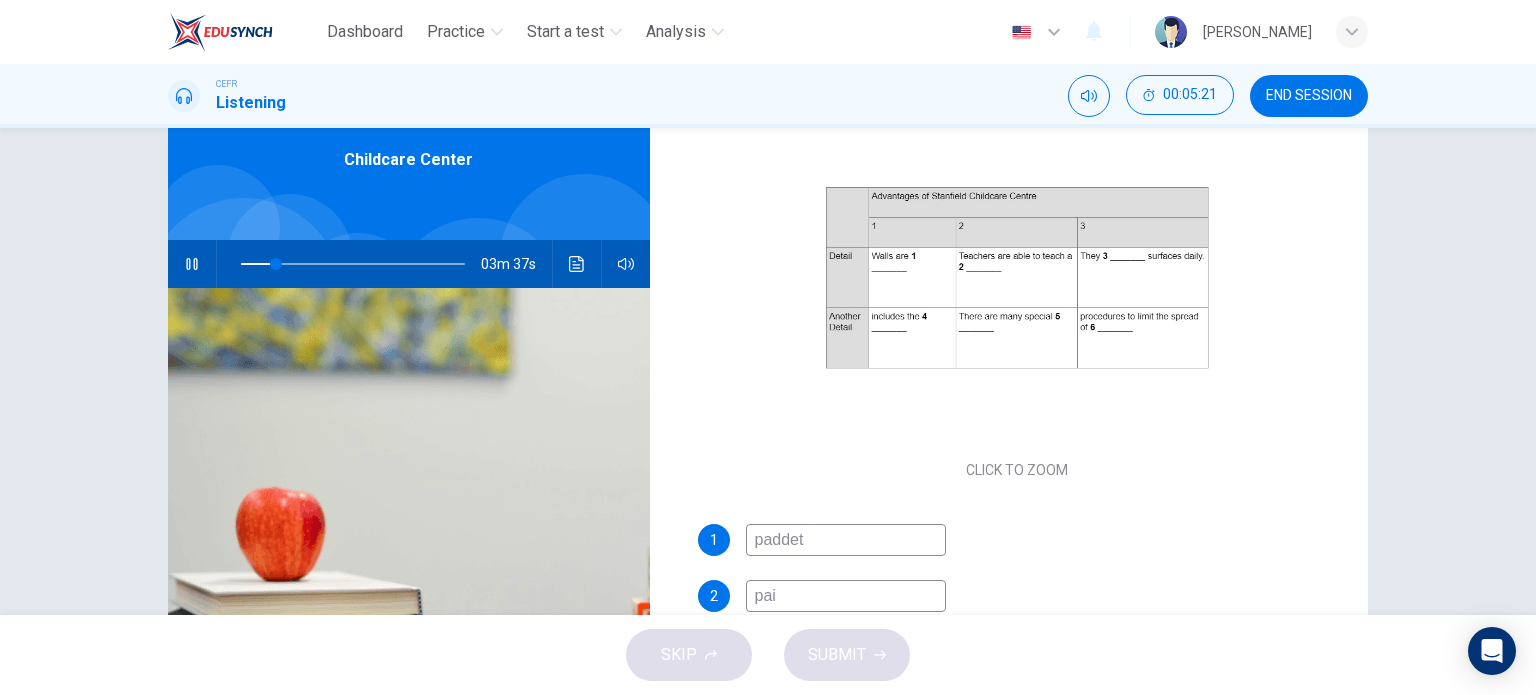 type on "pain" 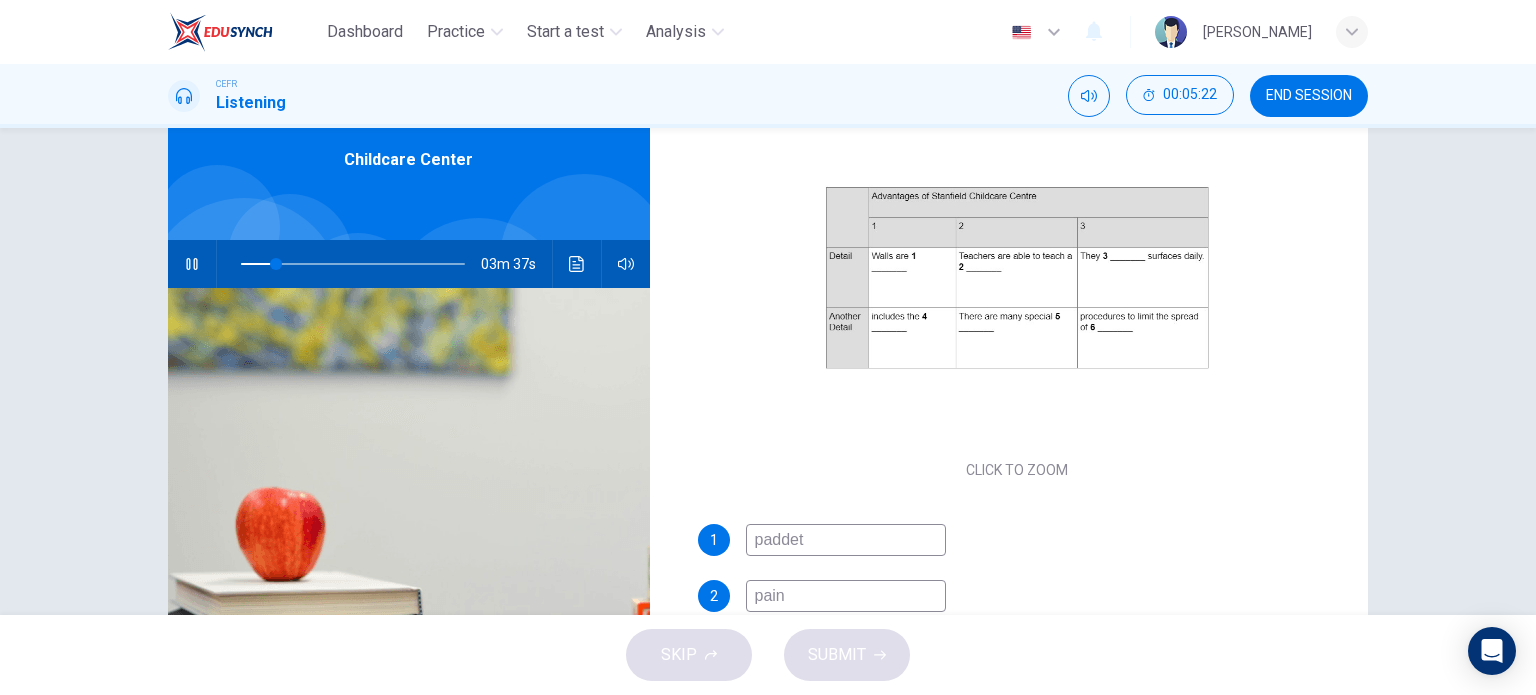 type on "16" 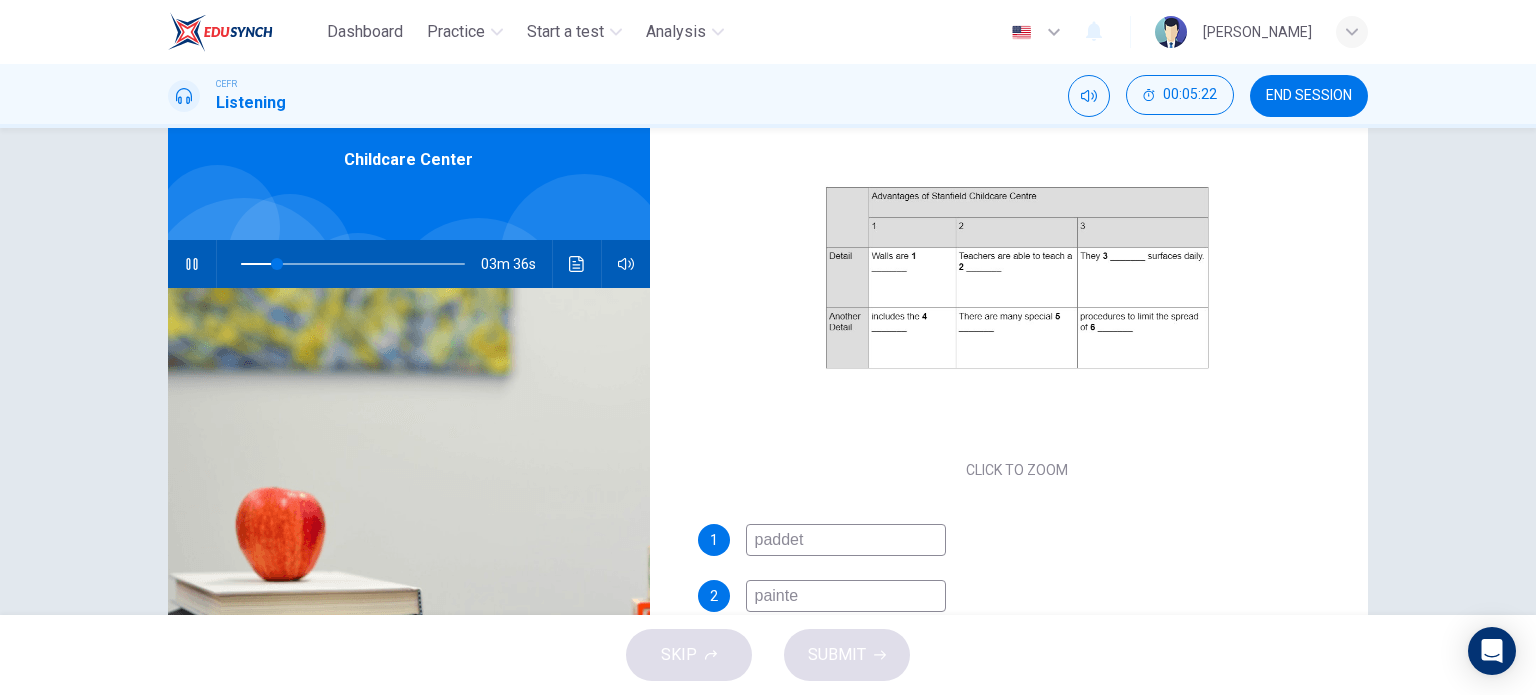 type on "painted" 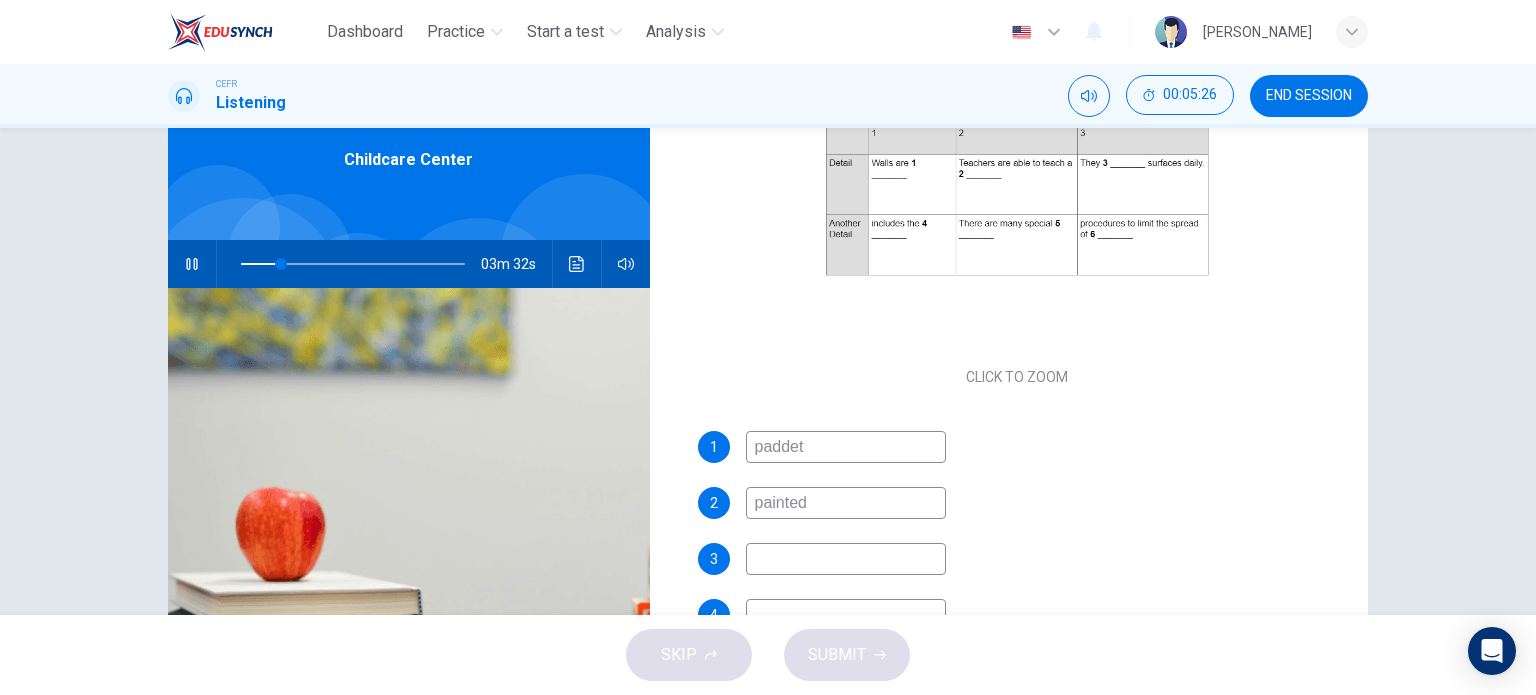 scroll, scrollTop: 285, scrollLeft: 0, axis: vertical 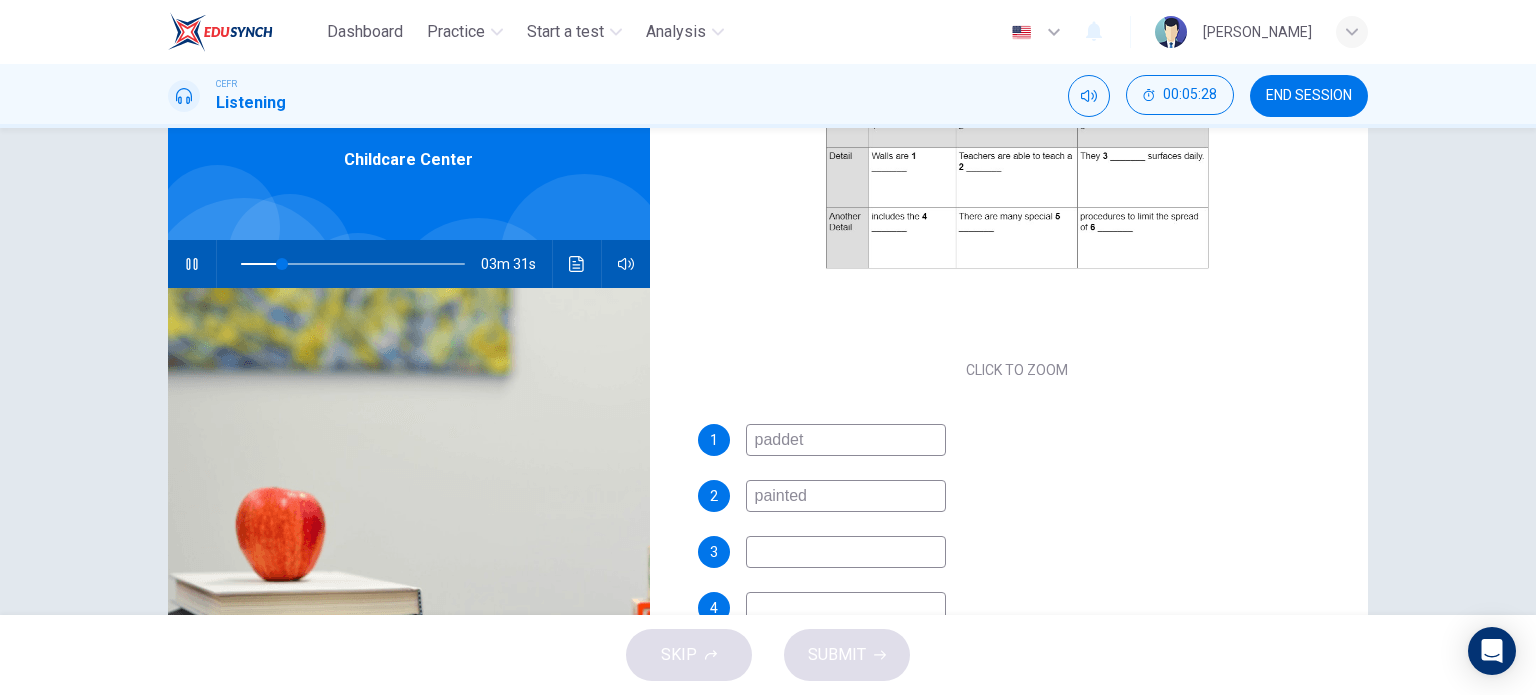type on "19" 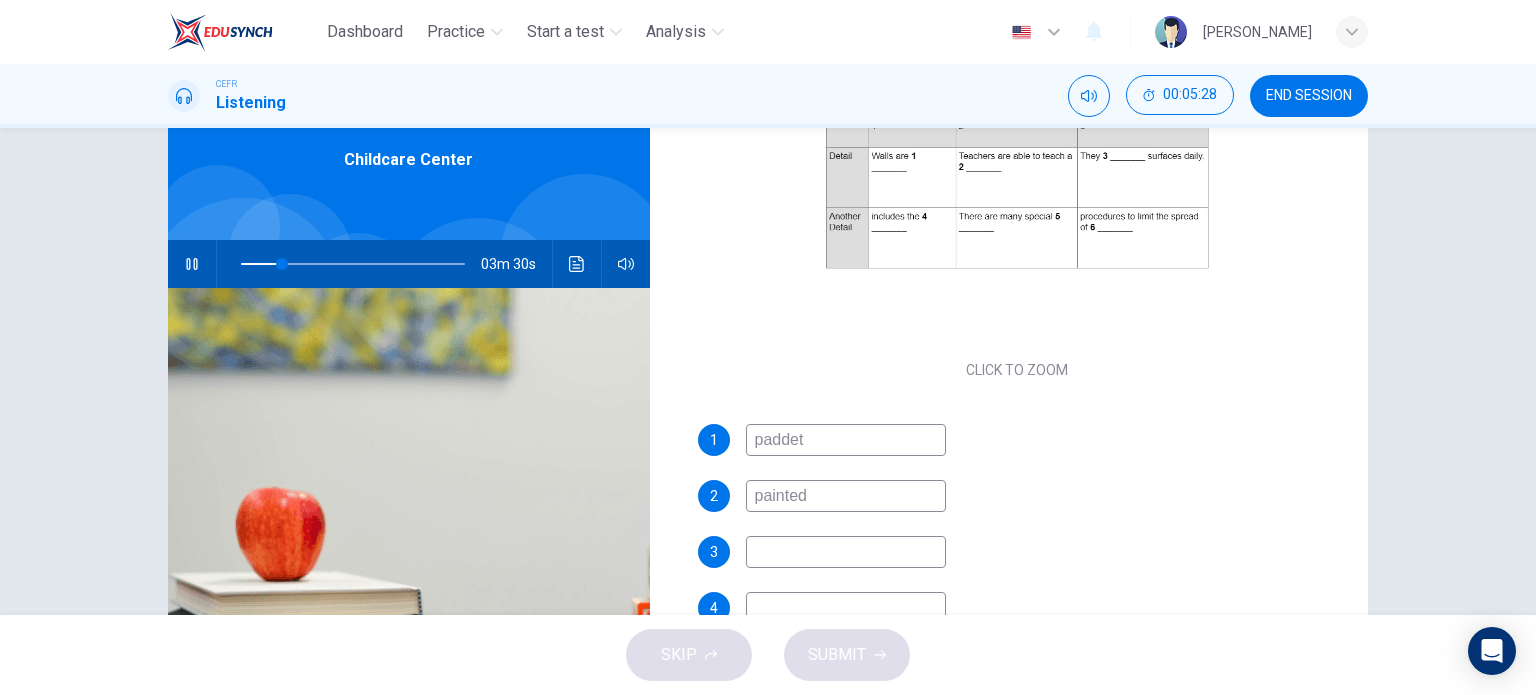 type on "painted" 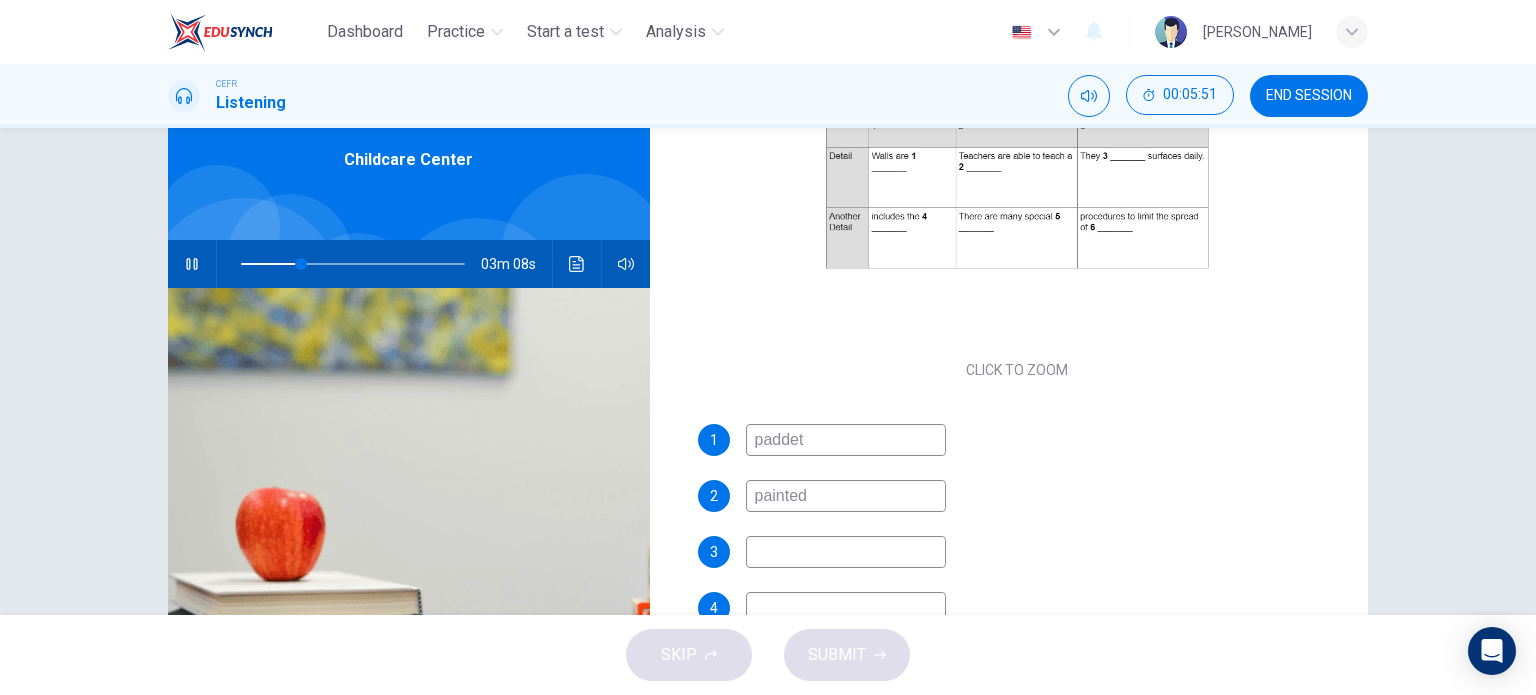 click at bounding box center [846, 552] 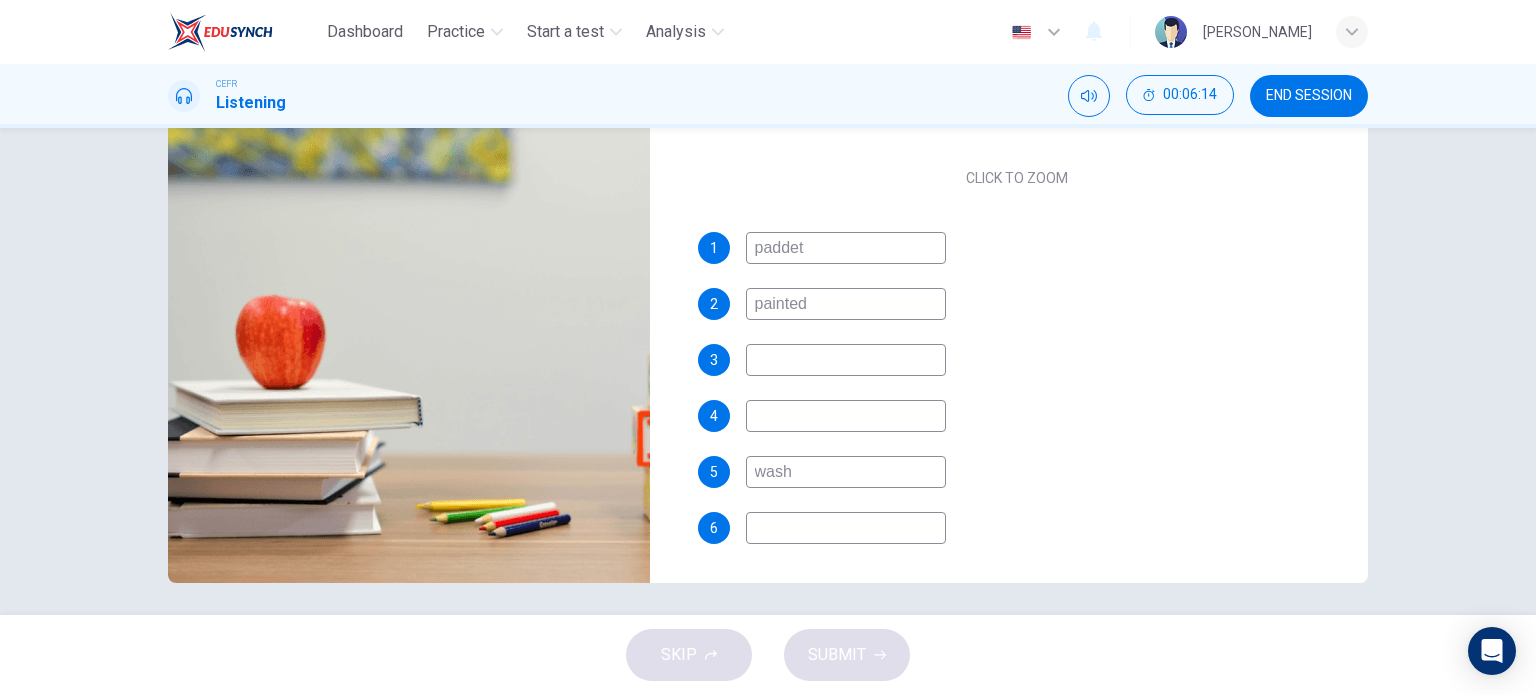 scroll, scrollTop: 288, scrollLeft: 0, axis: vertical 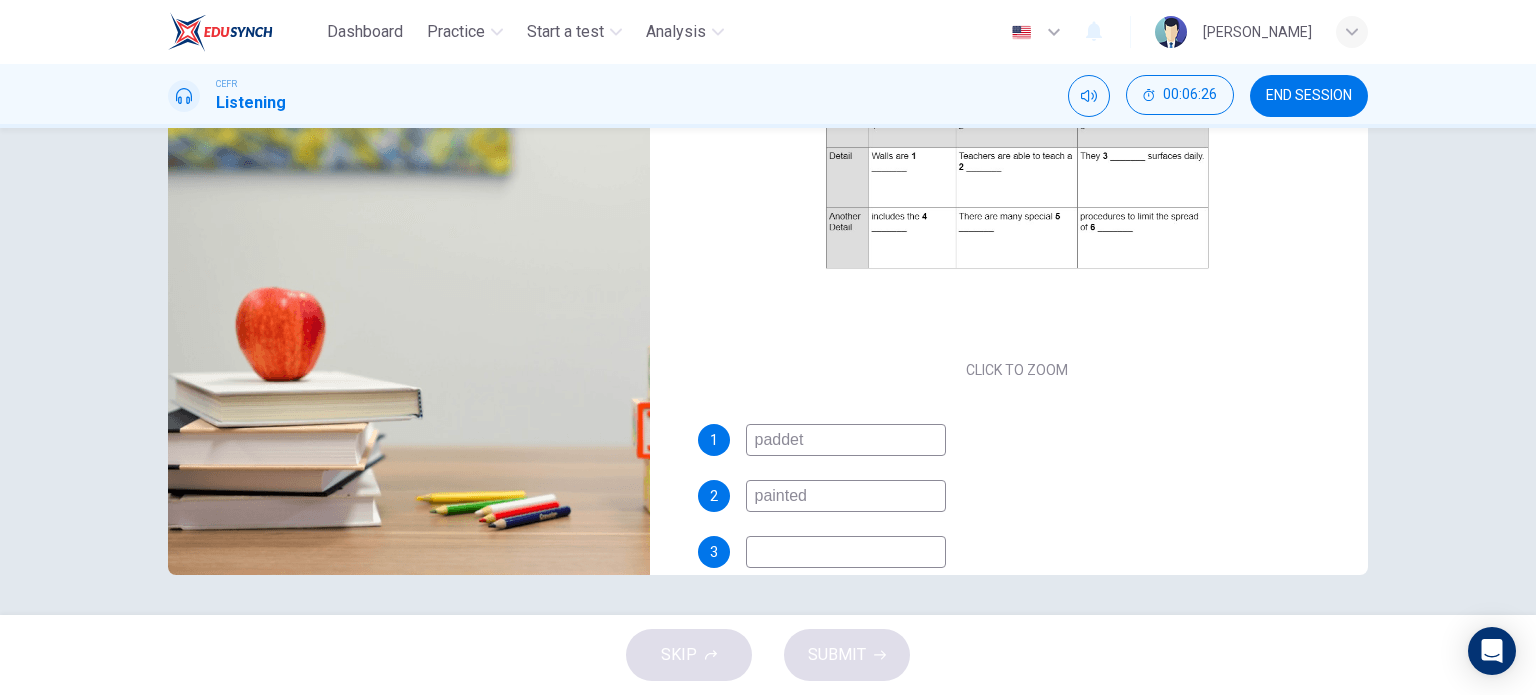 type on "41" 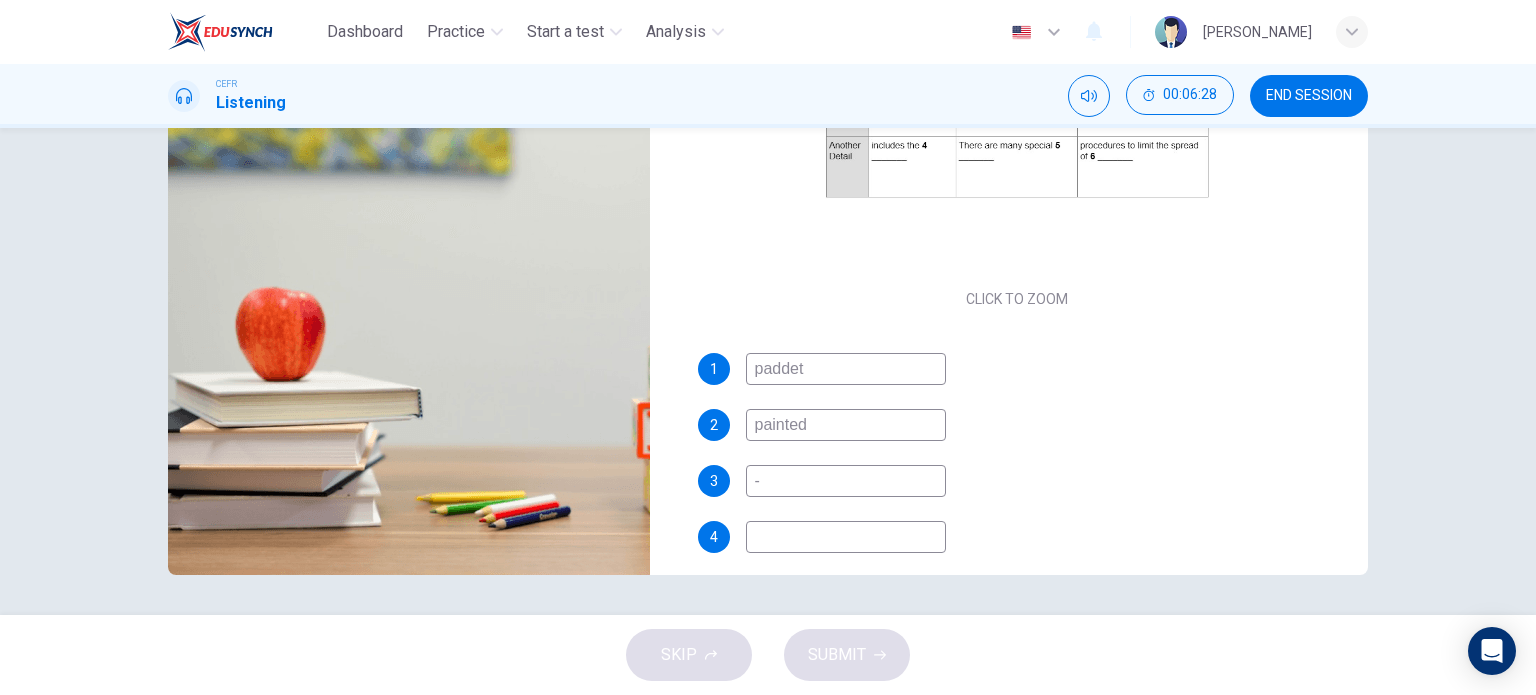 scroll, scrollTop: 85, scrollLeft: 0, axis: vertical 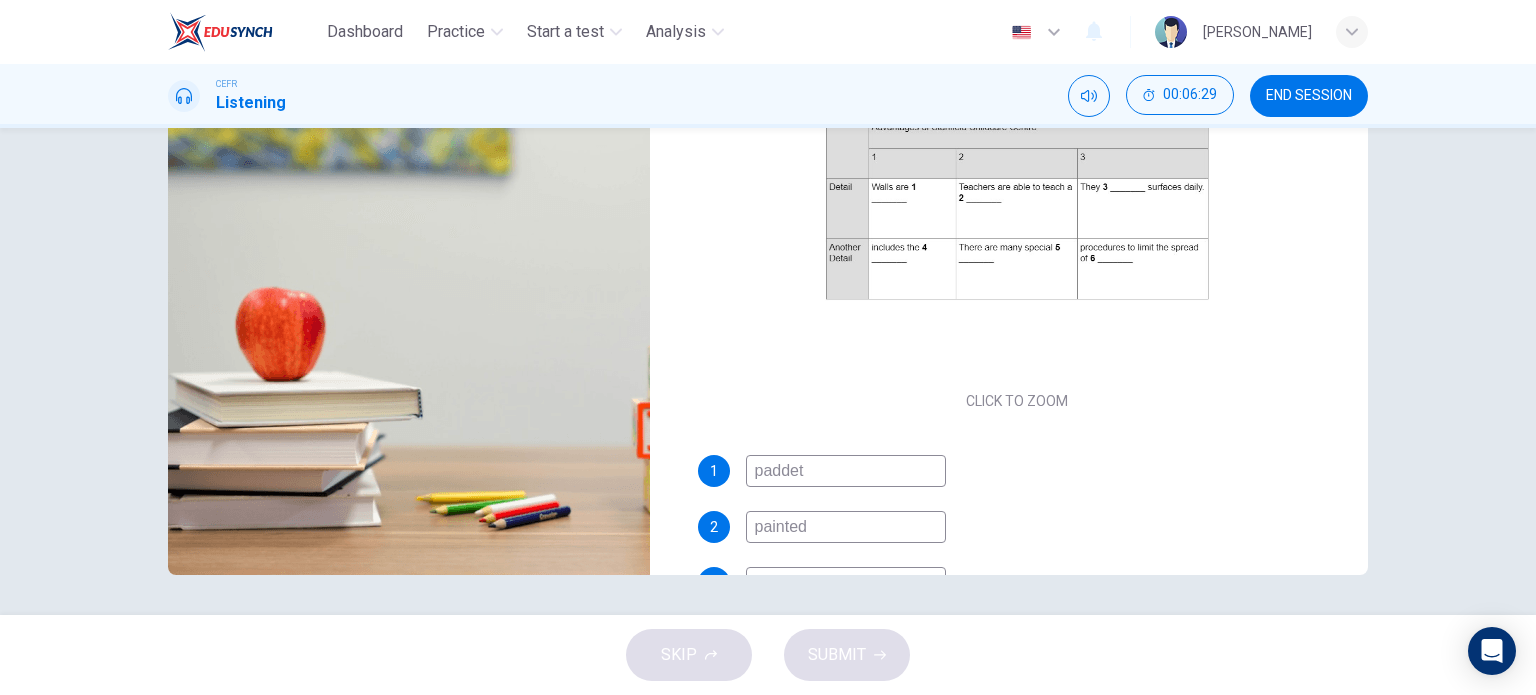 type on "42" 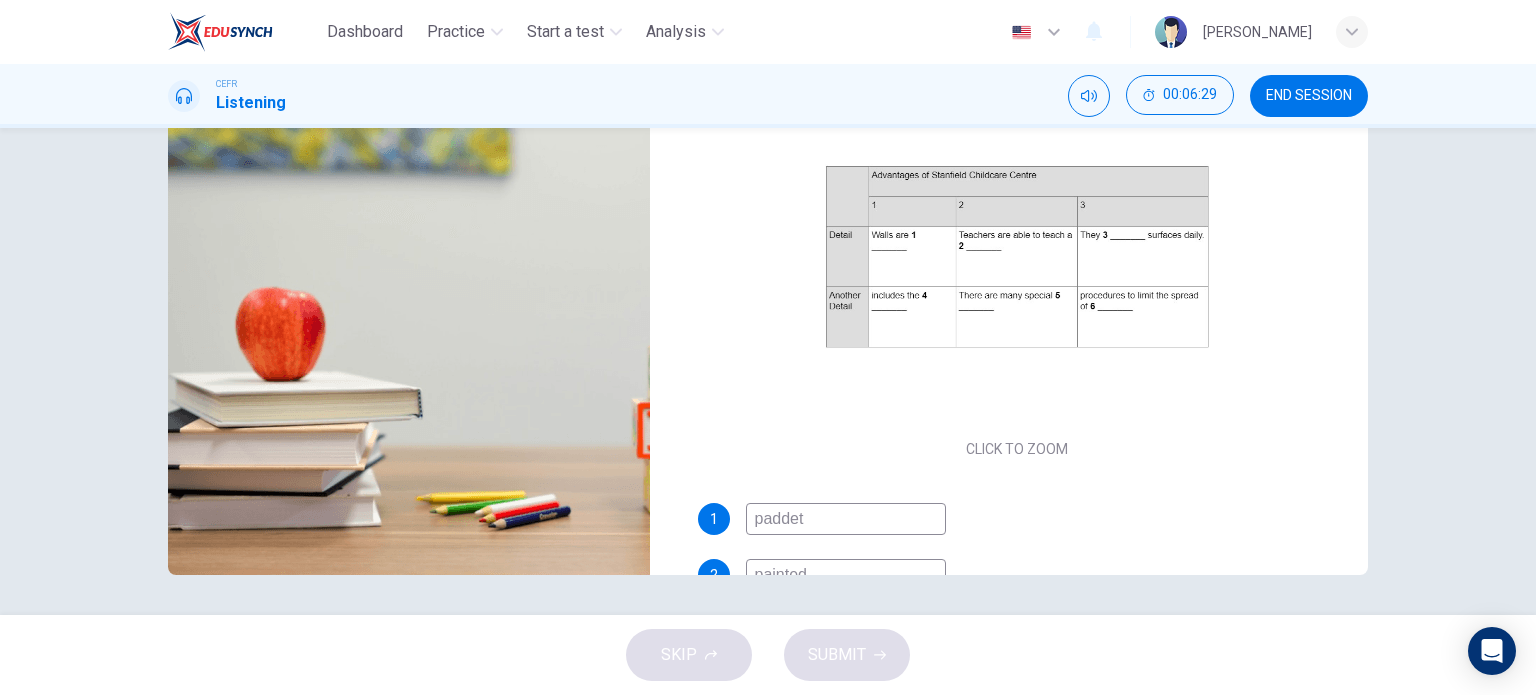 scroll, scrollTop: 0, scrollLeft: 0, axis: both 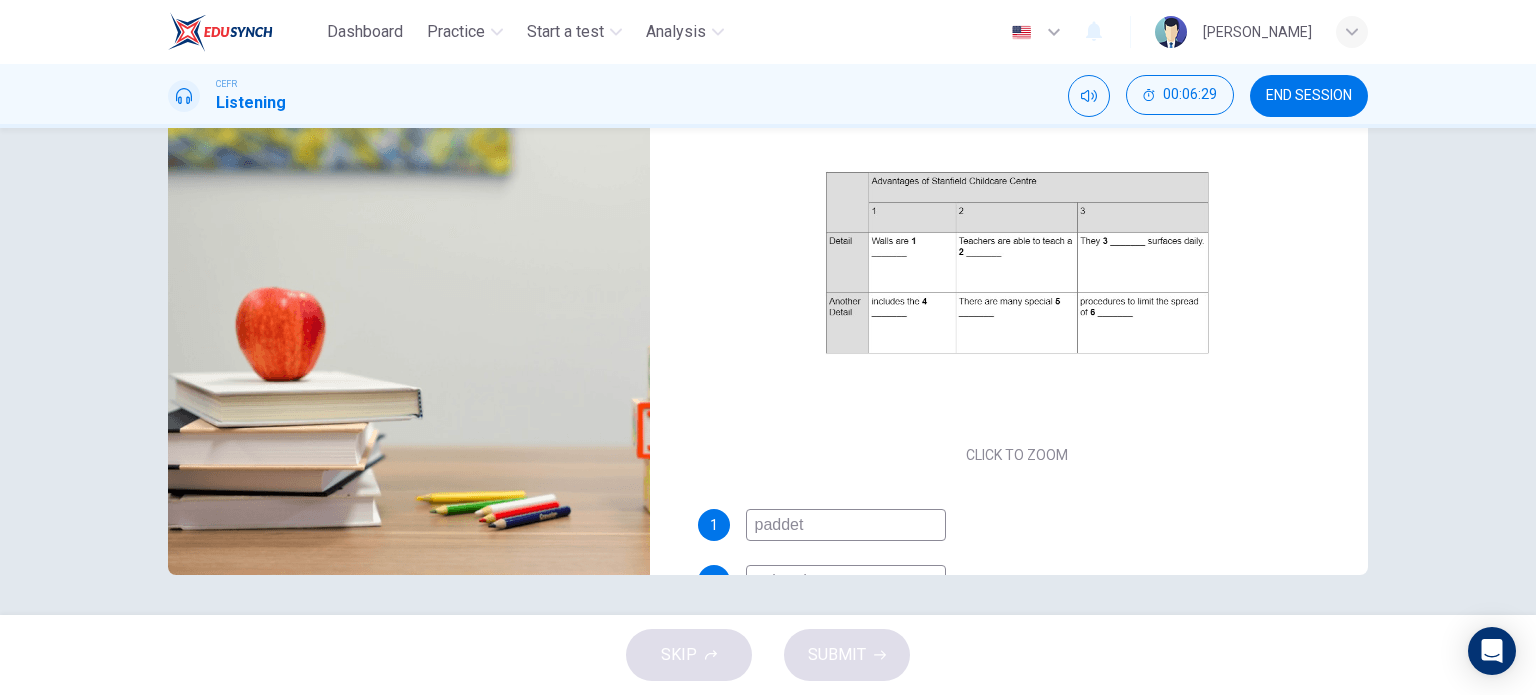 type on "-" 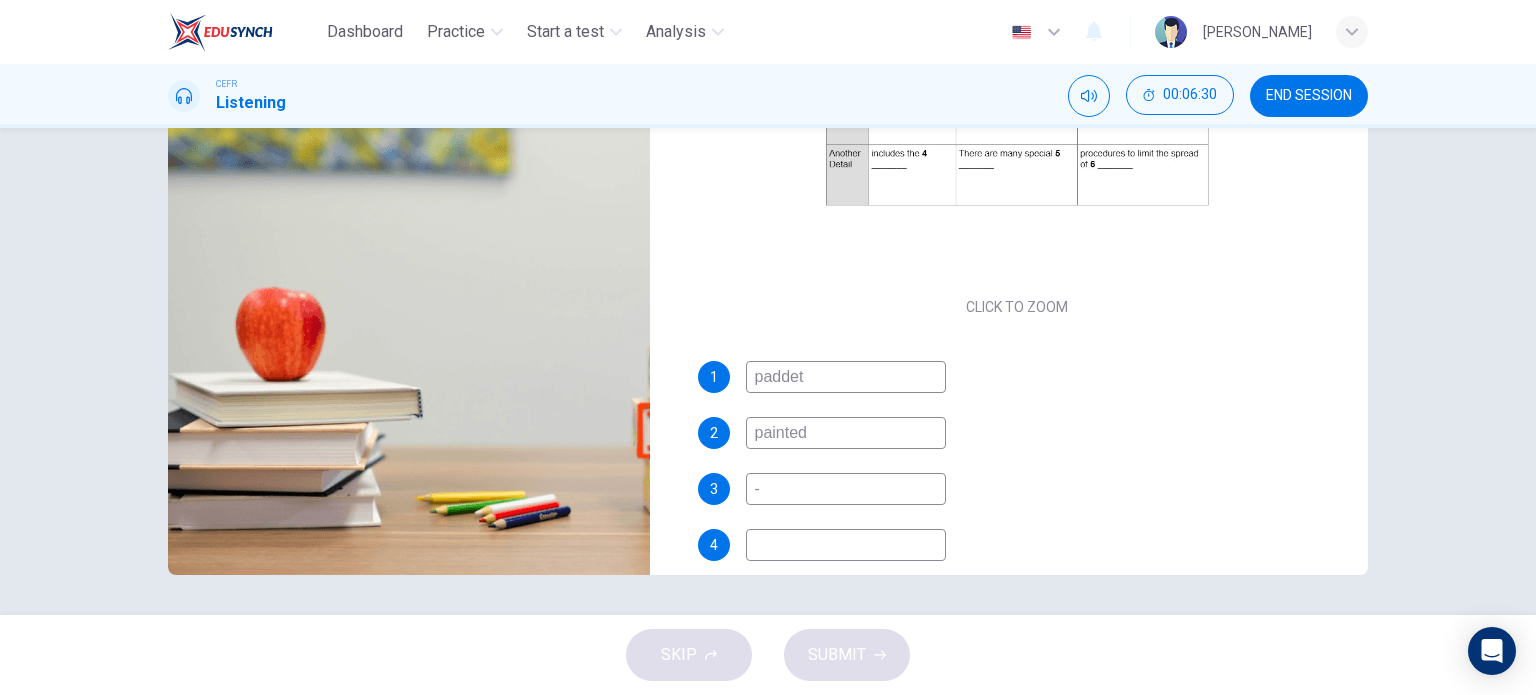 type on "42" 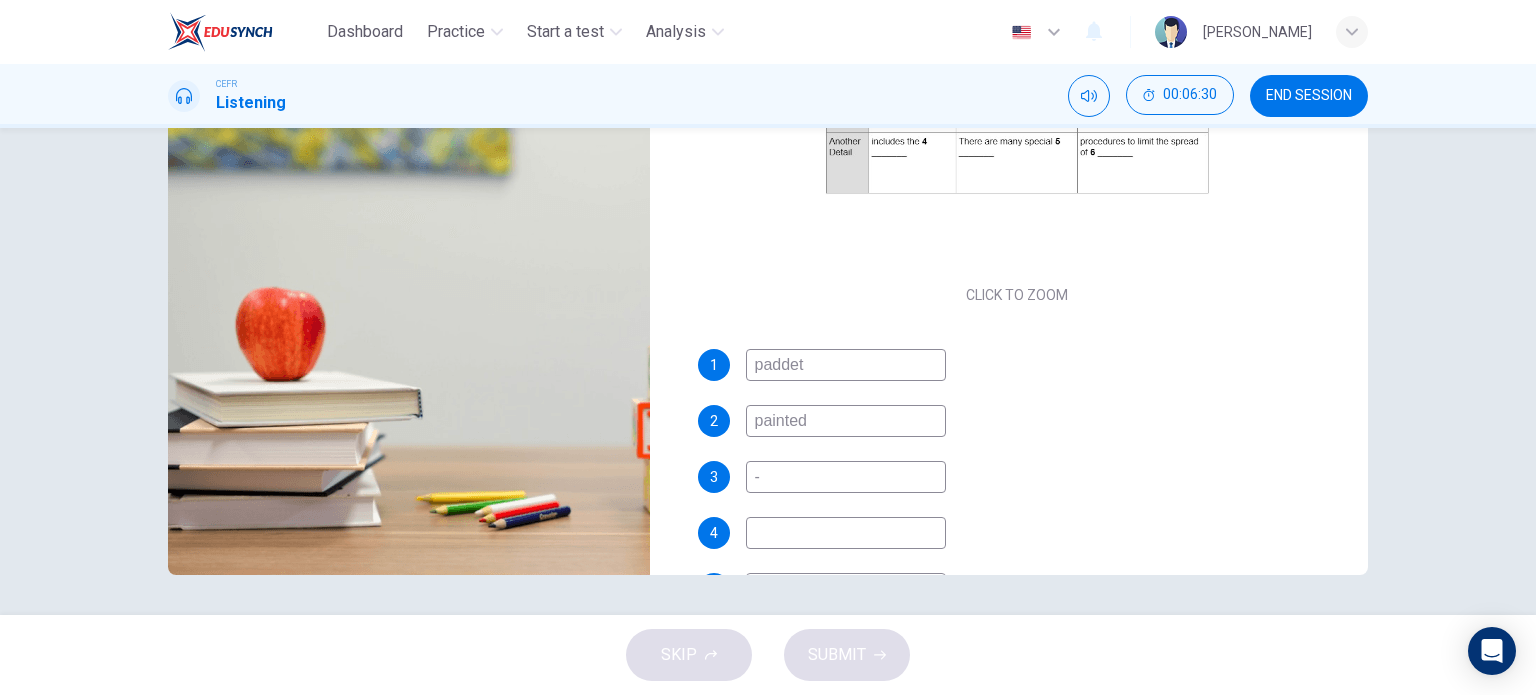 scroll, scrollTop: 170, scrollLeft: 0, axis: vertical 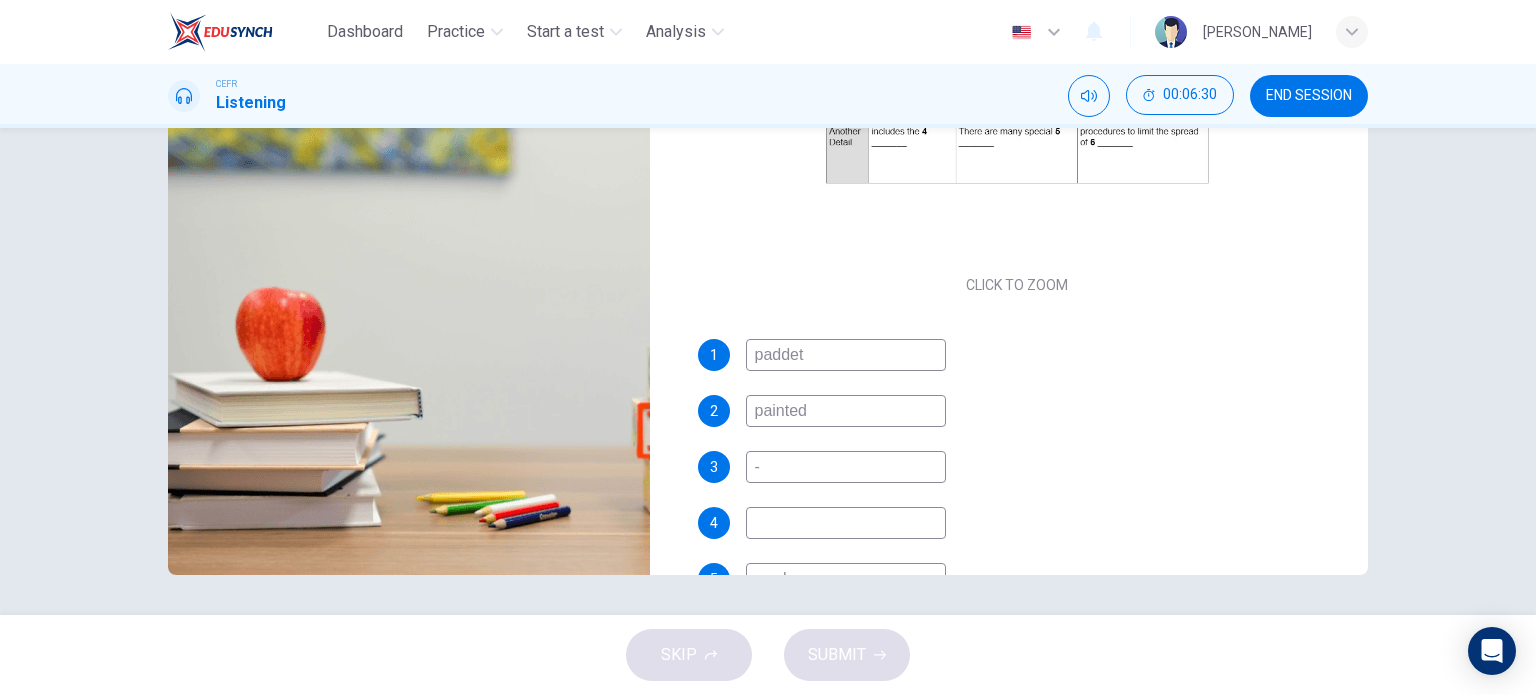 type on "-" 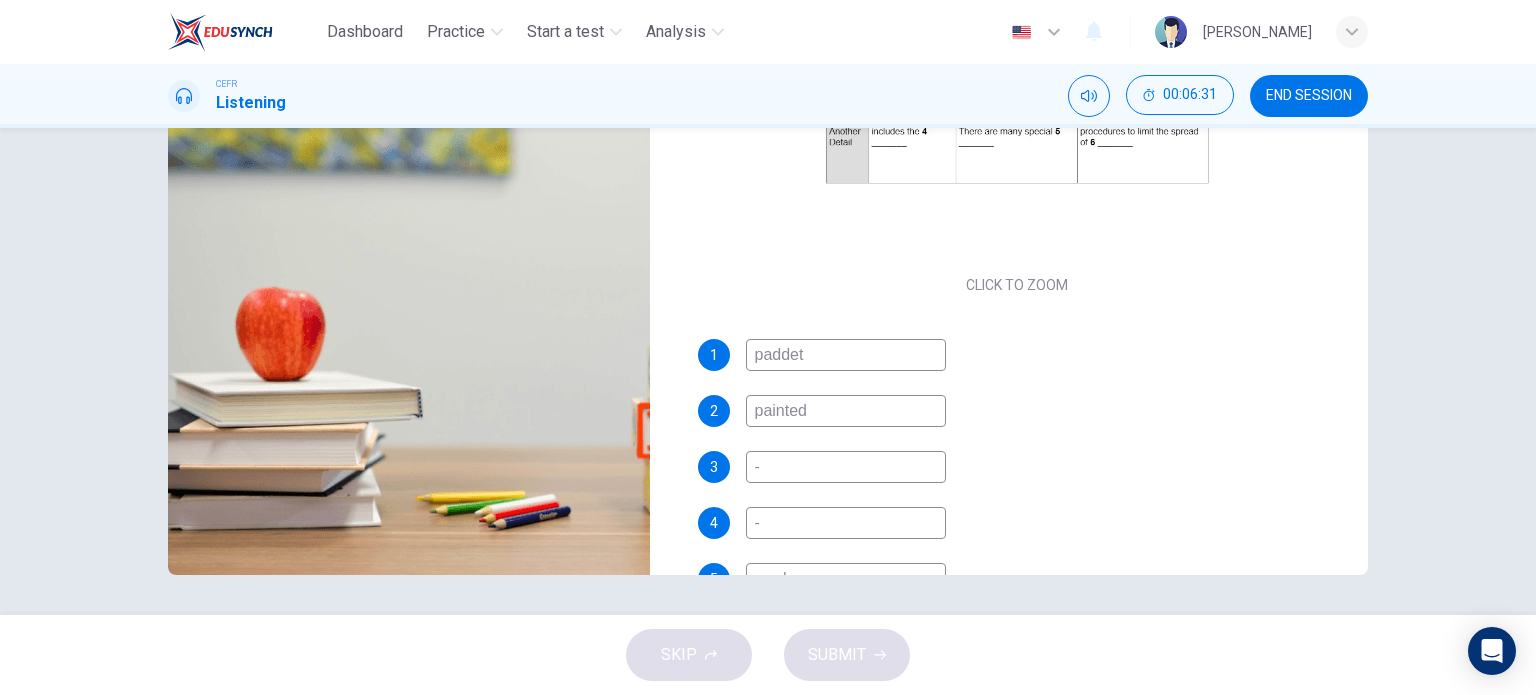 type on "43" 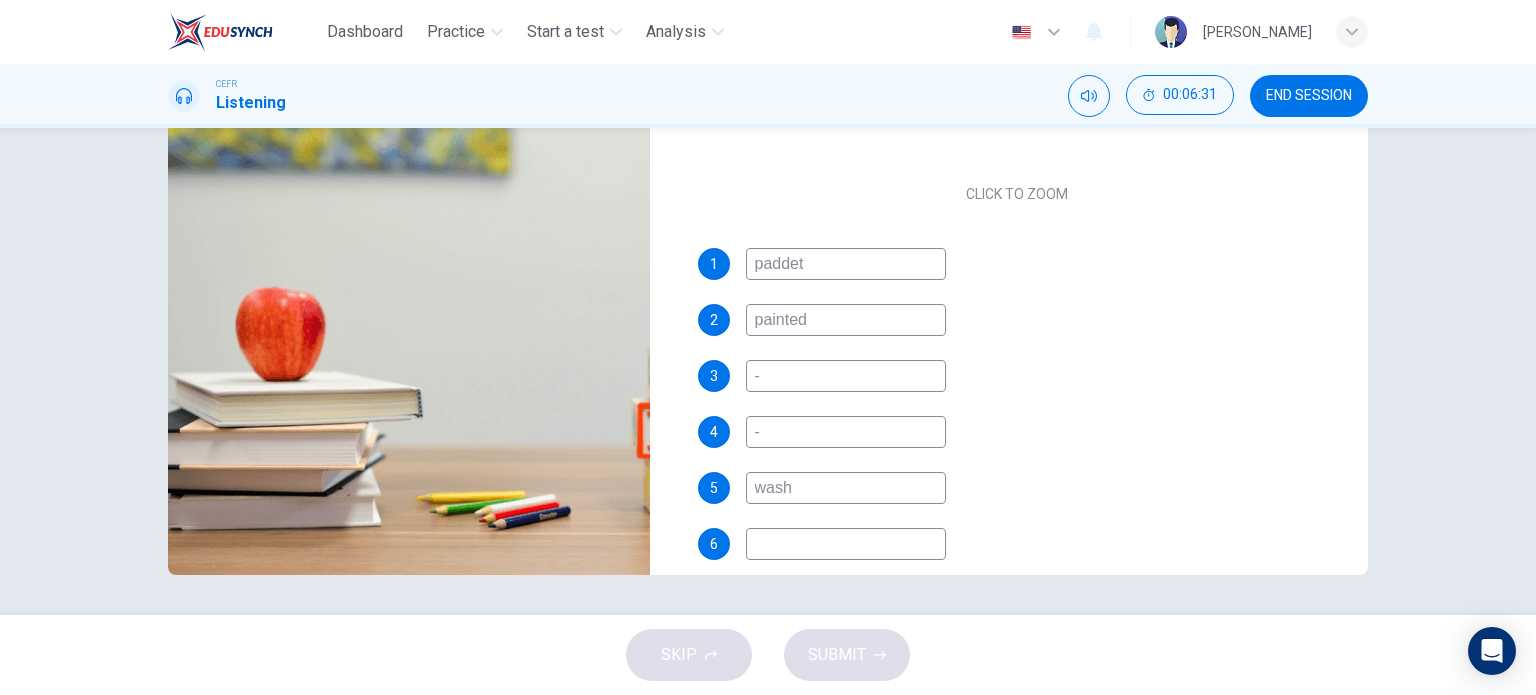 scroll, scrollTop: 285, scrollLeft: 0, axis: vertical 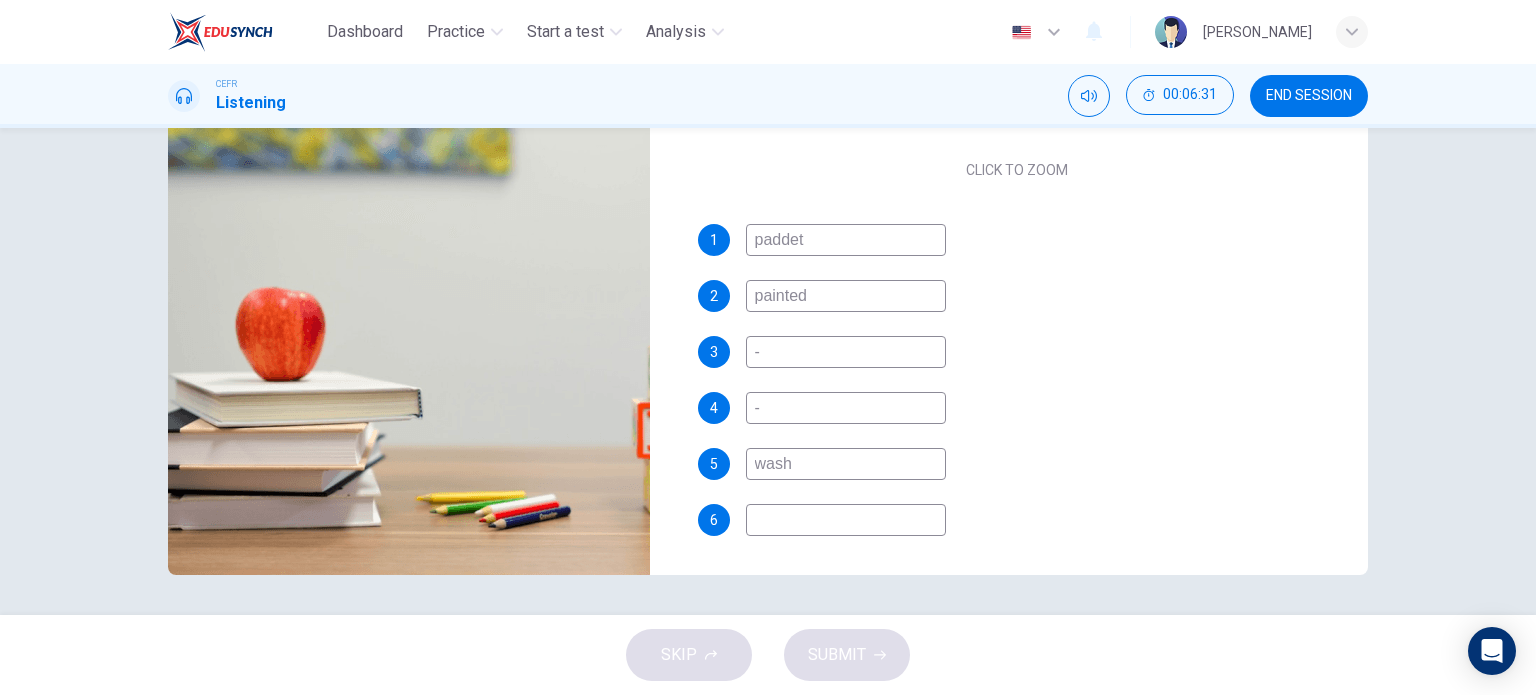 type on "-" 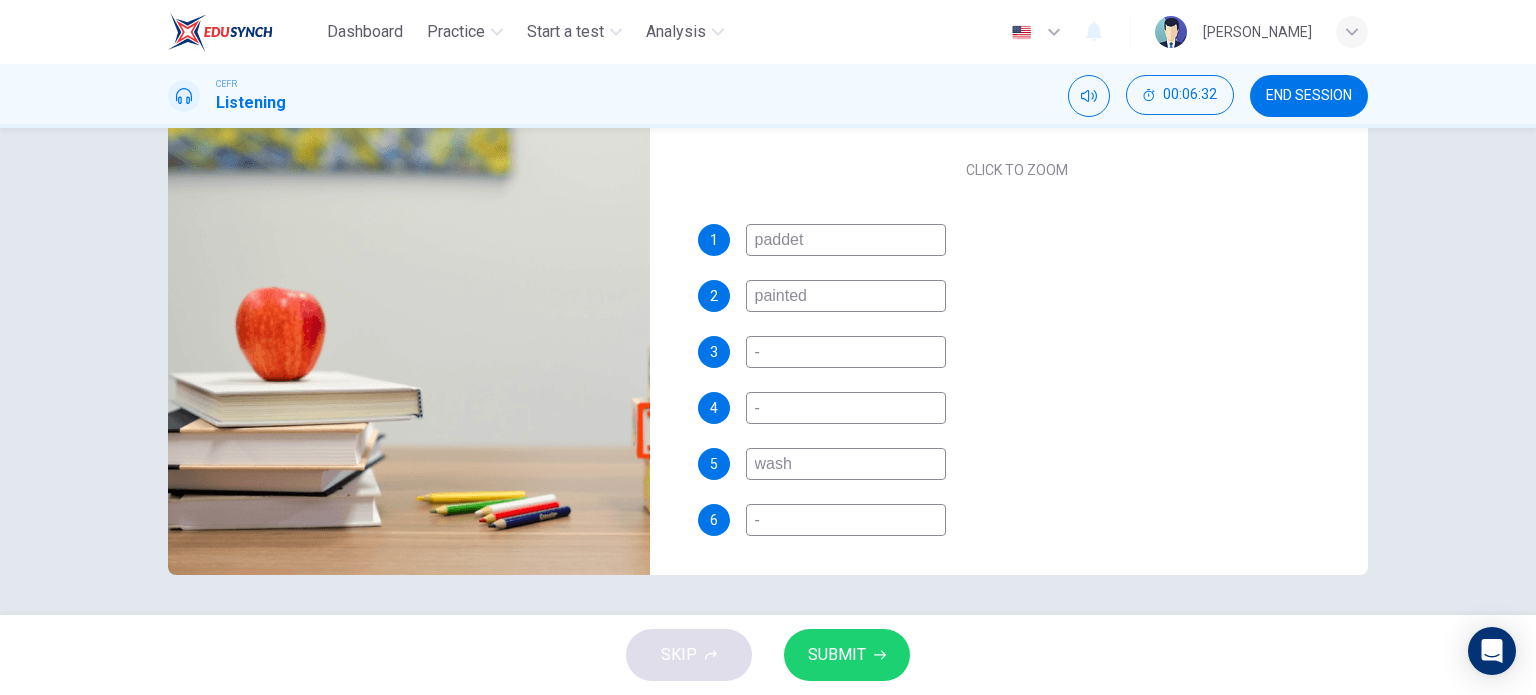 type on "43" 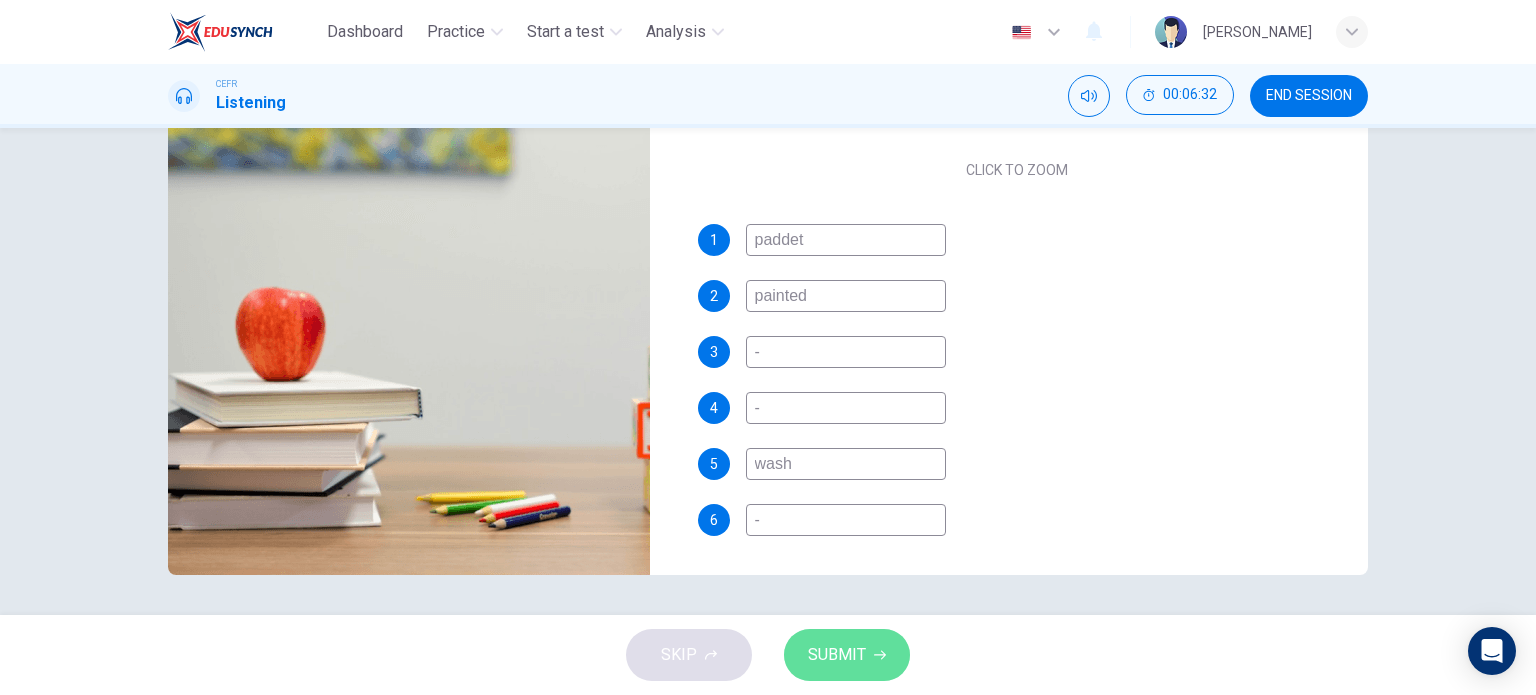click on "SUBMIT" at bounding box center (847, 655) 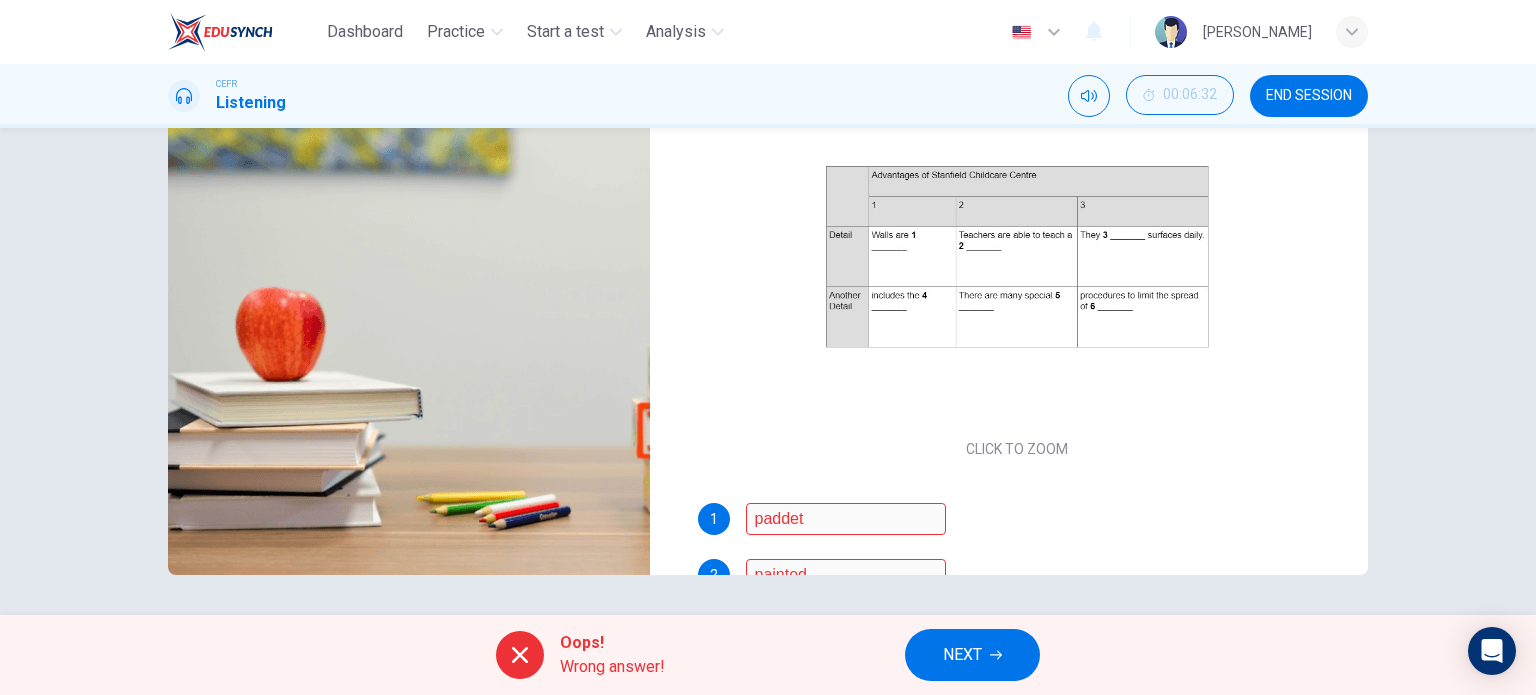 scroll, scrollTop: 0, scrollLeft: 0, axis: both 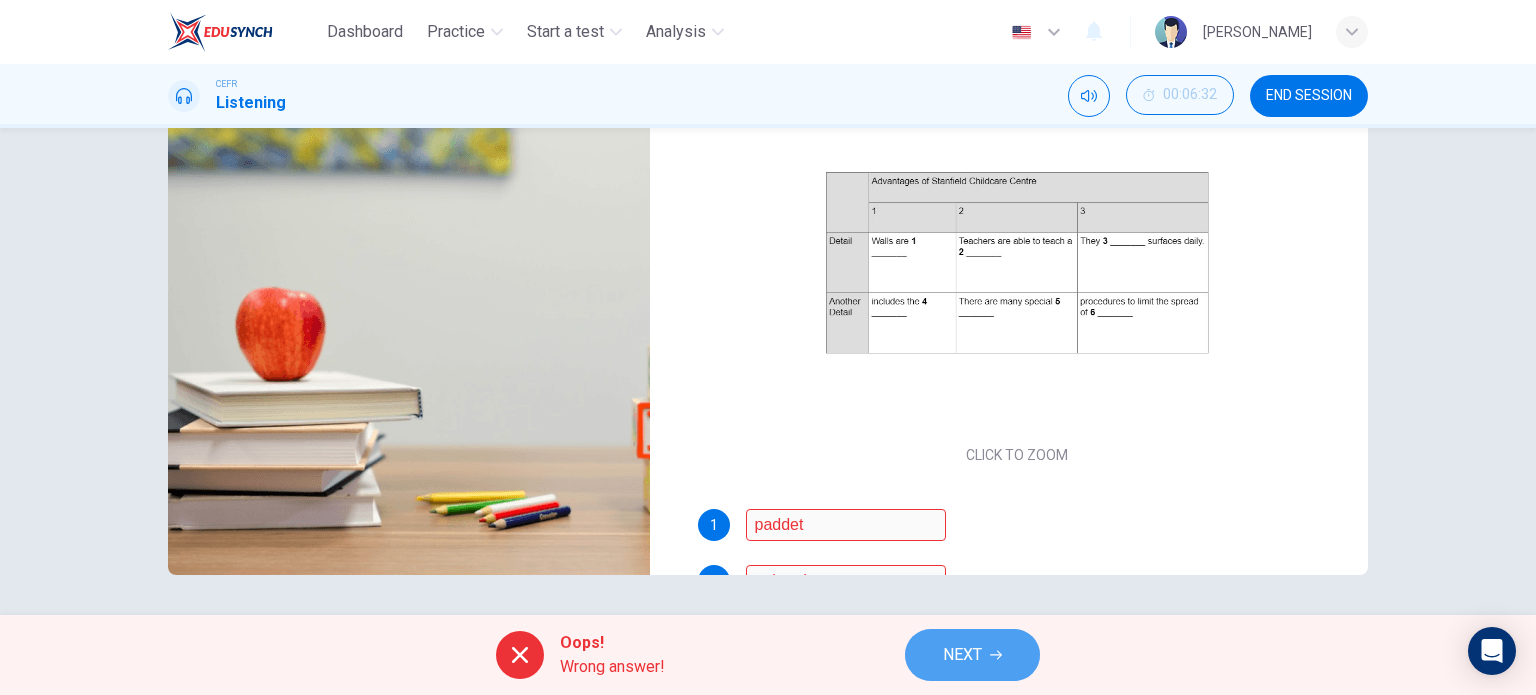 click on "NEXT" at bounding box center [962, 655] 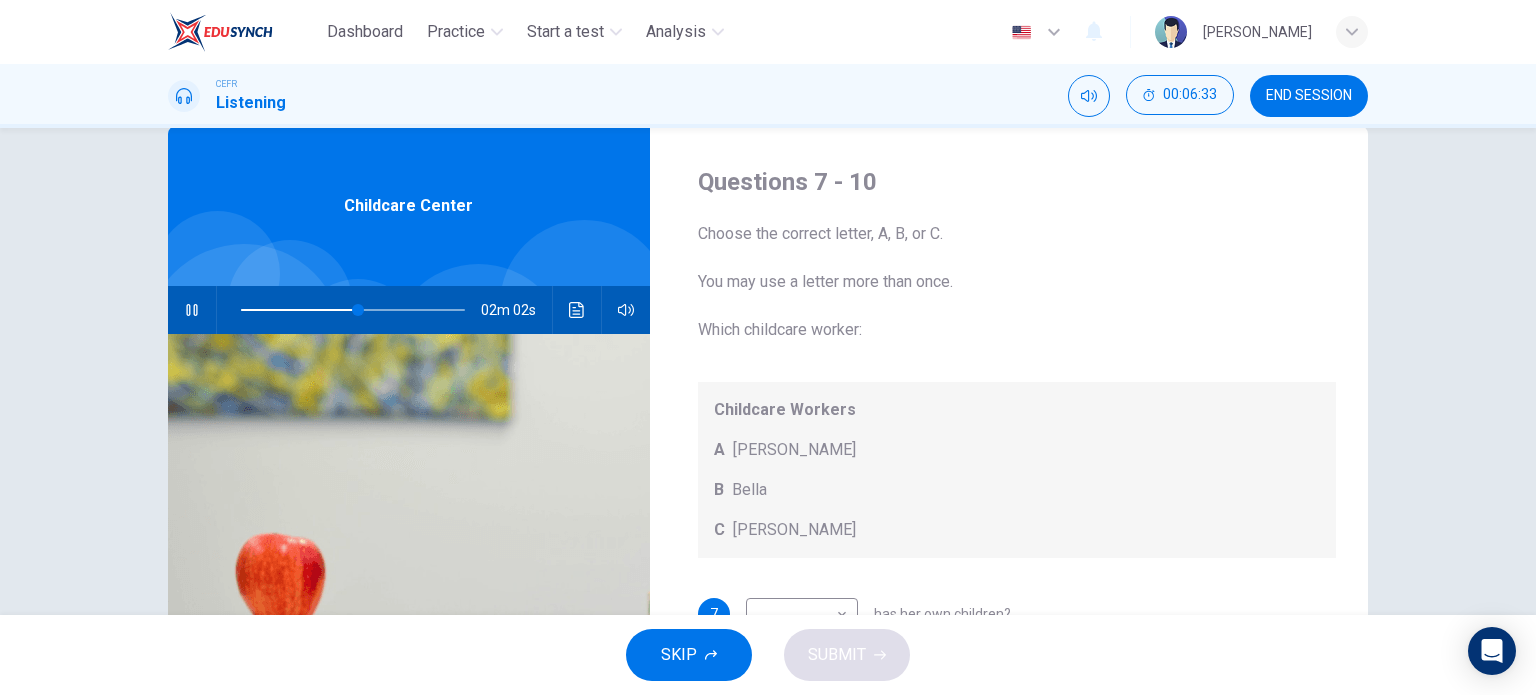 scroll, scrollTop: 0, scrollLeft: 0, axis: both 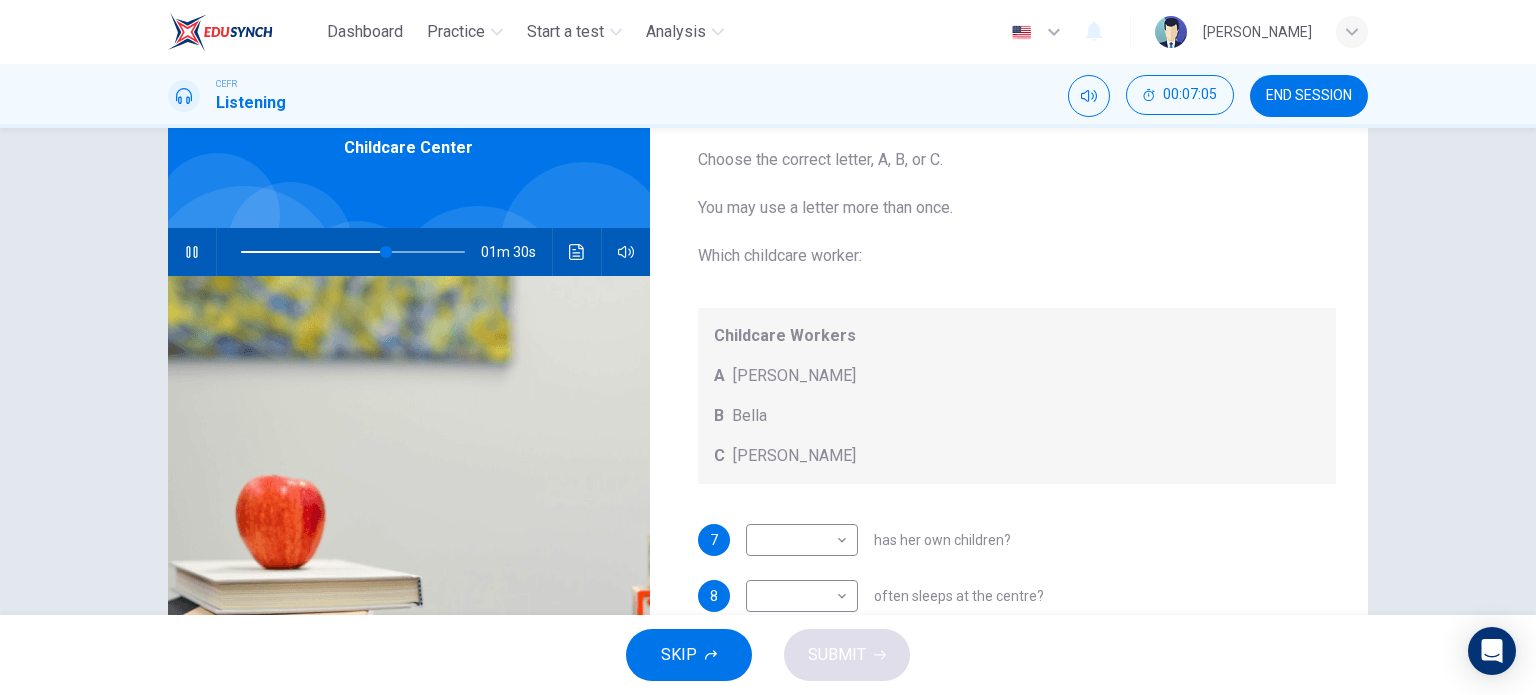 drag, startPoint x: 745, startPoint y: 393, endPoint x: 738, endPoint y: 403, distance: 12.206555 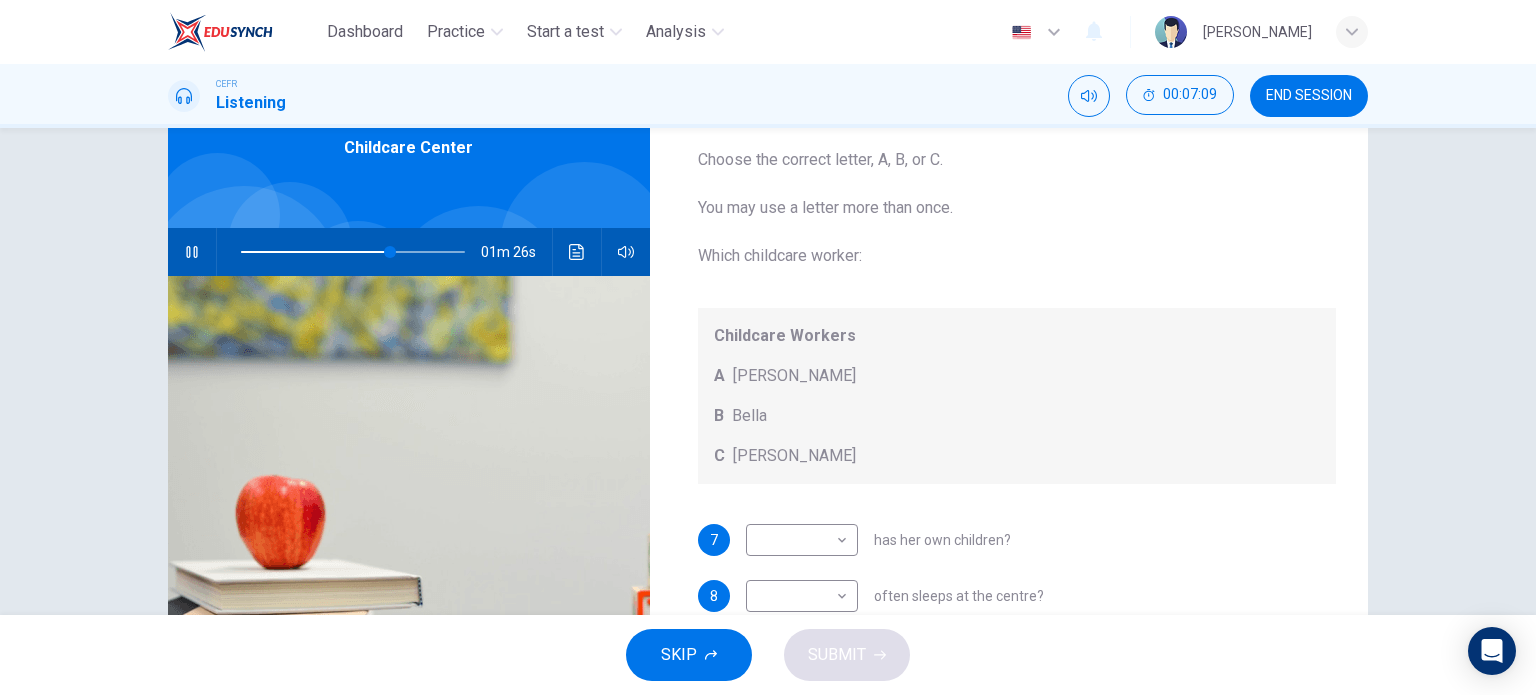 scroll, scrollTop: 16, scrollLeft: 0, axis: vertical 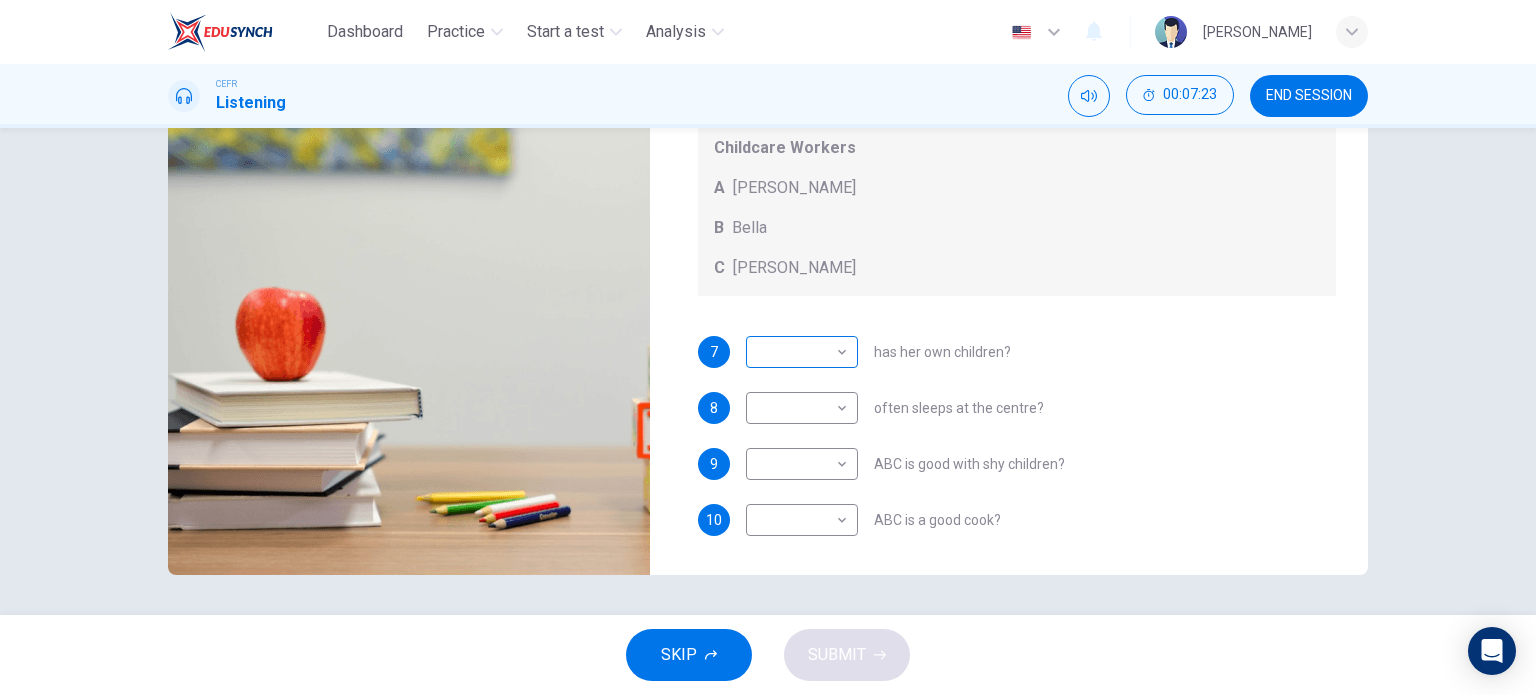 click on "Dashboard Practice Start a test Analysis English en ​ MUHAMMAD ZAHIN BIN SARIKAL ANUAR CEFR Listening 00:07:23 END SESSION Questions 7 - 10 Choose the correct letter, A, B, or C. You may use a letter more than once. Which childcare worker:
Childcare Workers A Andrea B Bella C Cathy 7 ​ ​ has her own children? 8 ​ ​ often sleeps at the centre? 9 ​ ​ ABC is good with shy children? 10 ​ ​ ABC is a good cook?
Childcare Center 01m 11s SKIP SUBMIT EduSynch - Online Language Proficiency Testing
Dashboard Practice Start a test Analysis Notifications © Copyright  2025" at bounding box center [768, 347] 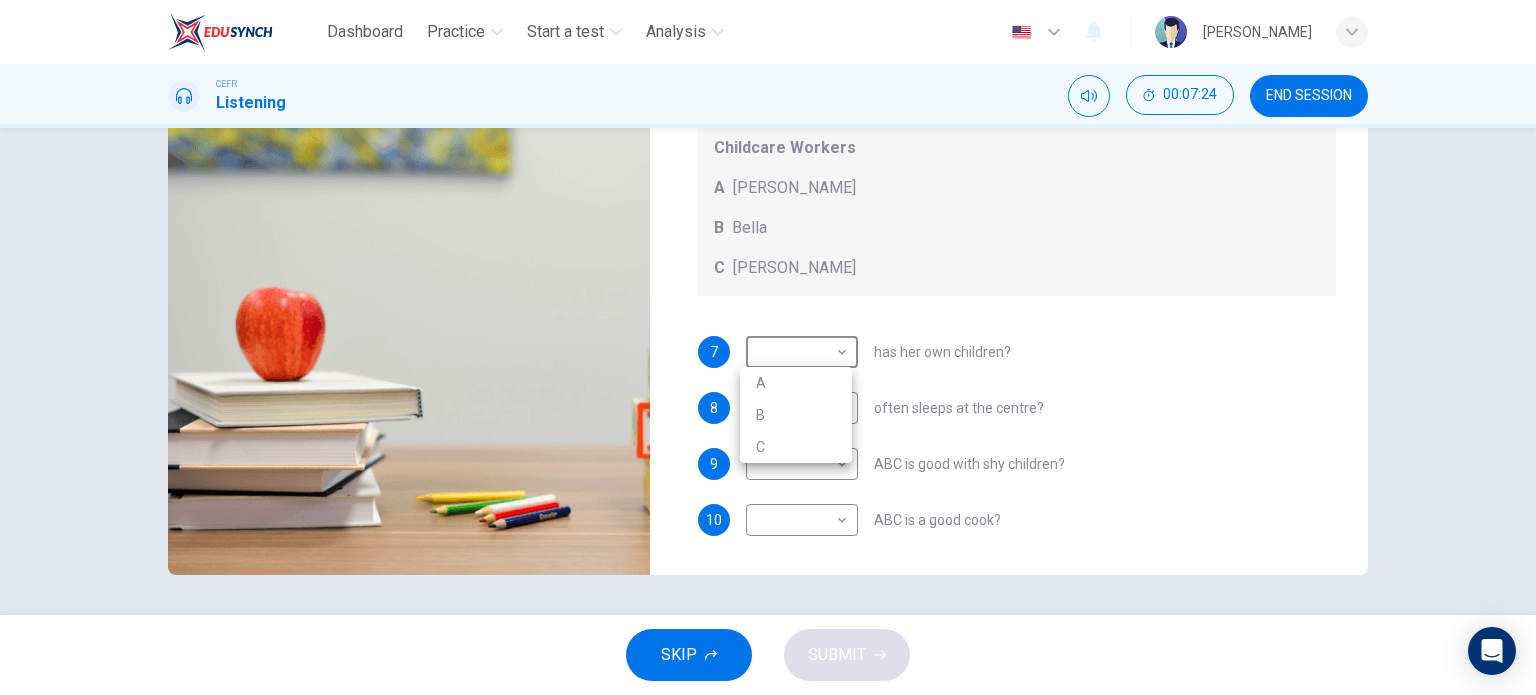 click on "C" at bounding box center (796, 447) 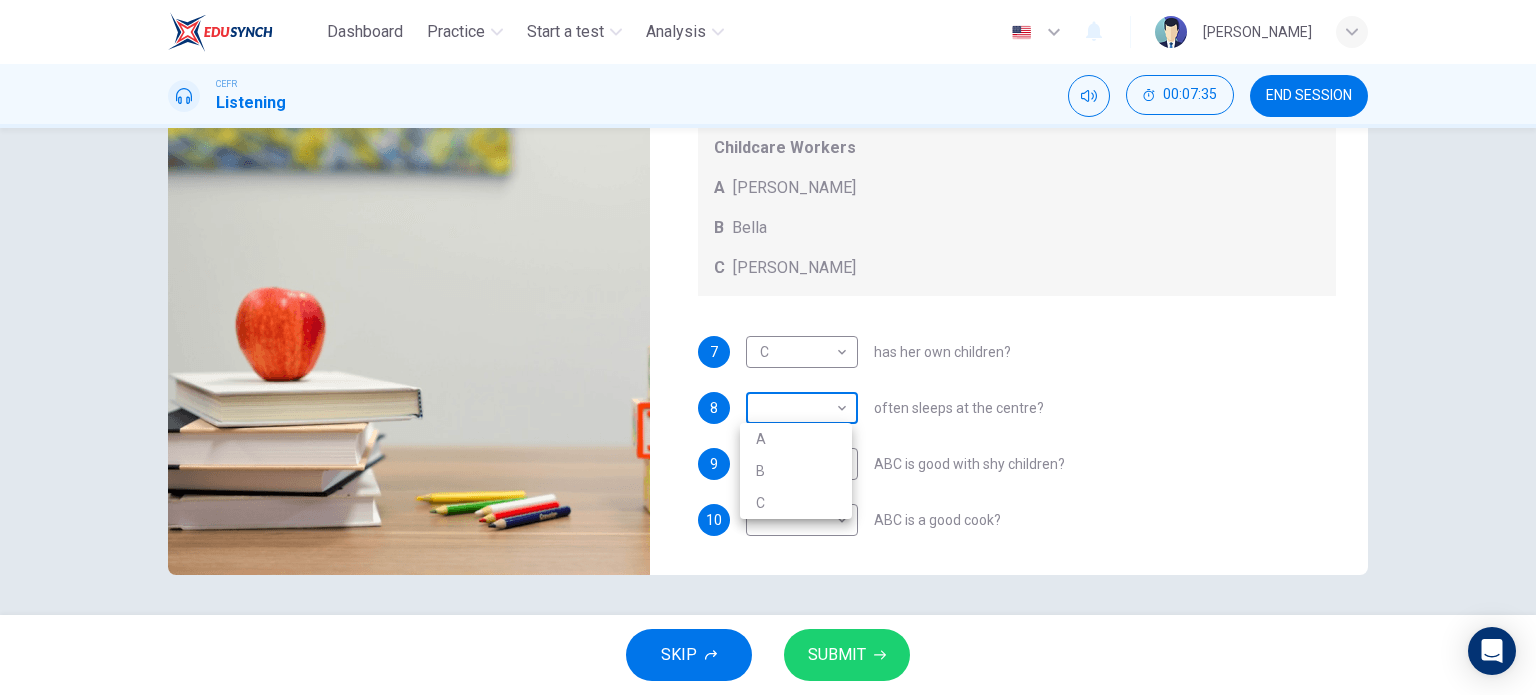 click on "Dashboard Practice Start a test Analysis English en ​ MUHAMMAD ZAHIN BIN SARIKAL ANUAR CEFR Listening 00:07:35 END SESSION Questions 7 - 10 Choose the correct letter, A, B, or C. You may use a letter more than once. Which childcare worker:
Childcare Workers A Andrea B Bella C Cathy 7 C C ​ has her own children? 8 ​ ​ often sleeps at the centre? 9 ​ ​ ABC is good with shy children? 10 ​ ​ ABC is a good cook?
Childcare Center 01m 00s SKIP SUBMIT EduSynch - Online Language Proficiency Testing
Dashboard Practice Start a test Analysis Notifications © Copyright  2025 A B C" at bounding box center [768, 347] 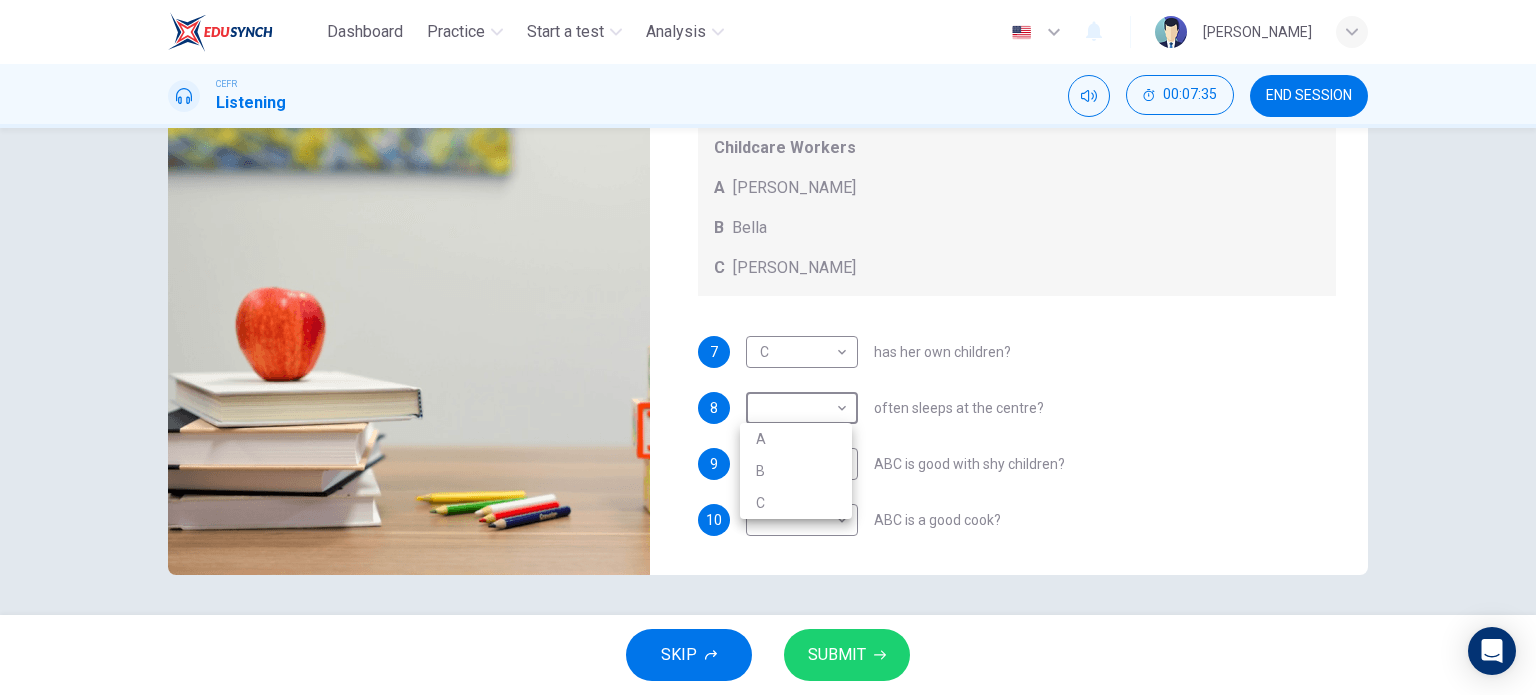 click on "B" at bounding box center (796, 471) 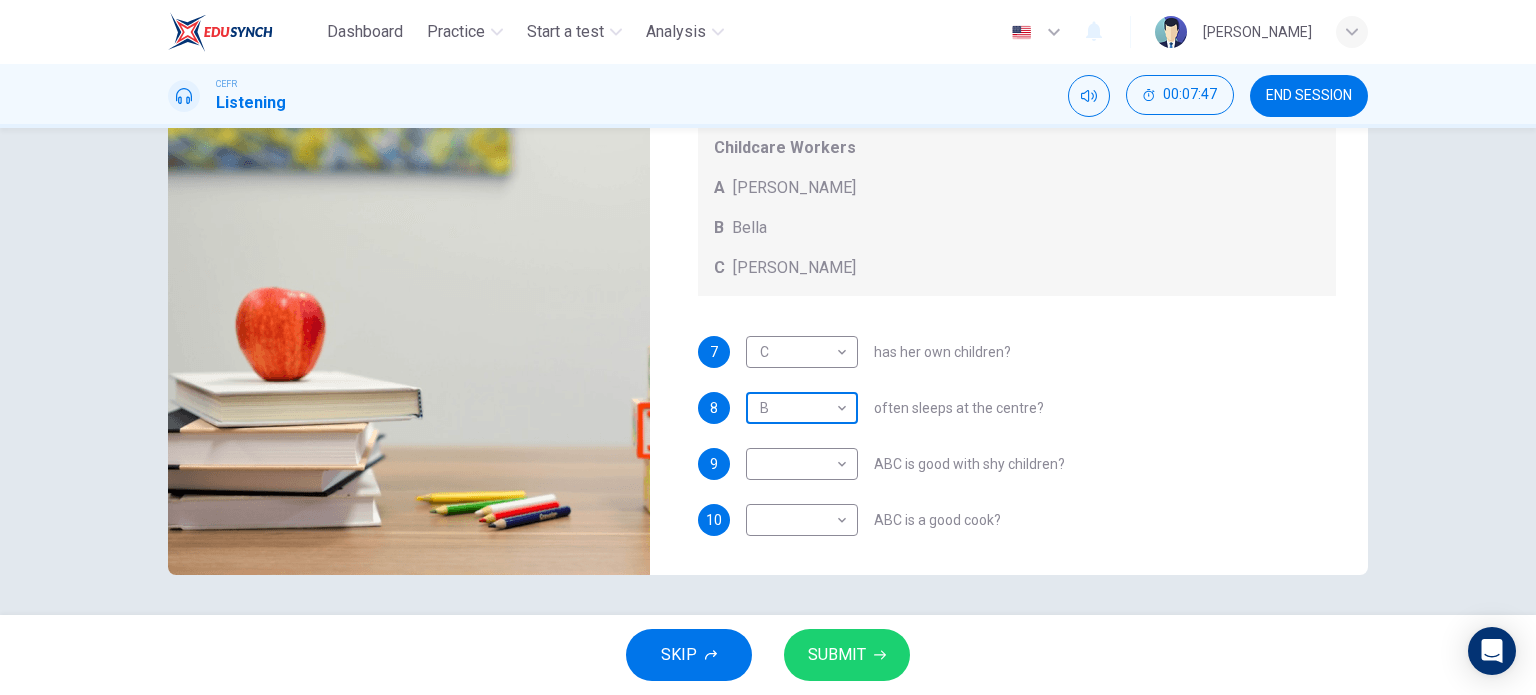 click on "Dashboard Practice Start a test Analysis English en ​ MUHAMMAD ZAHIN BIN SARIKAL ANUAR CEFR Listening 00:07:47 END SESSION Questions 7 - 10 Choose the correct letter, A, B, or C. You may use a letter more than once. Which childcare worker:
Childcare Workers A Andrea B Bella C Cathy 7 C C ​ has her own children? 8 B B ​ often sleeps at the centre? 9 ​ ​ ABC is good with shy children? 10 ​ ​ ABC is a good cook?
Childcare Center 00m 47s SKIP SUBMIT EduSynch - Online Language Proficiency Testing
Dashboard Practice Start a test Analysis Notifications © Copyright  2025" at bounding box center [768, 347] 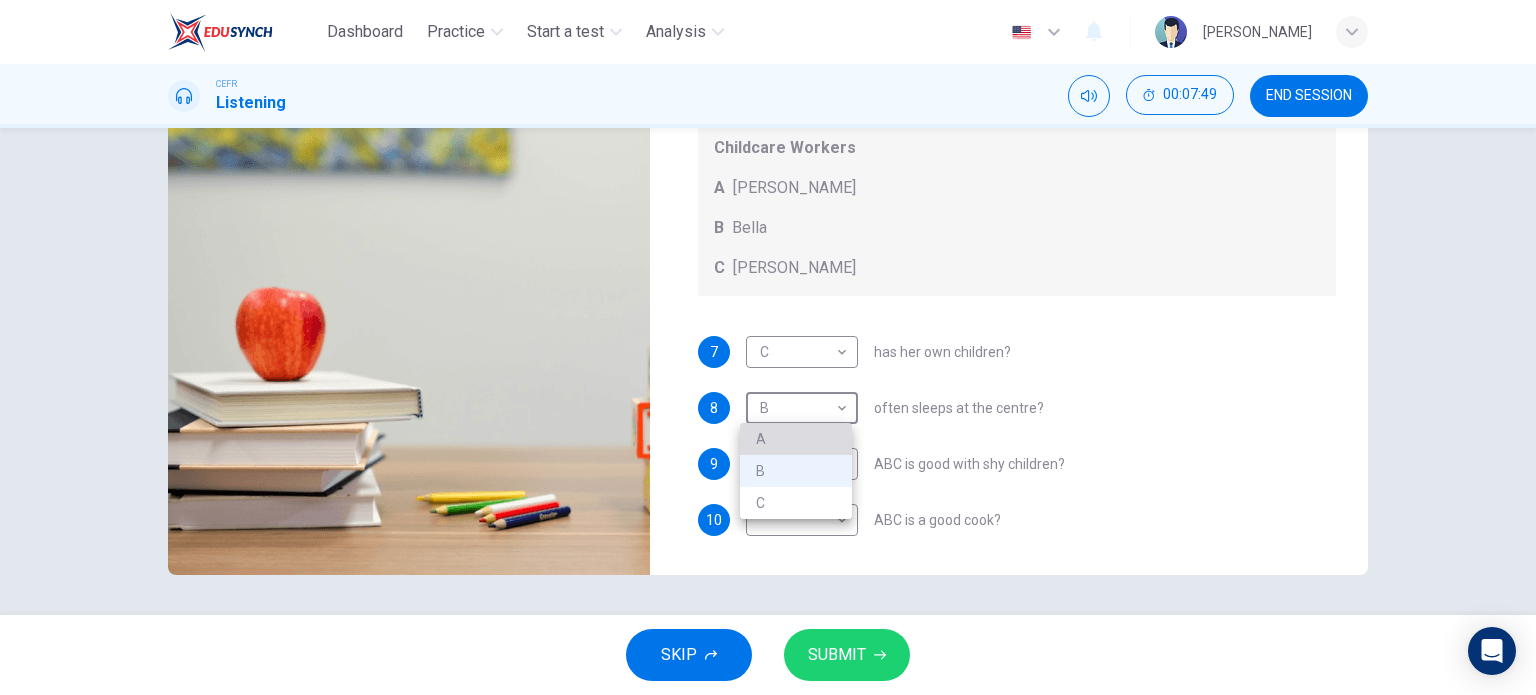 click on "A" at bounding box center [796, 439] 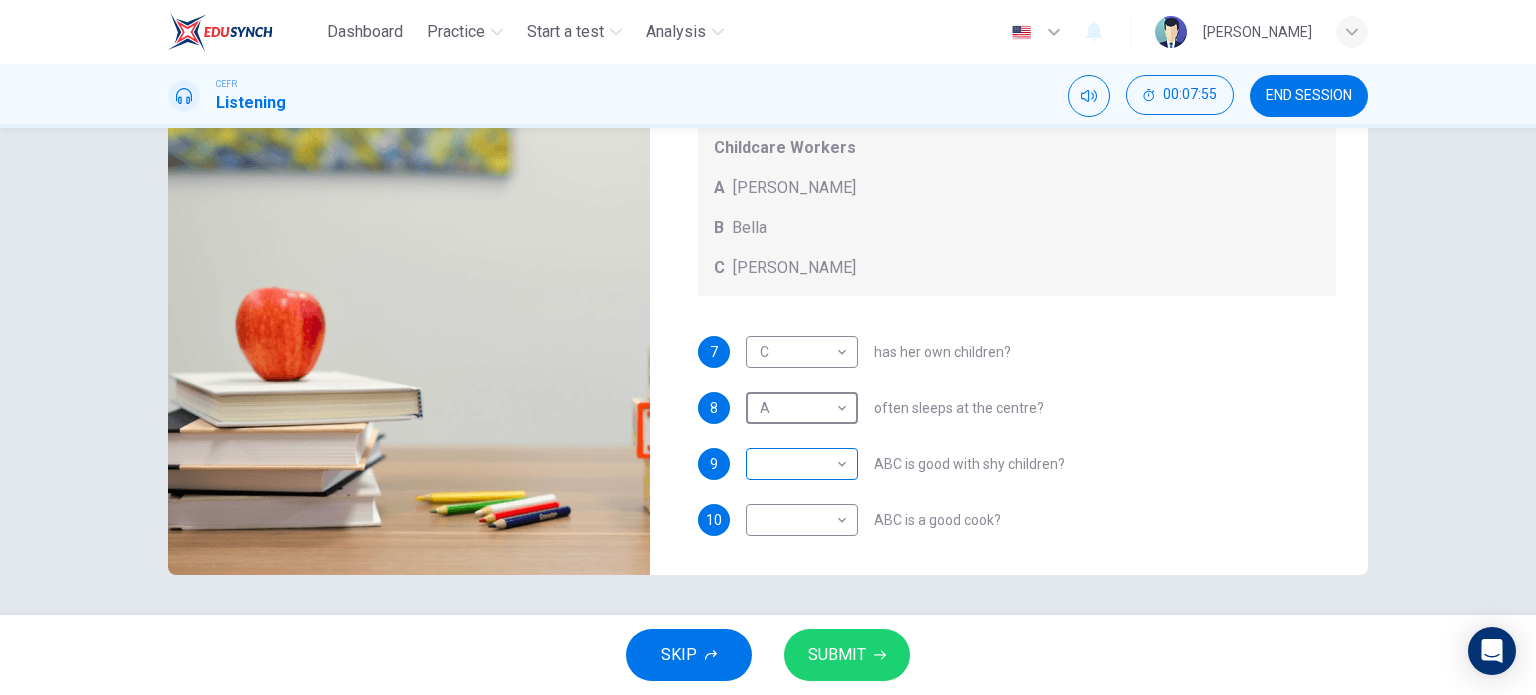 click on "Dashboard Practice Start a test Analysis English en ​ MUHAMMAD ZAHIN BIN SARIKAL ANUAR CEFR Listening 00:07:55 END SESSION Questions 7 - 10 Choose the correct letter, A, B, or C. You may use a letter more than once. Which childcare worker:
Childcare Workers A Andrea B Bella C Cathy 7 C C ​ has her own children? 8 A A ​ often sleeps at the centre? 9 ​ ​ ABC is good with shy children? 10 ​ ​ ABC is a good cook?
Childcare Center 00m 39s SKIP SUBMIT EduSynch - Online Language Proficiency Testing
Dashboard Practice Start a test Analysis Notifications © Copyright  2025" at bounding box center (768, 347) 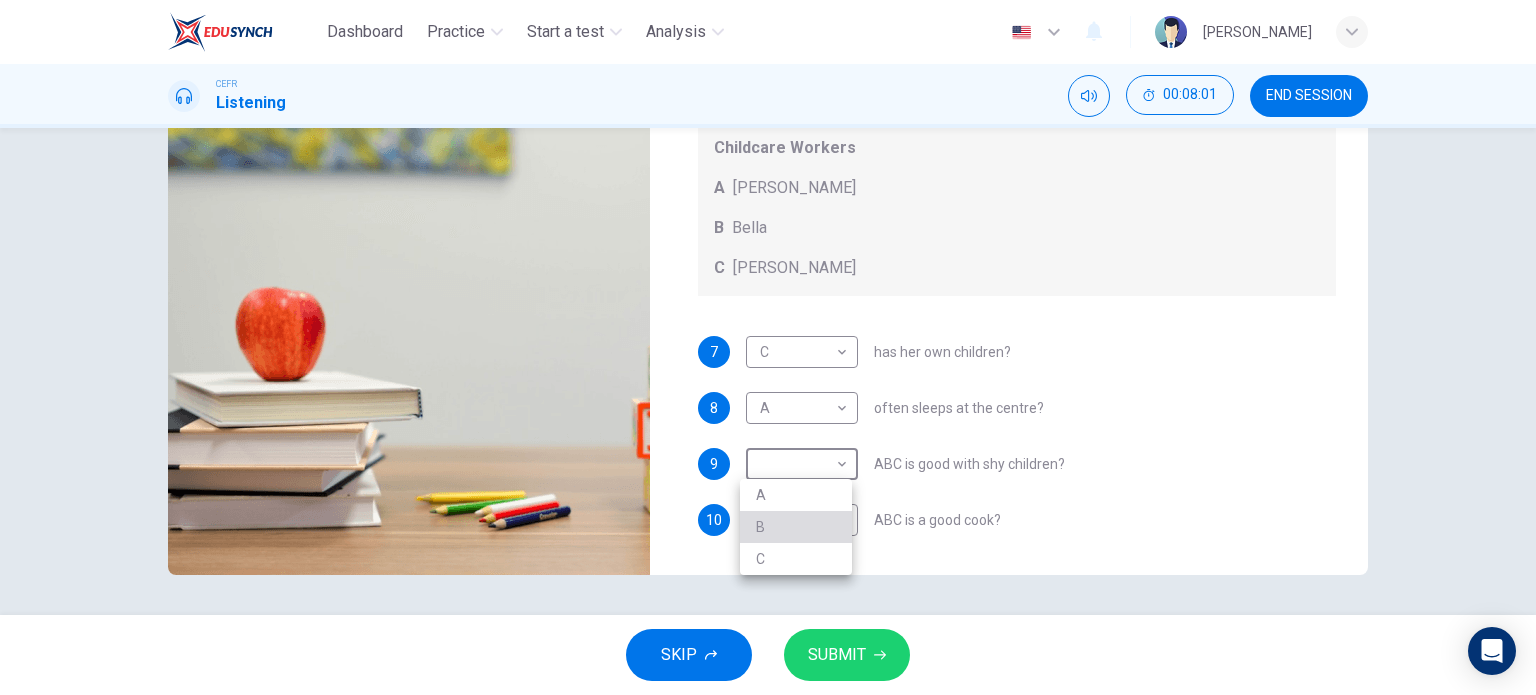 click on "B" at bounding box center [796, 527] 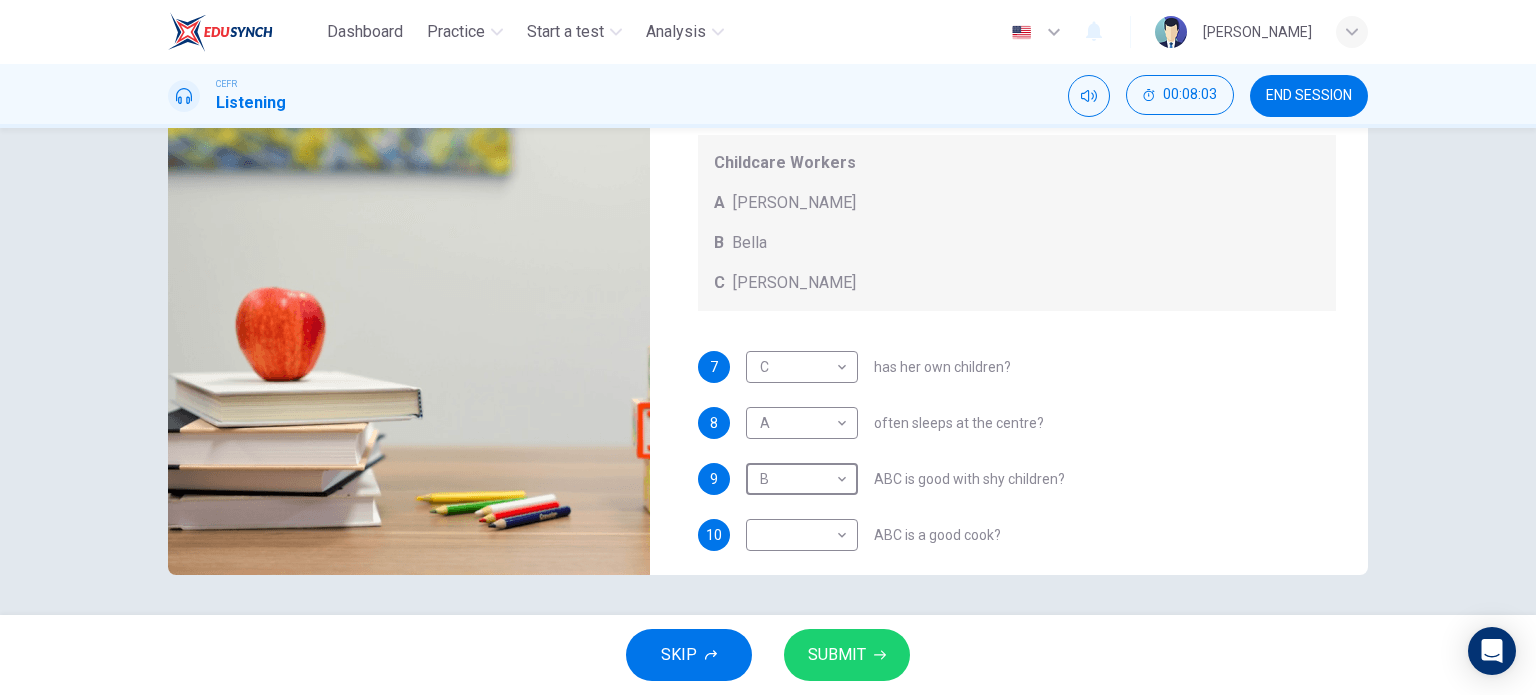 scroll, scrollTop: 0, scrollLeft: 0, axis: both 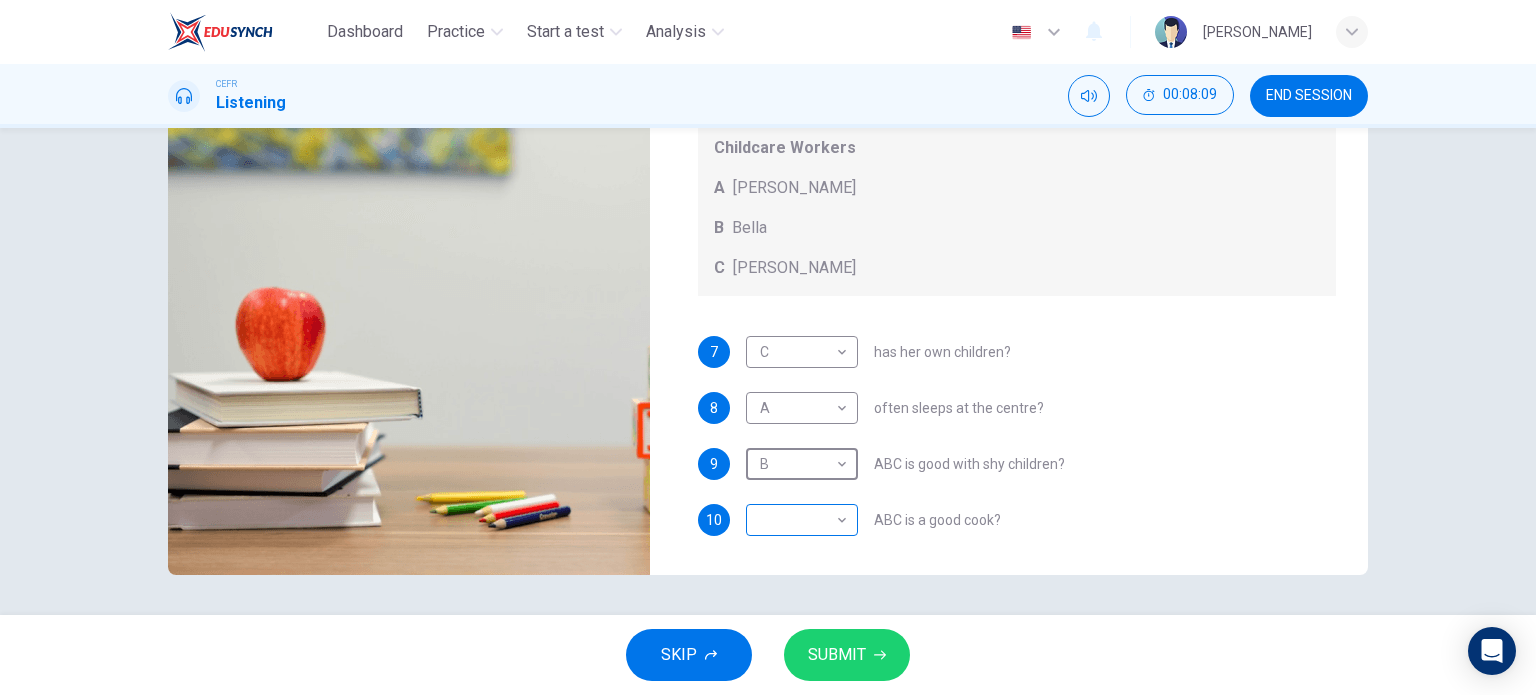 click on "Dashboard Practice Start a test Analysis English en ​ MUHAMMAD ZAHIN BIN SARIKAL ANUAR CEFR Listening 00:08:09 END SESSION Questions 7 - 10 Choose the correct letter, A, B, or C. You may use a letter more than once. Which childcare worker:
Childcare Workers A Andrea B Bella C Cathy 7 C C ​ has her own children? 8 A A ​ often sleeps at the centre? 9 B B ​ ABC is good with shy children? 10 ​ ​ ABC is a good cook?
Childcare Center 00m 26s SKIP SUBMIT EduSynch - Online Language Proficiency Testing
Dashboard Practice Start a test Analysis Notifications © Copyright  2025" at bounding box center [768, 347] 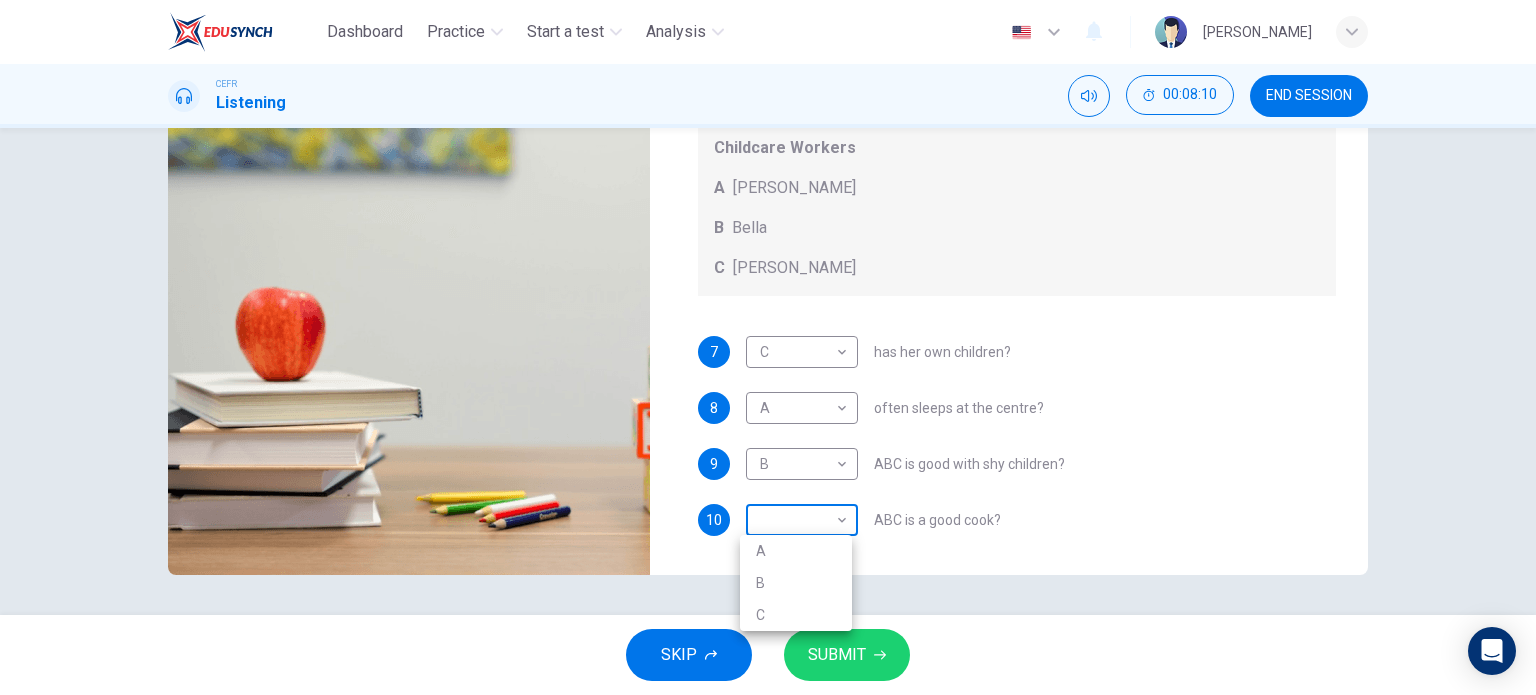 click at bounding box center (768, 347) 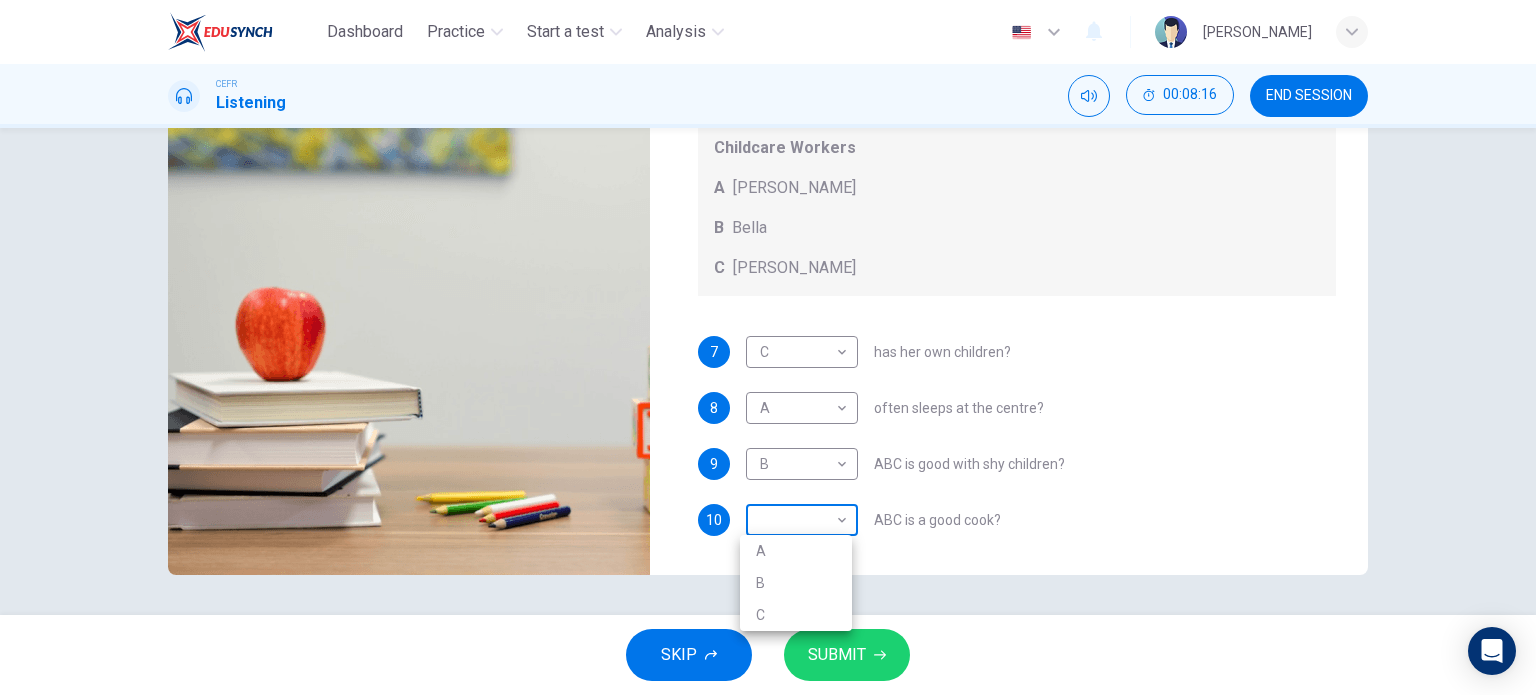 click on "Dashboard Practice Start a test Analysis English en ​ MUHAMMAD ZAHIN BIN SARIKAL ANUAR CEFR Listening 00:08:16 END SESSION Questions 7 - 10 Choose the correct letter, A, B, or C. You may use a letter more than once. Which childcare worker:
Childcare Workers A Andrea B Bella C Cathy 7 C C ​ has her own children? 8 A A ​ often sleeps at the centre? 9 B B ​ ABC is good with shy children? 10 ​ ​ ABC is a good cook?
Childcare Center 00m 18s SKIP SUBMIT EduSynch - Online Language Proficiency Testing
Dashboard Practice Start a test Analysis Notifications © Copyright  2025 A B C" at bounding box center (768, 347) 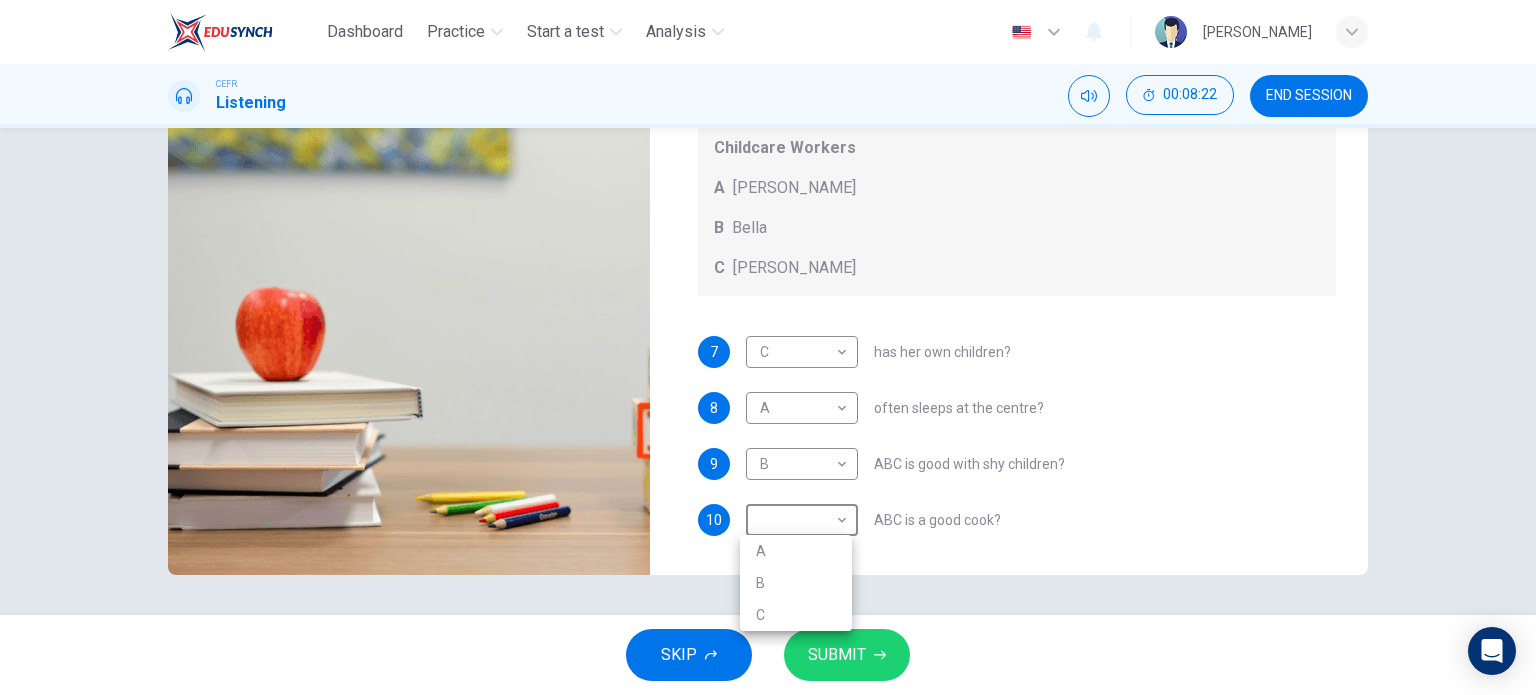 click at bounding box center [768, 347] 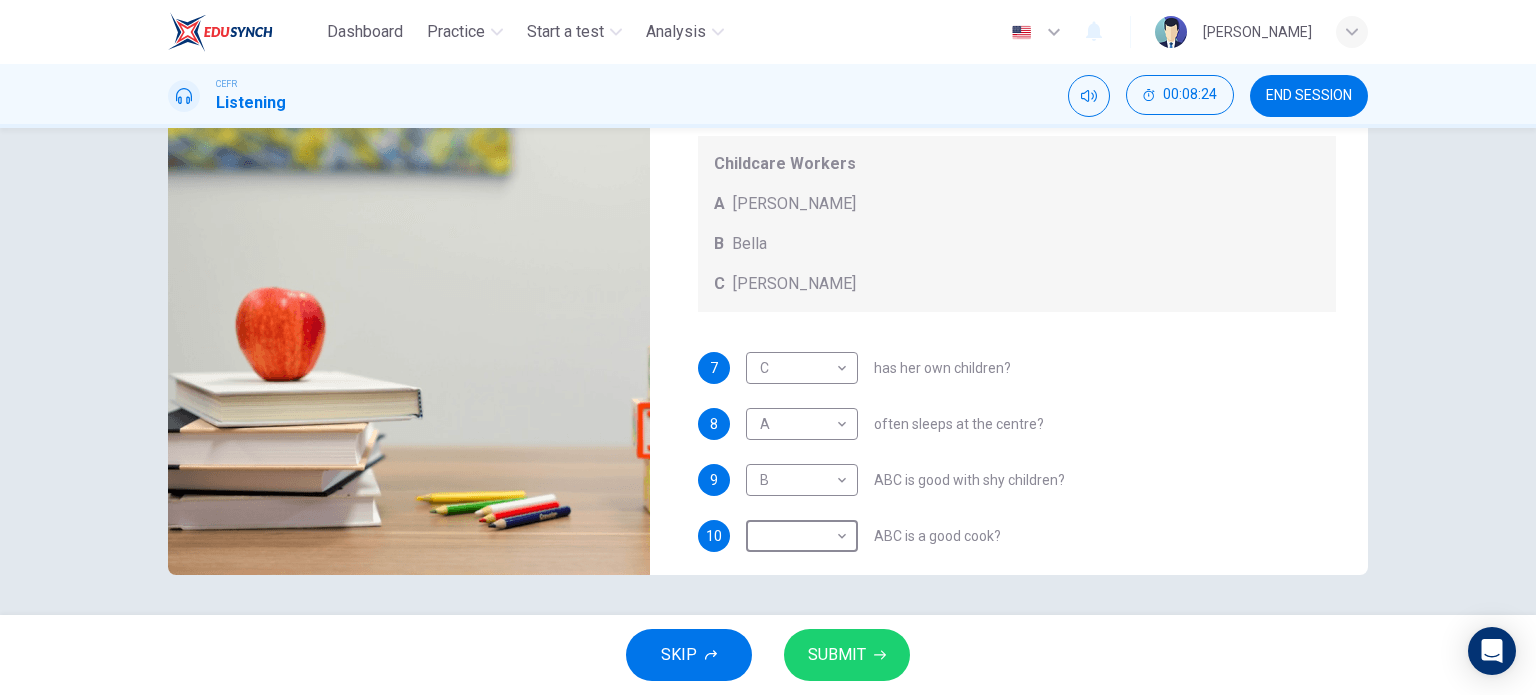 scroll, scrollTop: 0, scrollLeft: 0, axis: both 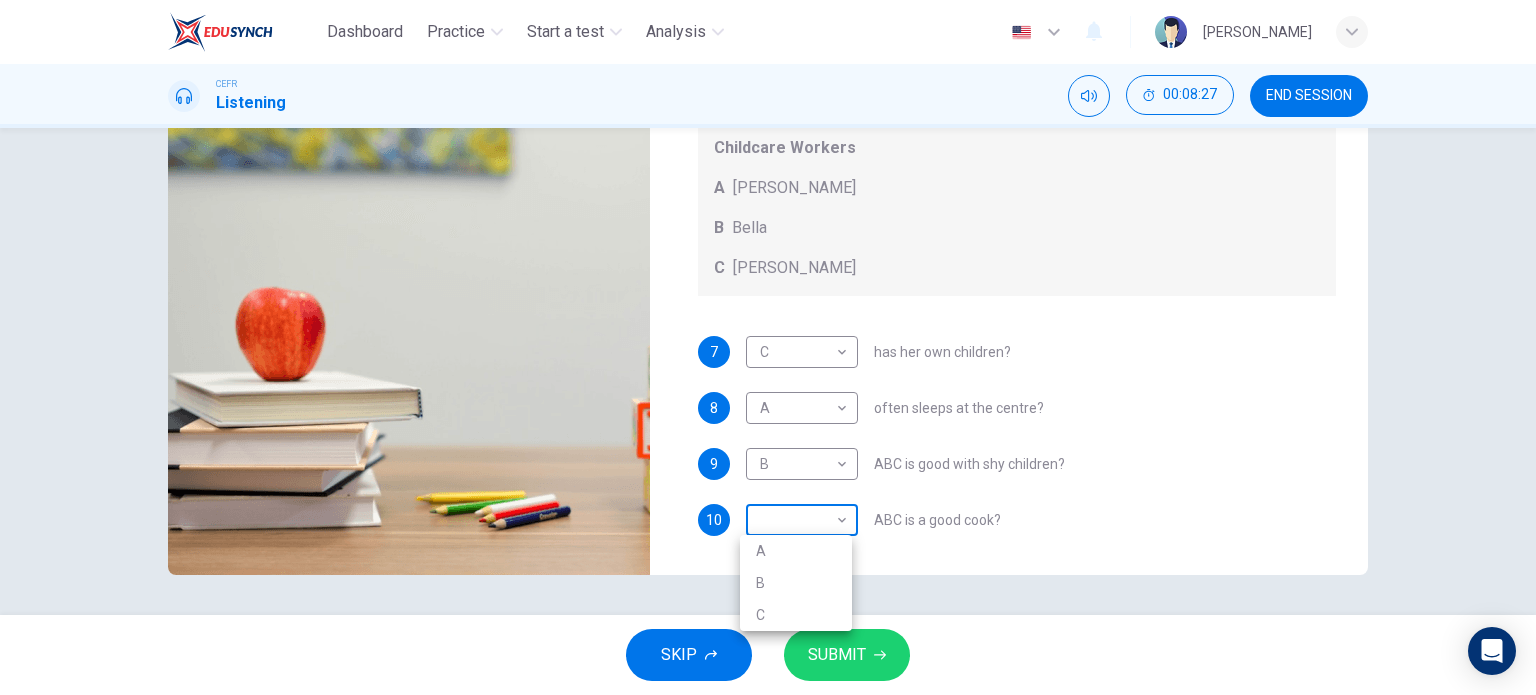 click on "Dashboard Practice Start a test Analysis English en ​ MUHAMMAD ZAHIN BIN SARIKAL ANUAR CEFR Listening 00:08:27 END SESSION Questions 7 - 10 Choose the correct letter, A, B, or C. You may use a letter more than once. Which childcare worker:
Childcare Workers A Andrea B Bella C Cathy 7 C C ​ has her own children? 8 A A ​ often sleeps at the centre? 9 B B ​ ABC is good with shy children? 10 ​ ​ ABC is a good cook?
Childcare Center 00m 07s SKIP SUBMIT EduSynch - Online Language Proficiency Testing
Dashboard Practice Start a test Analysis Notifications © Copyright  2025 A B C" at bounding box center (768, 347) 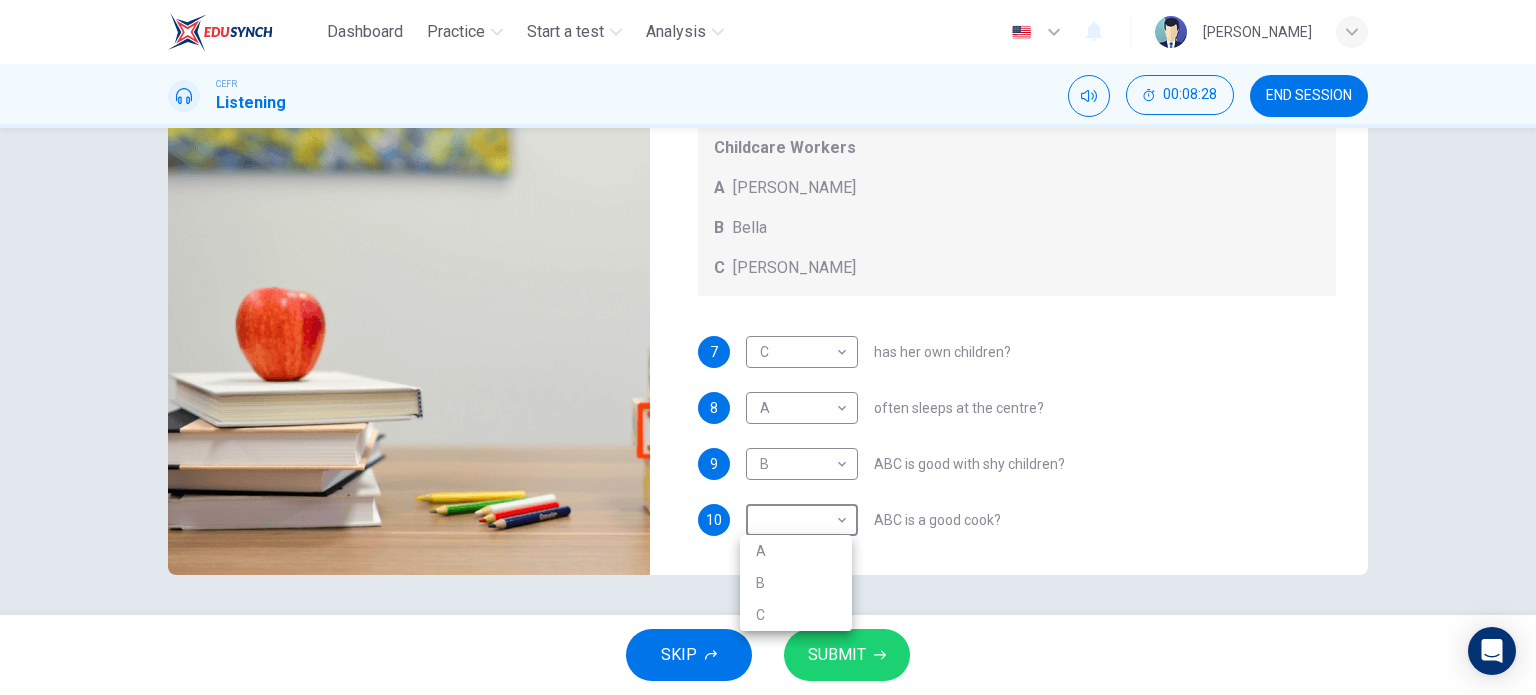 click on "B" at bounding box center (796, 583) 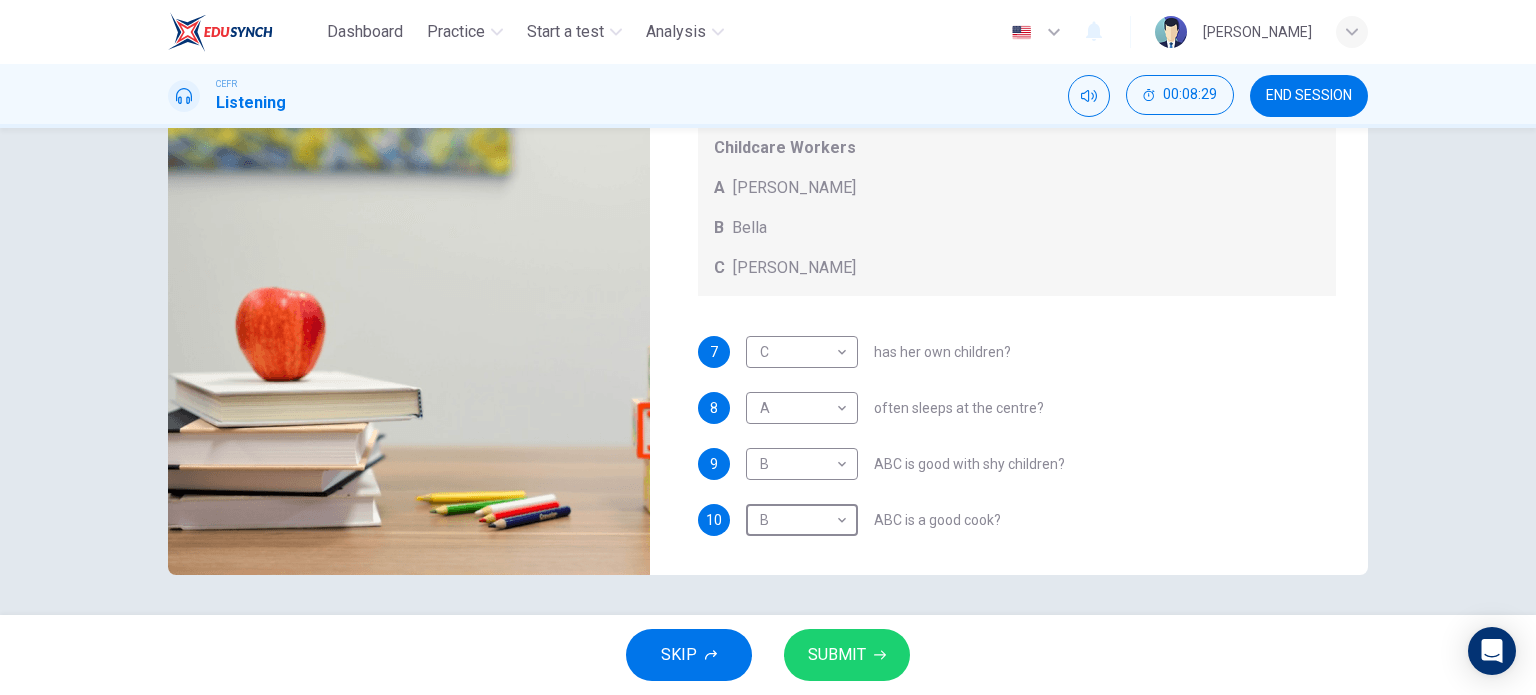 click on "SUBMIT" at bounding box center [847, 655] 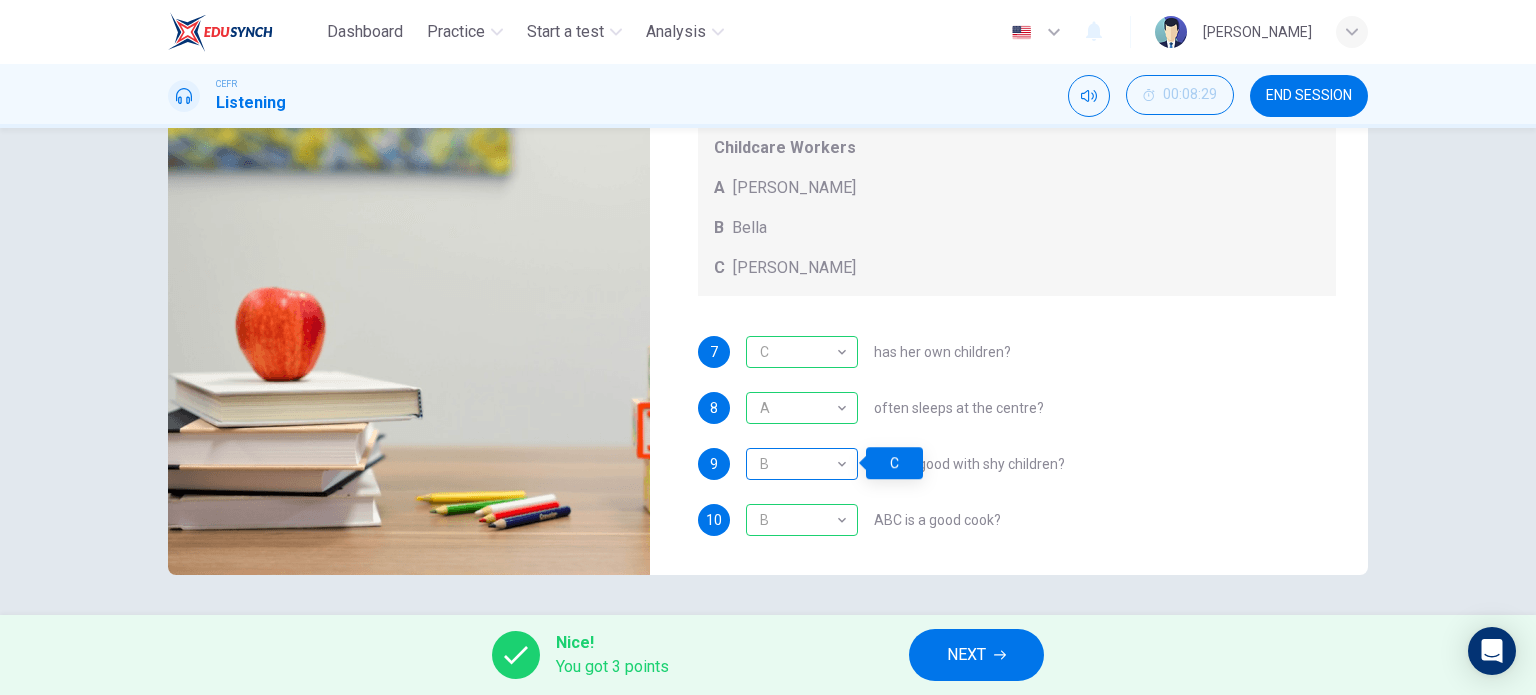 click on "B" at bounding box center (798, 464) 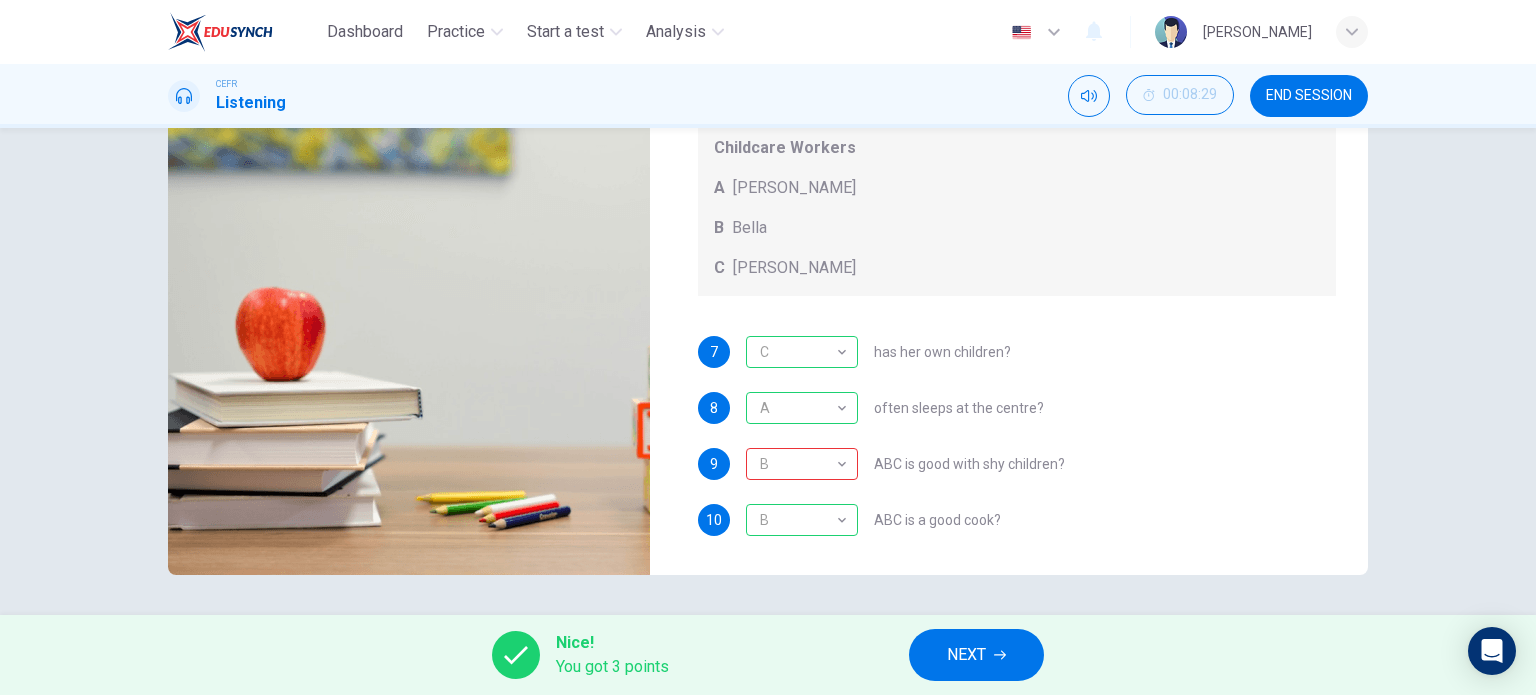 type on "99" 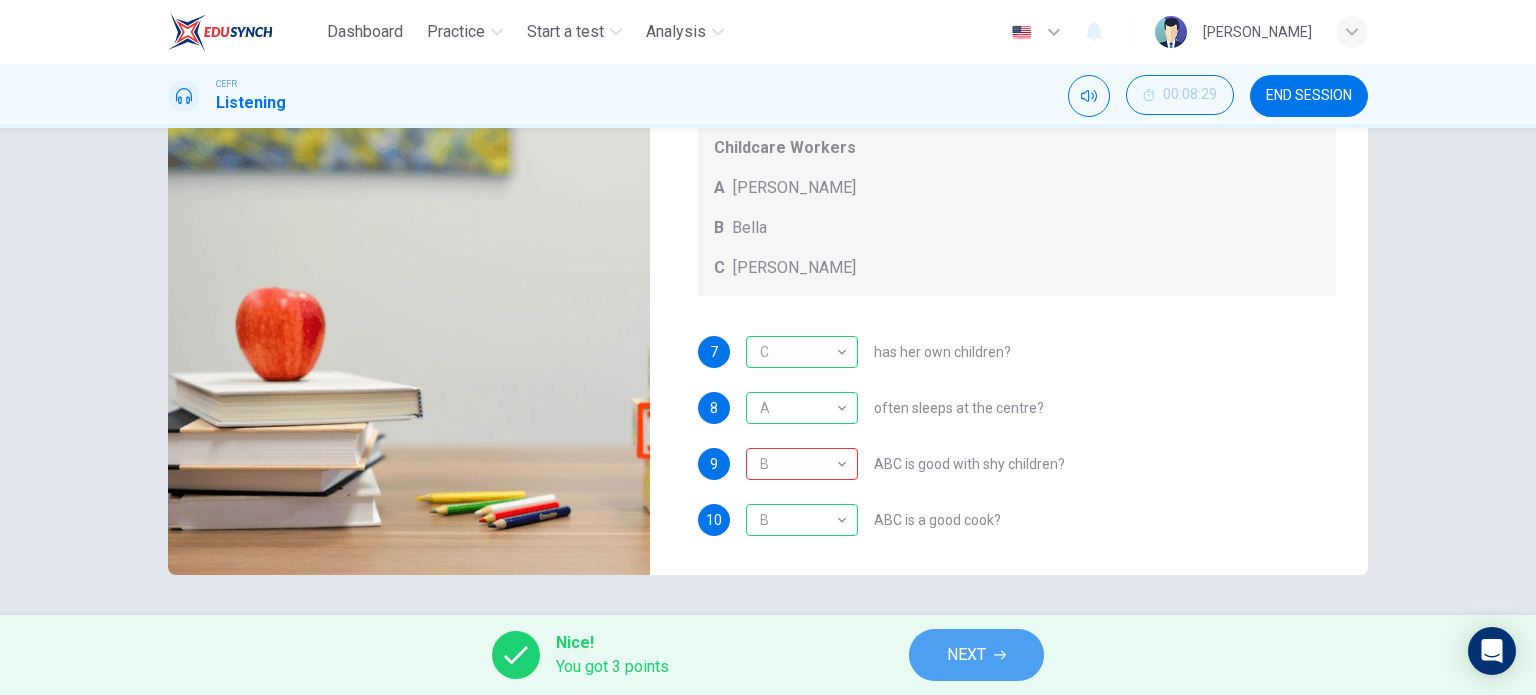 click on "NEXT" at bounding box center [976, 655] 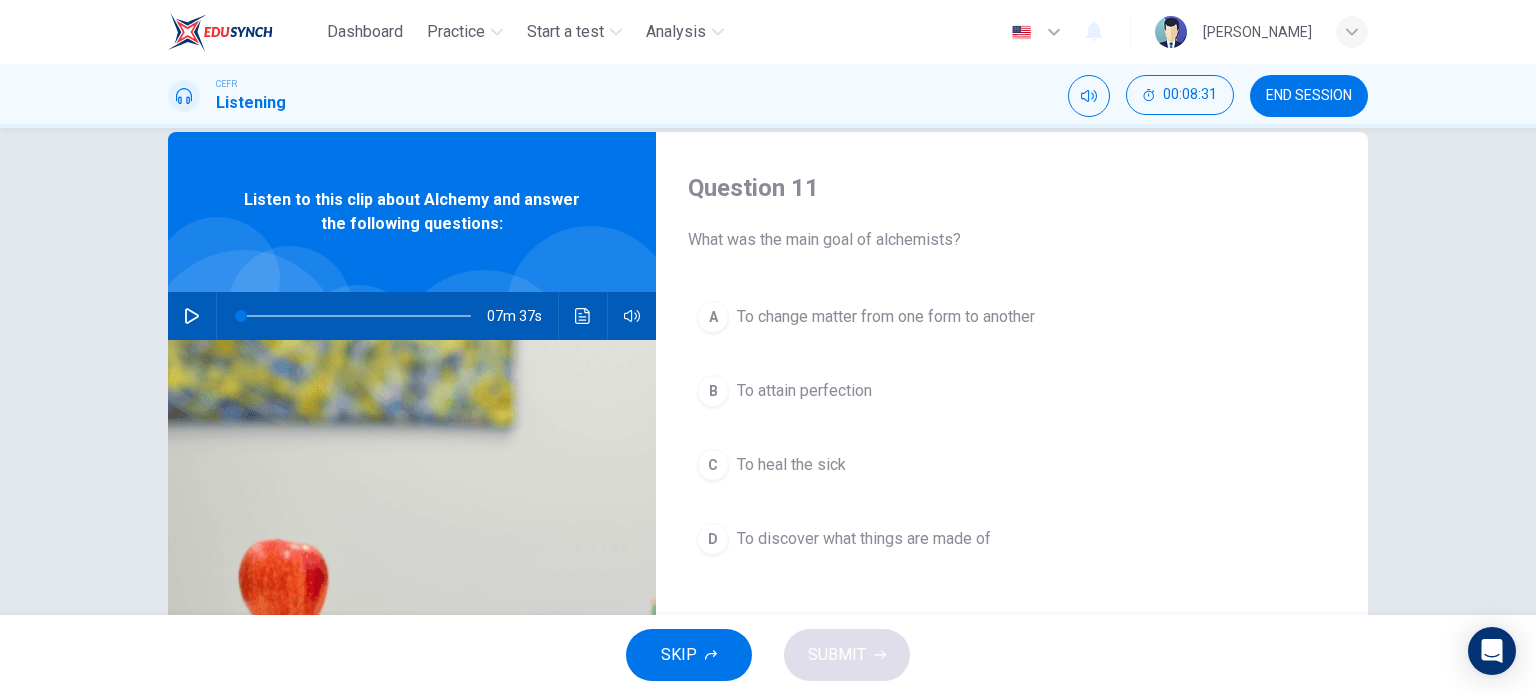 scroll, scrollTop: 0, scrollLeft: 0, axis: both 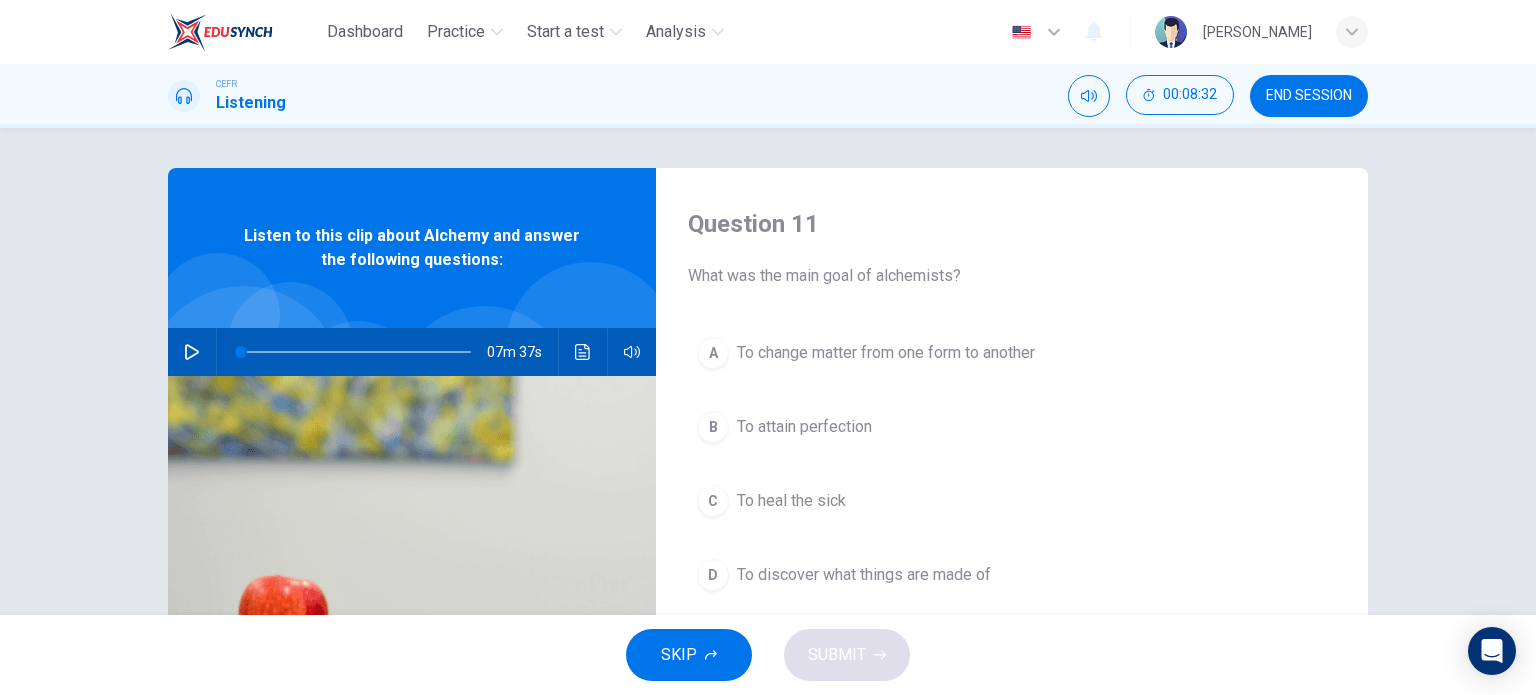 click 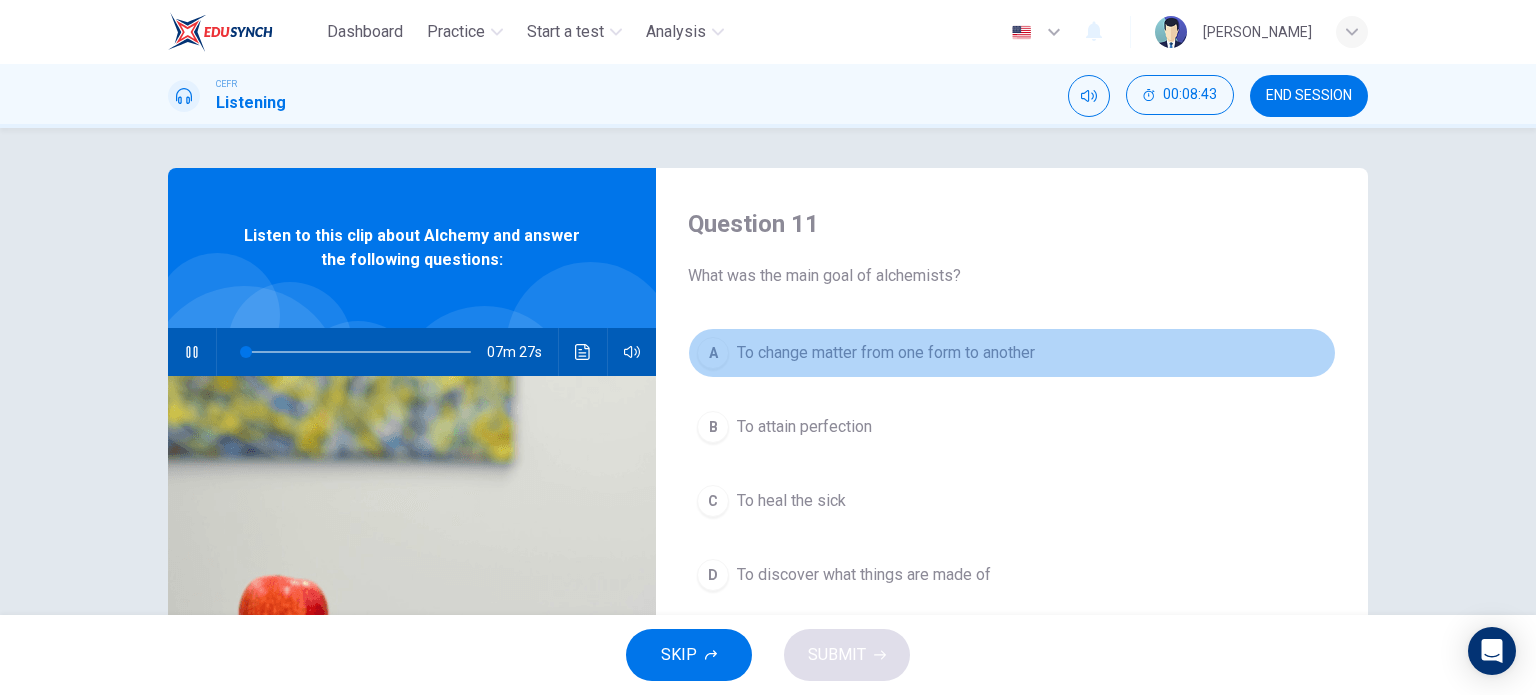 click on "To change matter from one form to another" at bounding box center [886, 353] 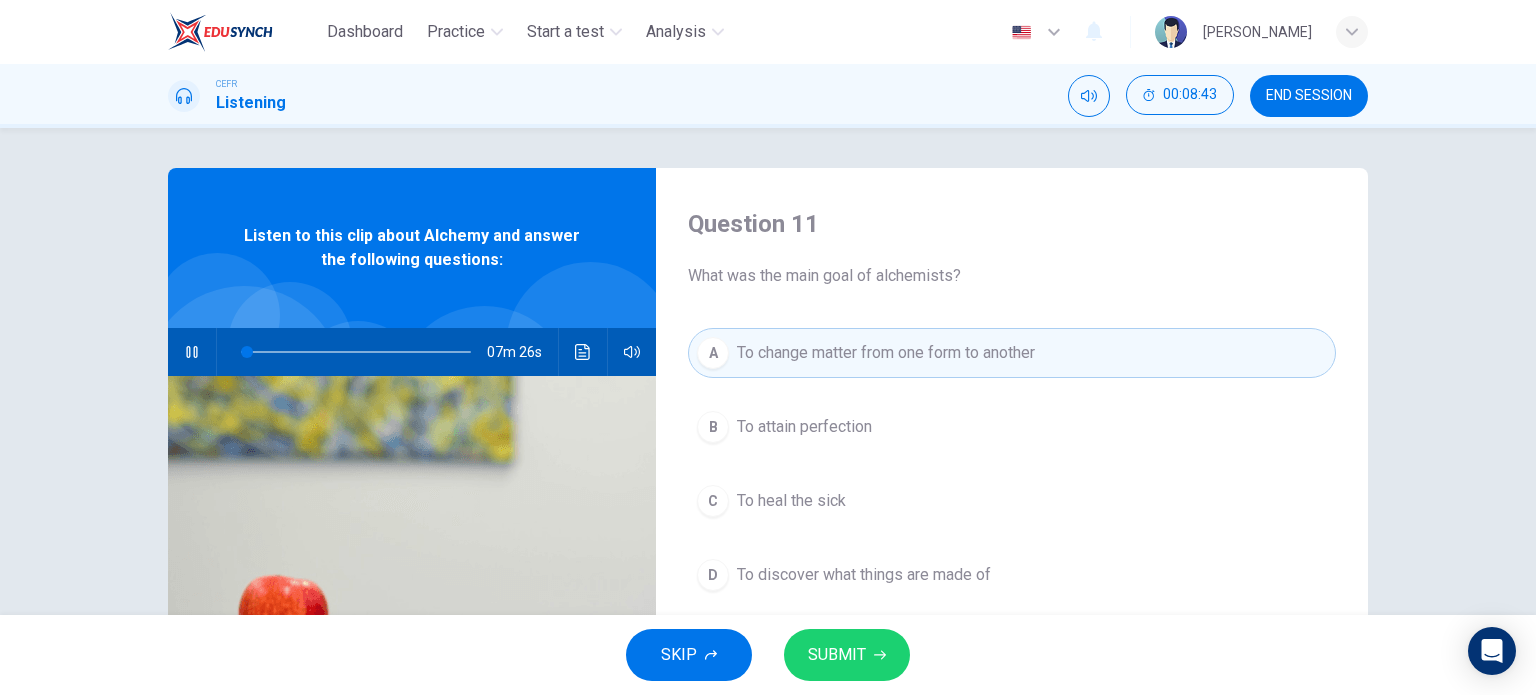 click on "SUBMIT" at bounding box center [847, 655] 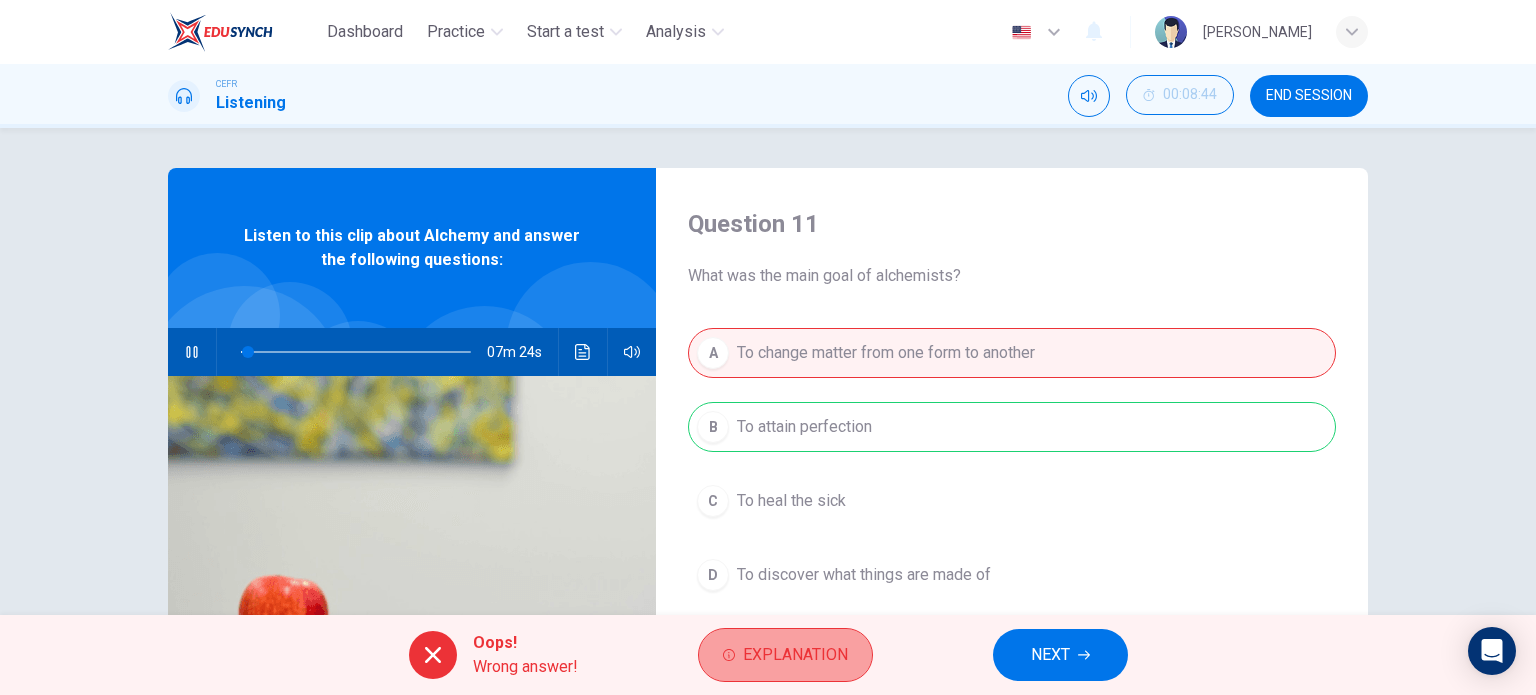 click on "Explanation" at bounding box center [795, 655] 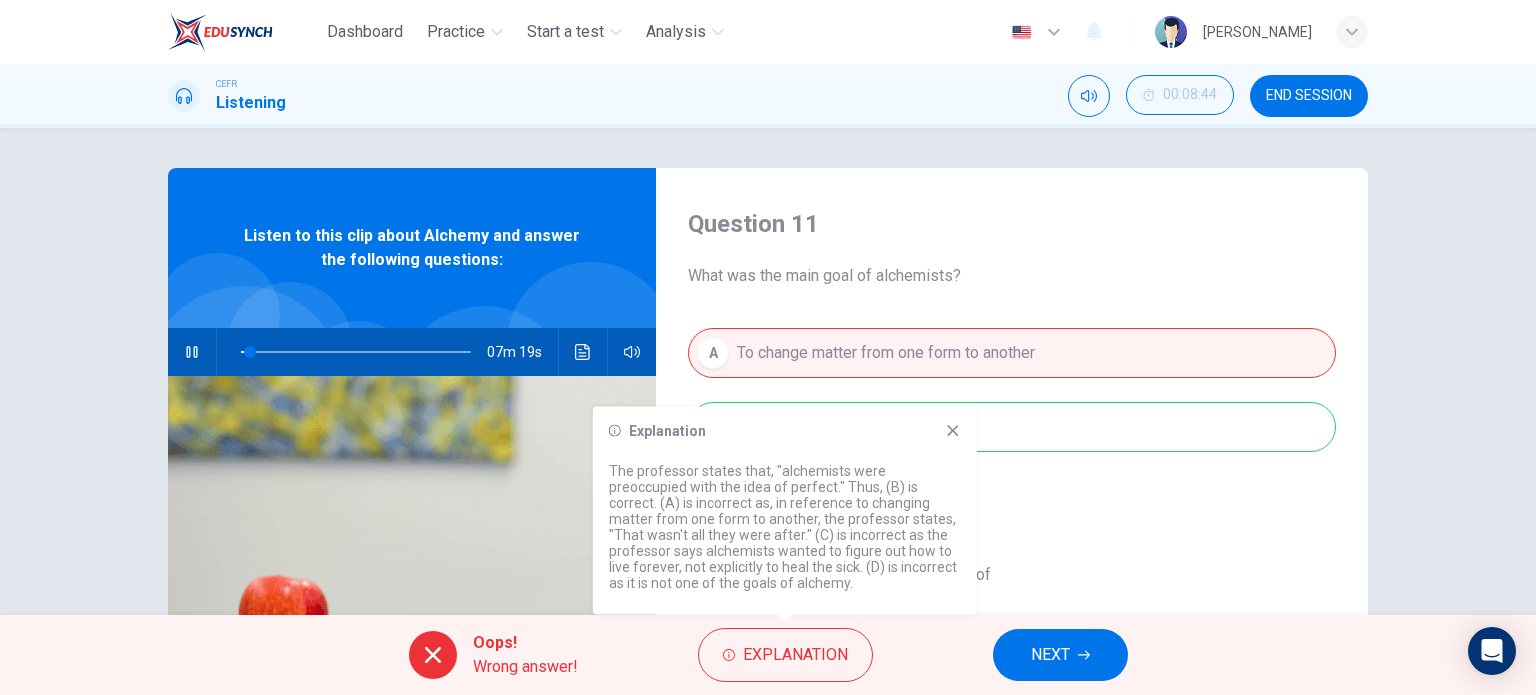 click 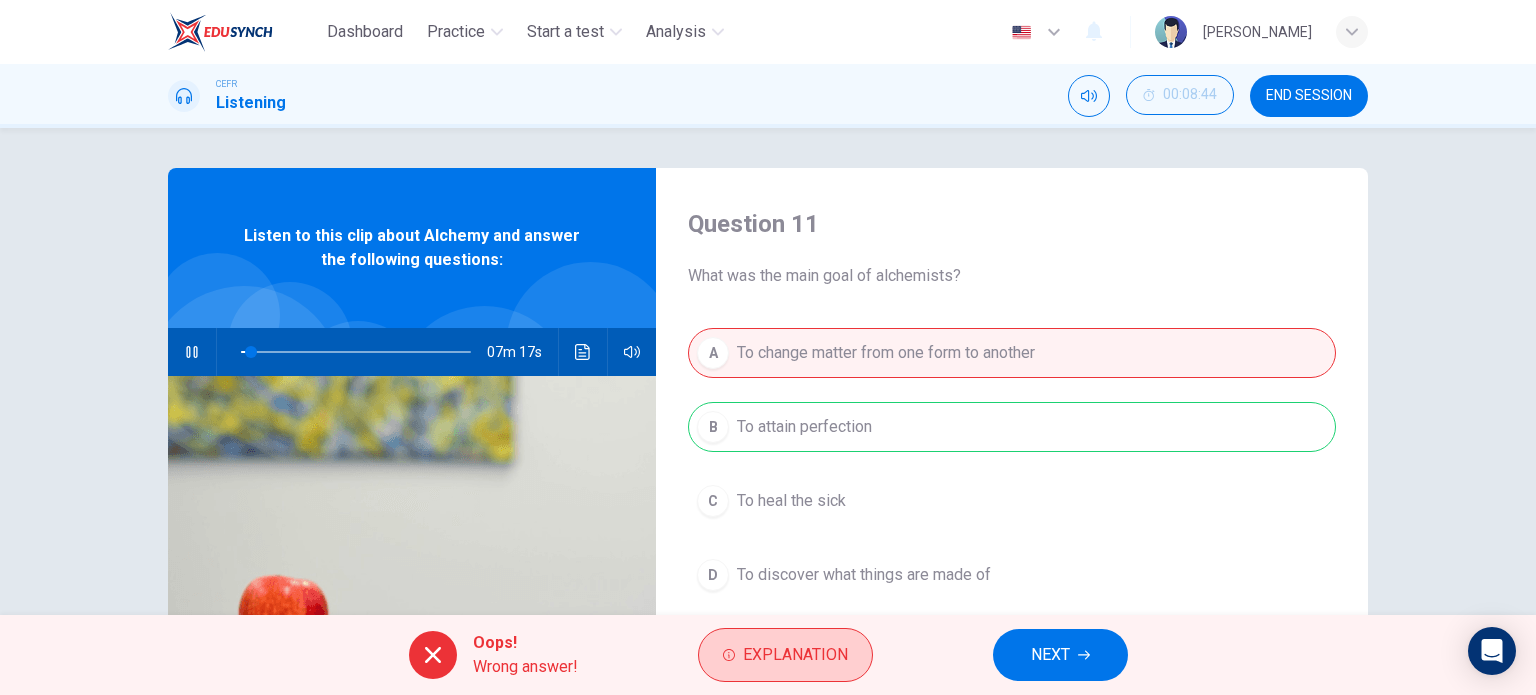 click on "Explanation" at bounding box center (785, 655) 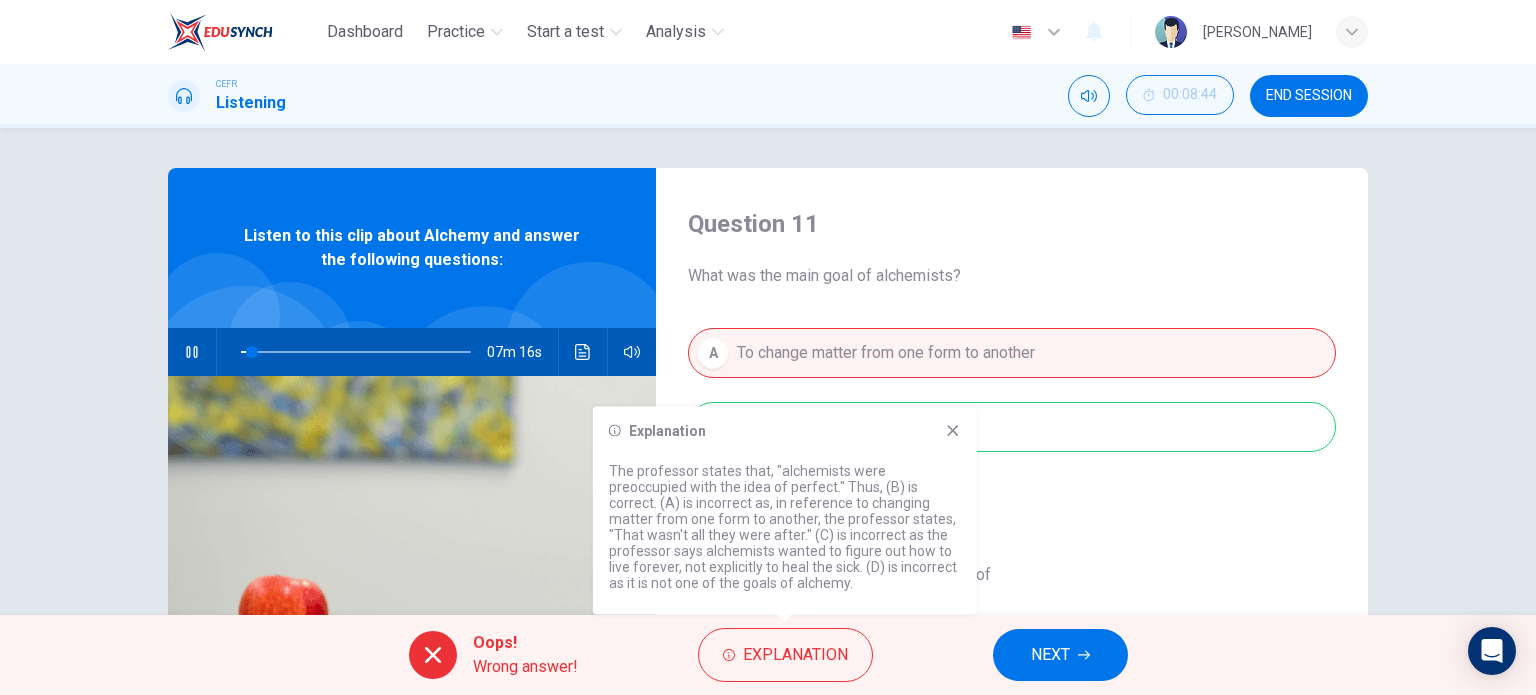 click on "Explanation The professor states that, "alchemists were preoccupied with the idea of perfect." Thus, (B) is correct. (A) is incorrect as, in reference to changing matter from one form to another, the professor states, "That wasn't all they were after." (C) is incorrect as the professor says alchemists wanted to figure out how to live forever, not explicitly to heal the sick. (D) is incorrect as it is not one of the goals of alchemy." at bounding box center [785, 511] 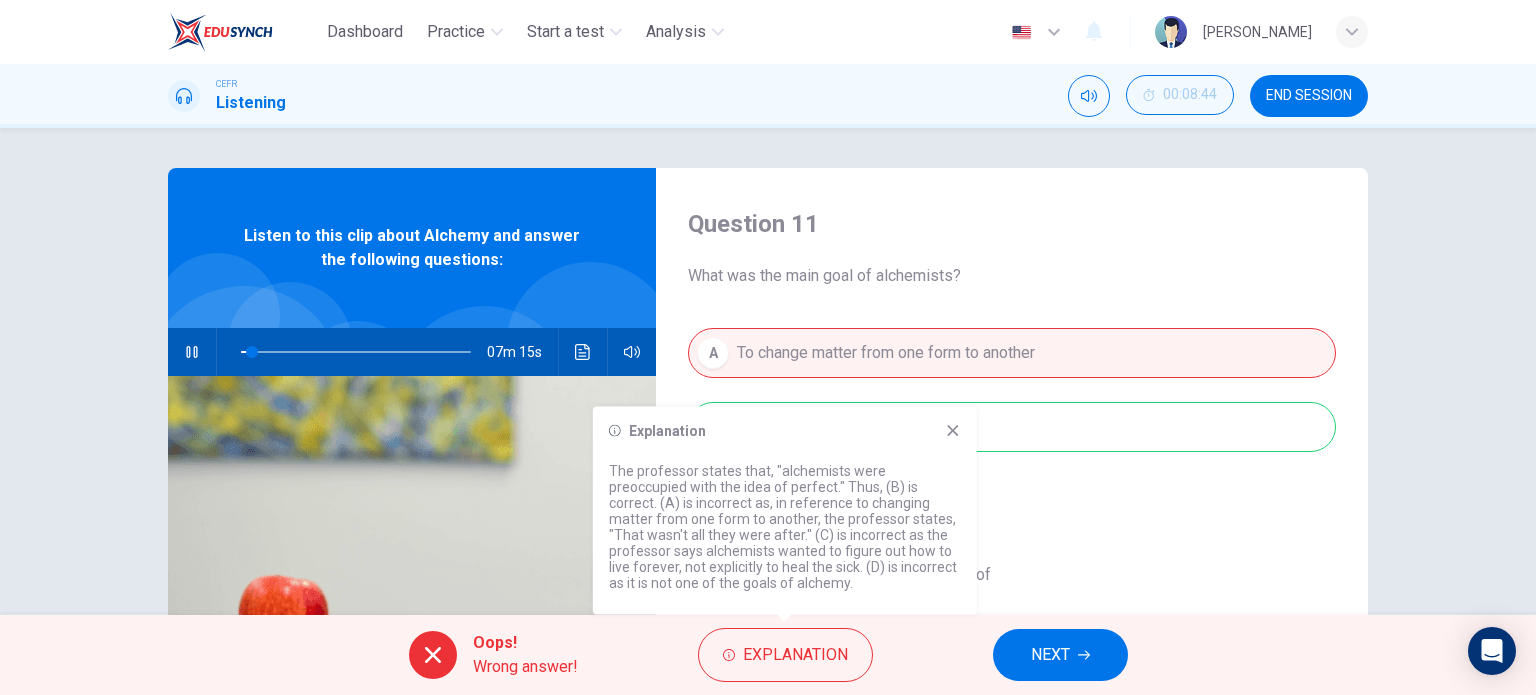 click 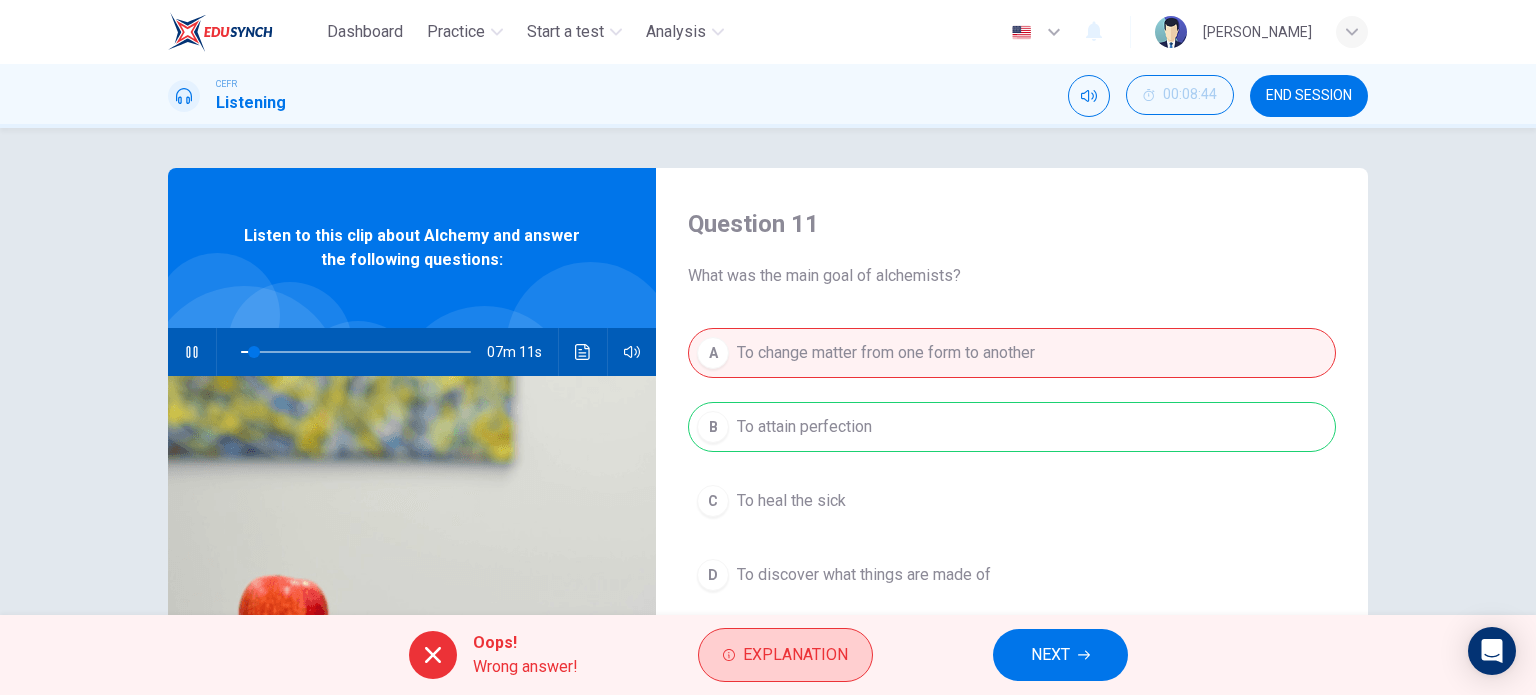 click on "Explanation" at bounding box center (795, 655) 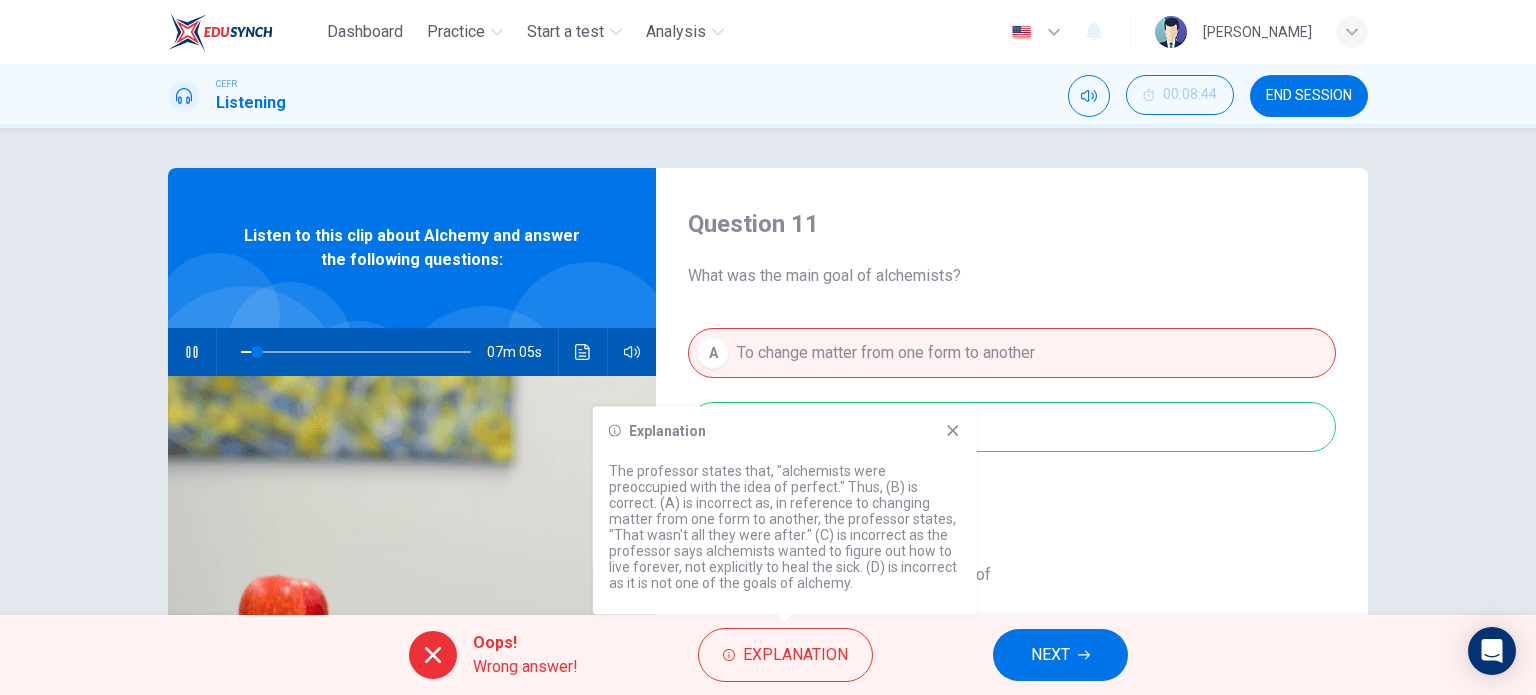 click 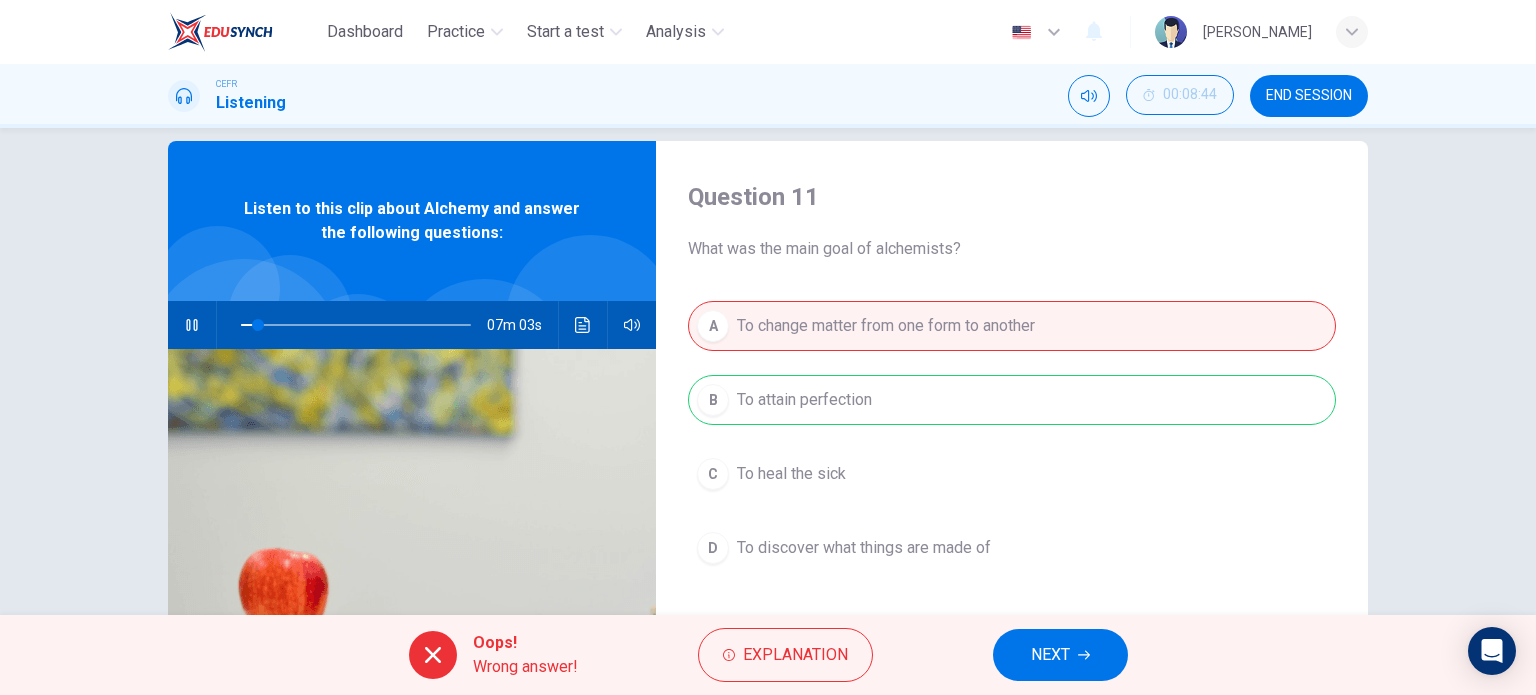 scroll, scrollTop: 0, scrollLeft: 0, axis: both 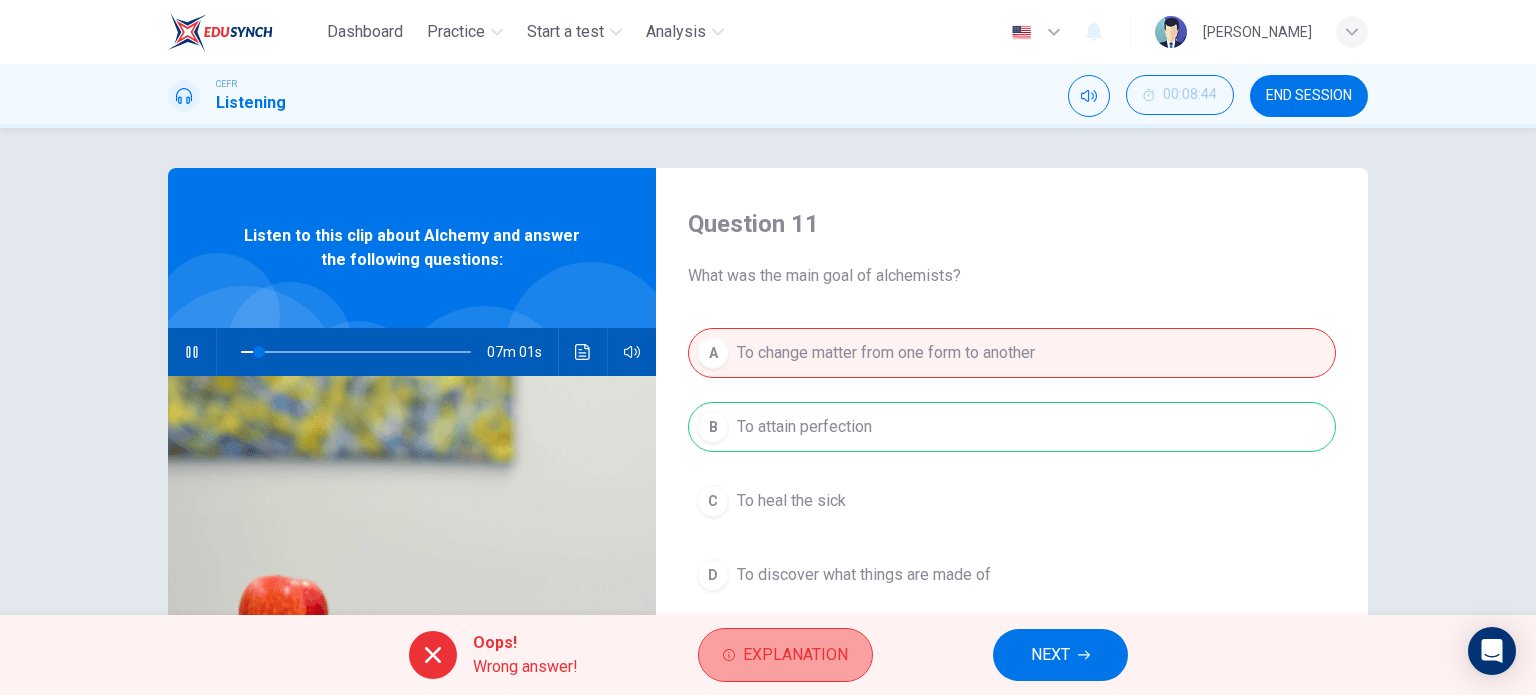 click on "Explanation" at bounding box center (795, 655) 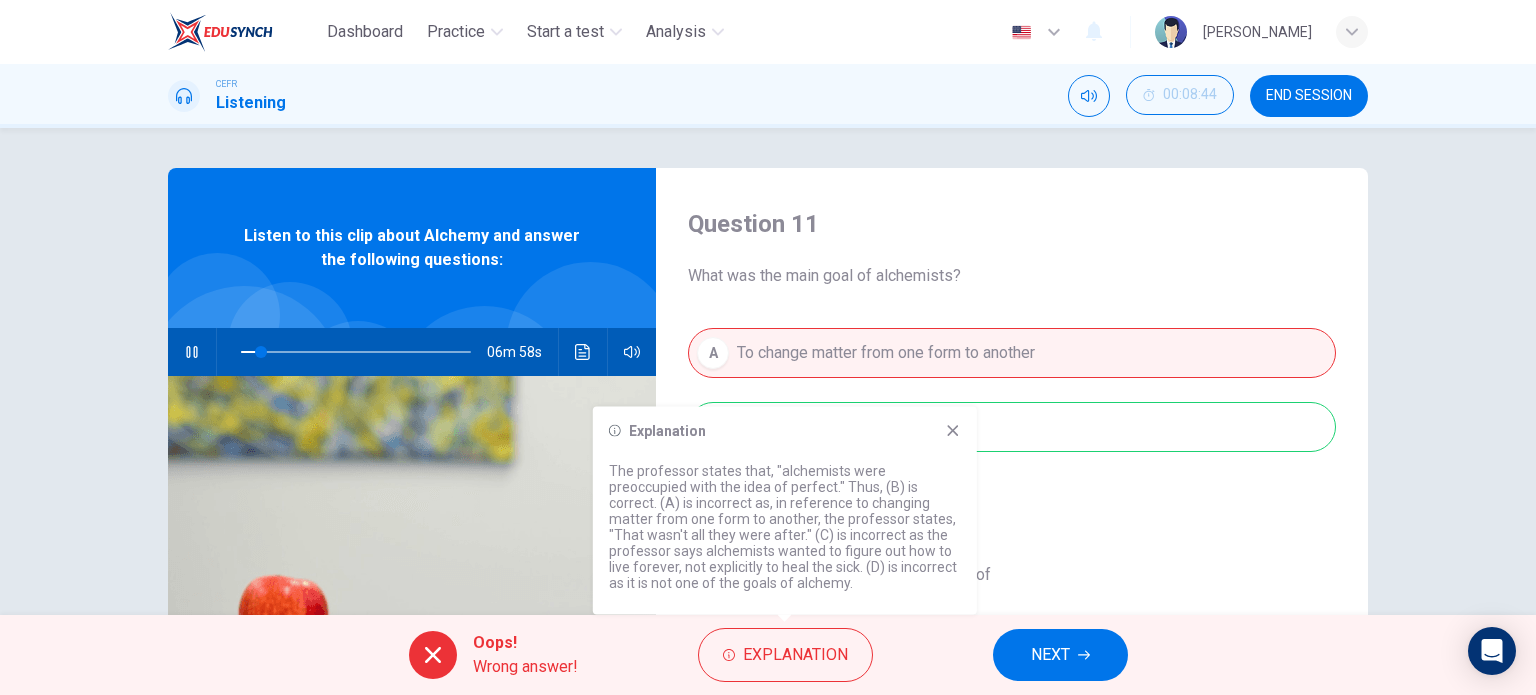 click 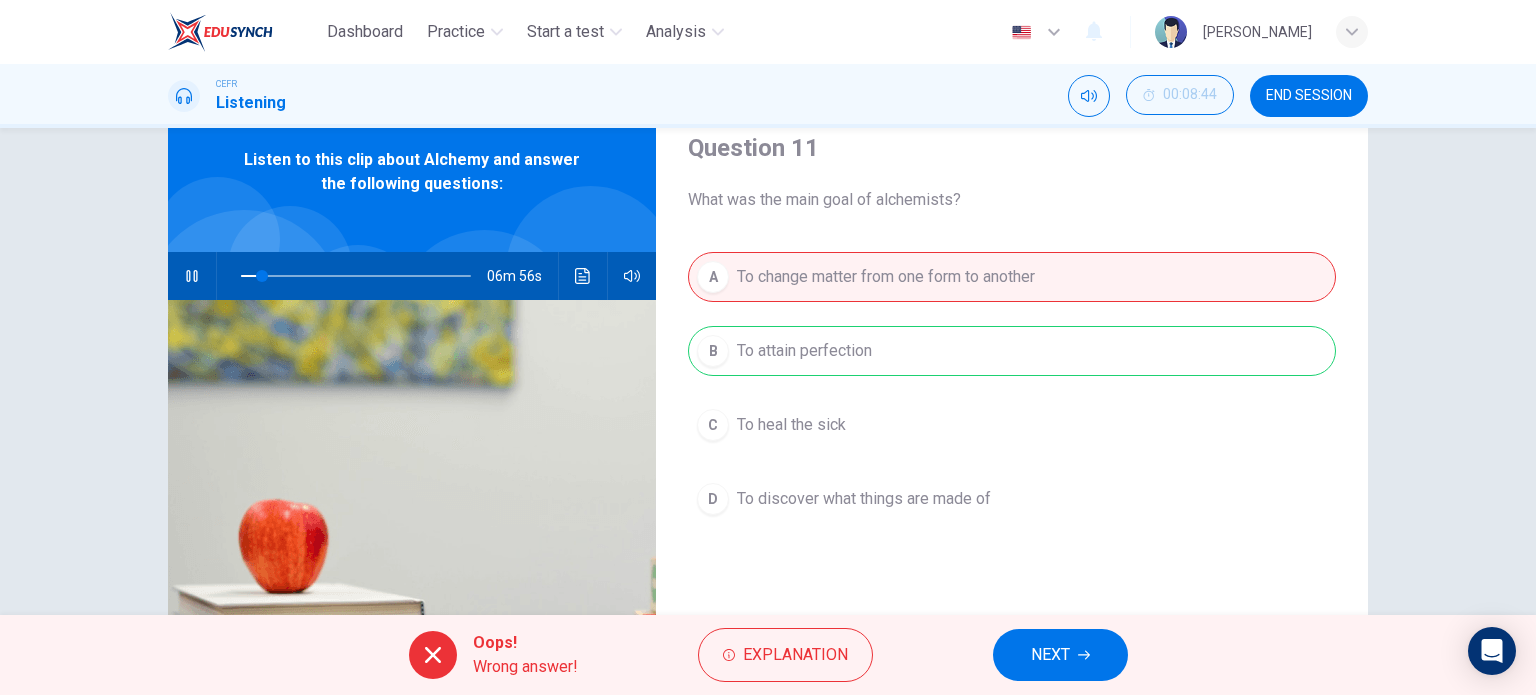scroll, scrollTop: 0, scrollLeft: 0, axis: both 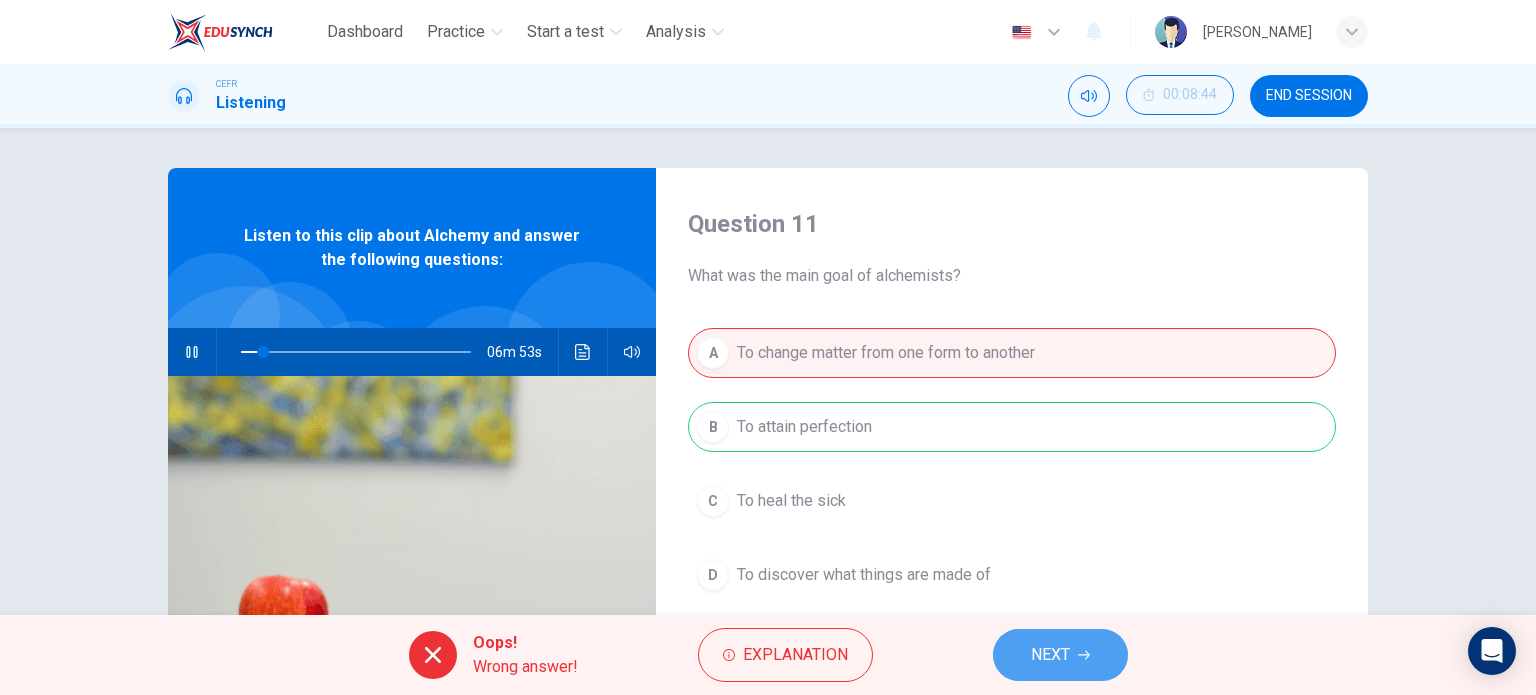 click on "NEXT" at bounding box center [1050, 655] 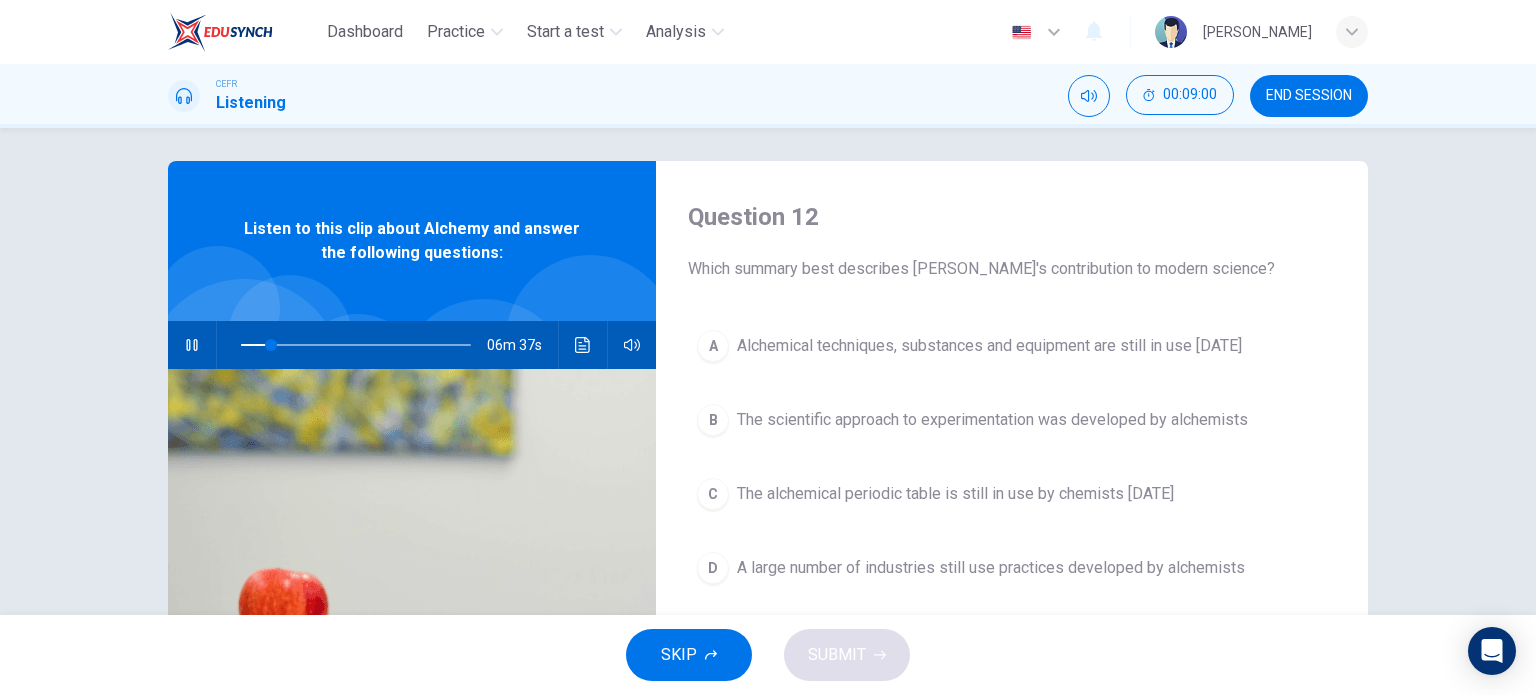 scroll, scrollTop: 0, scrollLeft: 0, axis: both 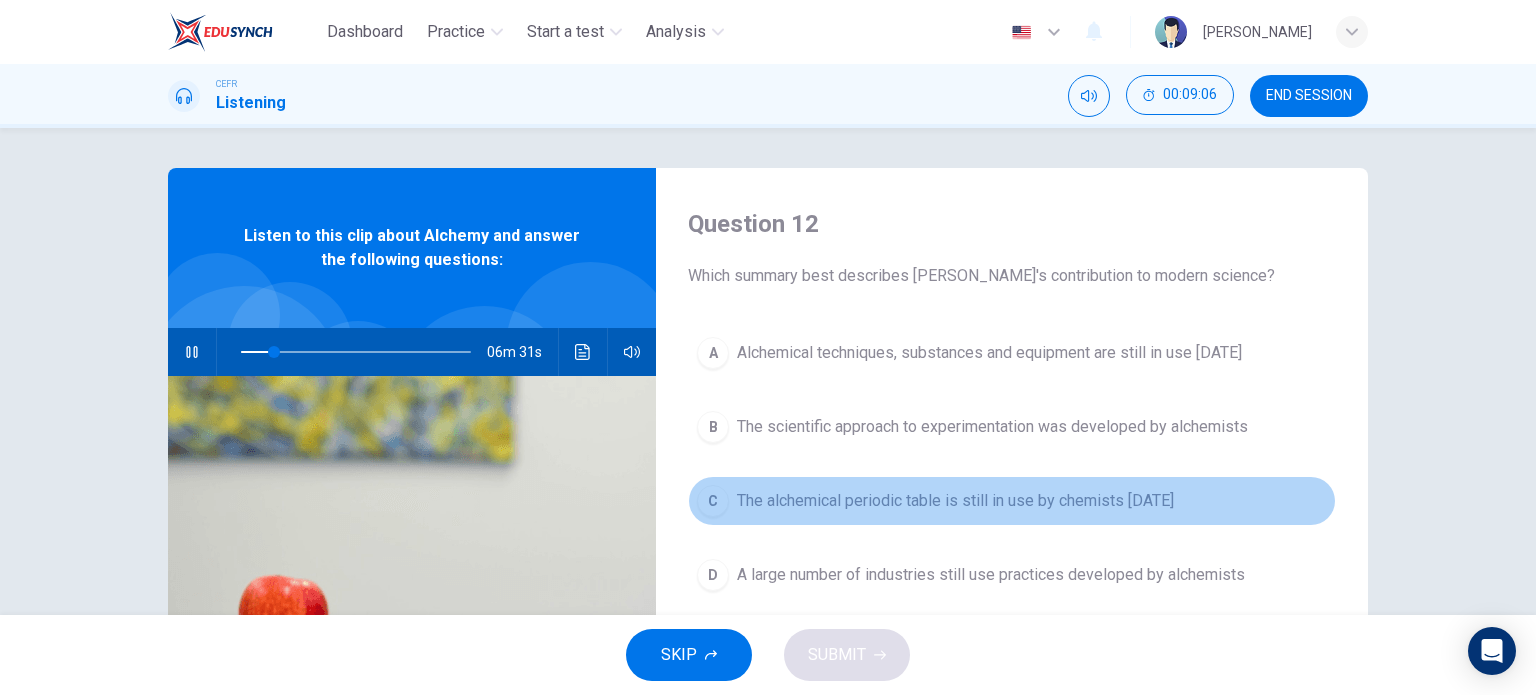 click on "The alchemical periodic table is still in use by chemists today" at bounding box center (955, 501) 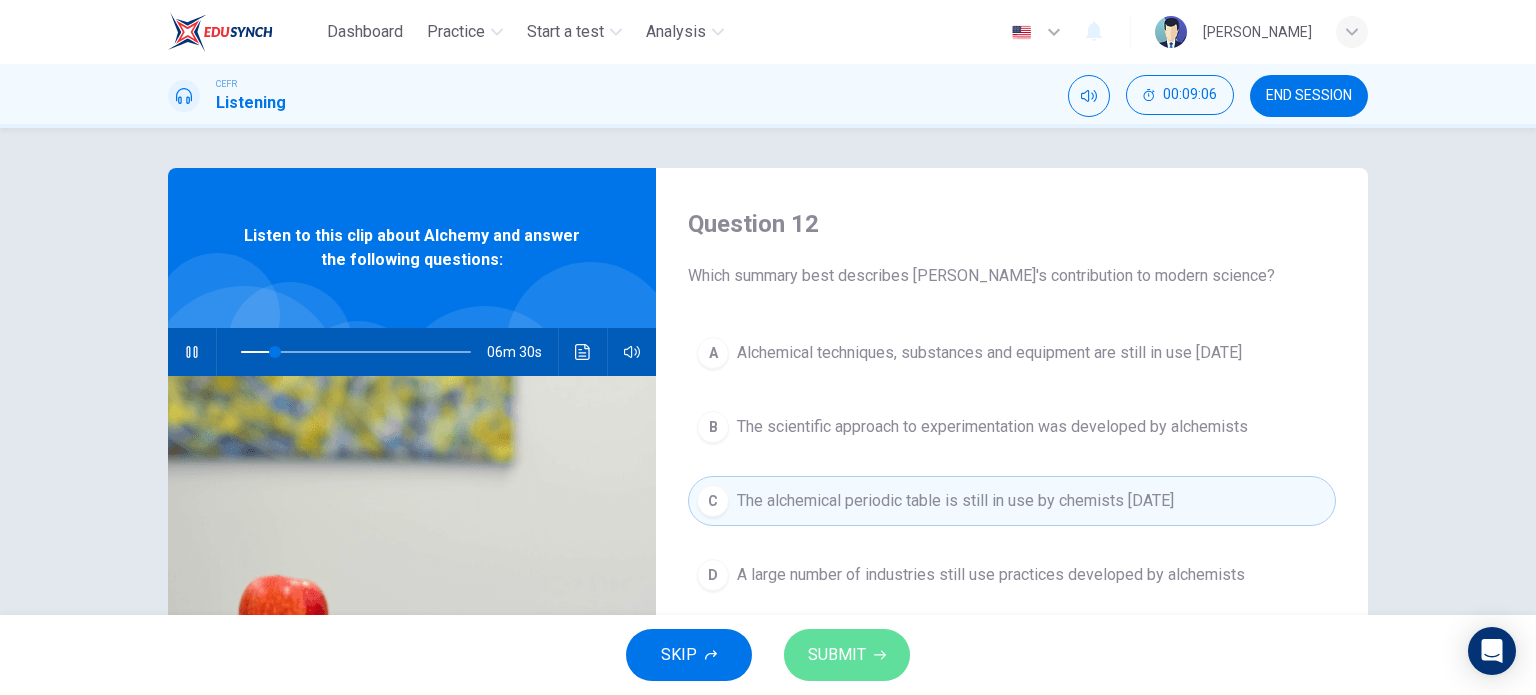 click on "SUBMIT" at bounding box center (847, 655) 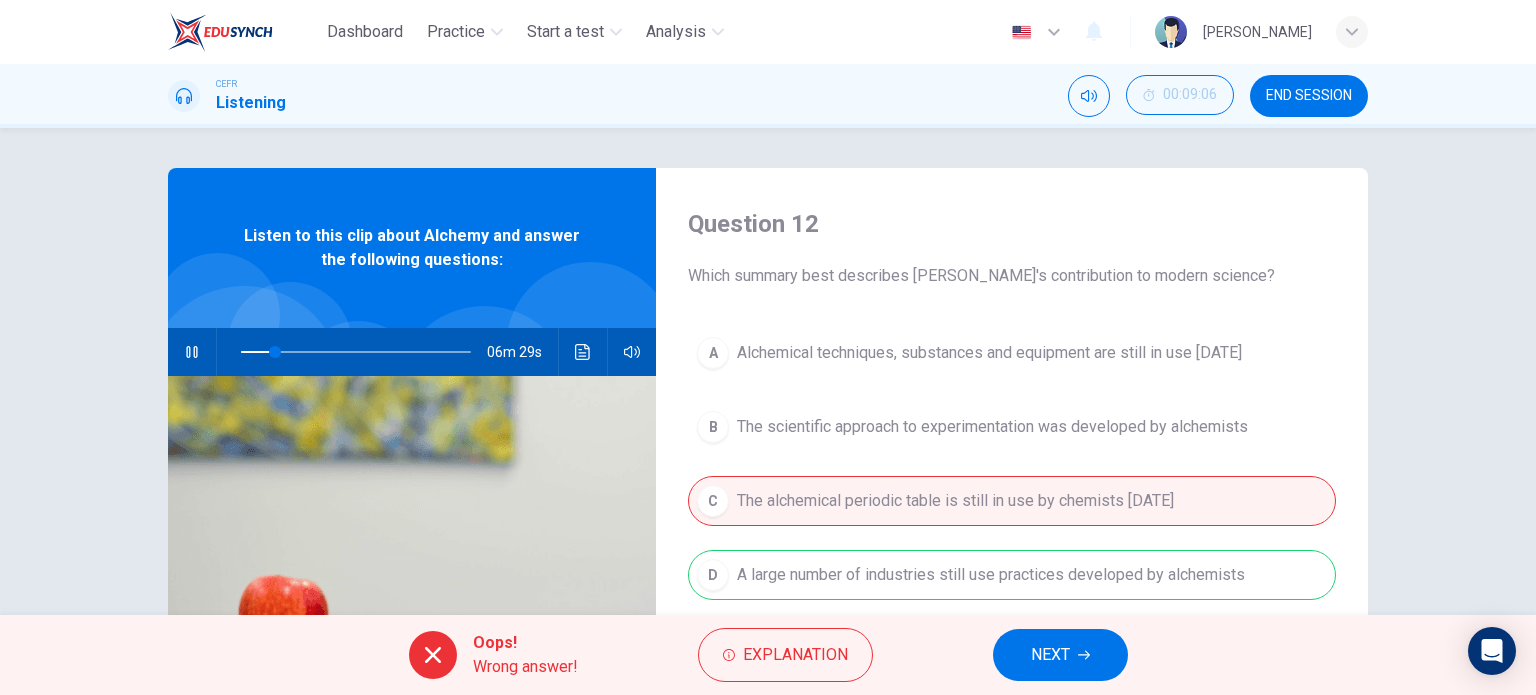 click on "Explanation" at bounding box center [785, 655] 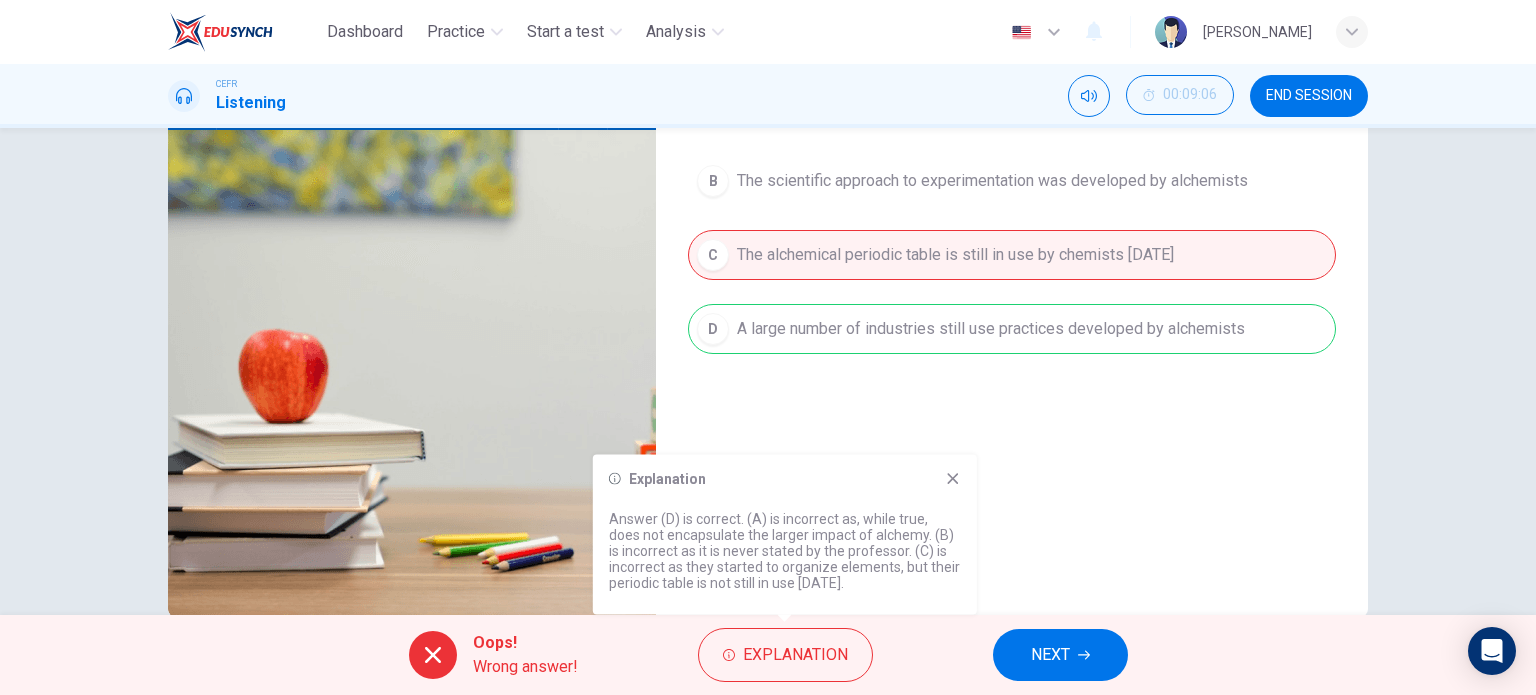 scroll, scrollTop: 288, scrollLeft: 0, axis: vertical 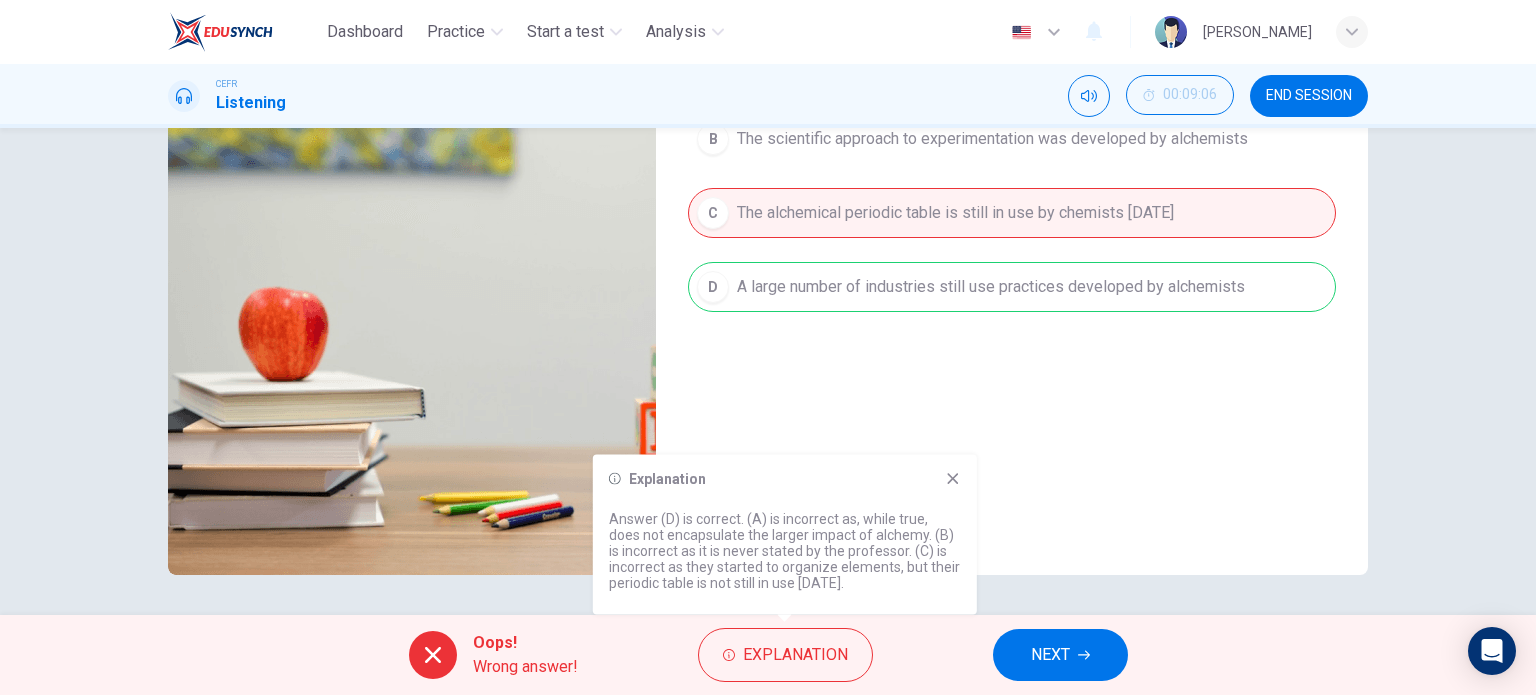 click on "NEXT" at bounding box center (1060, 655) 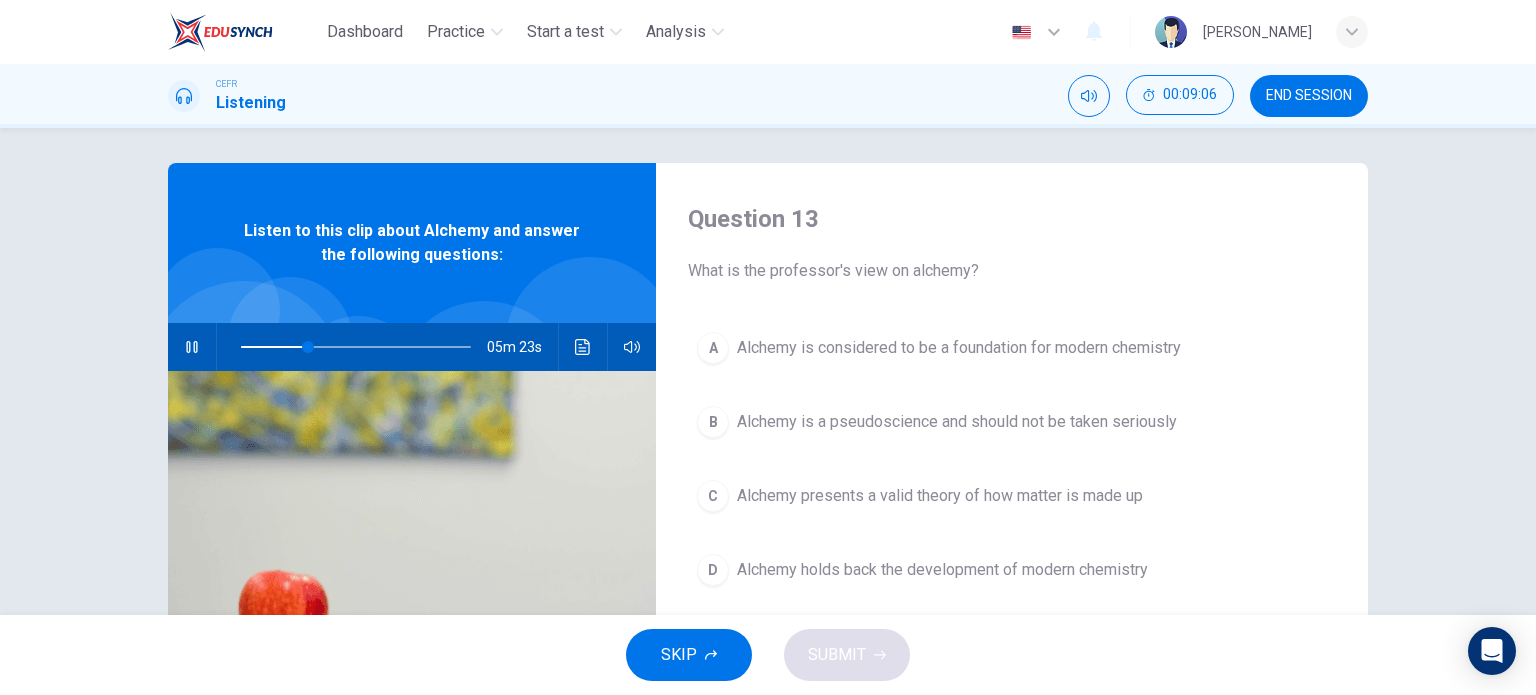 scroll, scrollTop: 0, scrollLeft: 0, axis: both 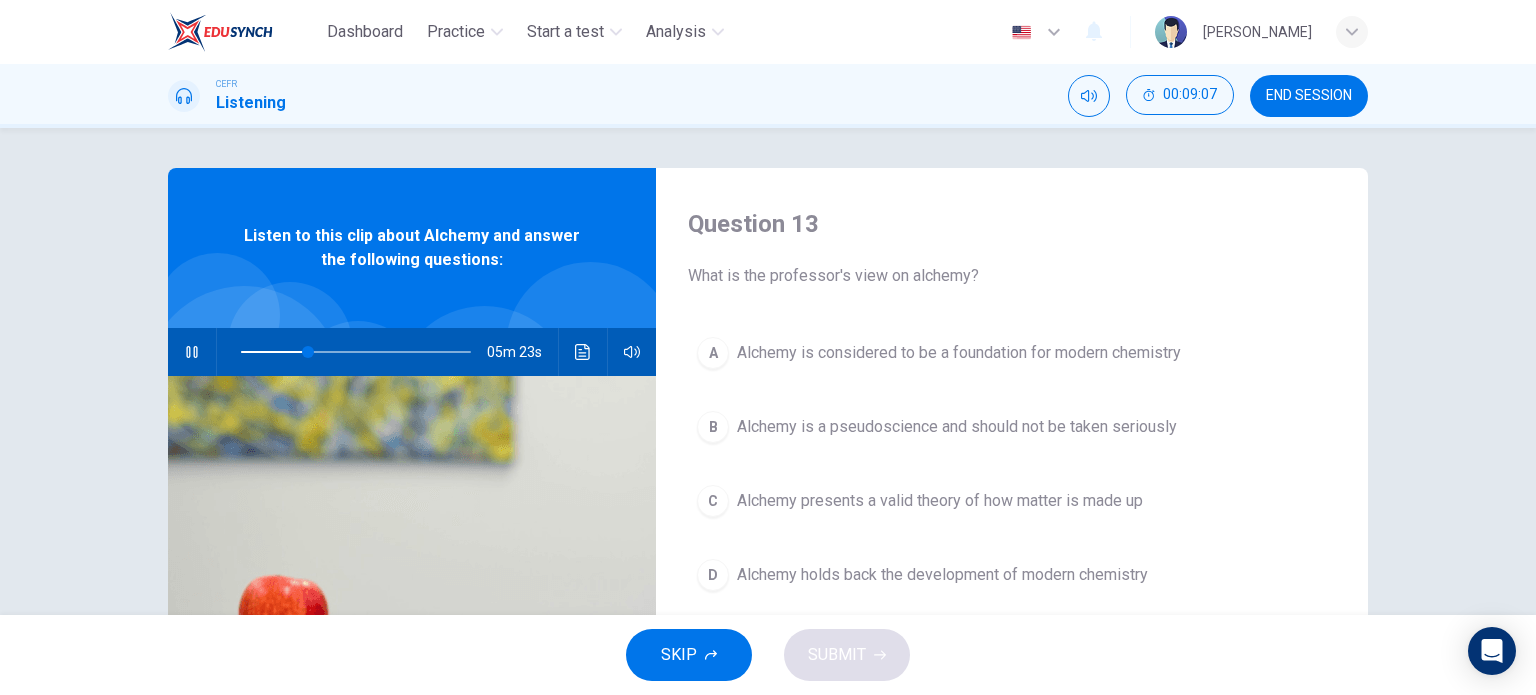 type on "29" 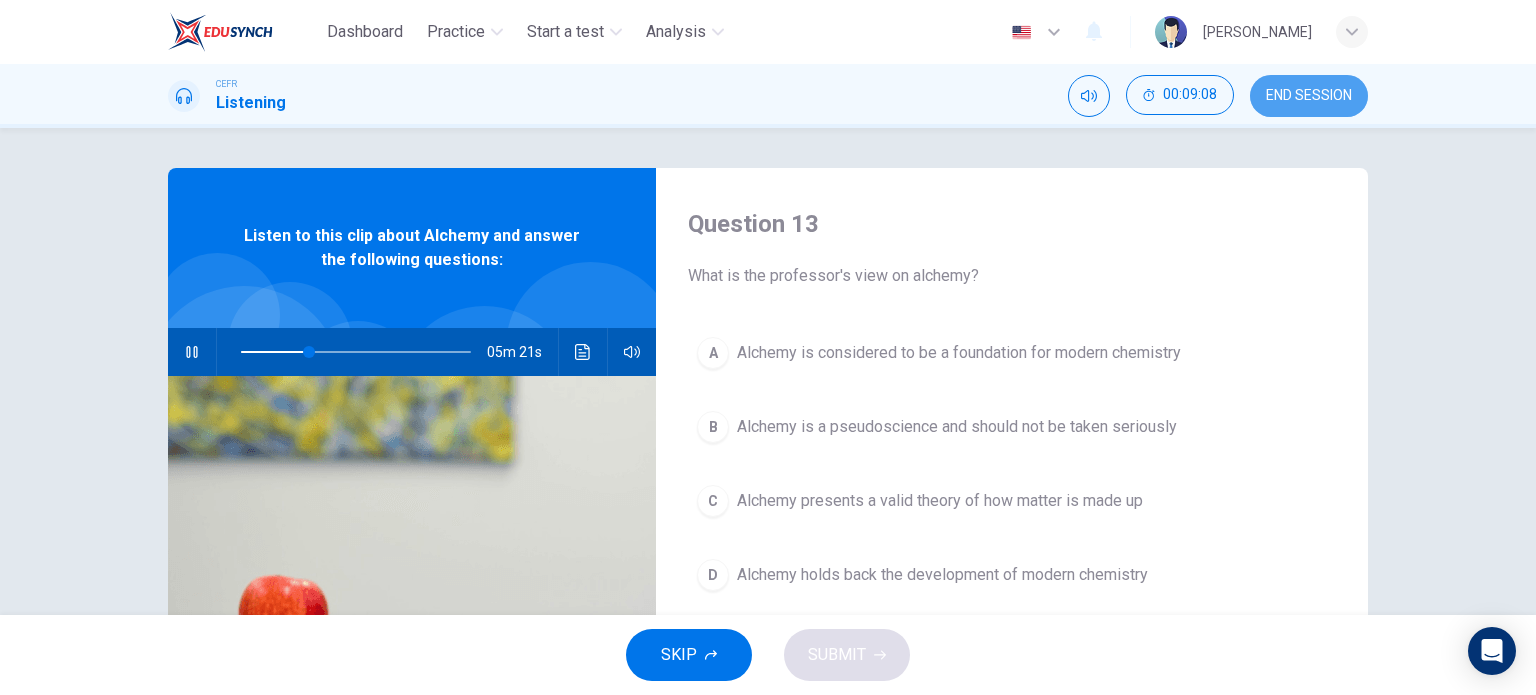 click on "END SESSION" at bounding box center [1309, 96] 